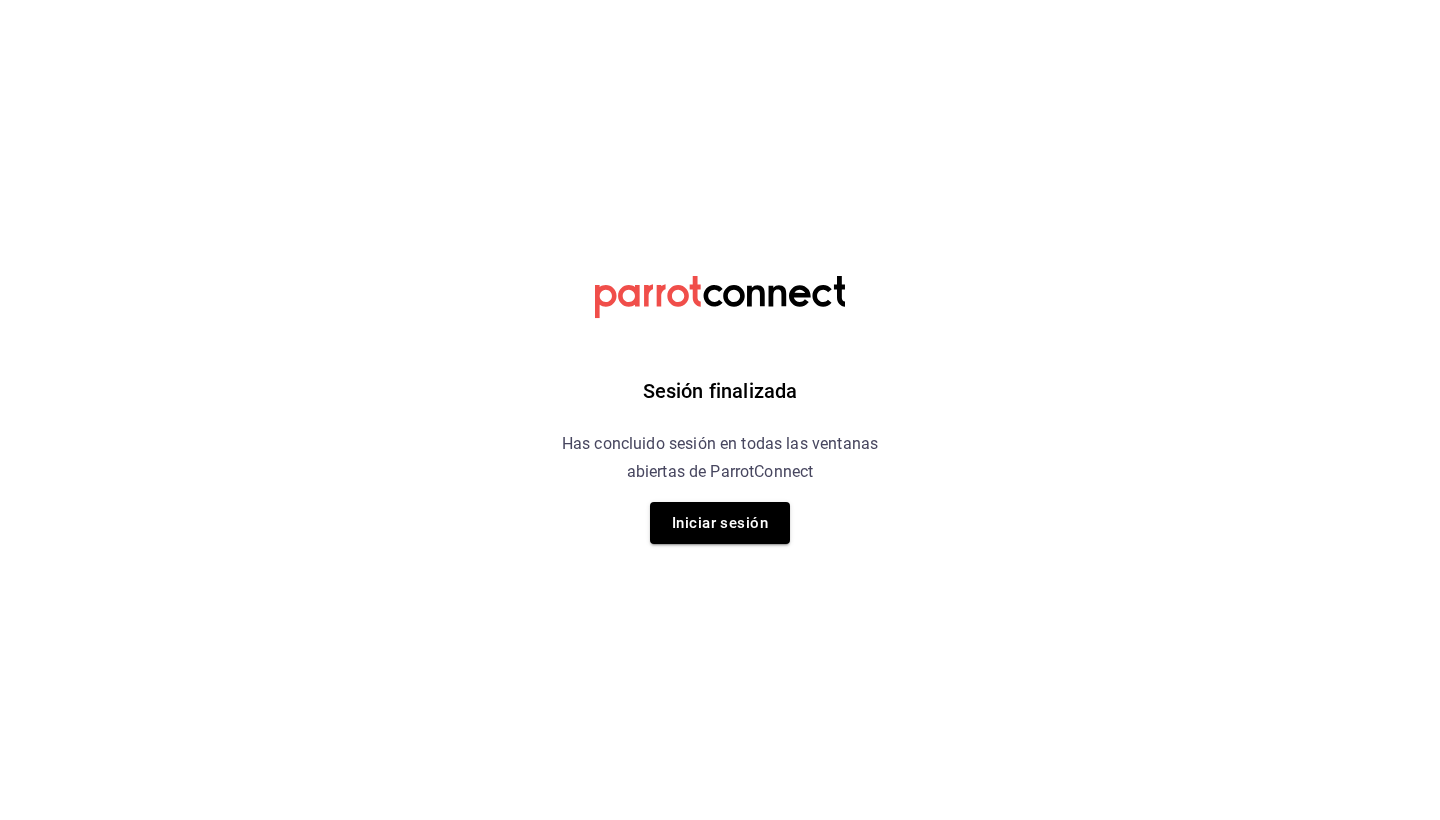 scroll, scrollTop: 0, scrollLeft: 0, axis: both 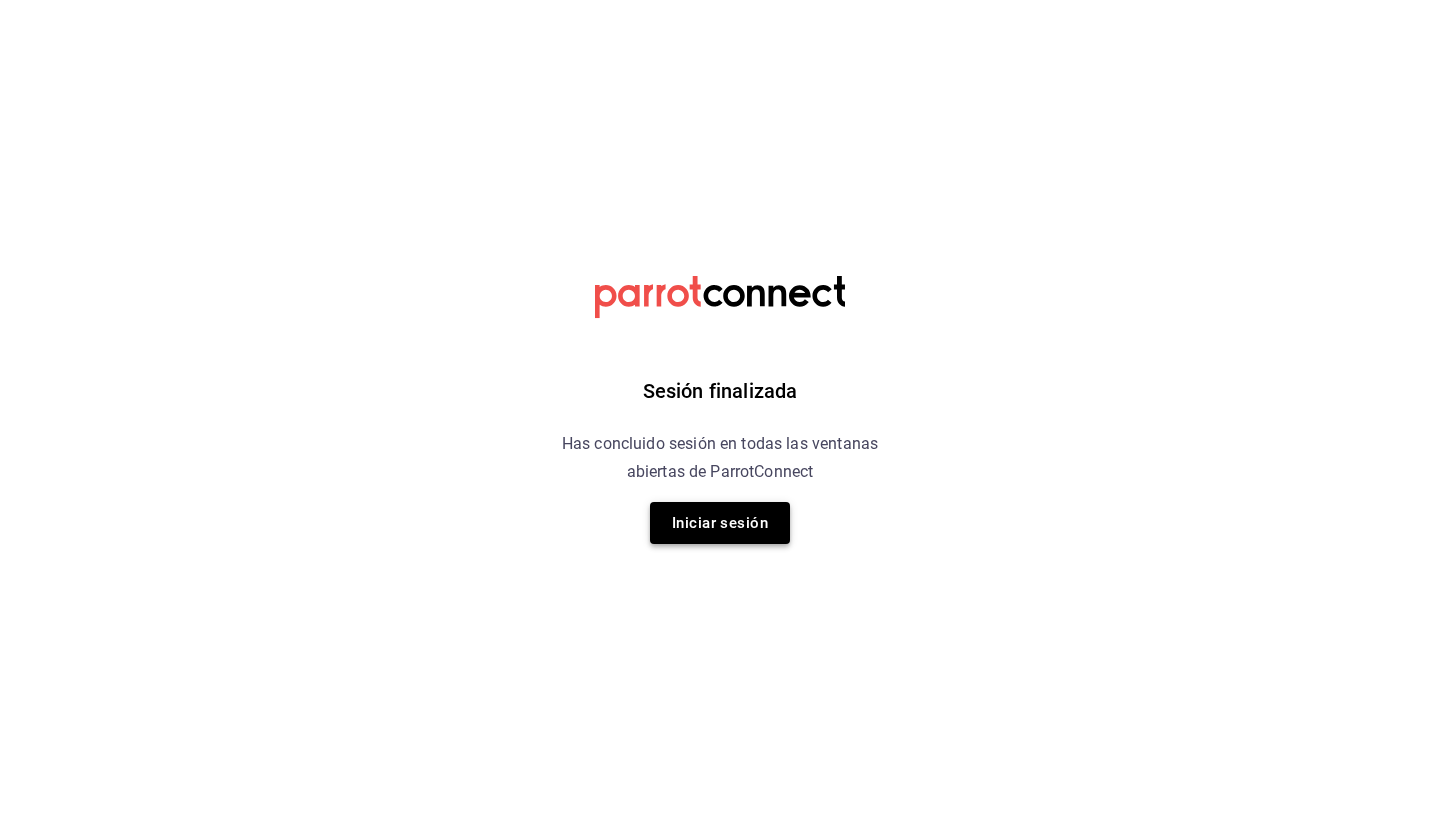 click on "Iniciar sesión" at bounding box center [720, 523] 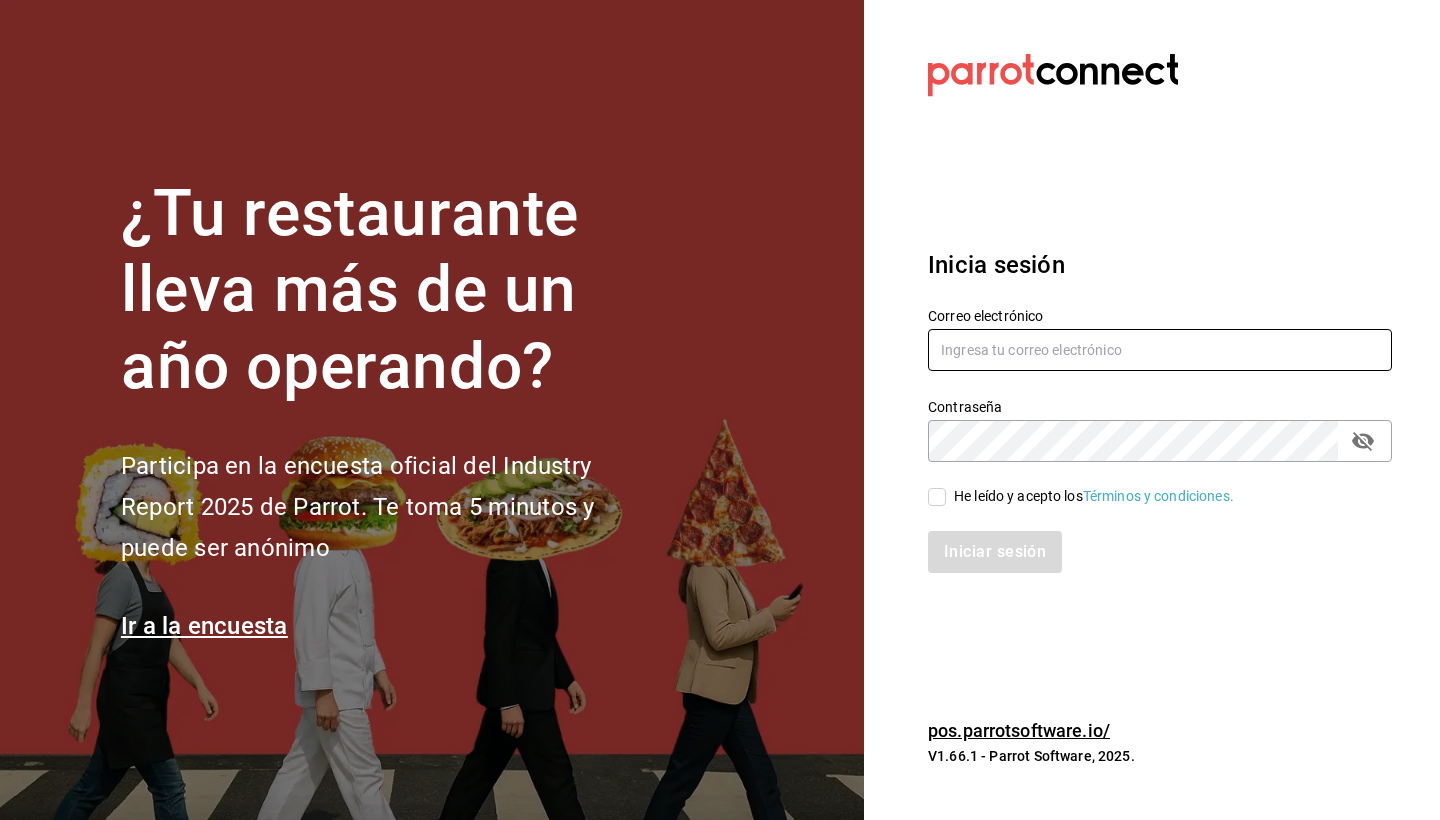 type on "[EMAIL]" 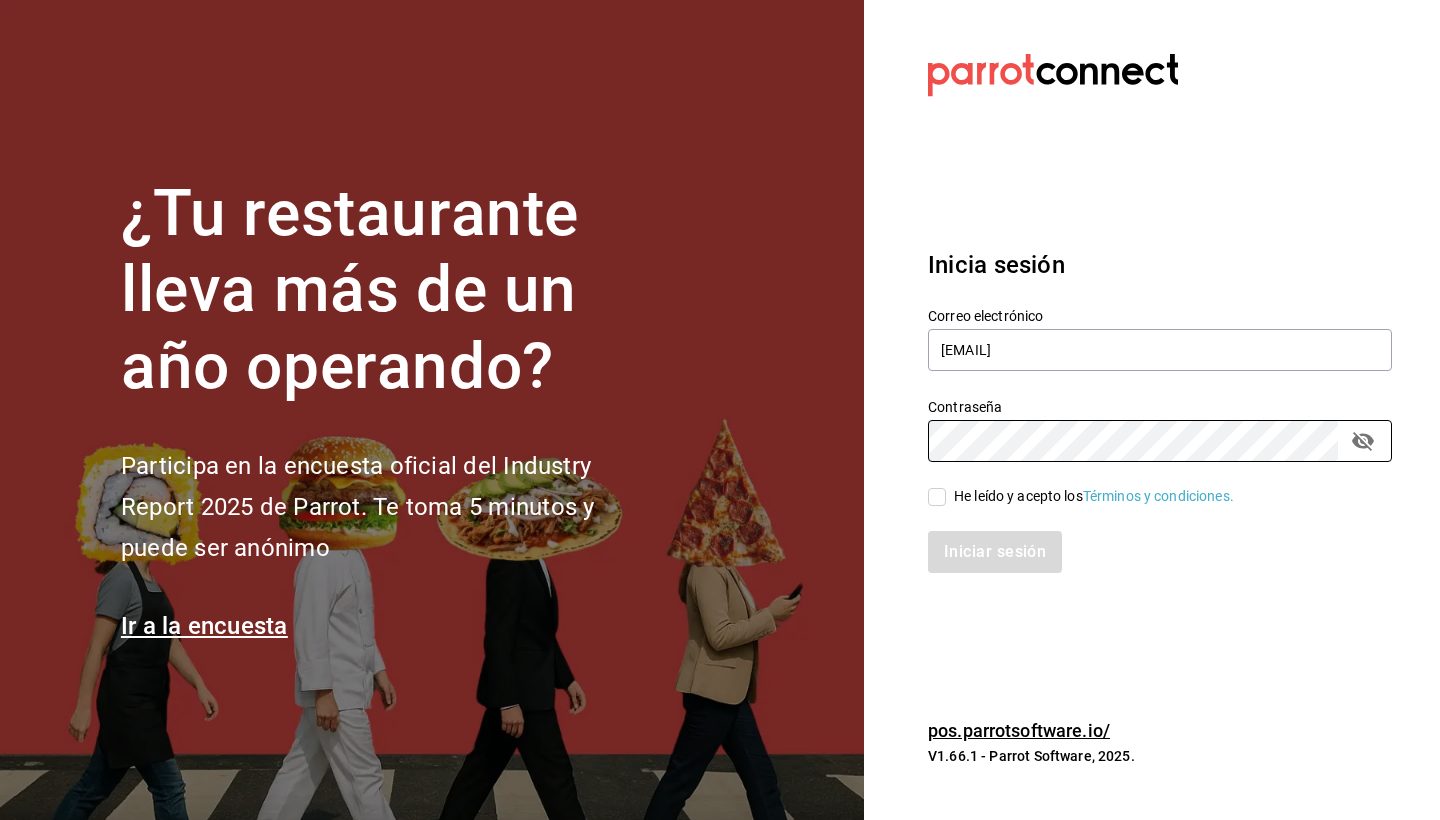 click on "He leído y acepto los  Términos y condiciones." at bounding box center (937, 497) 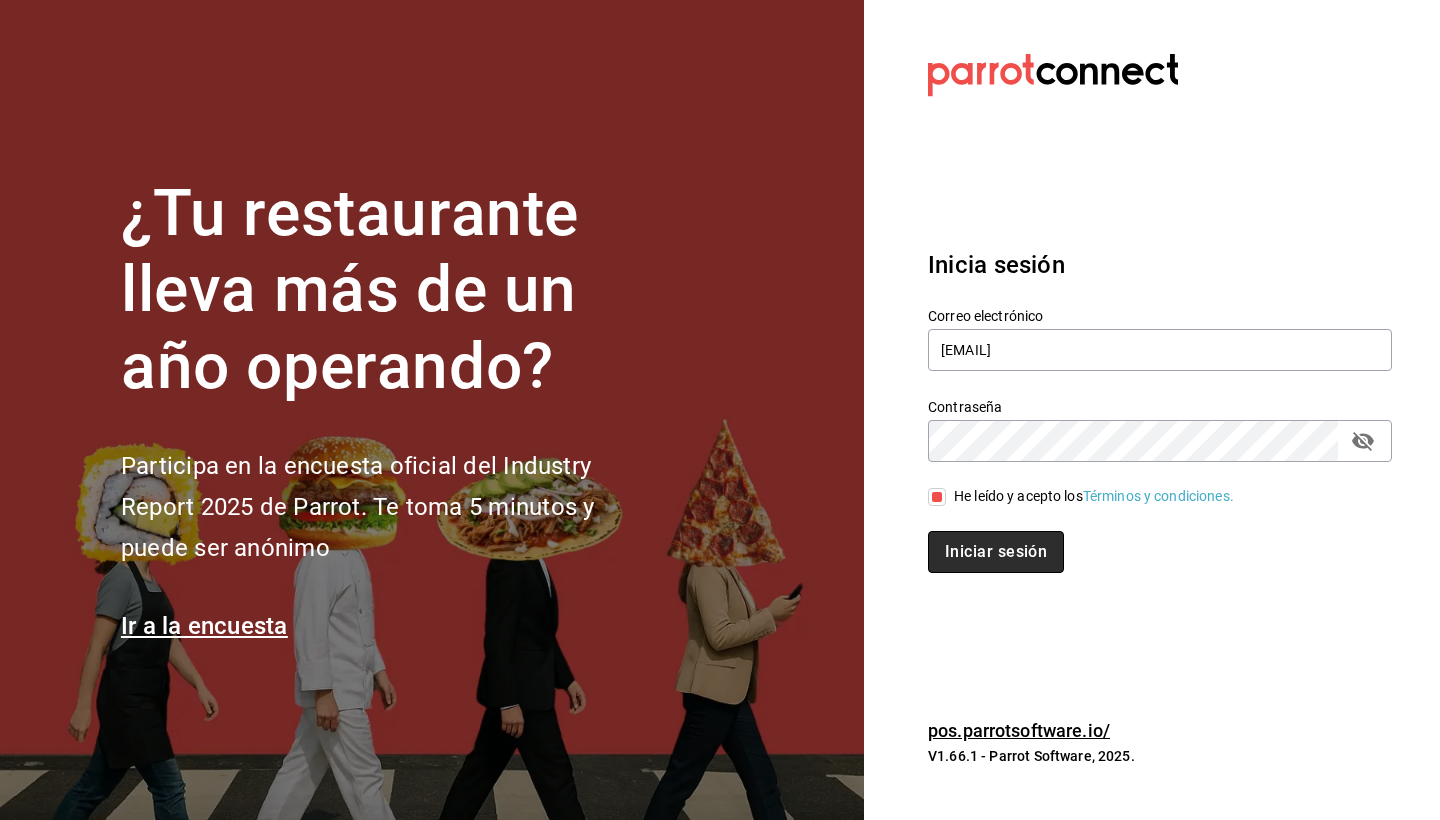 click on "Iniciar sesión" at bounding box center [996, 552] 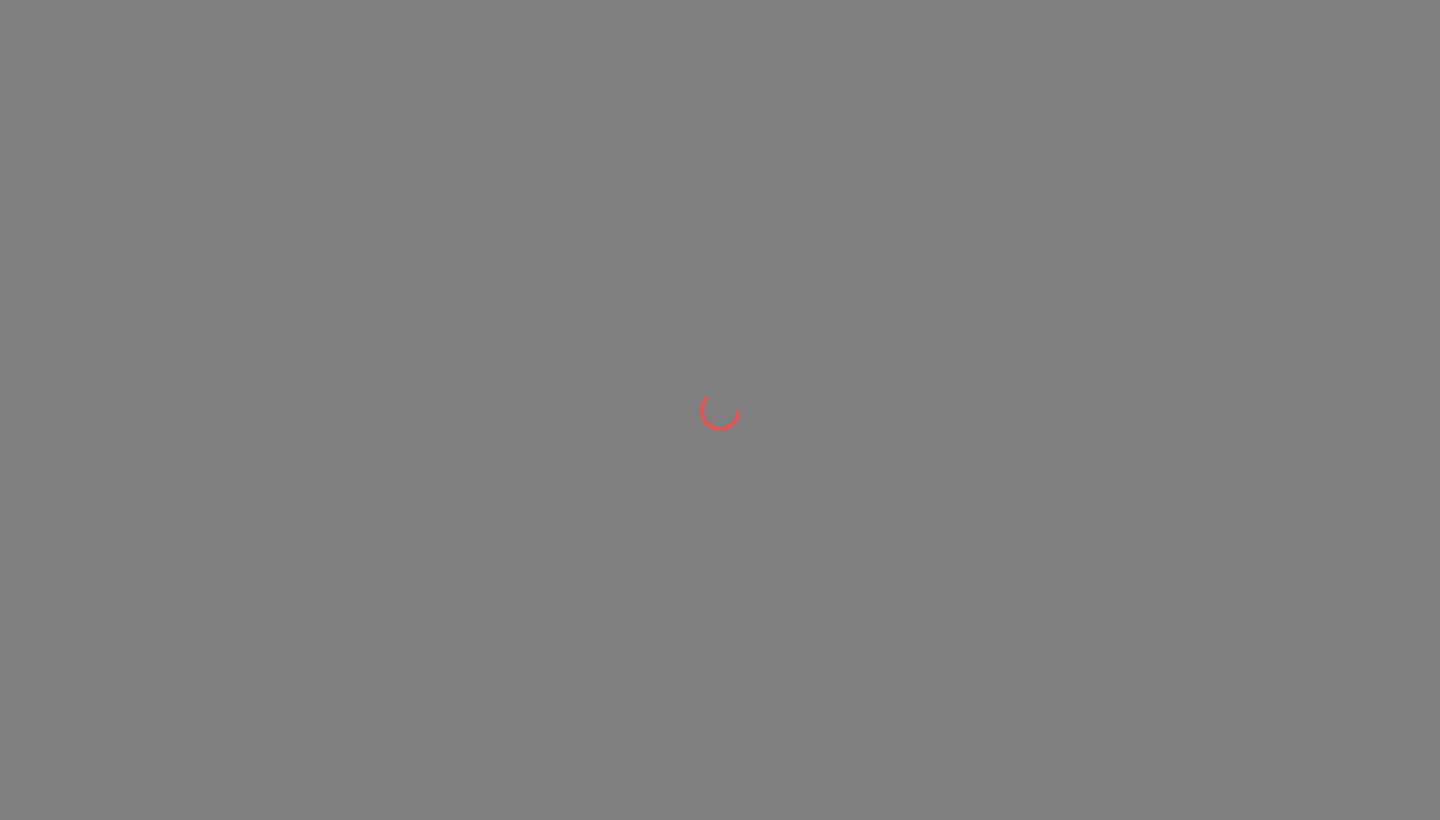 scroll, scrollTop: 0, scrollLeft: 0, axis: both 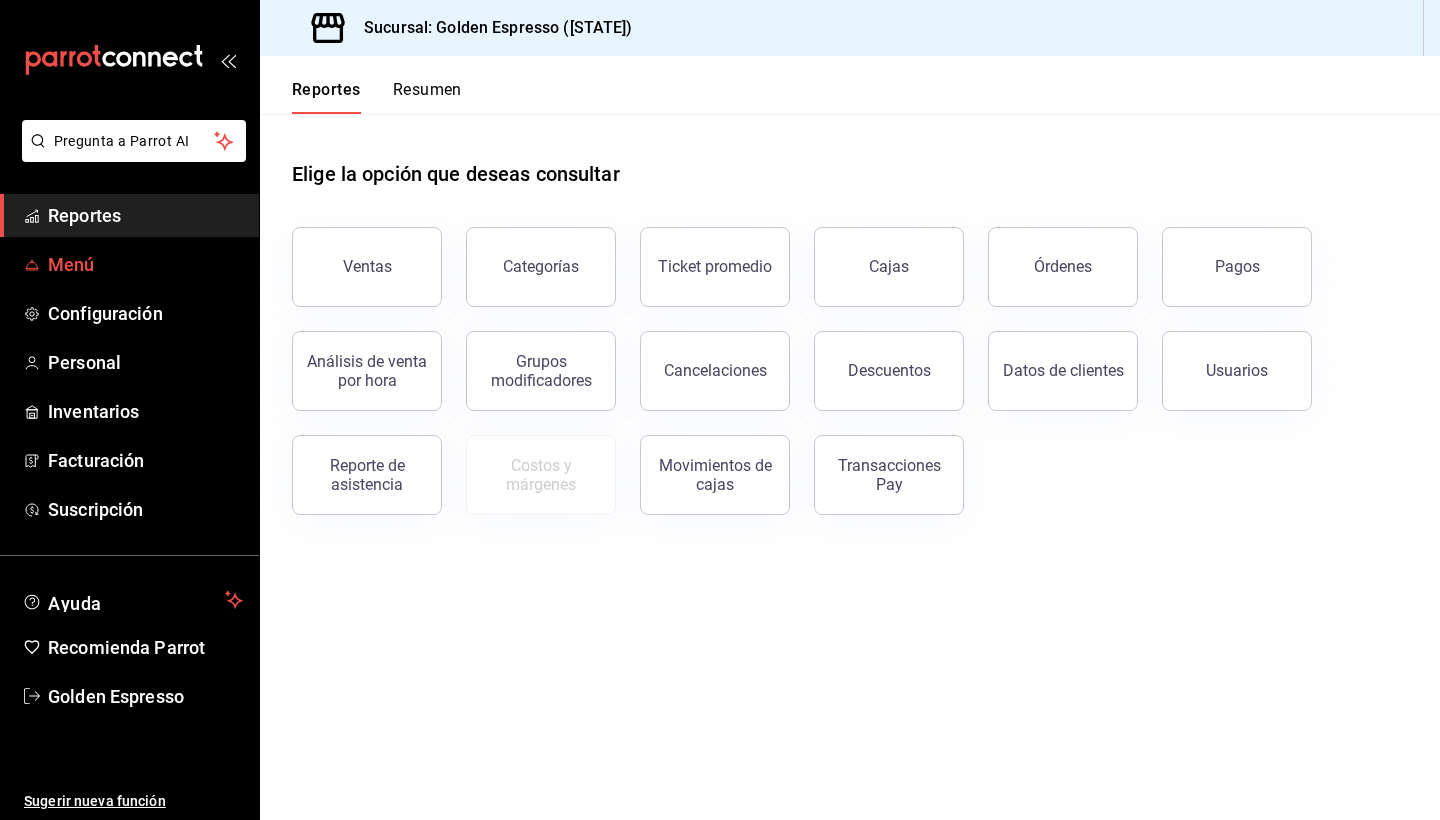 click 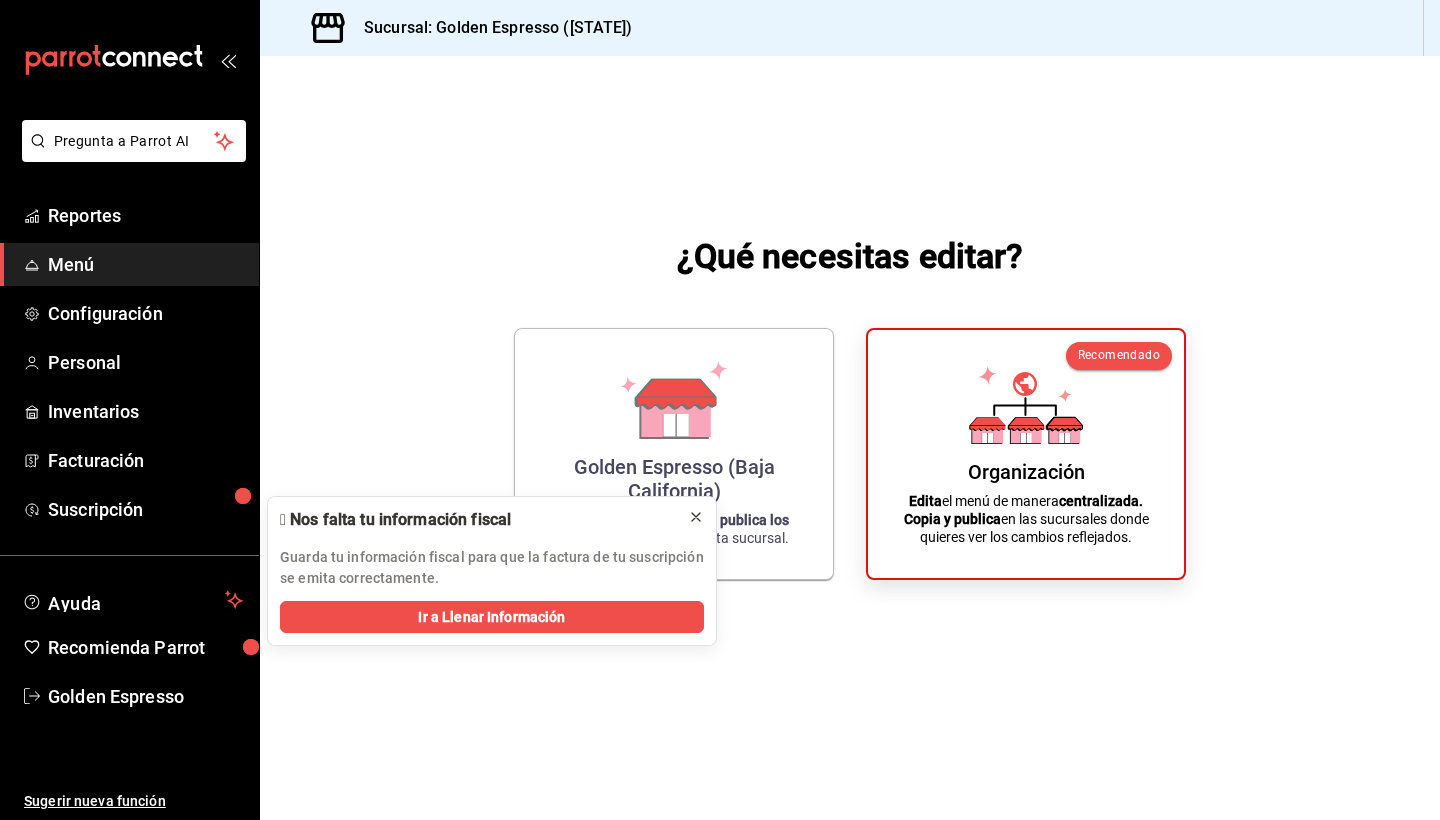 click 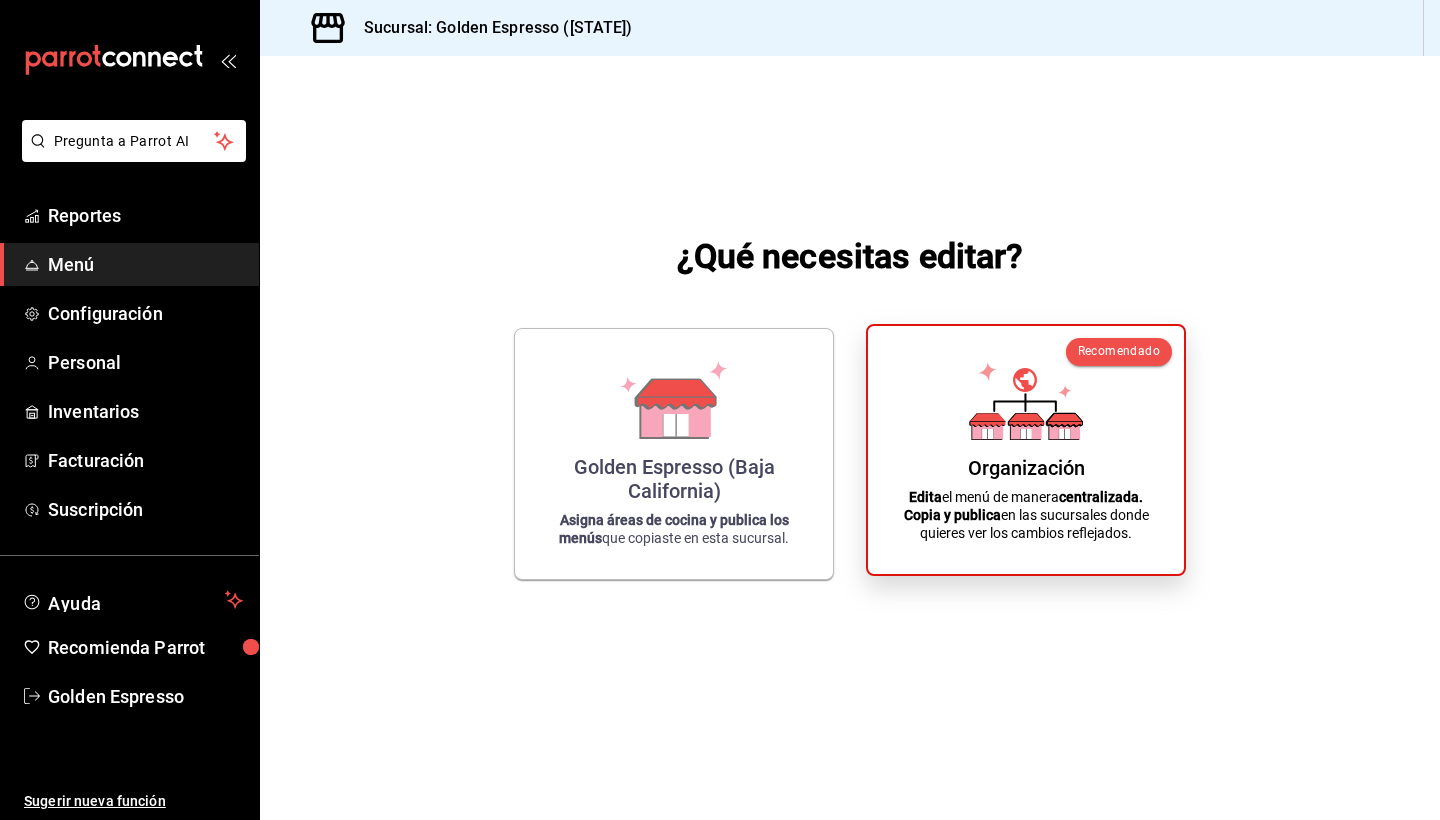 click on "Organización Edita  el menú de manera  centralizada.     Copia y publica  en las sucursales donde quieres ver los cambios reflejados." at bounding box center [1026, 450] 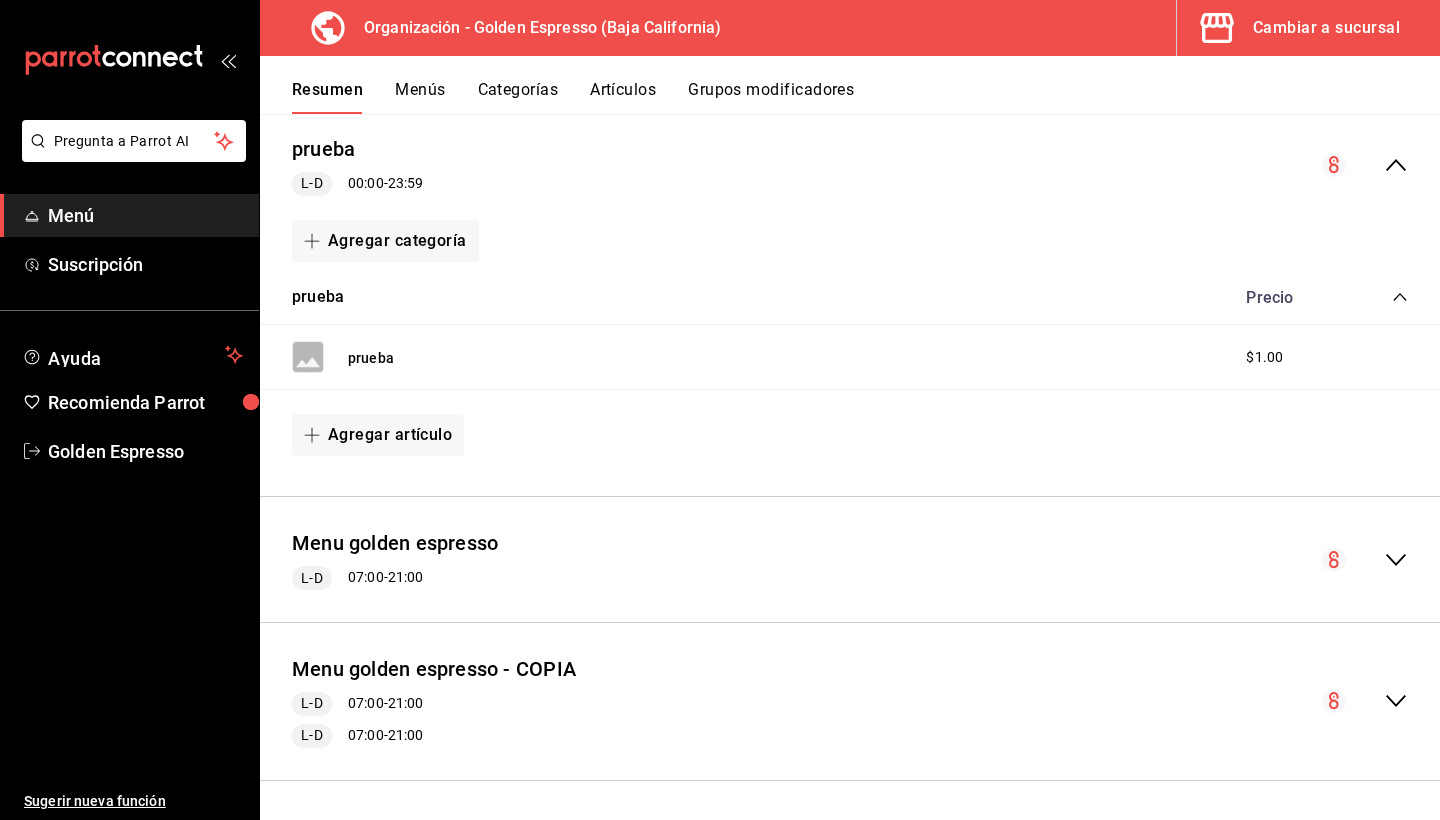 scroll, scrollTop: 183, scrollLeft: 0, axis: vertical 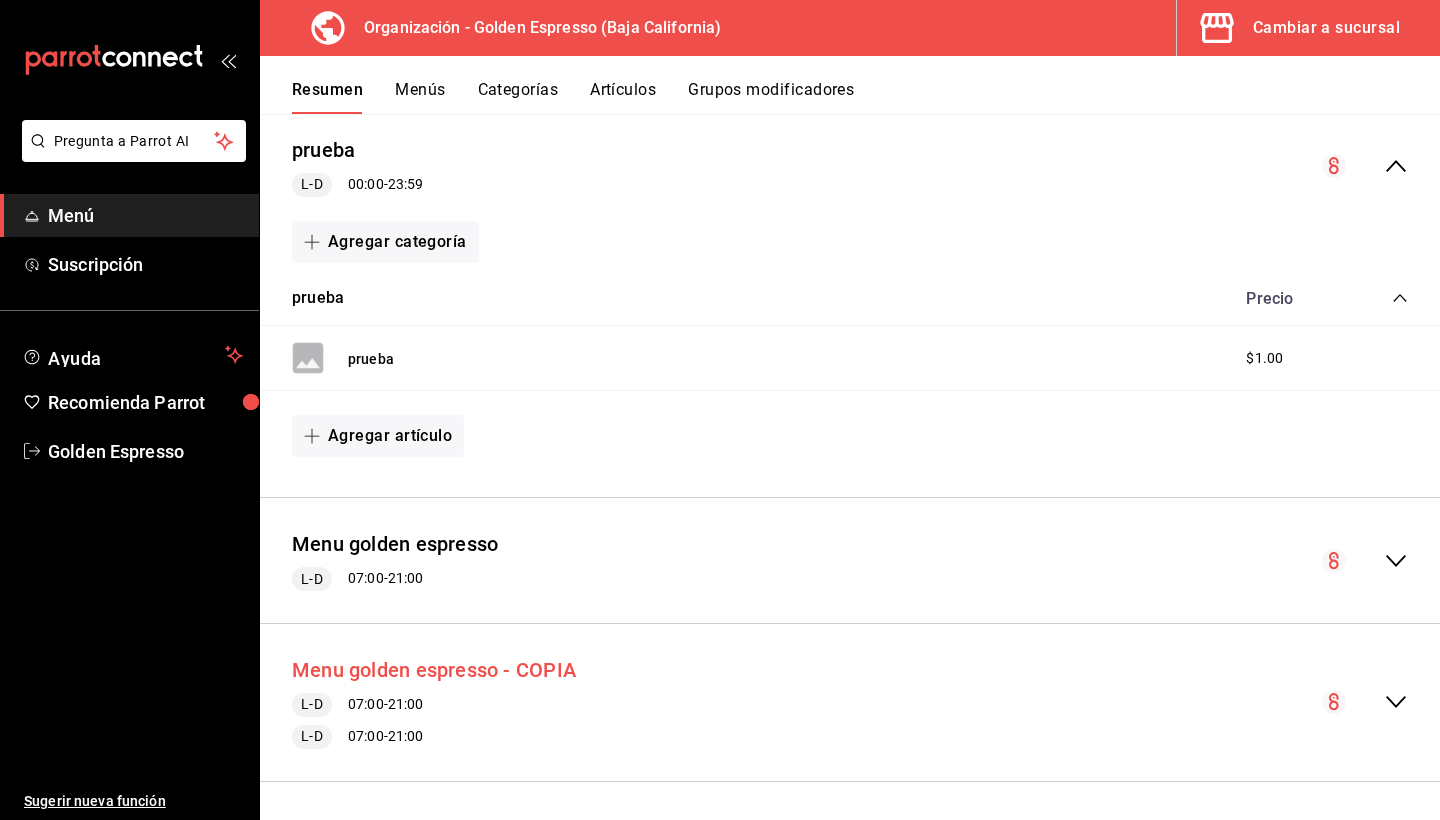 click on "Menu golden espresso - COPIA" at bounding box center [434, 670] 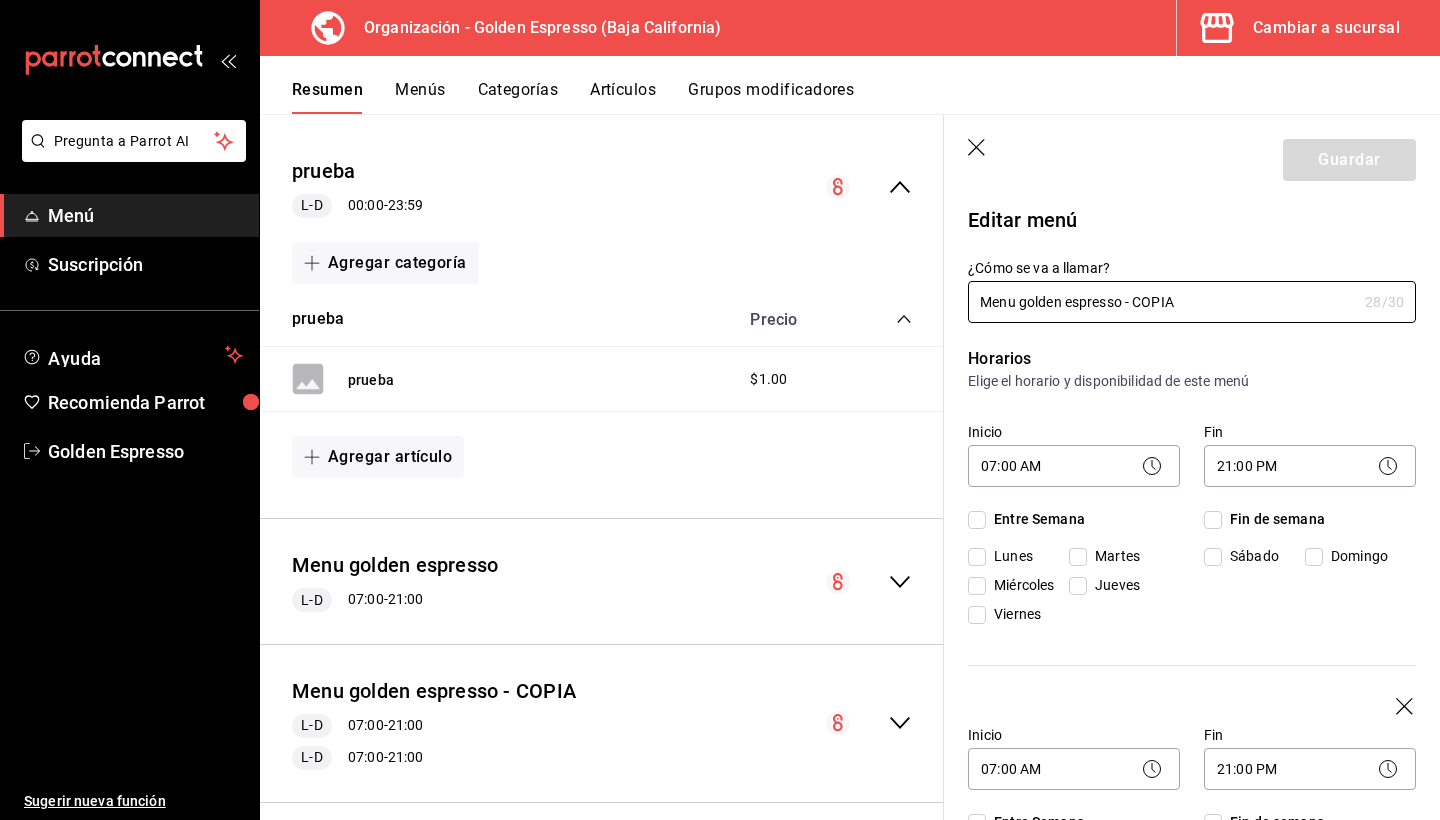 checkbox on "true" 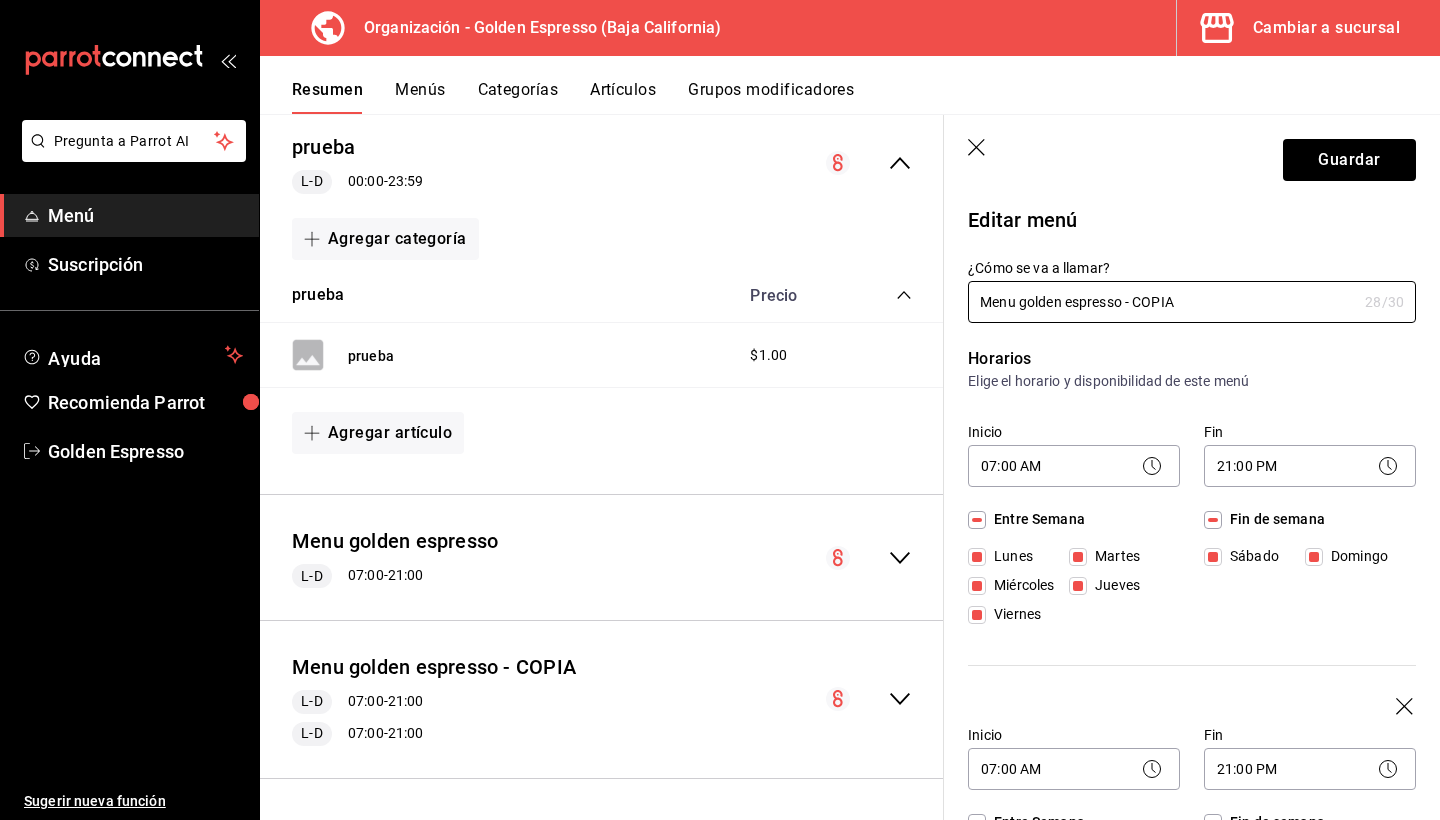 scroll, scrollTop: 204, scrollLeft: 0, axis: vertical 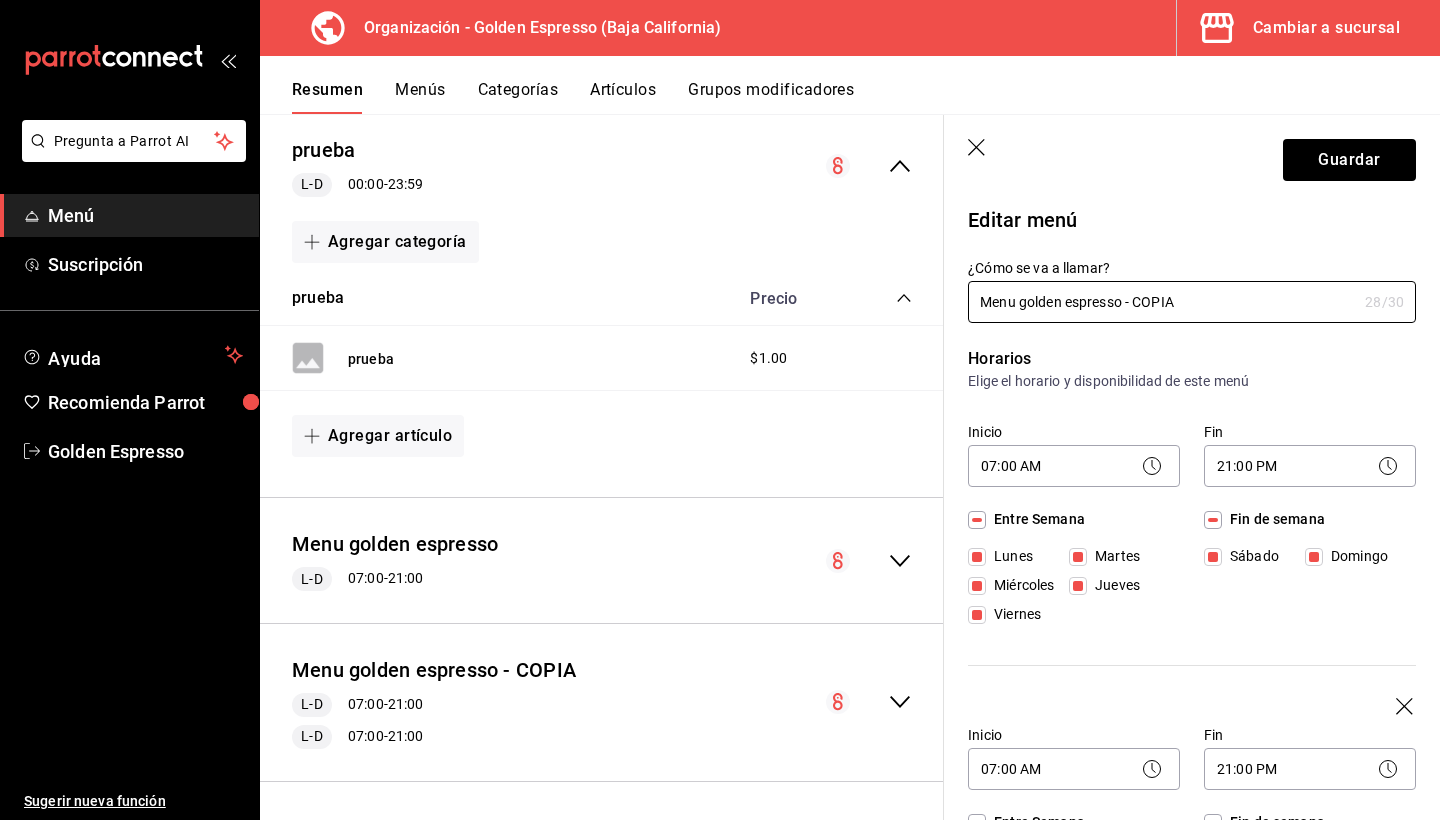 click on "Resumen Menús Categorías Artículos Grupos modificadores" at bounding box center [850, 85] 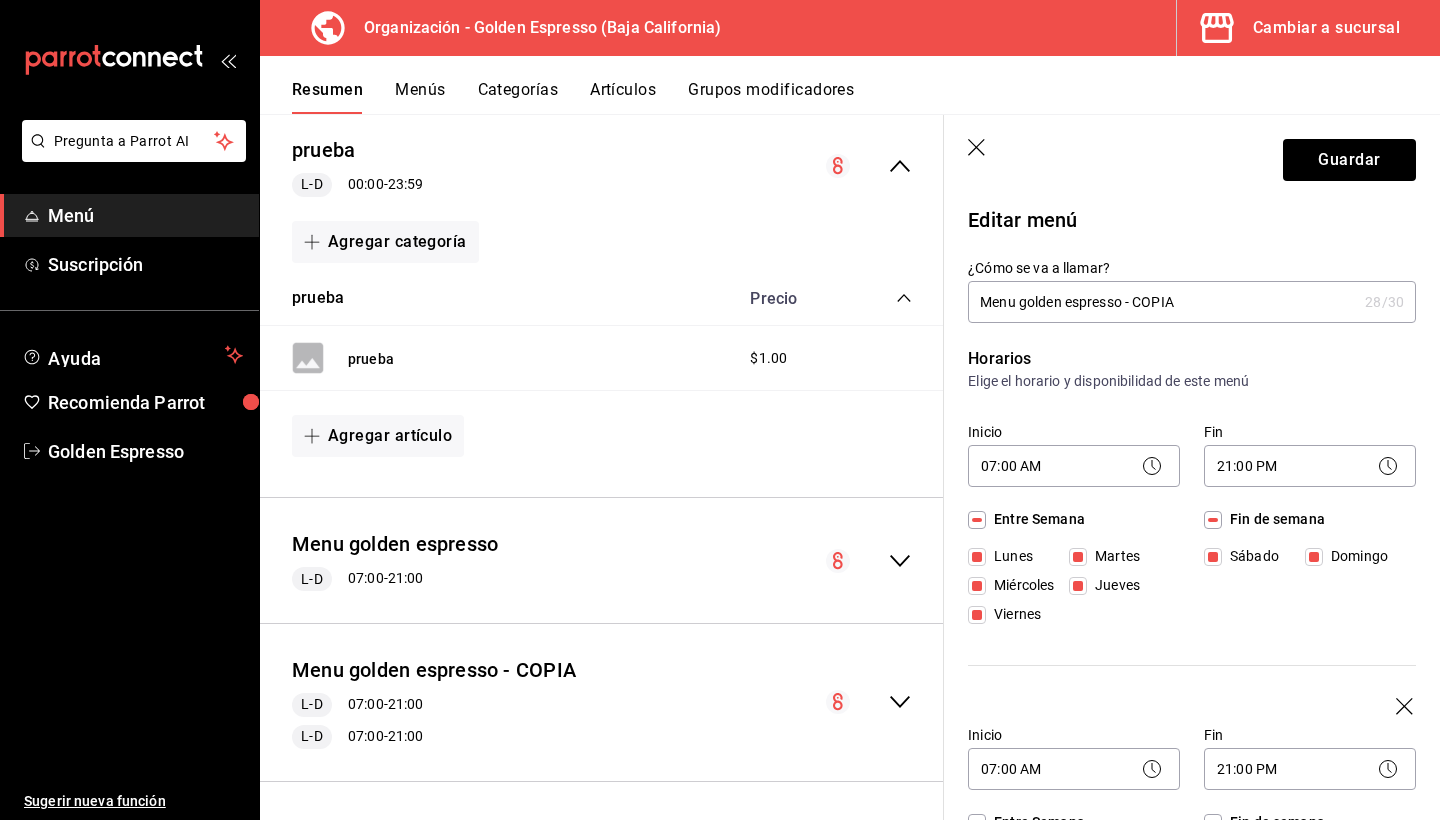 click on "Artículos" at bounding box center [623, 97] 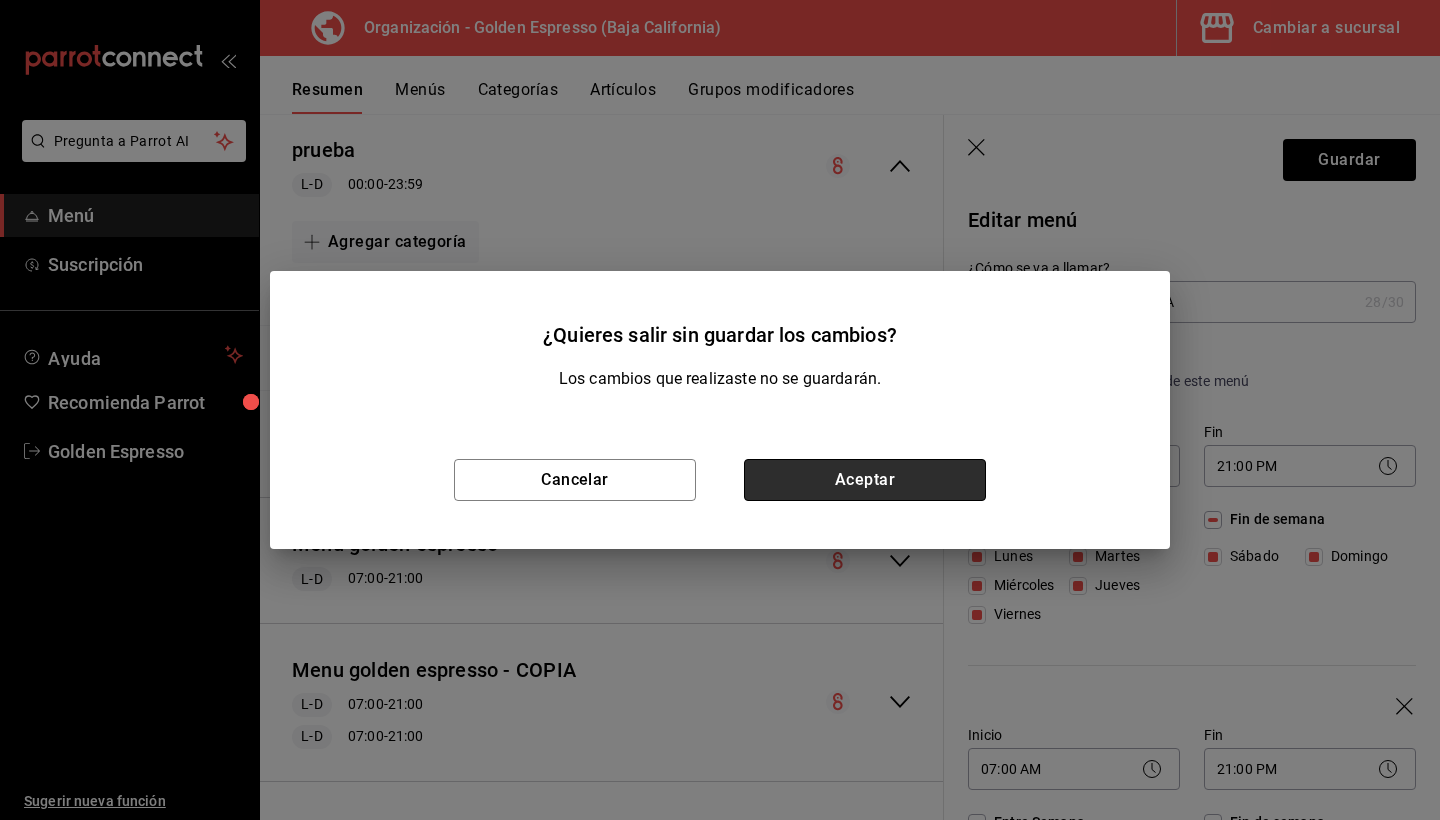 click on "Aceptar" at bounding box center [865, 480] 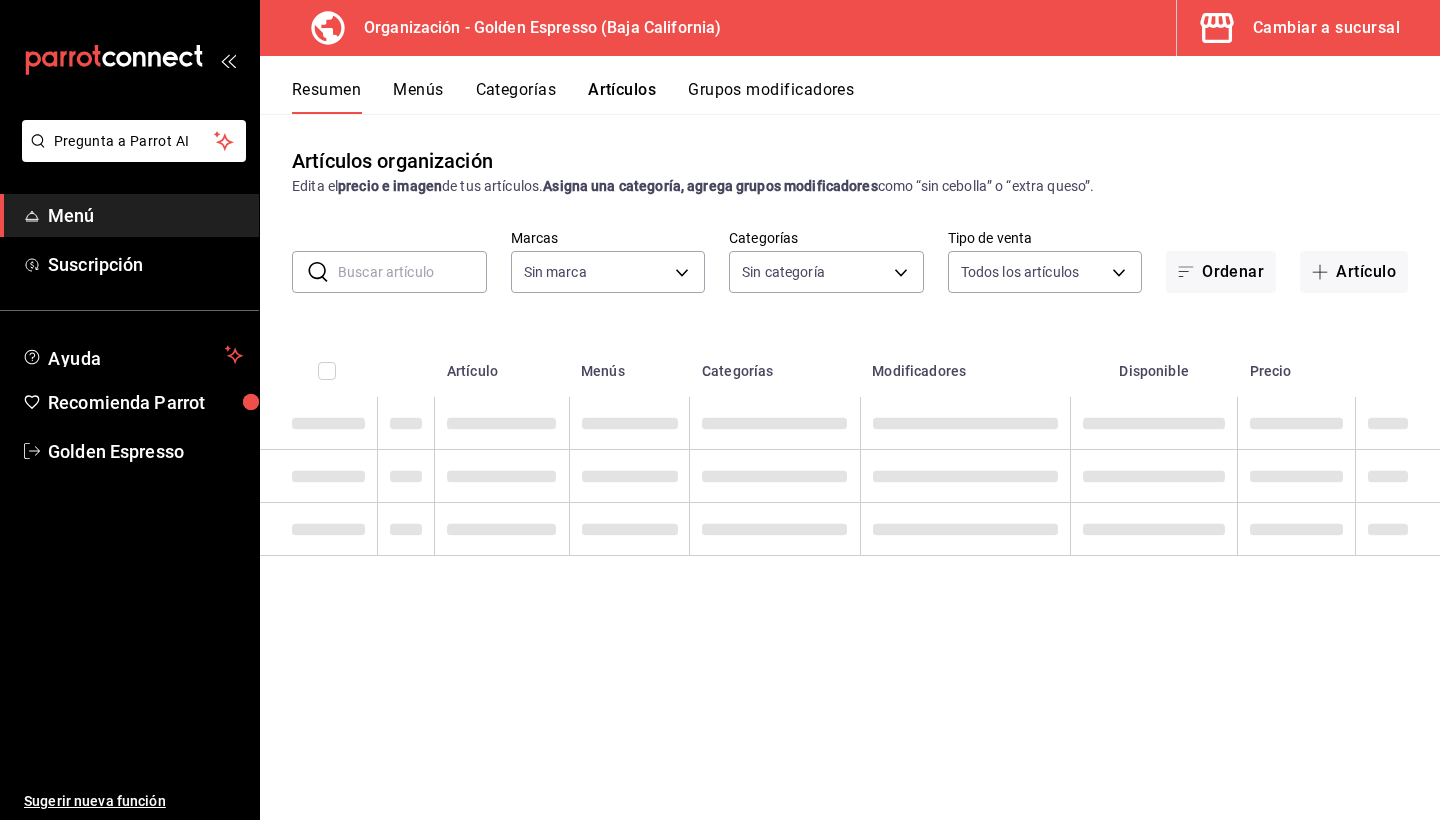 type on "1f2cbe80-1f2e-4bf1-bd89-40a538b239a1" 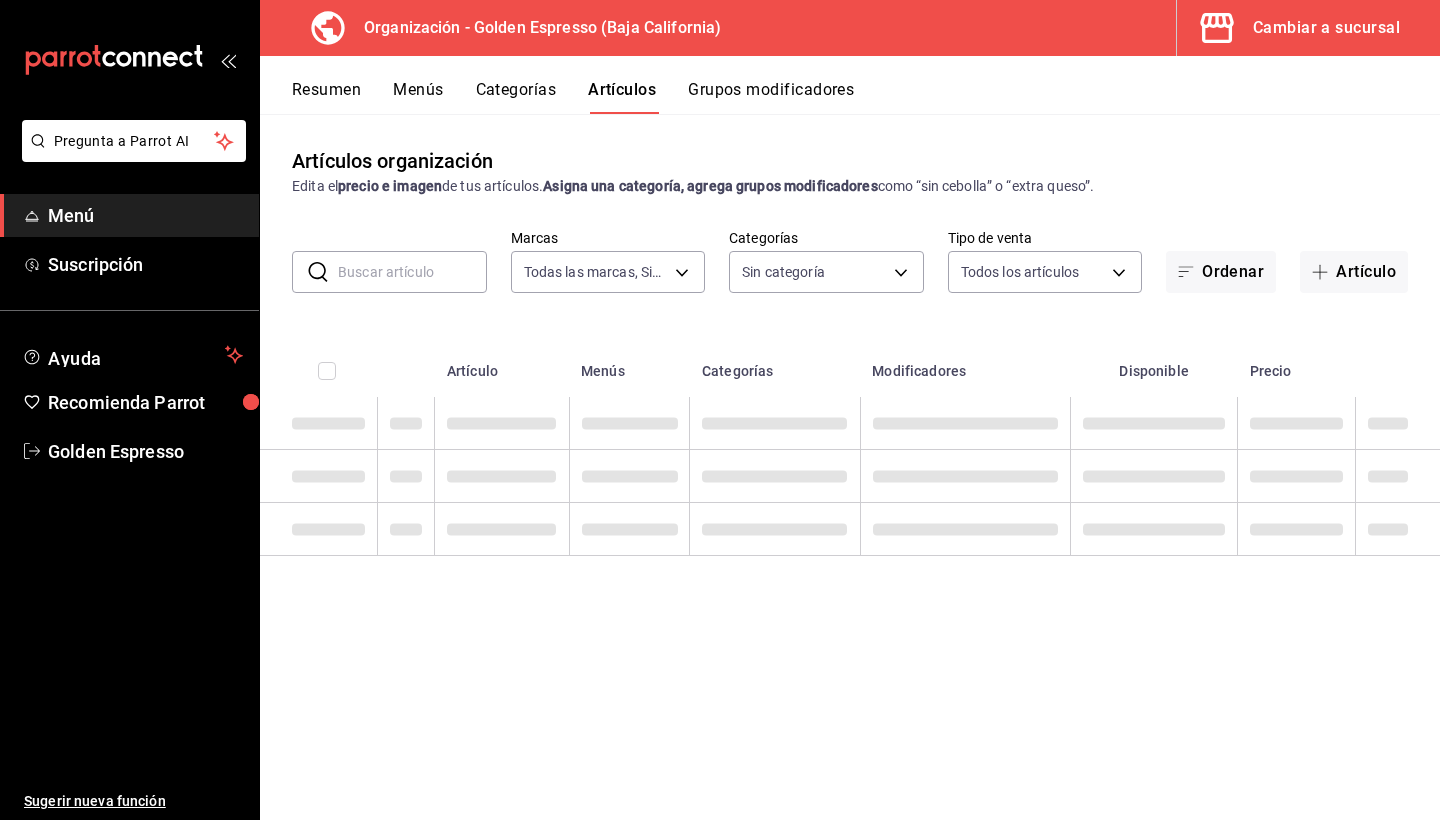 type on "ab560703-94aa-431c-9ef1-ec965bf84642,27f25b1f-3415-4c6b-84e8-15236cbf71e4,d8069b1d-2671-4ec6-b66f-090846ebe768,c2717317-2d9a-477e-9405-4902bc6b7b90,a8c282a1-8bc6-4c5b-bf63-dd9afdce3041,026ddf4a-6e54-4553-8045-71795fc89f08,f756c331-1ebe-45f2-b54d-866c01d09aca,5daba708-b76b-4cf6-b23e-f6dde925f12b,279d6d70-4dfb-4386-b0a2-bb6e69b23ea3" 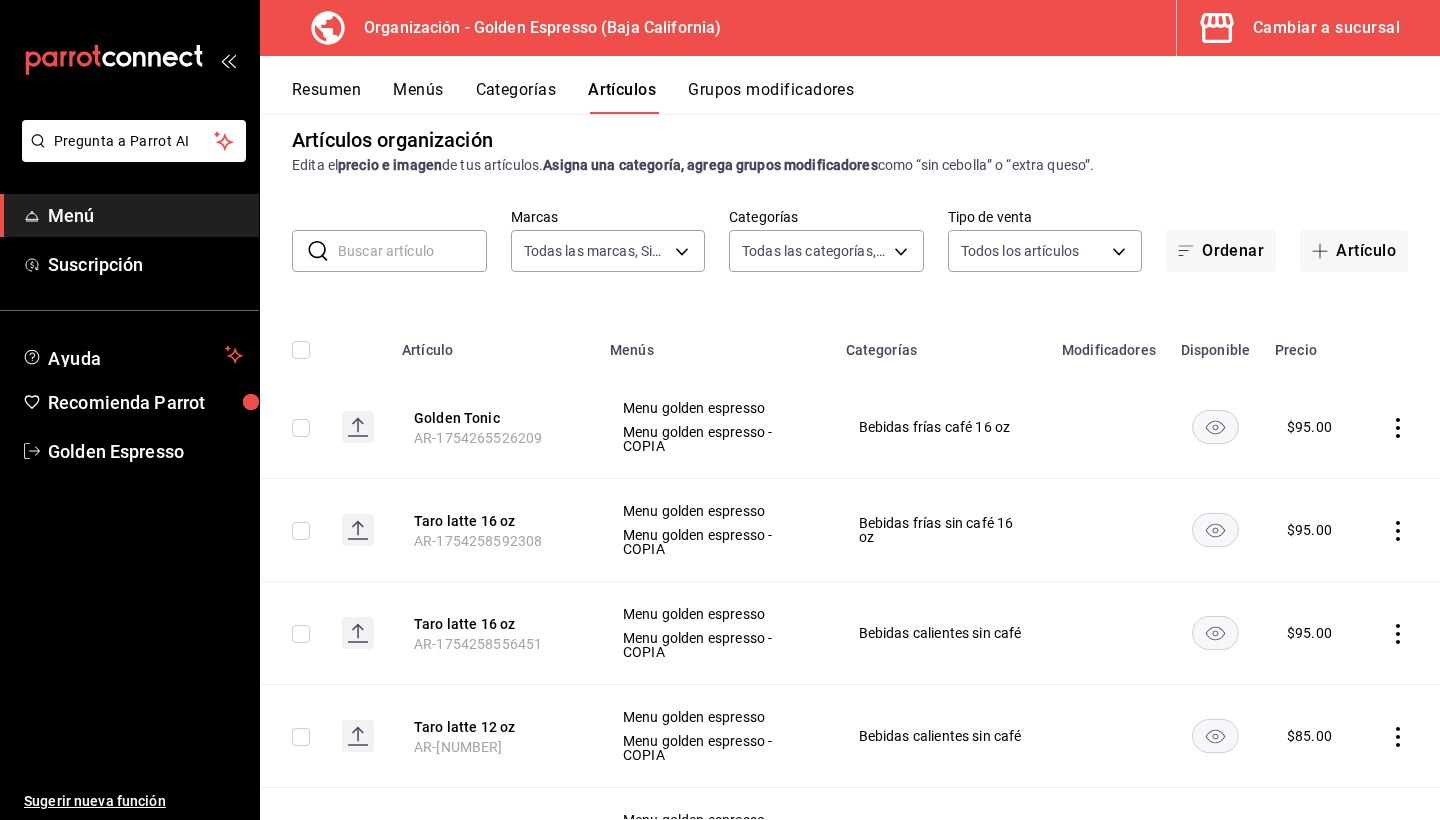 scroll, scrollTop: 25, scrollLeft: 0, axis: vertical 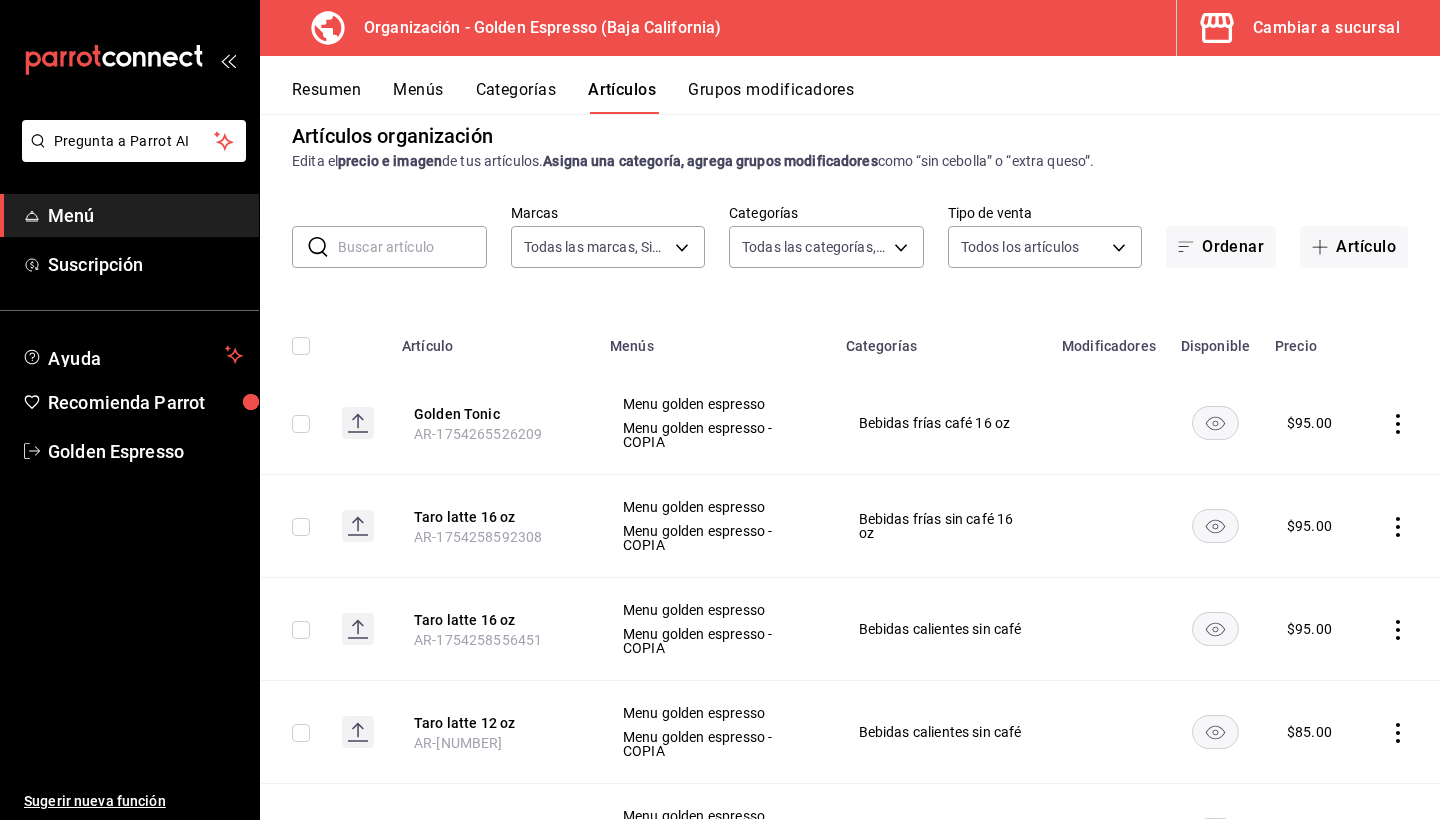 click at bounding box center [412, 247] 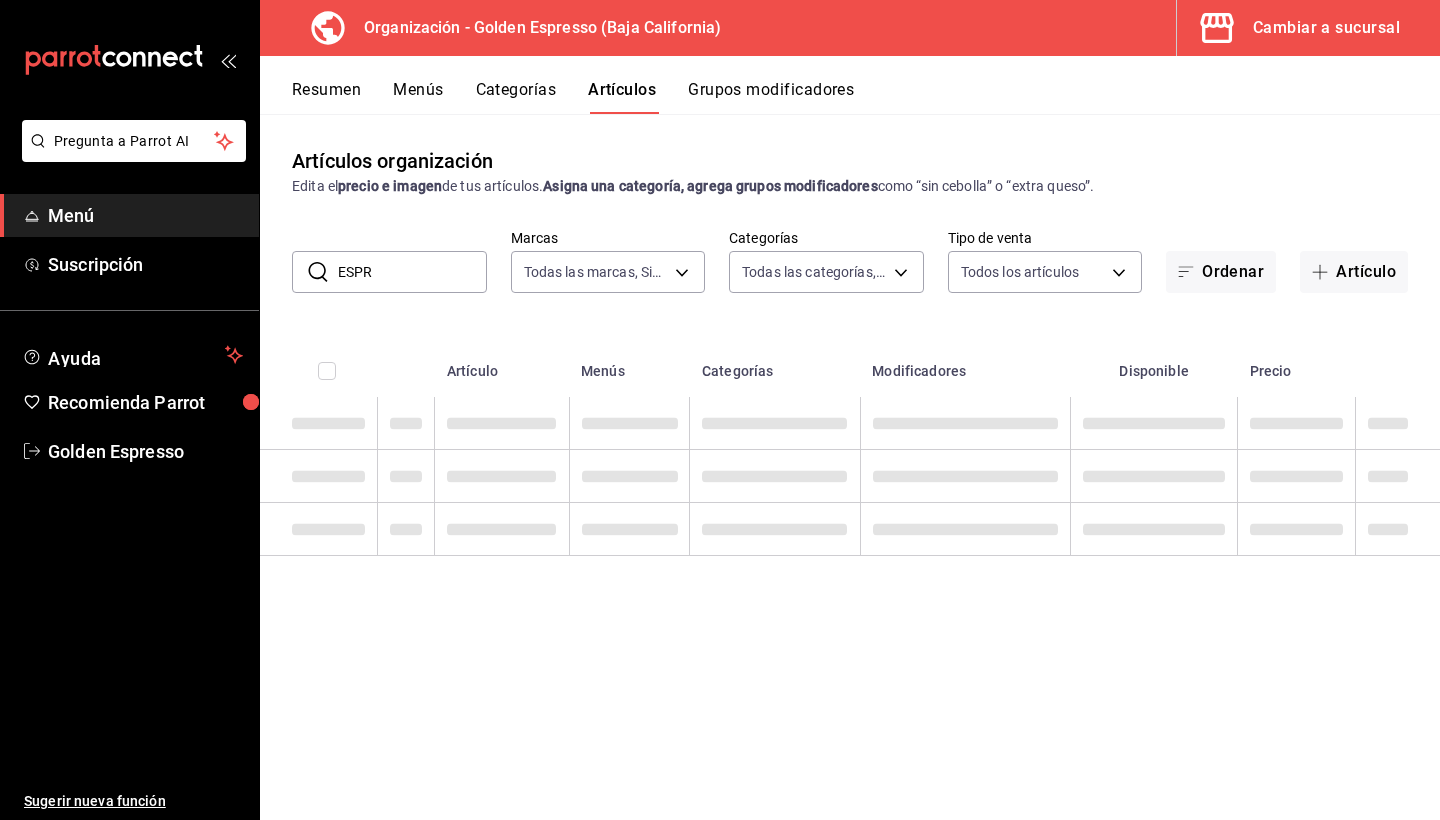 scroll, scrollTop: 0, scrollLeft: 0, axis: both 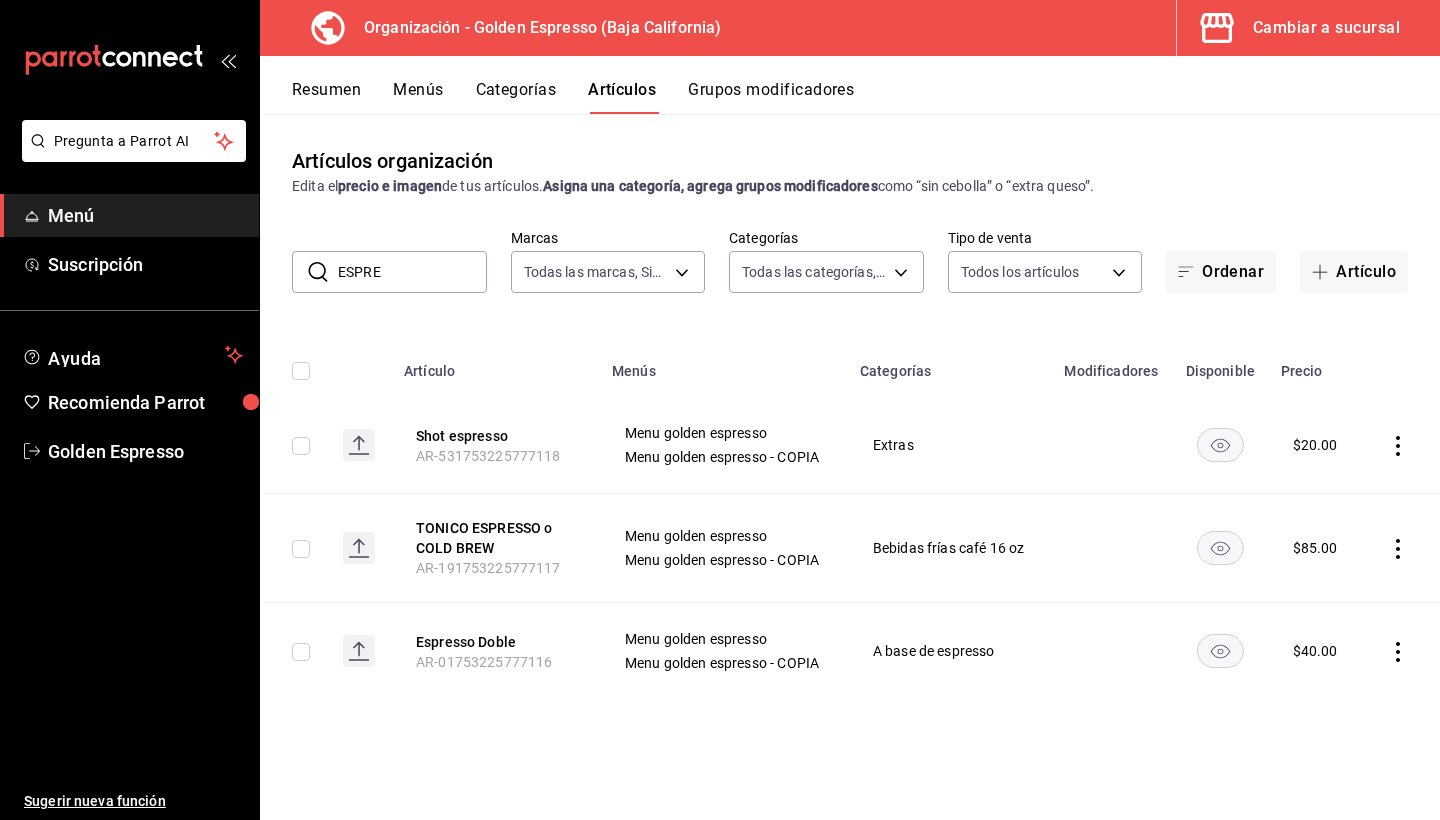 click on "ESPRE" at bounding box center [412, 272] 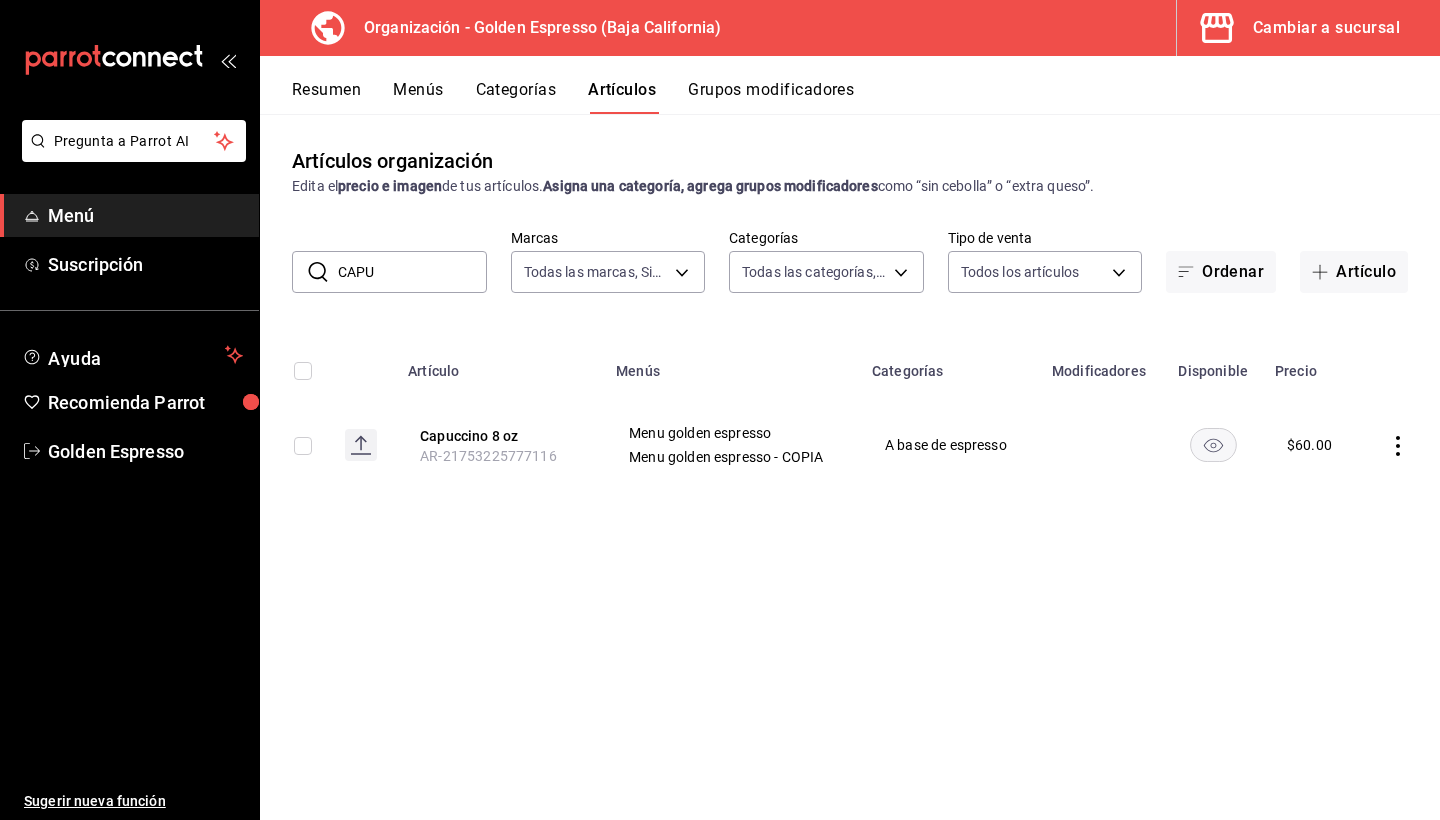click on "CAPU" at bounding box center [412, 272] 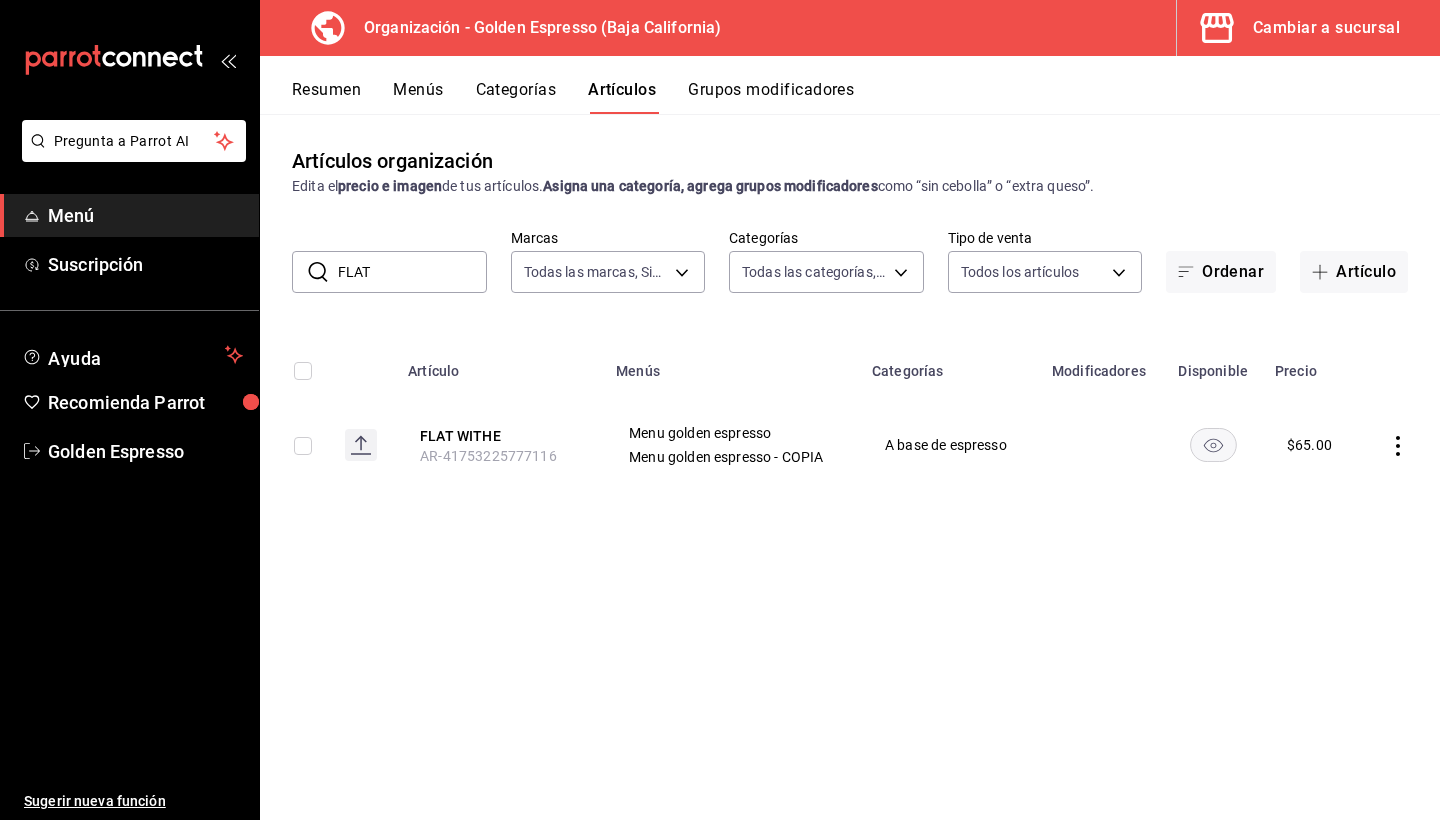click on "FLAT" at bounding box center [412, 272] 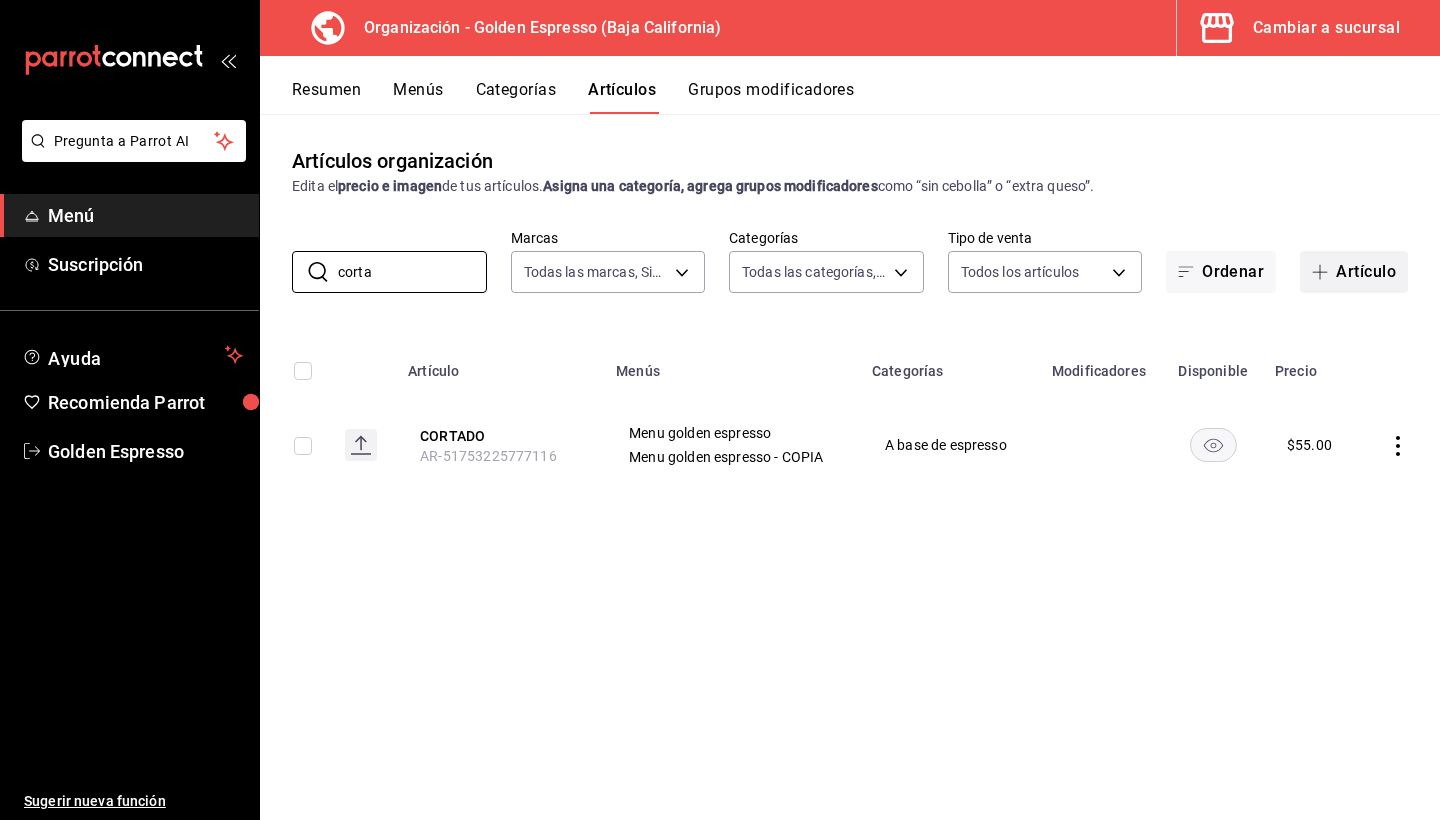 type on "corta" 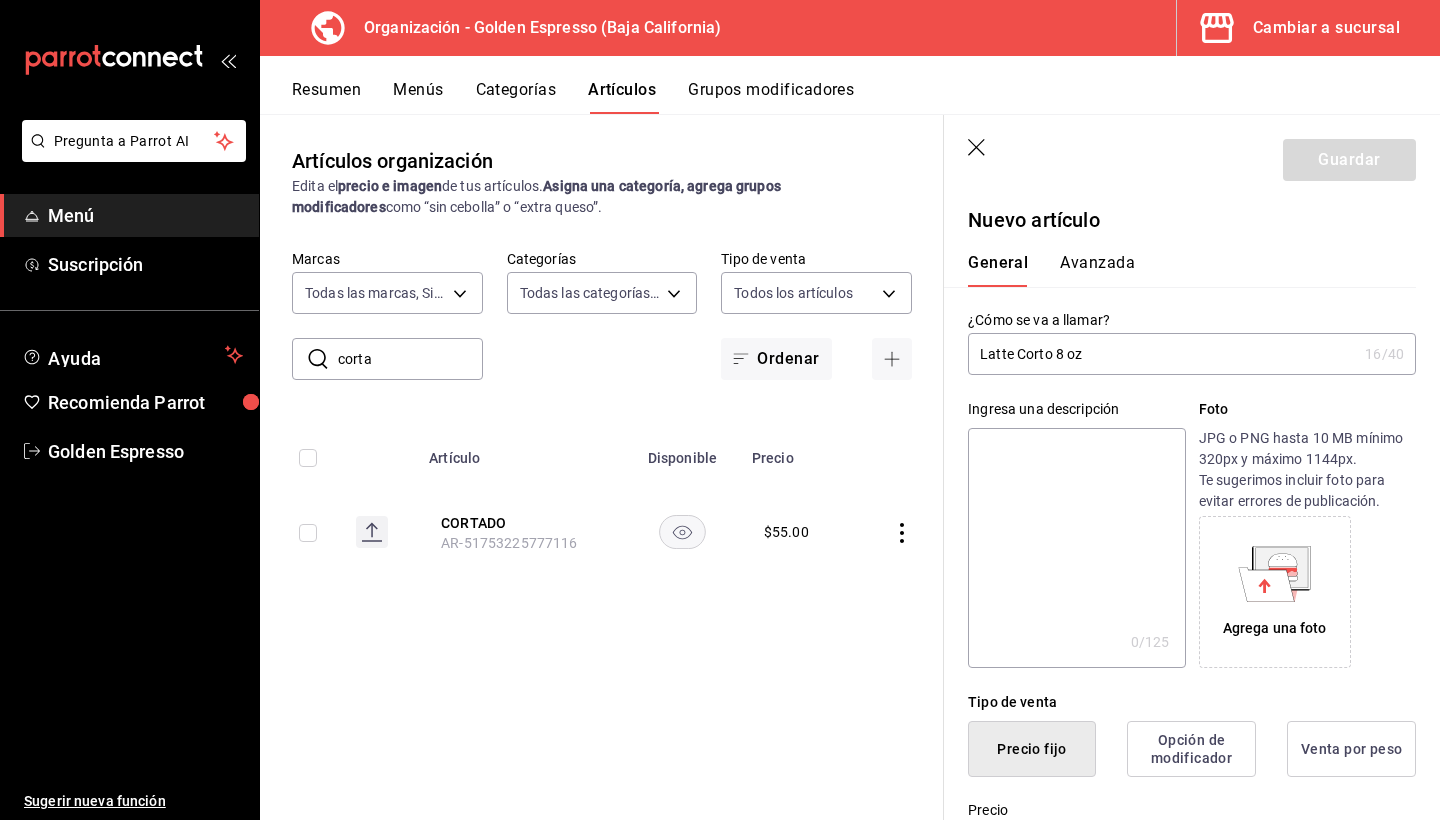 click on "Latte Corto 8 oz" at bounding box center [1162, 354] 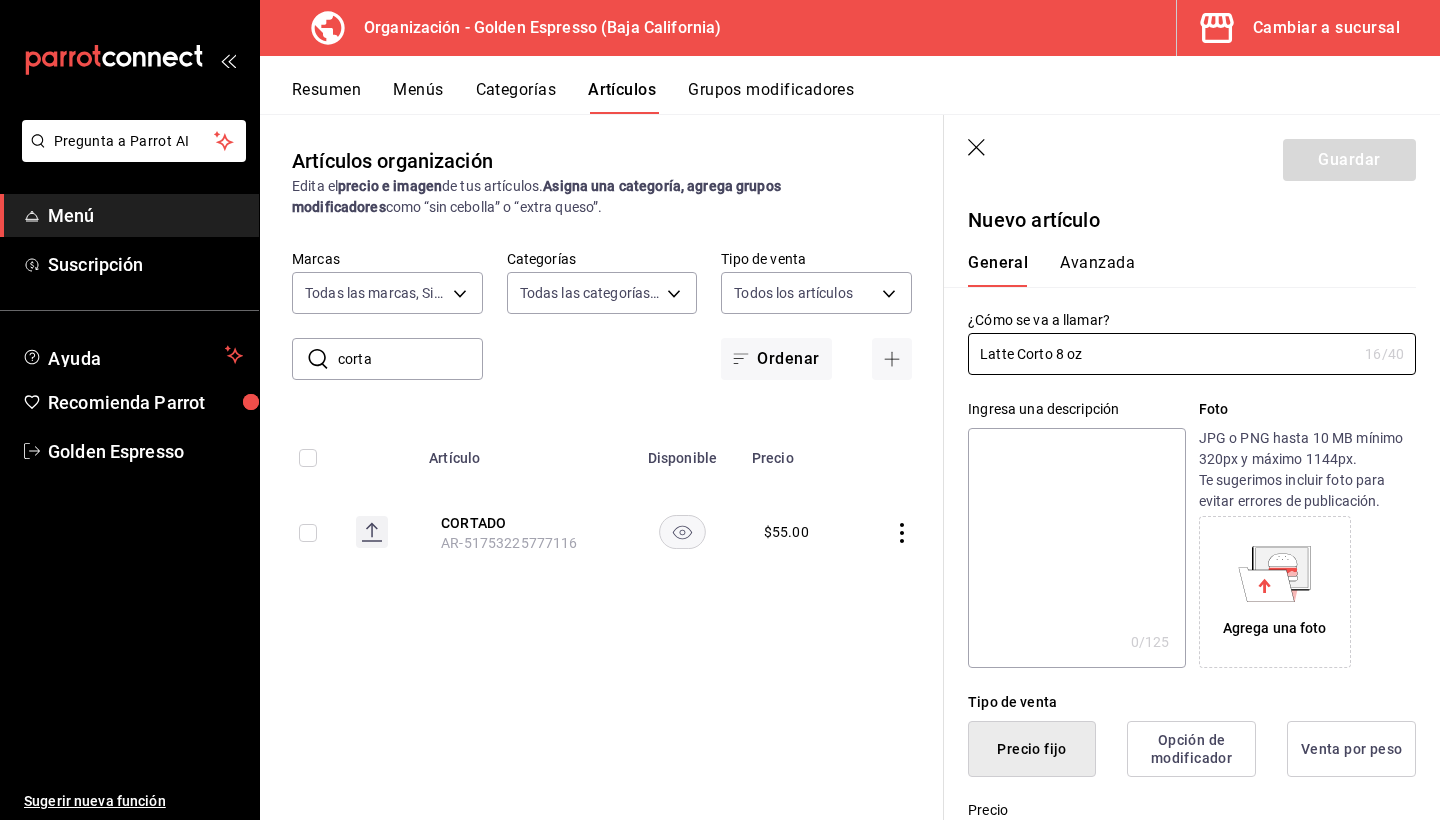 type on "Latte Corto 8 oz" 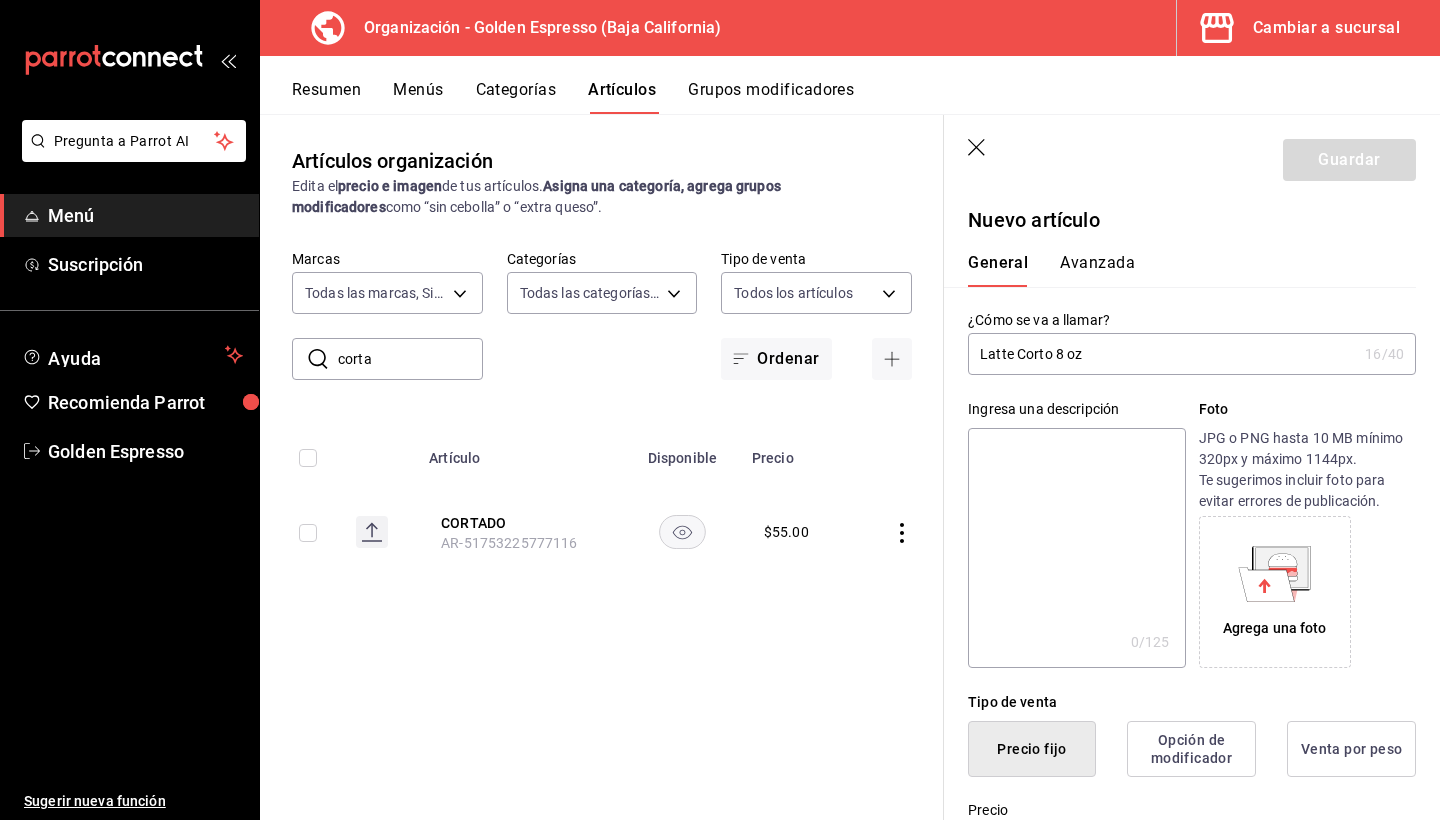 paste on "Latte Corto 8 oz" 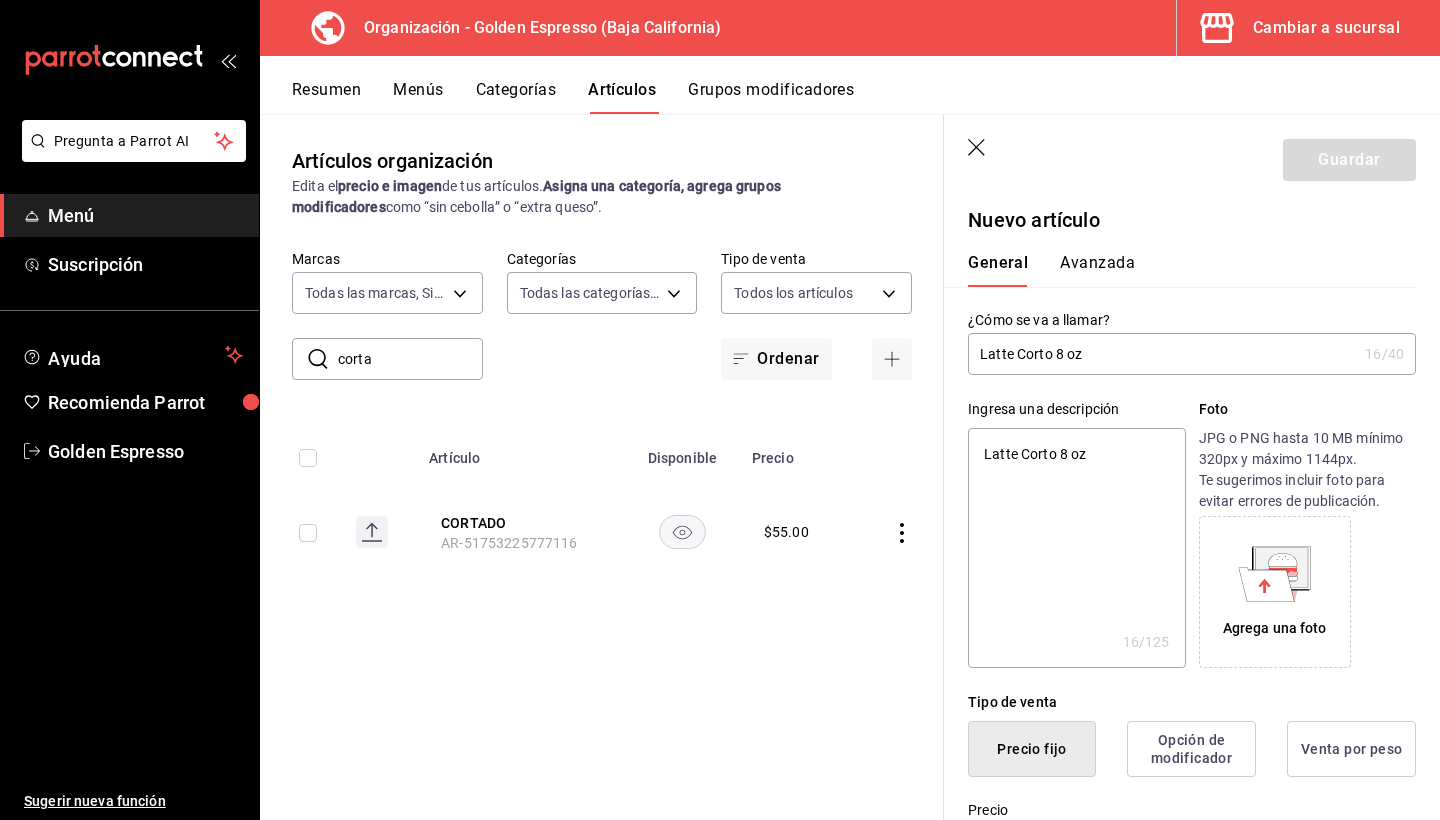 click on "Latte Corto 8 oz" at bounding box center [1076, 548] 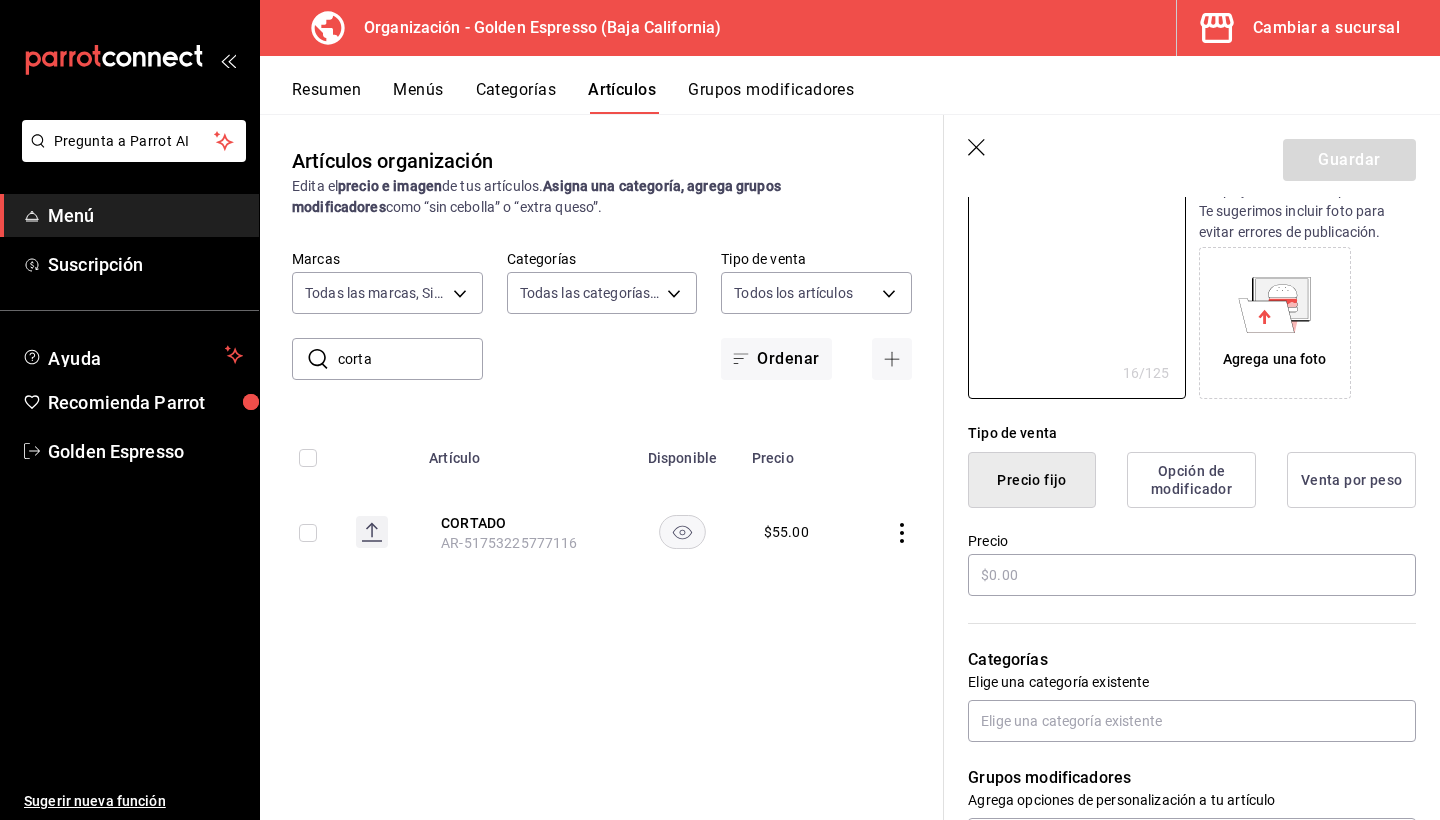 scroll, scrollTop: 276, scrollLeft: 0, axis: vertical 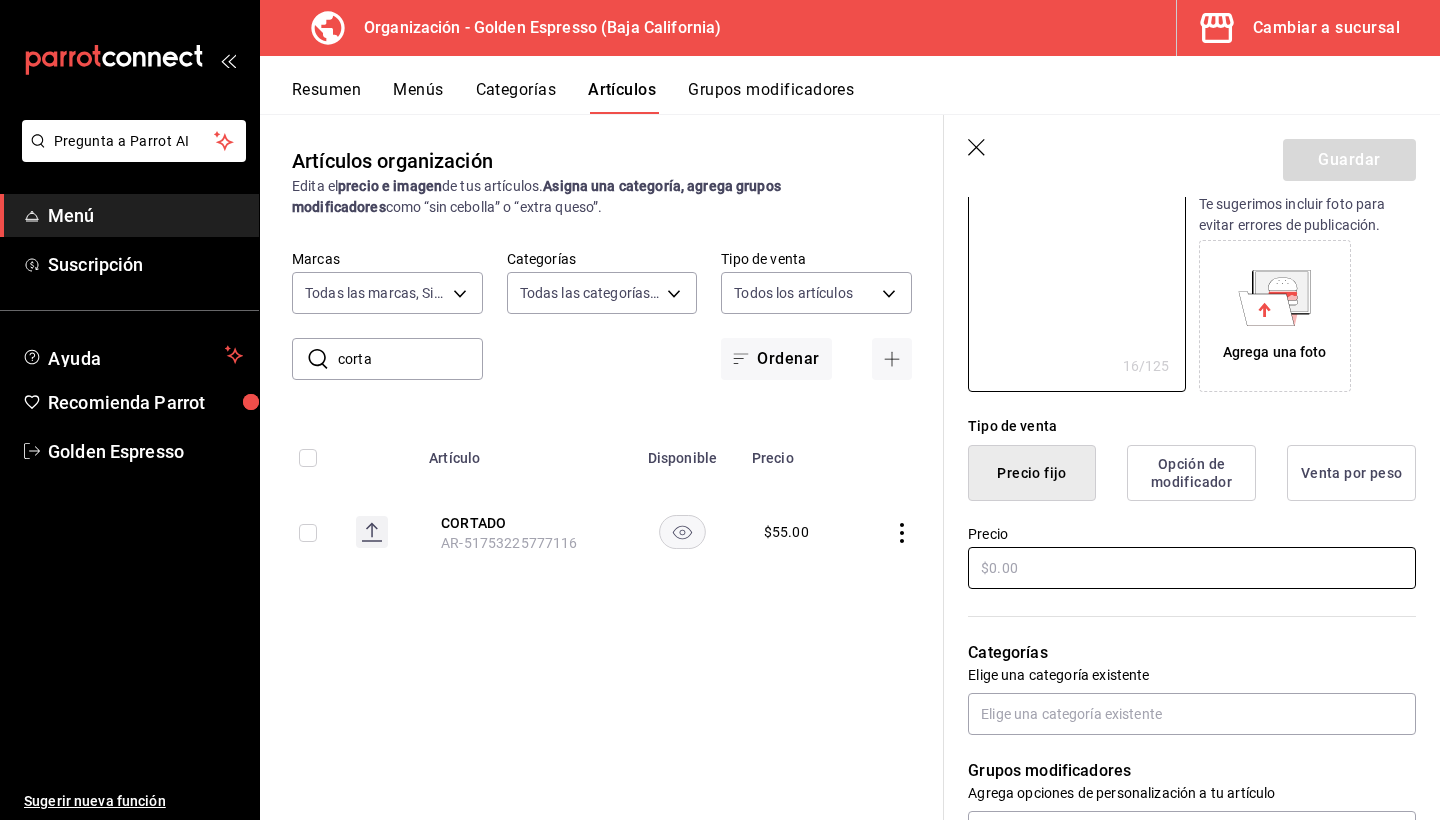 type on "Latte Corto 8 oz" 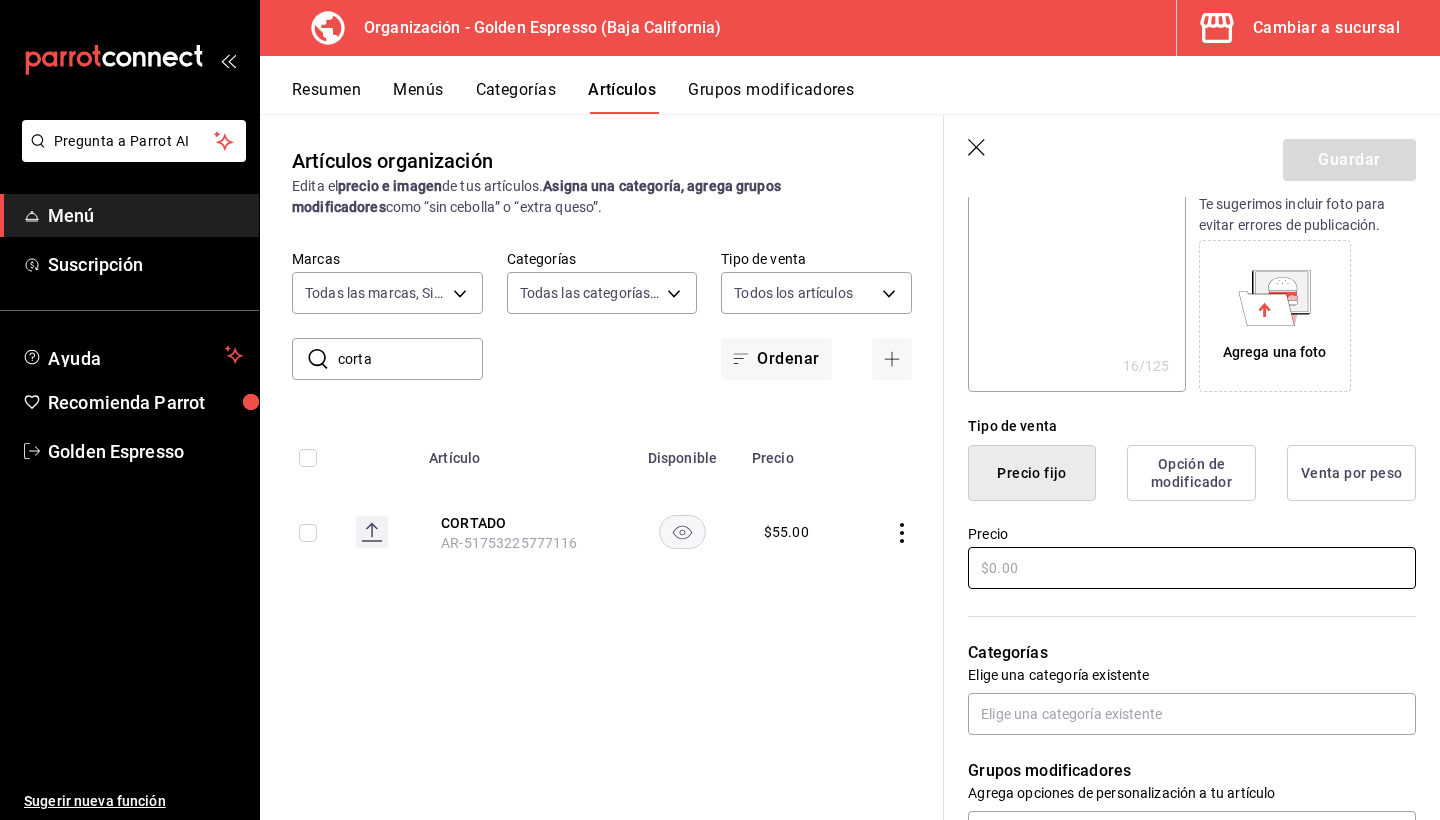 type on "x" 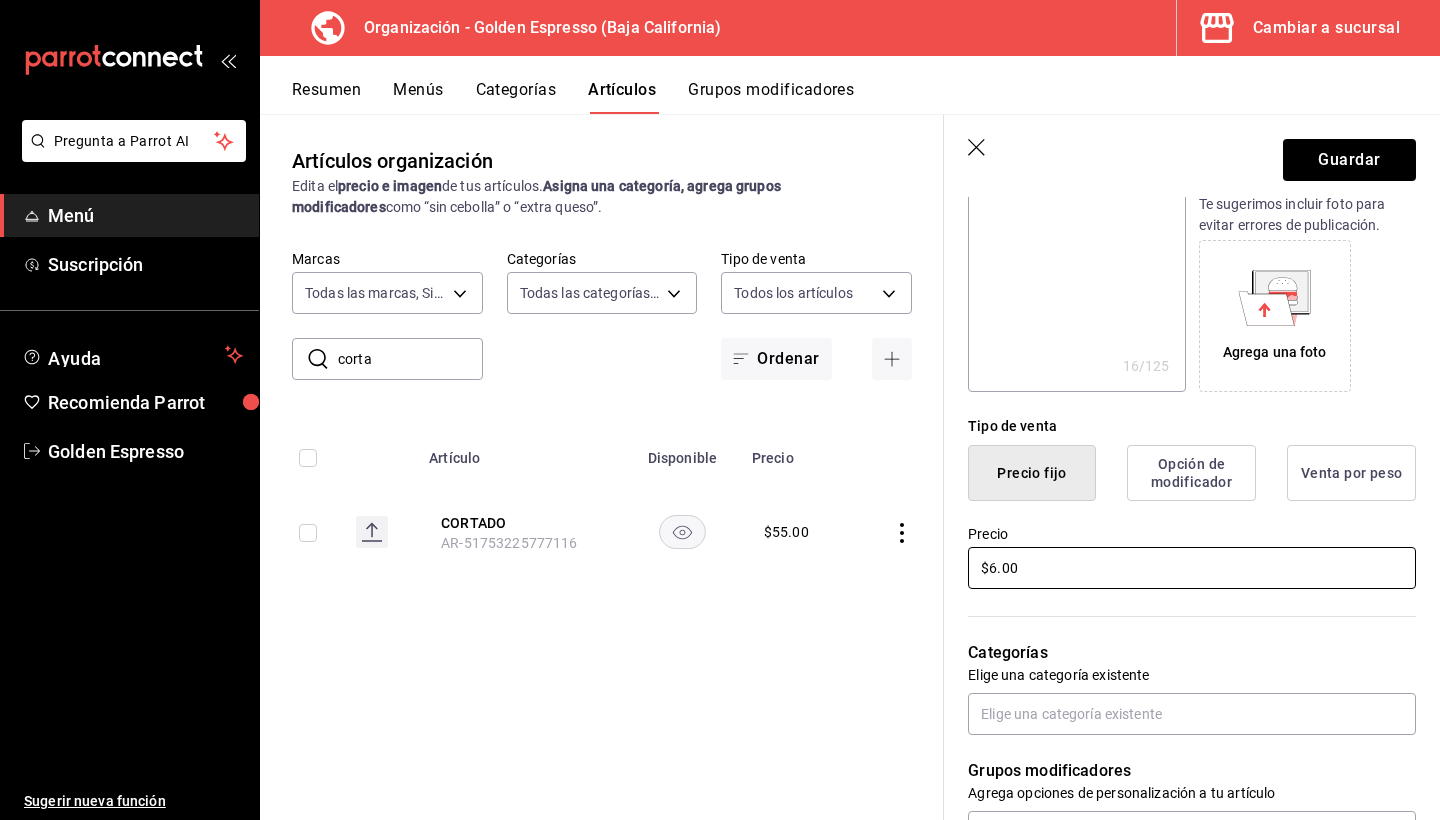 type on "x" 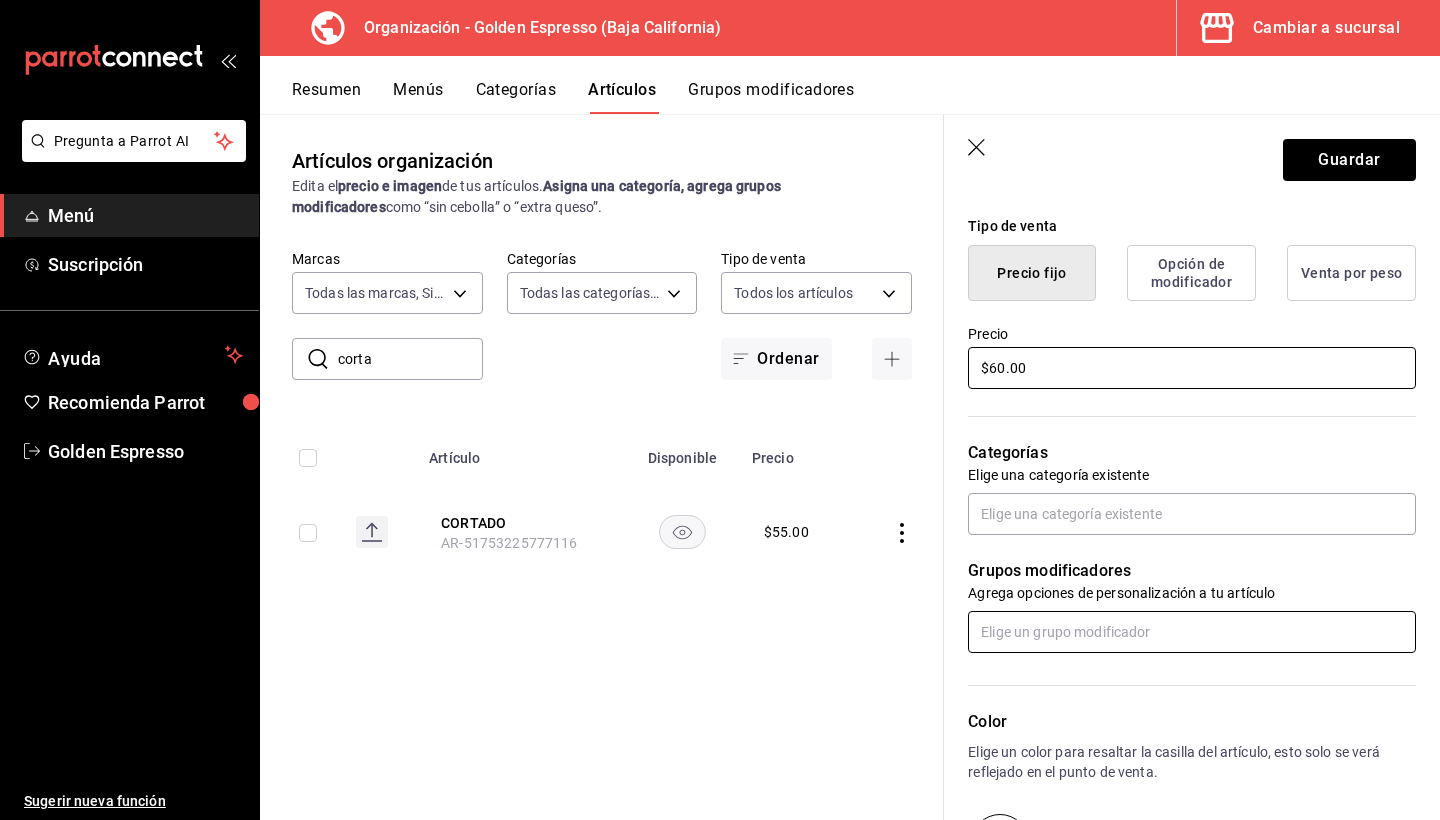 scroll, scrollTop: 489, scrollLeft: 0, axis: vertical 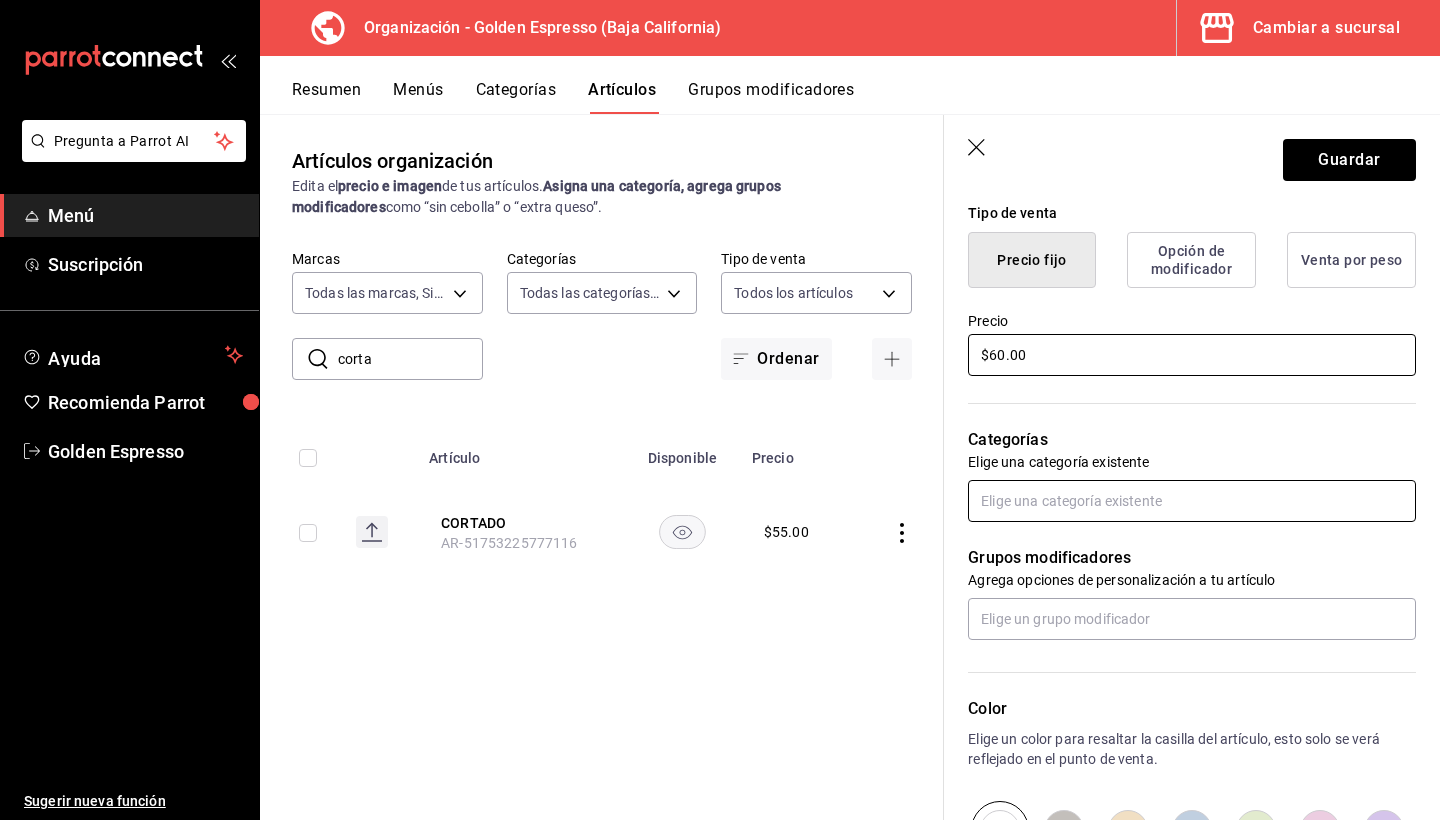 type on "$60.00" 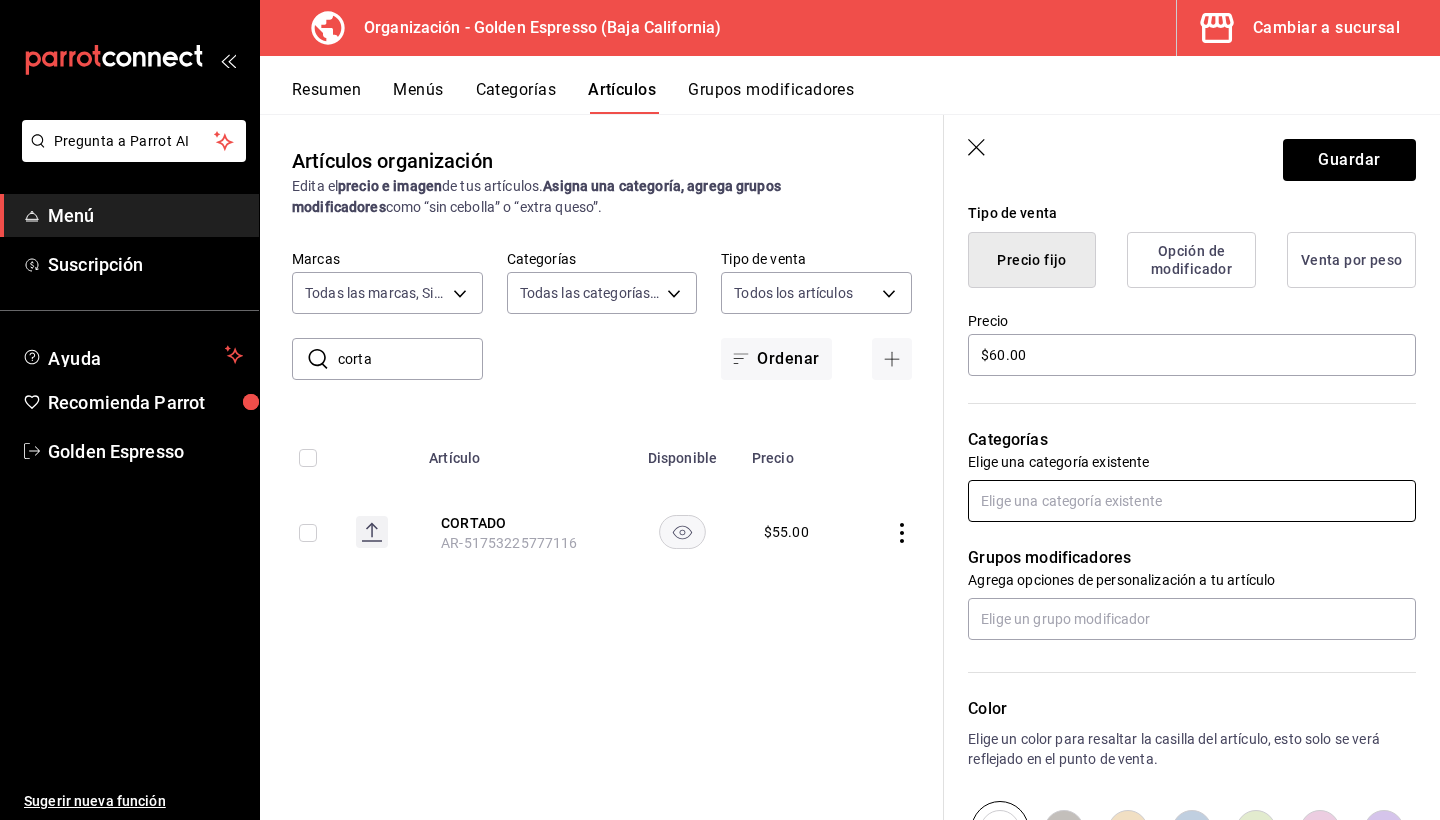 click at bounding box center [1192, 501] 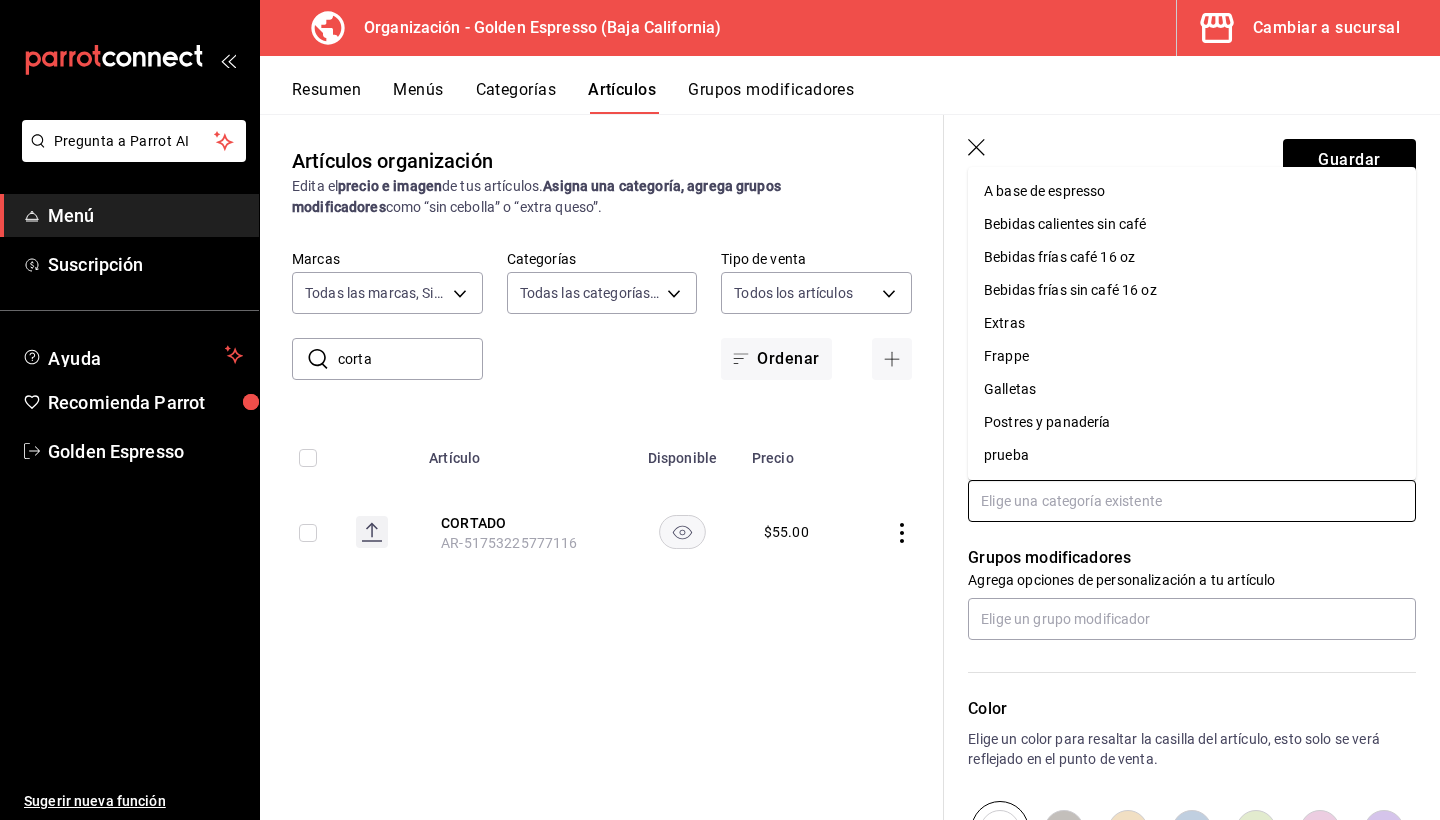click on "A base de espresso" at bounding box center [1192, 191] 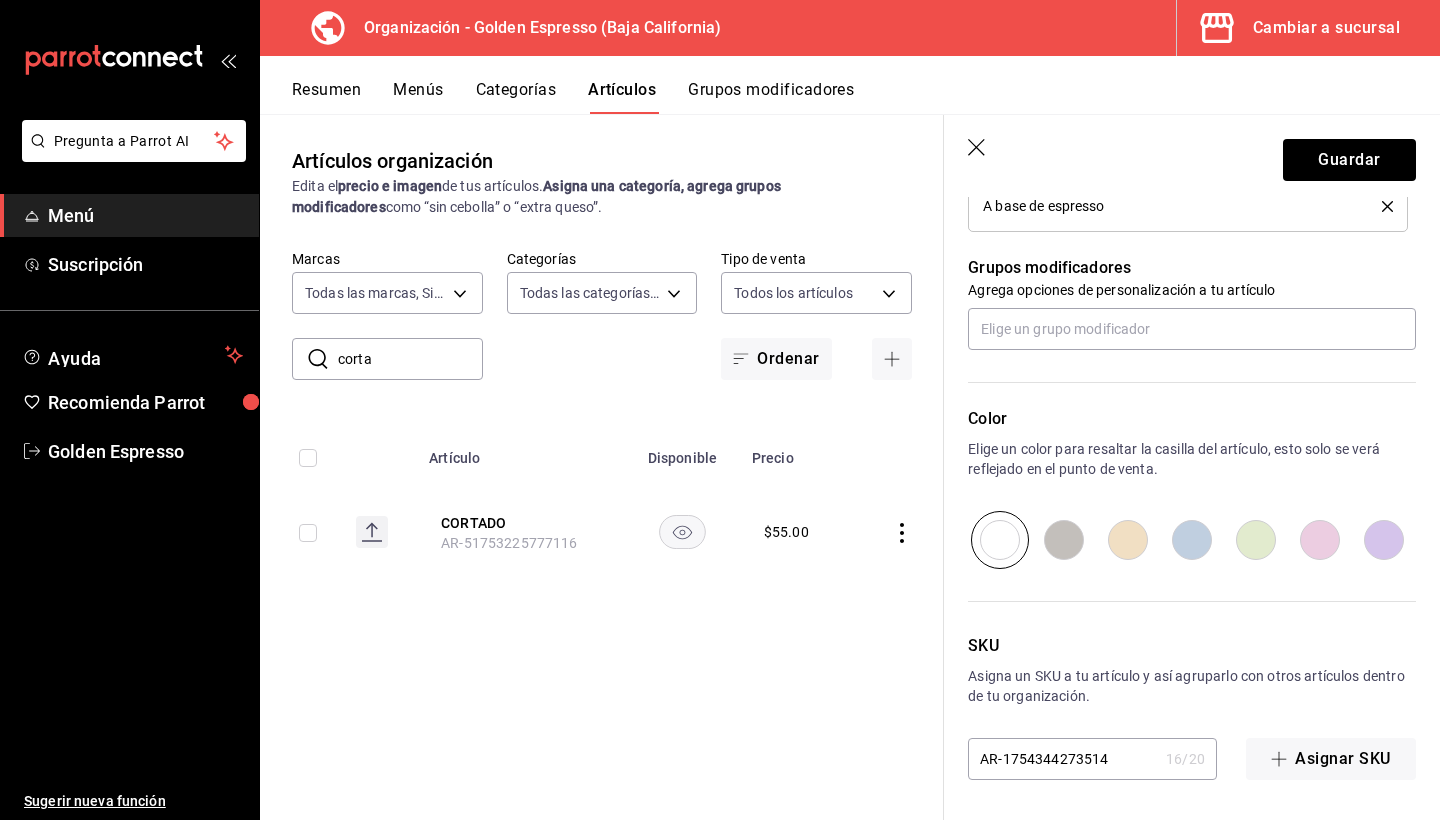 scroll, scrollTop: 845, scrollLeft: 0, axis: vertical 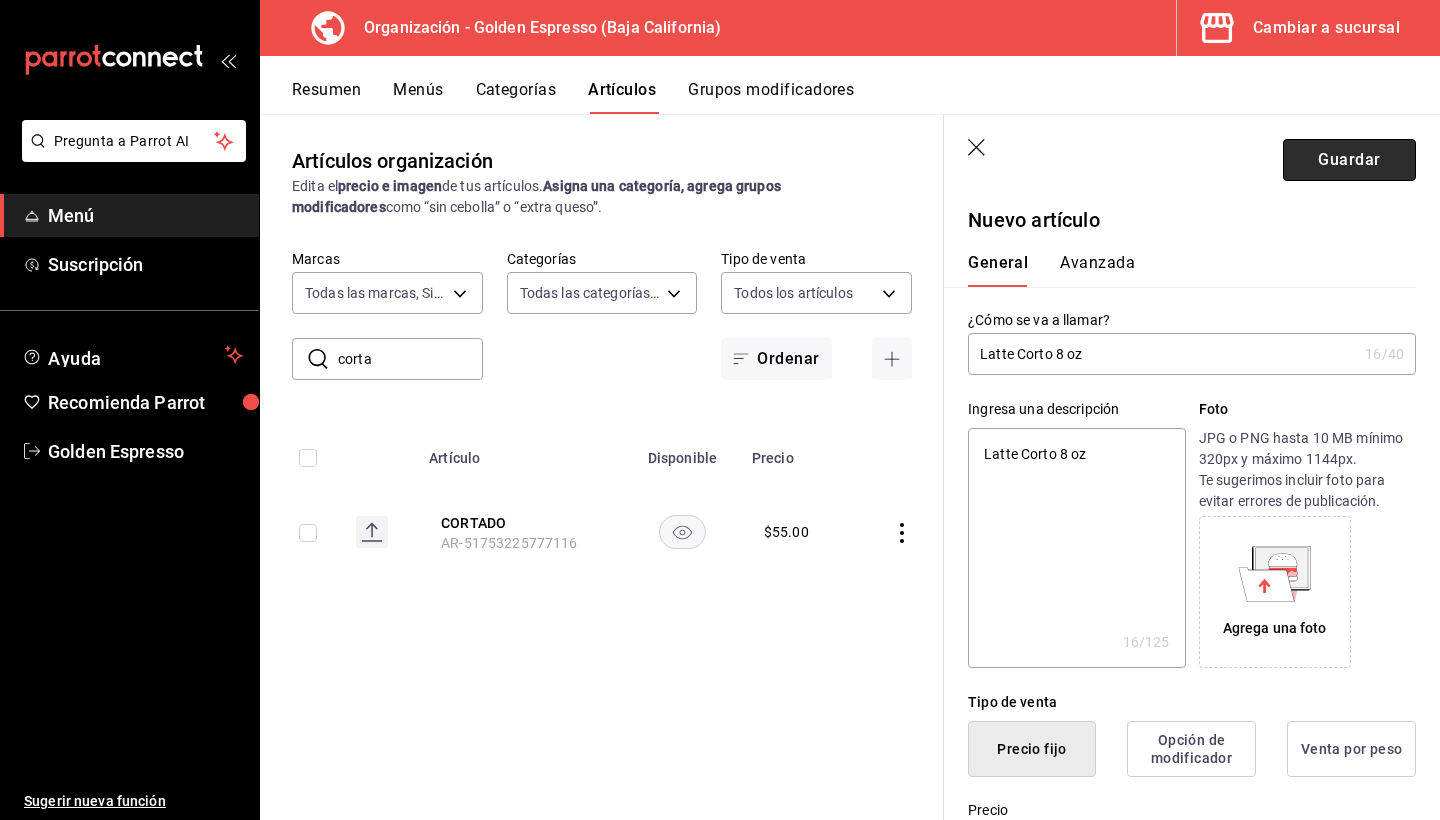 click on "Guardar" at bounding box center (1349, 160) 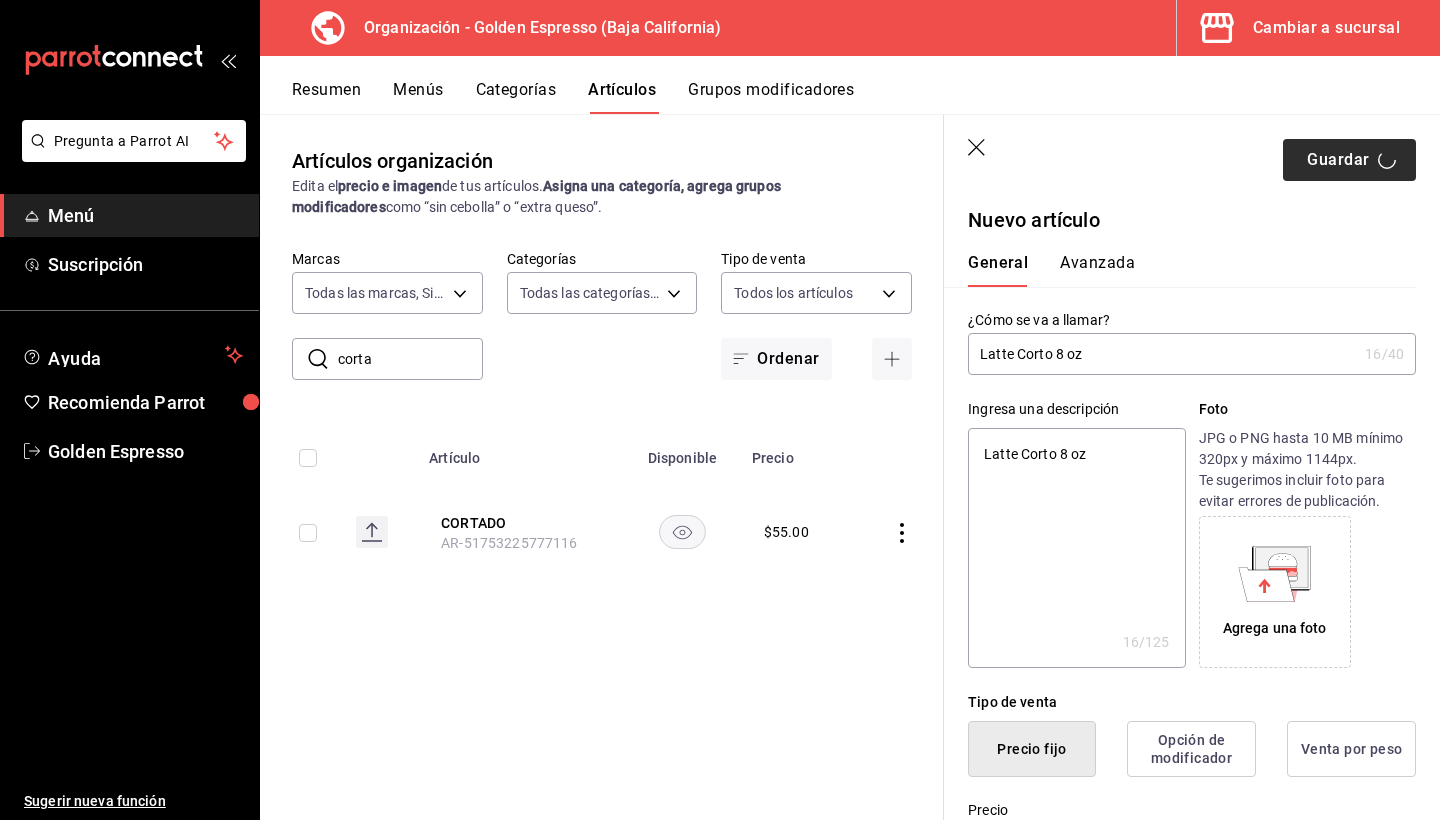 type on "x" 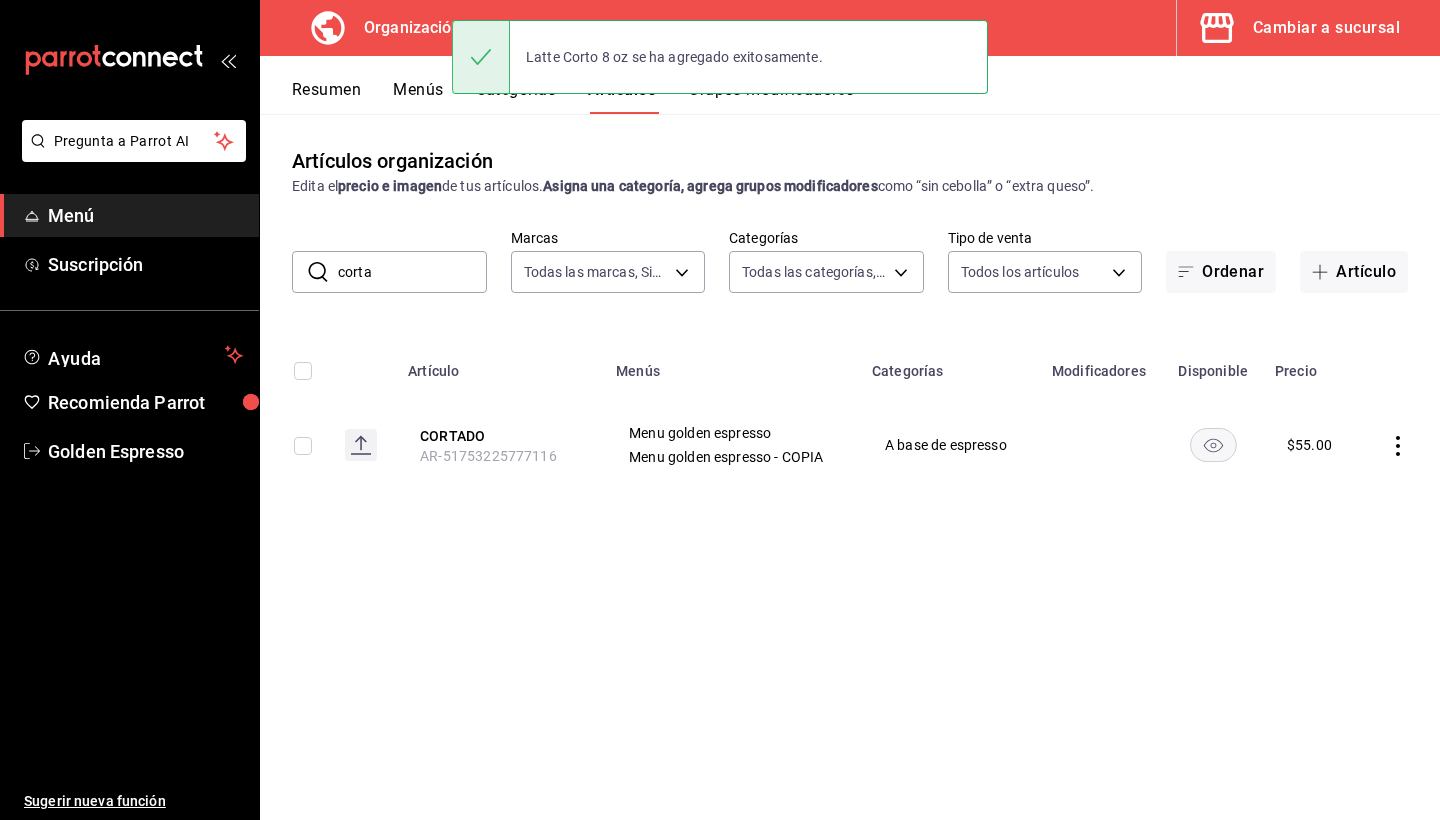 click on "corta" at bounding box center (412, 272) 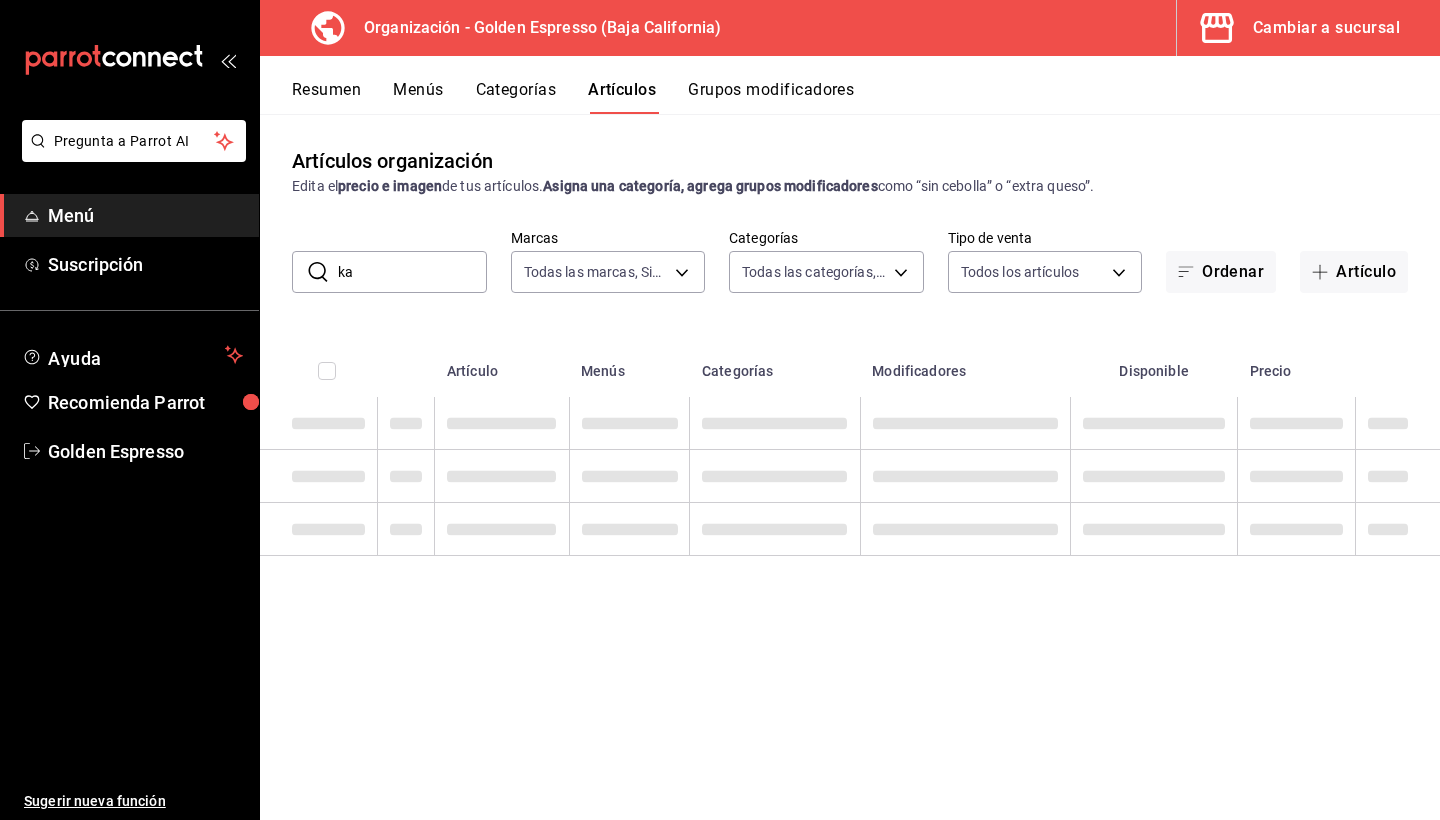 type on "k" 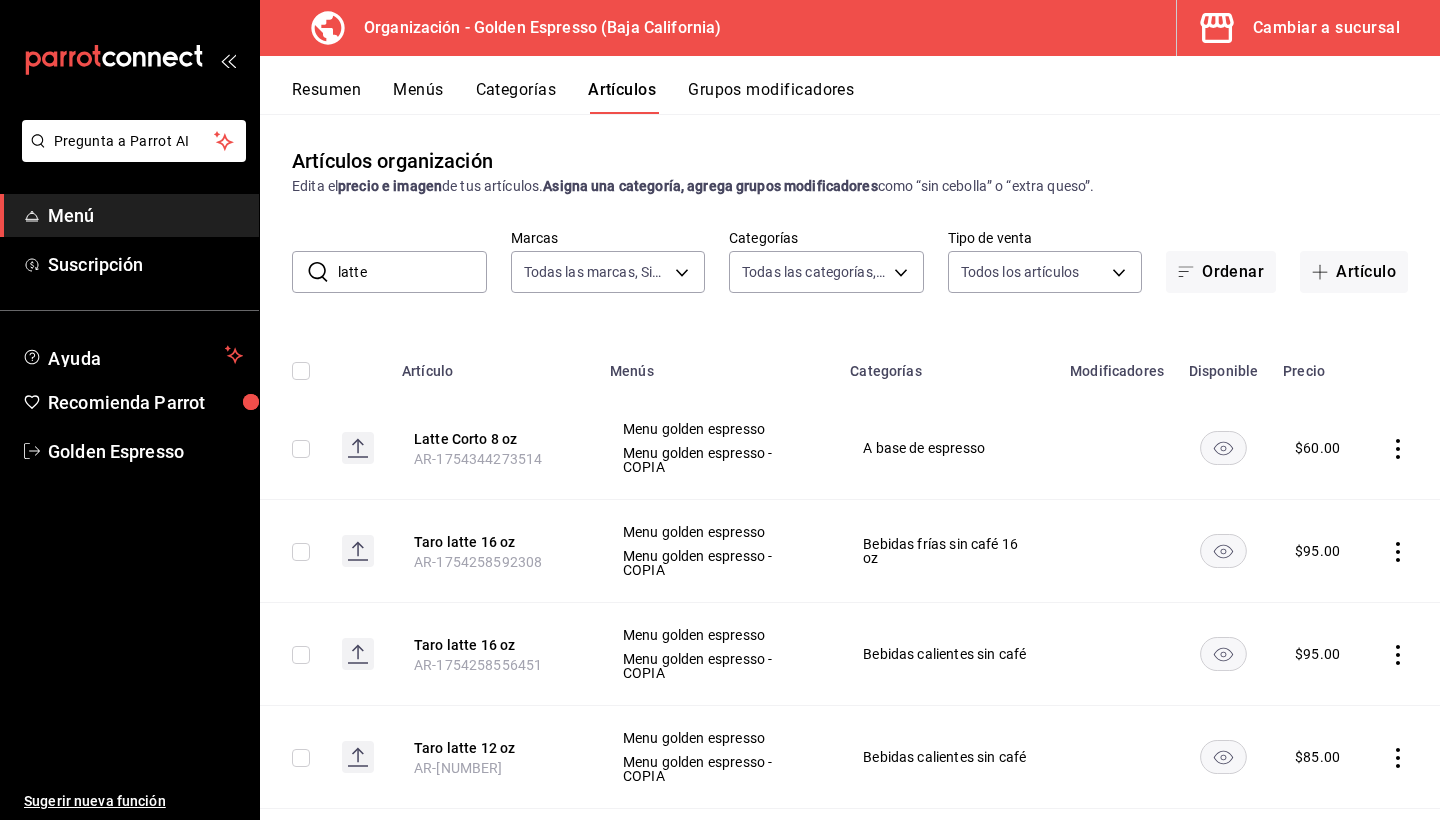 click on "latte" at bounding box center [412, 272] 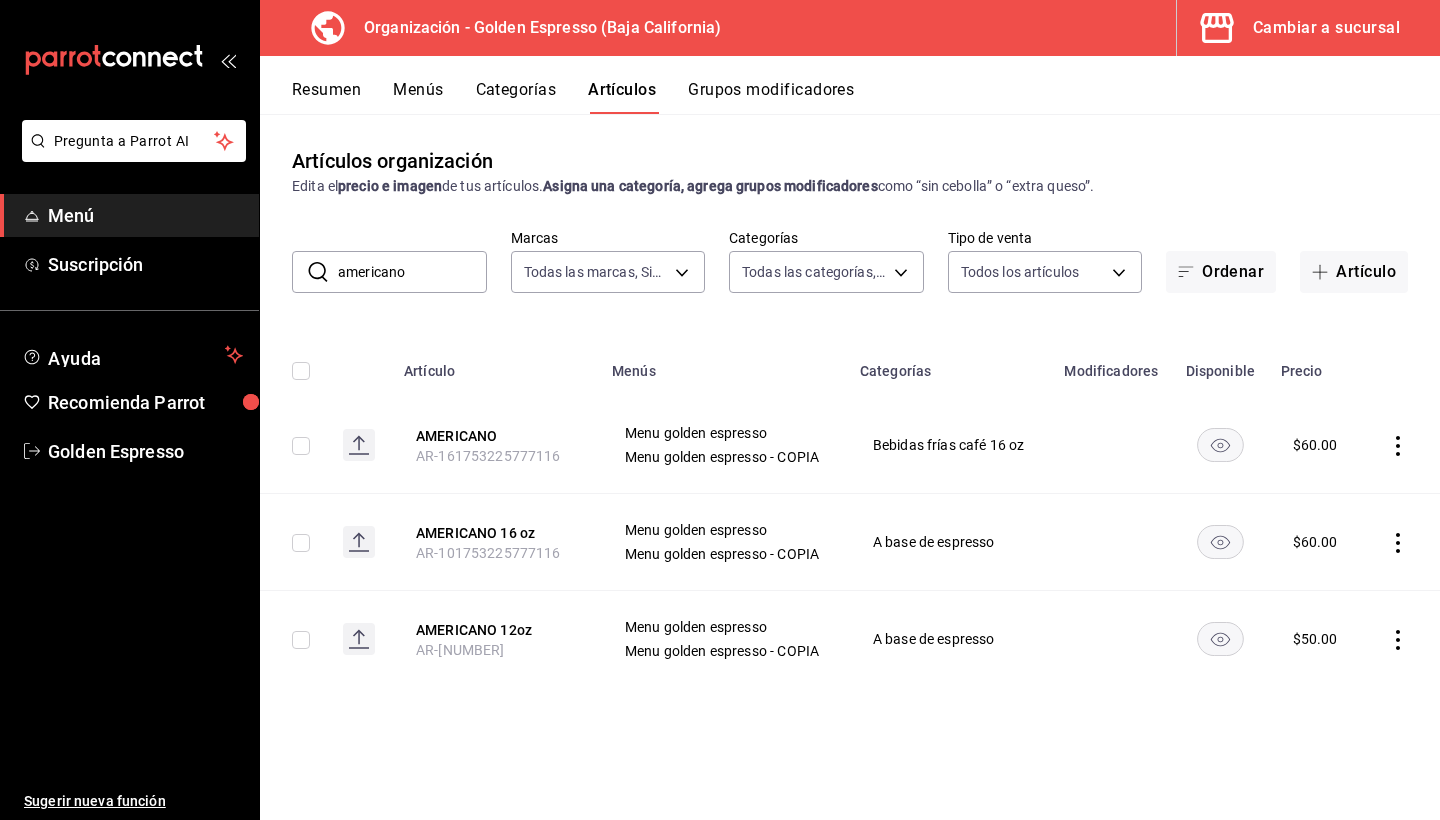 click on "americano" at bounding box center [412, 272] 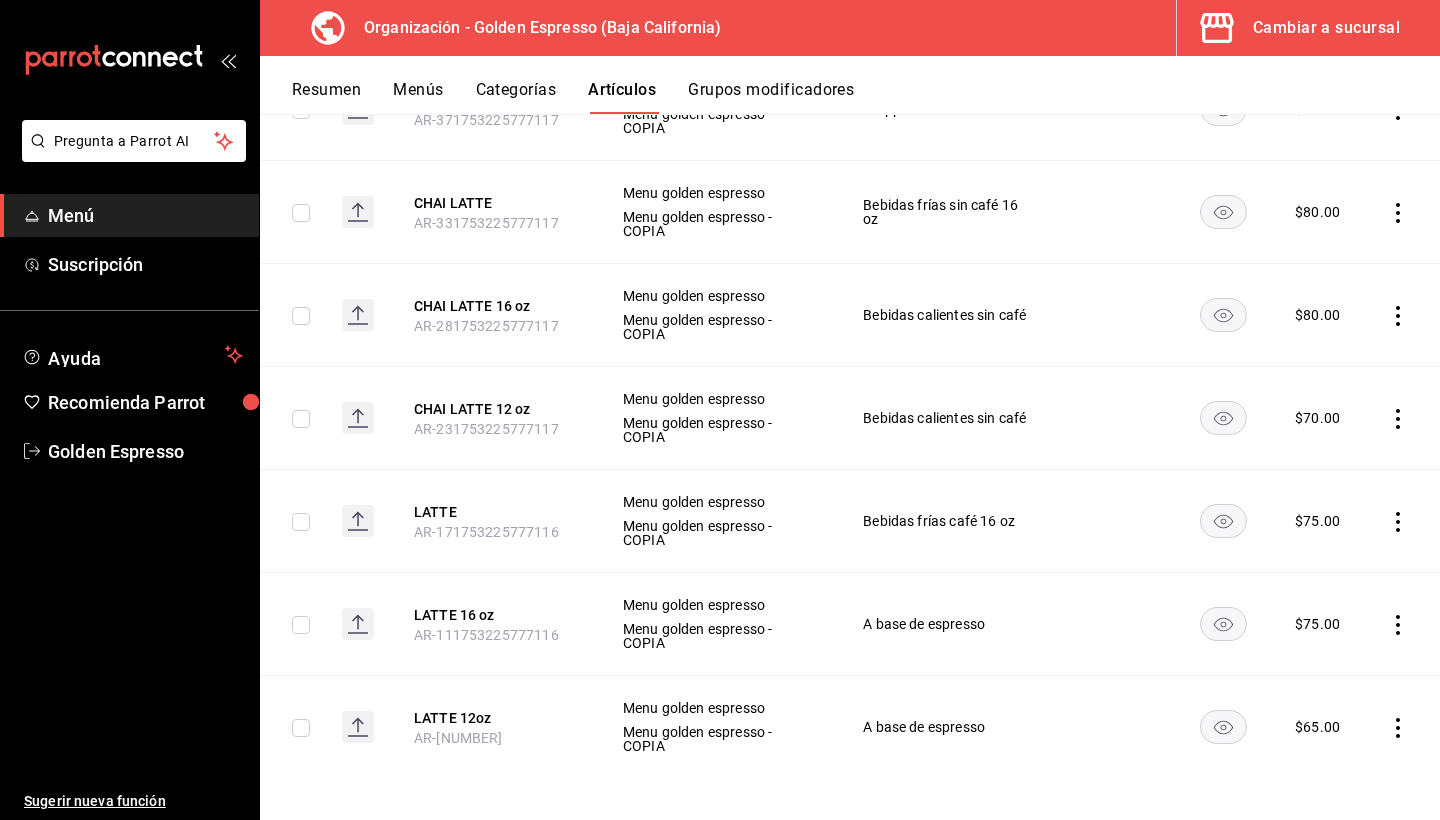 scroll, scrollTop: 861, scrollLeft: 0, axis: vertical 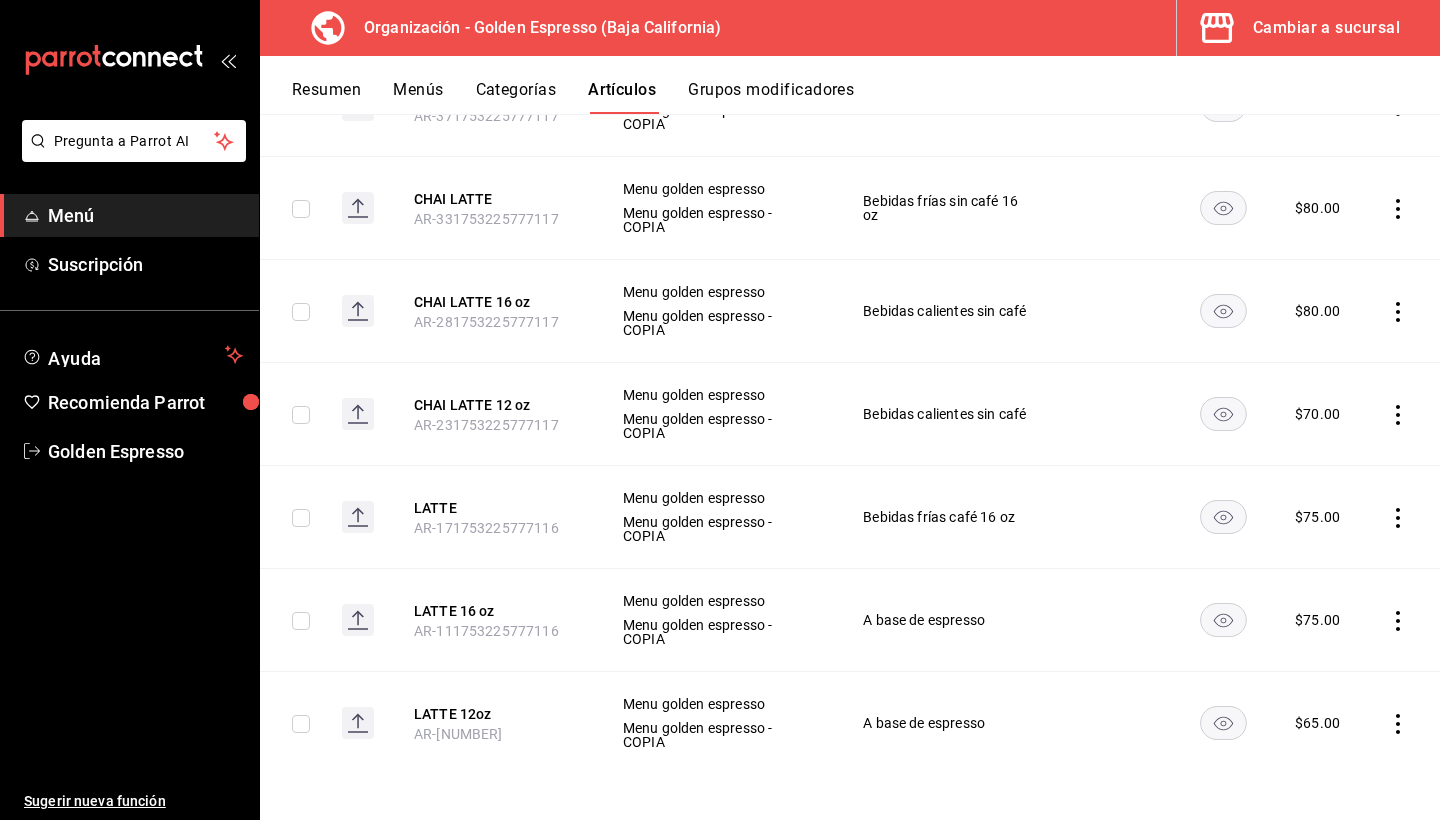 click on "Menu golden espresso - COPIA" at bounding box center (718, 323) 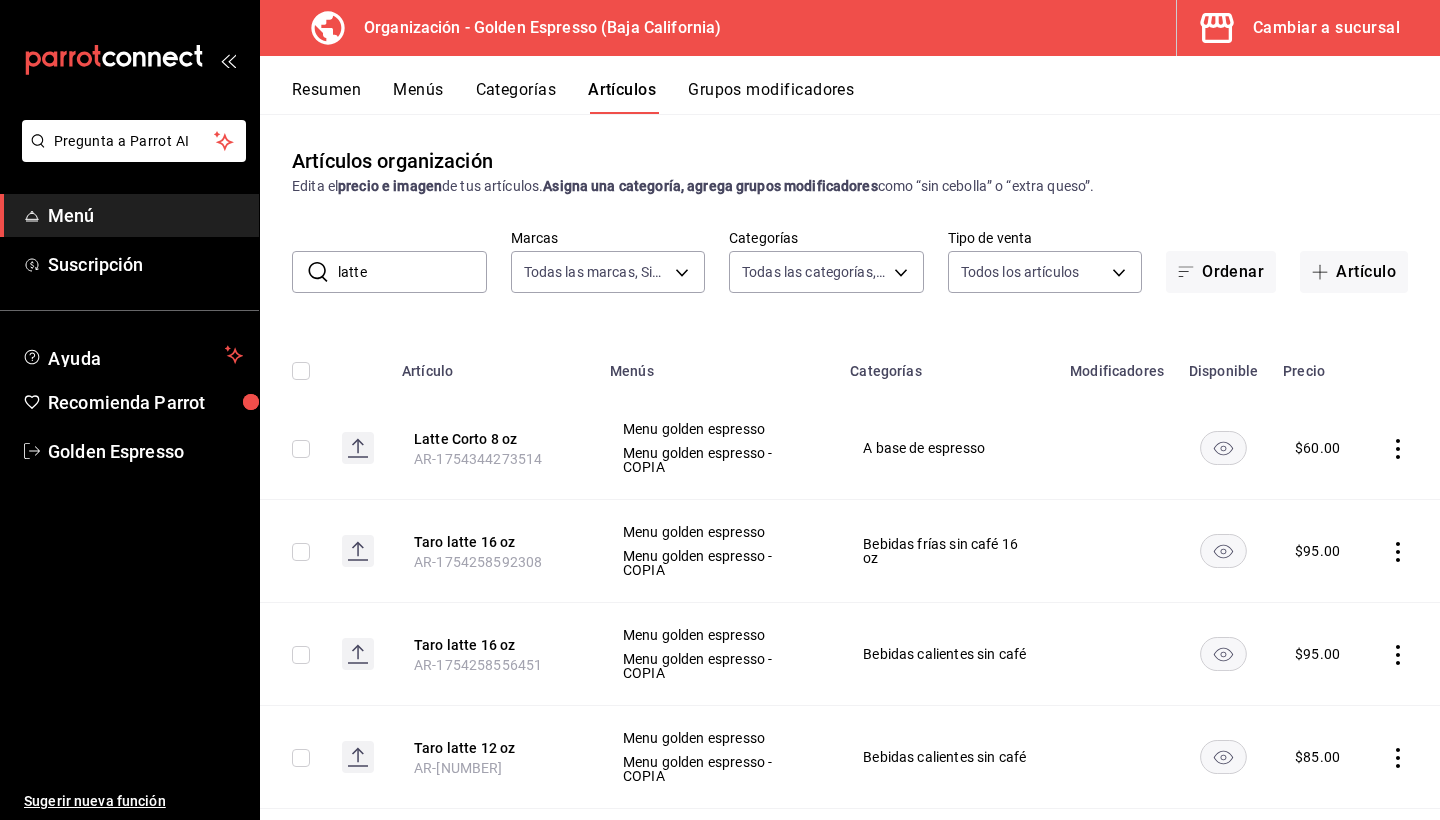 scroll, scrollTop: 0, scrollLeft: 0, axis: both 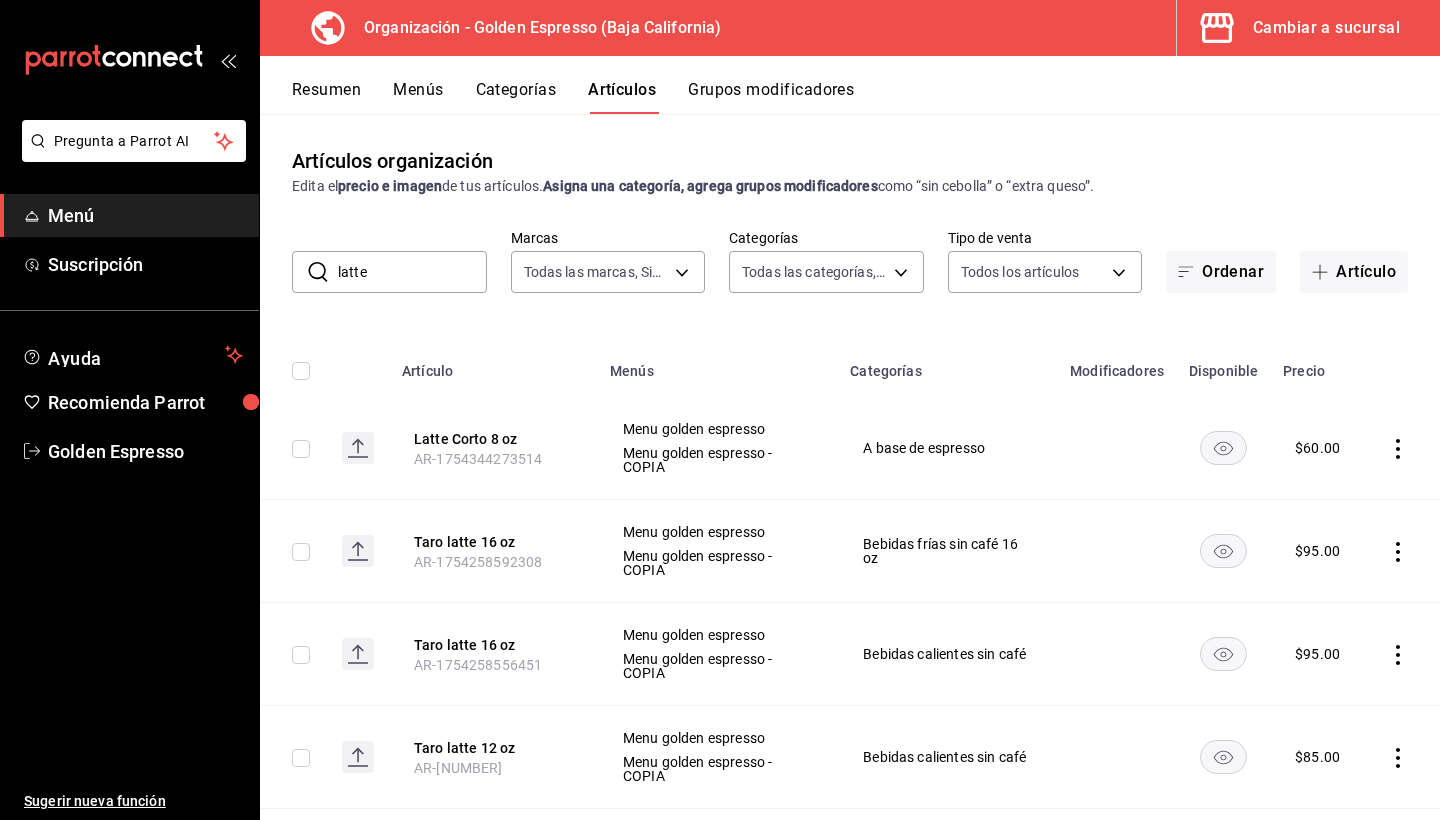 click on "Latte Corto 8 oz [PRODUCT_ID] Menu golden espresso Menu golden espresso - COPIA A base de espresso $ 60.00 Taro latte 16 oz [PRODUCT_ID] Menu golden espresso Menu golden espresso - COPIA Bebidas frías sin café 16 oz $ 95.00 Taro latte 16 oz [PRODUCT_ID] Menu golden espresso Menu golden espresso - COPIA Bebidas calientes sin café $ 95.00 Taro latte 12 oz [PRODUCT_ID] Menu golden espresso Menu golden espresso - COPIA Bebidas calientes sin café $ 85.00 Chai Latte Frappe [PRODUCT_ID] Menu golden espresso Menu golden espresso - COPIA Frappe $ 85.00 Latte Frappe [PRODUCT_ID] Menu golden espresso Menu golden espresso - COPIA Frappe $ 85.00 CHAI LATTE [PRODUCT_ID] Menu golden espresso Menu golden espresso - COPIA Bebidas frías sin café 16 oz $ 80.00 CHAI LATTE 16 oz [PRODUCT_ID] Menu golden espresso Menu golden espresso - COPIA Bebidas calientes sin café $ 80.00 CHAI LATTE 12 oz [PRODUCT_ID] Menu golden espresso Menu golden espresso - COPIA $ 70.00 LATTE $ 75.00 $" at bounding box center (850, 1014) 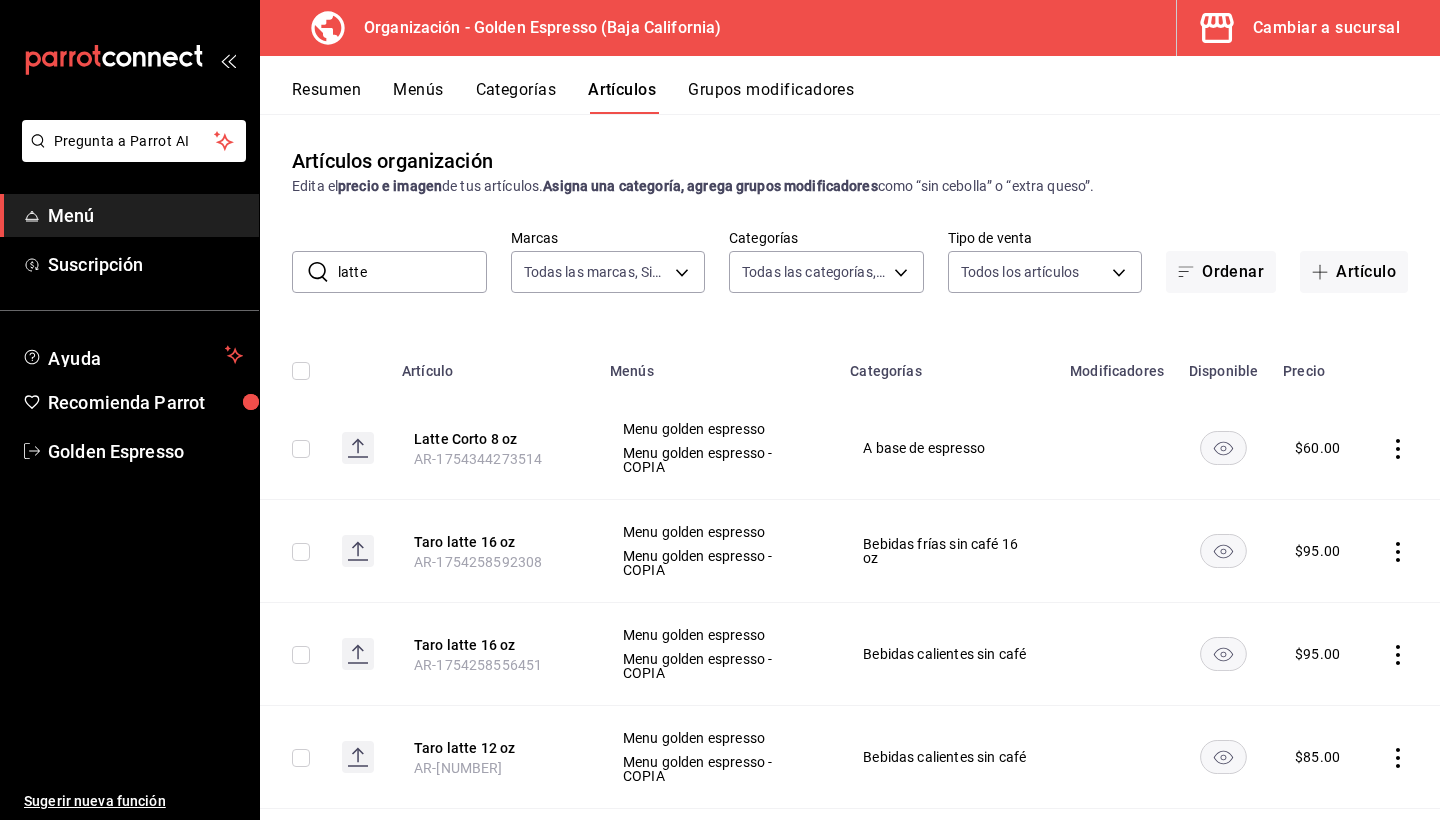 scroll, scrollTop: 0, scrollLeft: 0, axis: both 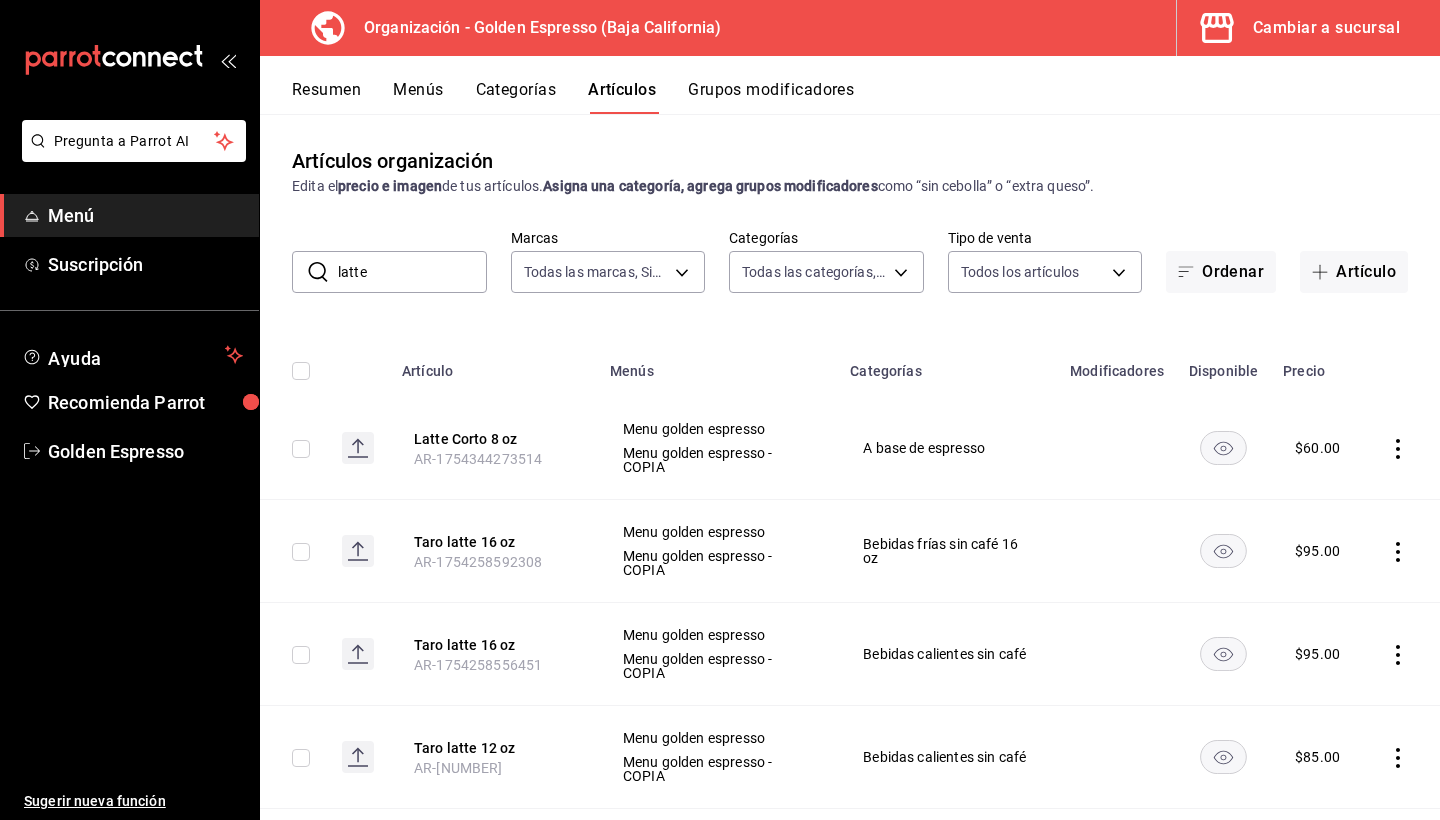 click on "latte" at bounding box center (412, 272) 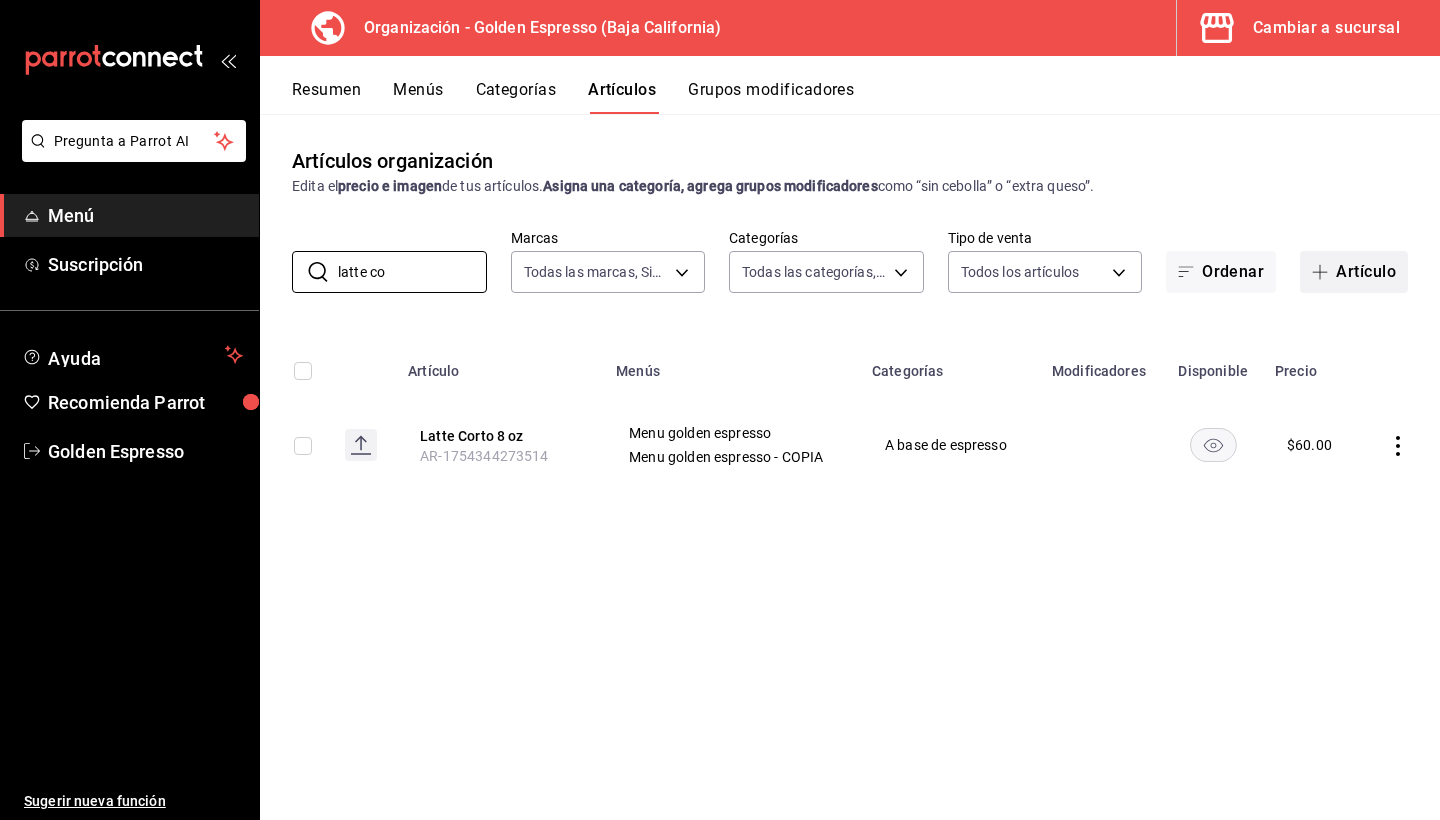 type on "latte co" 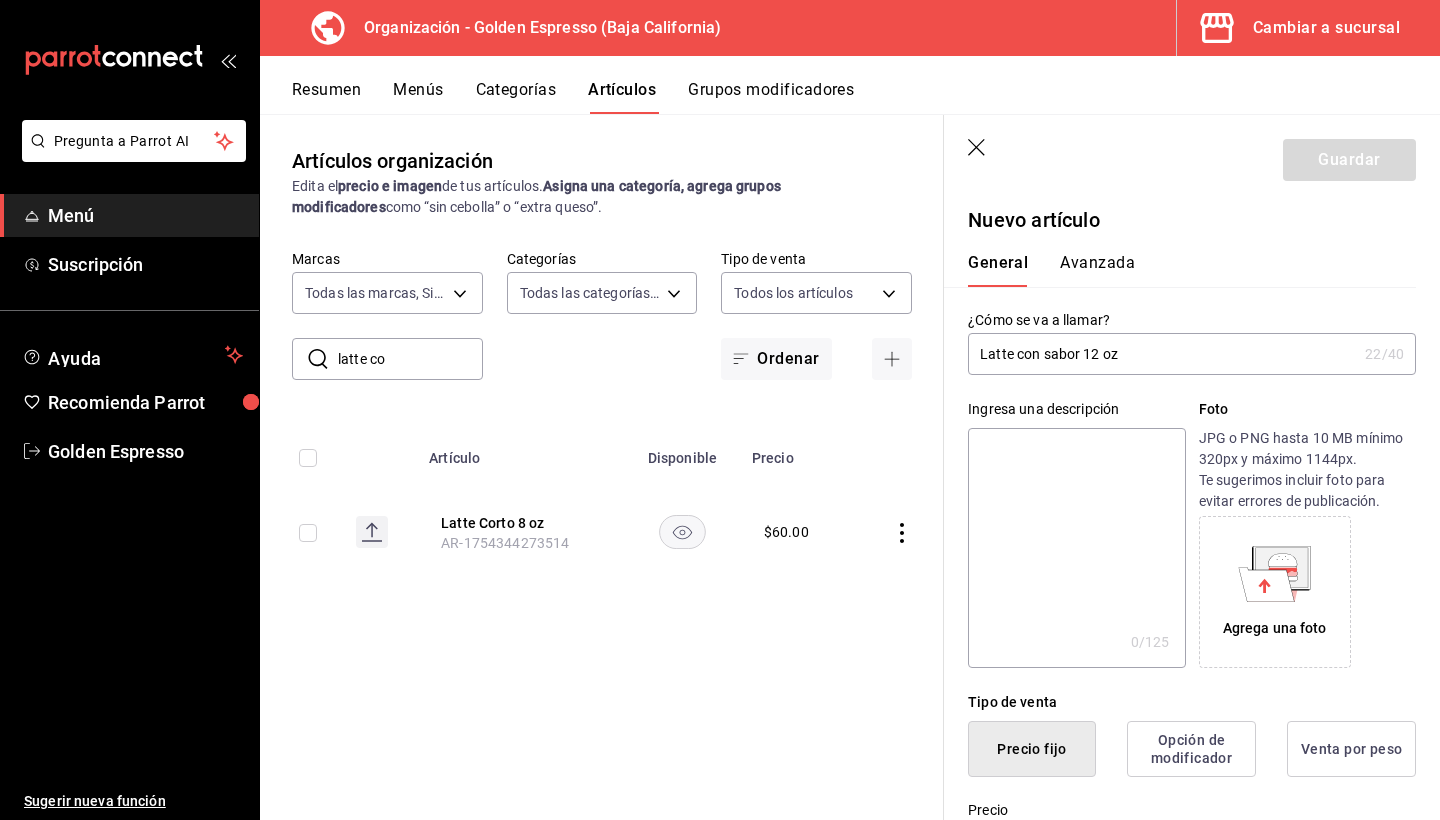 click on "Latte con sabor 12 oz" at bounding box center (1162, 354) 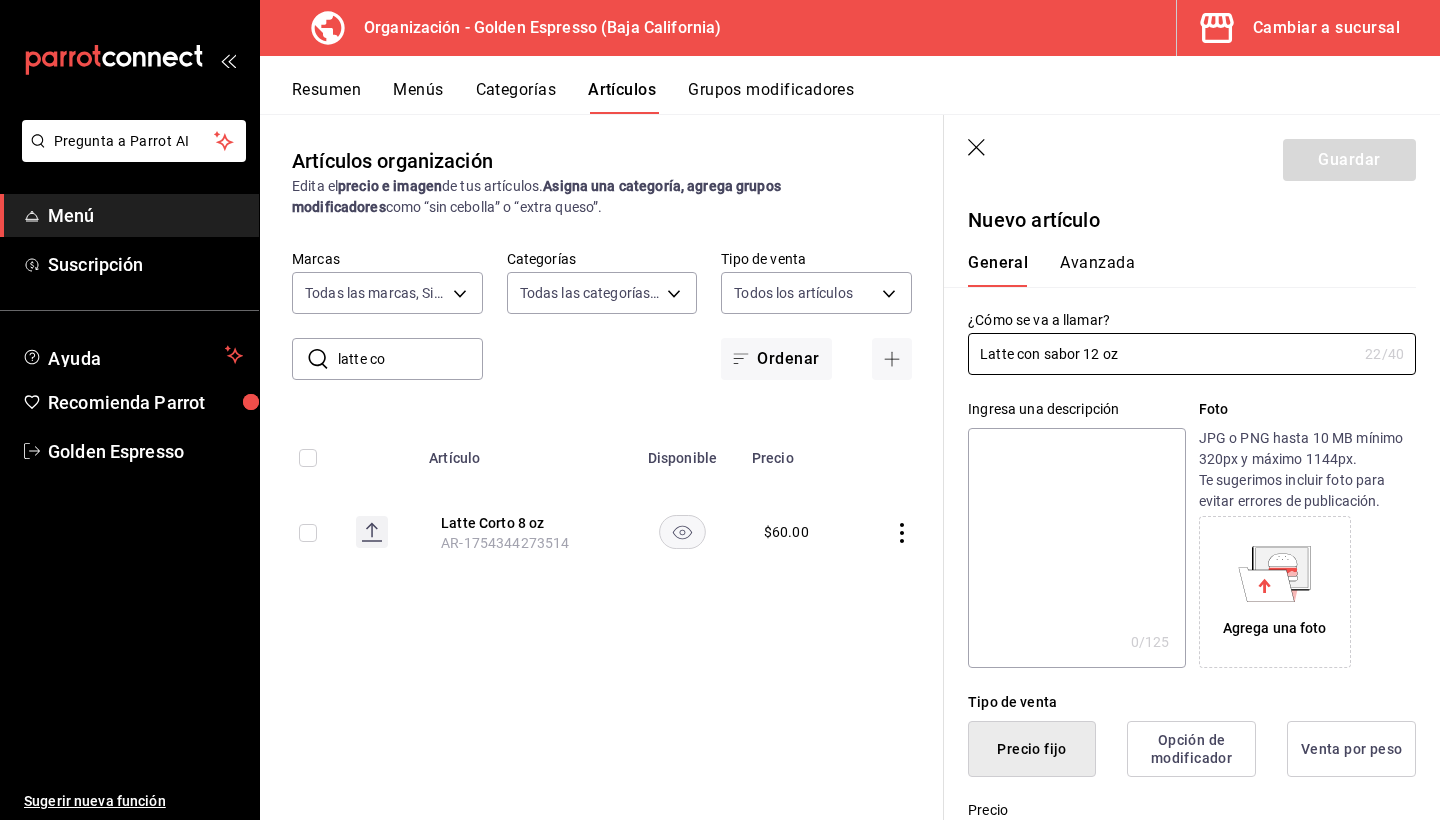 type on "Latte con sabor 12 oz" 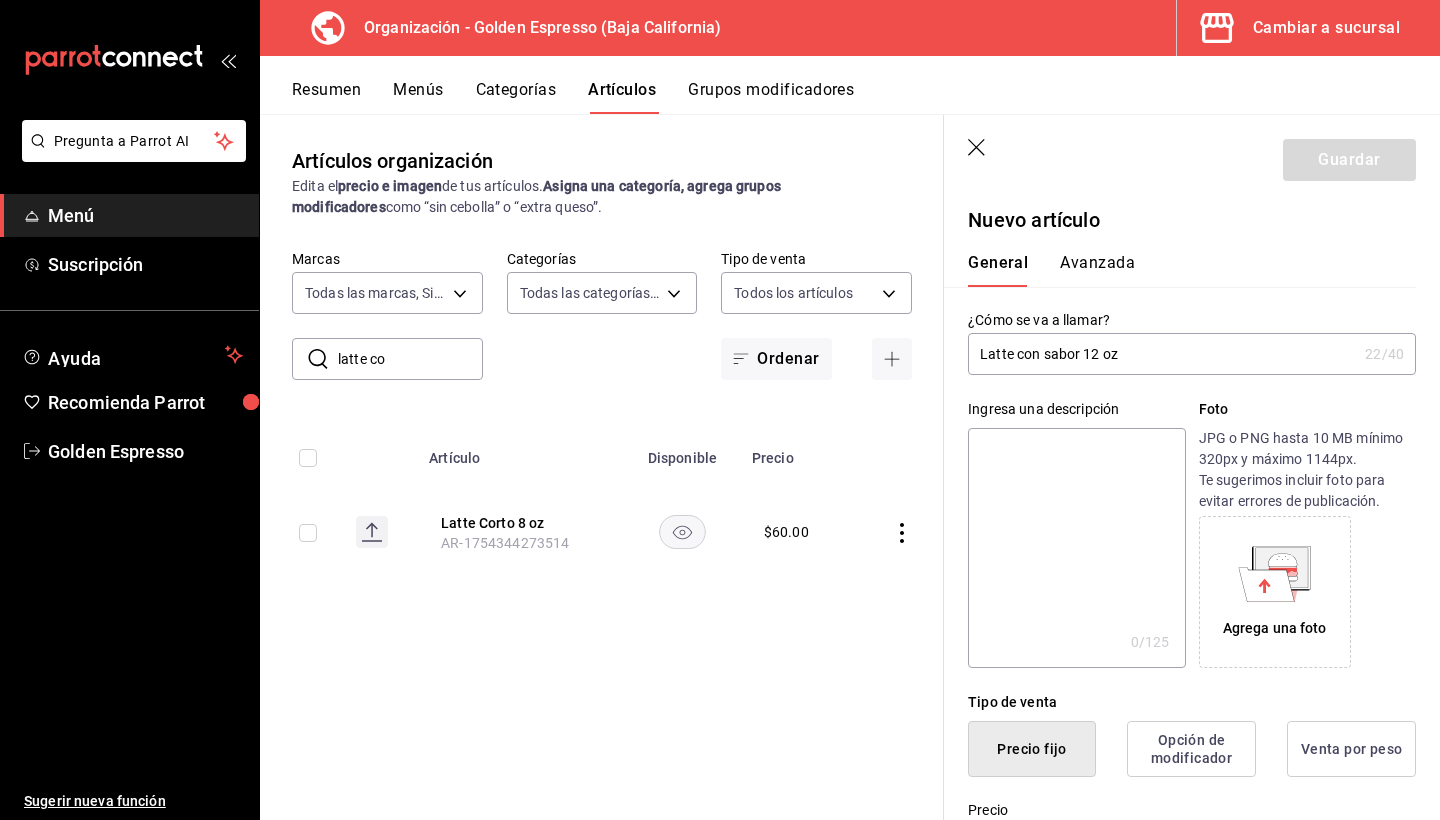 paste on "Latte con sabor 12 oz" 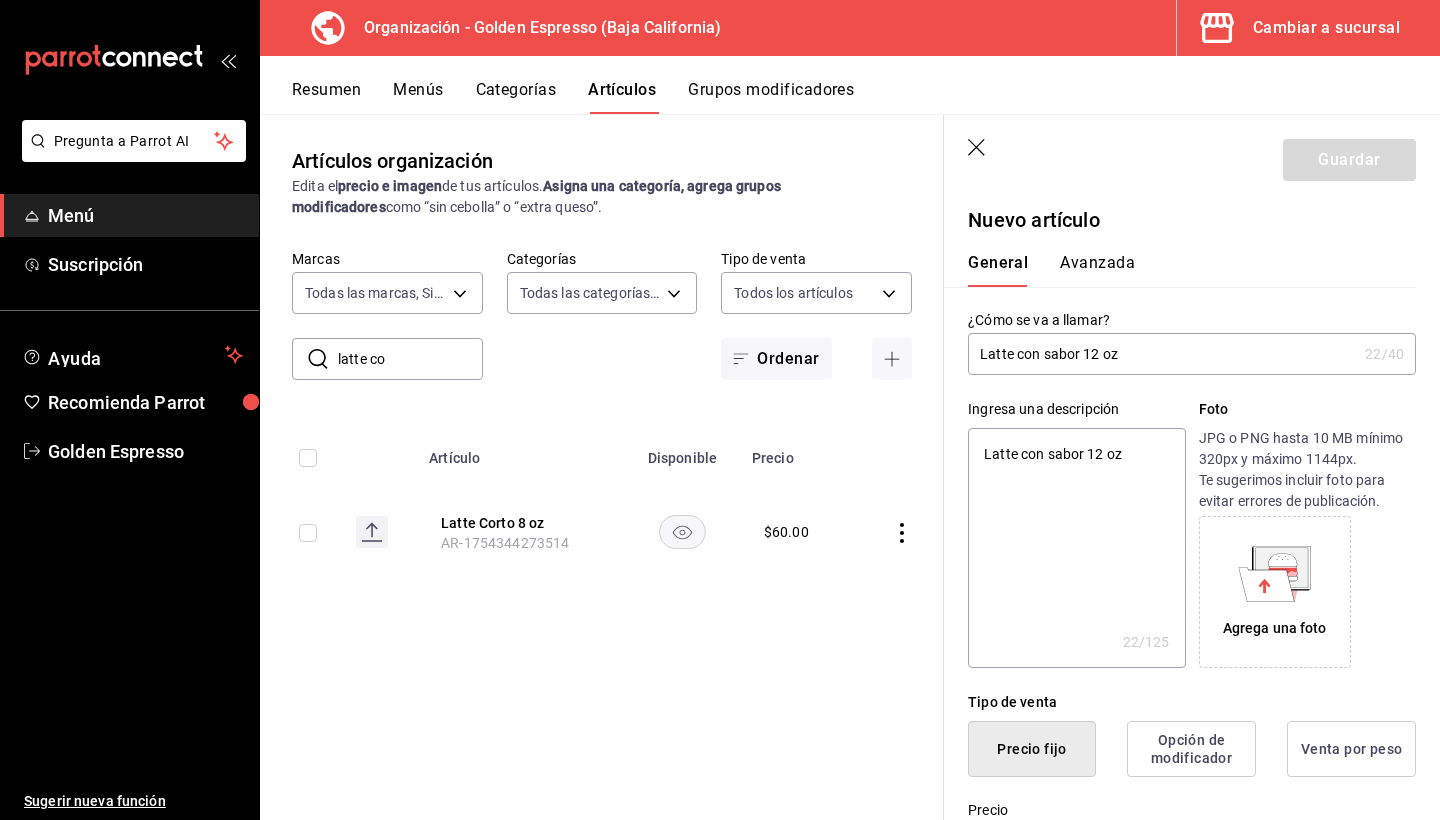 scroll, scrollTop: 289, scrollLeft: 0, axis: vertical 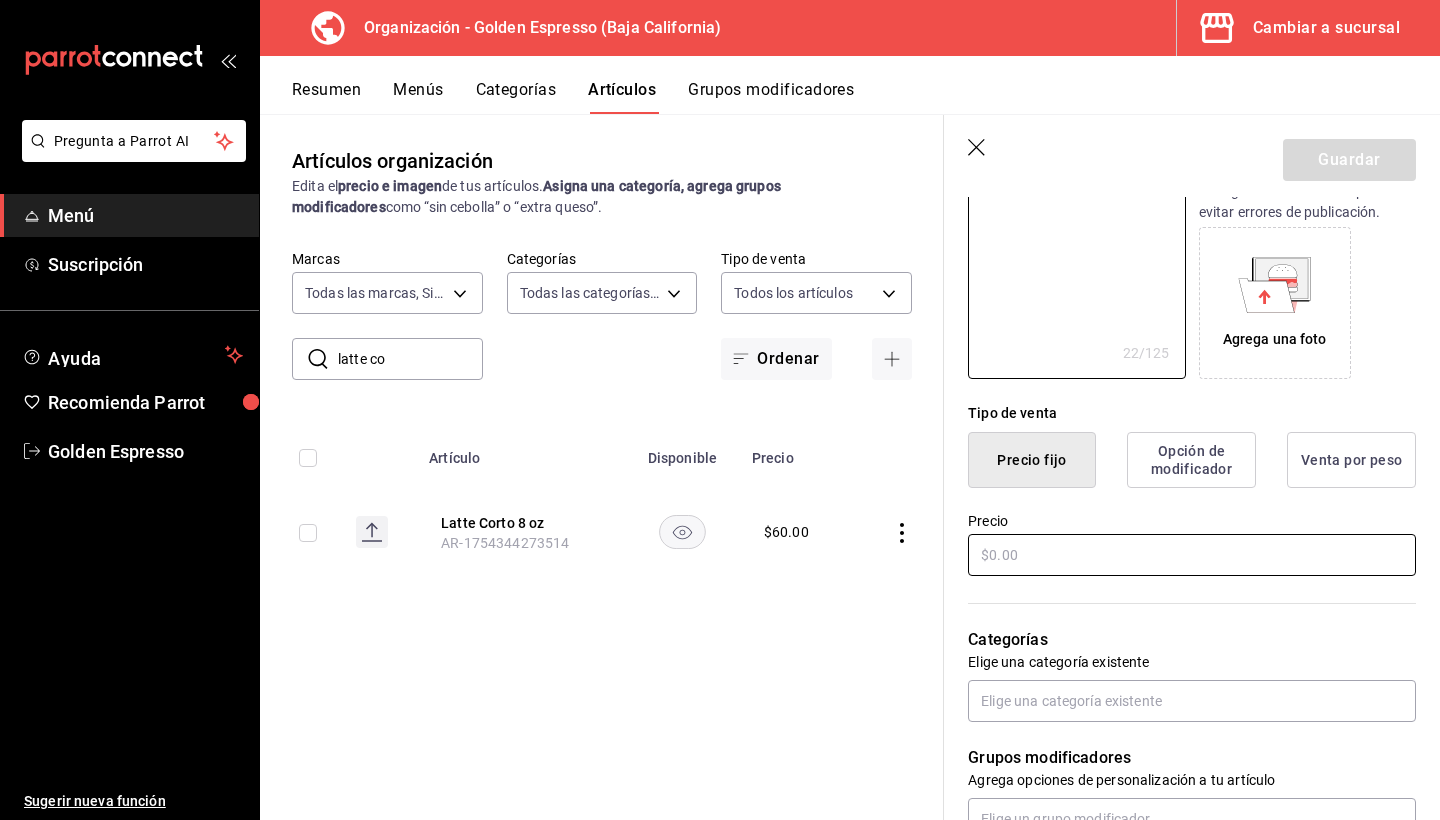 type on "Latte con sabor 12 oz" 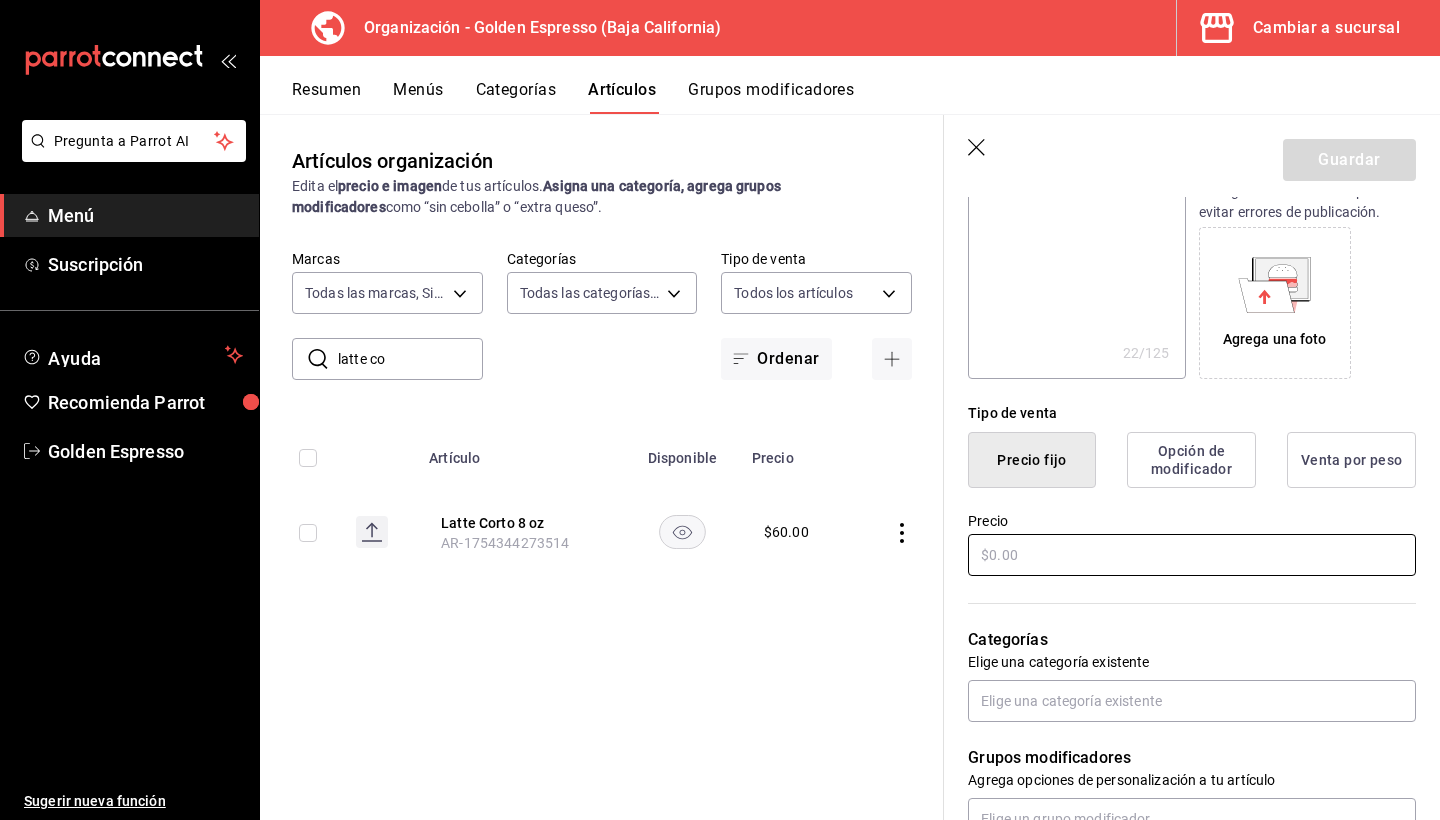 type on "x" 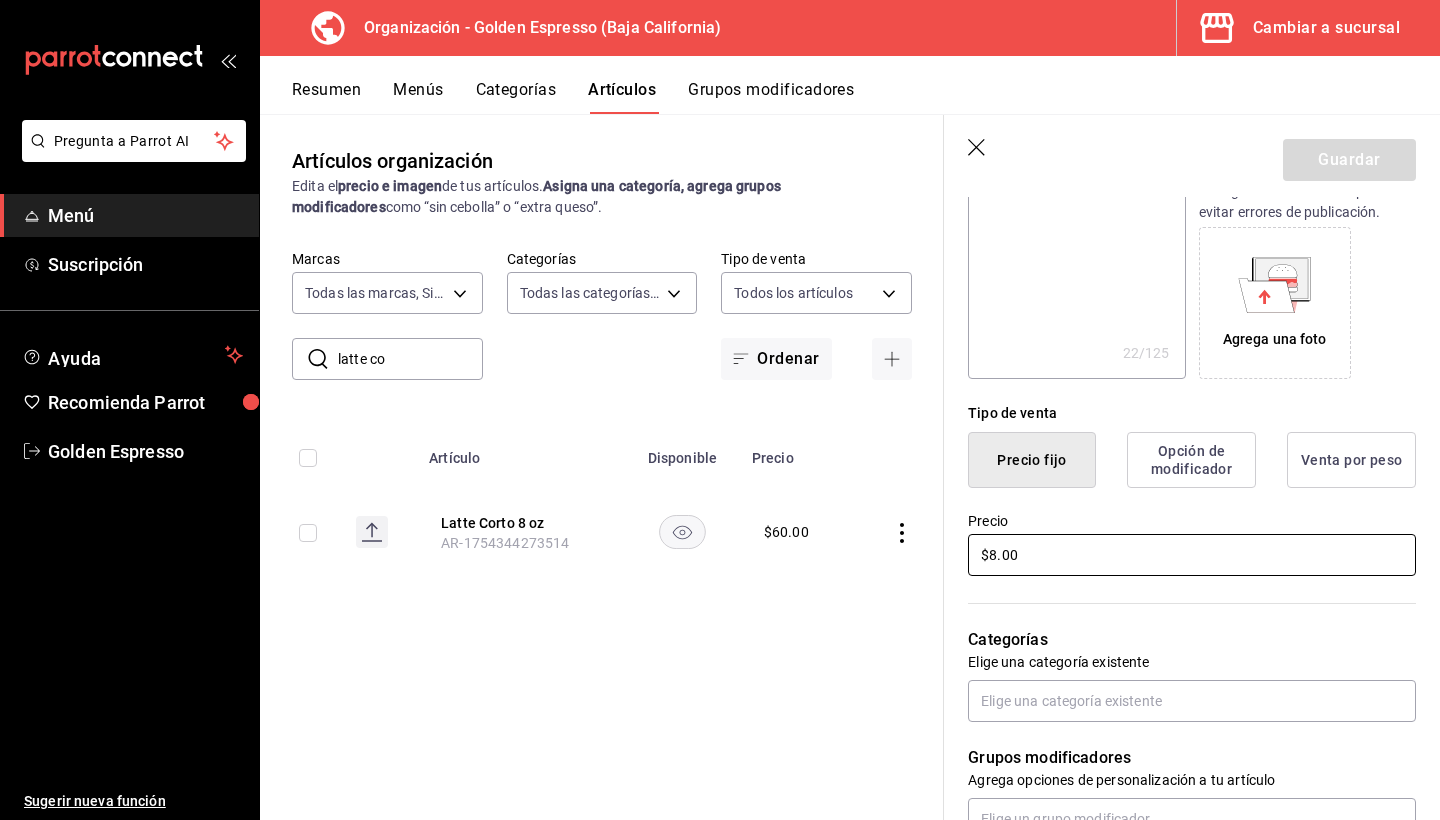 type on "x" 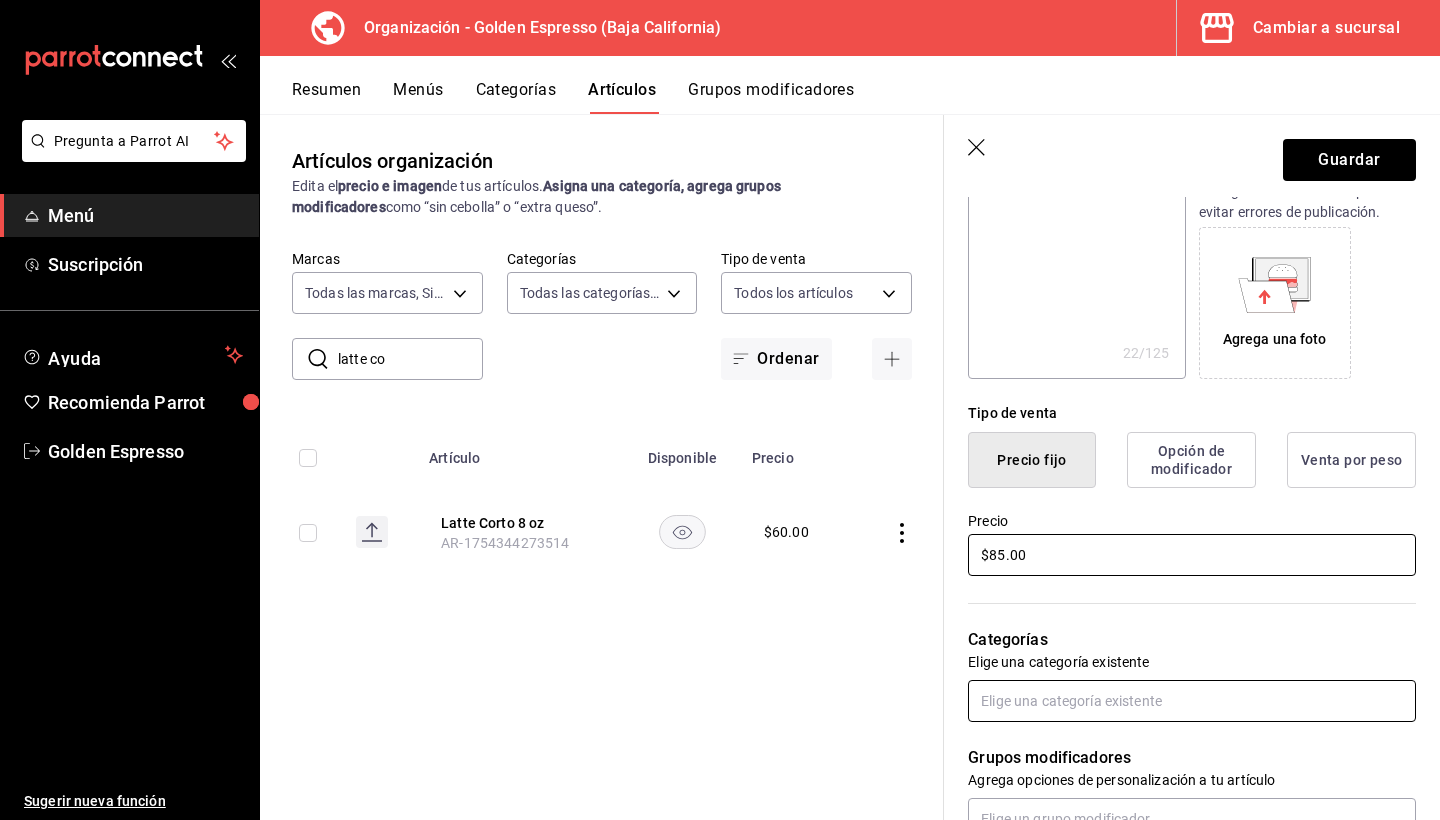 type on "$85.00" 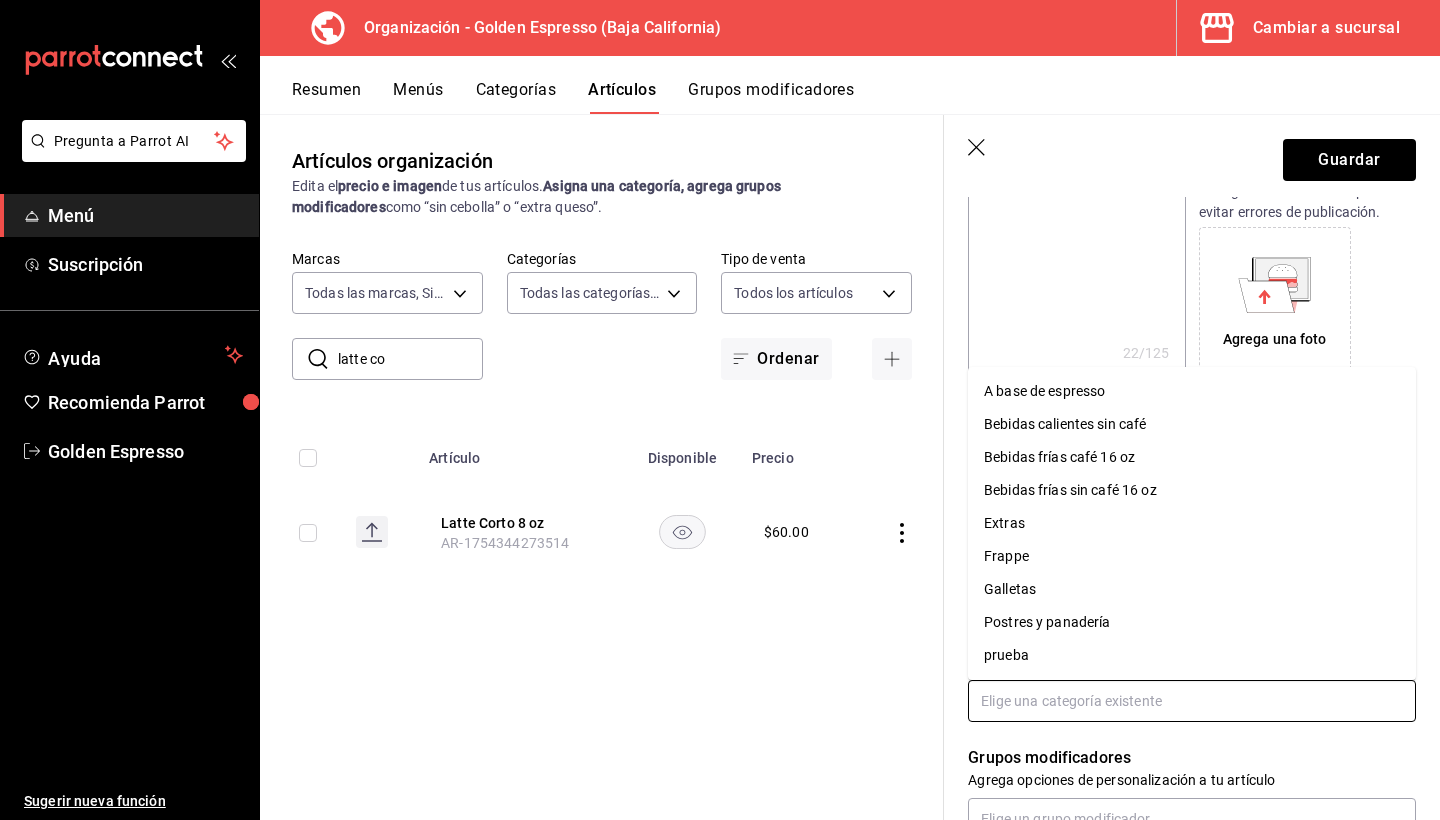 click at bounding box center (1192, 701) 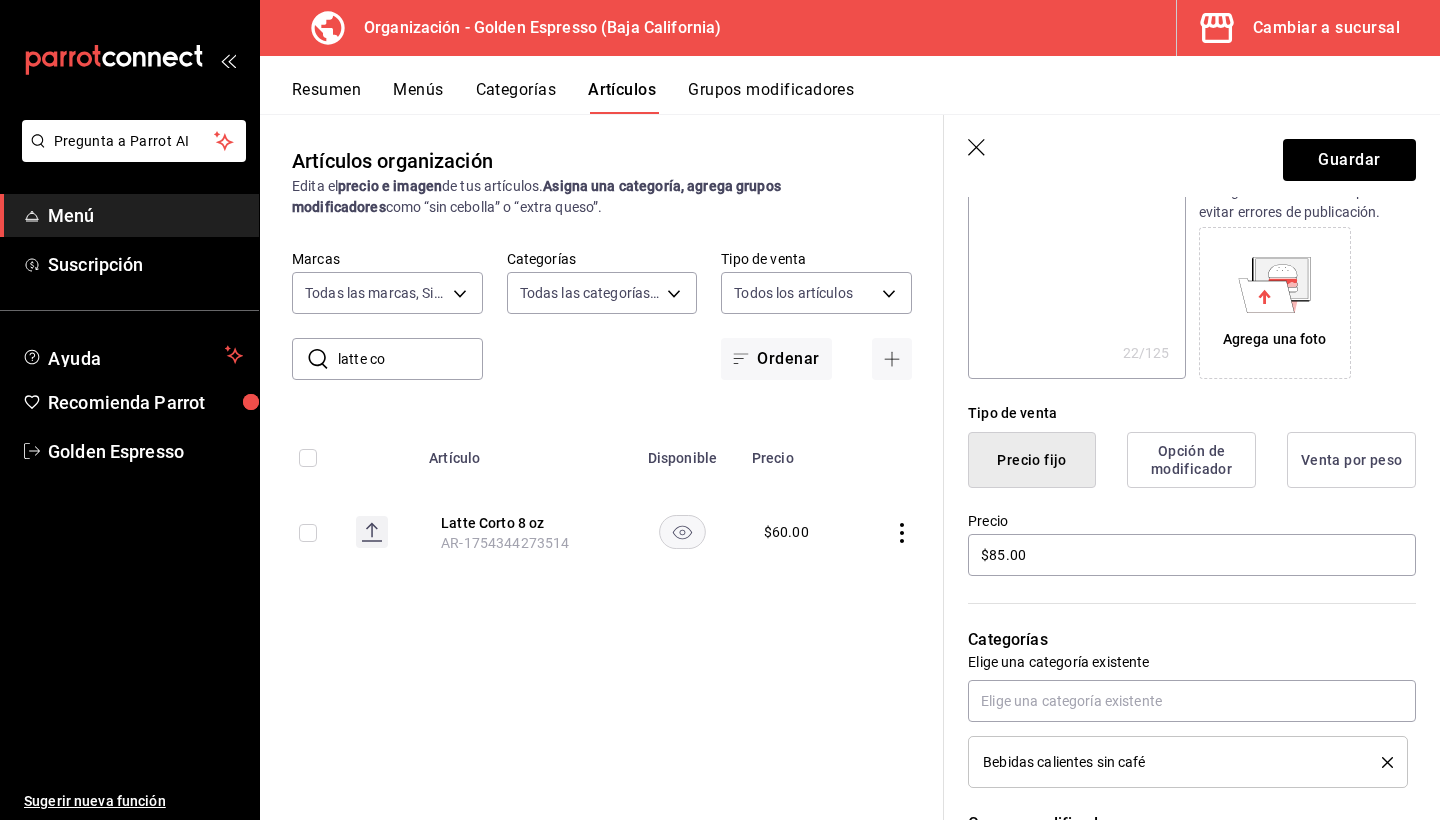 click on "Bebidas calientes sin café" at bounding box center (1188, 762) 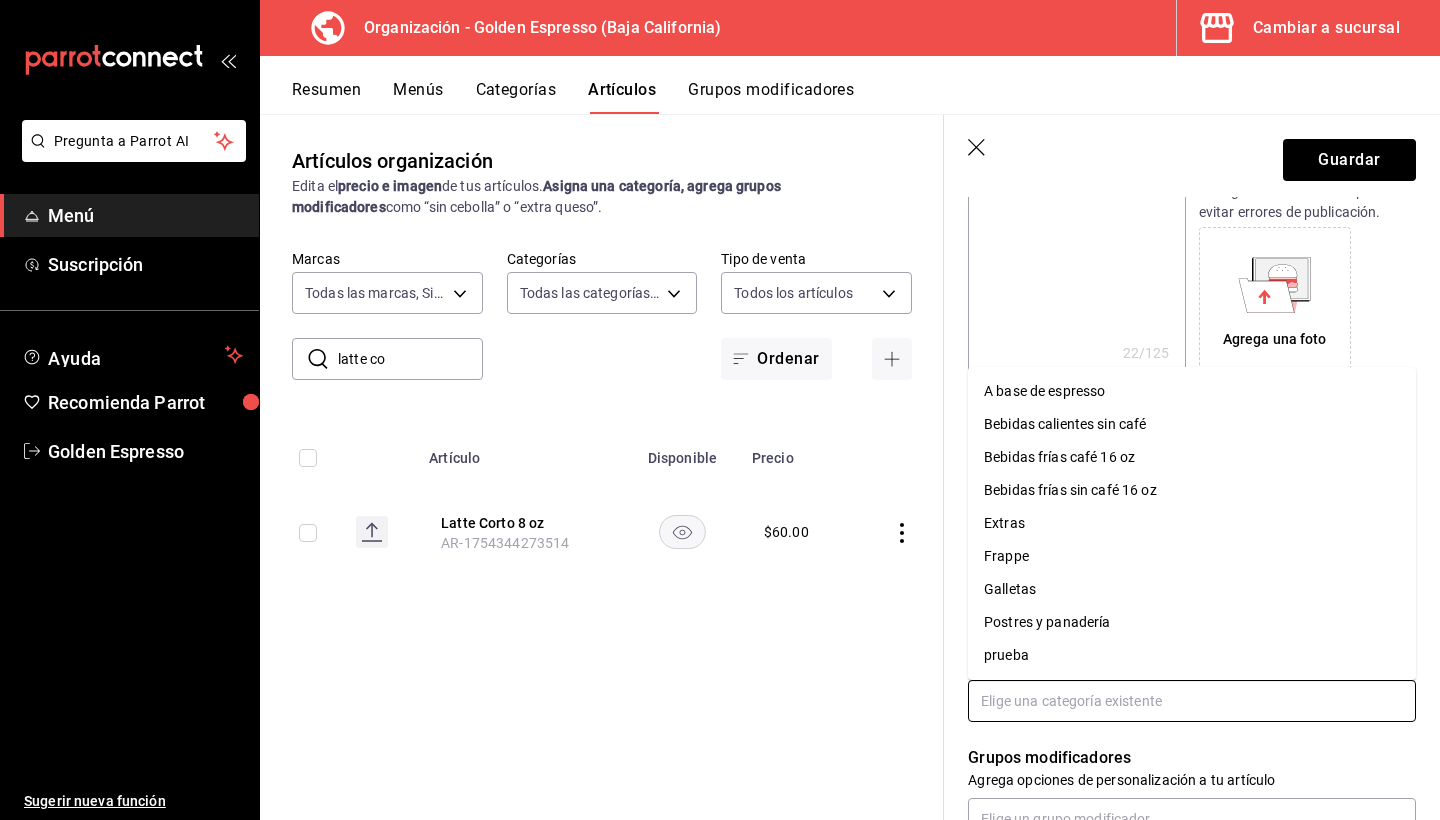 click at bounding box center (1192, 701) 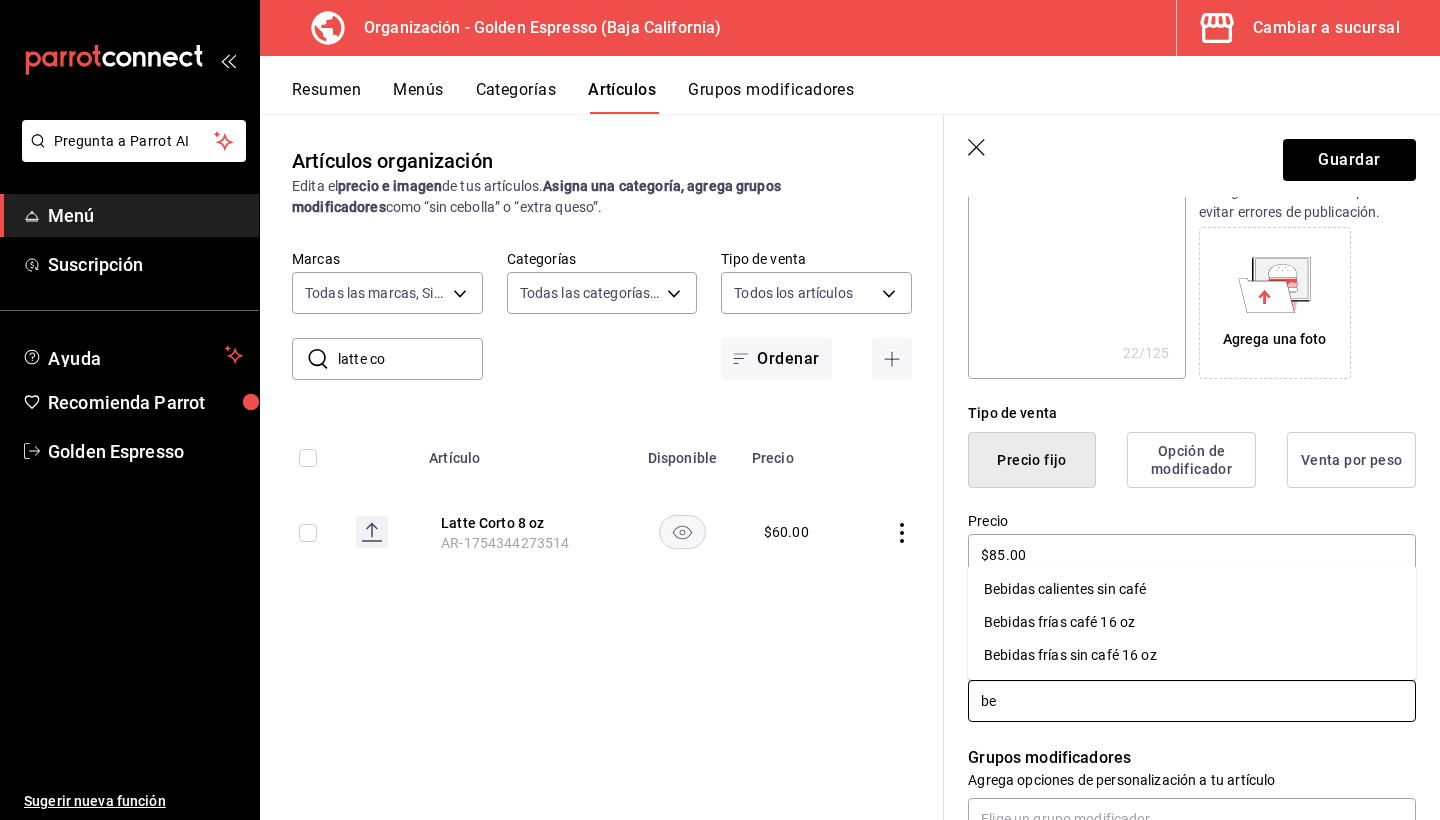 type on "b" 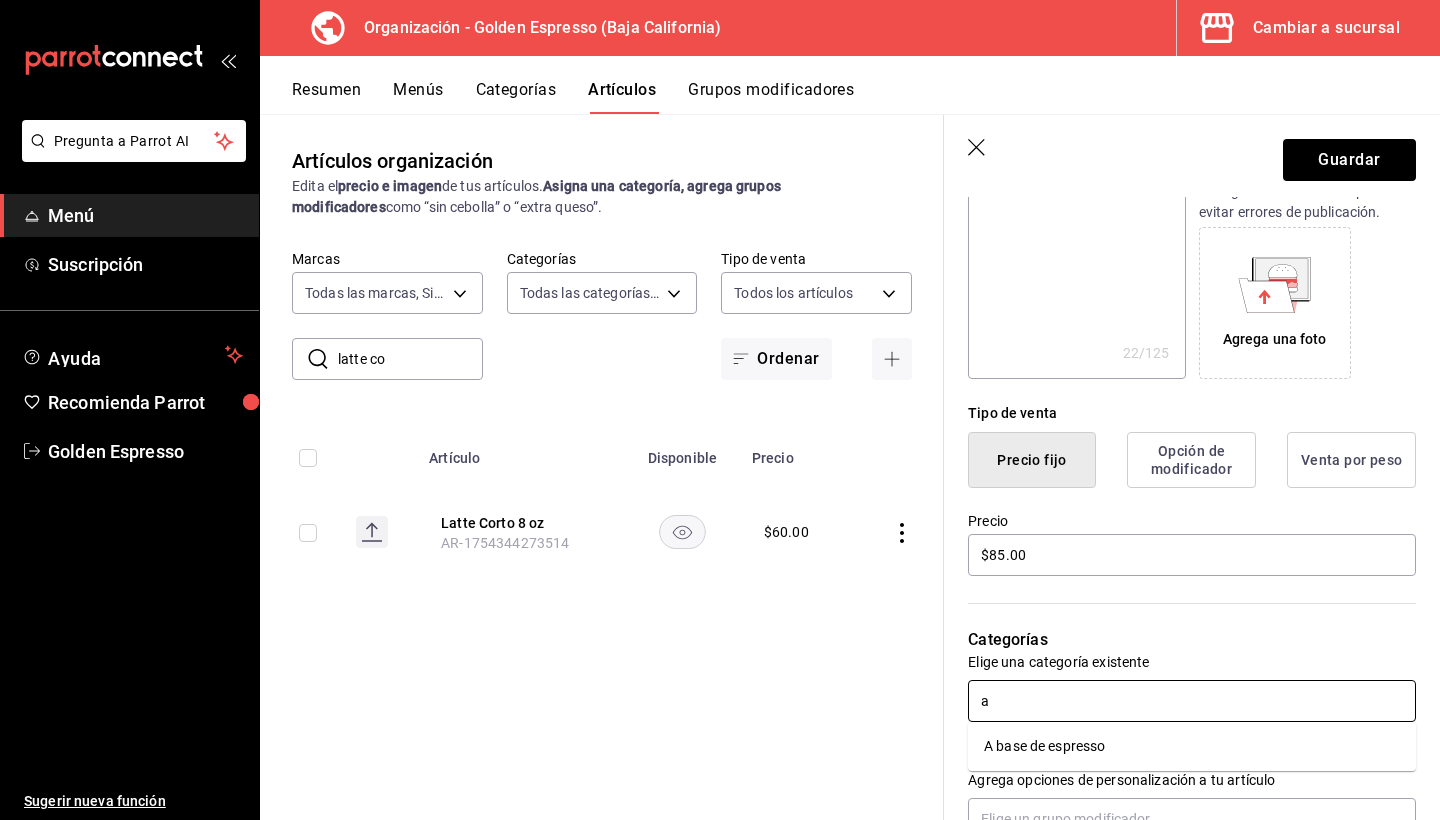 type on "a" 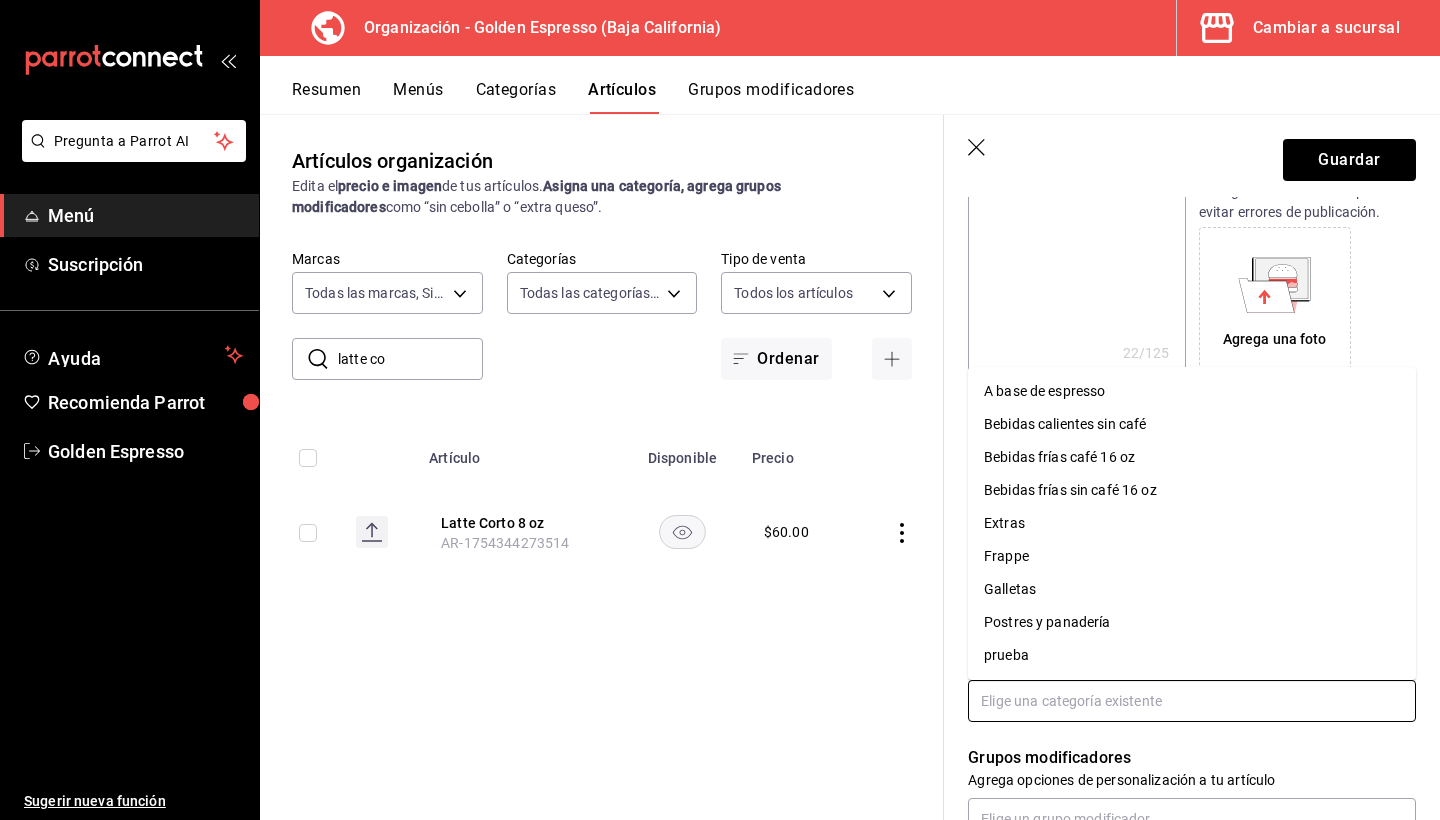 click on "A base de espresso" at bounding box center [1192, 391] 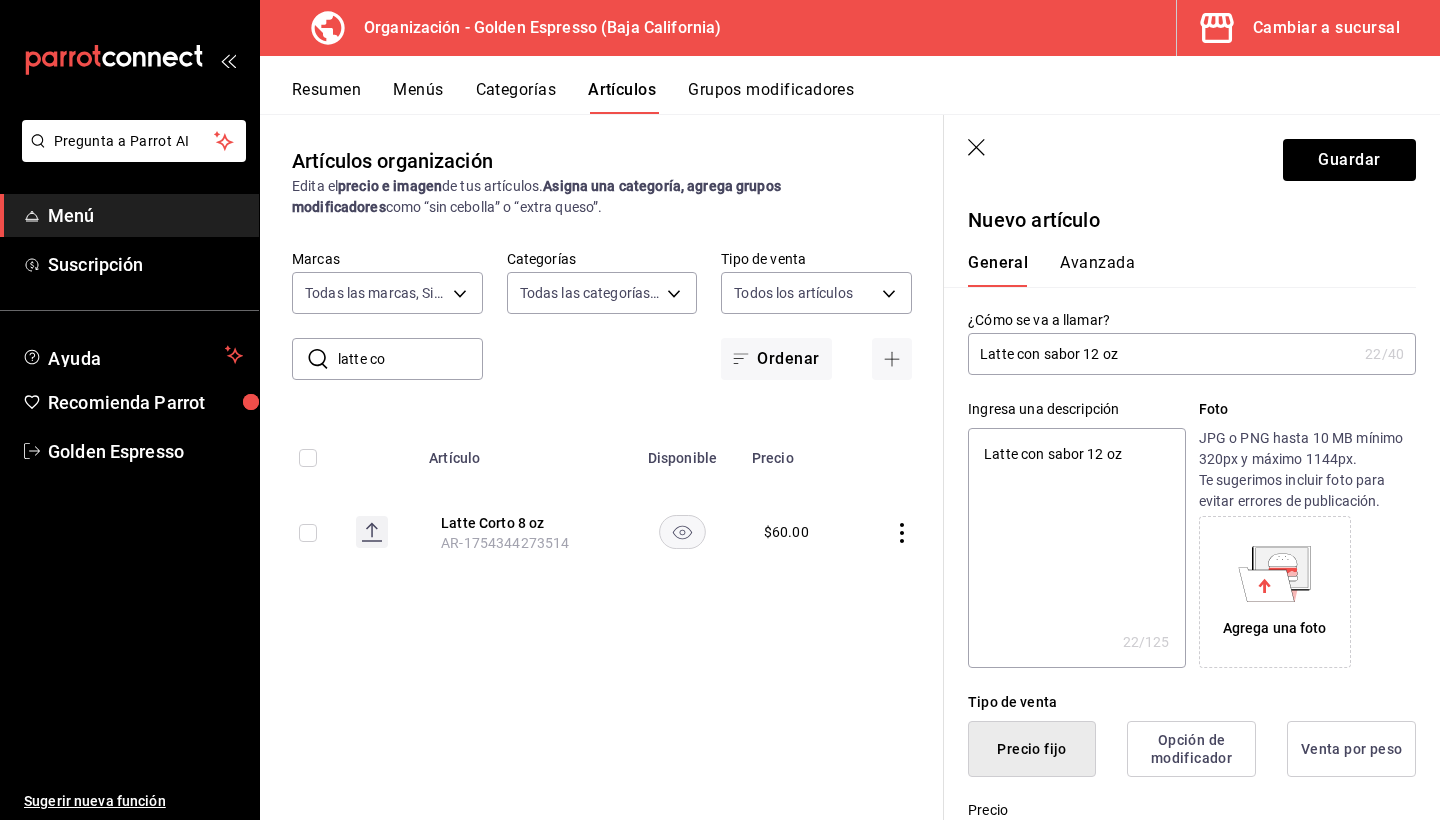 scroll, scrollTop: 0, scrollLeft: 0, axis: both 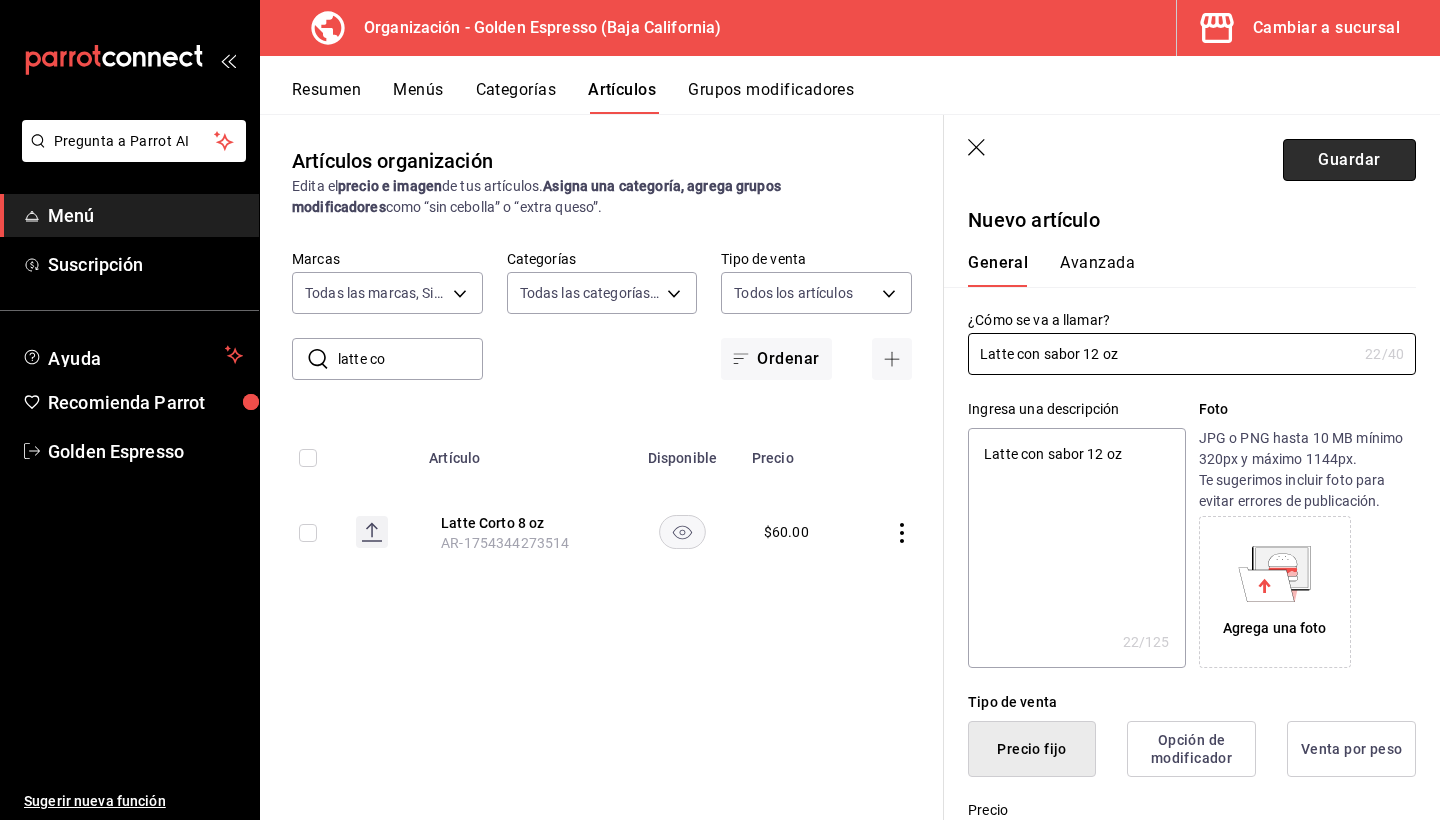 click on "Guardar" at bounding box center (1349, 160) 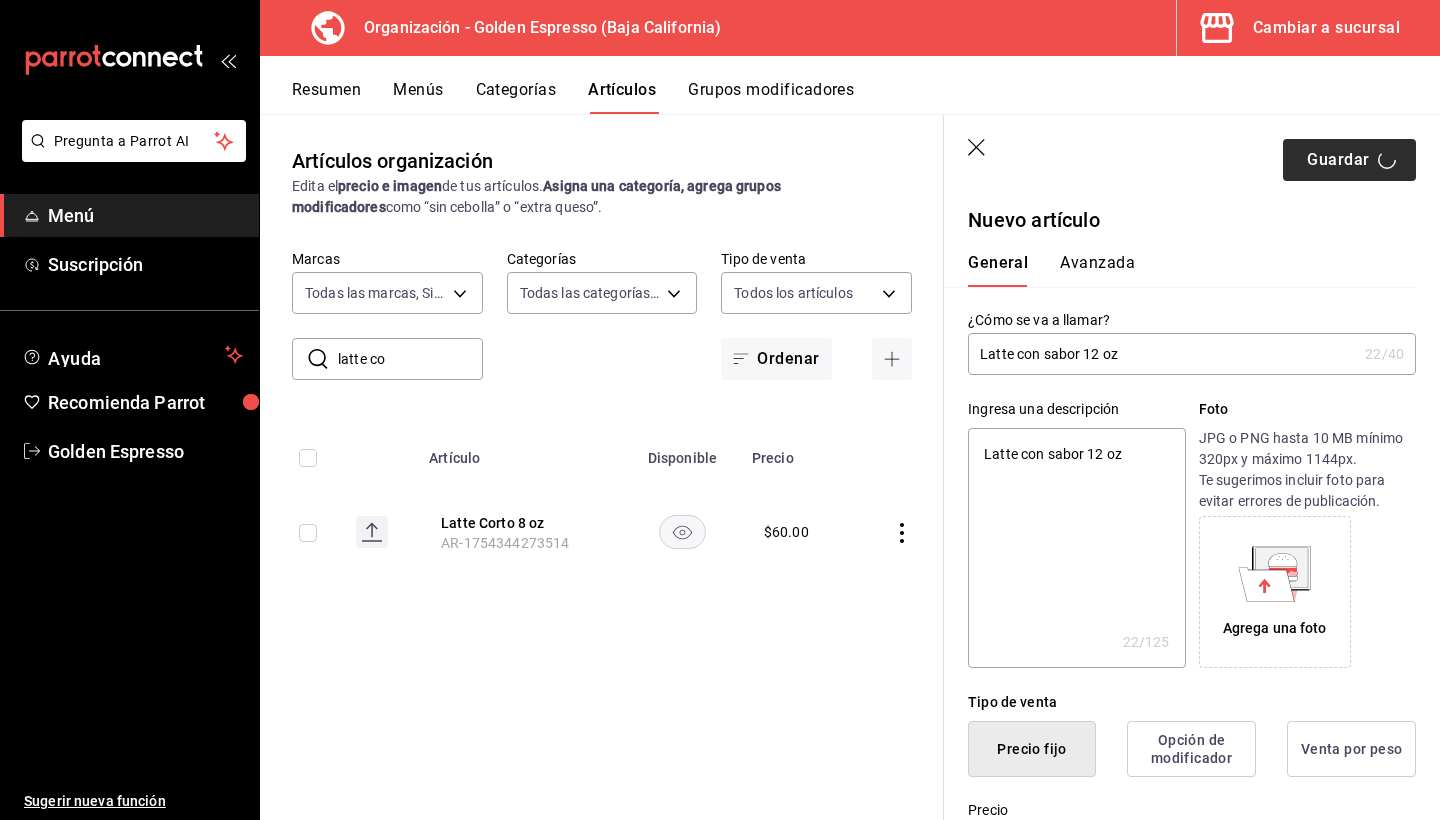 type on "x" 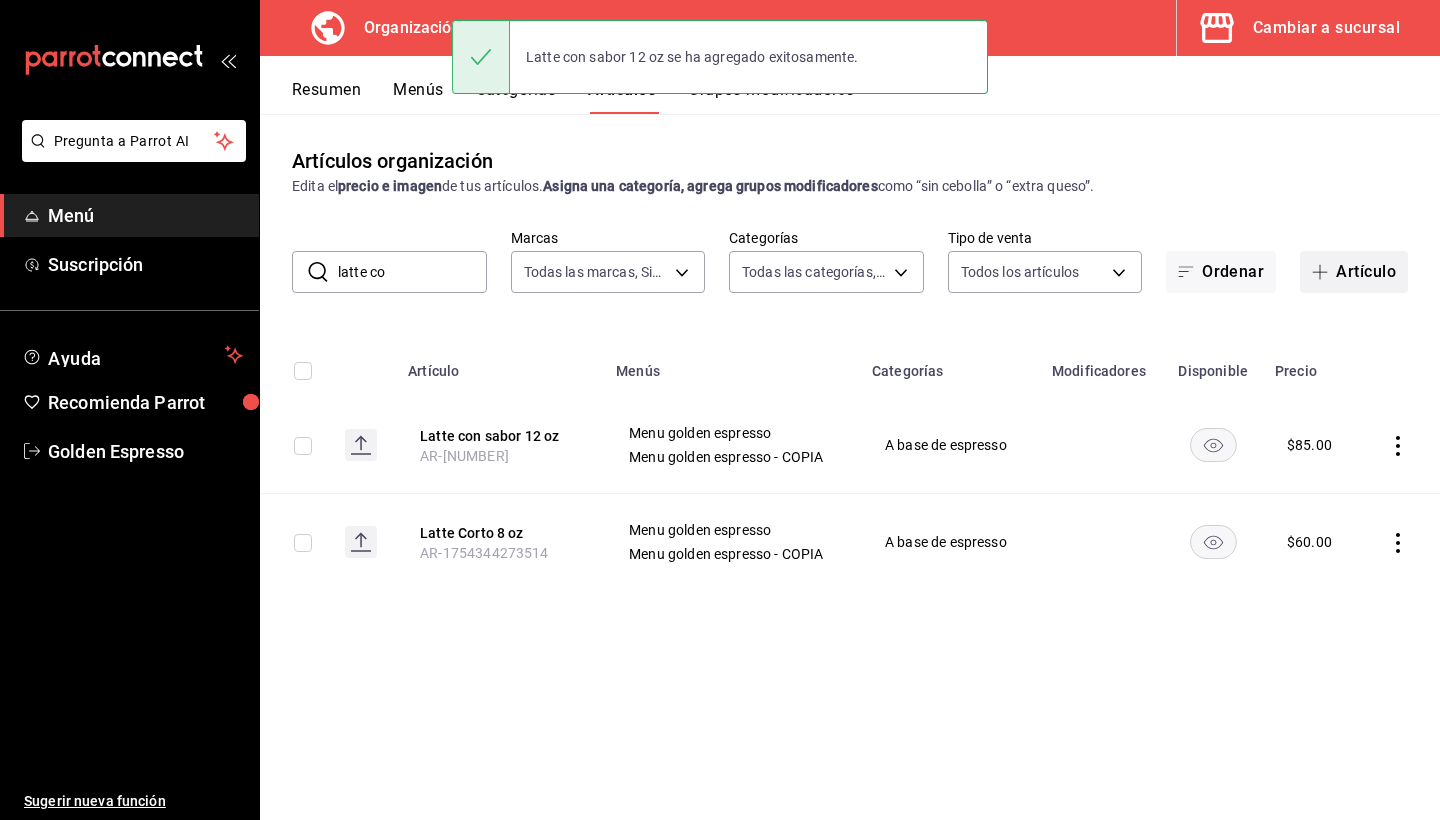 click on "Artículo" at bounding box center [1354, 272] 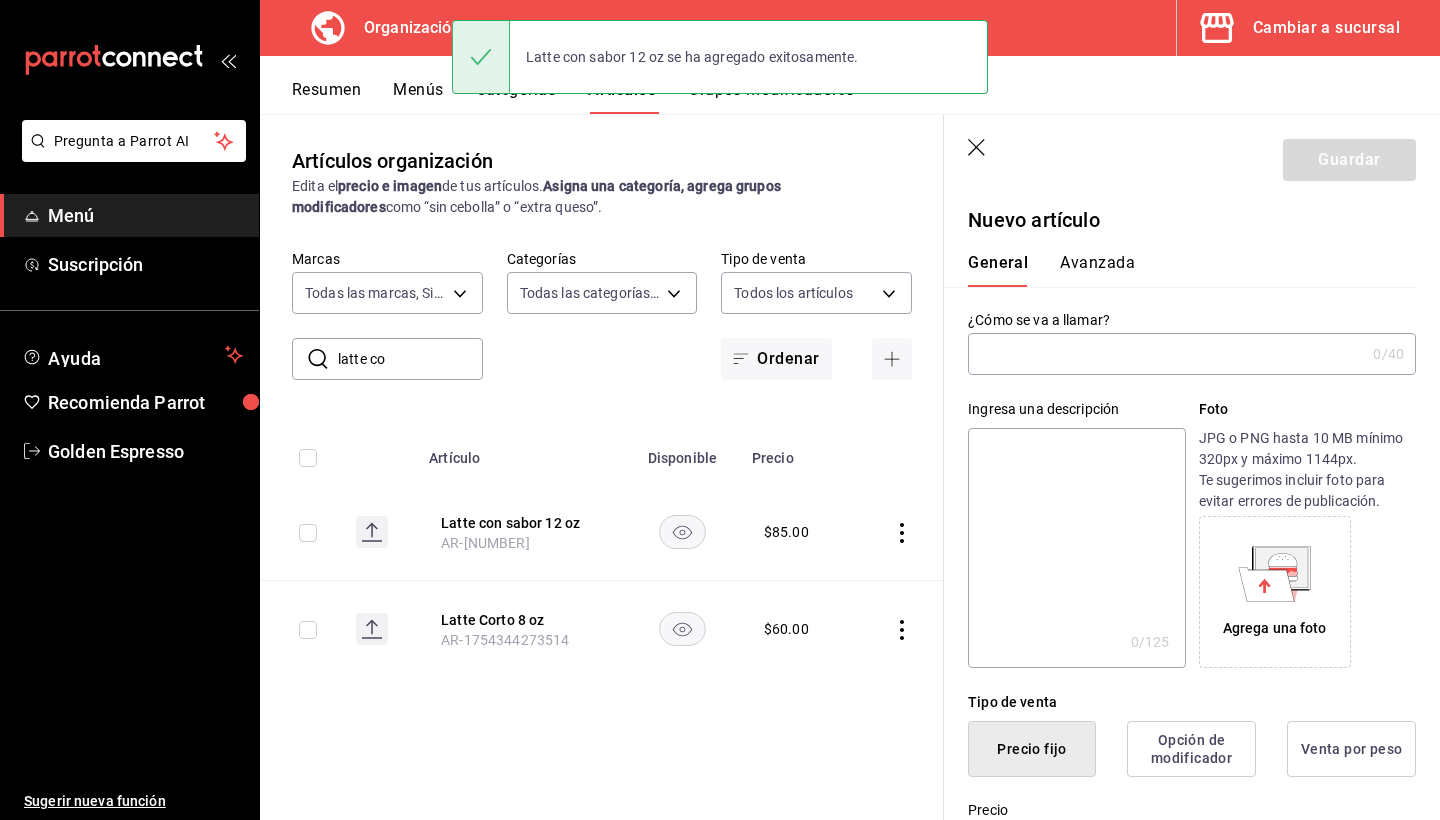 click at bounding box center [1166, 354] 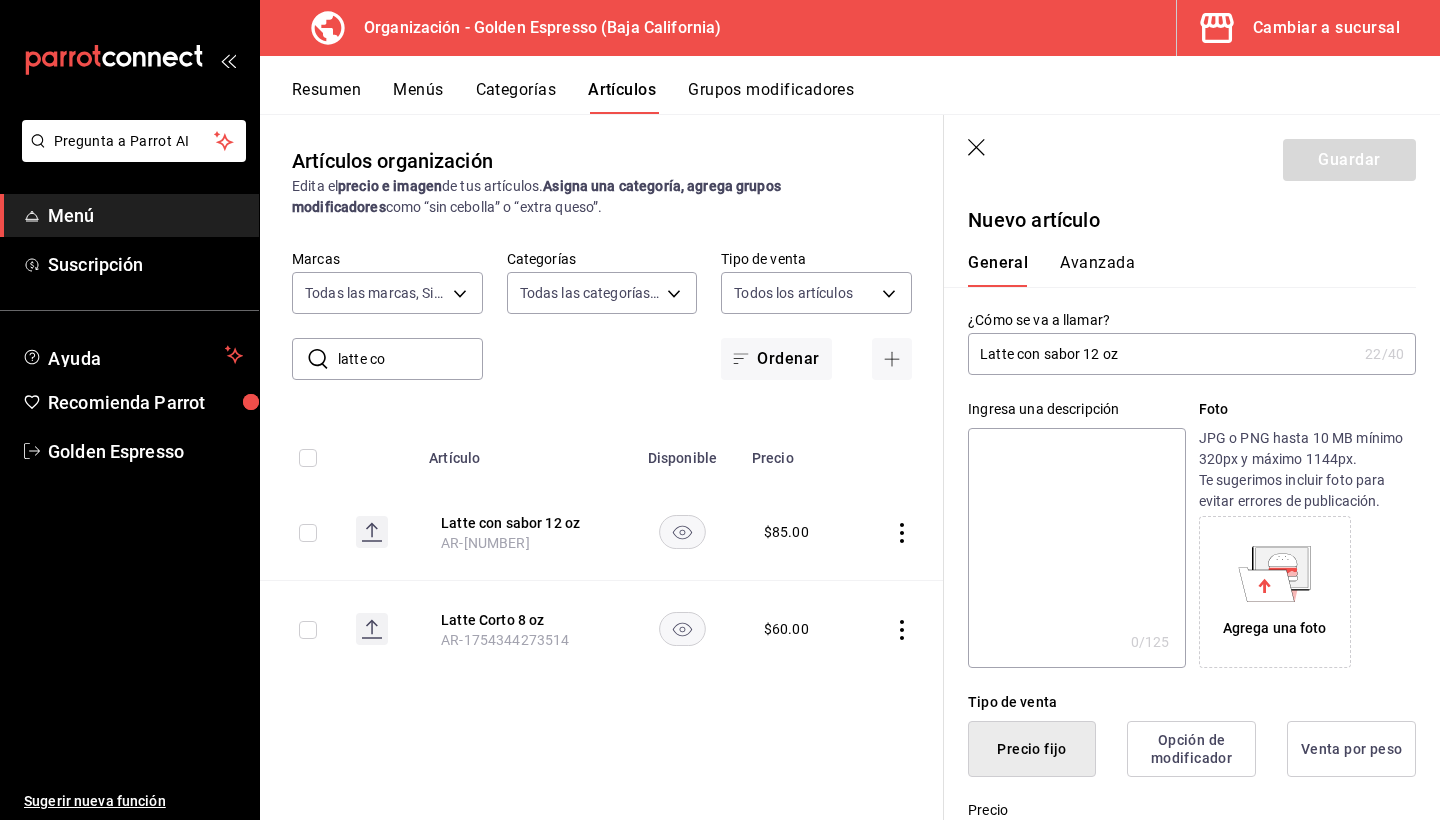 click on "Latte con sabor 12 oz" at bounding box center [1162, 354] 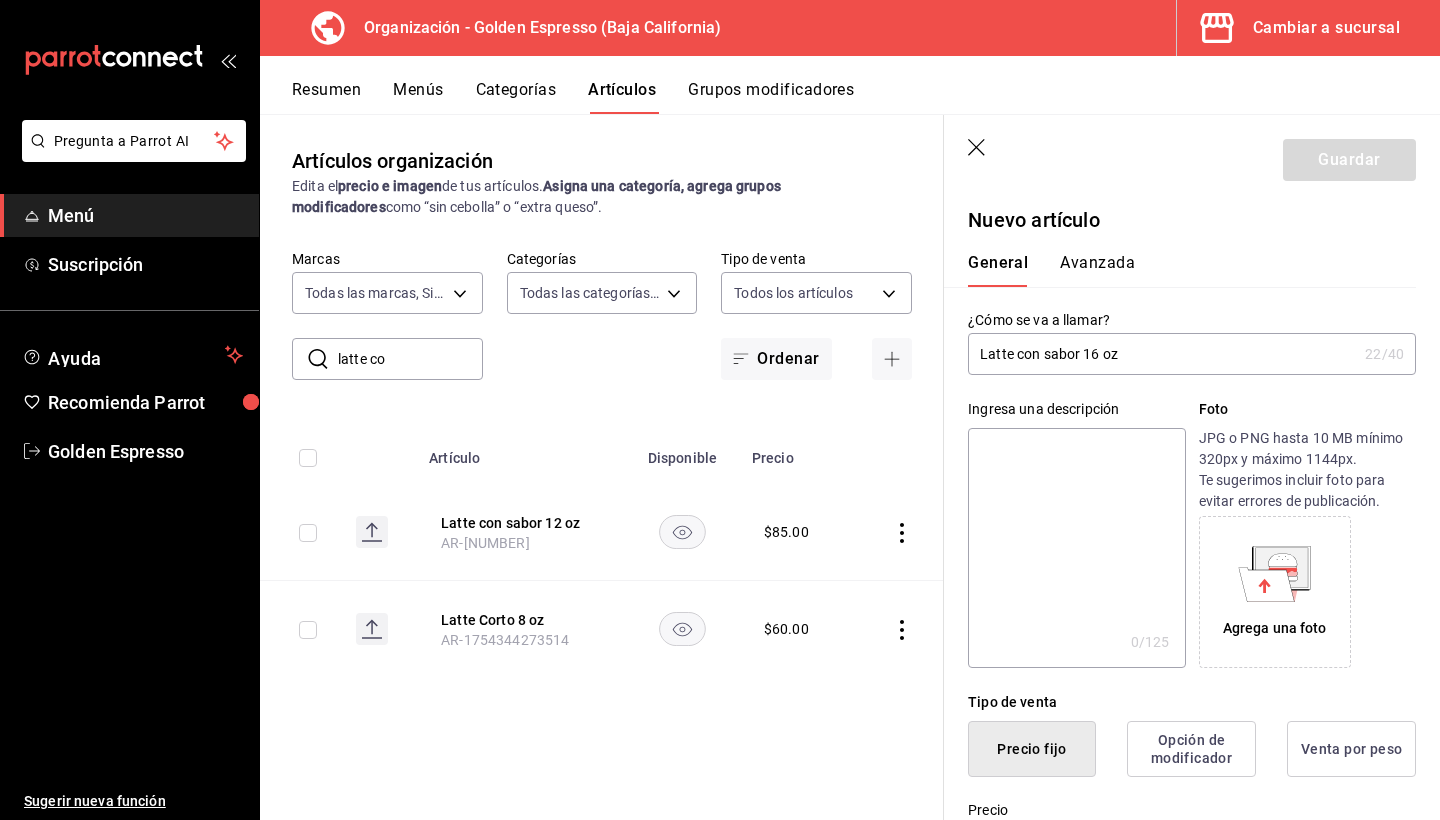 click on "Latte con sabor 16 oz" at bounding box center [1162, 354] 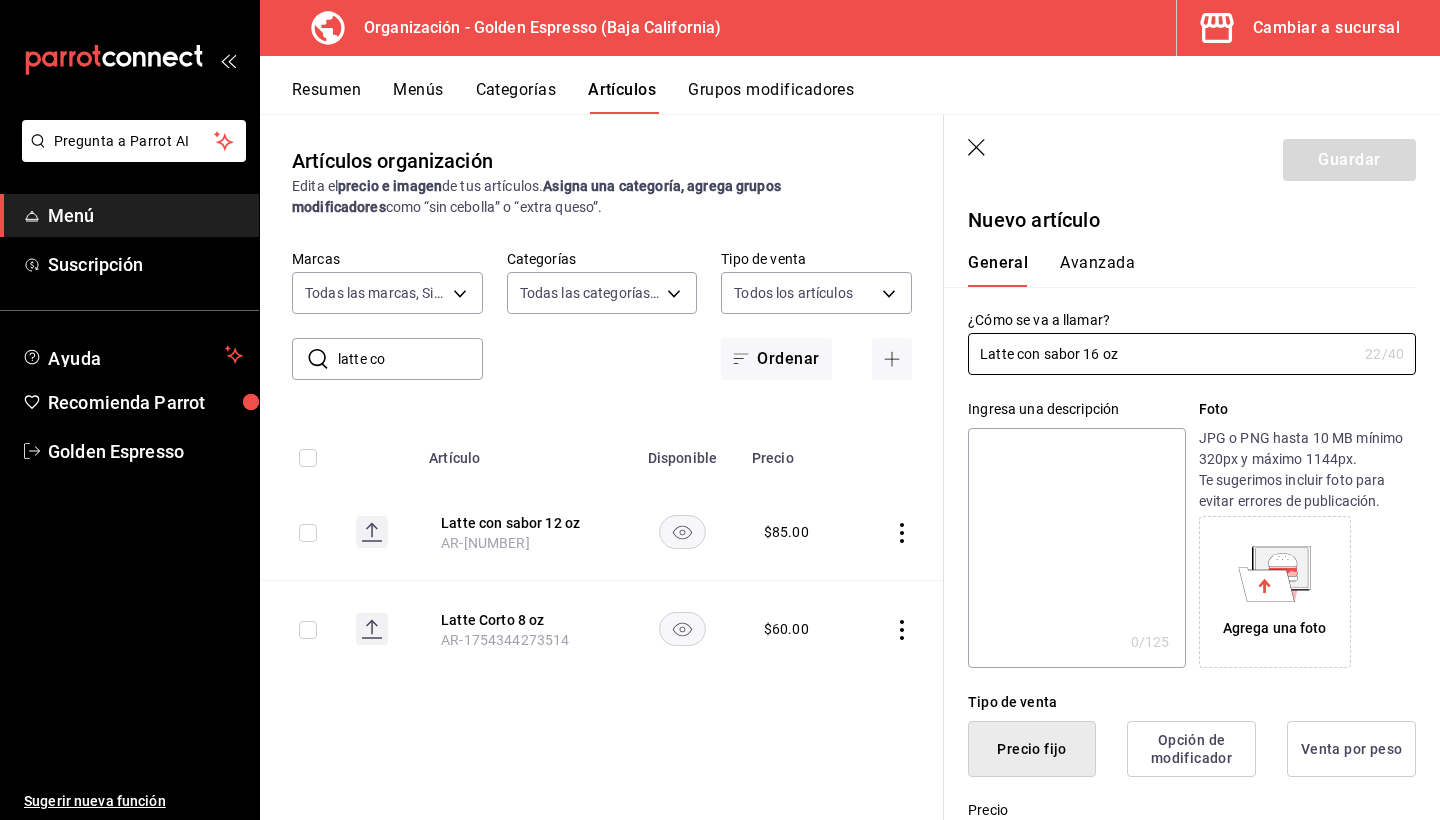 type on "Latte con sabor 16 oz" 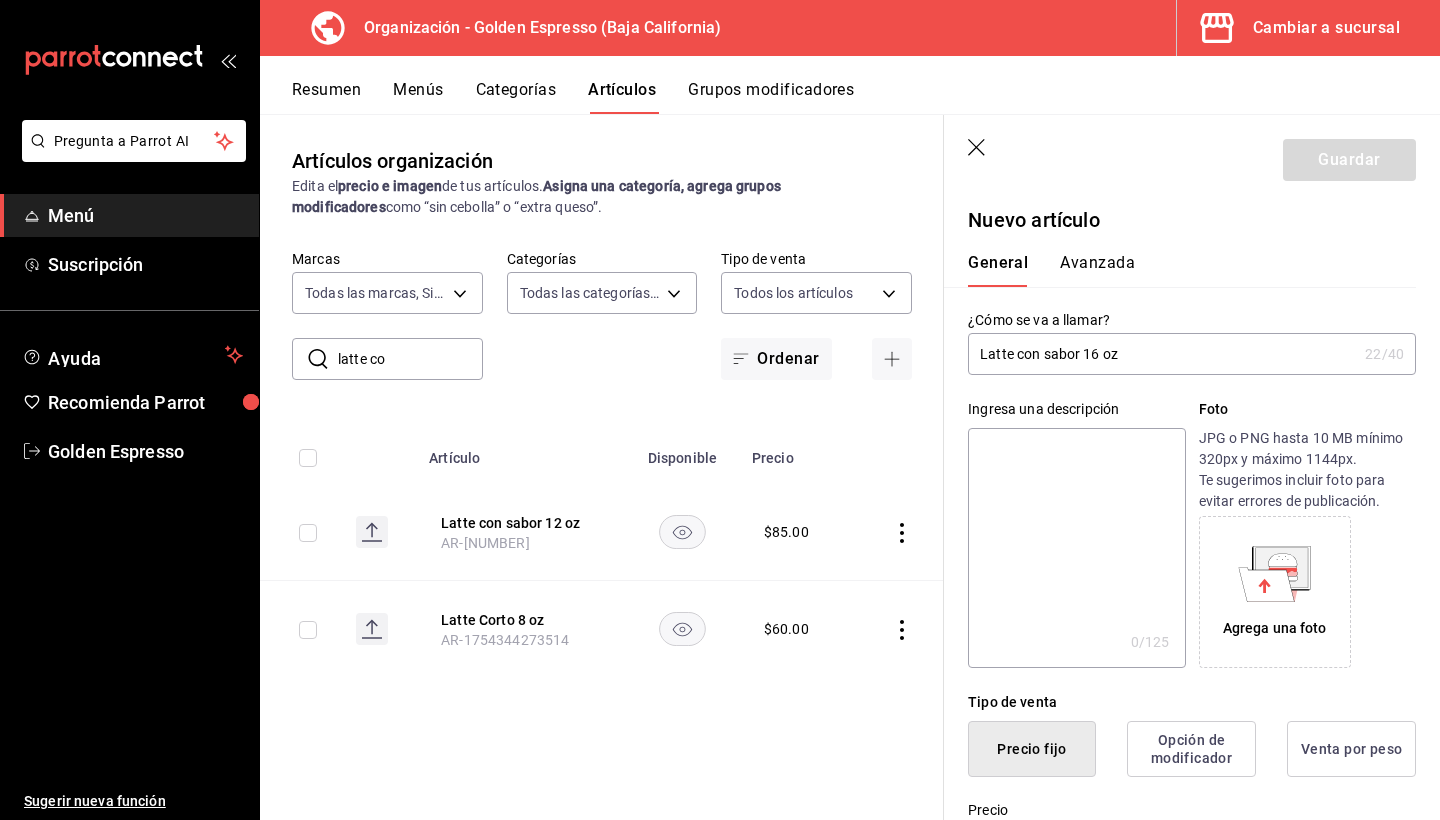 paste on "Latte con sabor 16 oz" 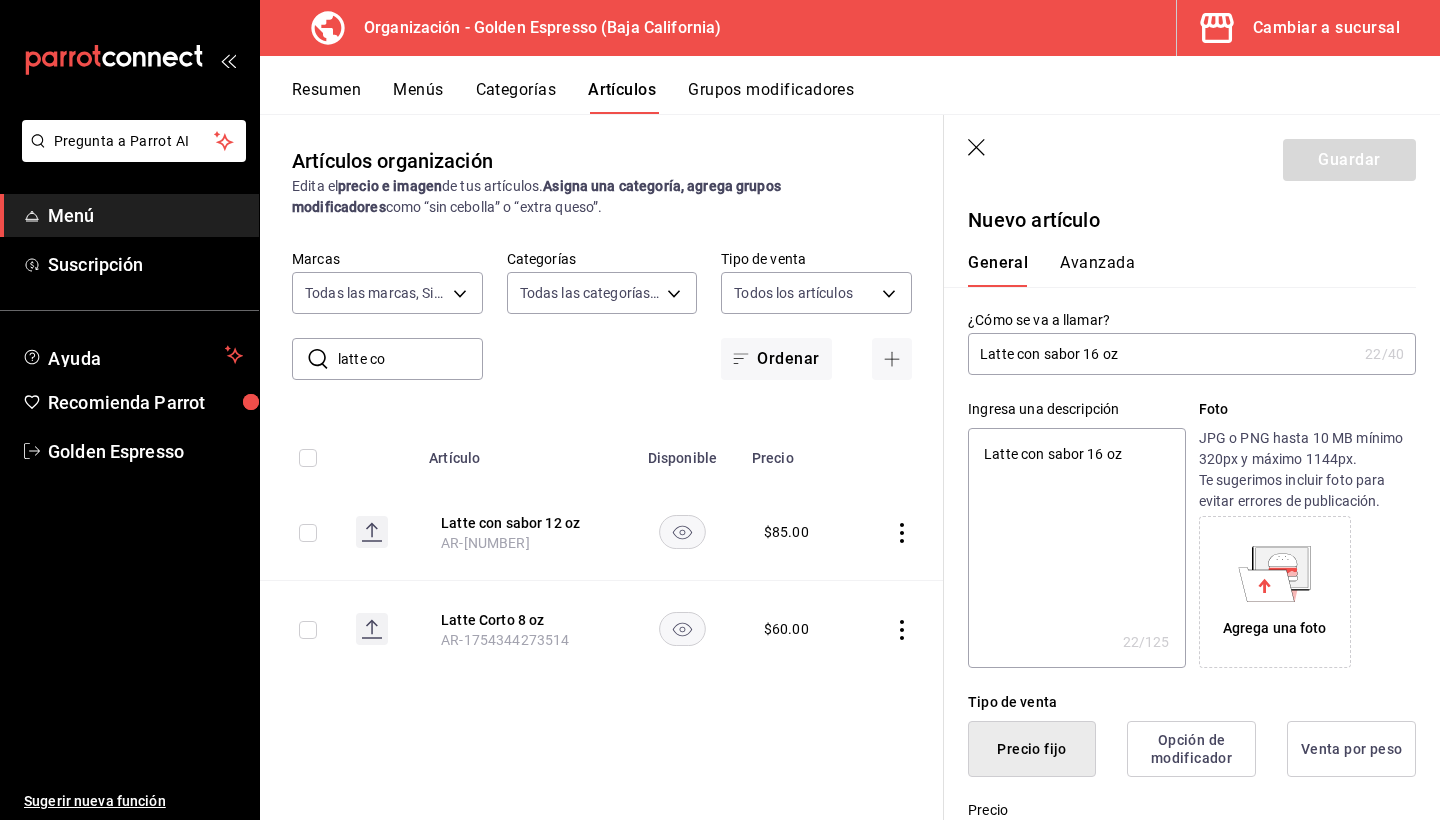 scroll, scrollTop: 492, scrollLeft: 0, axis: vertical 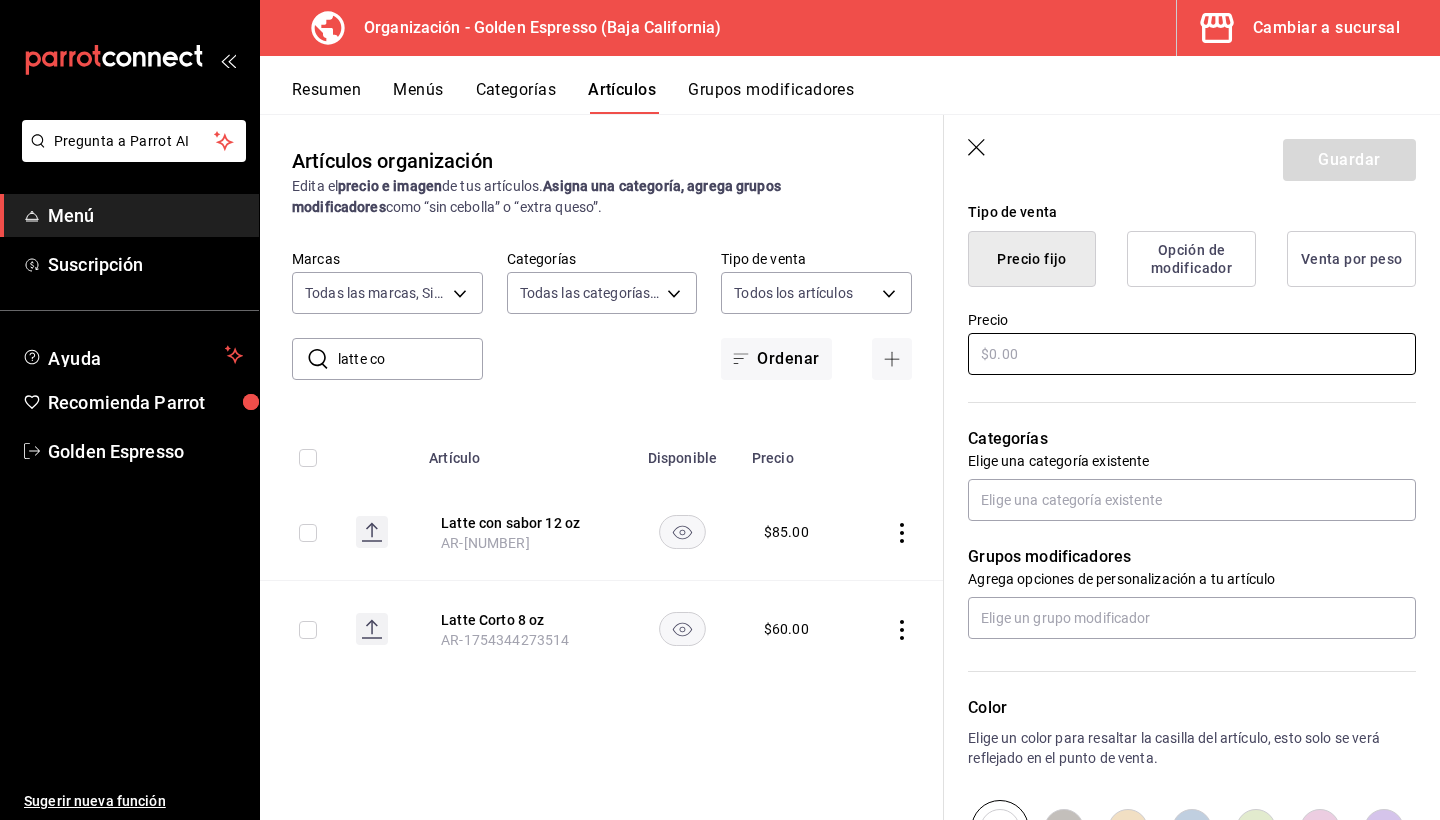 type on "Latte con sabor 16 oz" 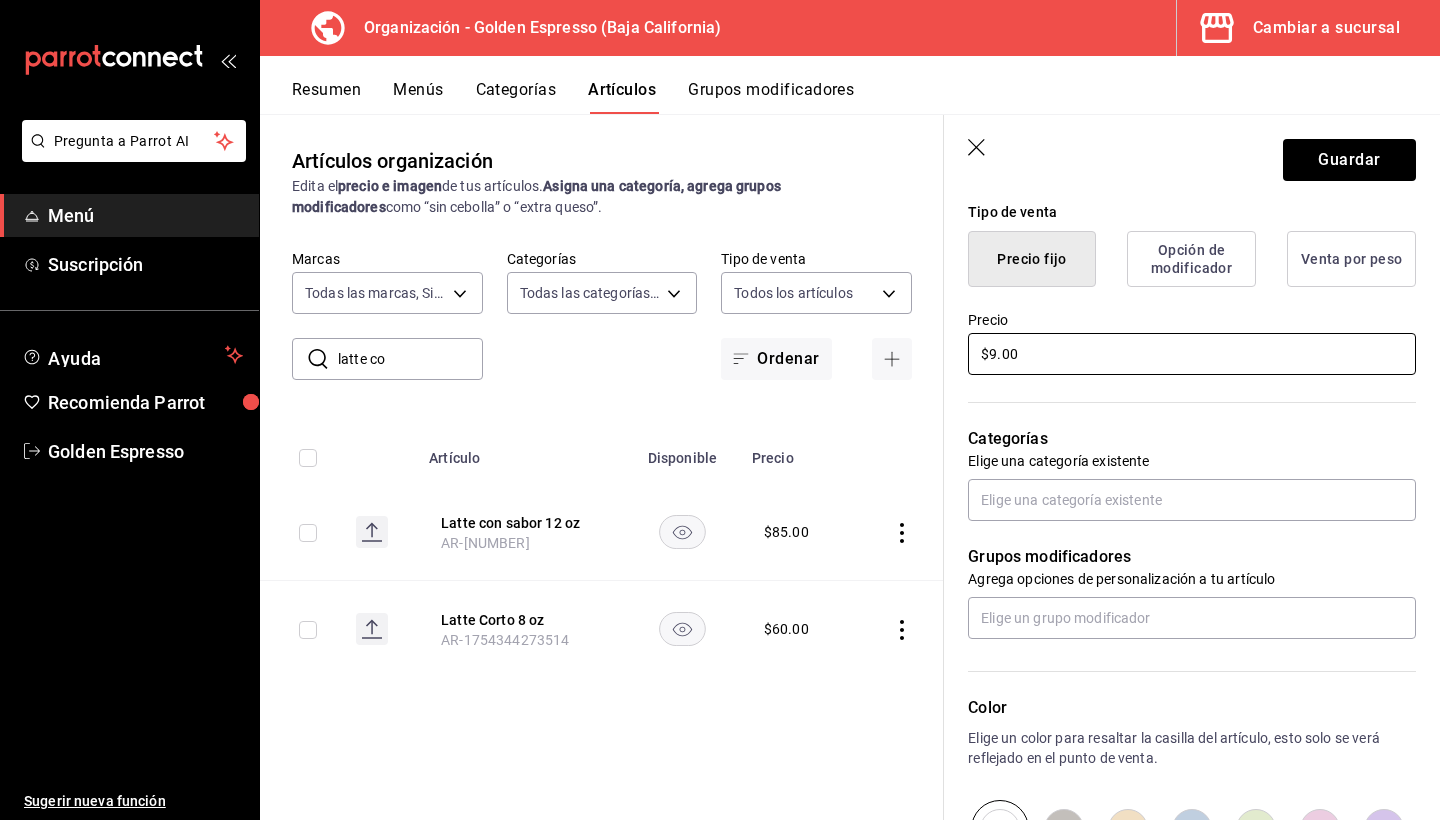type on "x" 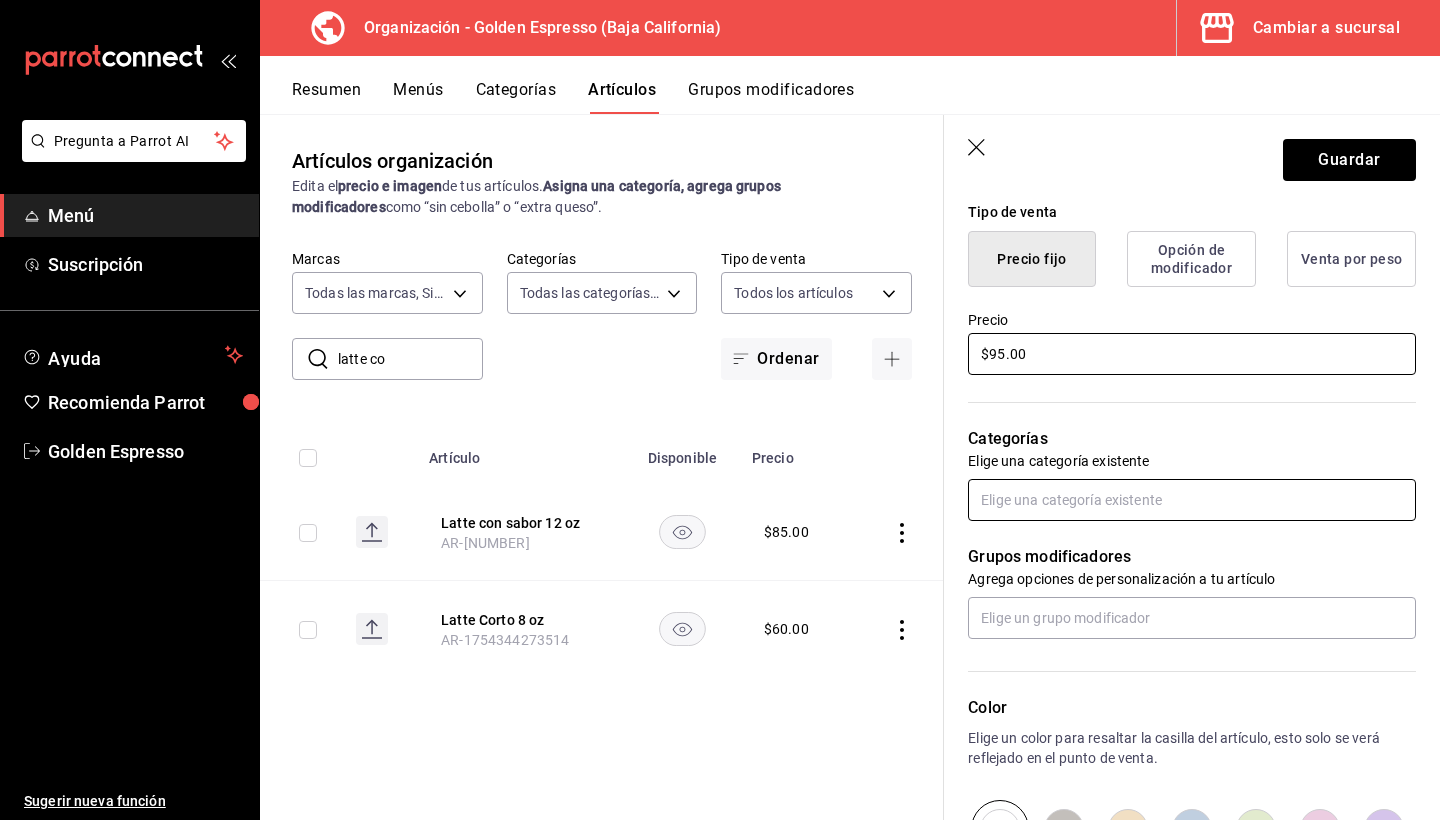 type on "$95.00" 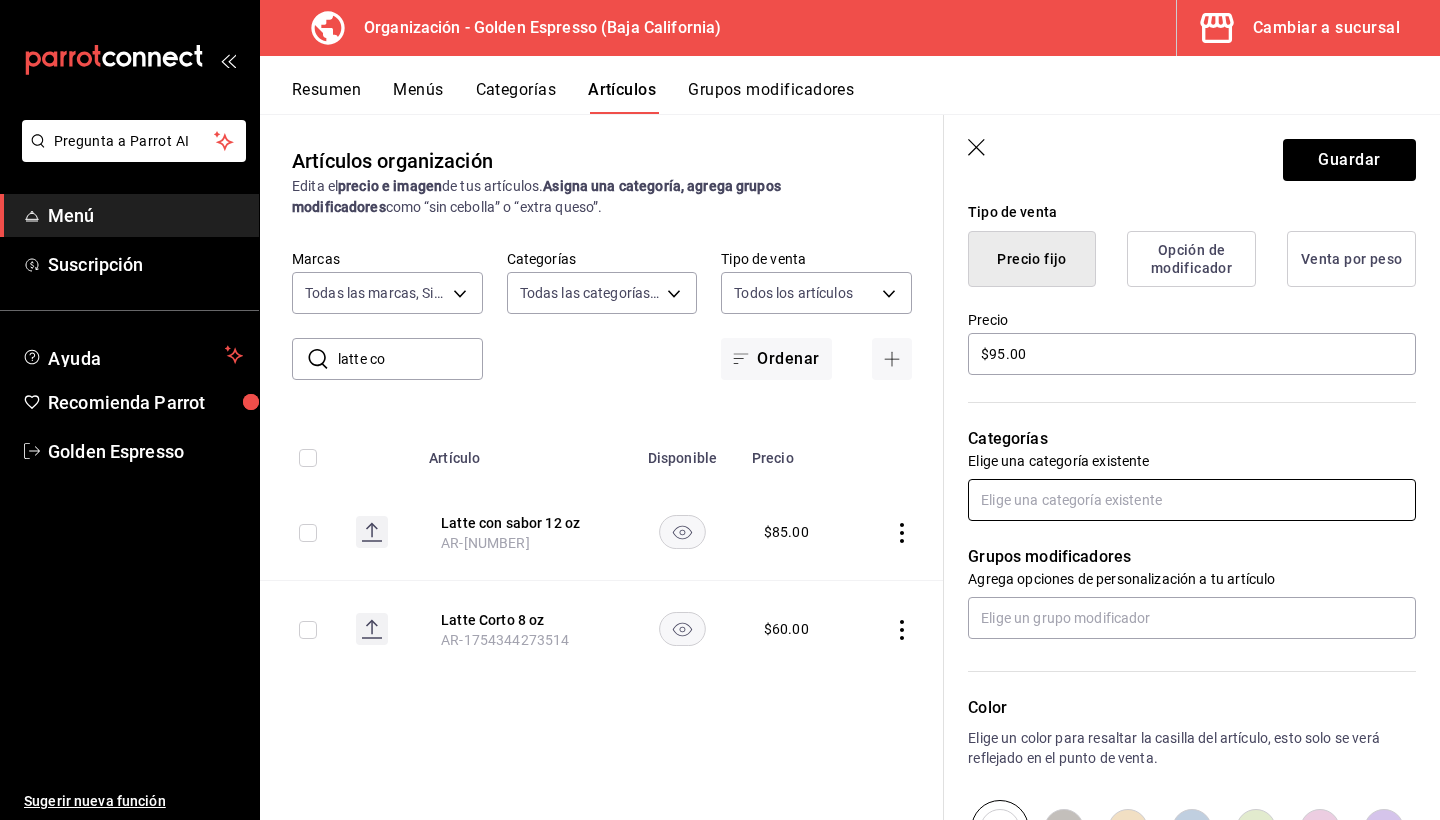 click at bounding box center (1192, 500) 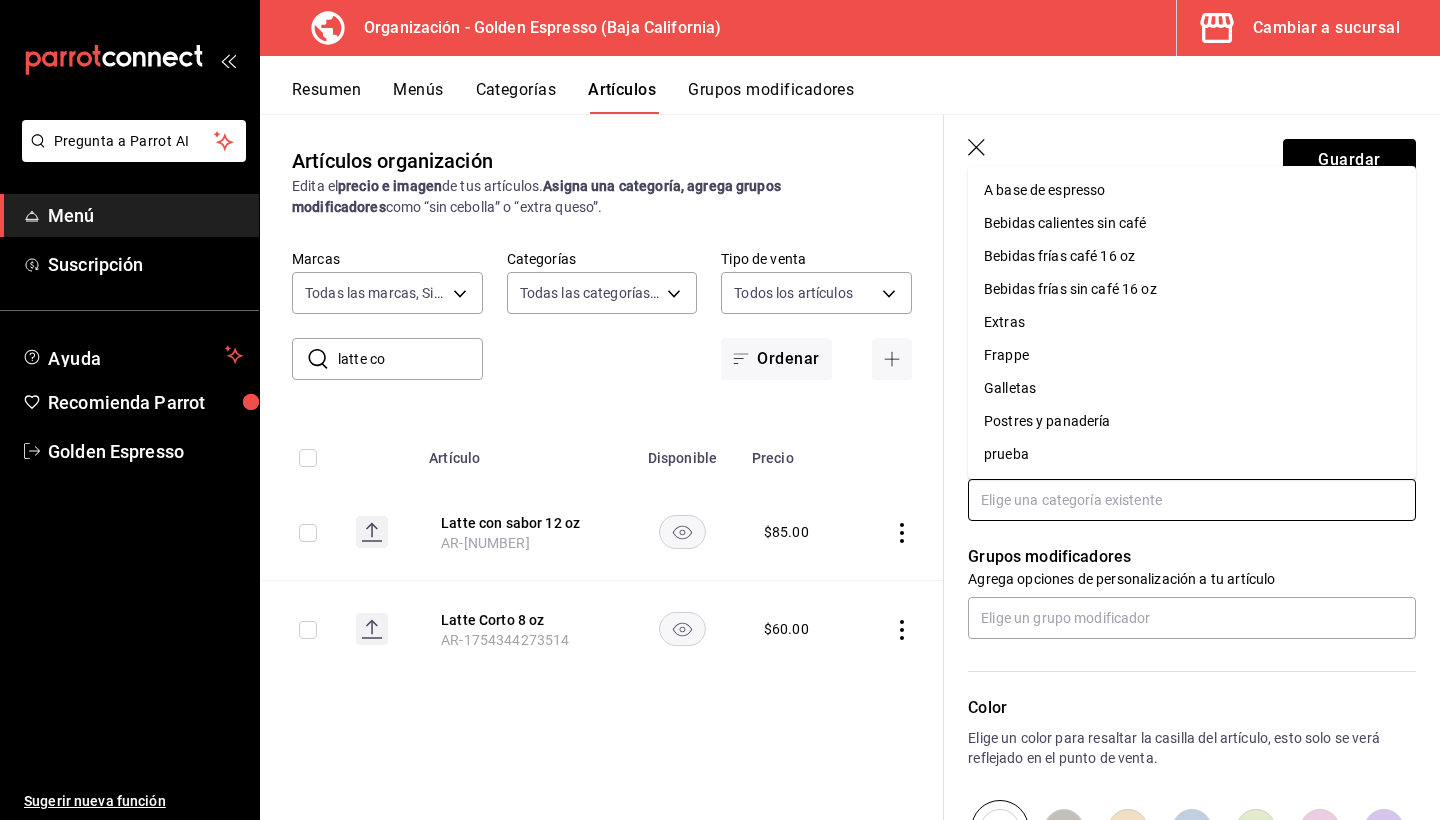 click on "A base de espresso" at bounding box center (1192, 190) 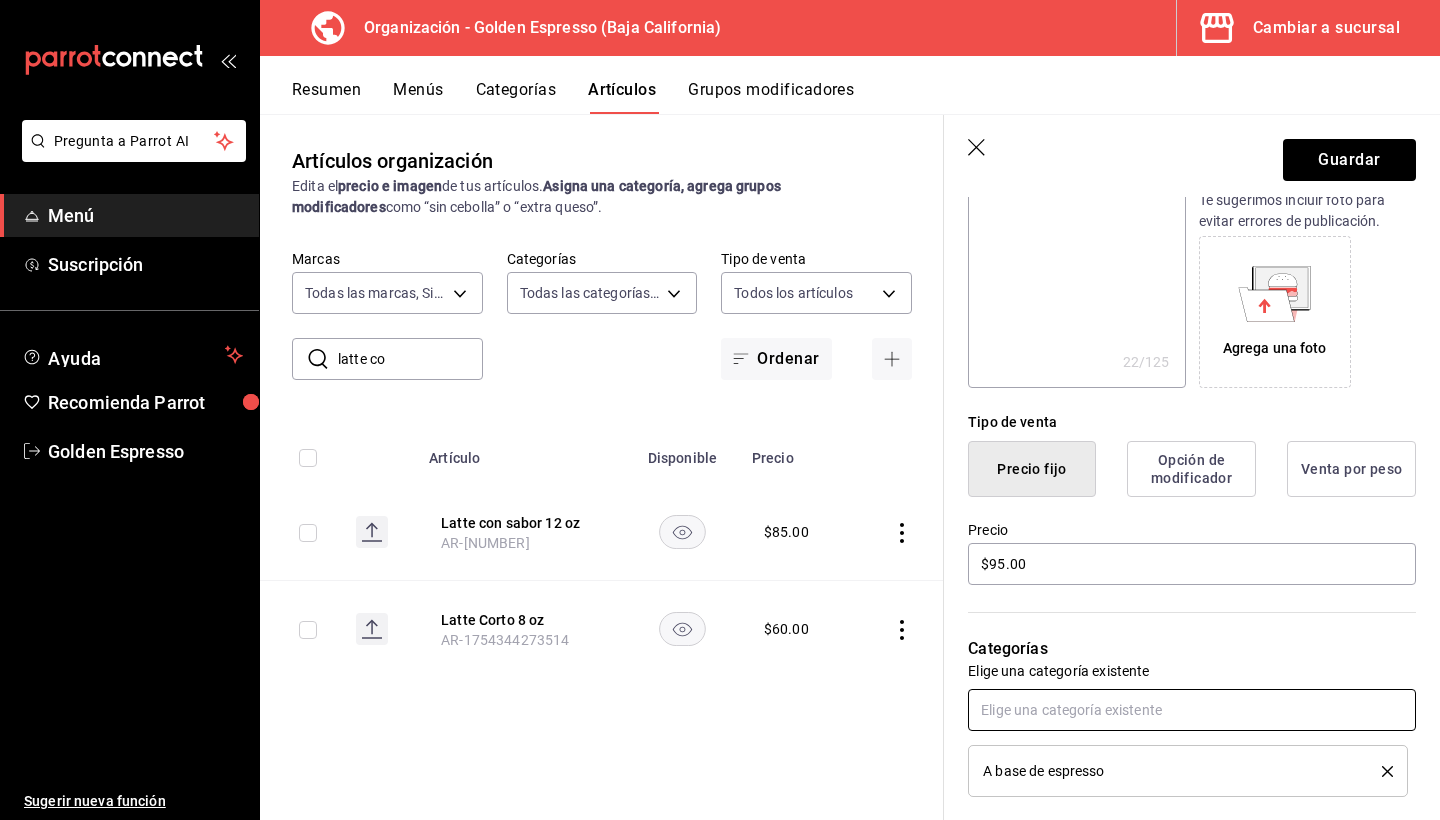 scroll, scrollTop: 845, scrollLeft: 0, axis: vertical 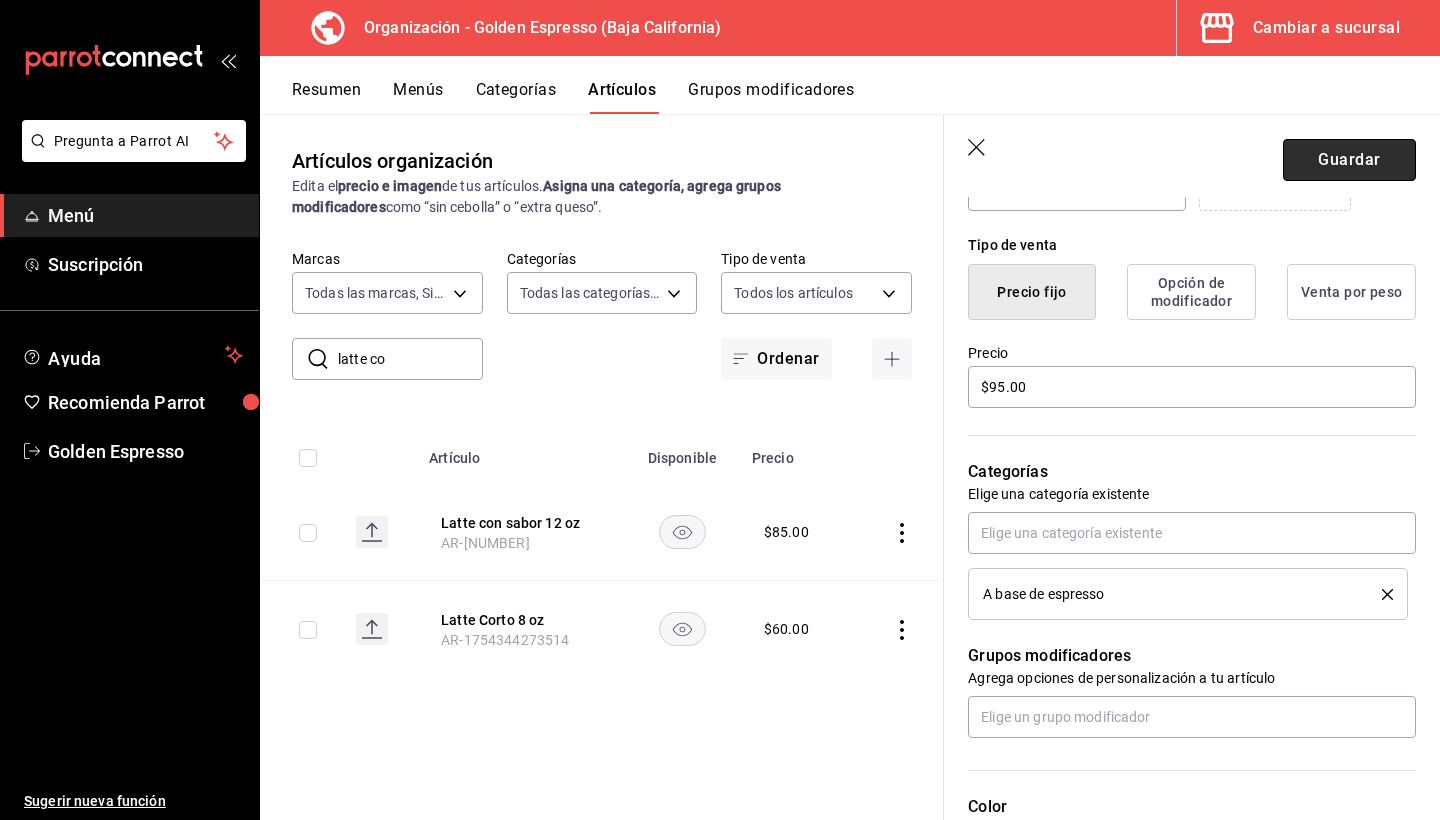 click on "Guardar" at bounding box center (1349, 160) 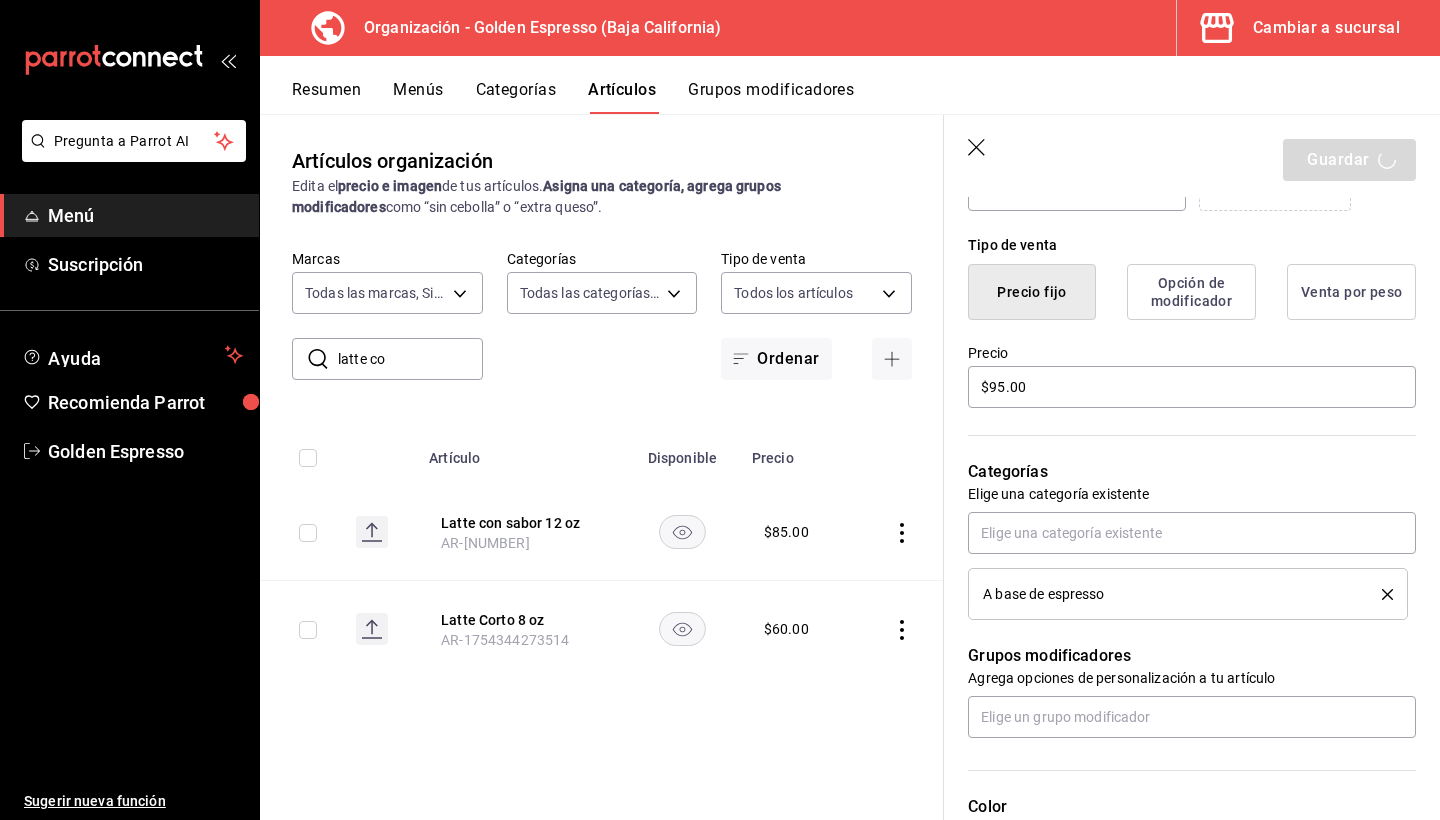 type on "x" 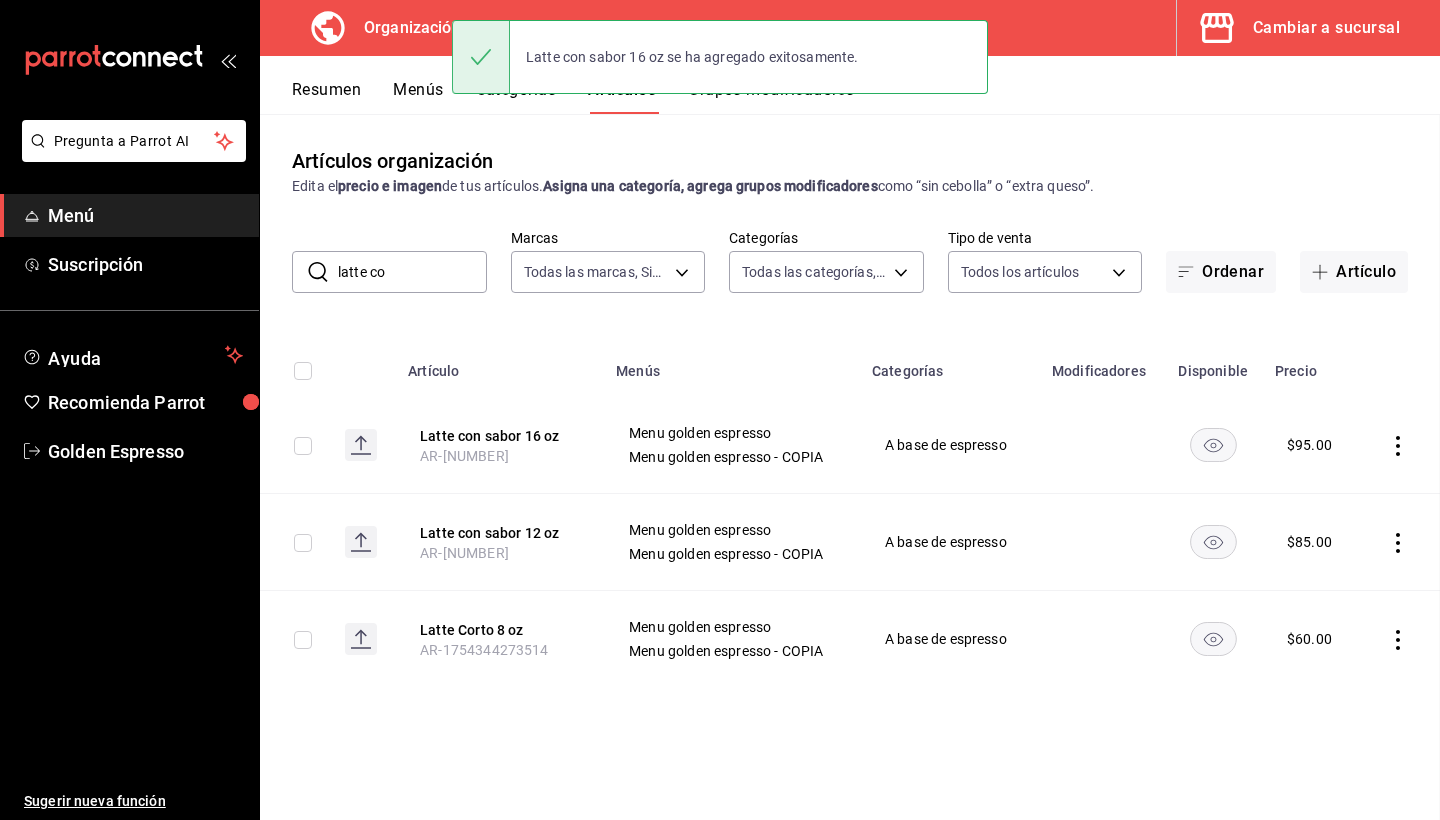 scroll, scrollTop: 0, scrollLeft: 0, axis: both 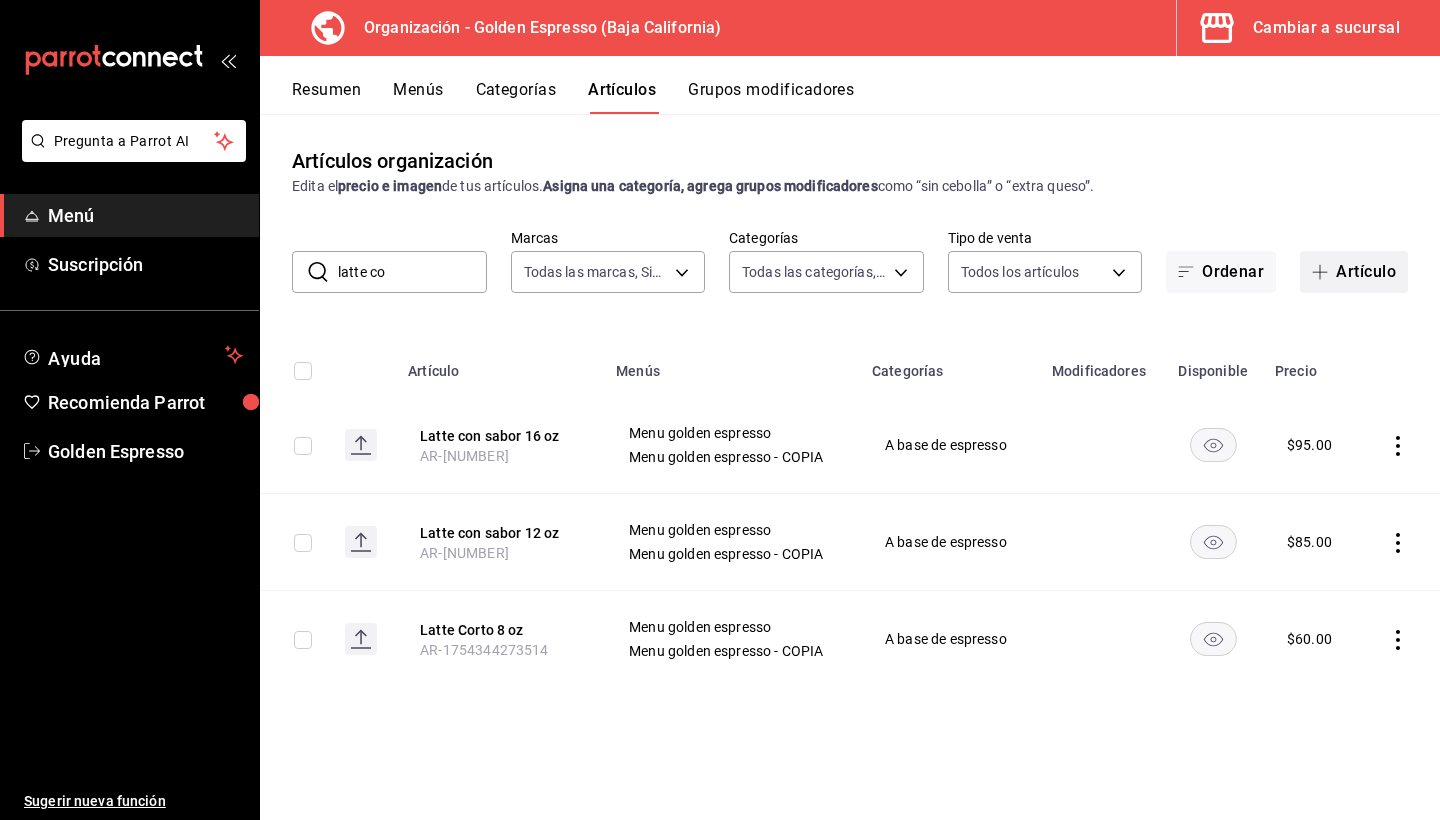 click on "Artículo" at bounding box center (1354, 272) 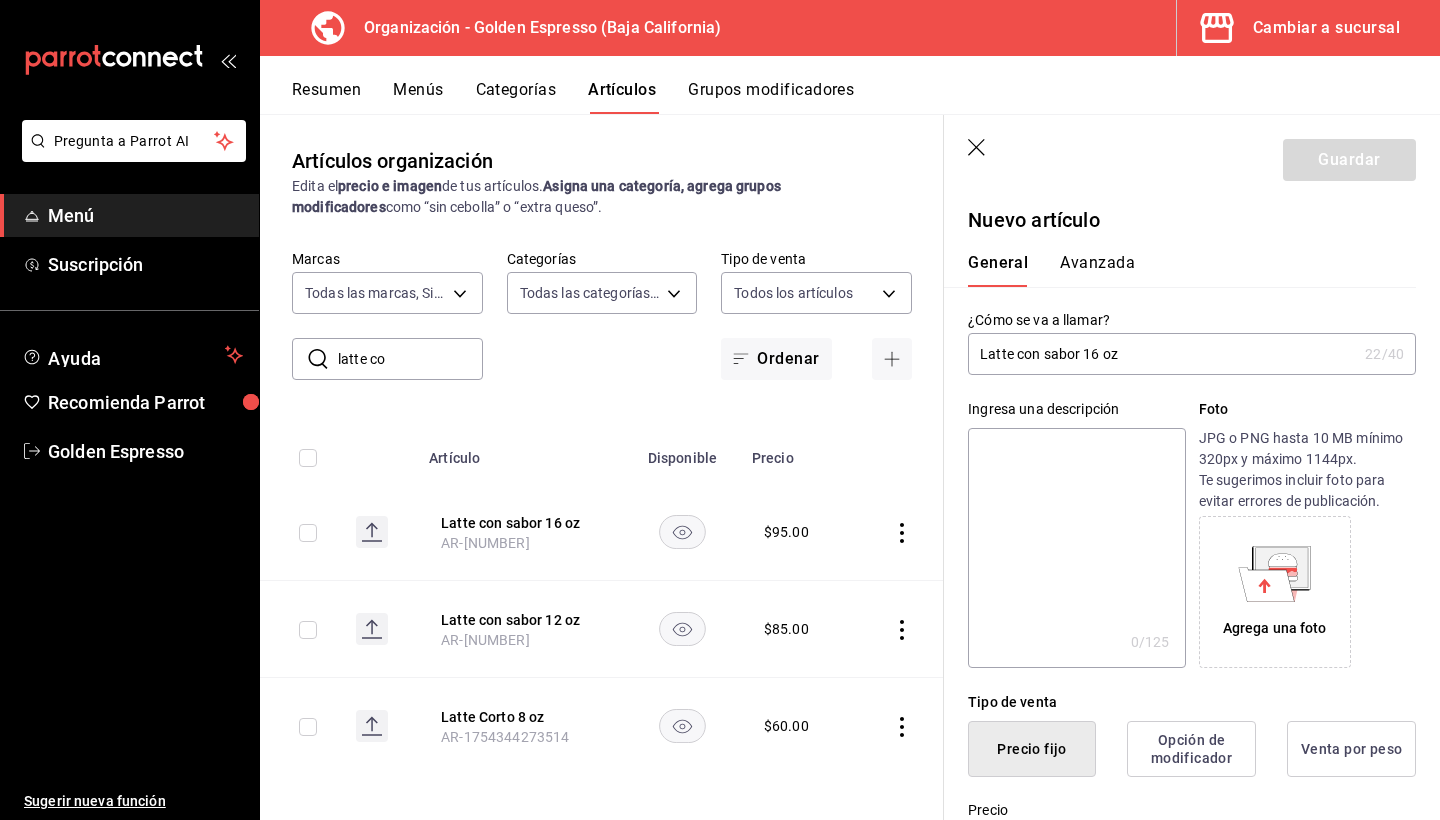 drag, startPoint x: 1129, startPoint y: 359, endPoint x: 1088, endPoint y: 359, distance: 41 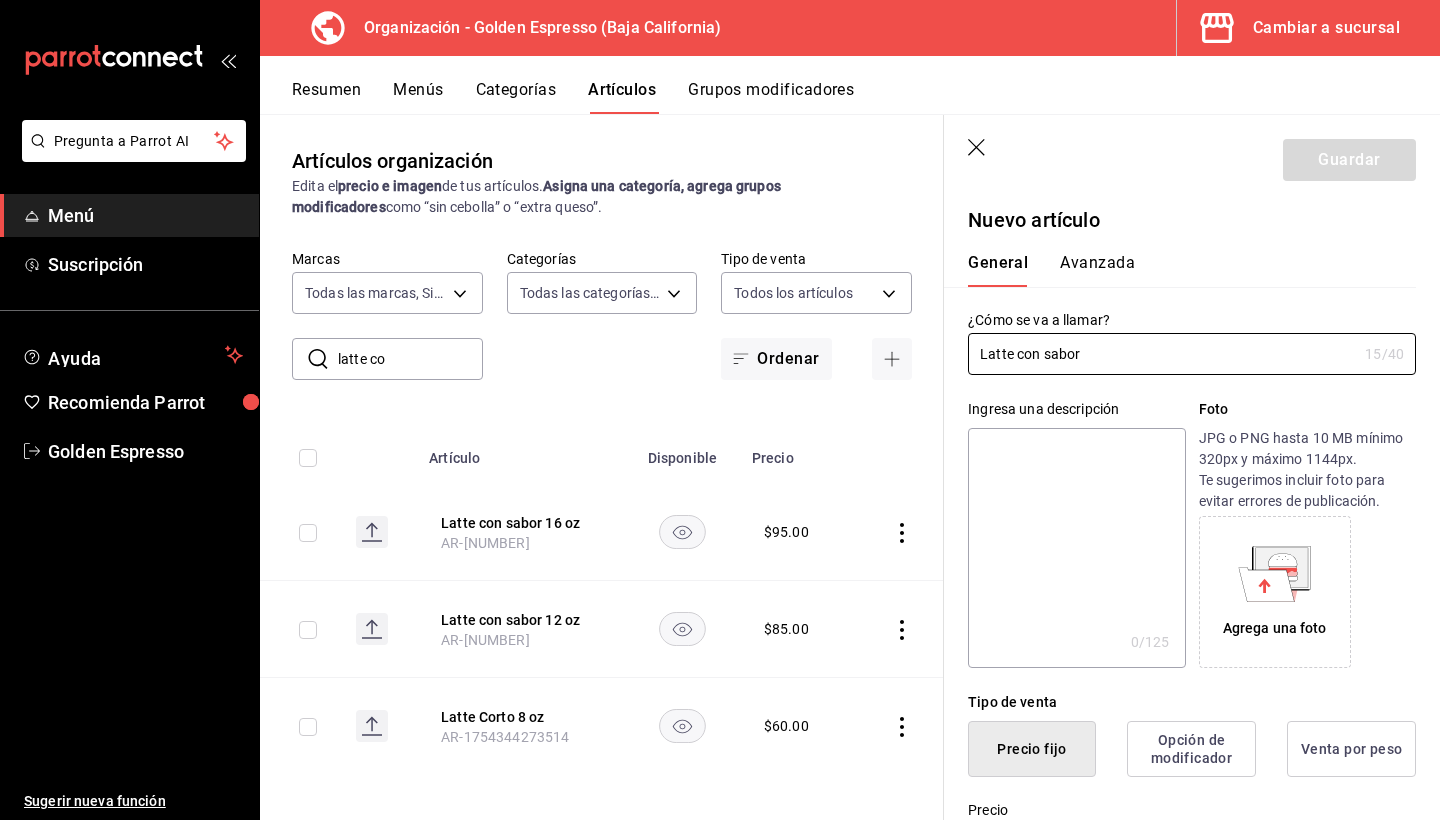 type on "Latte con sabor" 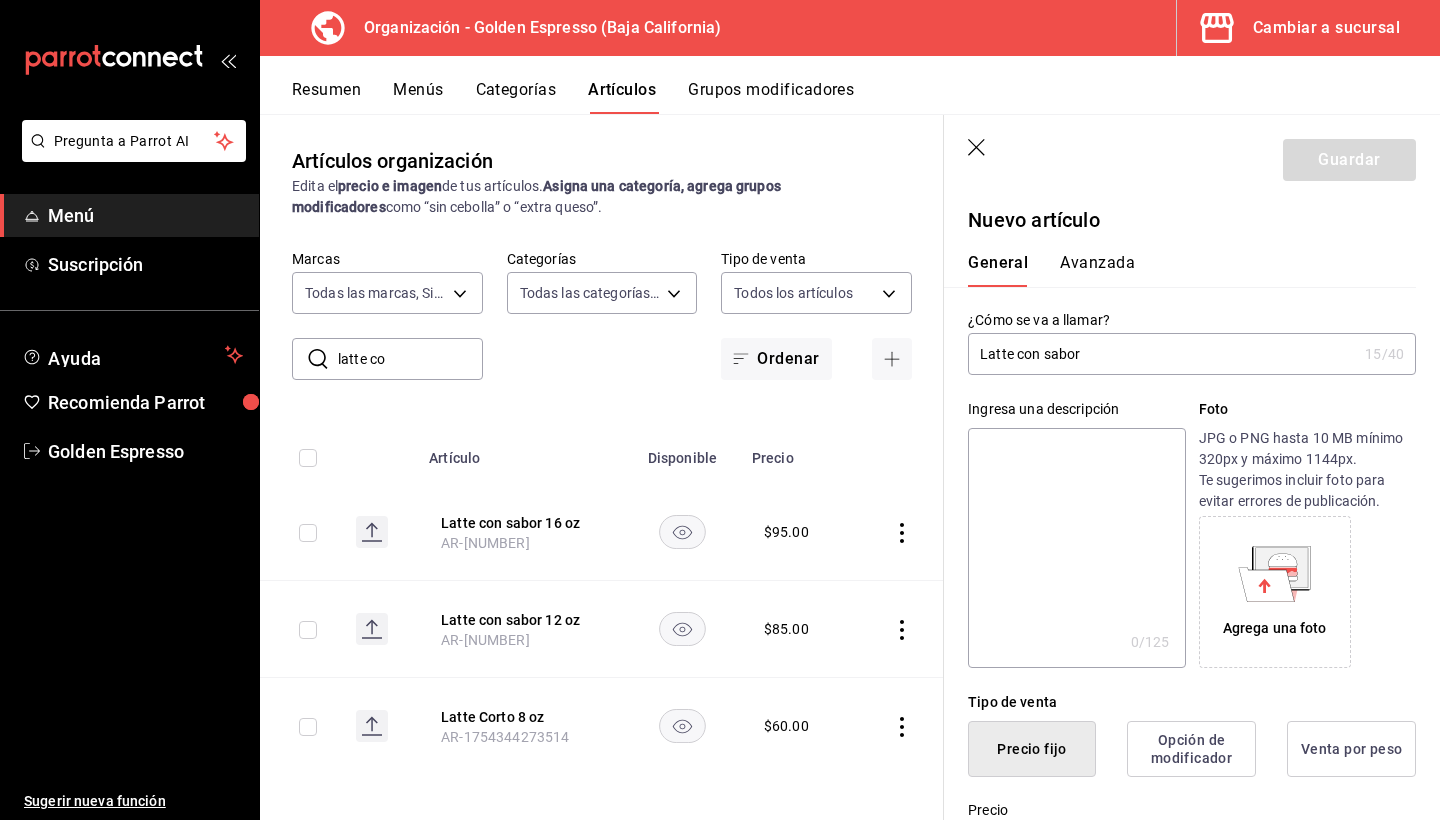 paste on "Latte con sabor" 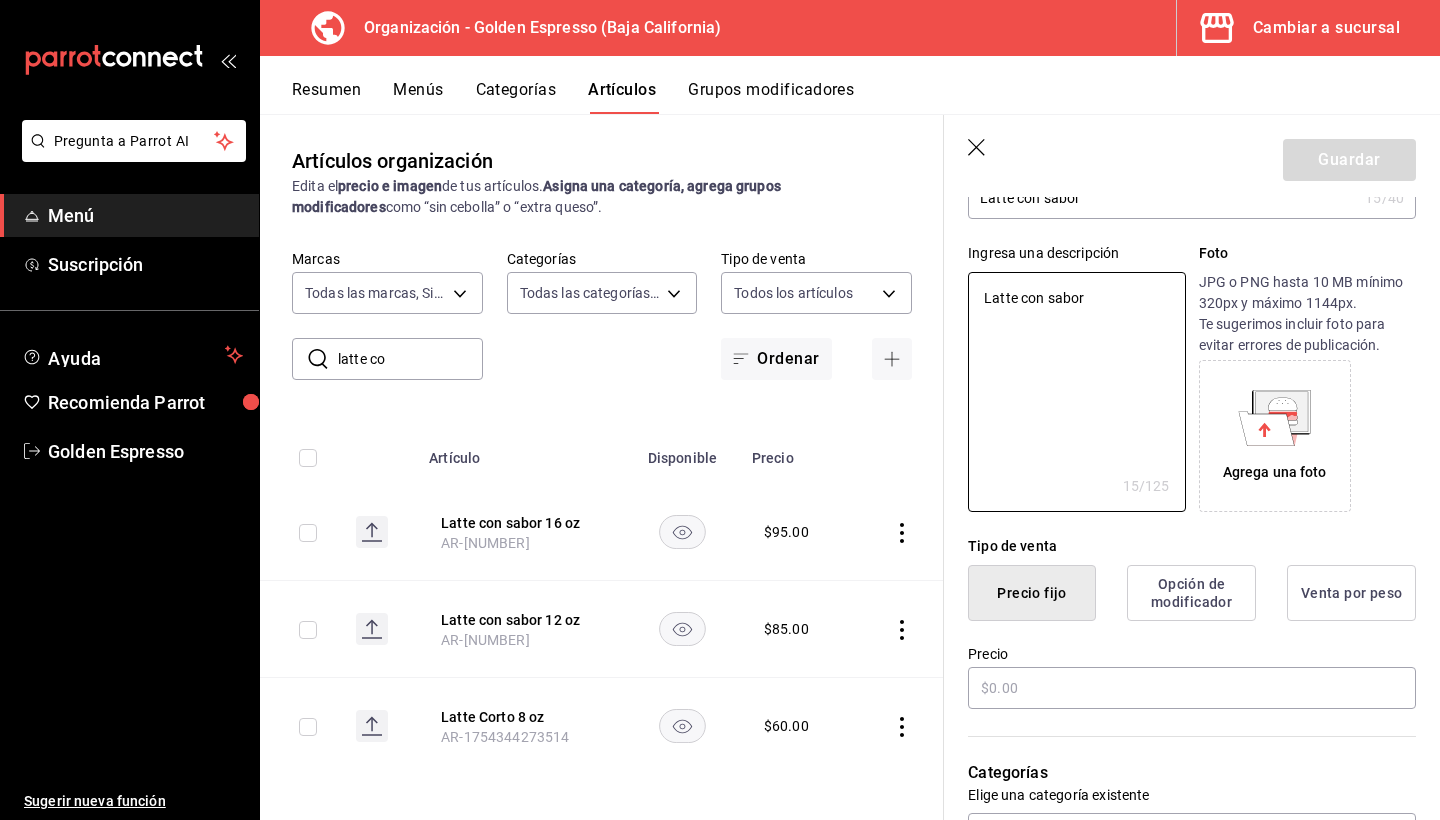 scroll, scrollTop: 157, scrollLeft: 0, axis: vertical 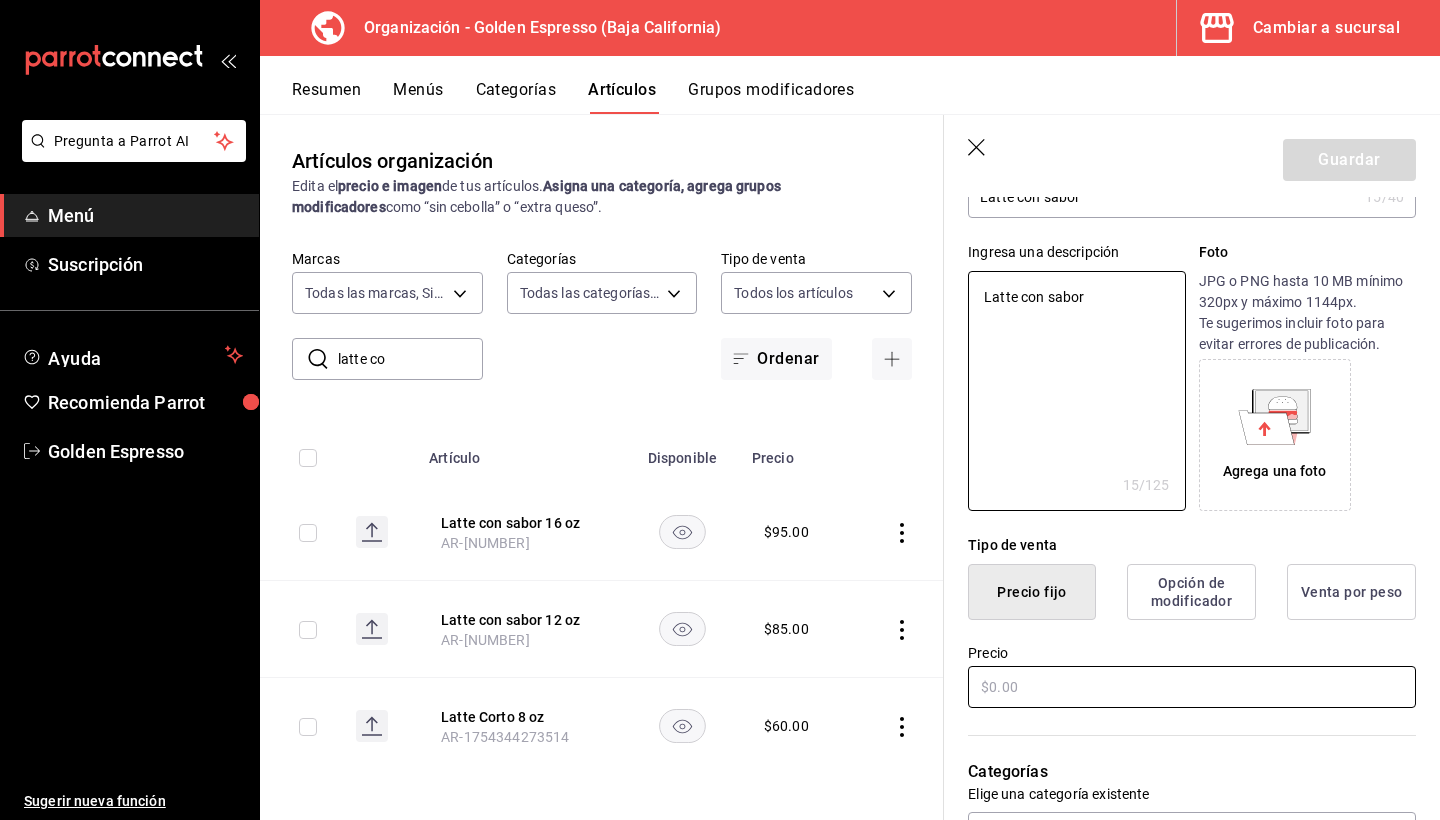 type on "Latte con sabor" 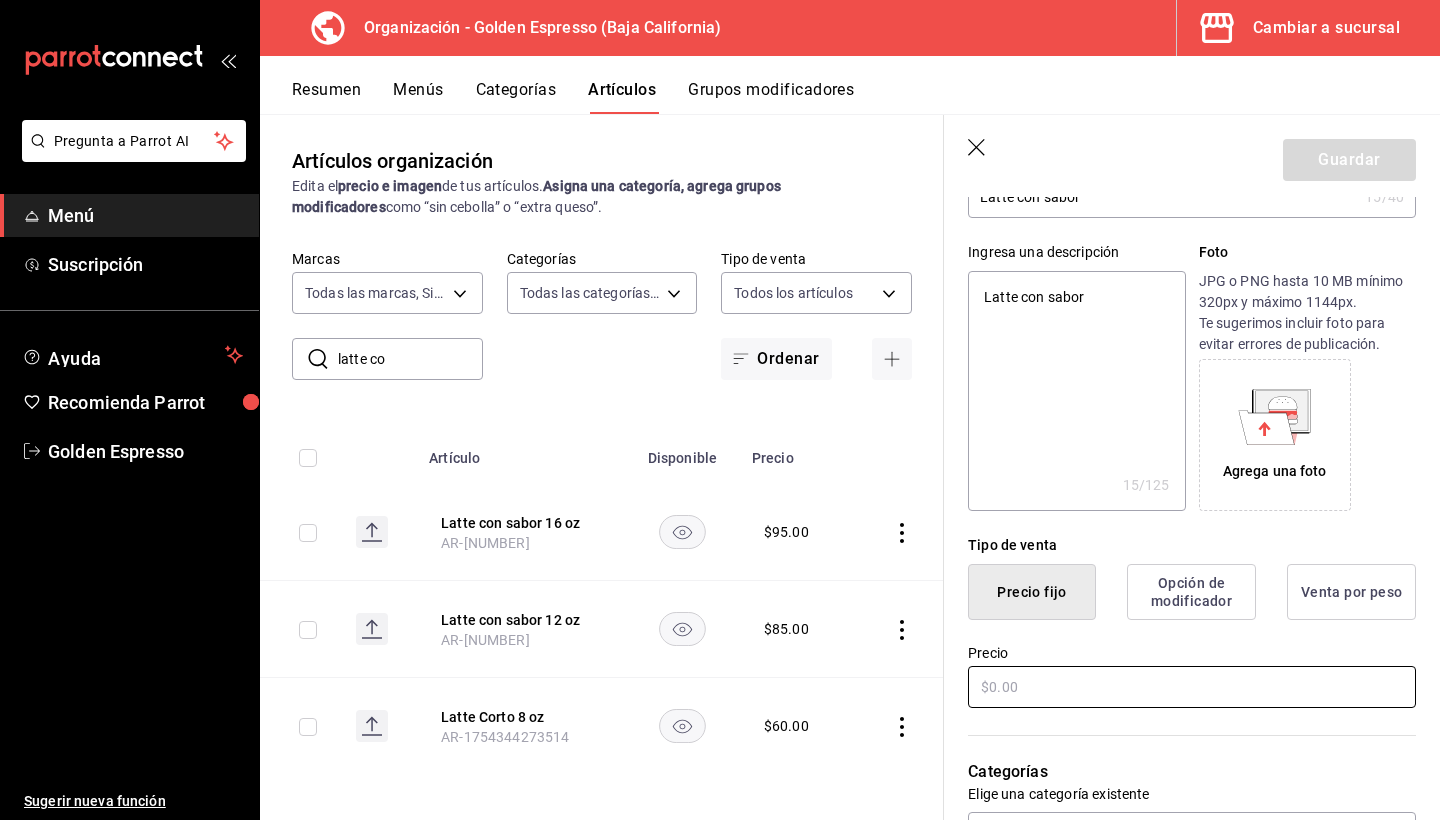 click at bounding box center (1192, 687) 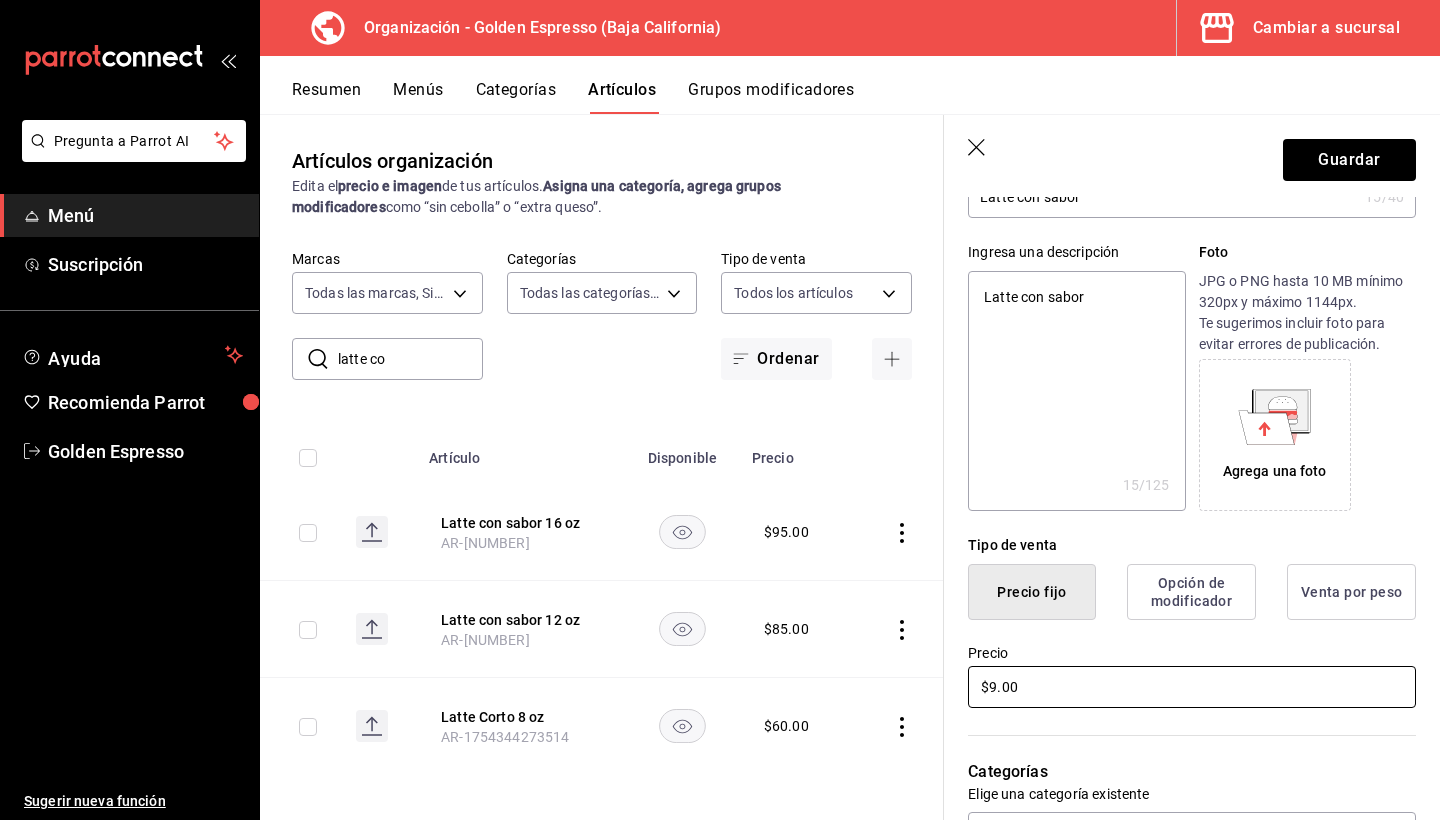type on "x" 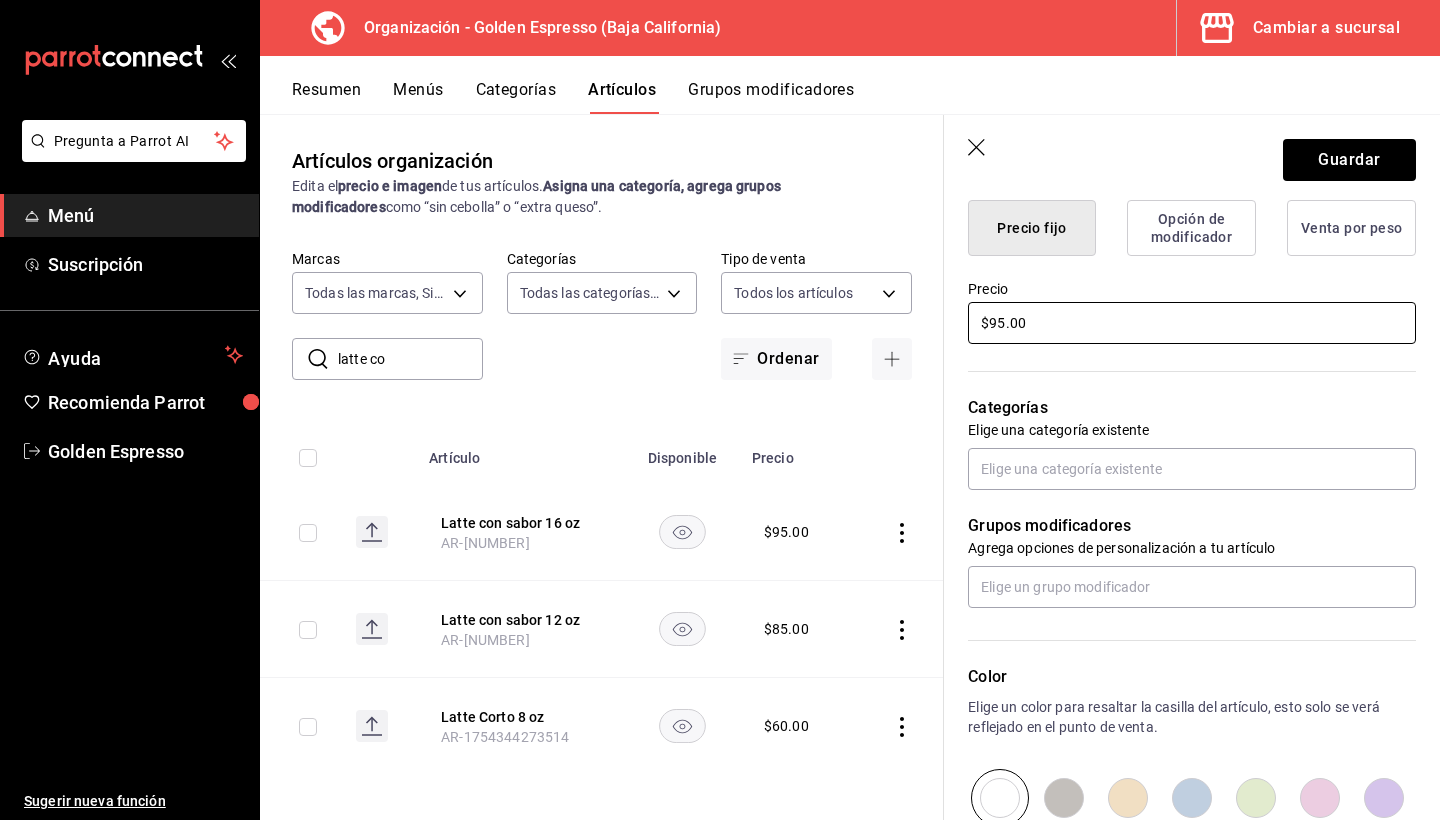 scroll, scrollTop: 550, scrollLeft: 0, axis: vertical 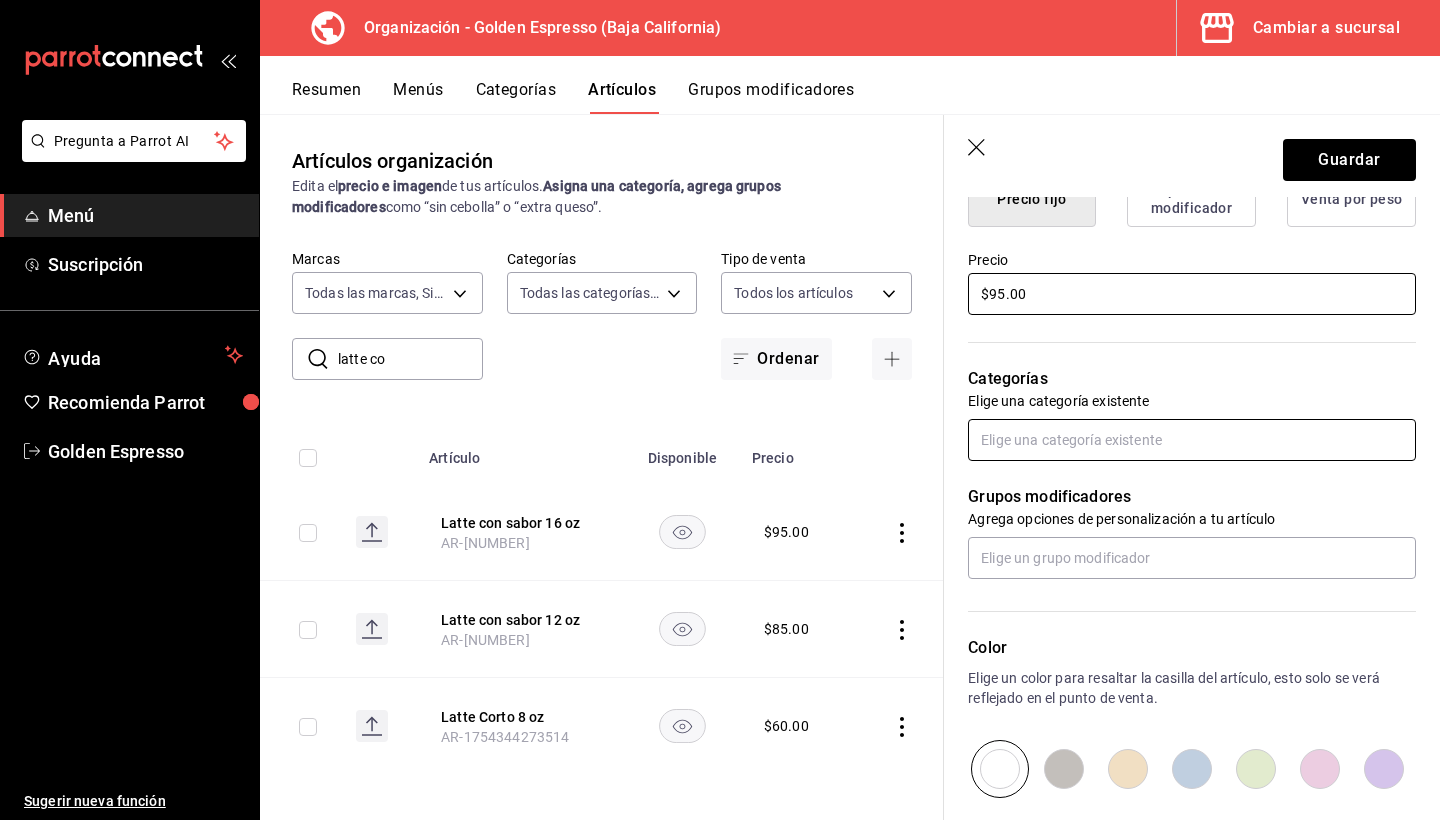 type on "$95.00" 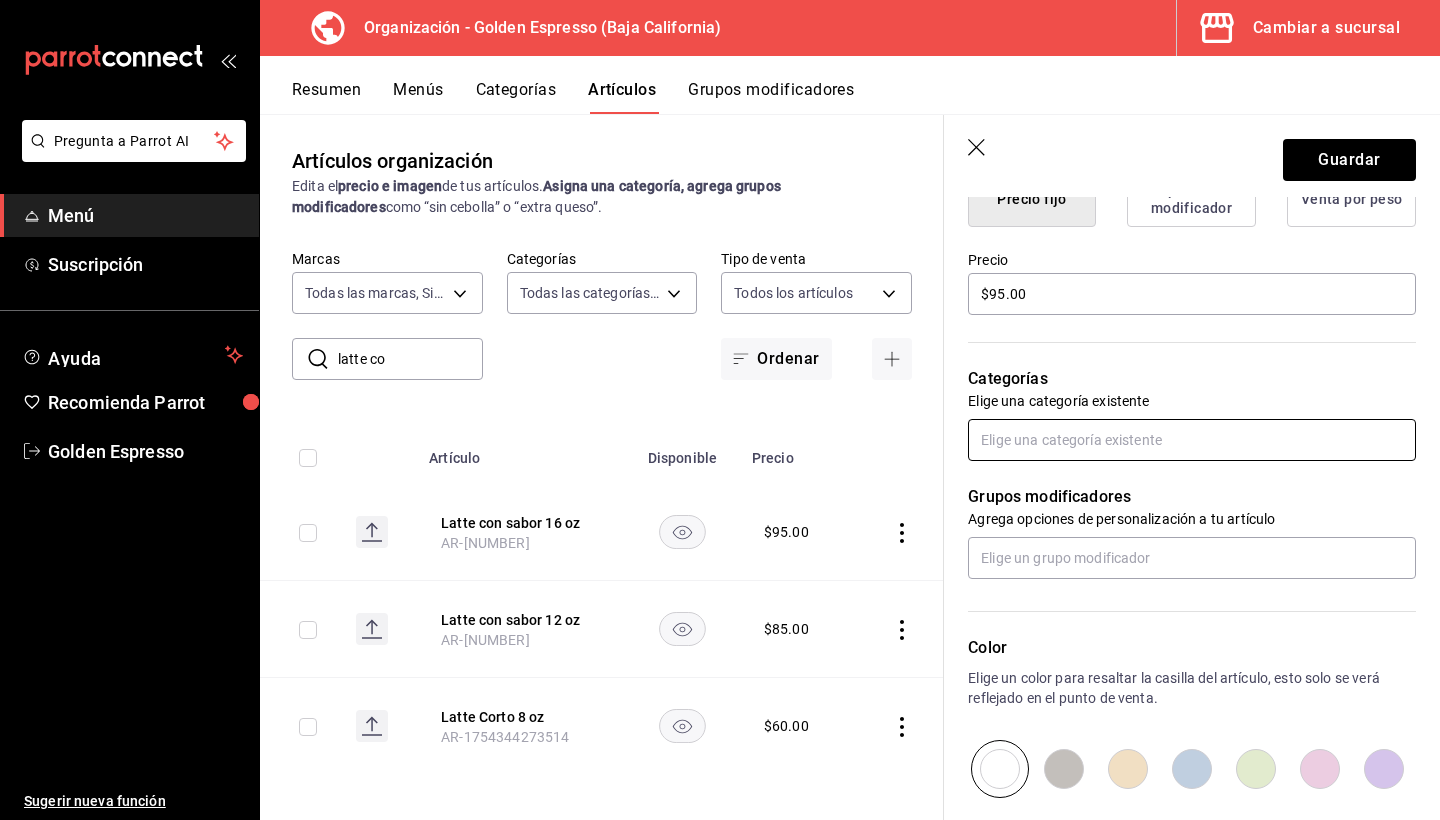 click at bounding box center (1192, 440) 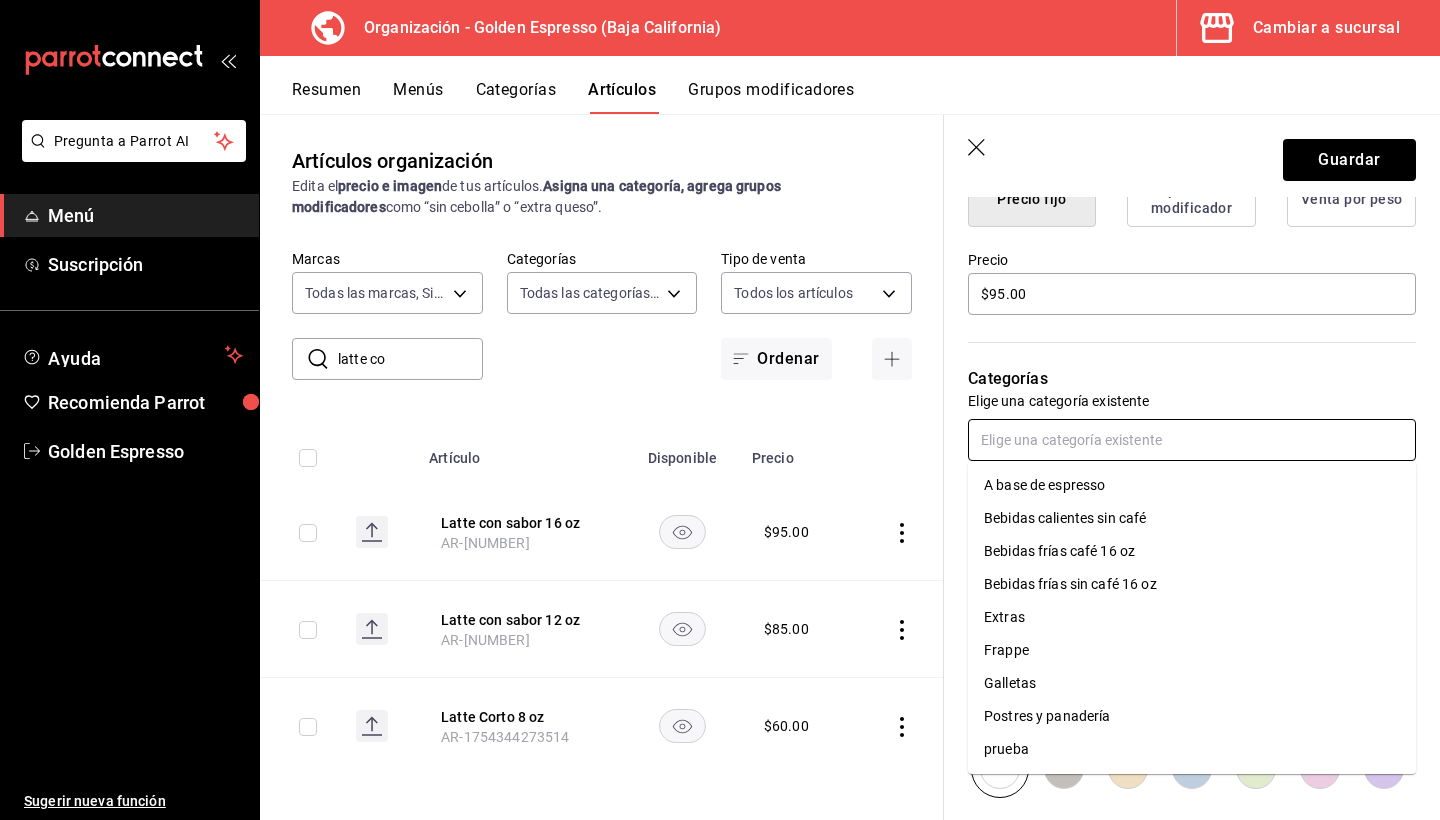 click on "Bebidas frías café 16 oz" at bounding box center (1192, 551) 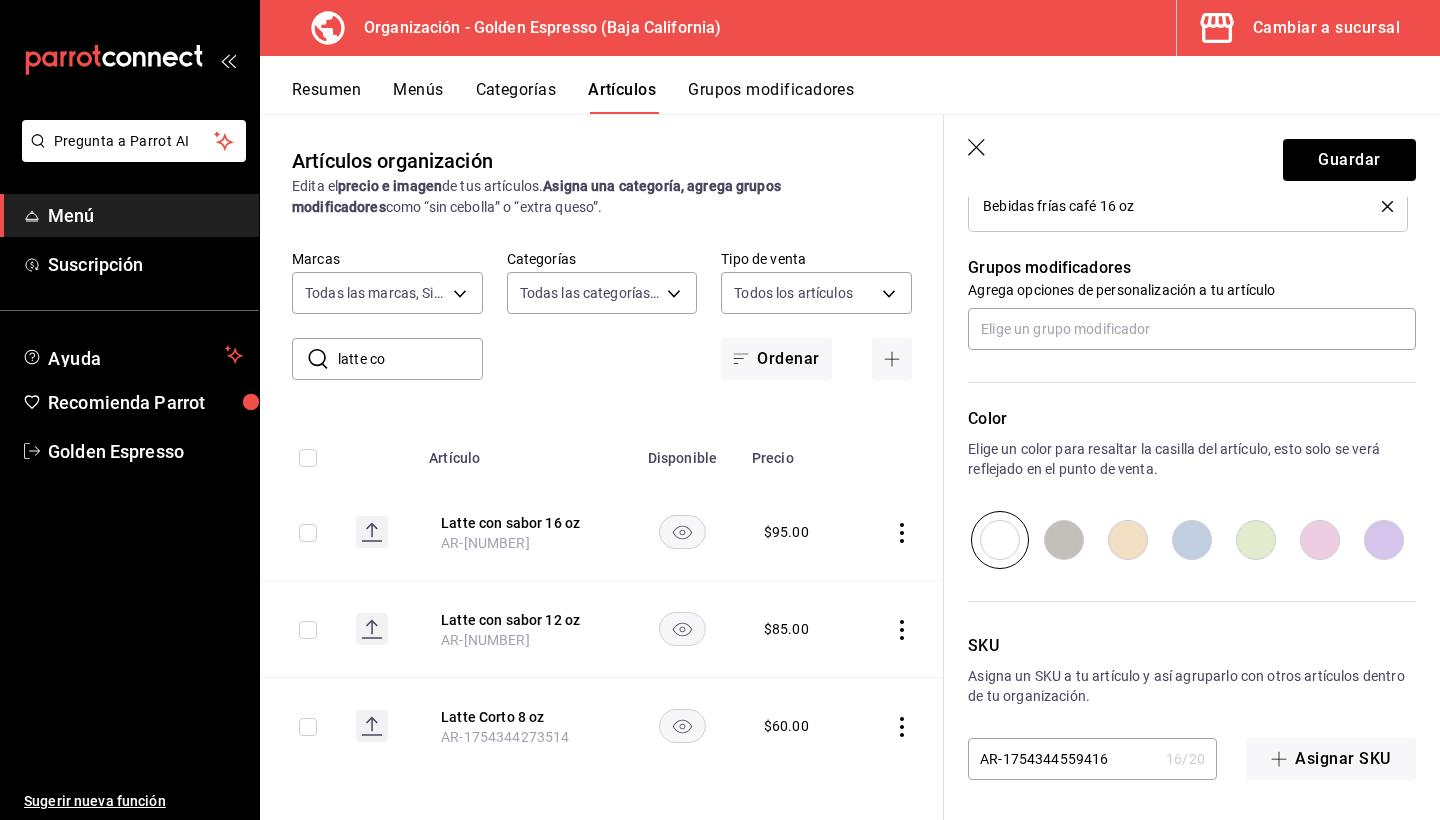 scroll, scrollTop: 845, scrollLeft: 0, axis: vertical 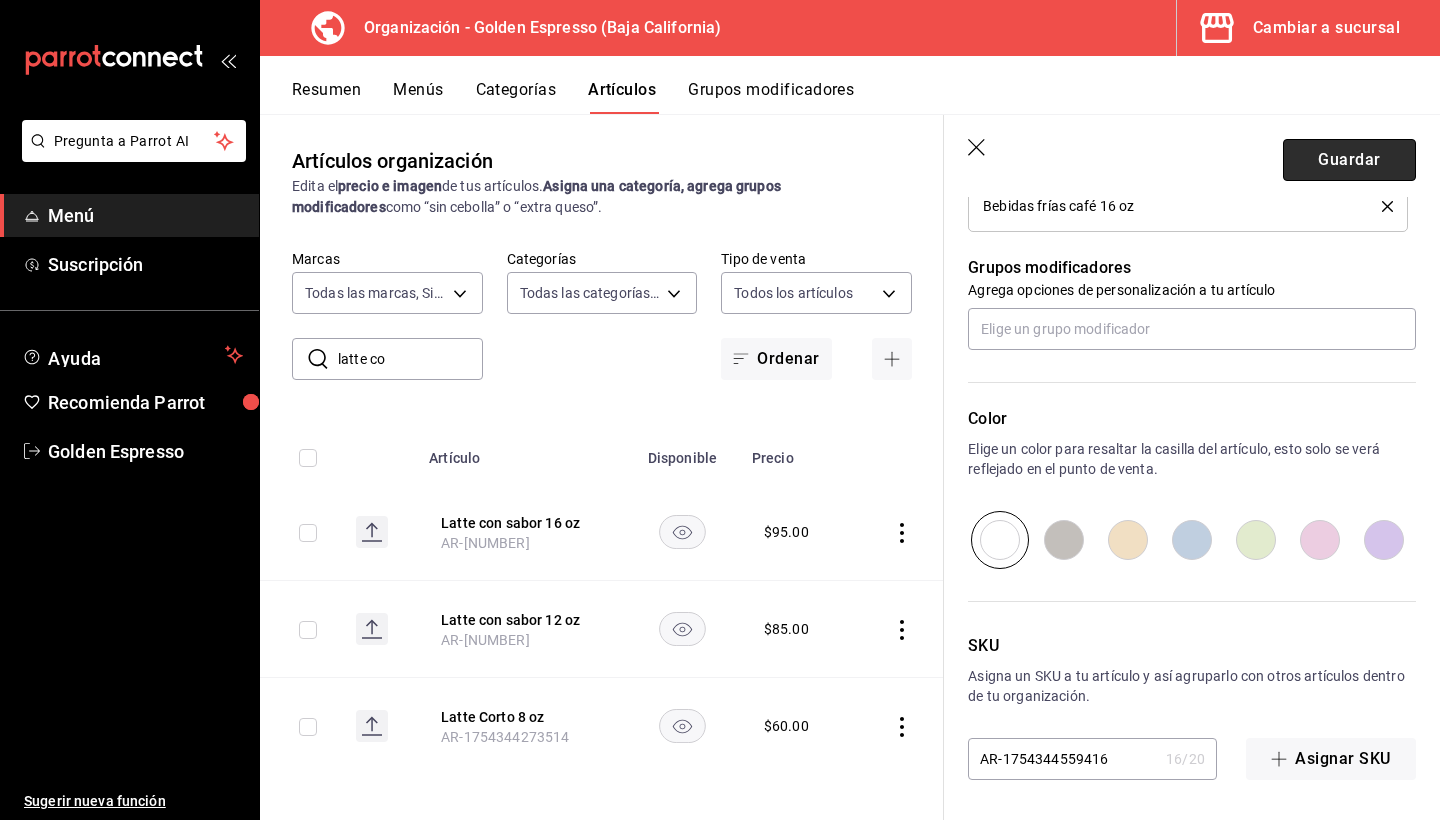 click on "Guardar" at bounding box center (1349, 160) 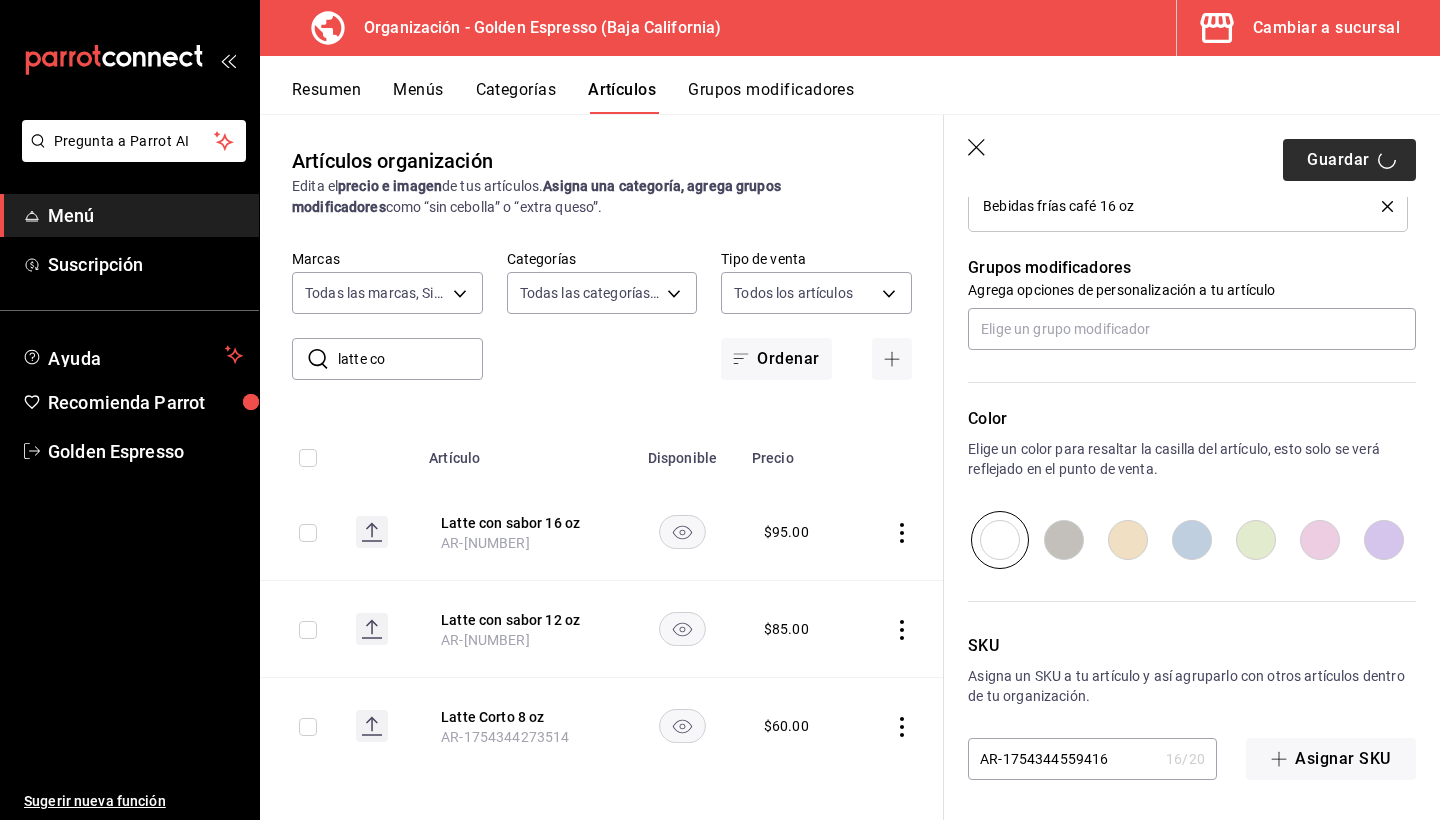 type on "x" 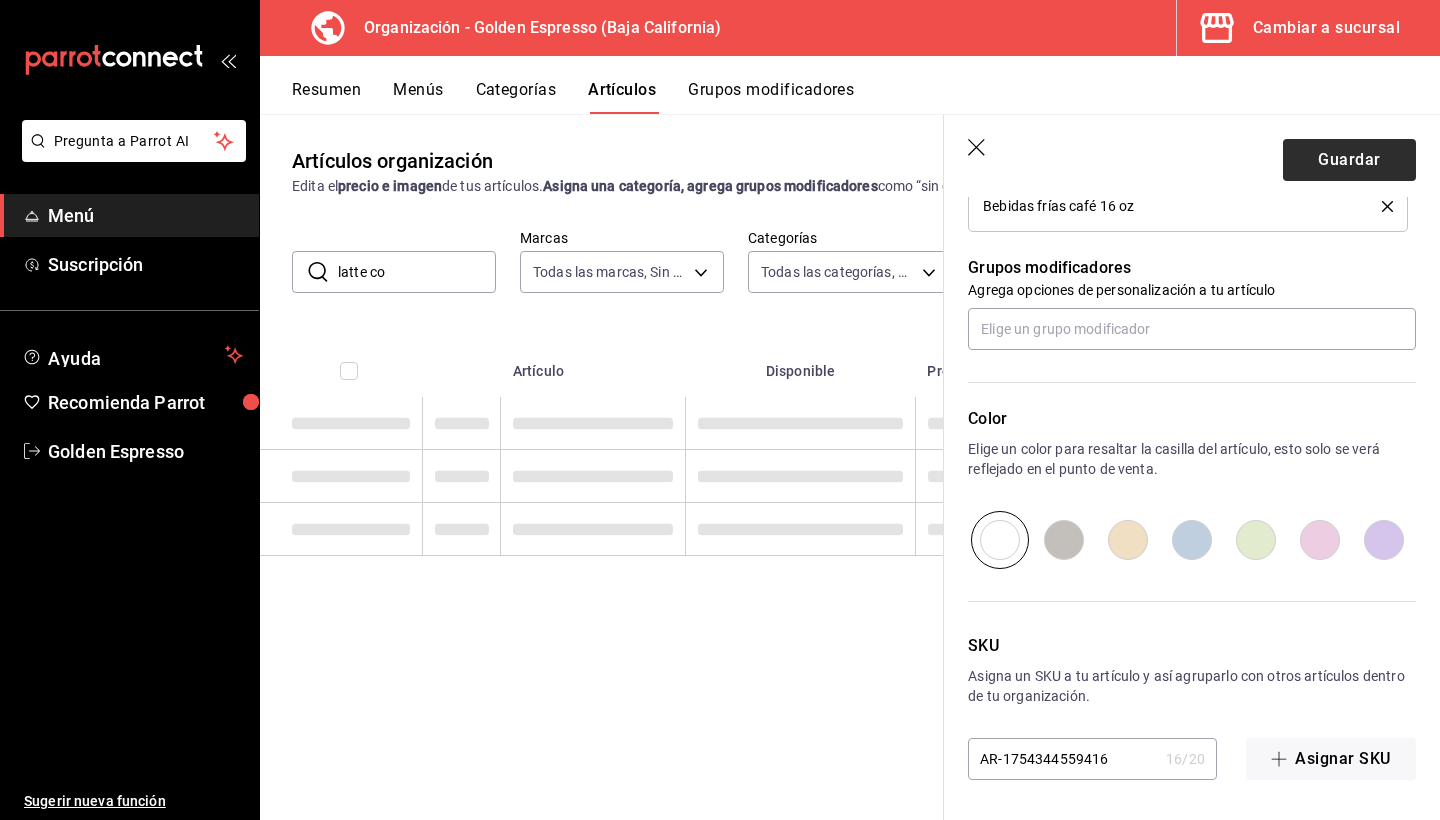 scroll, scrollTop: 0, scrollLeft: 0, axis: both 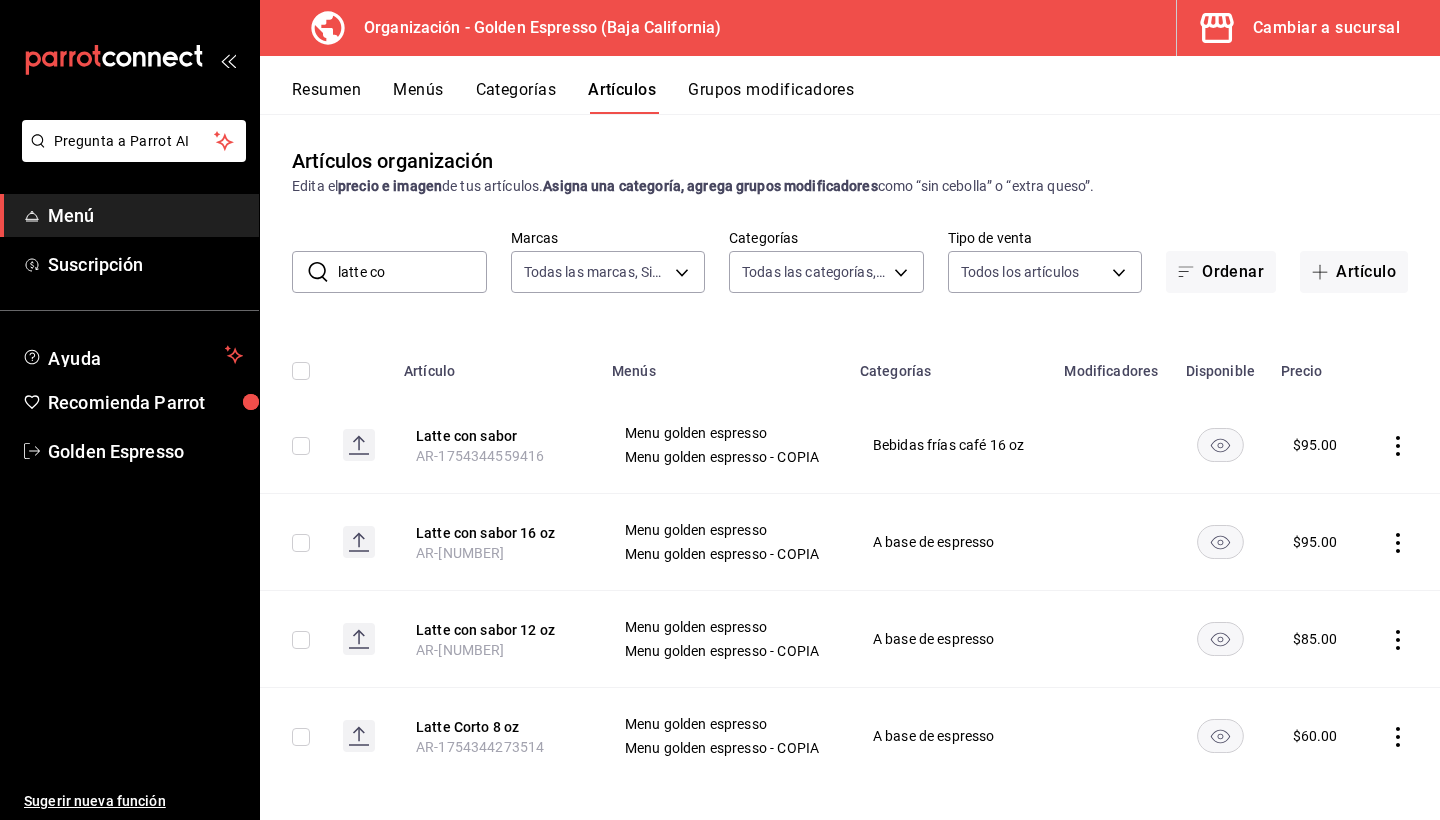 click on "latte co" at bounding box center (412, 272) 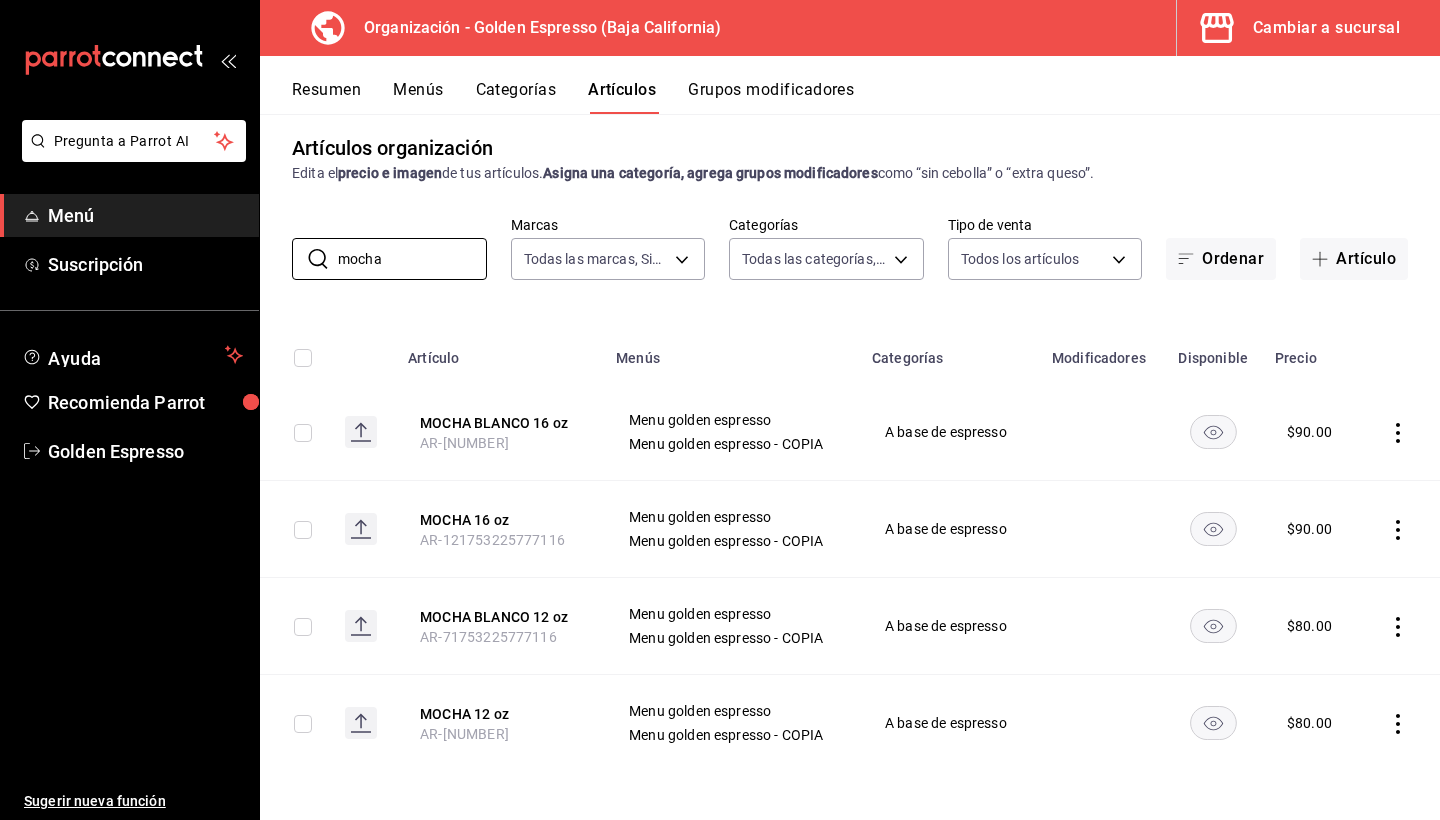 scroll, scrollTop: 13, scrollLeft: 0, axis: vertical 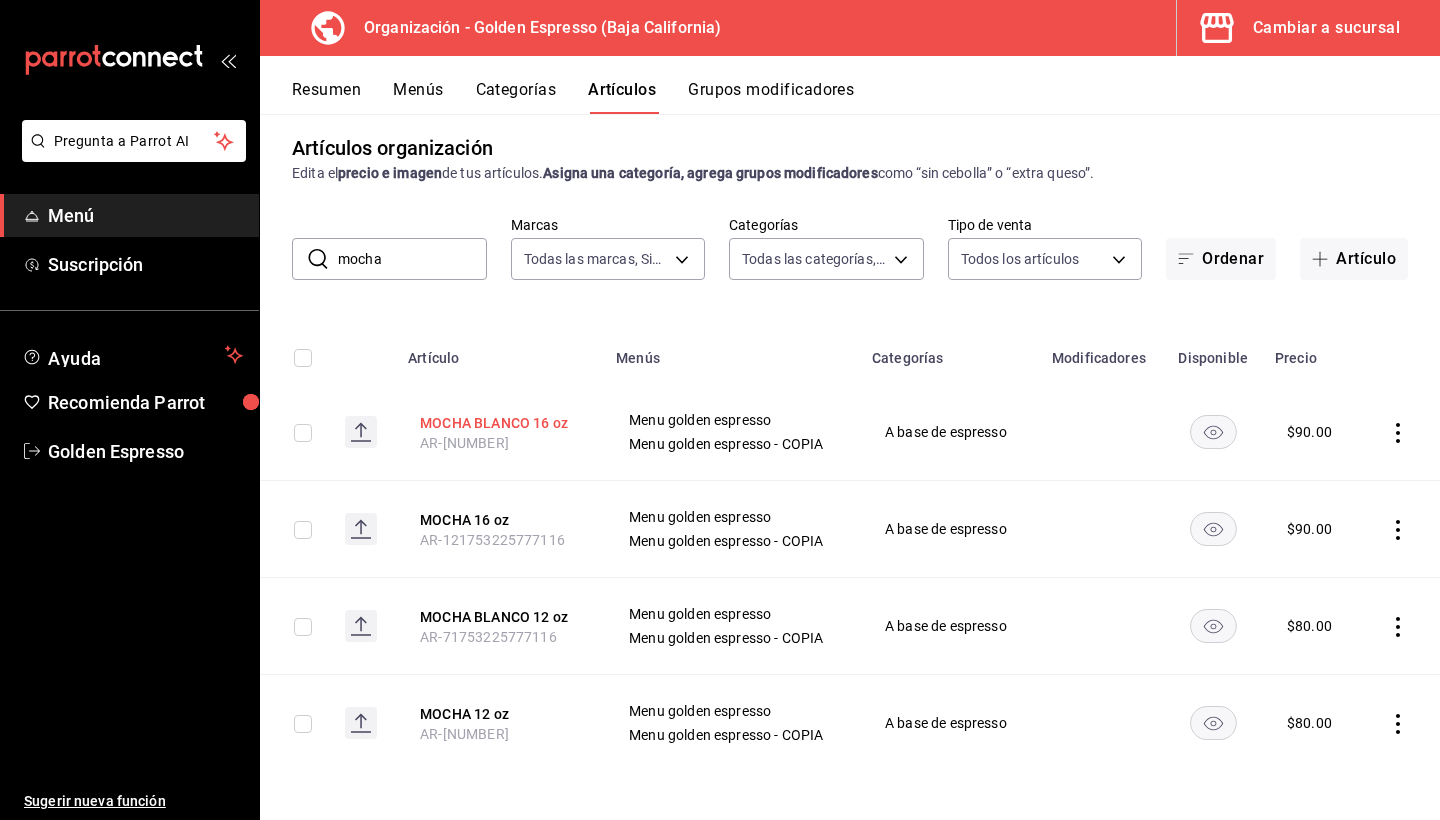 drag, startPoint x: 417, startPoint y: 424, endPoint x: 565, endPoint y: 427, distance: 148.0304 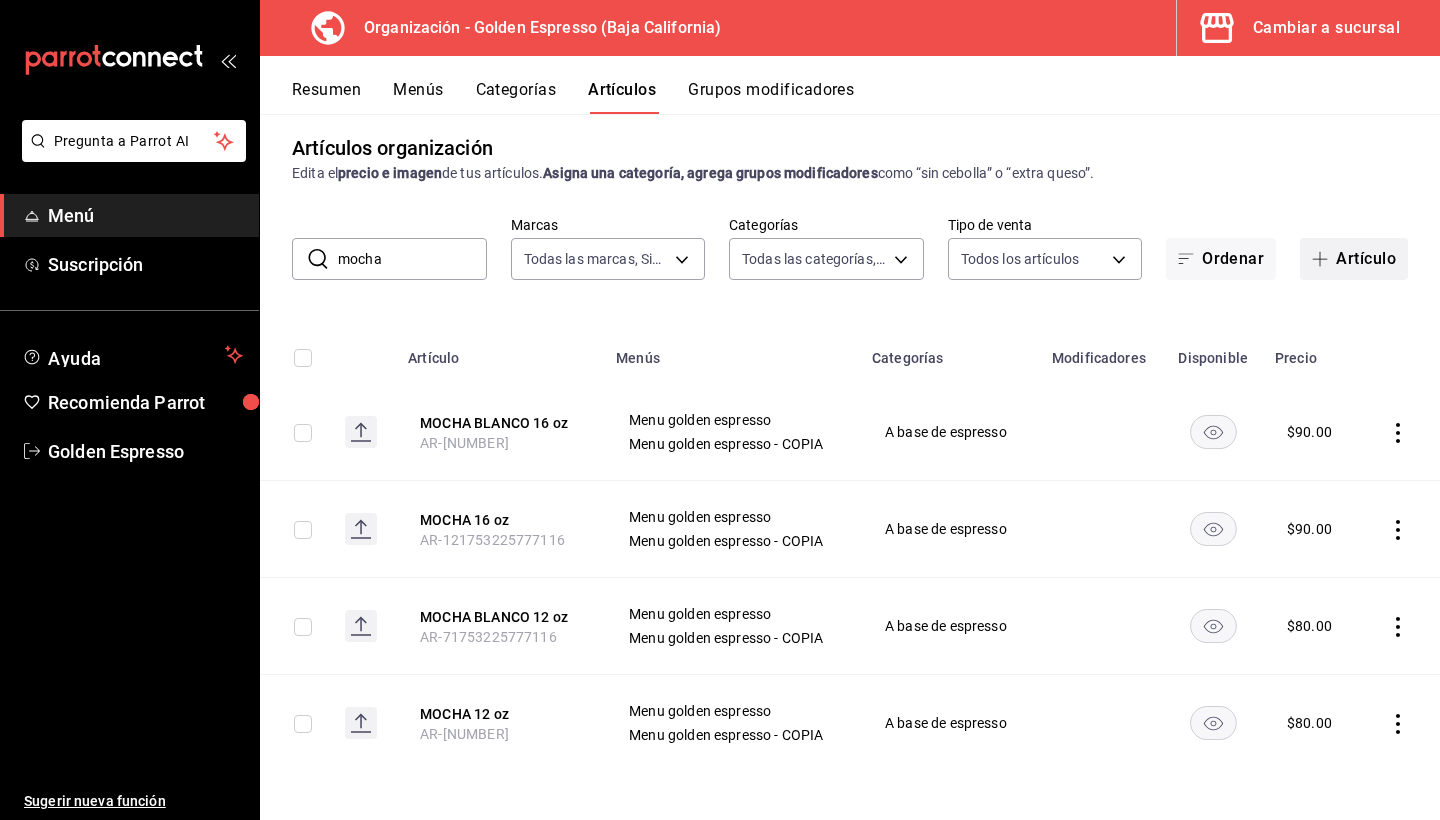 click on "Artículo" at bounding box center (1354, 259) 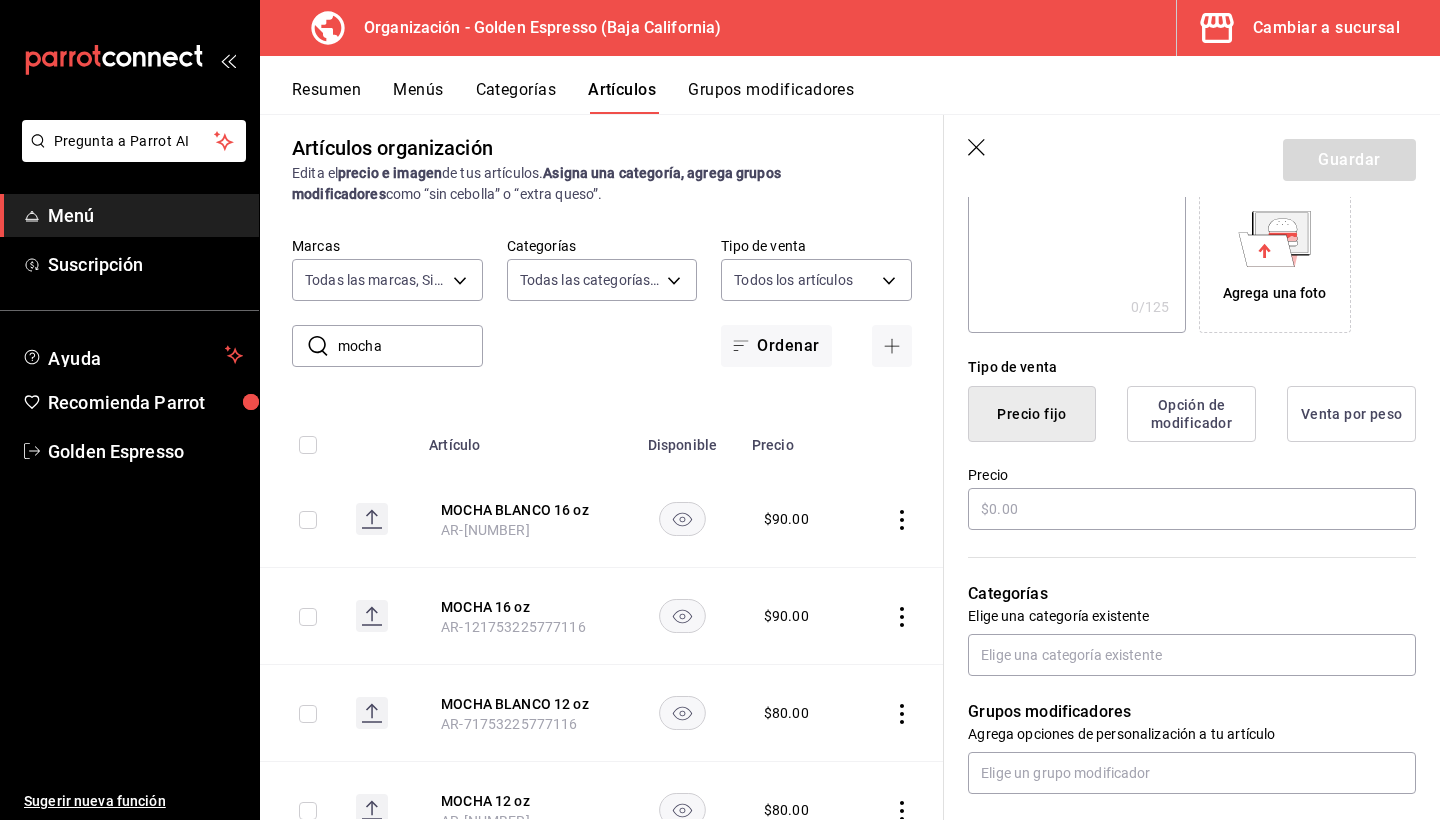 scroll, scrollTop: 384, scrollLeft: 0, axis: vertical 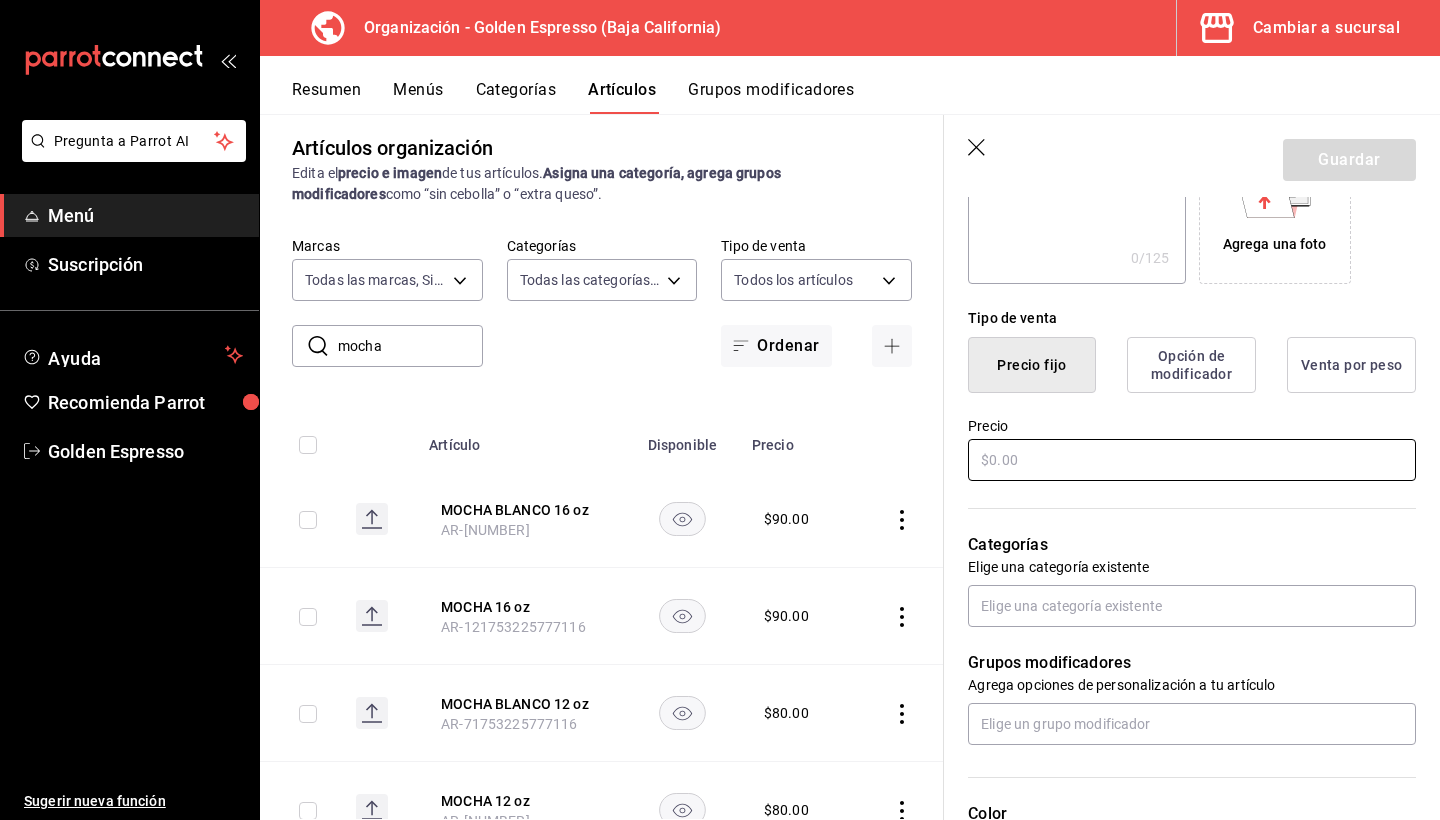 type on "Mocha 16 oz" 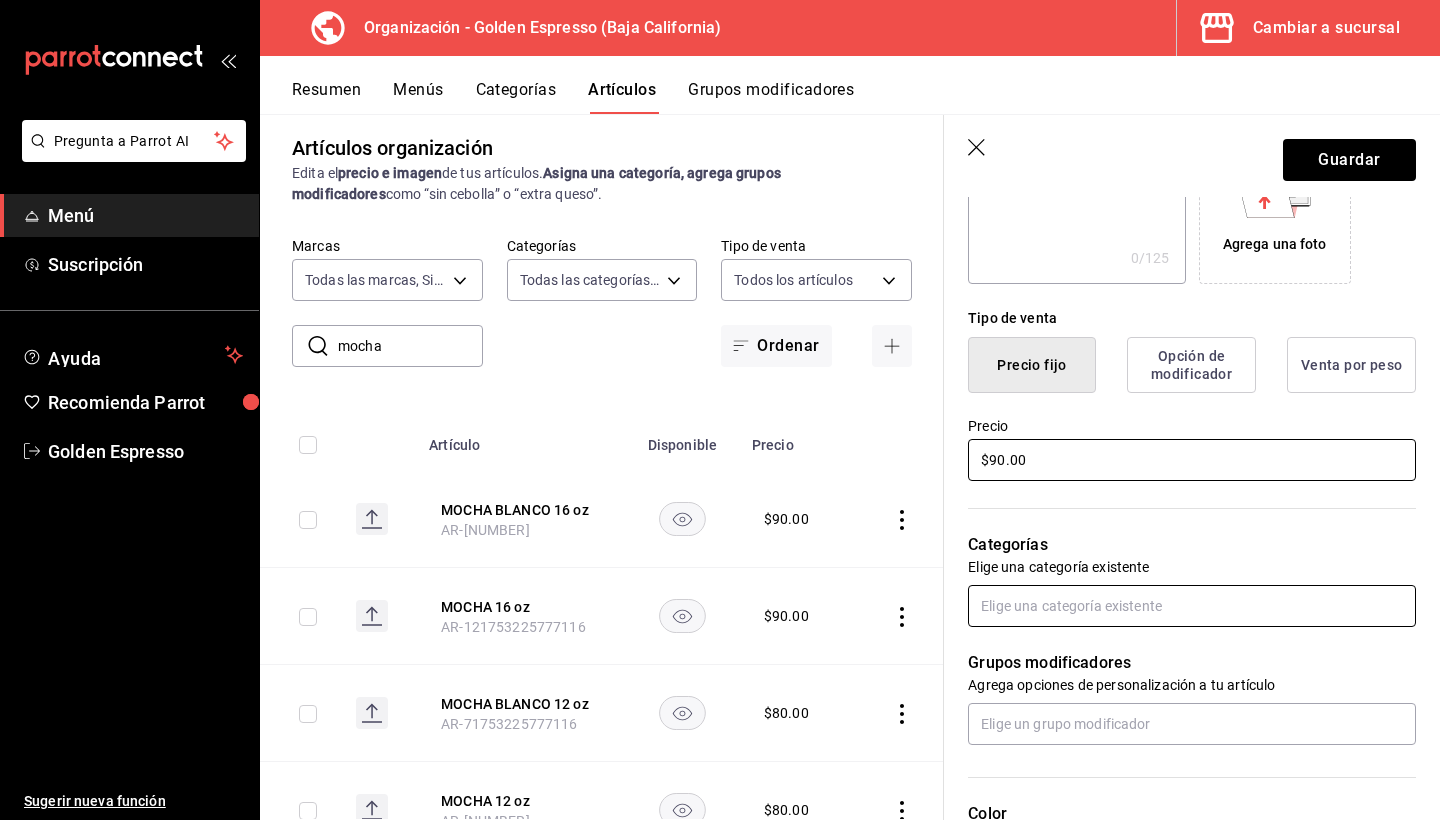 type on "$90.00" 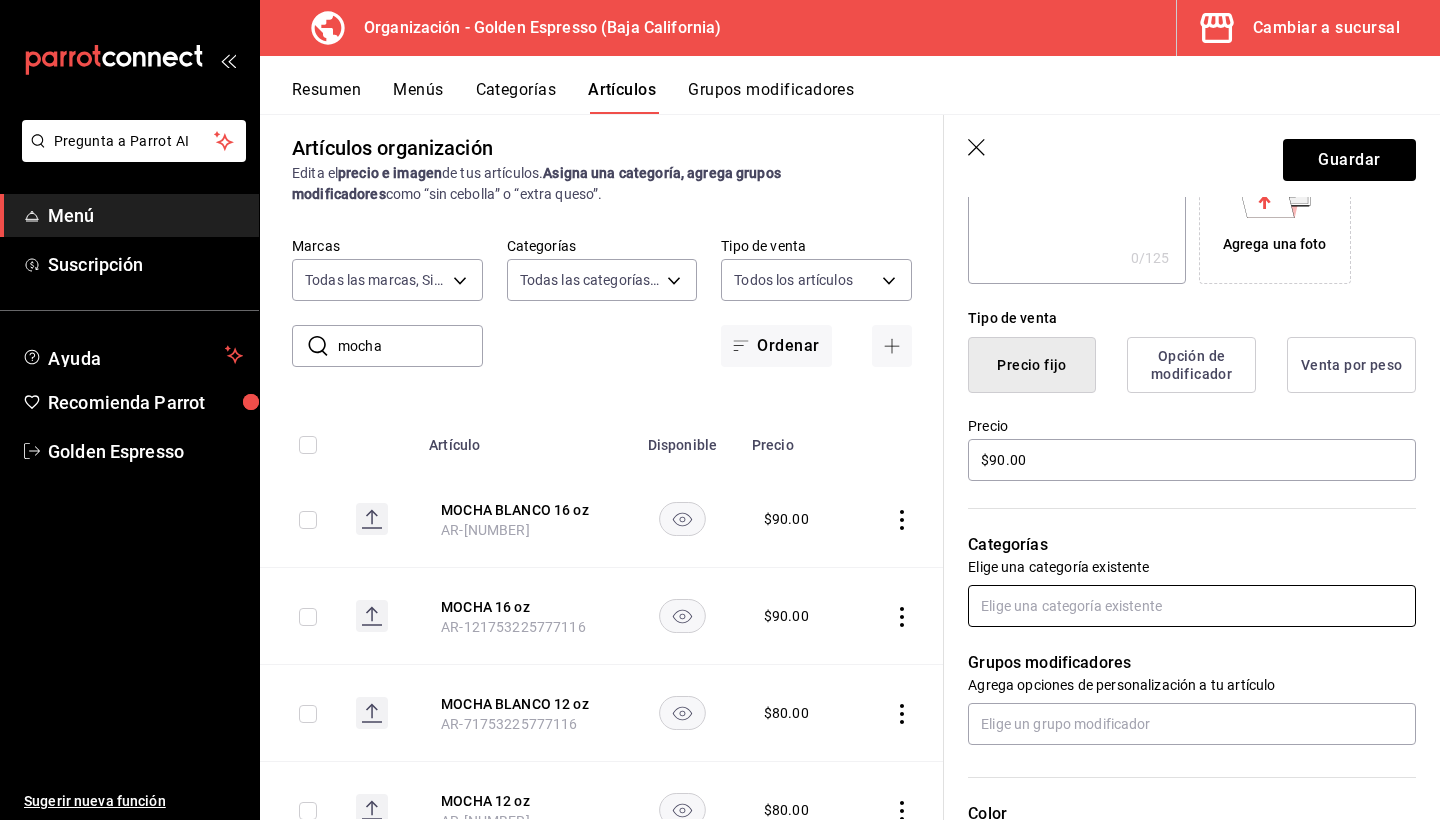 click at bounding box center (1192, 606) 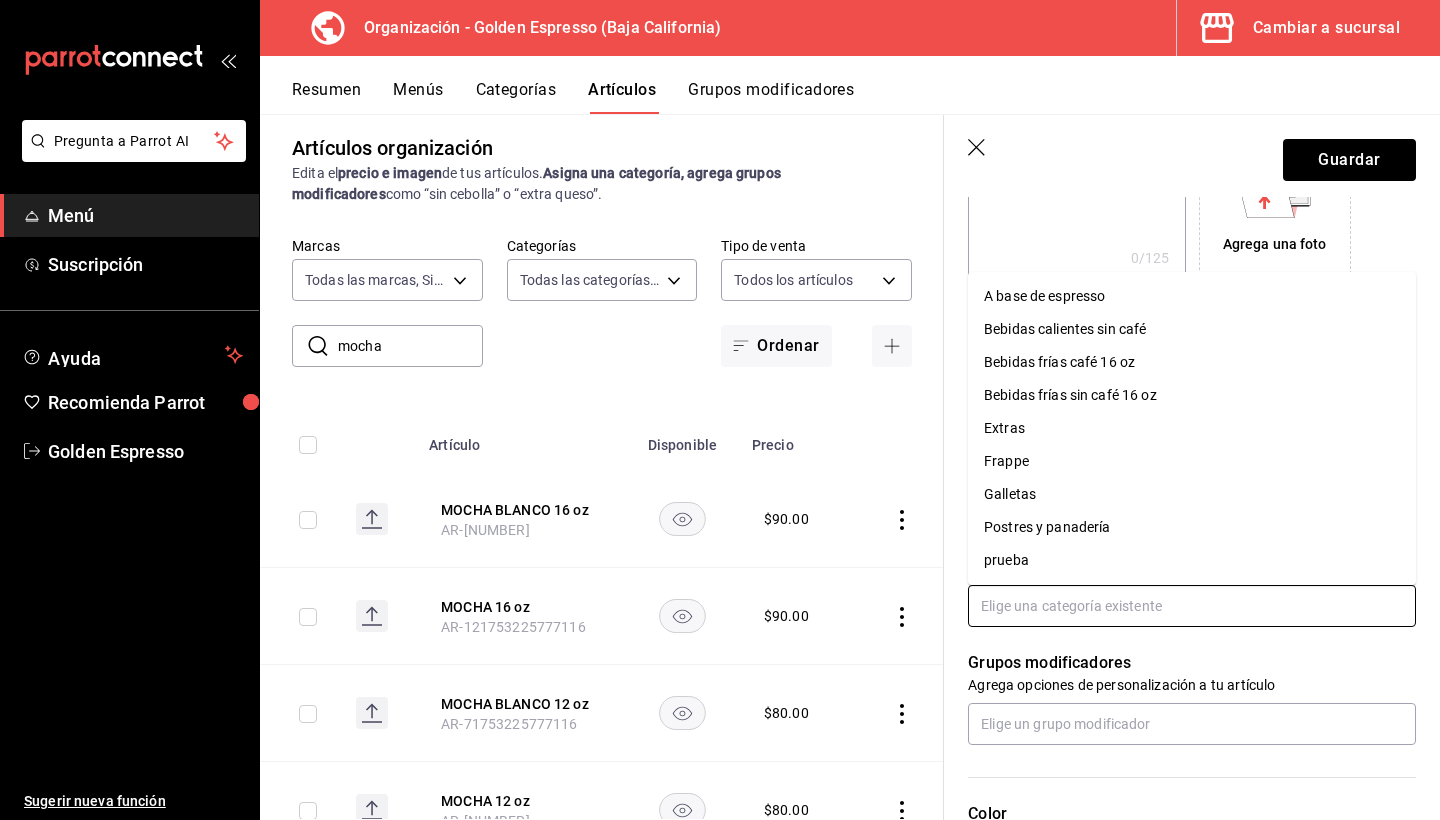 click on "Bebidas frías café 16 oz" at bounding box center [1192, 362] 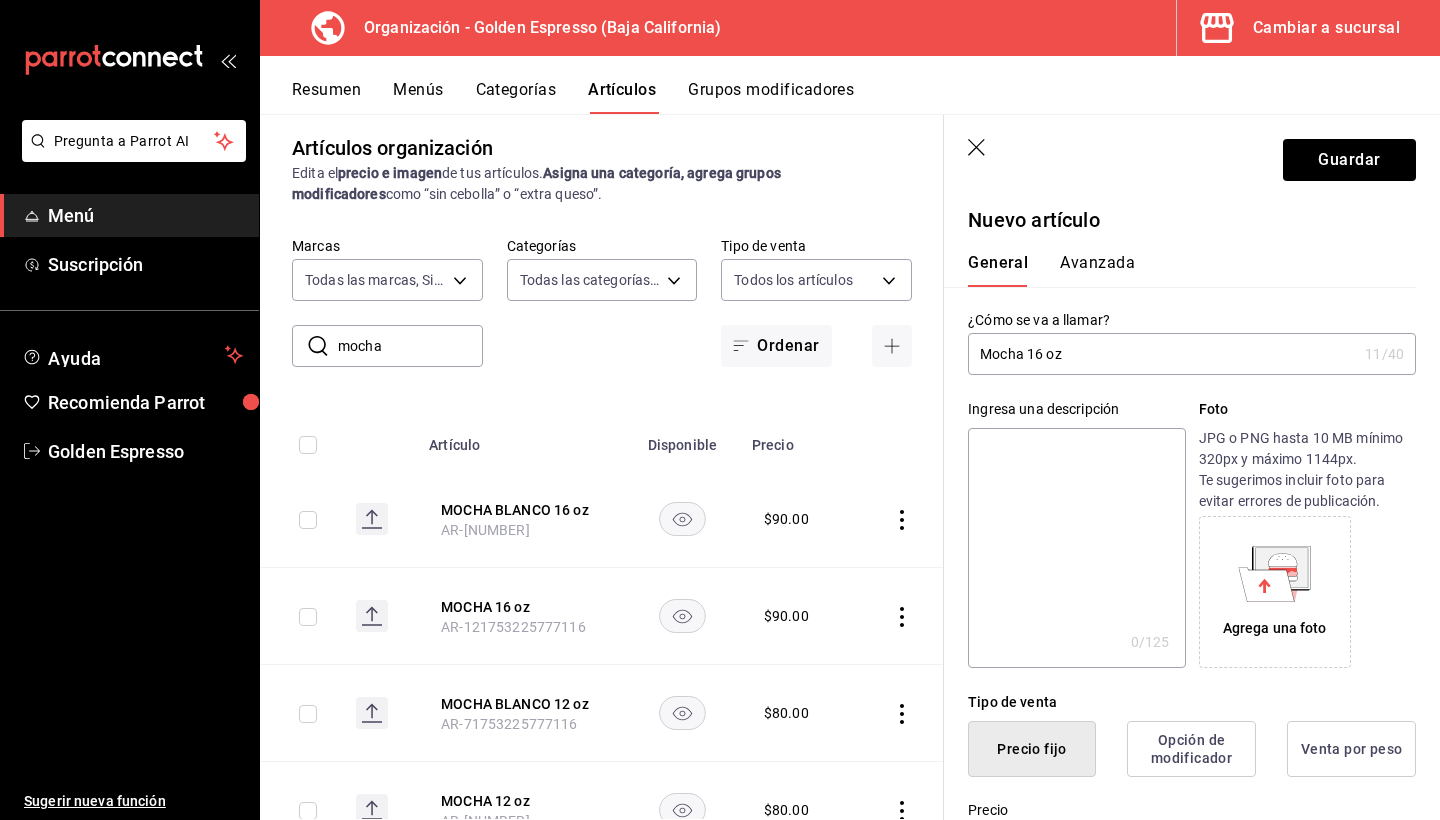 scroll, scrollTop: 0, scrollLeft: 0, axis: both 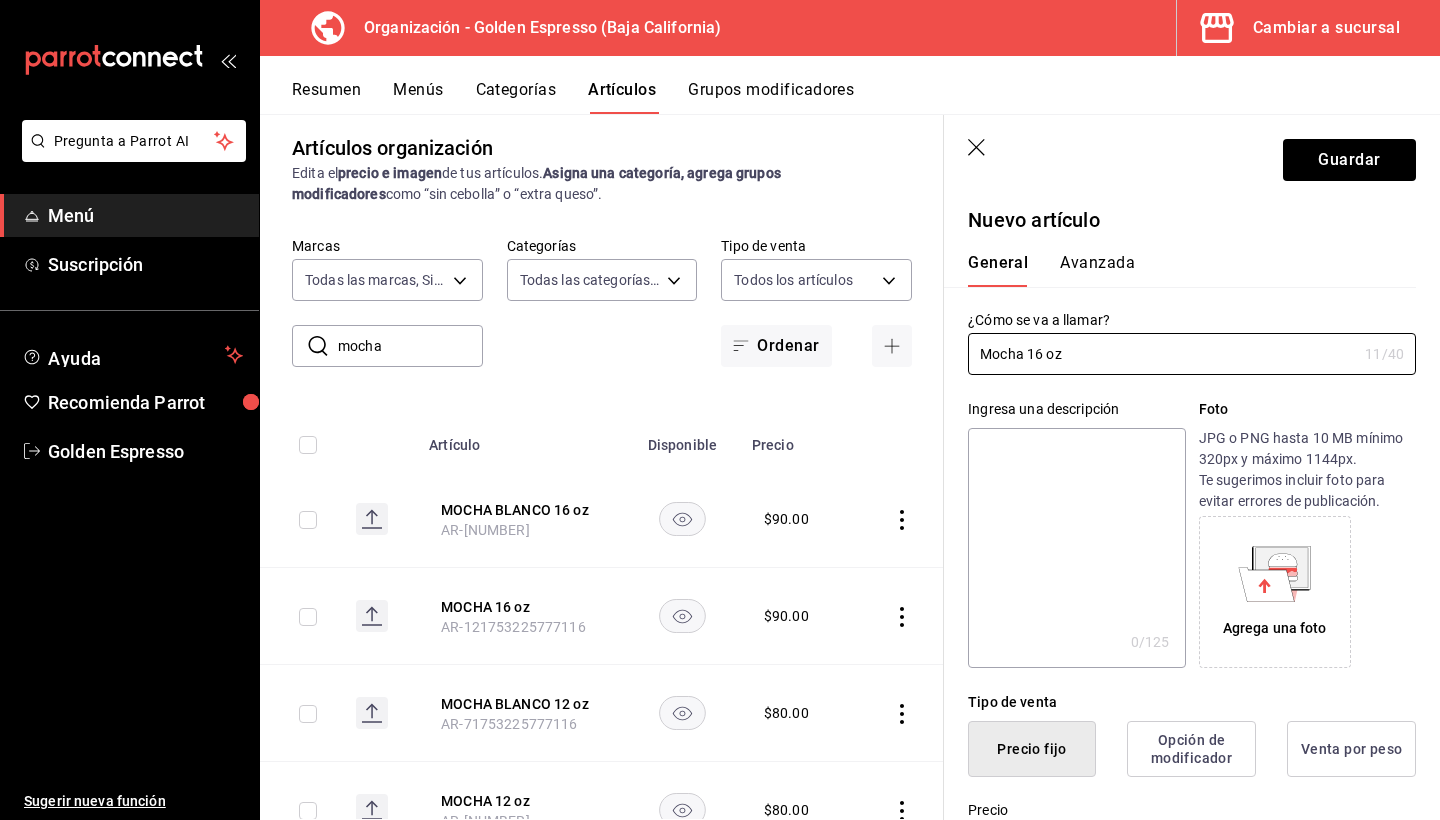 click at bounding box center (1076, 548) 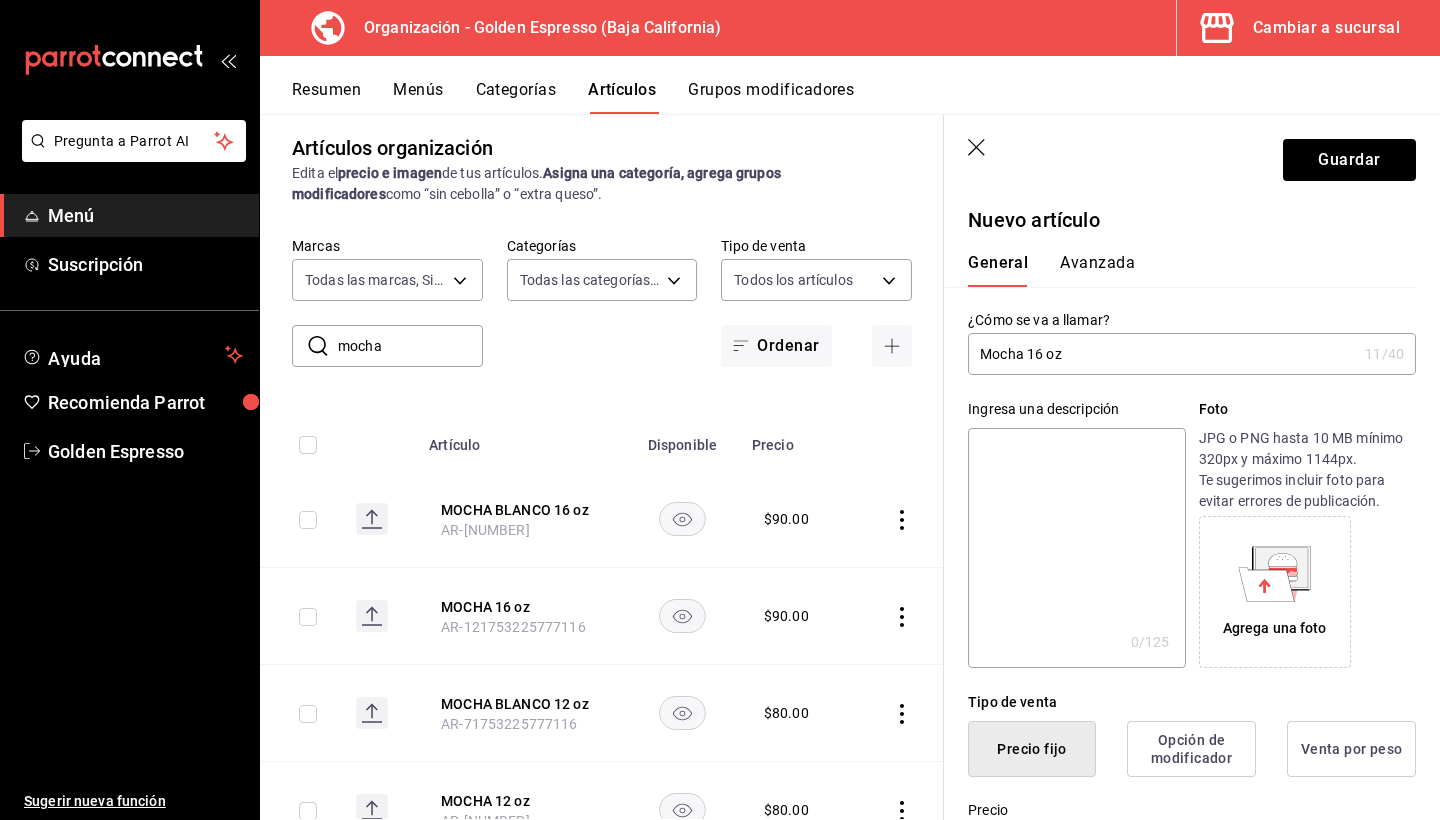 paste on "Mocha 16 oz" 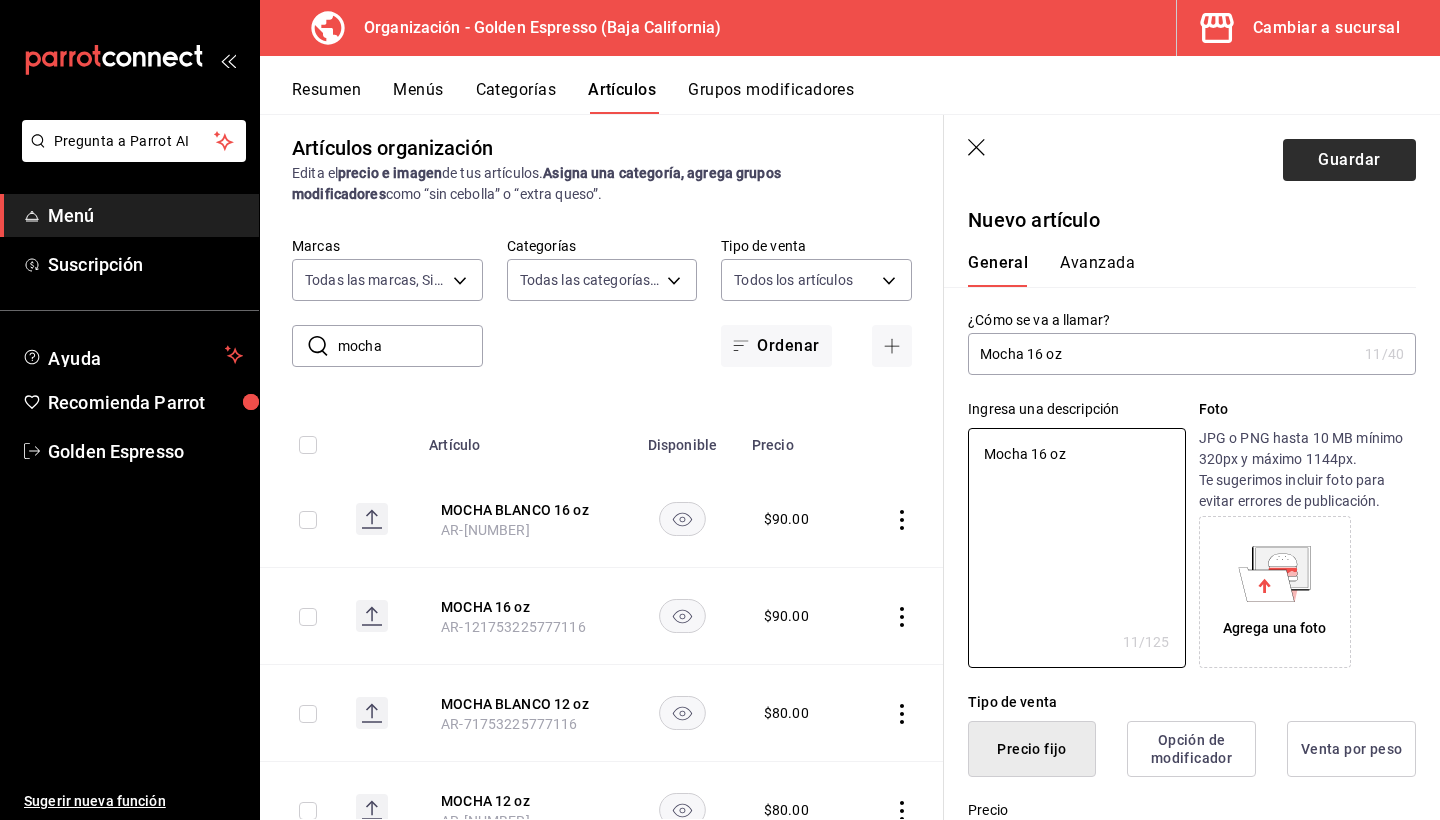 type on "Mocha 16 oz" 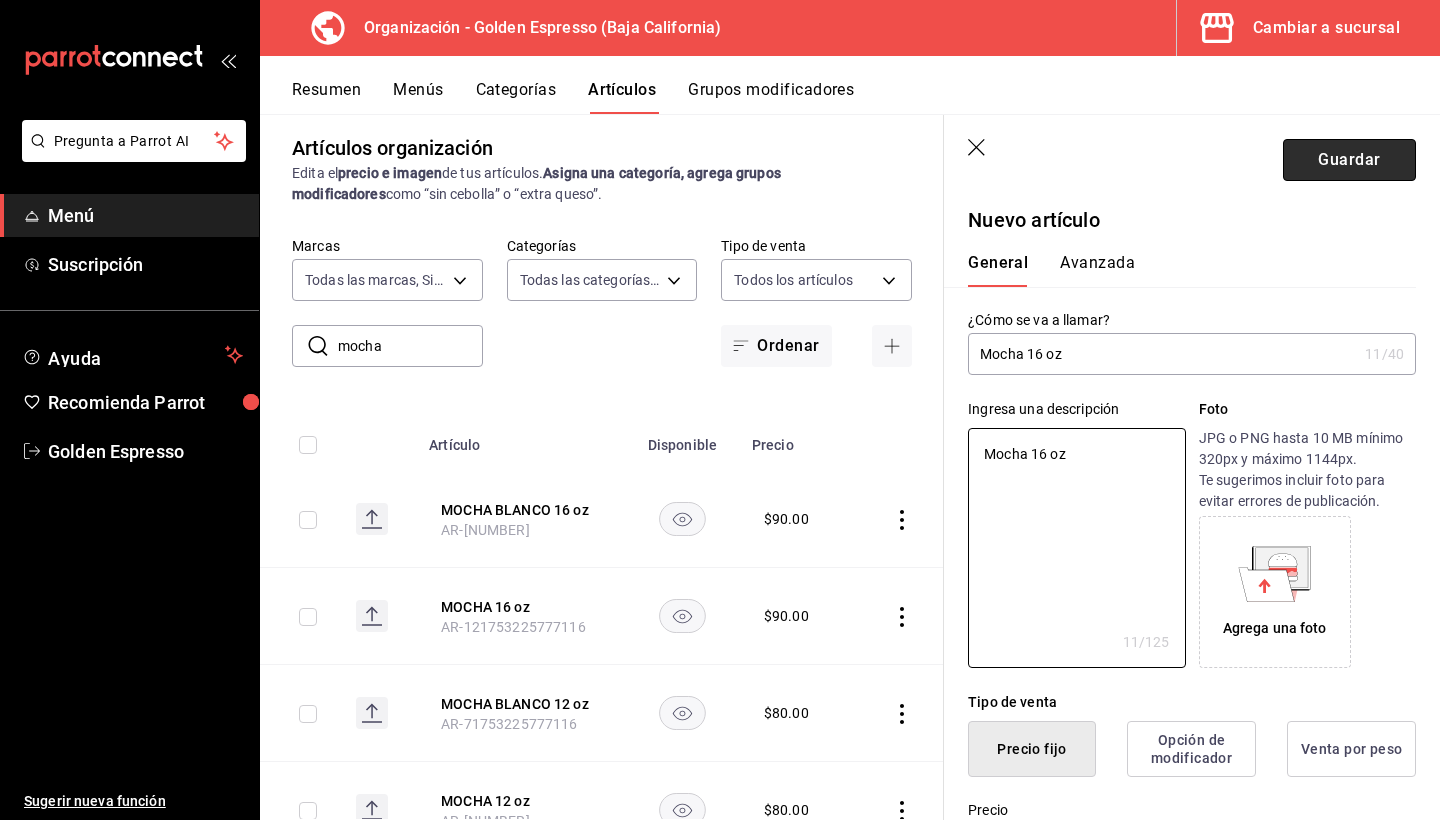 click on "Guardar" at bounding box center [1349, 160] 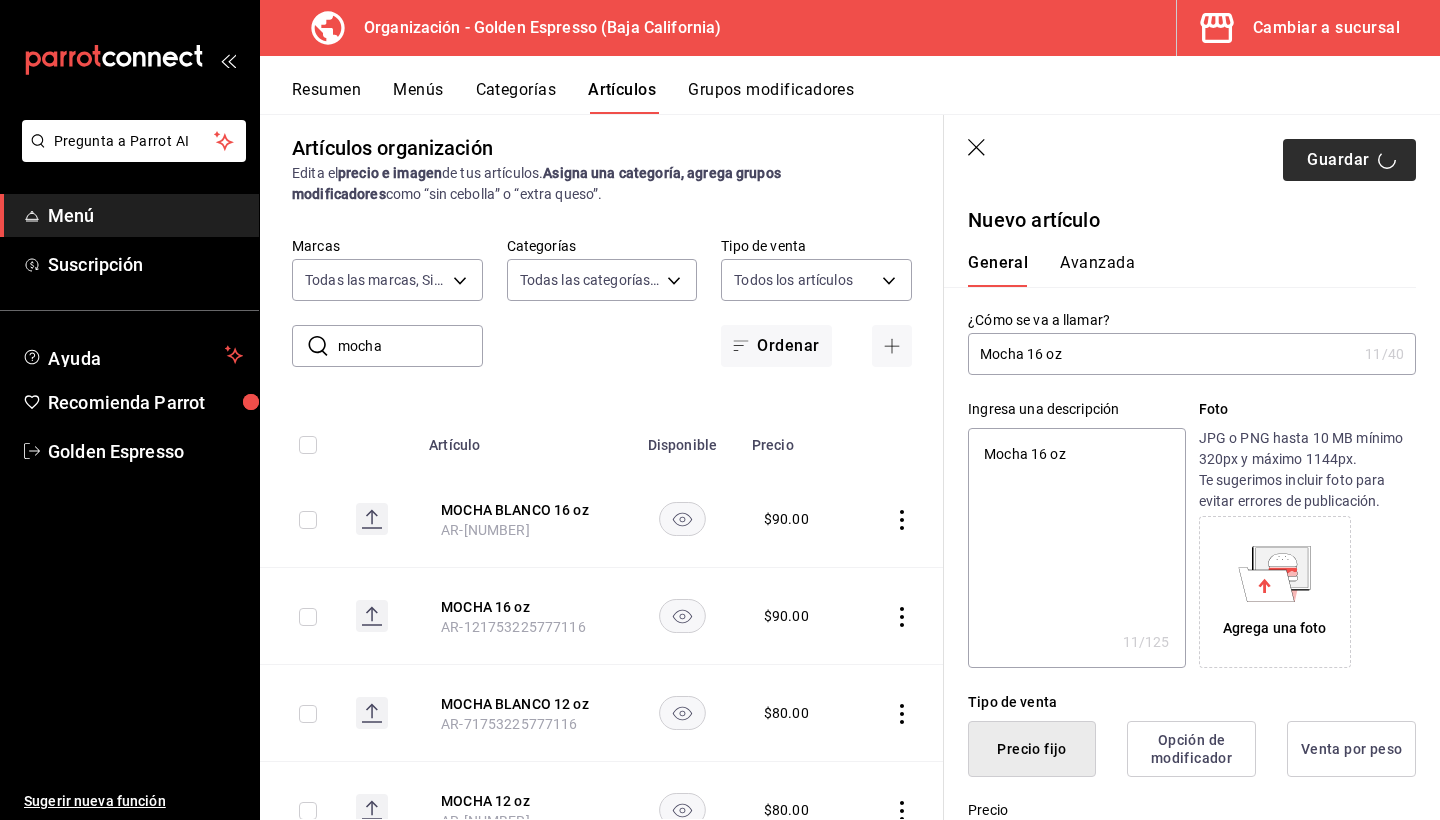 type on "x" 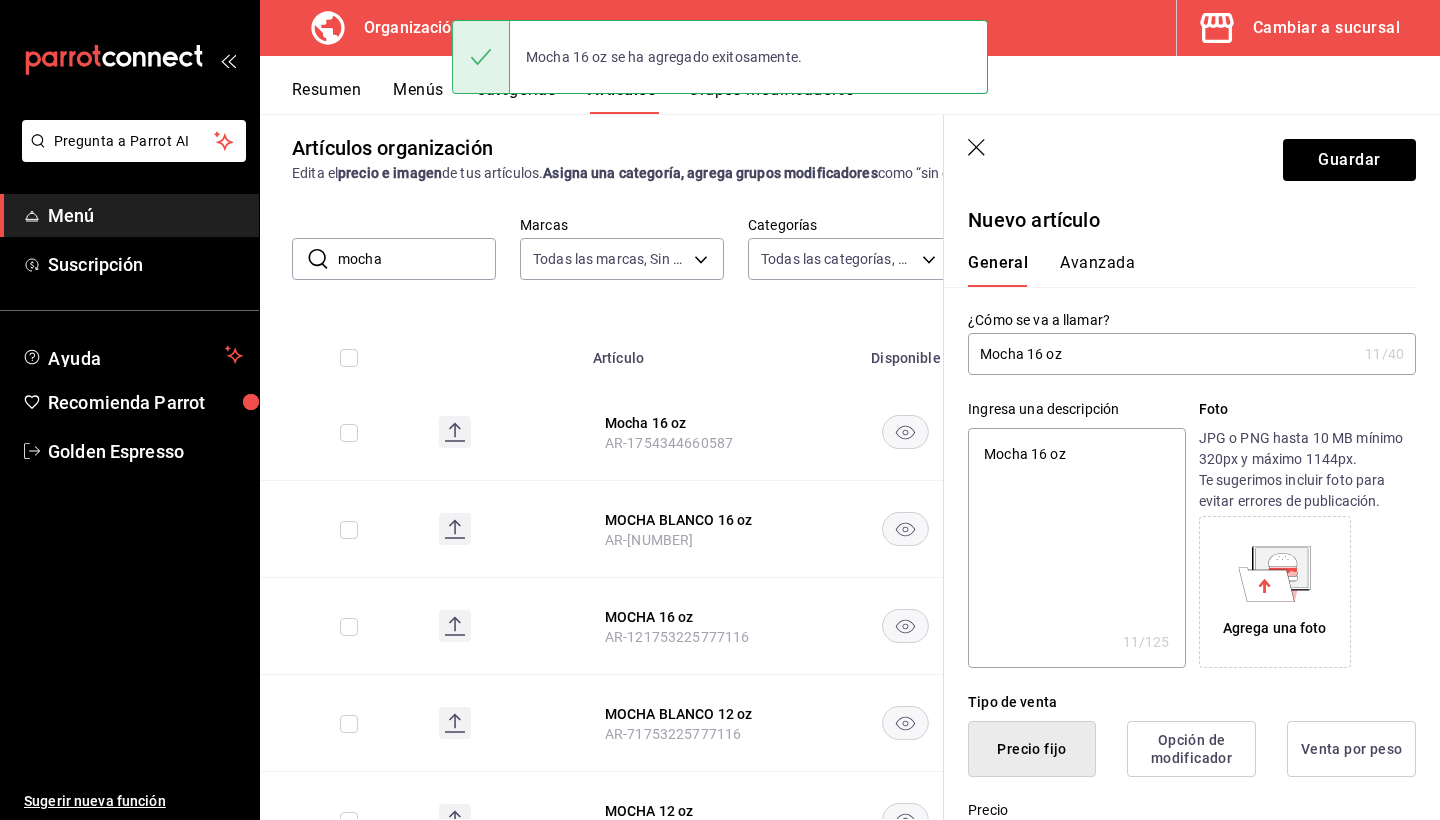 scroll, scrollTop: 0, scrollLeft: 0, axis: both 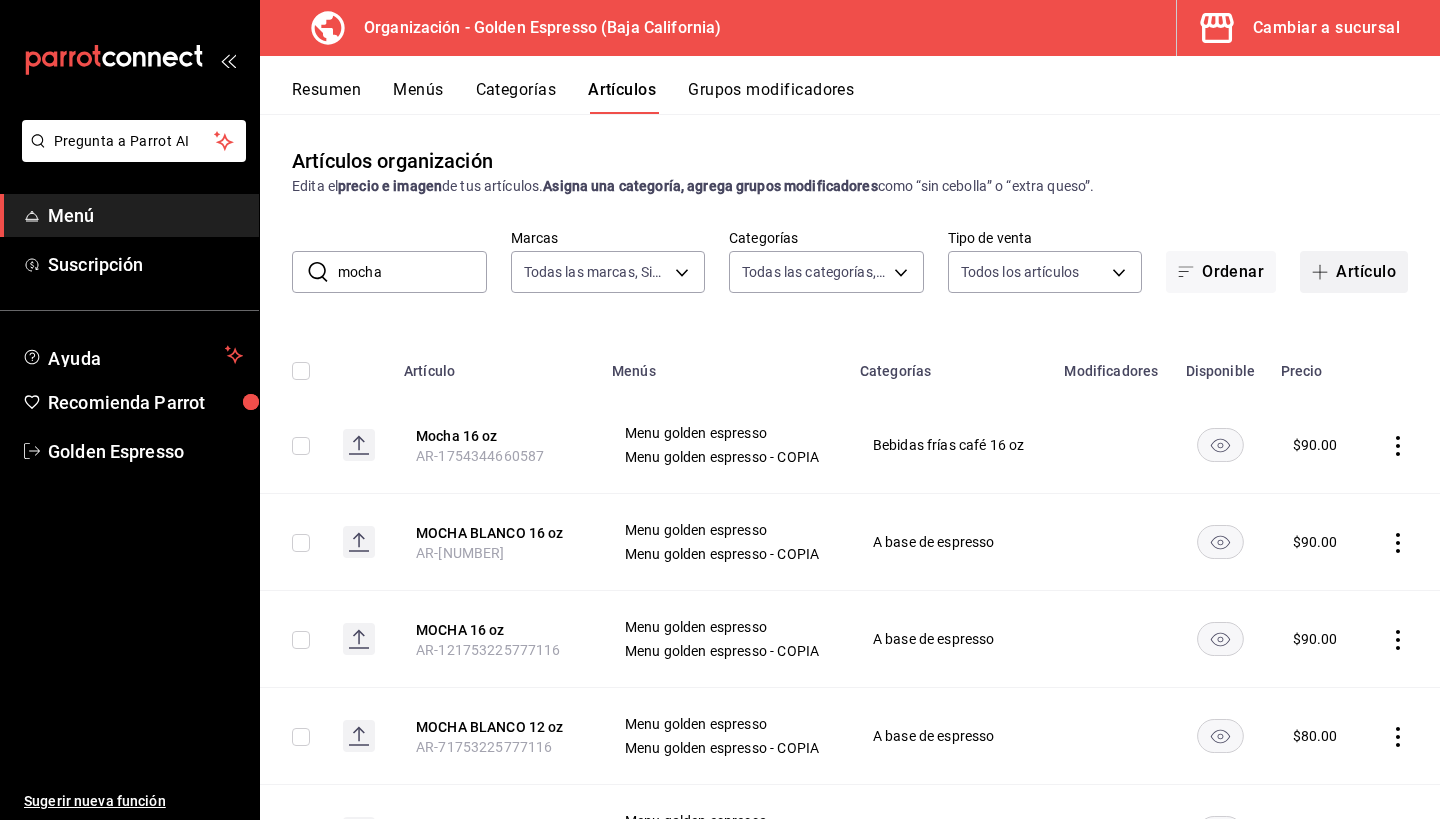 click on "Artículo" at bounding box center (1354, 272) 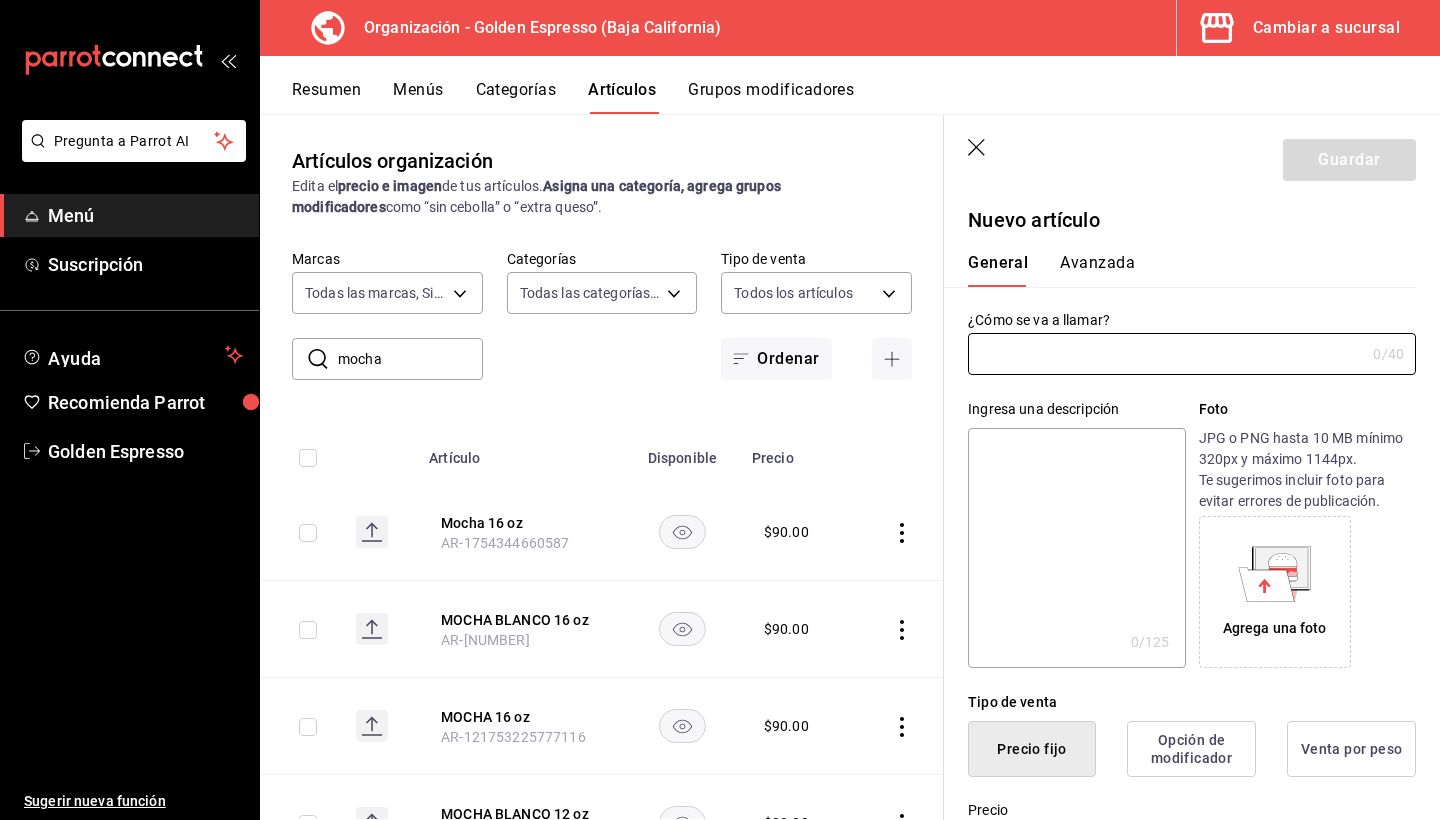 click on "mocha" at bounding box center (410, 359) 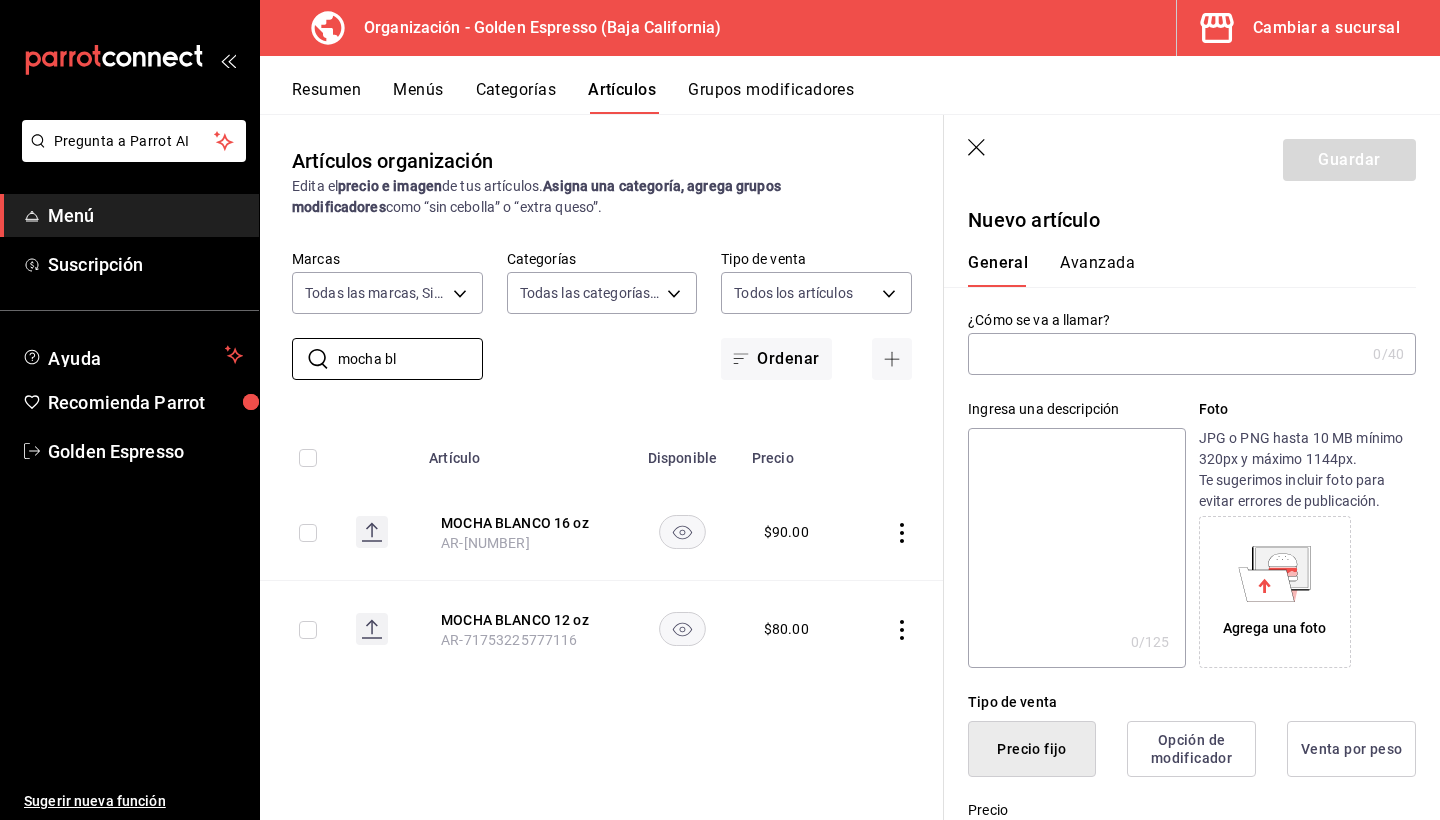 scroll, scrollTop: 0, scrollLeft: 0, axis: both 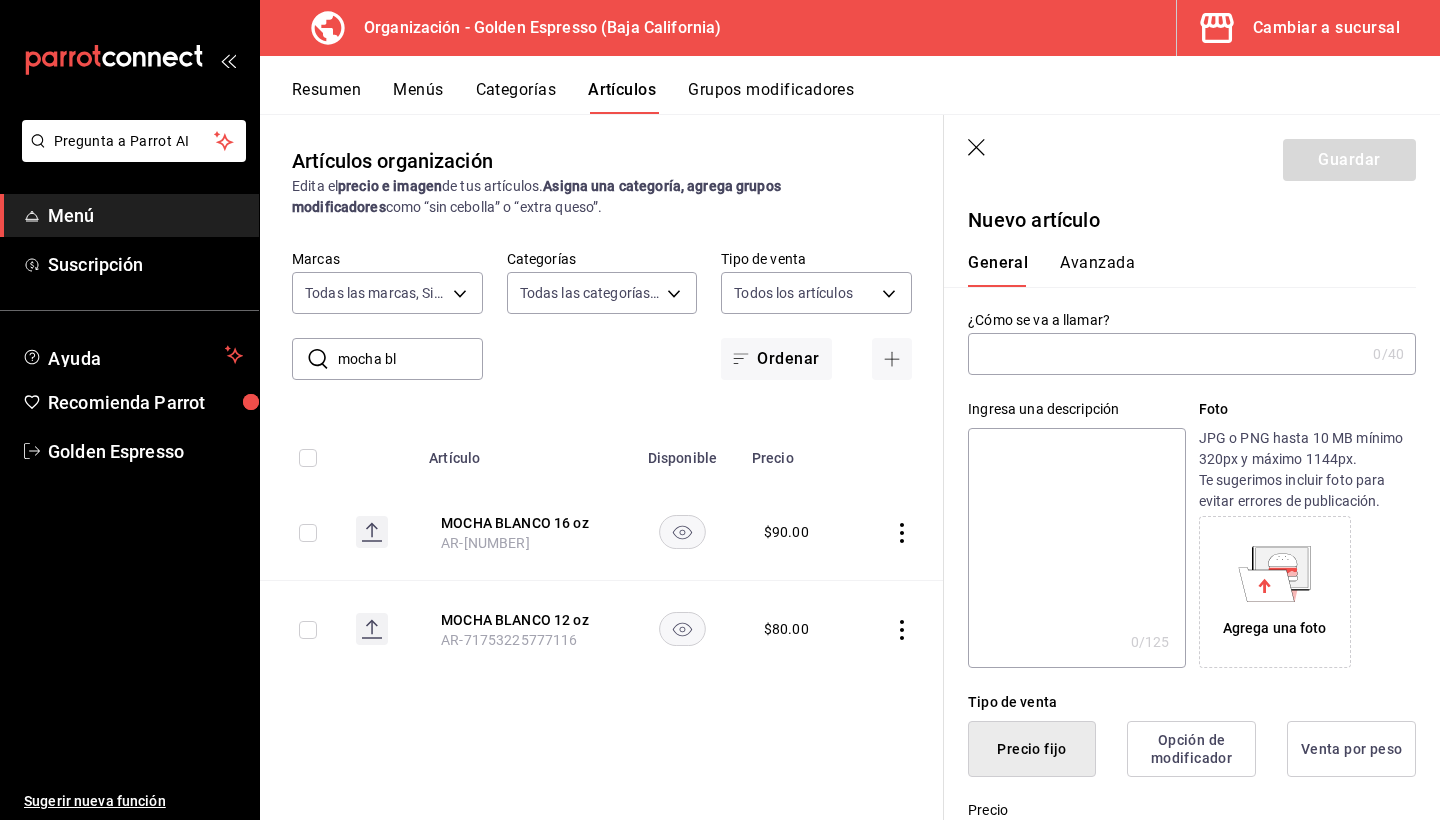 click 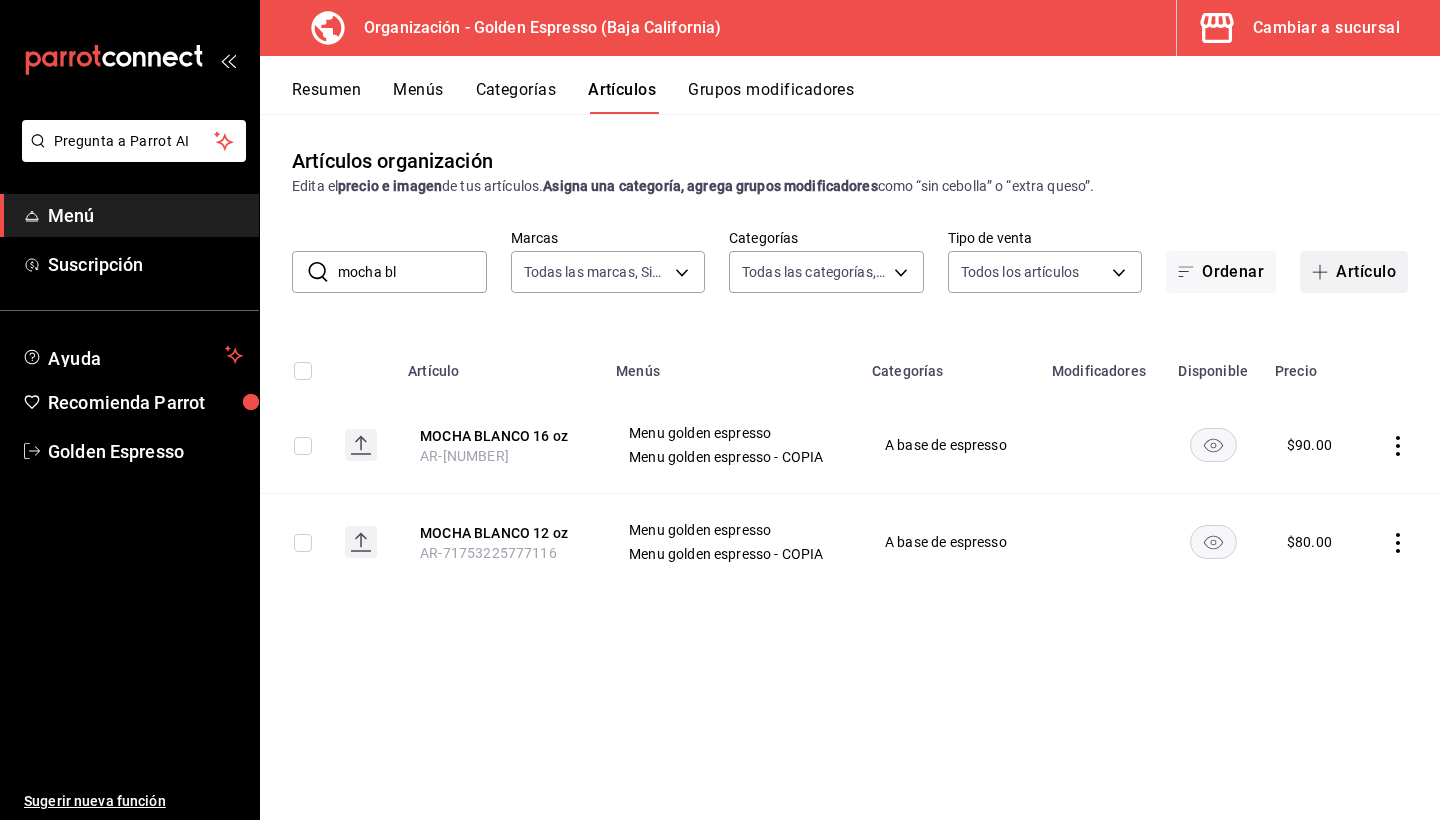 click on "Artículo" at bounding box center (1354, 272) 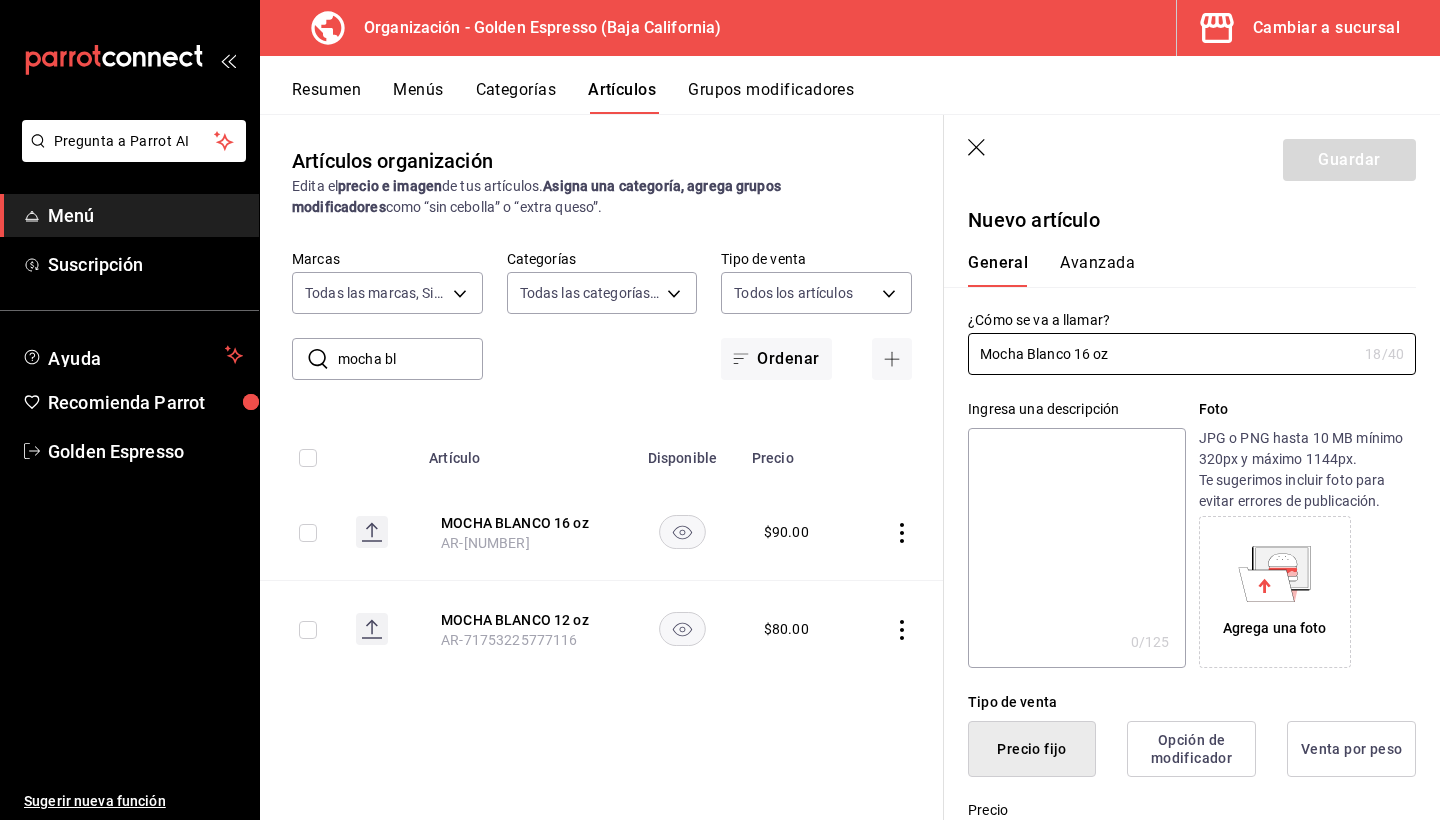 type on "Mocha Blanco 16 oz" 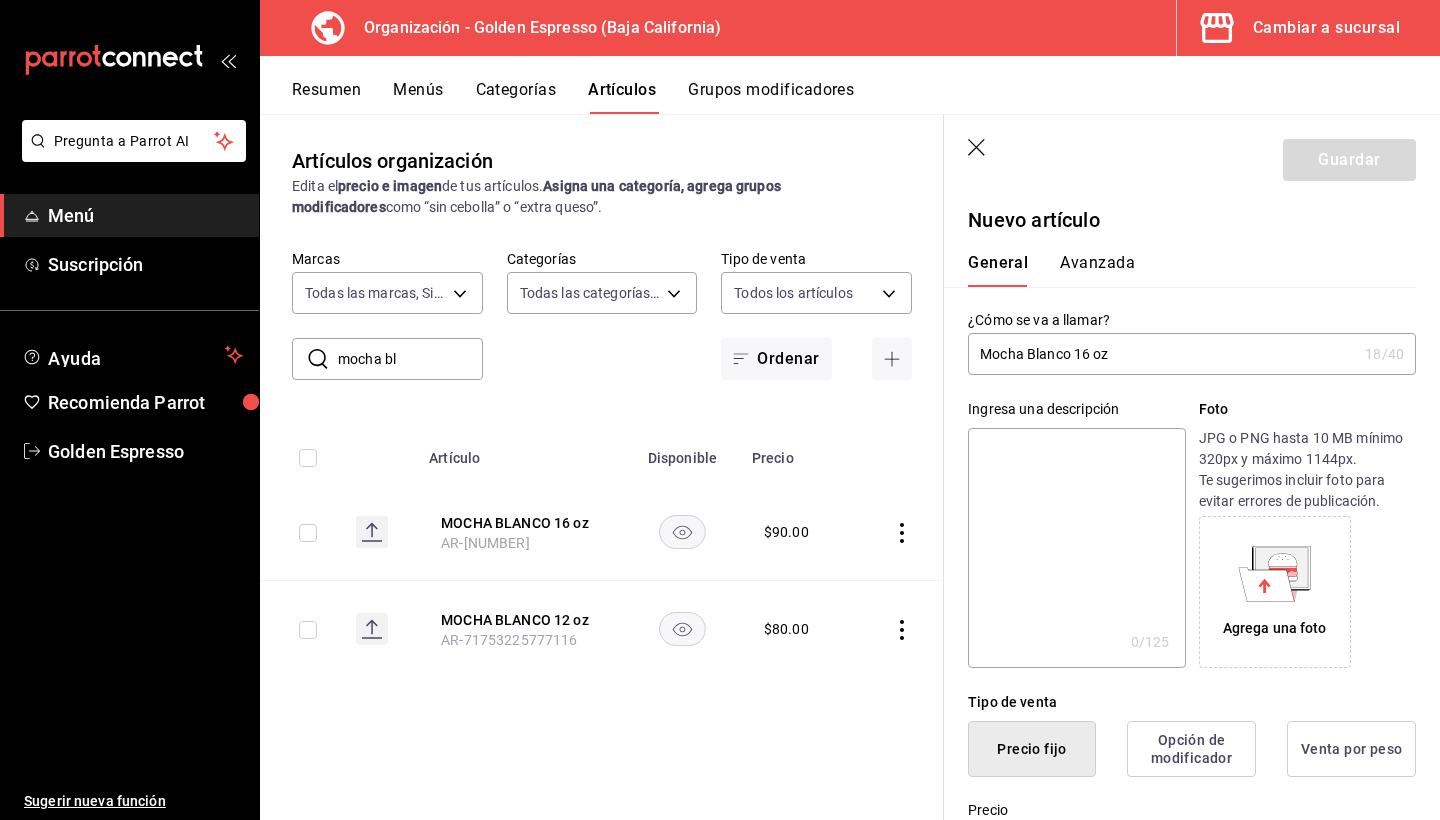paste on "Mocha 16 oz" 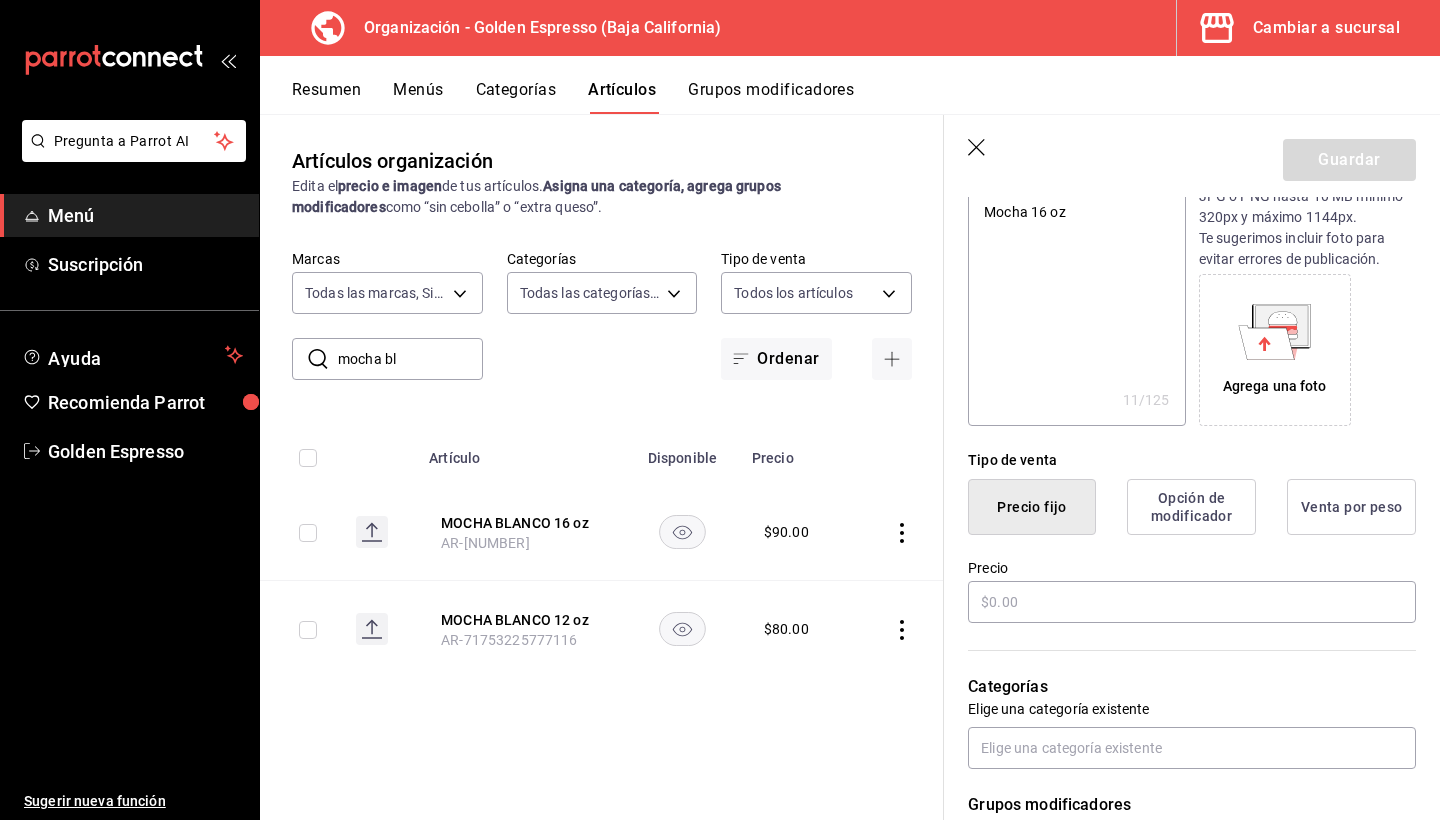 scroll, scrollTop: 371, scrollLeft: 0, axis: vertical 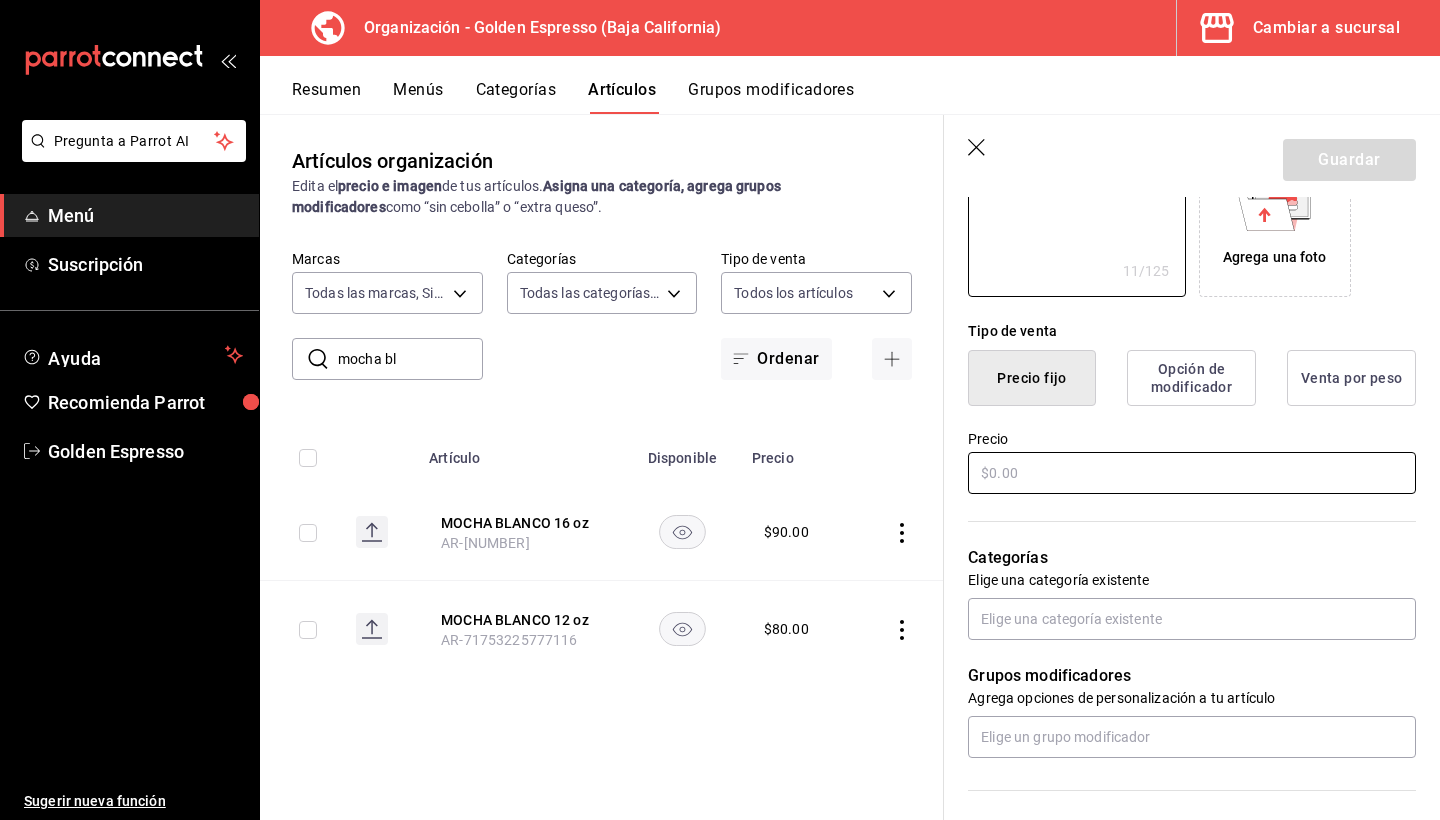 type on "Mocha 16 oz" 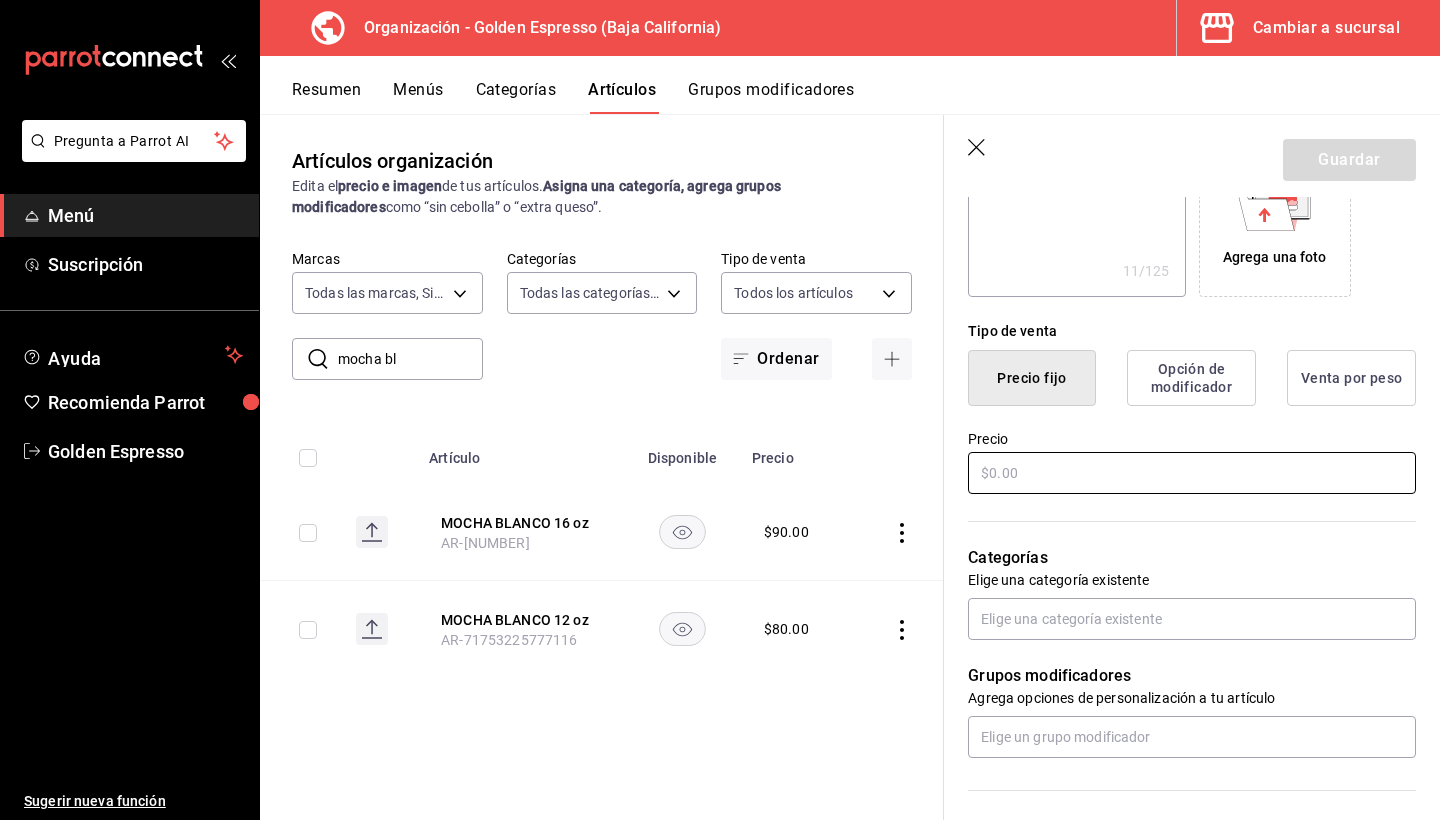 type on "x" 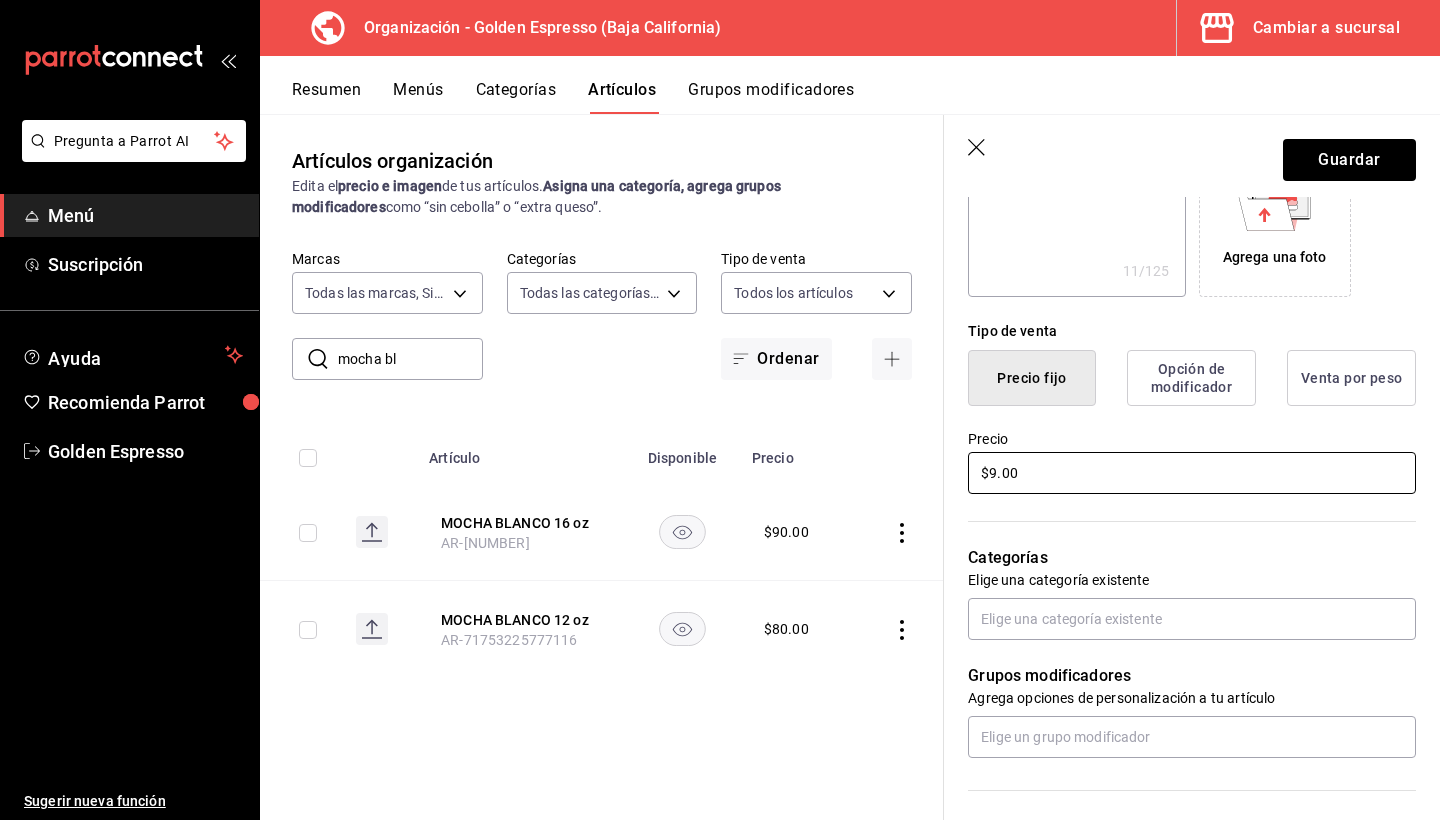 type on "x" 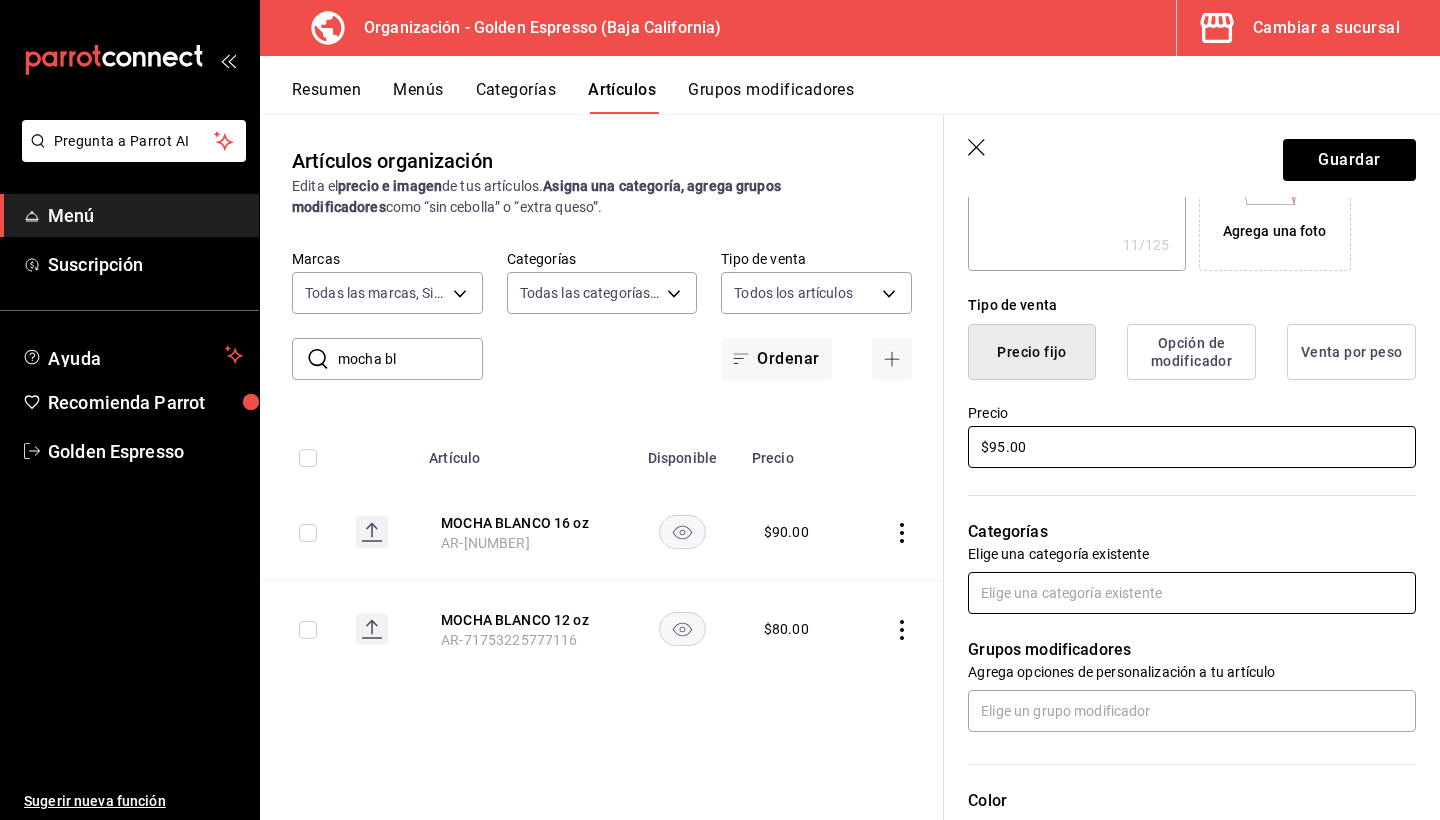 scroll, scrollTop: 400, scrollLeft: 0, axis: vertical 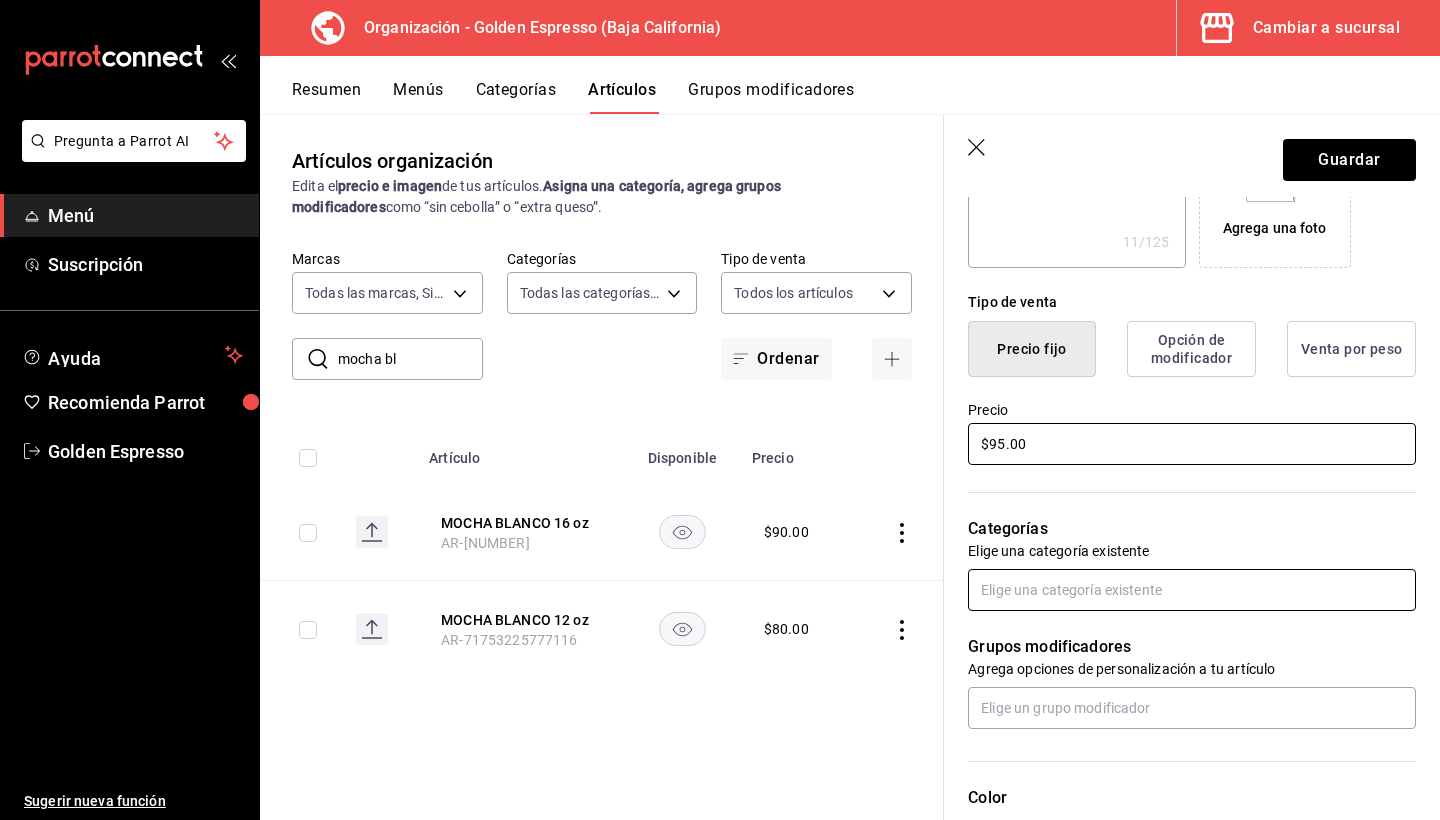 type on "$95.00" 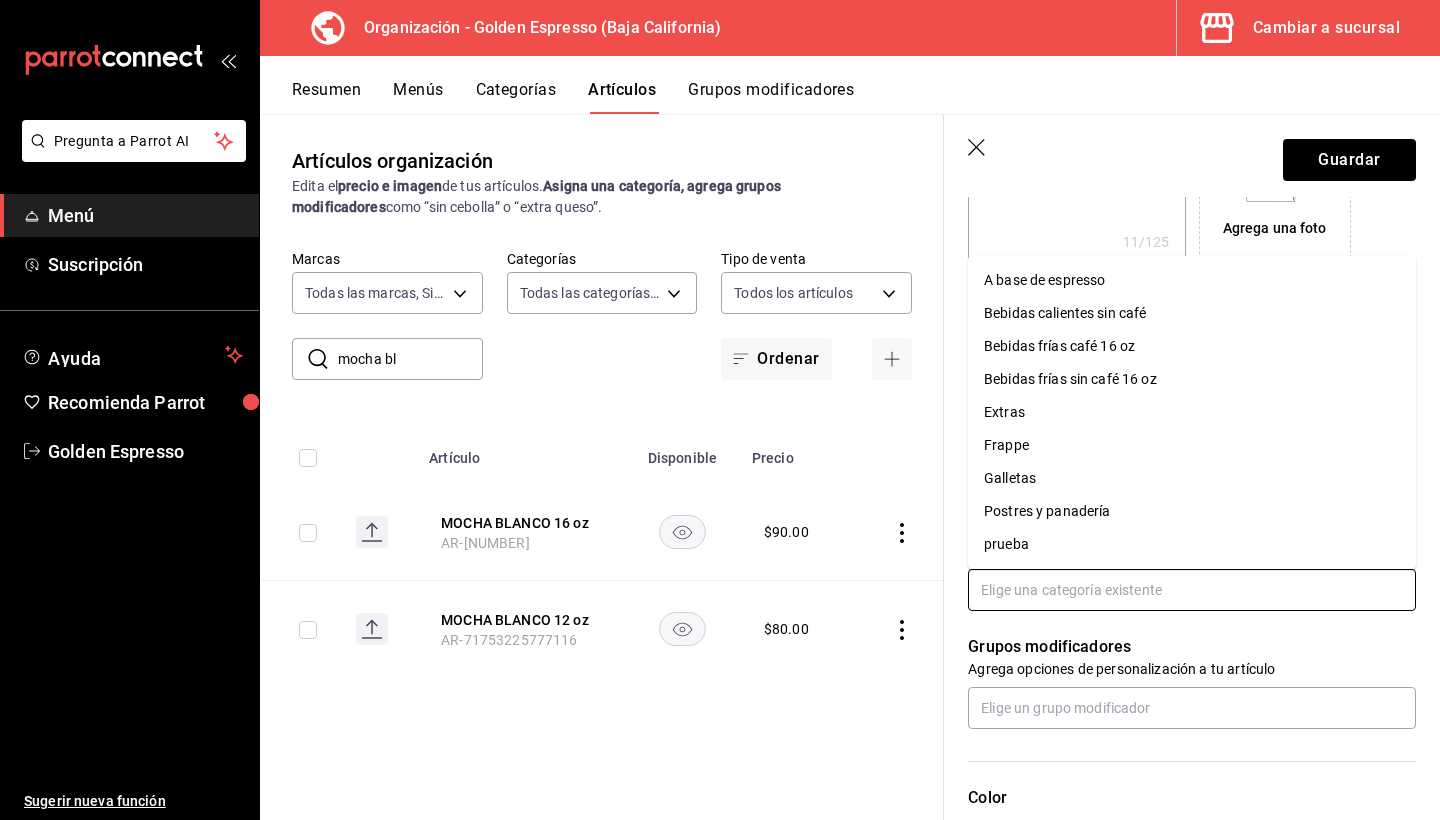 click at bounding box center [1192, 590] 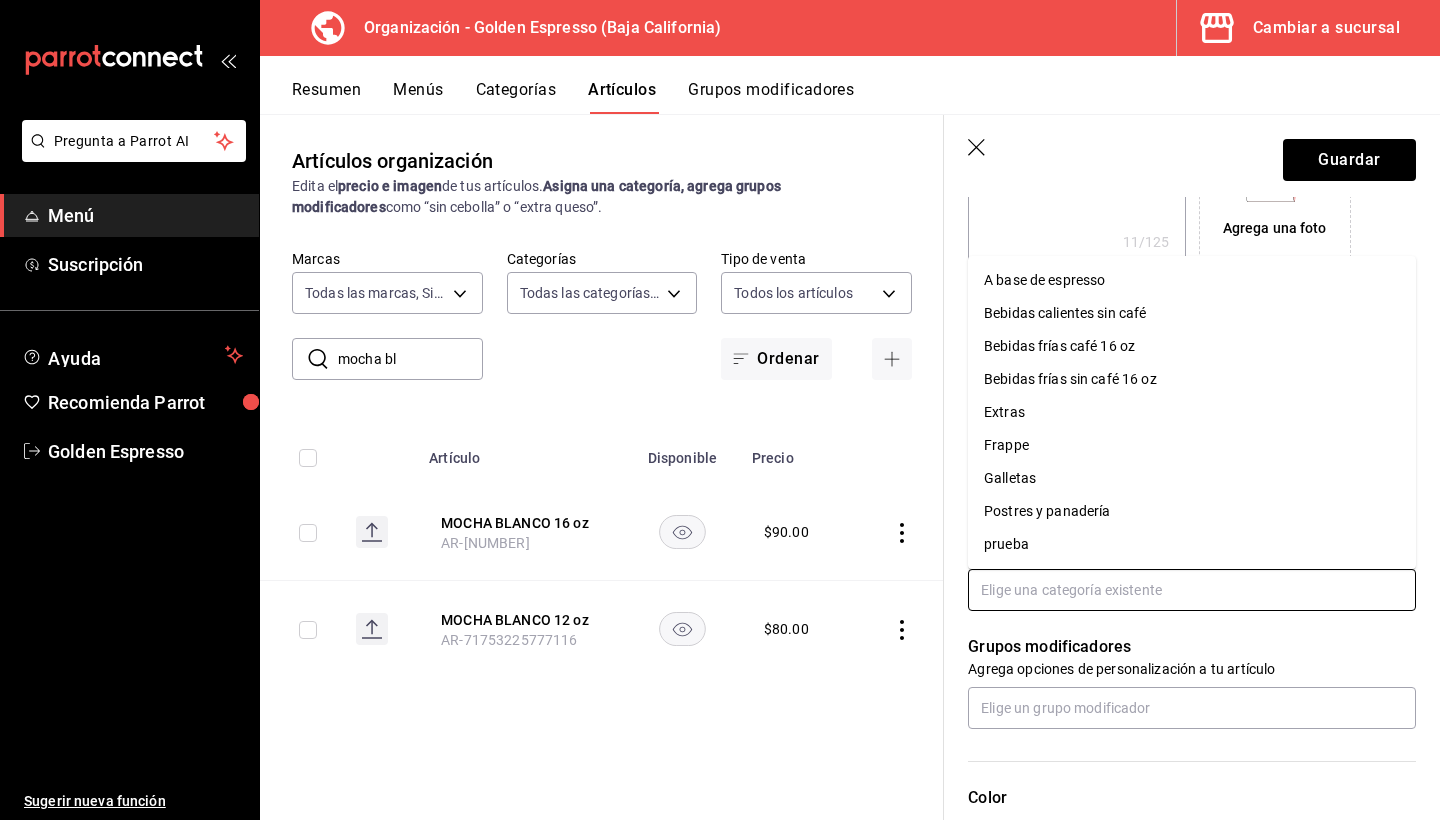 click on "Bebidas frías café 16 oz" at bounding box center [1192, 346] 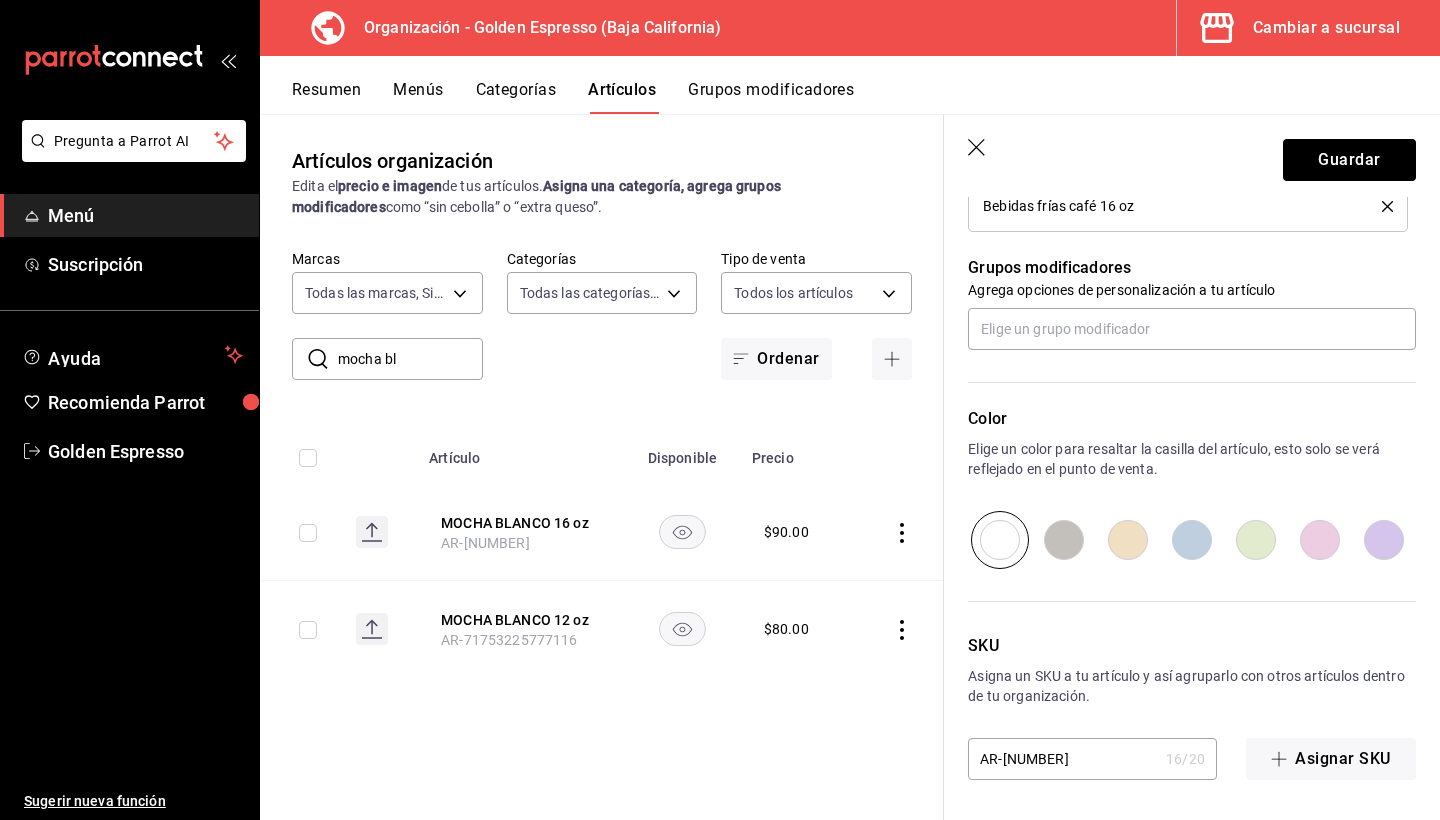 scroll, scrollTop: 845, scrollLeft: 0, axis: vertical 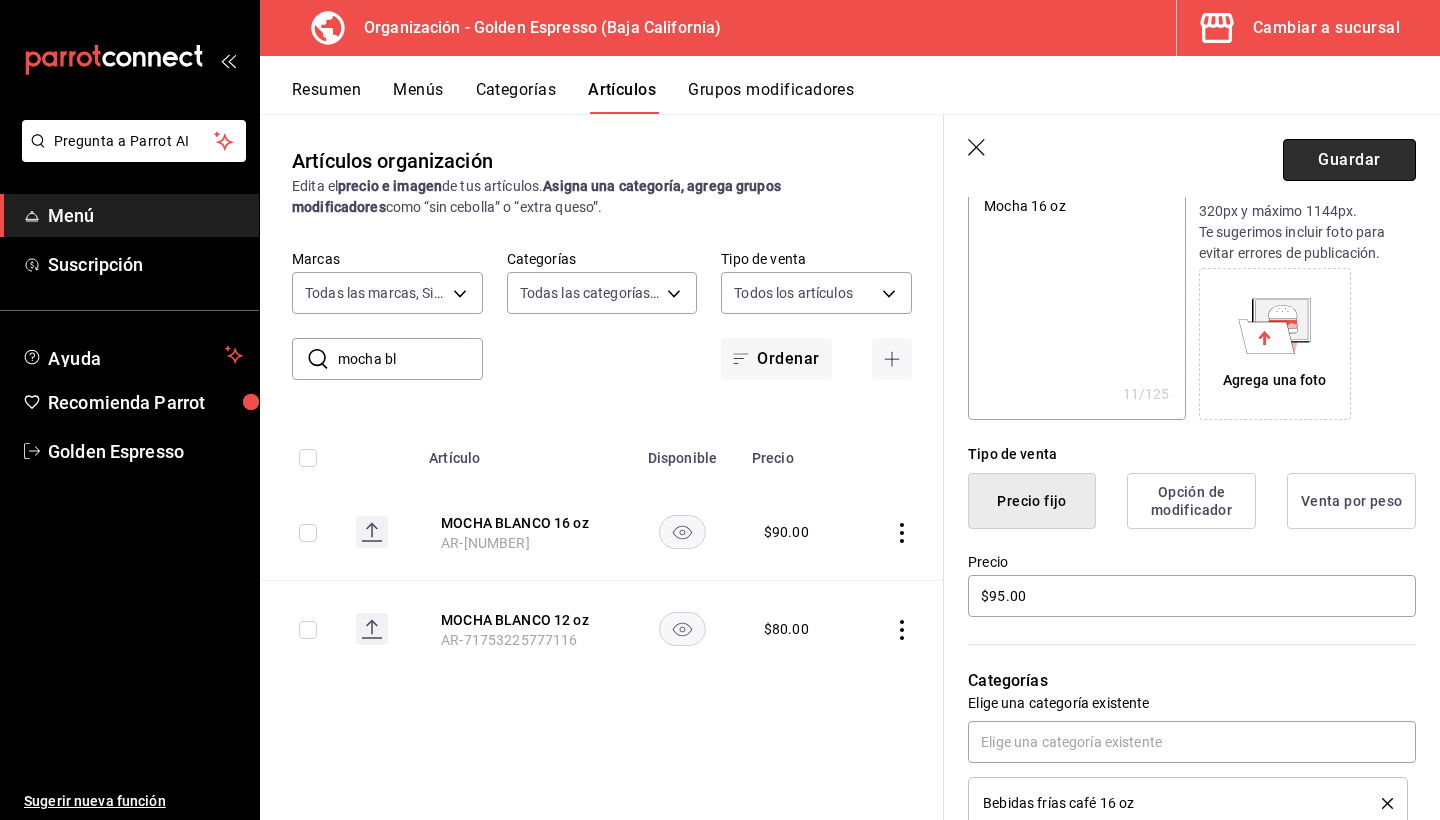click on "Guardar" at bounding box center (1349, 160) 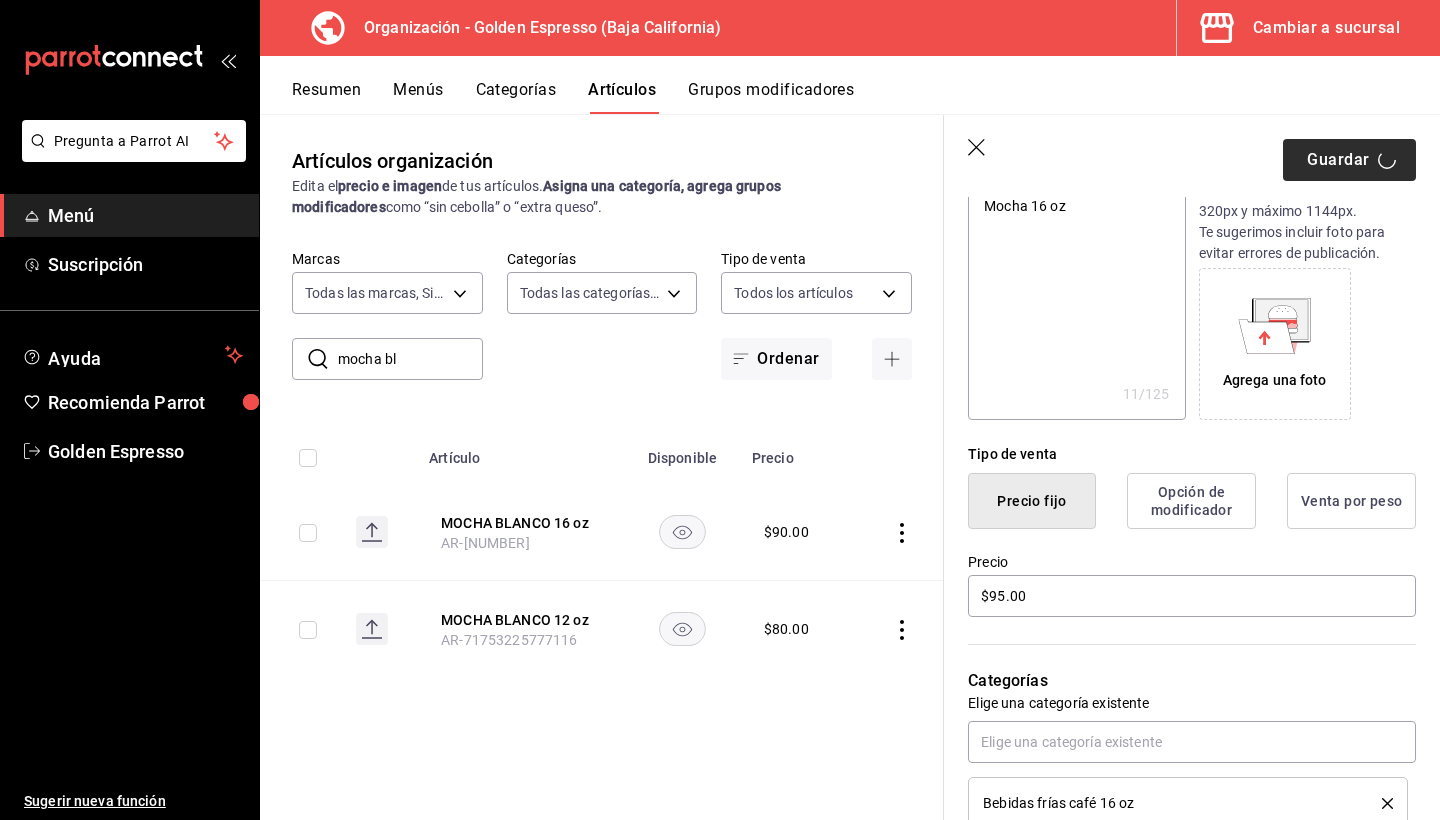 type on "x" 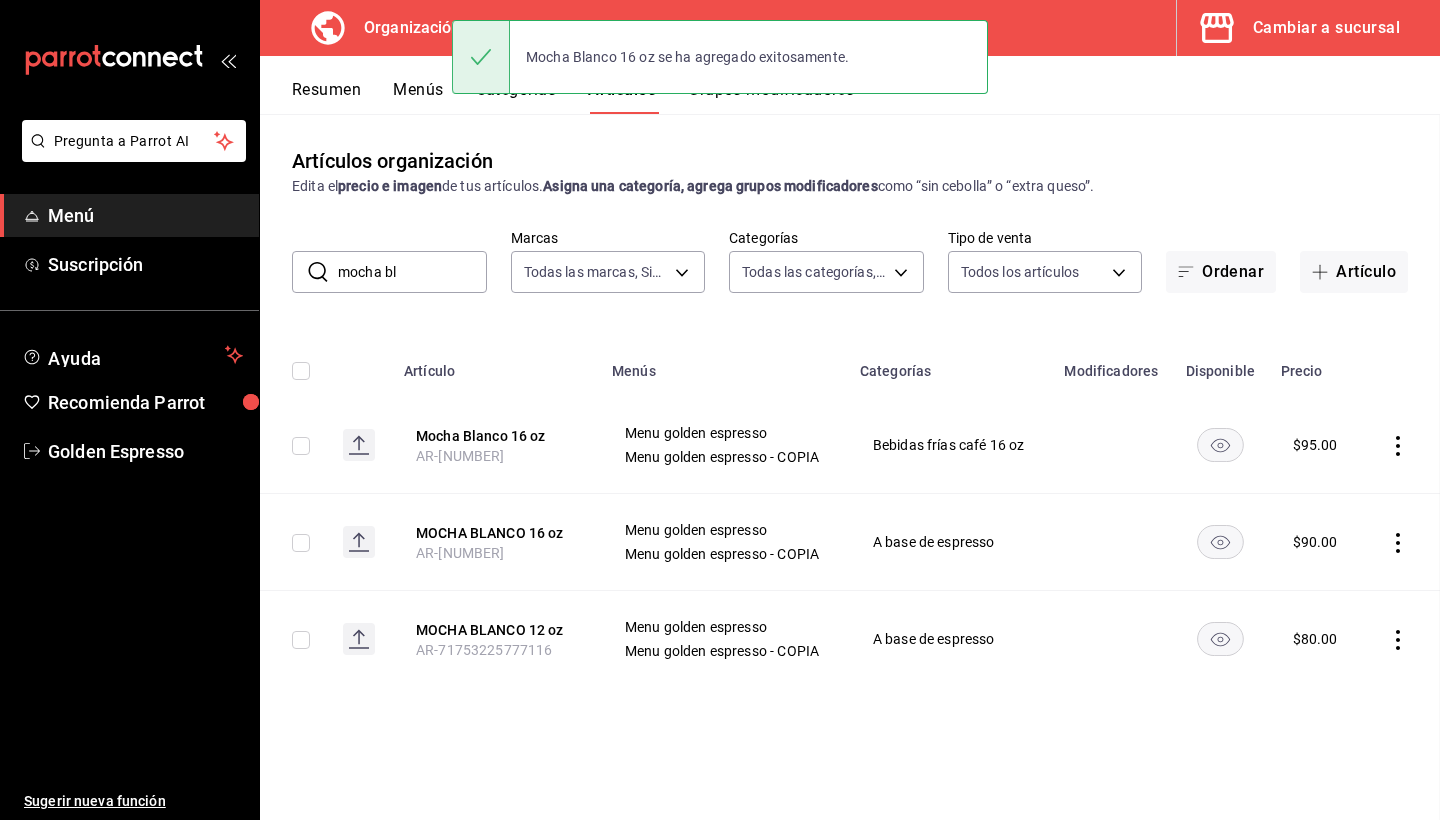 scroll, scrollTop: 0, scrollLeft: 0, axis: both 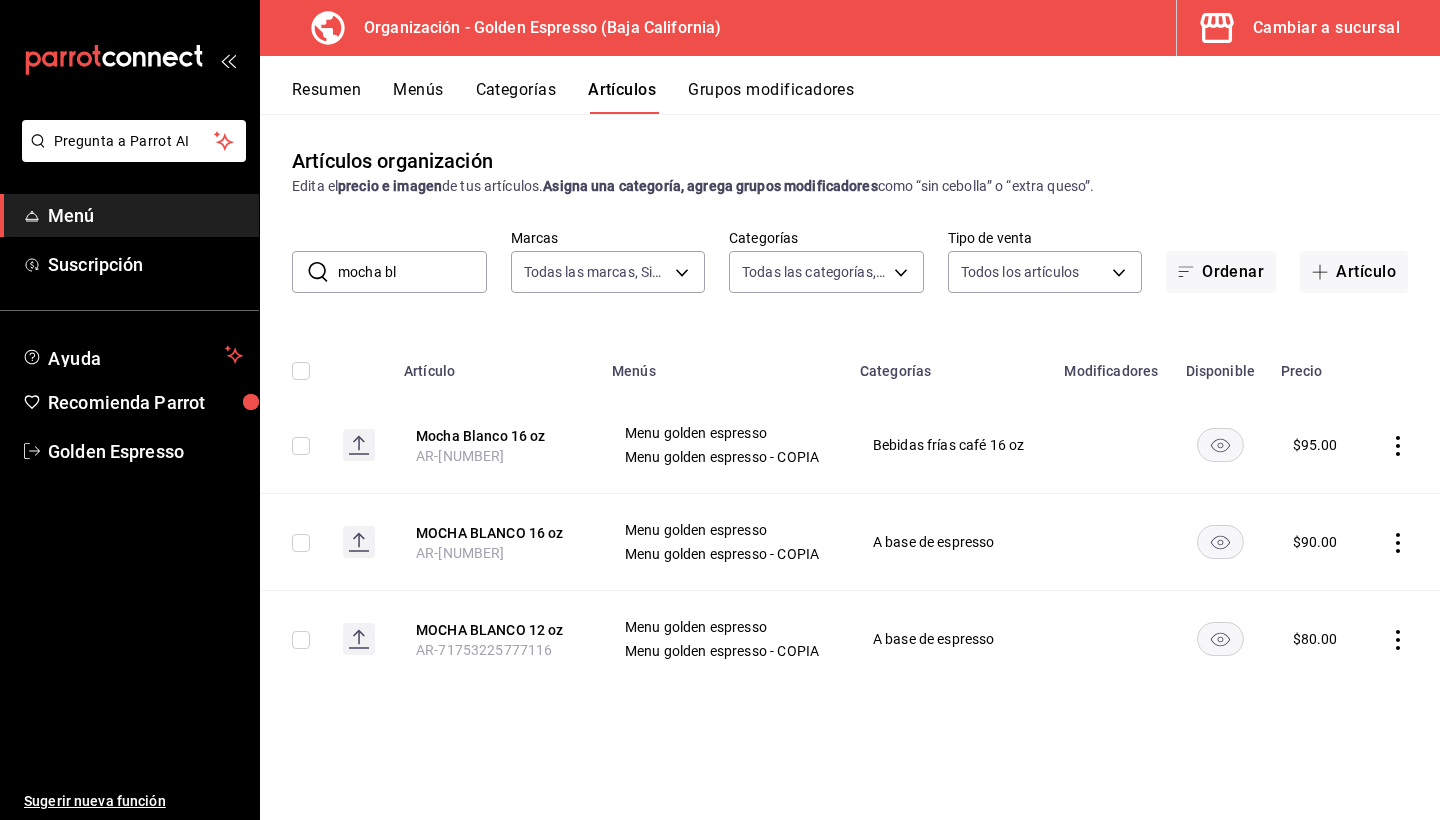 click 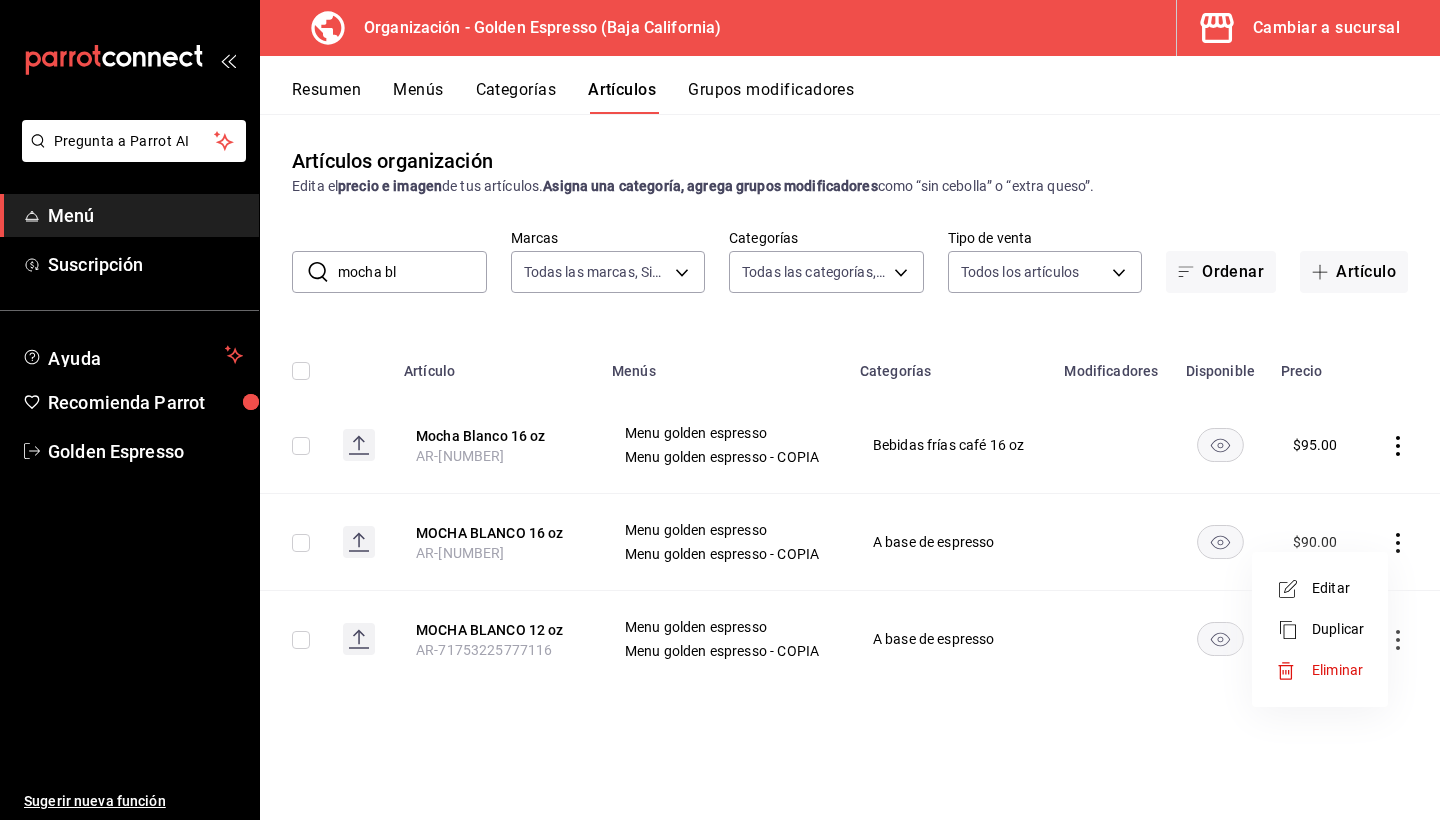 click on "Editar" at bounding box center [1320, 588] 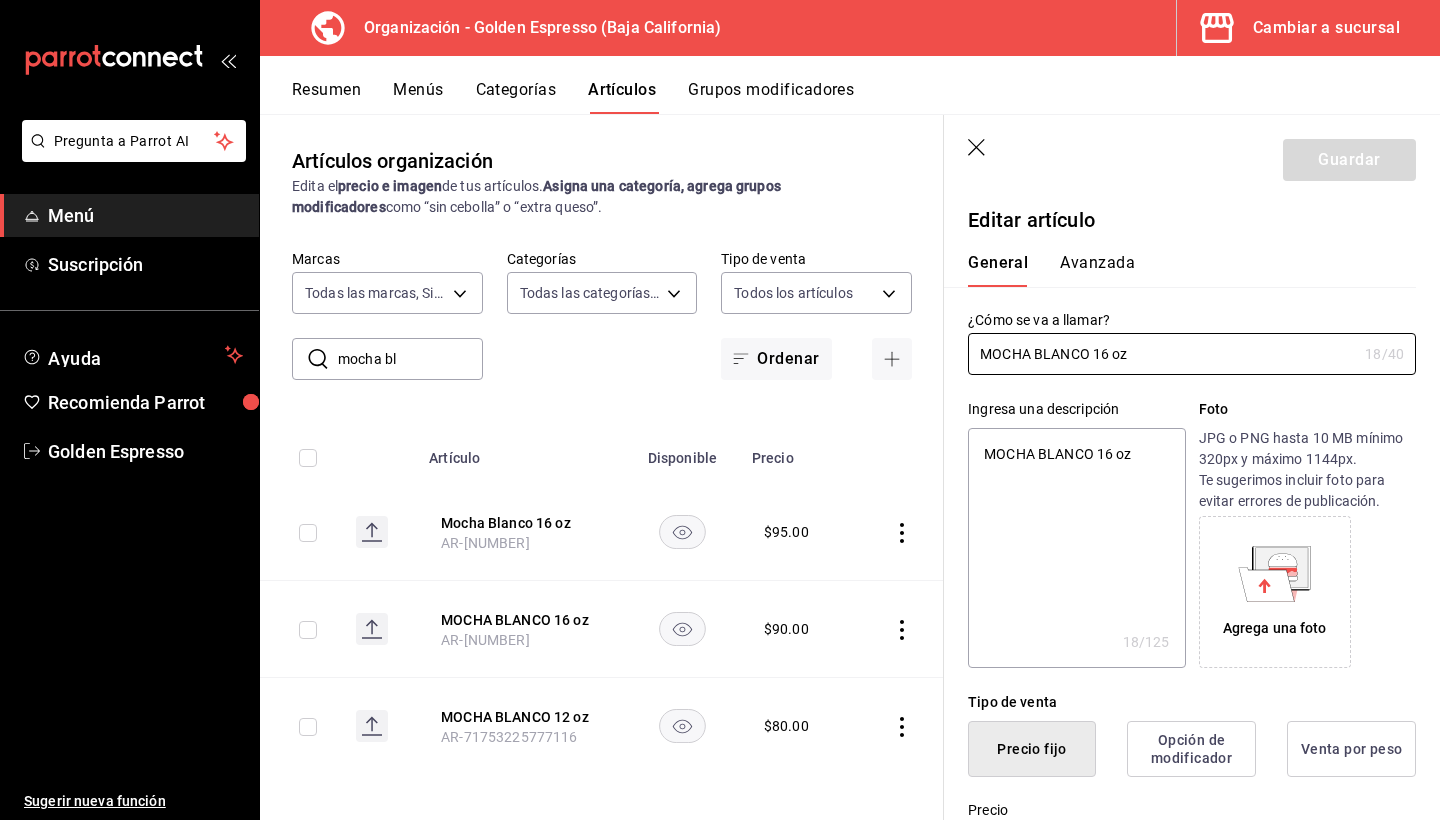 type on "x" 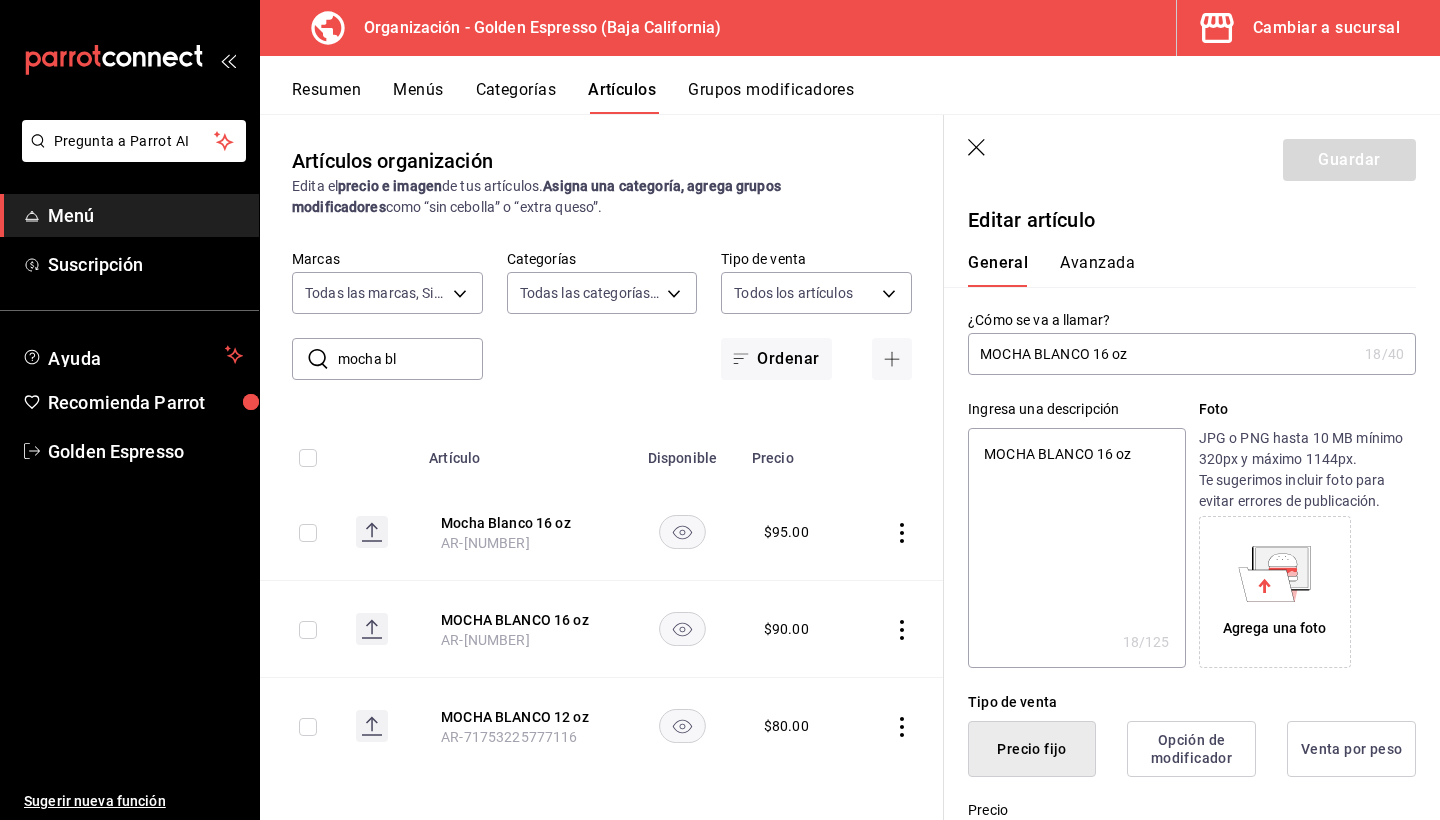 drag, startPoint x: 1092, startPoint y: 356, endPoint x: 1044, endPoint y: 357, distance: 48.010414 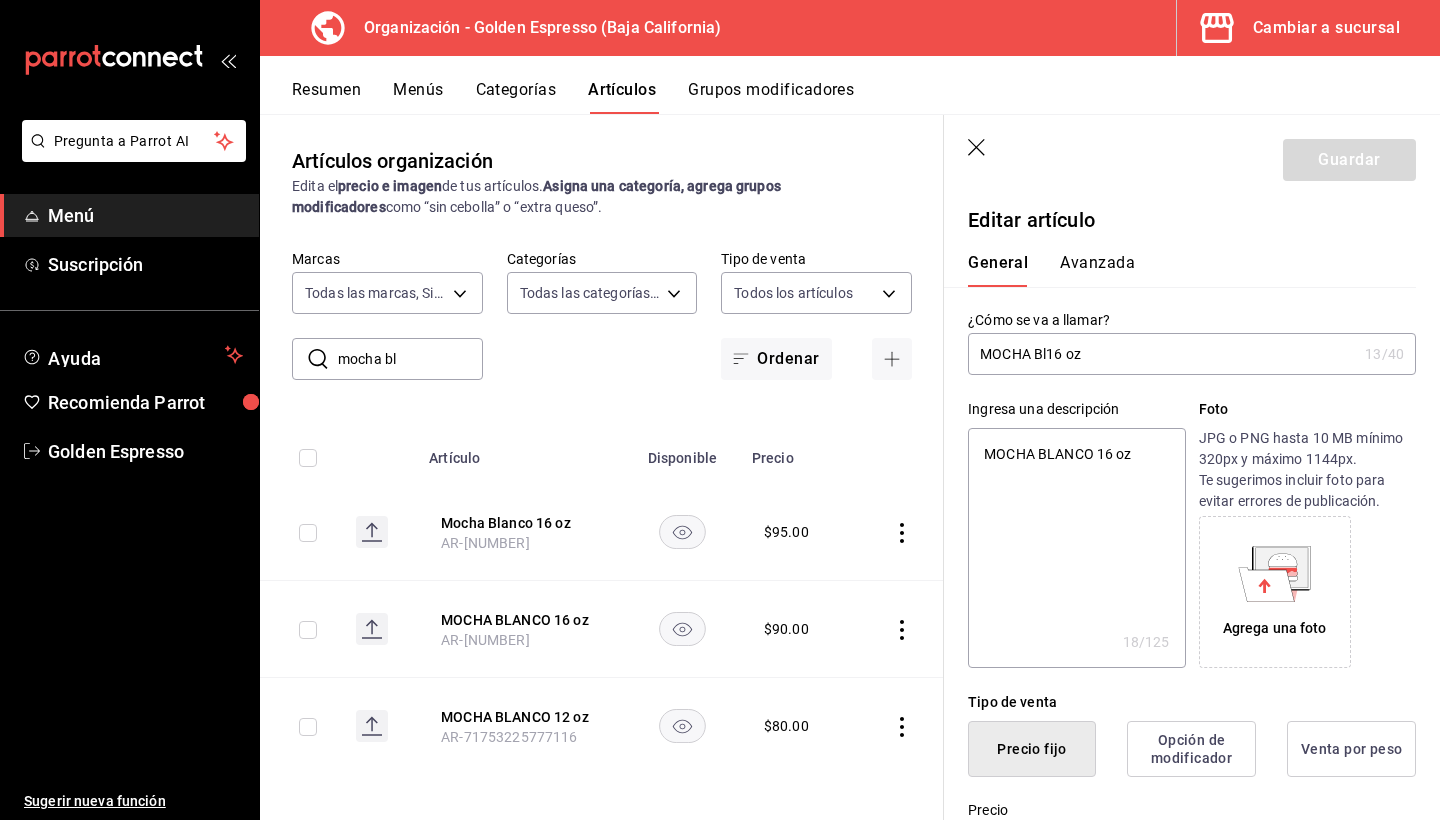 type on "x" 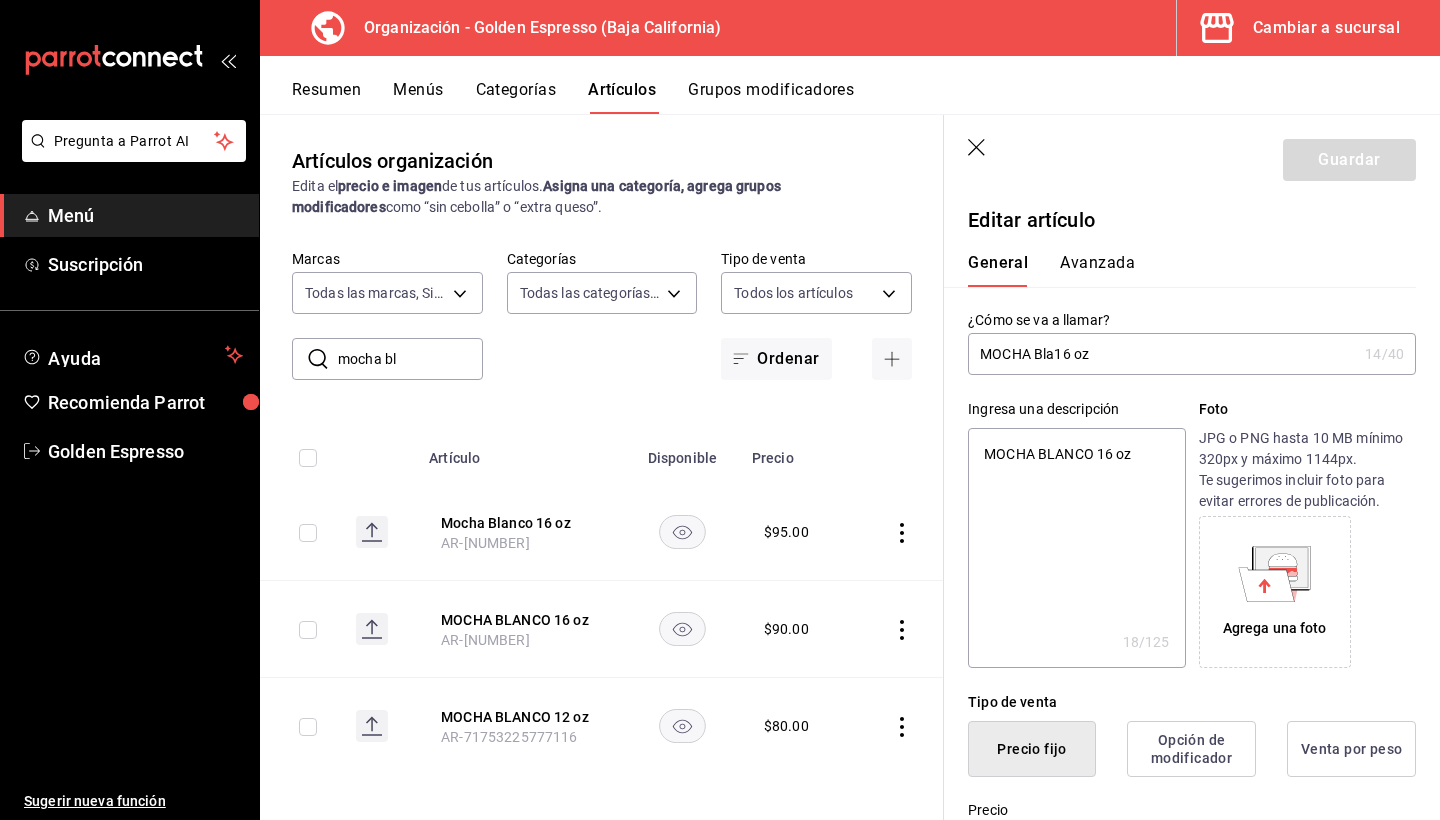type on "MOCHA Blan16 oz" 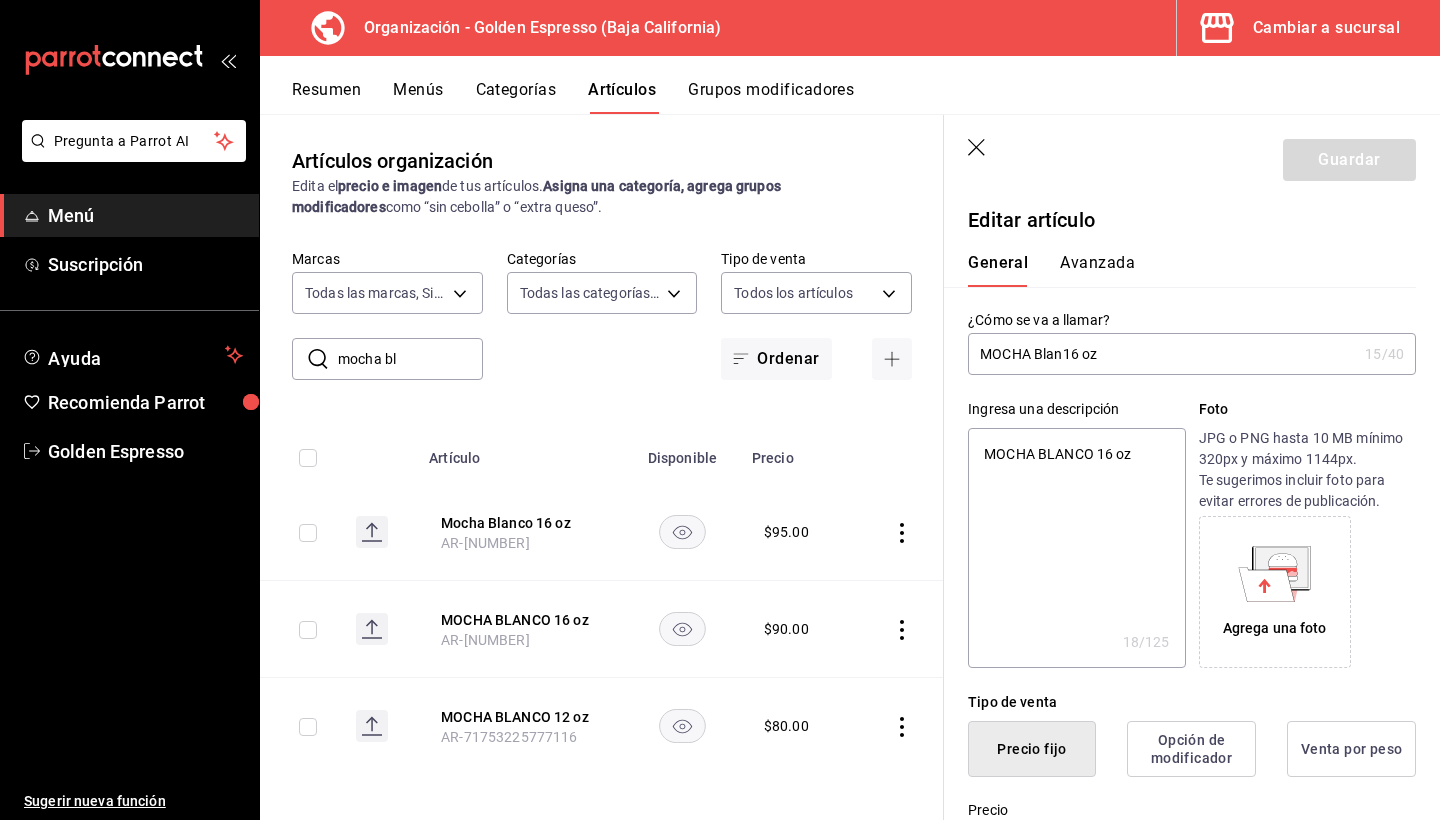 type on "MOCHA Blanc16 oz" 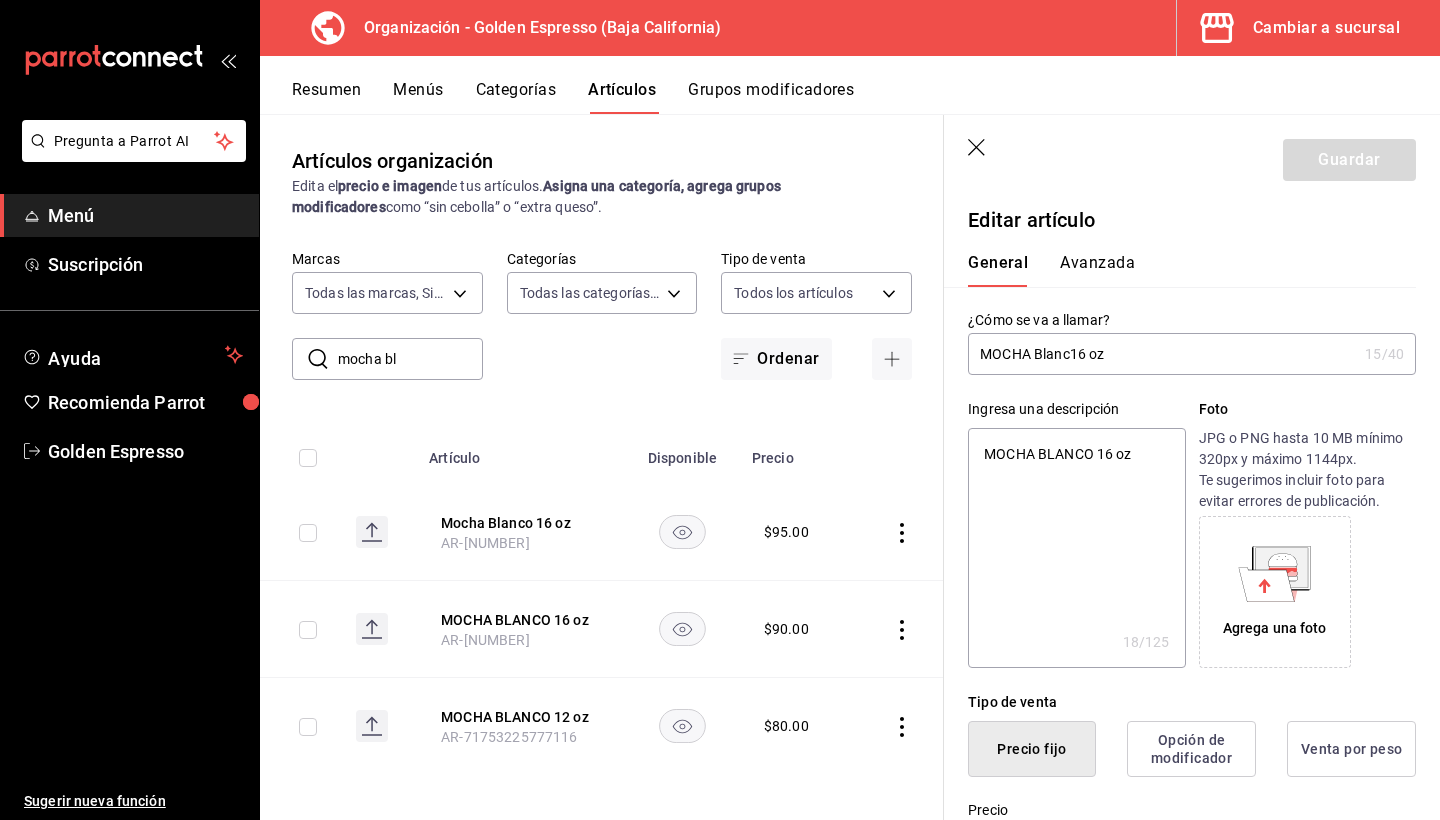 type on "MOCHA Blanco16 oz" 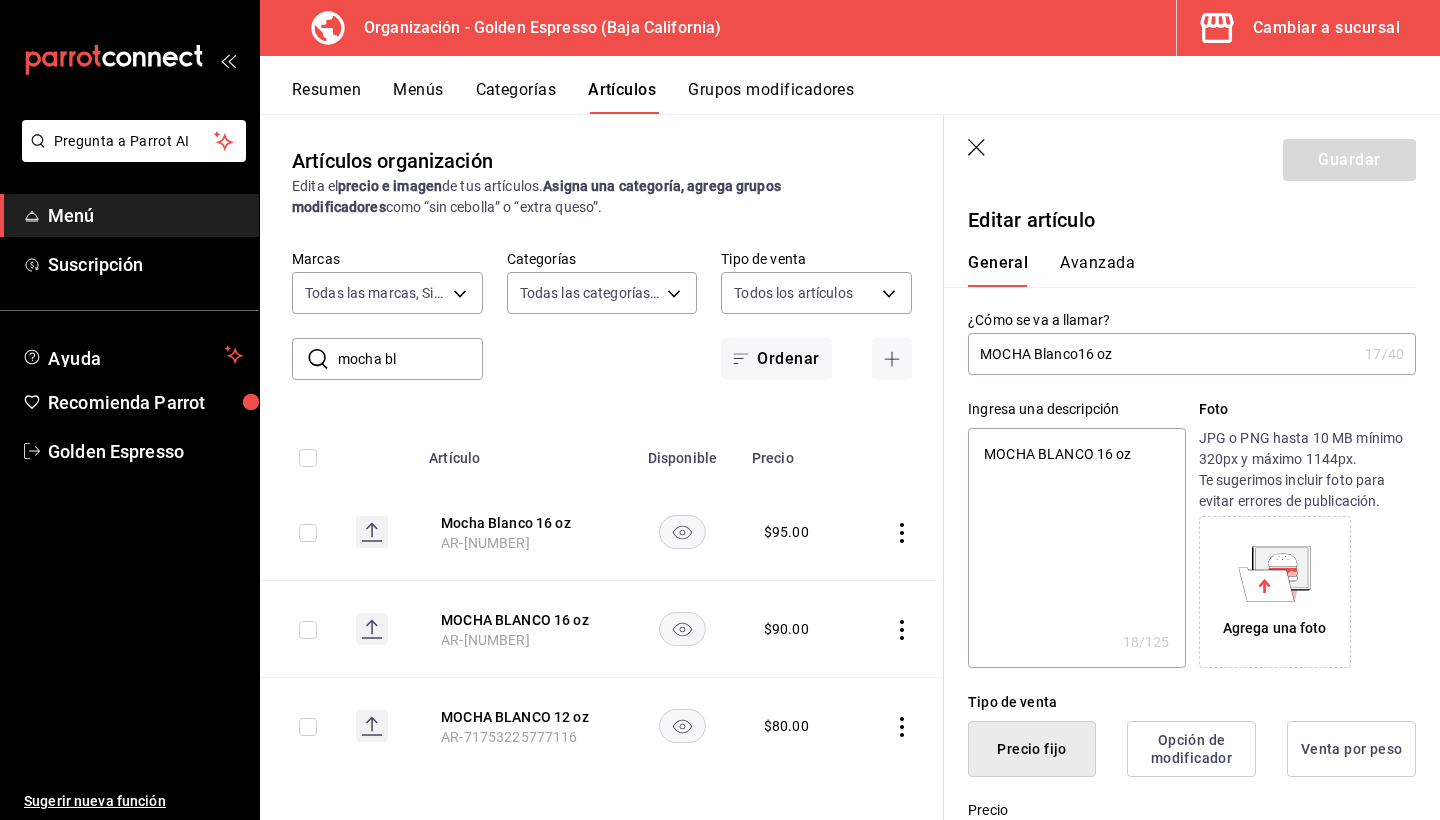 type on "MOCH Blanco16 oz" 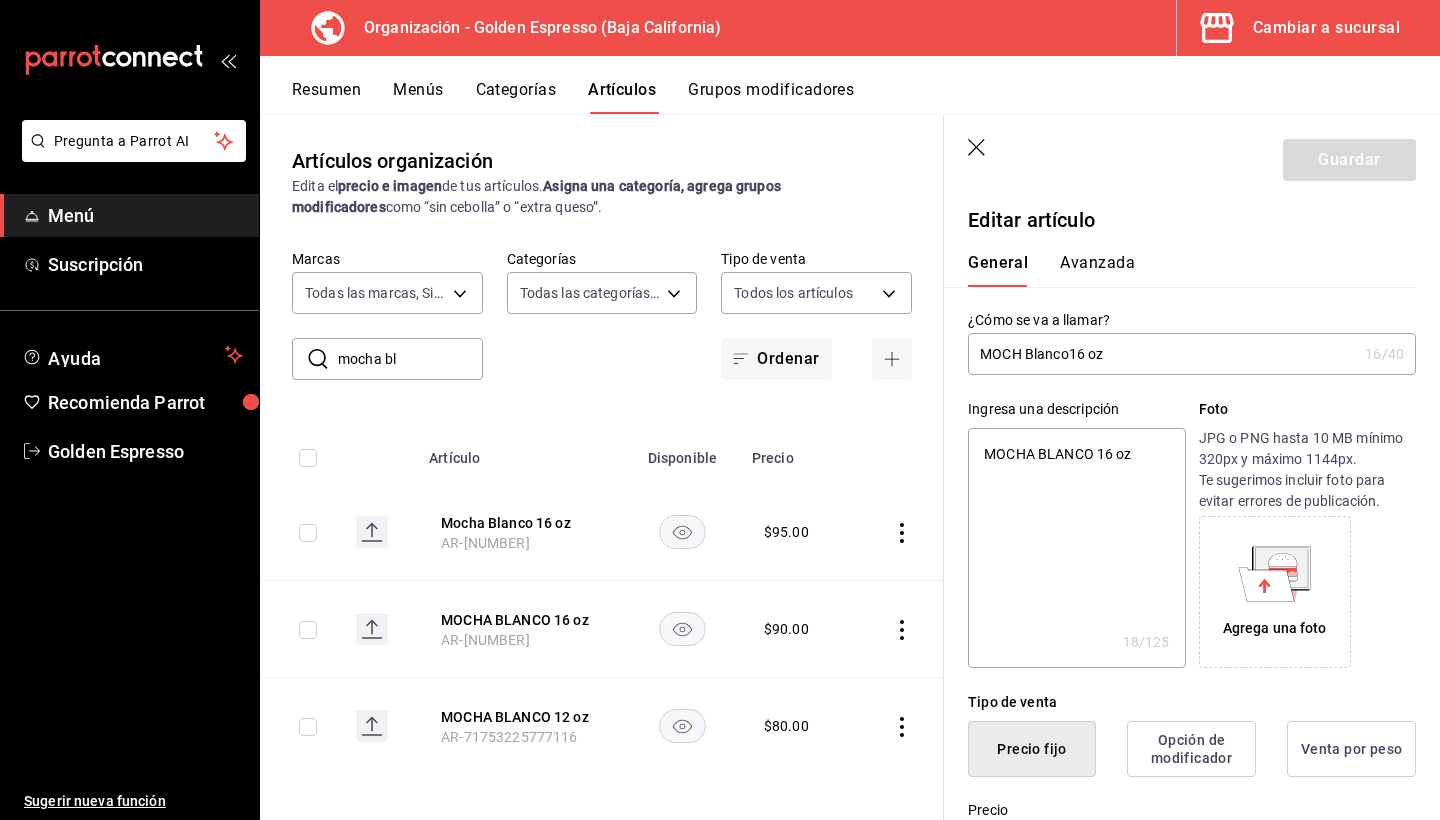 type on "MOC Blanco16 oz" 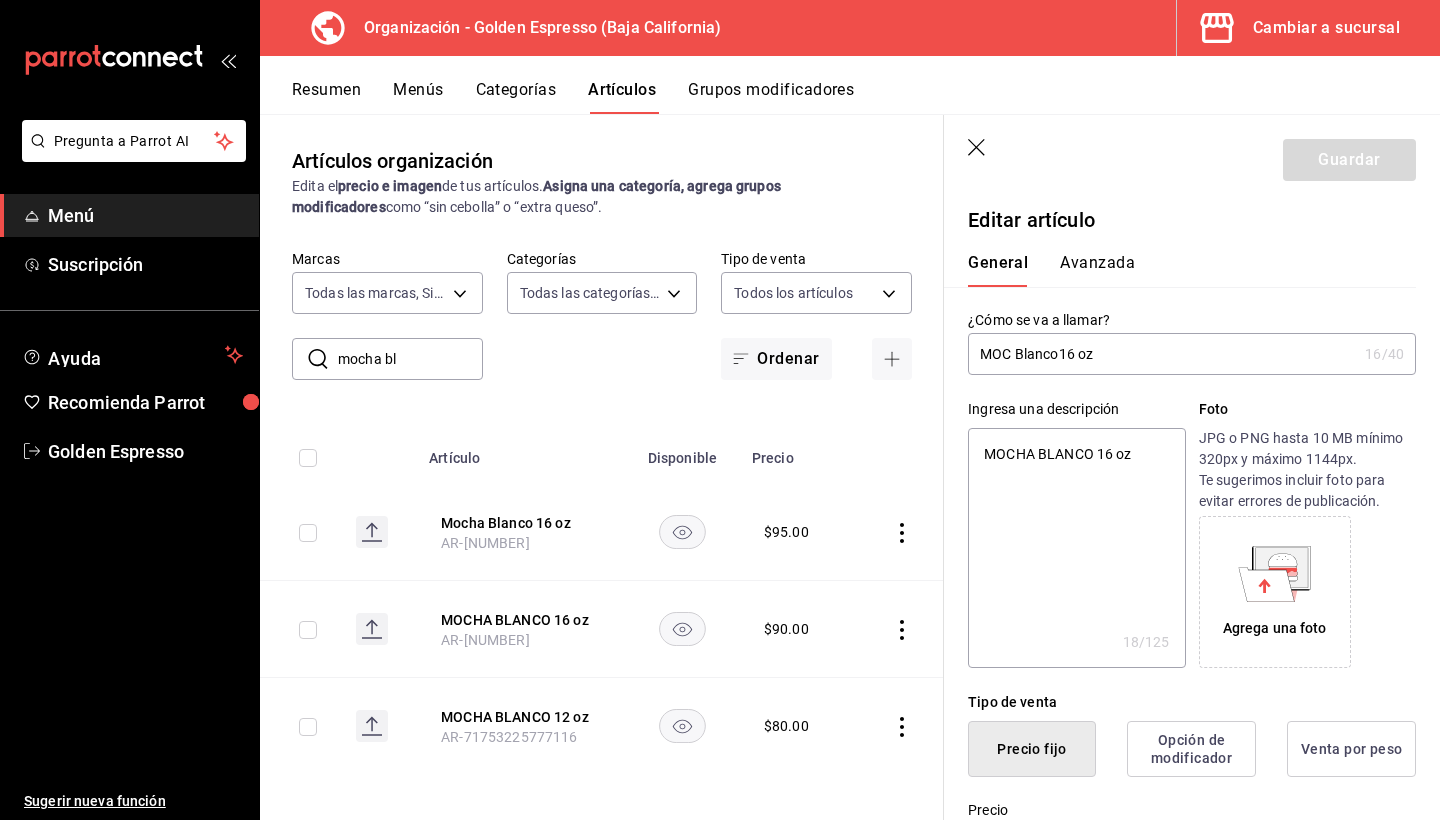 type on "MO Blanco16 oz" 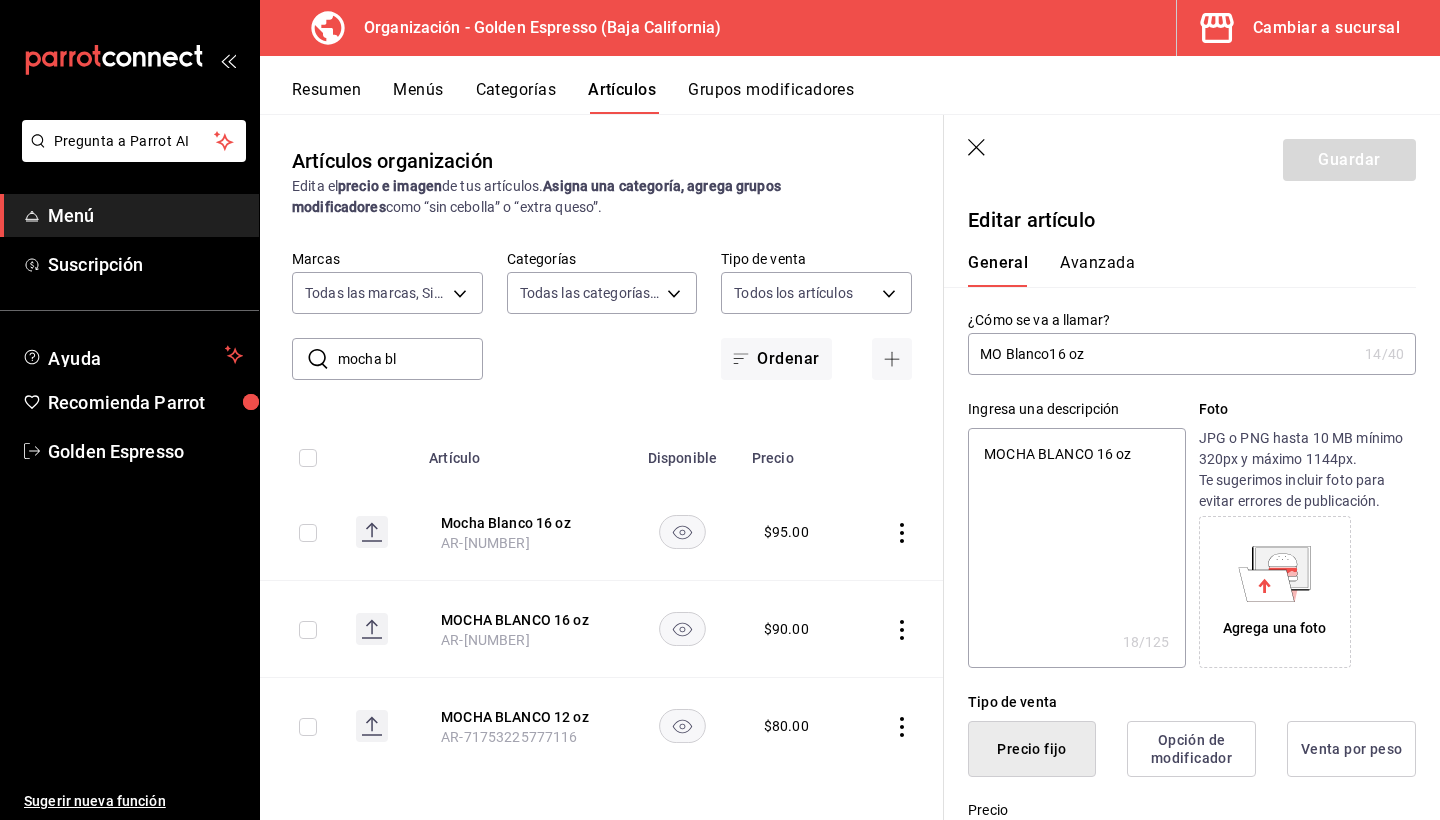 type on "M Blanco16 oz" 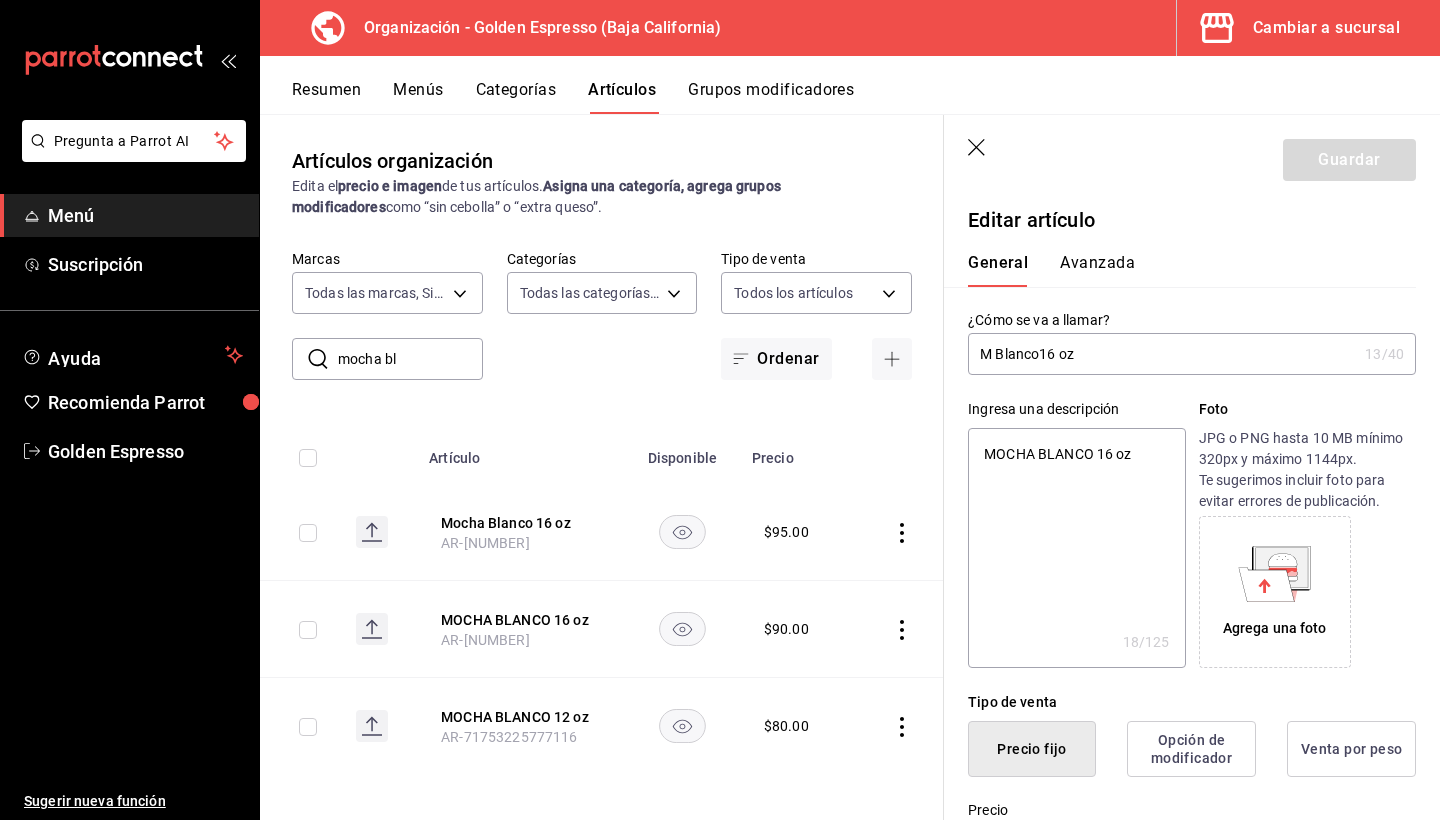 type on "Mo Blanco16 oz" 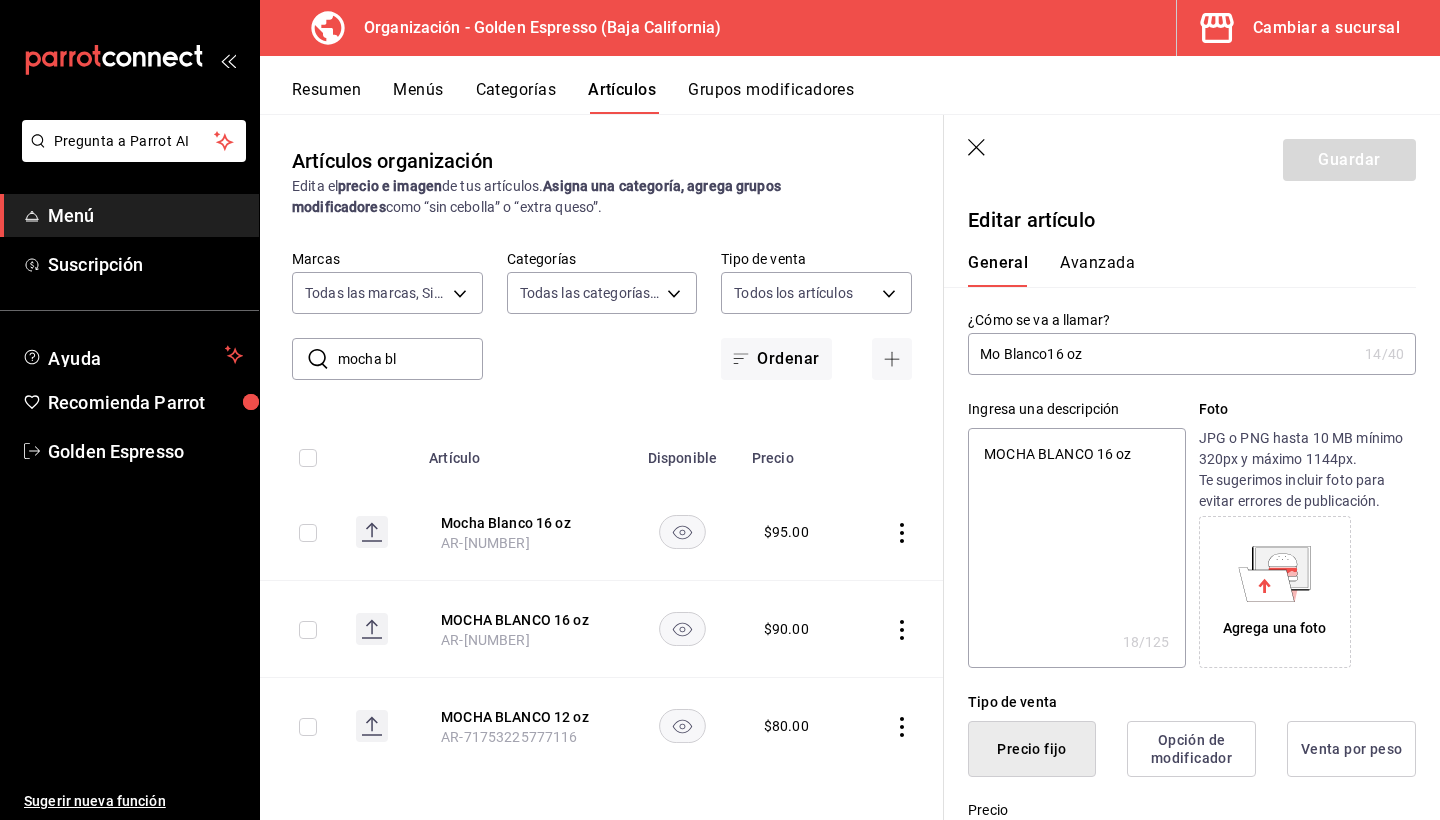 type on "Moc Blanco16 oz" 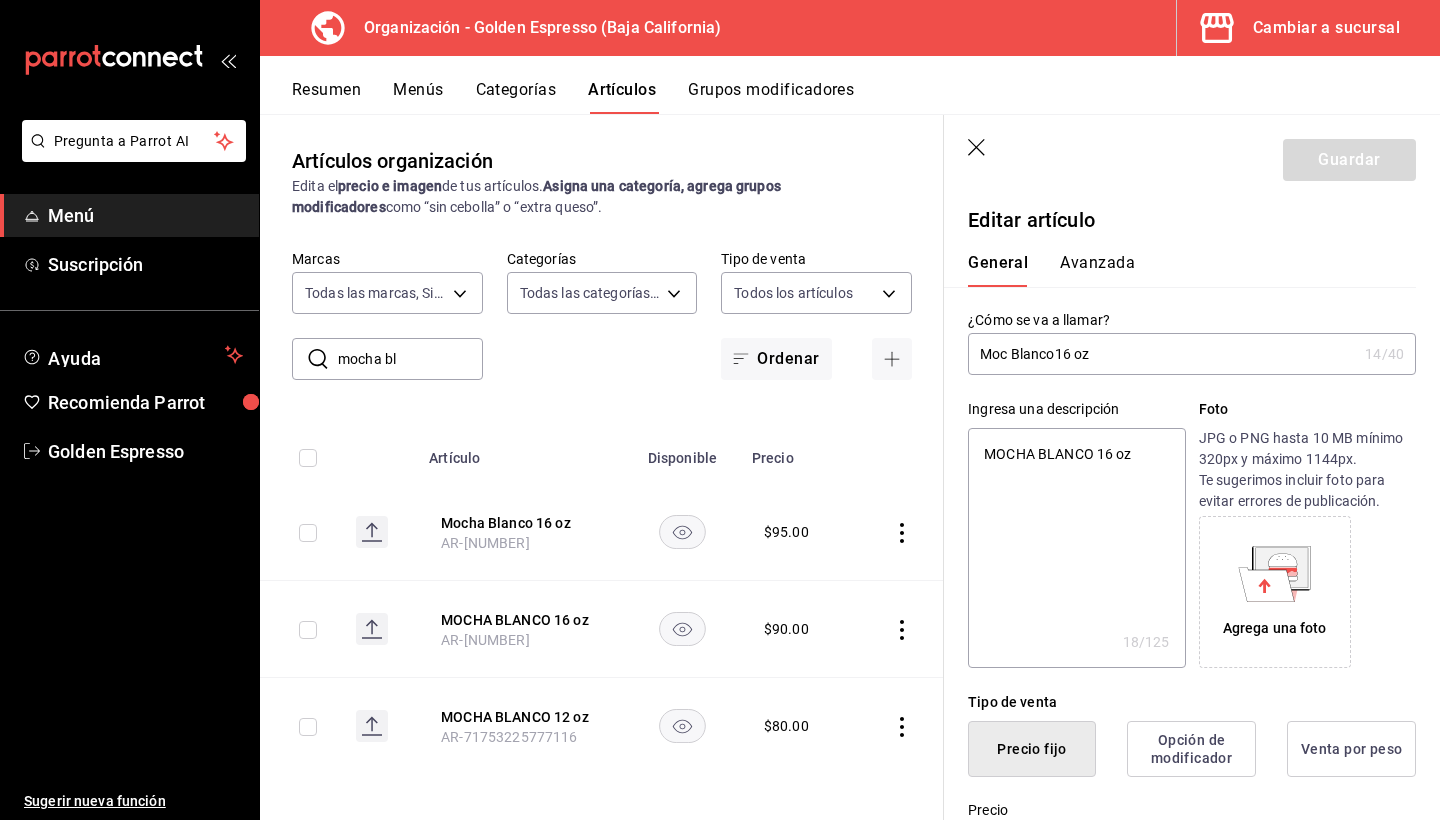 type on "Moch Blanco16 oz" 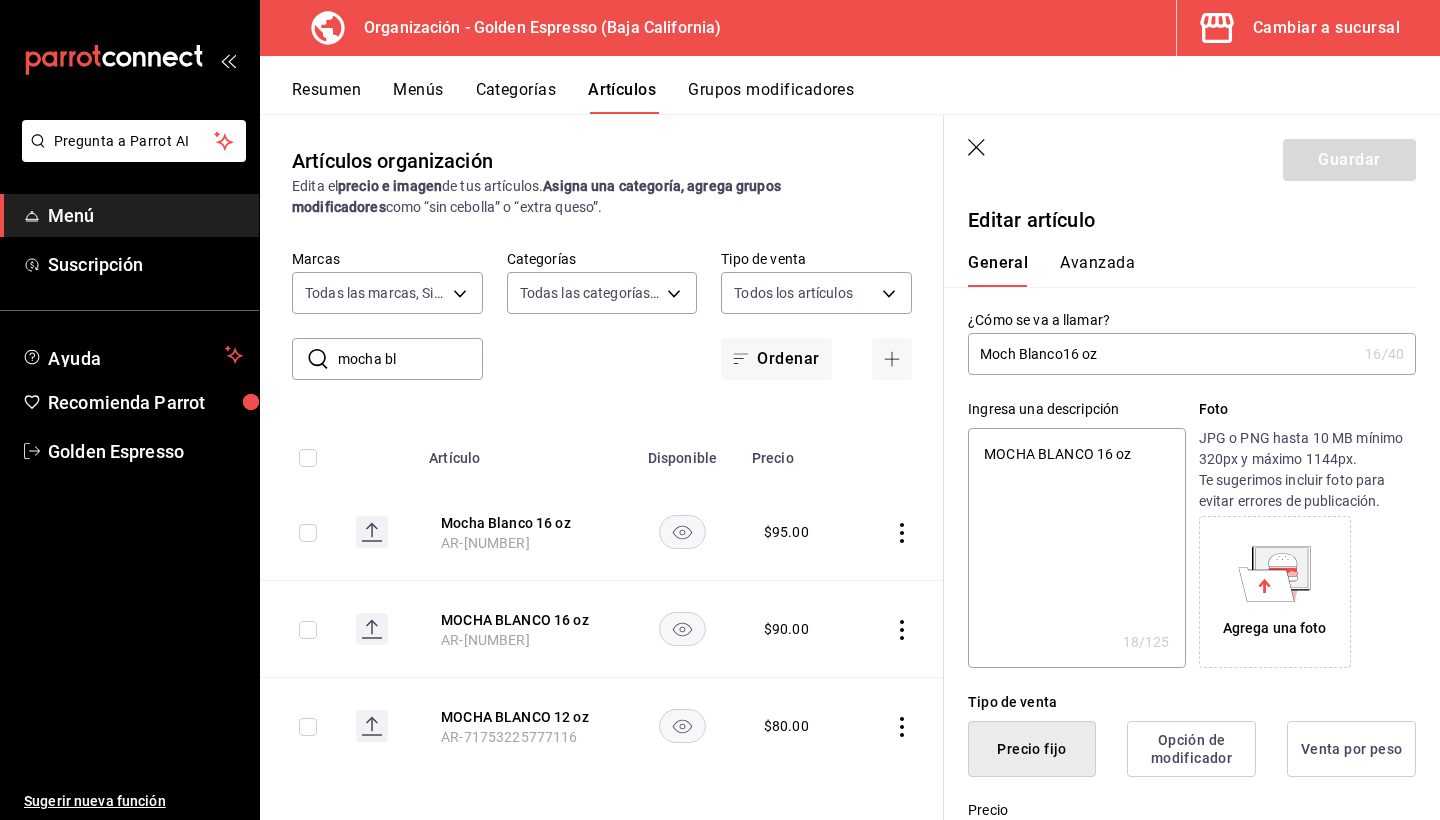type on "Mocha Blanco16 oz" 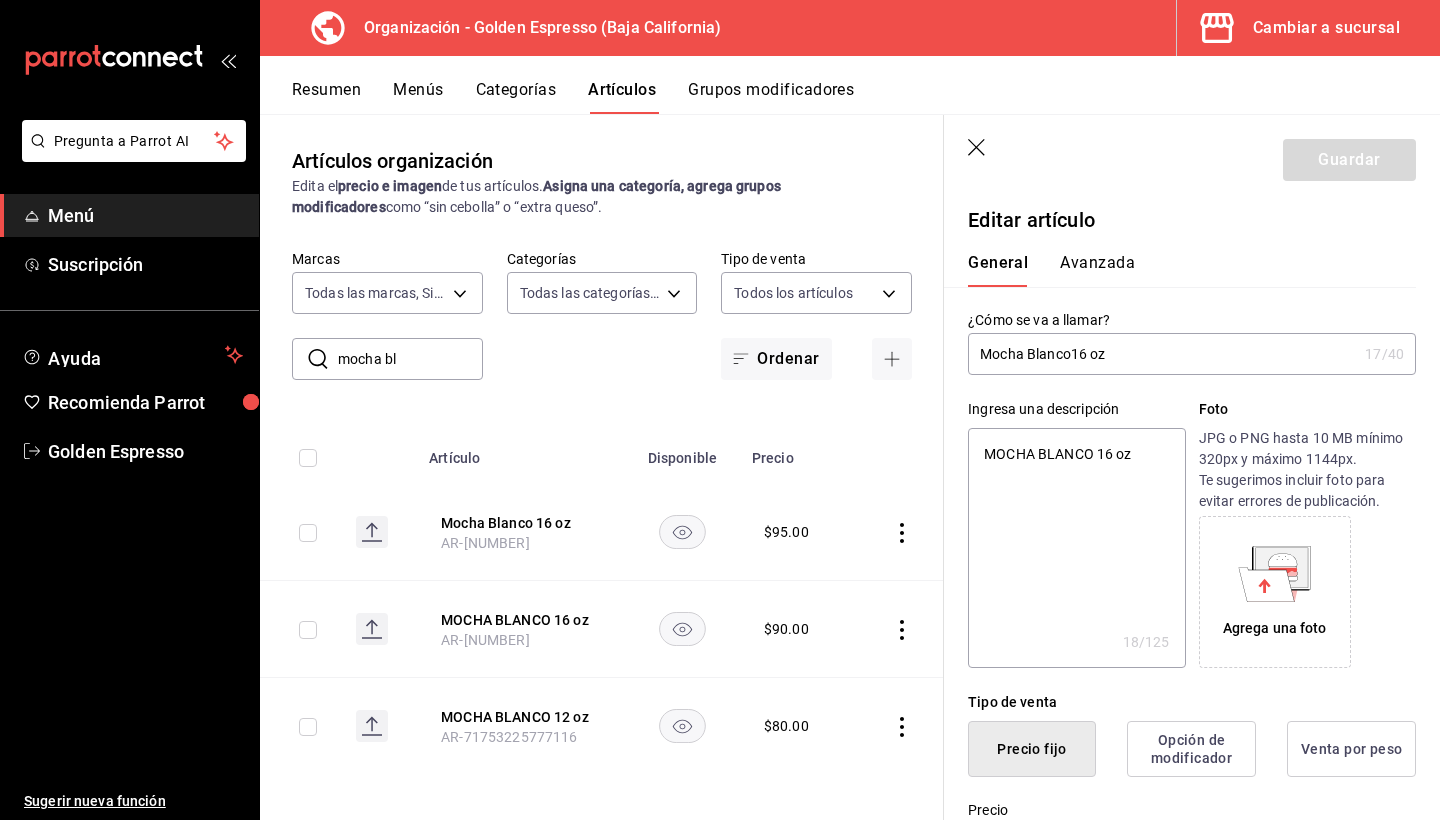 click on "Mocha Blanco16 oz" at bounding box center [1162, 354] 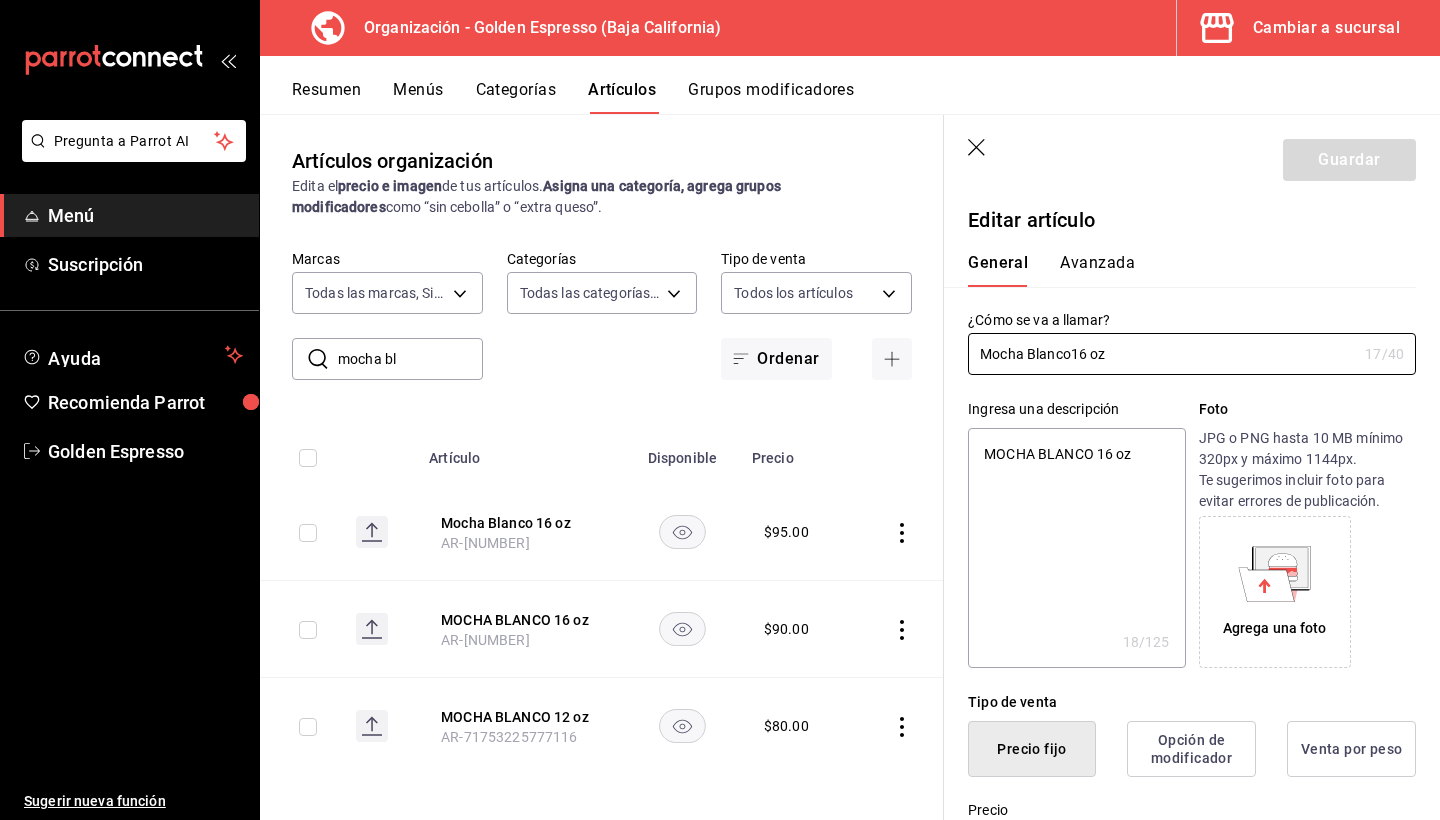 type on "Mocha Blanco16 oz" 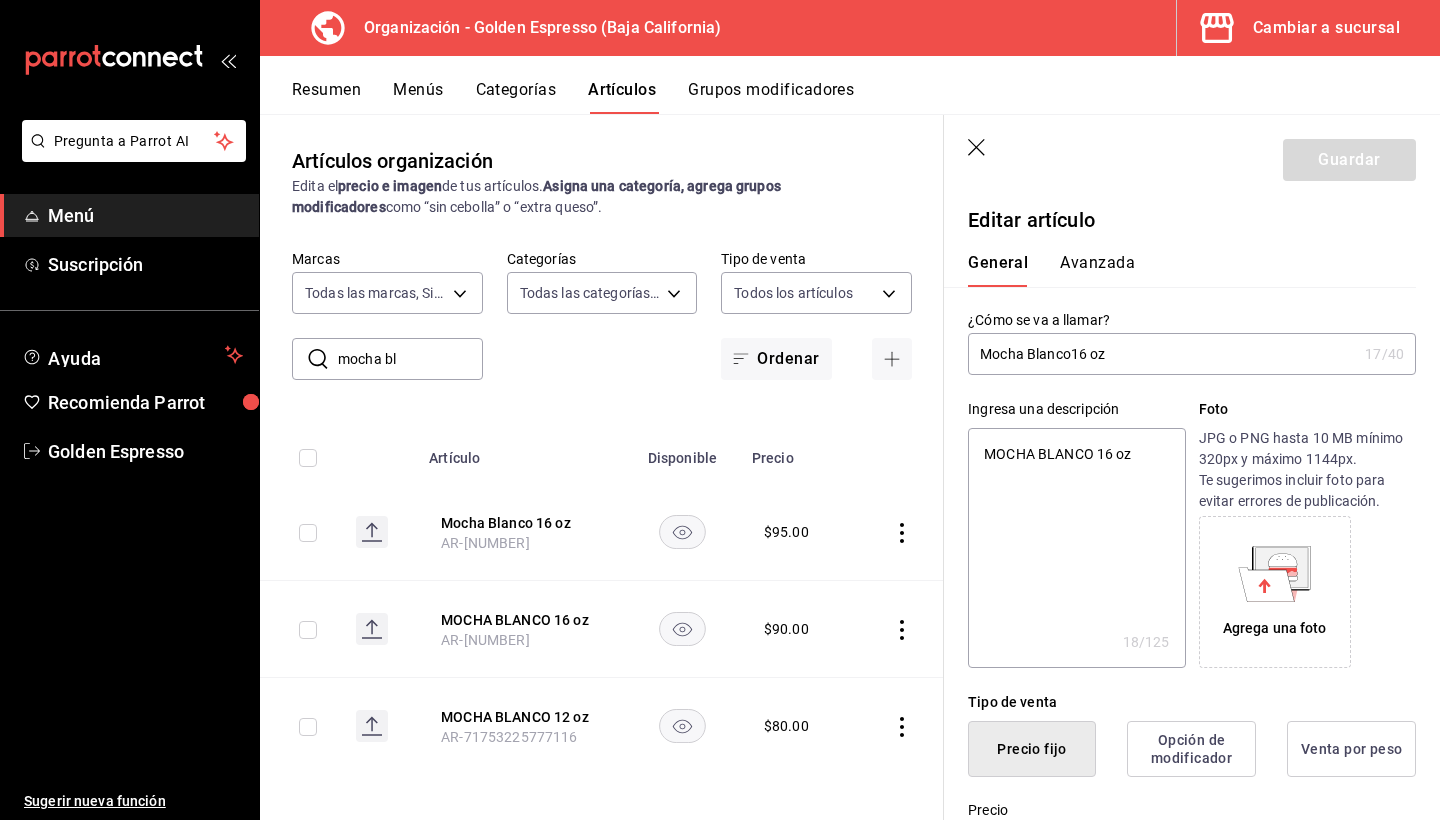 click on "MOCHA BLANCO 16 oz" at bounding box center [1076, 548] 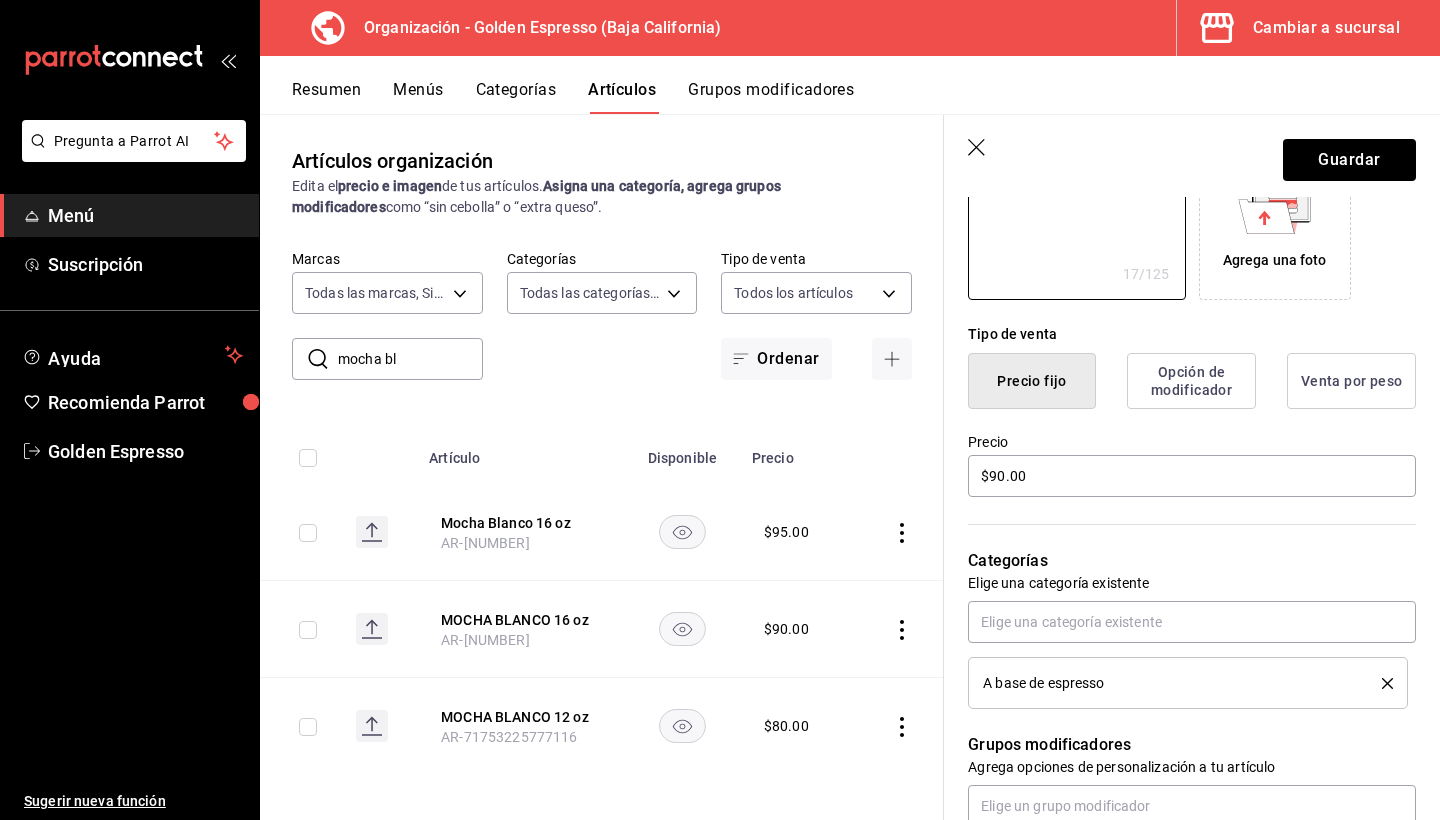 scroll, scrollTop: 378, scrollLeft: 0, axis: vertical 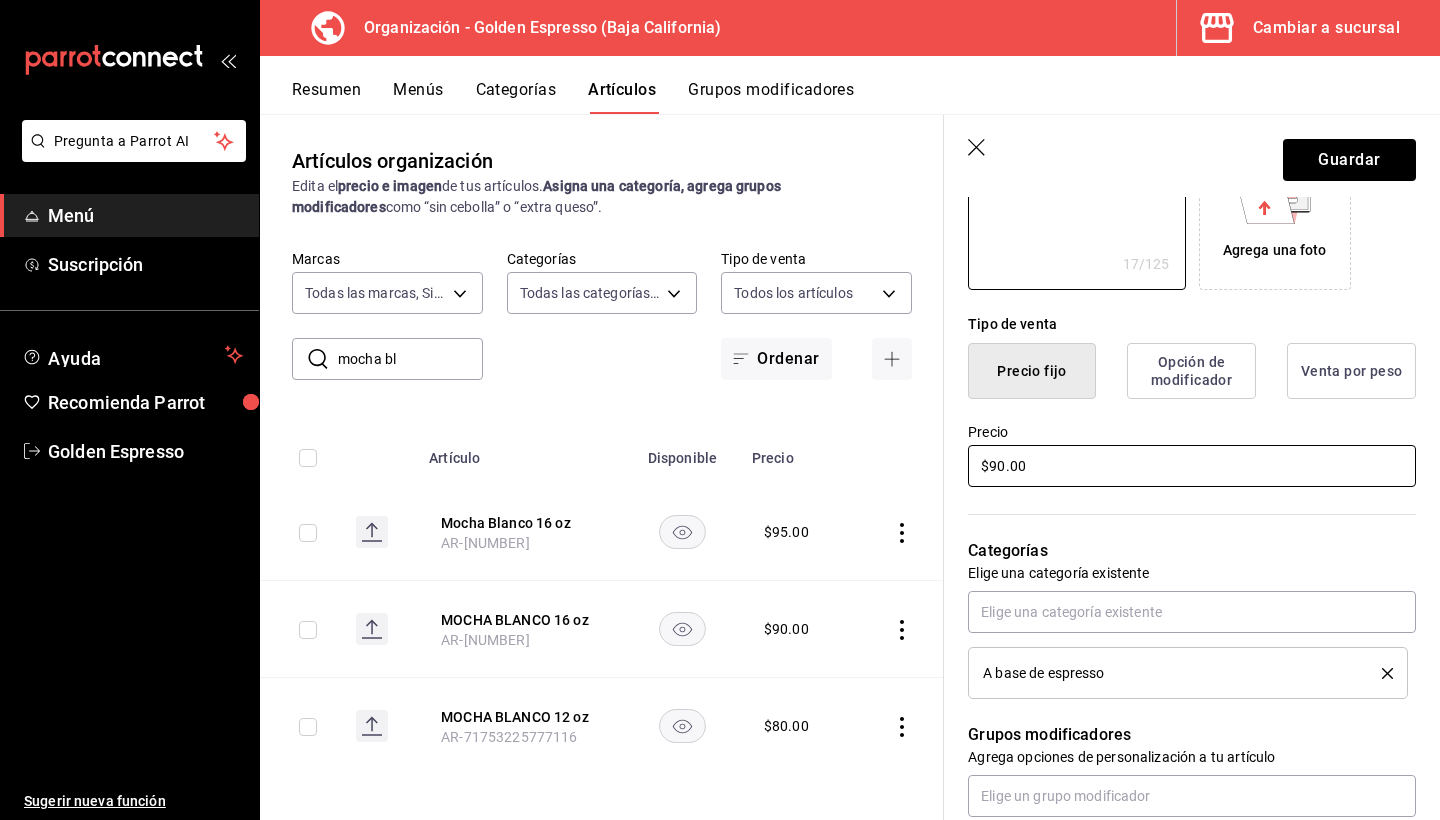 type on "Mocha Blanco16 oz" 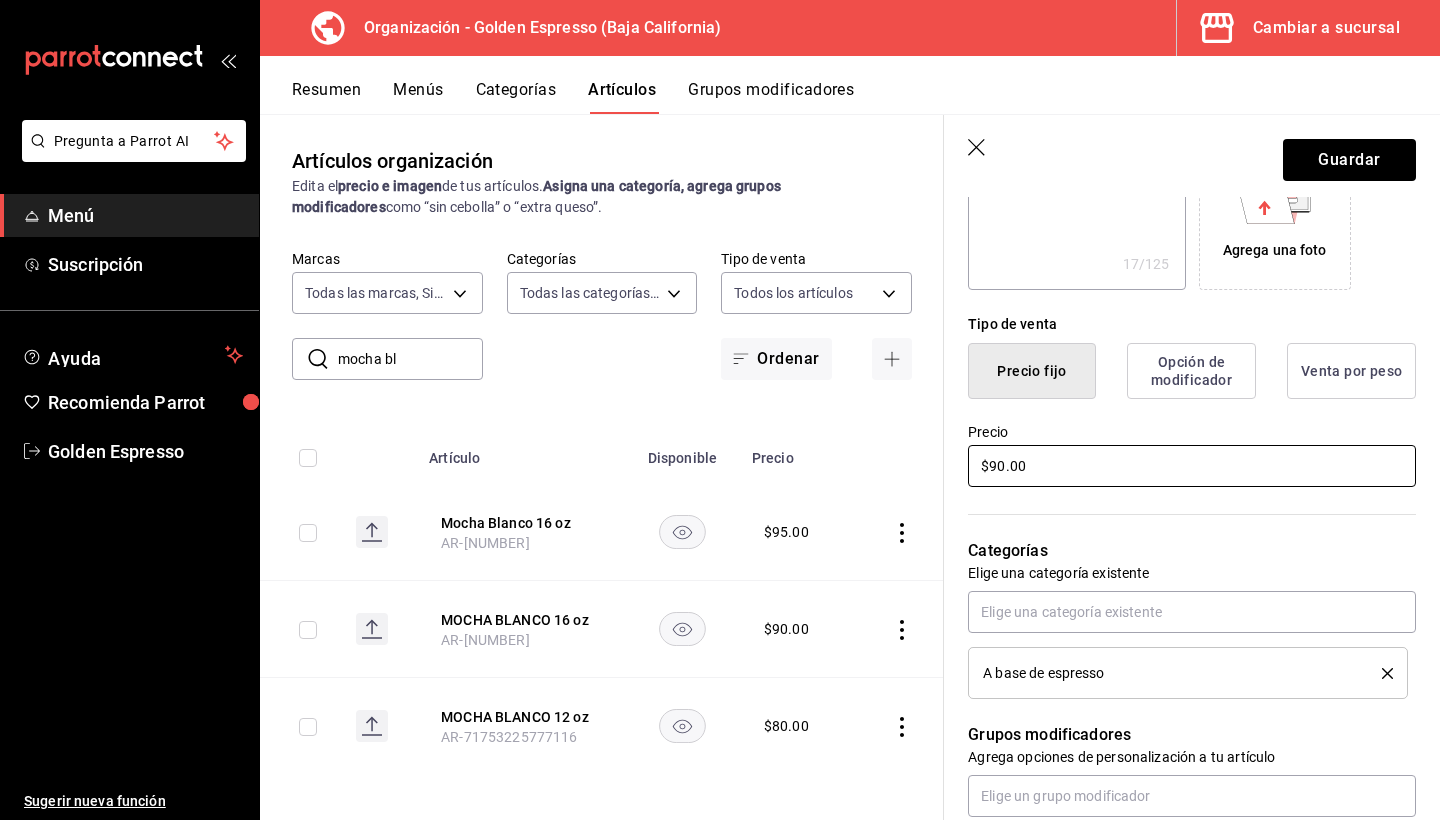 click on "$90.00" at bounding box center (1192, 466) 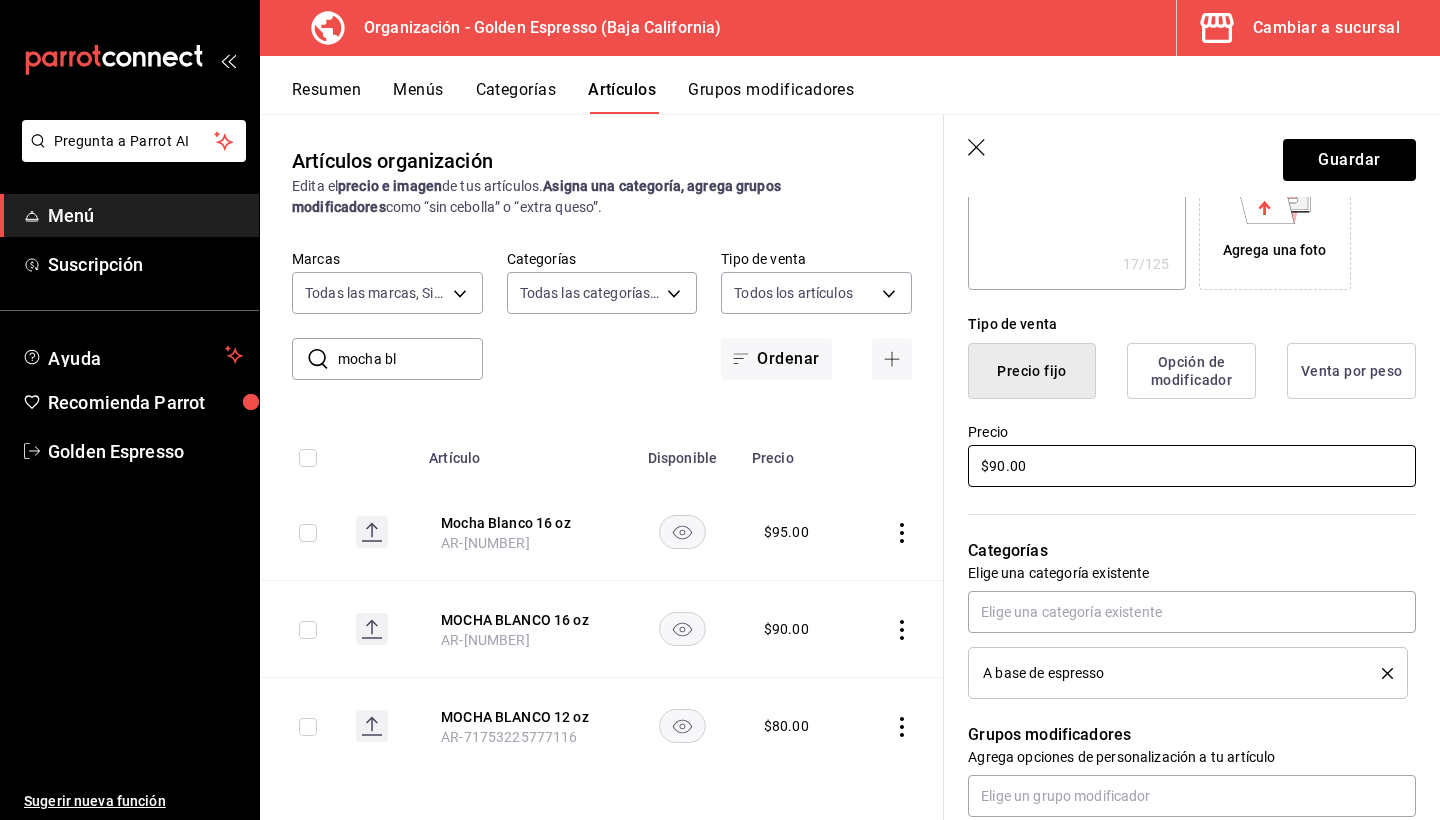 type on "x" 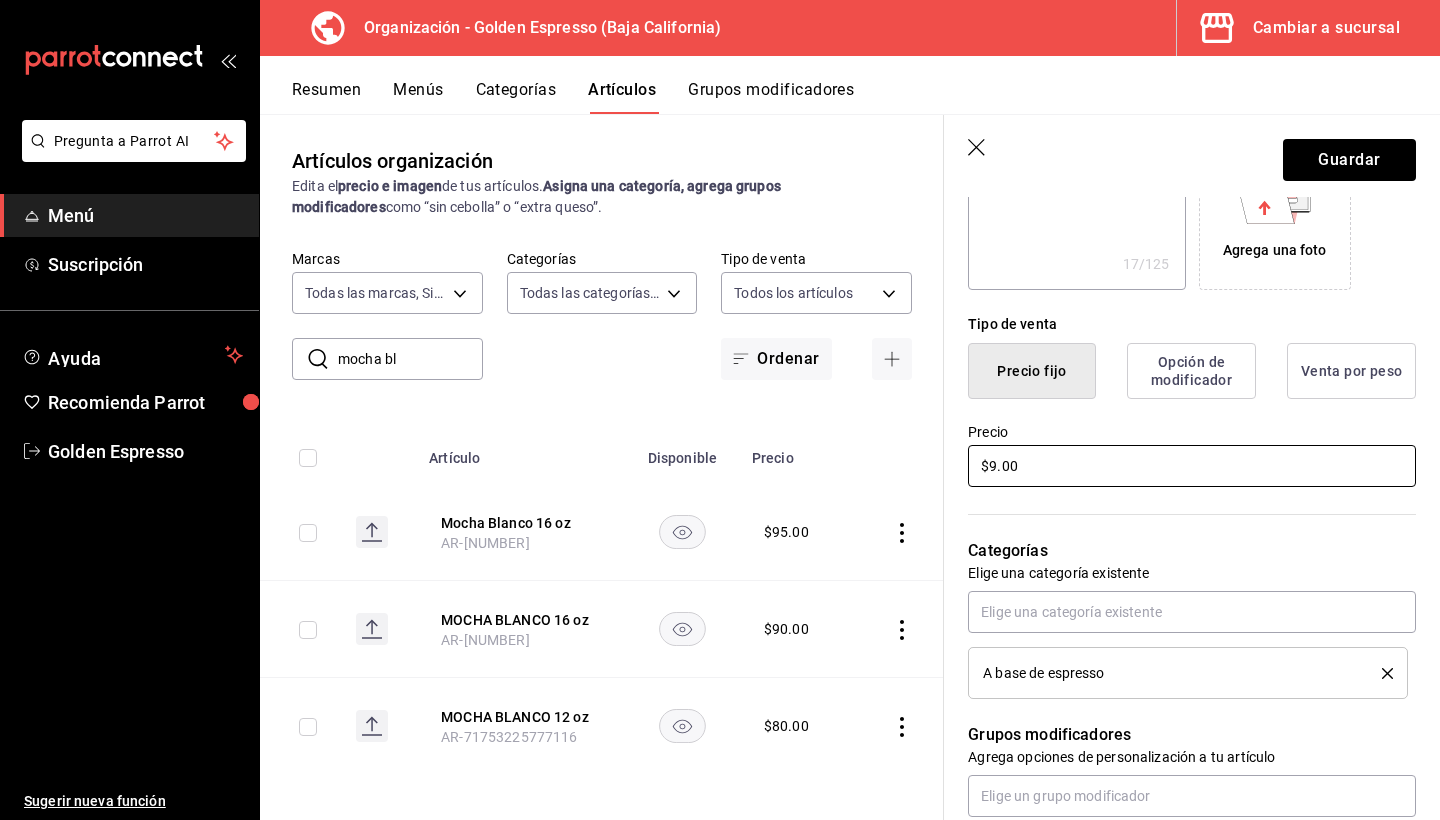 type on "x" 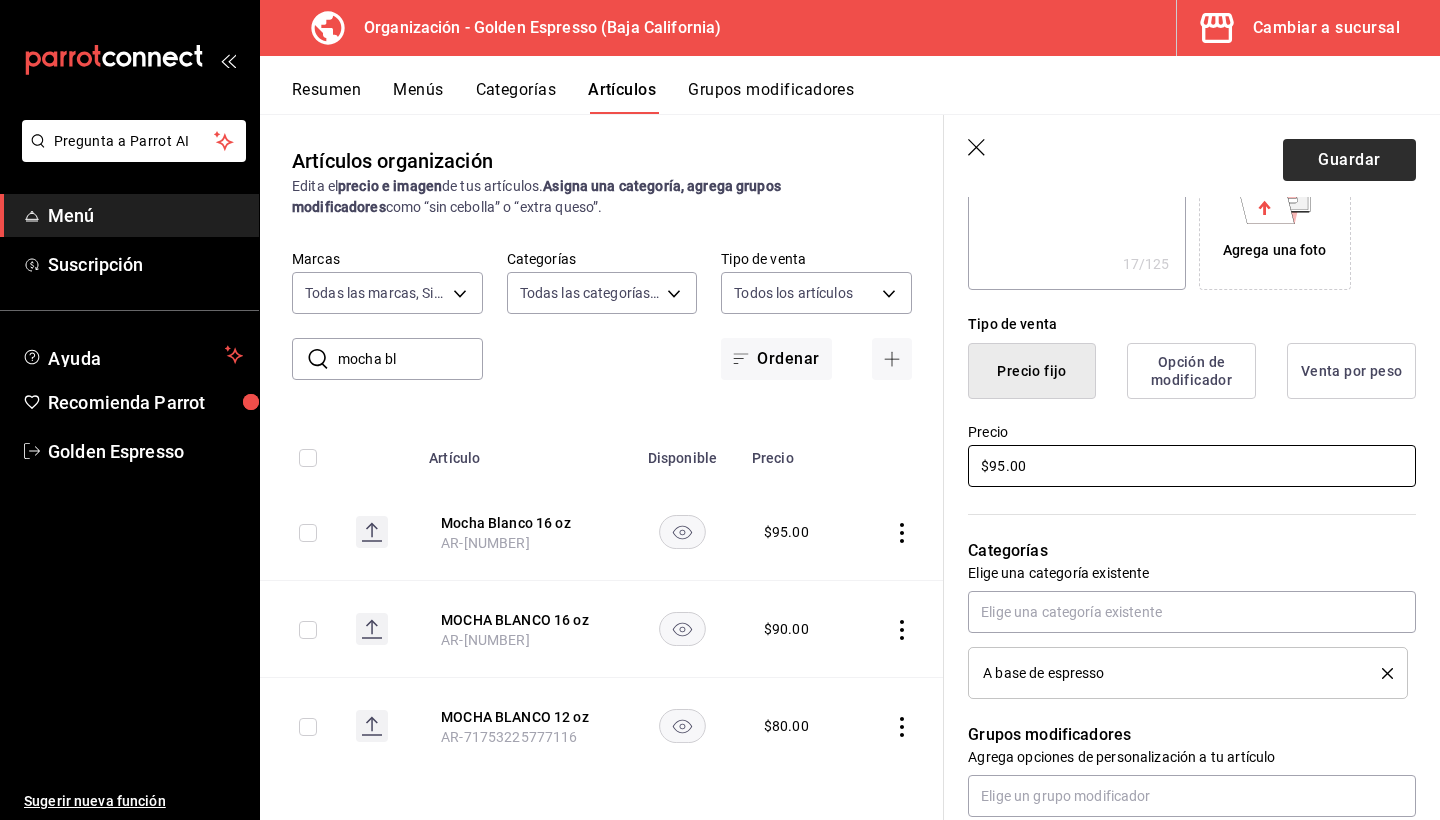 type on "$95.00" 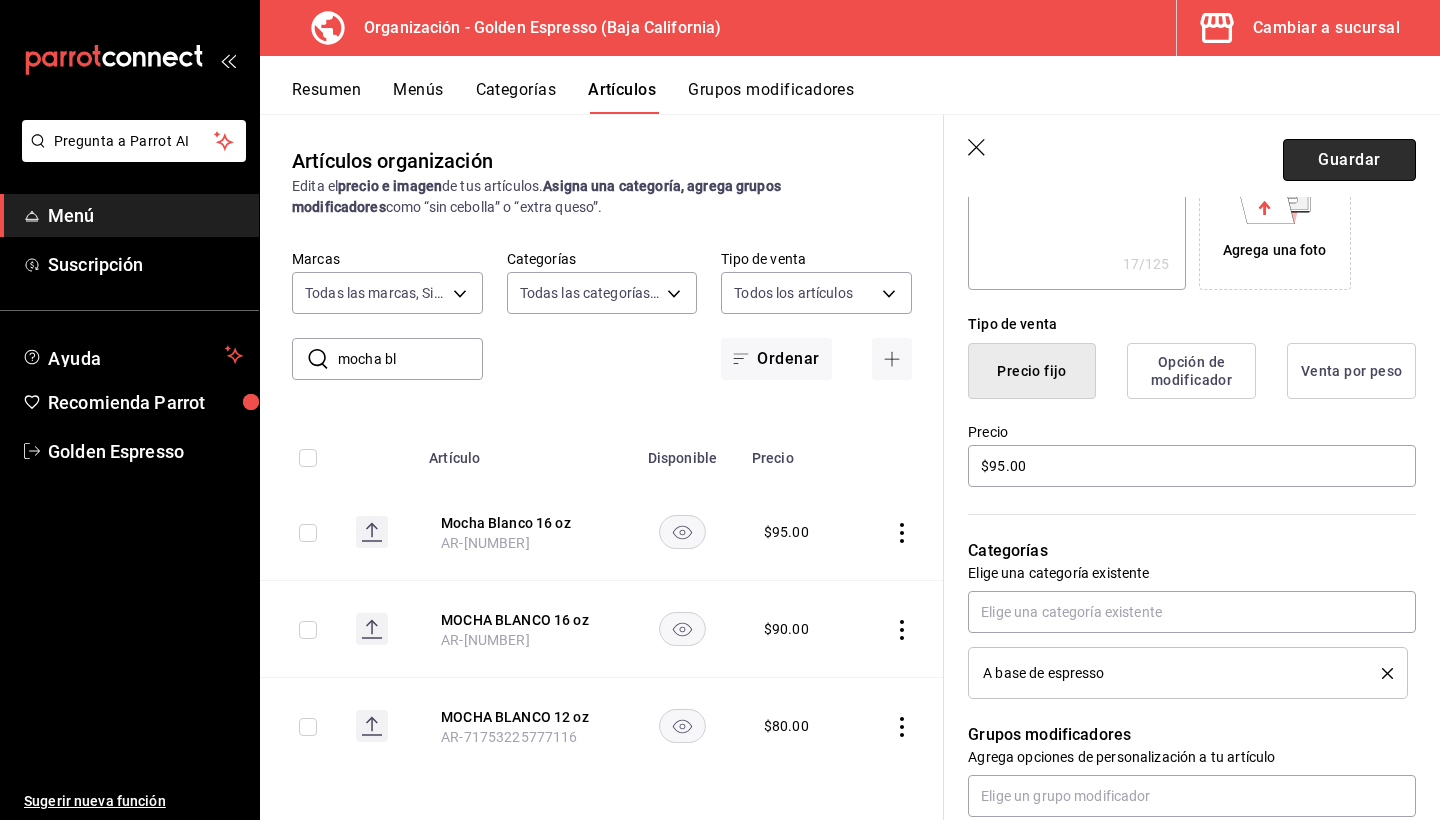 click on "Guardar" at bounding box center (1349, 160) 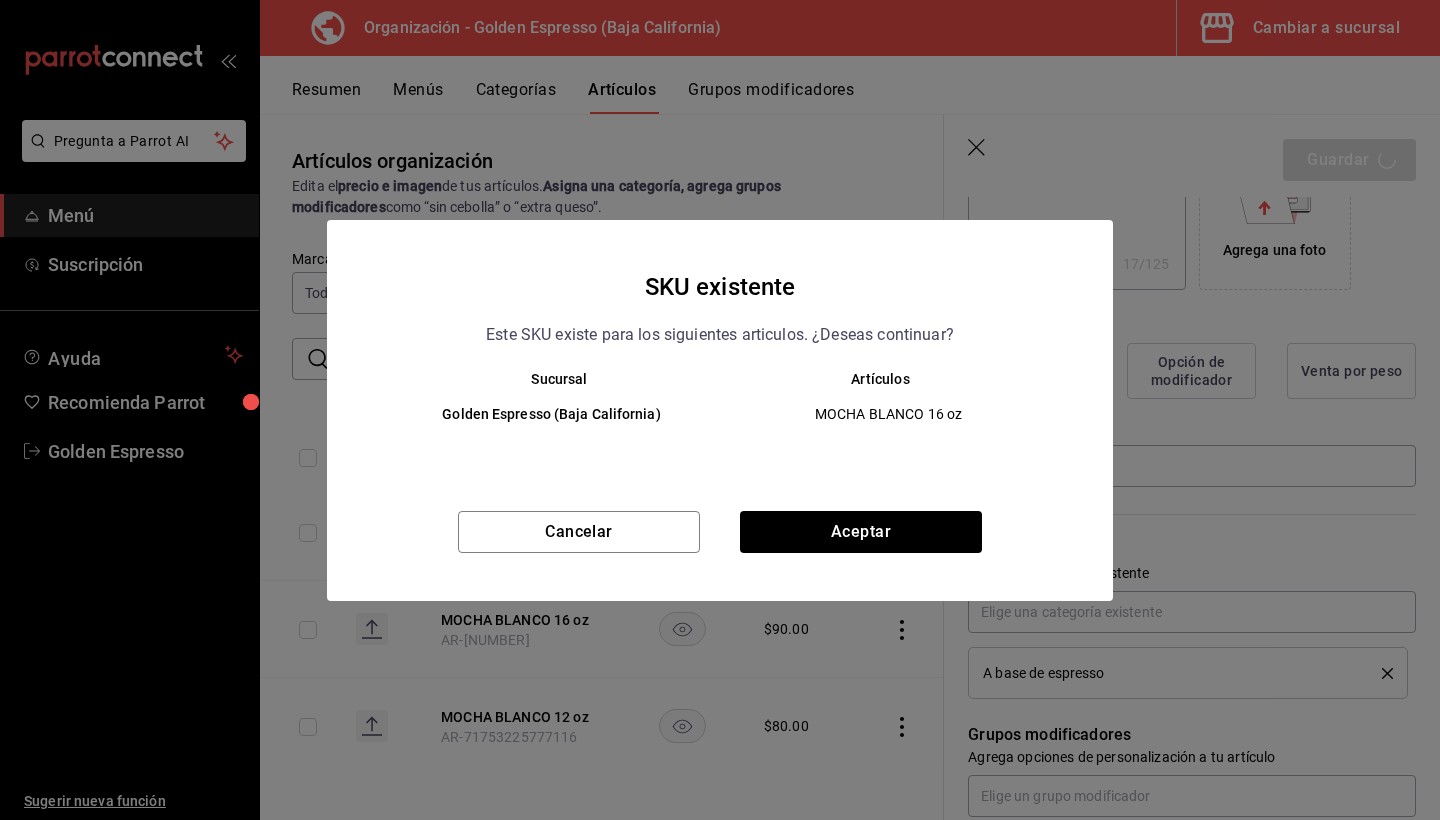 click on "Cancelar Aceptar" at bounding box center [720, 556] 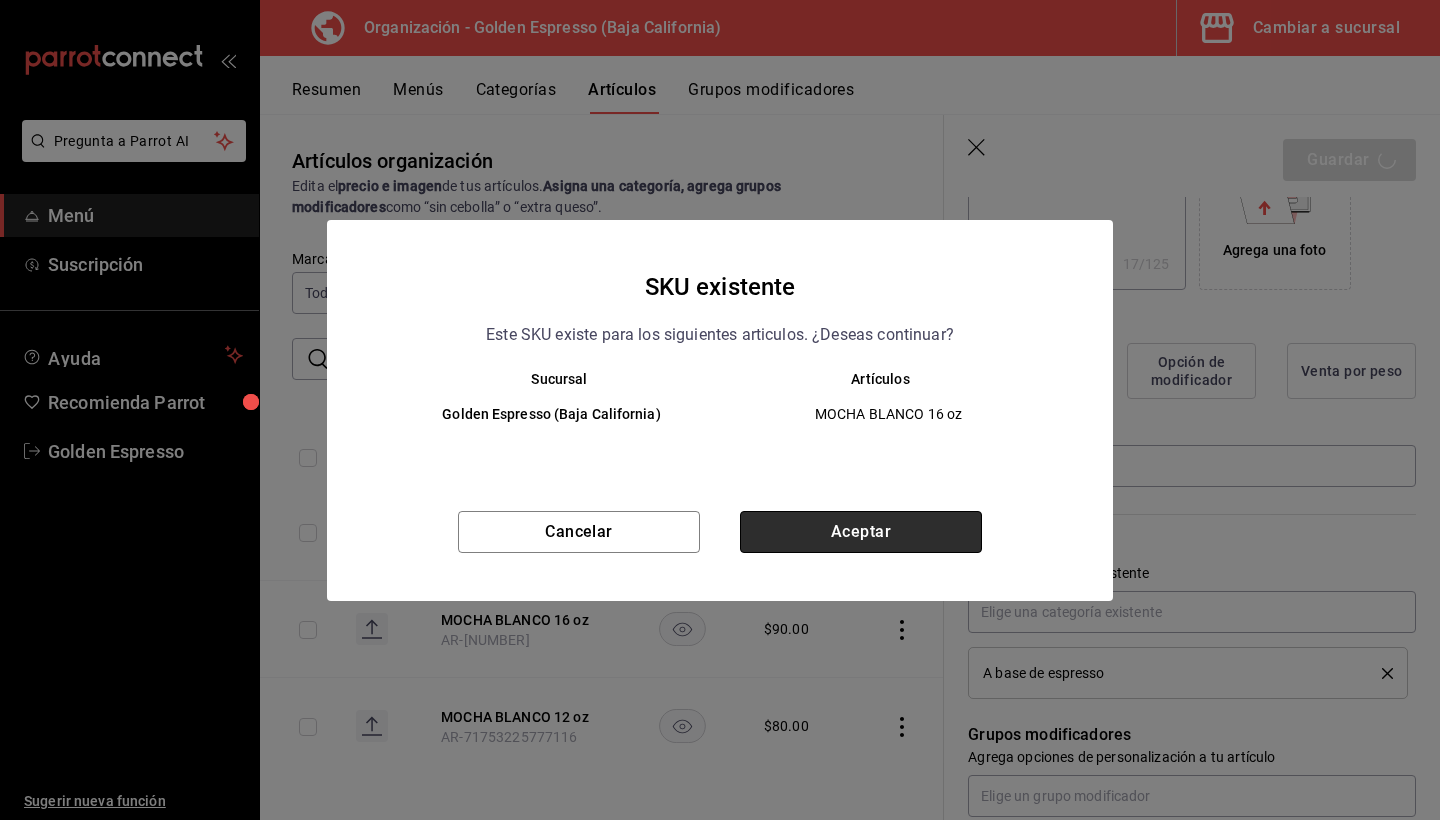 click on "Aceptar" at bounding box center [861, 532] 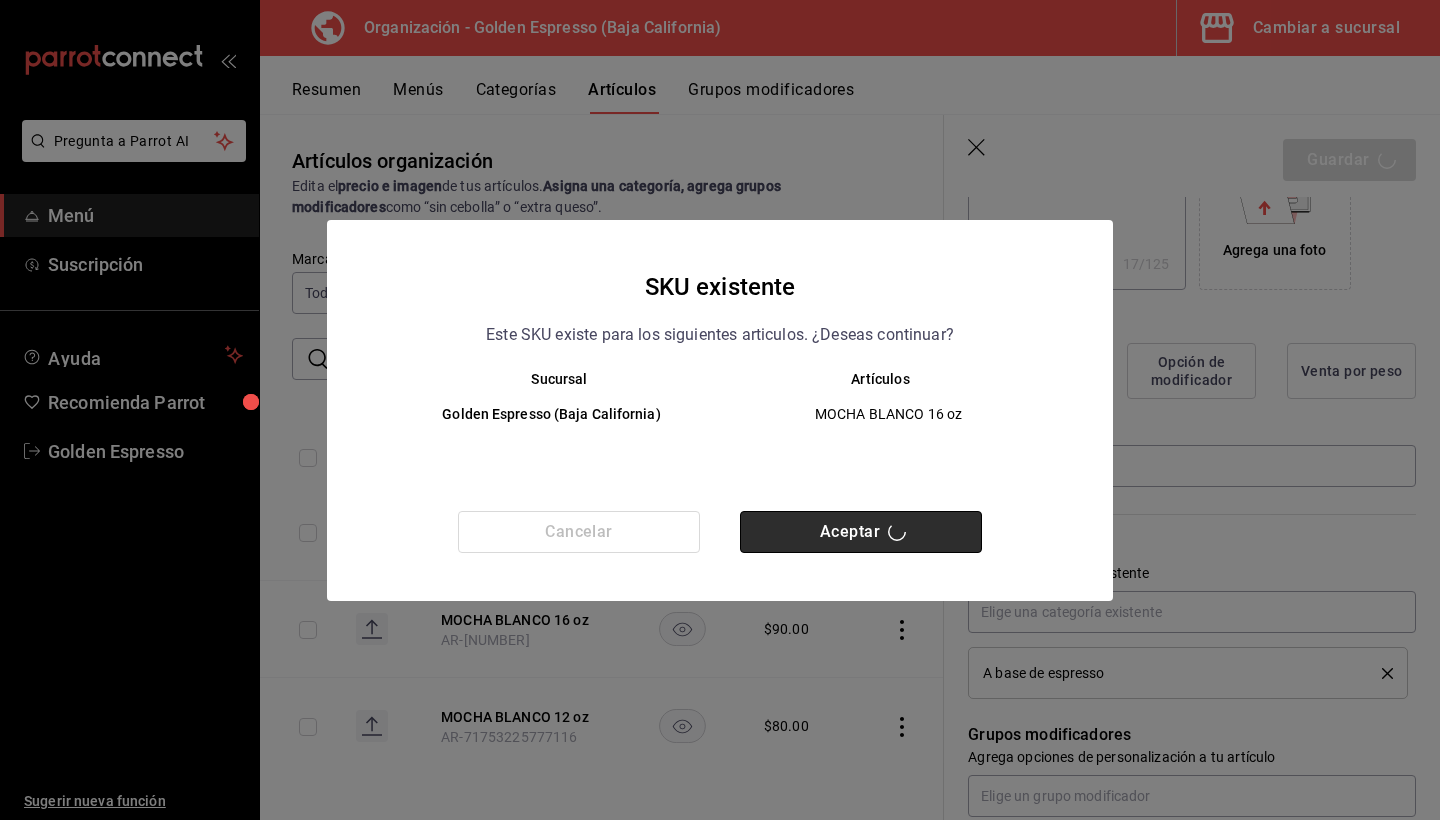 type on "x" 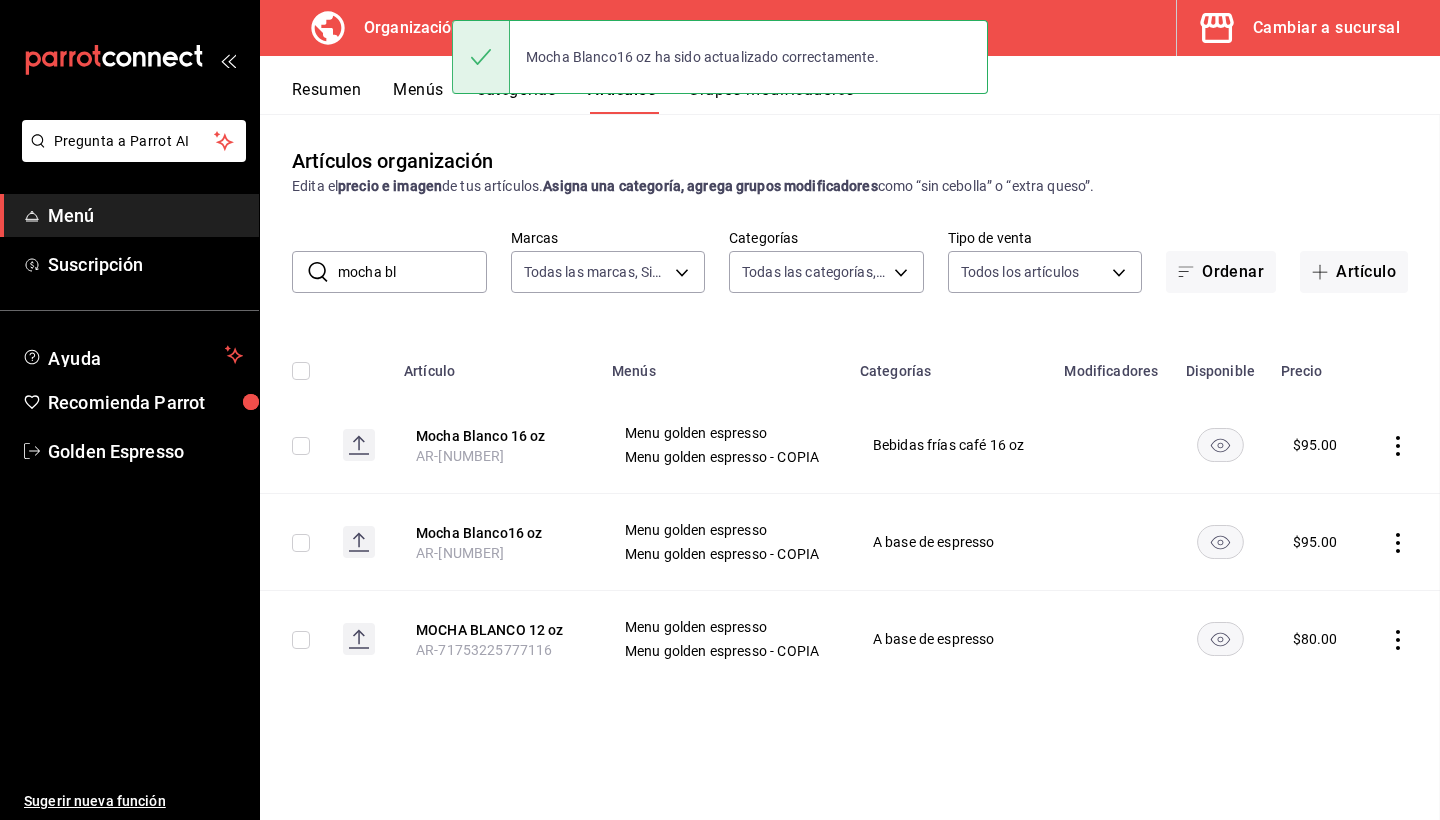 scroll, scrollTop: 0, scrollLeft: 0, axis: both 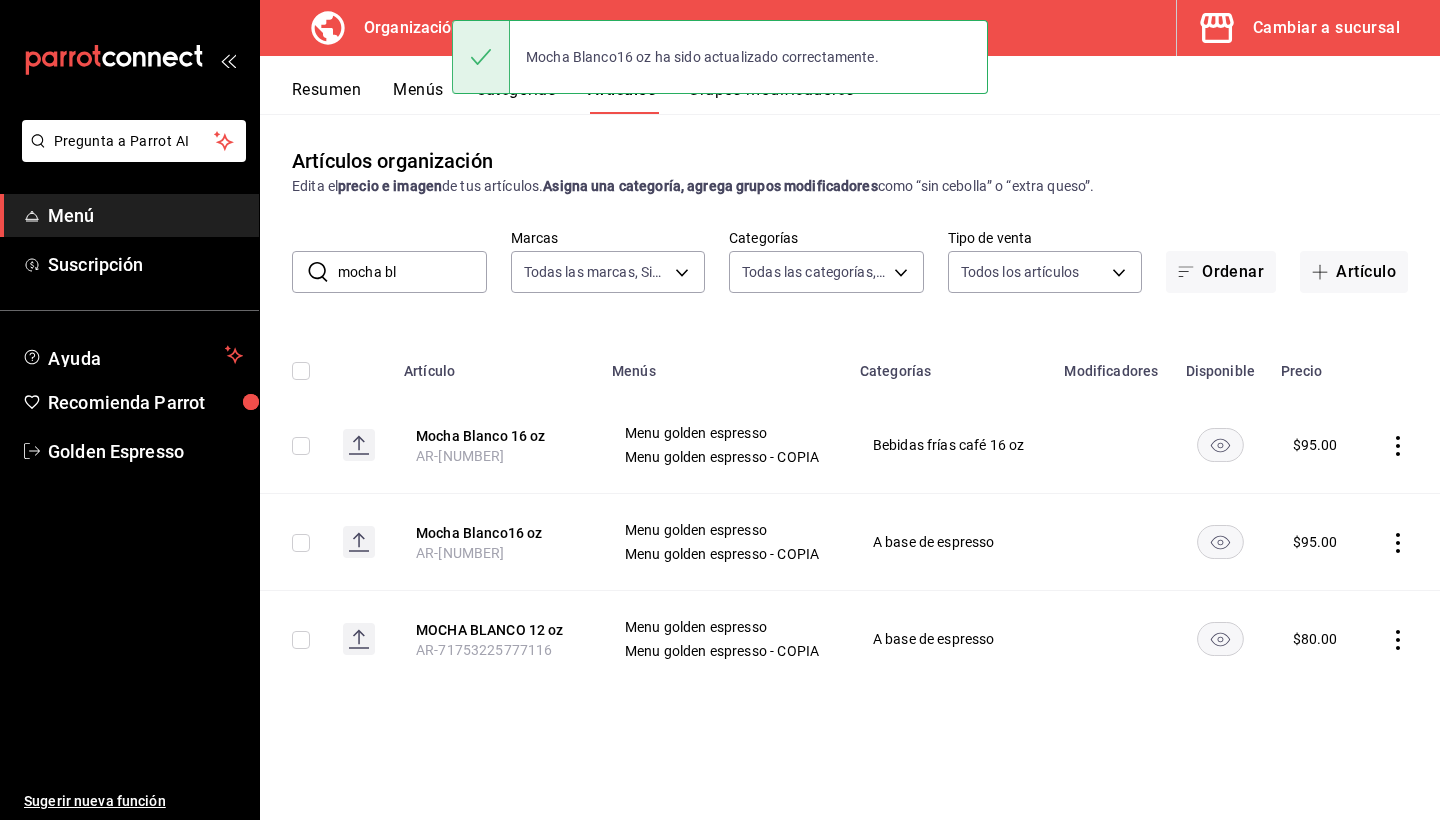 click on "mocha bl" at bounding box center (412, 272) 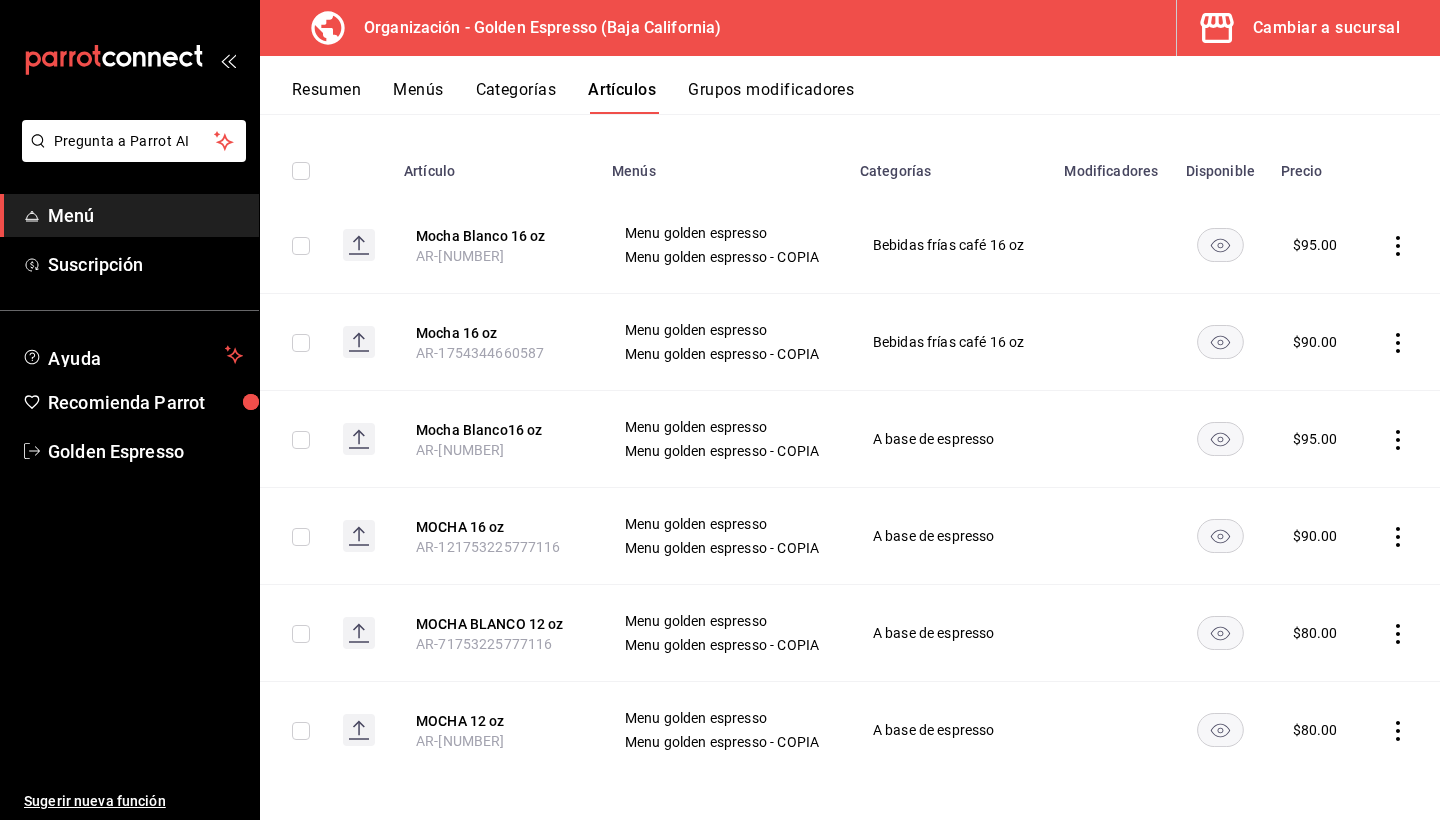 scroll, scrollTop: 202, scrollLeft: 0, axis: vertical 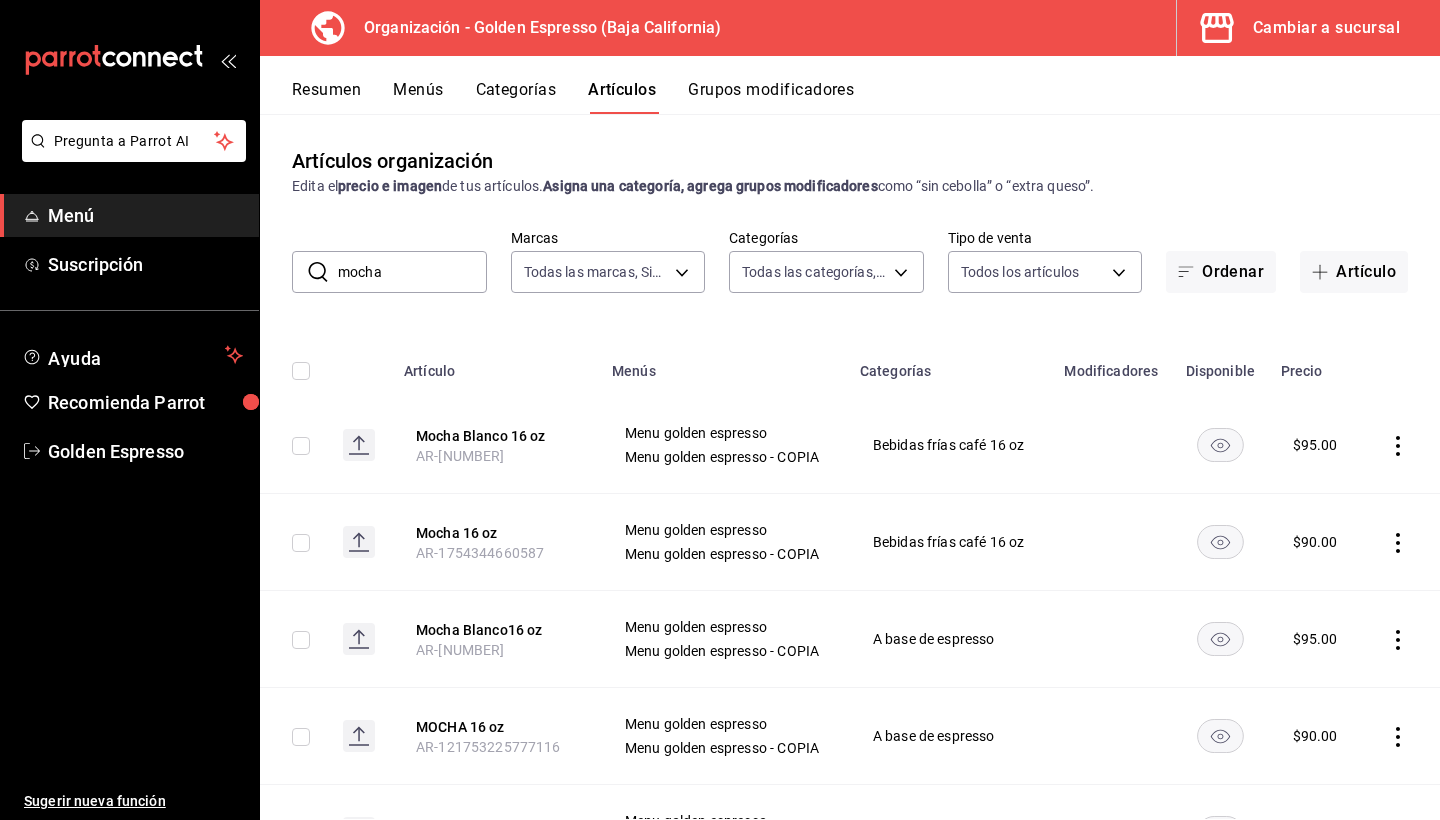 click on "mocha" at bounding box center [412, 272] 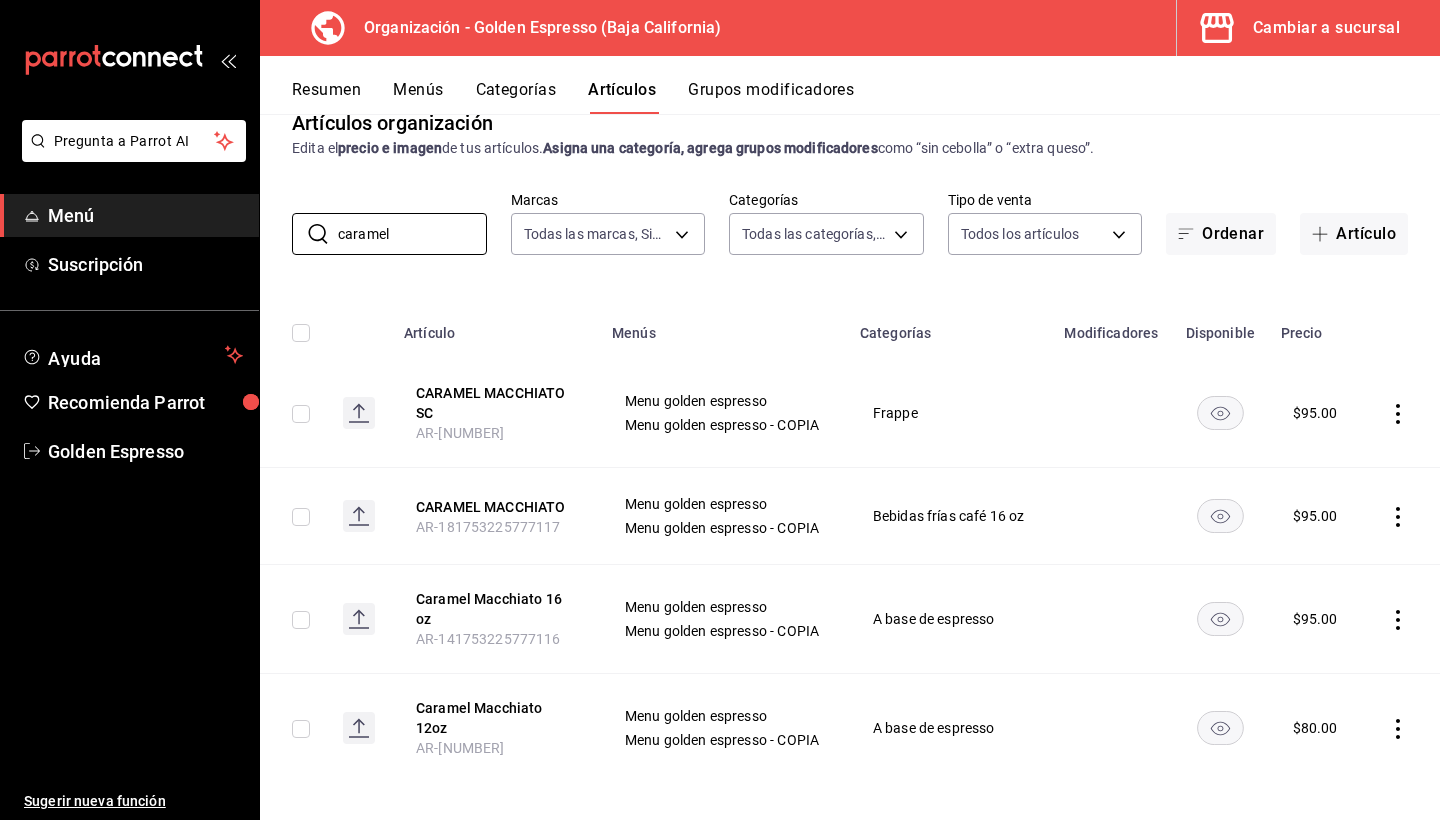 scroll, scrollTop: 37, scrollLeft: 0, axis: vertical 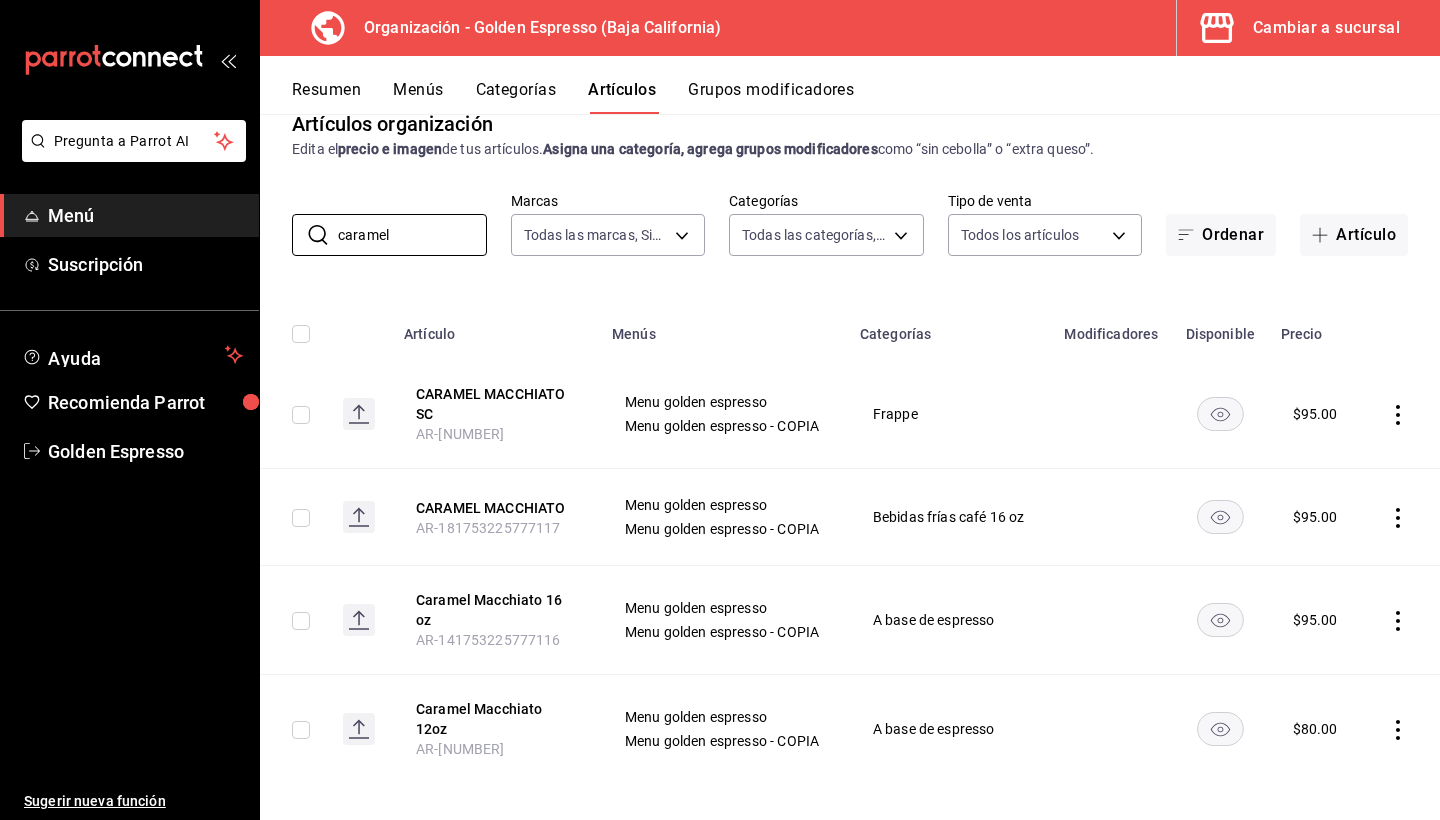 click 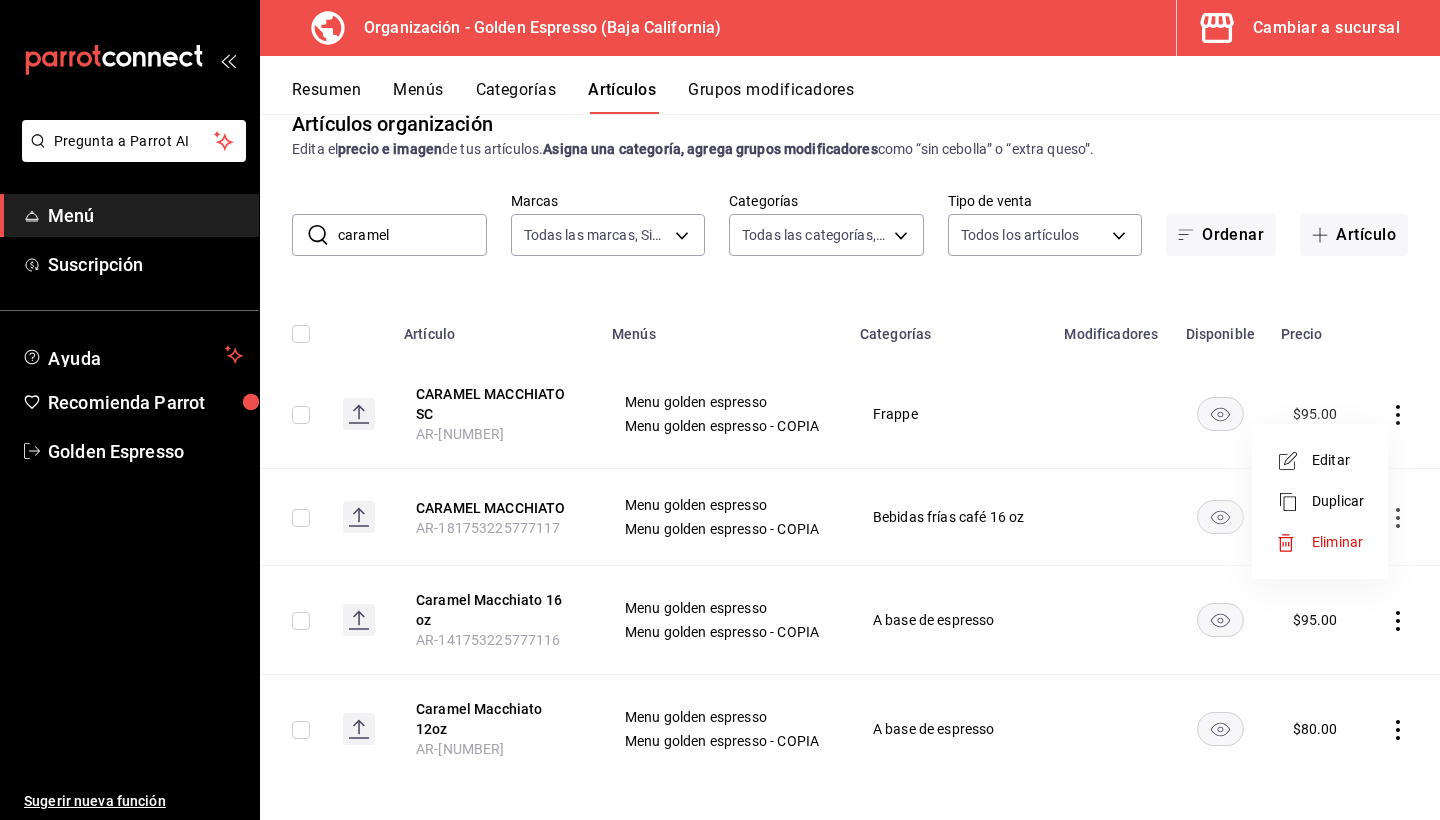 click on "Eliminar" at bounding box center [1338, 542] 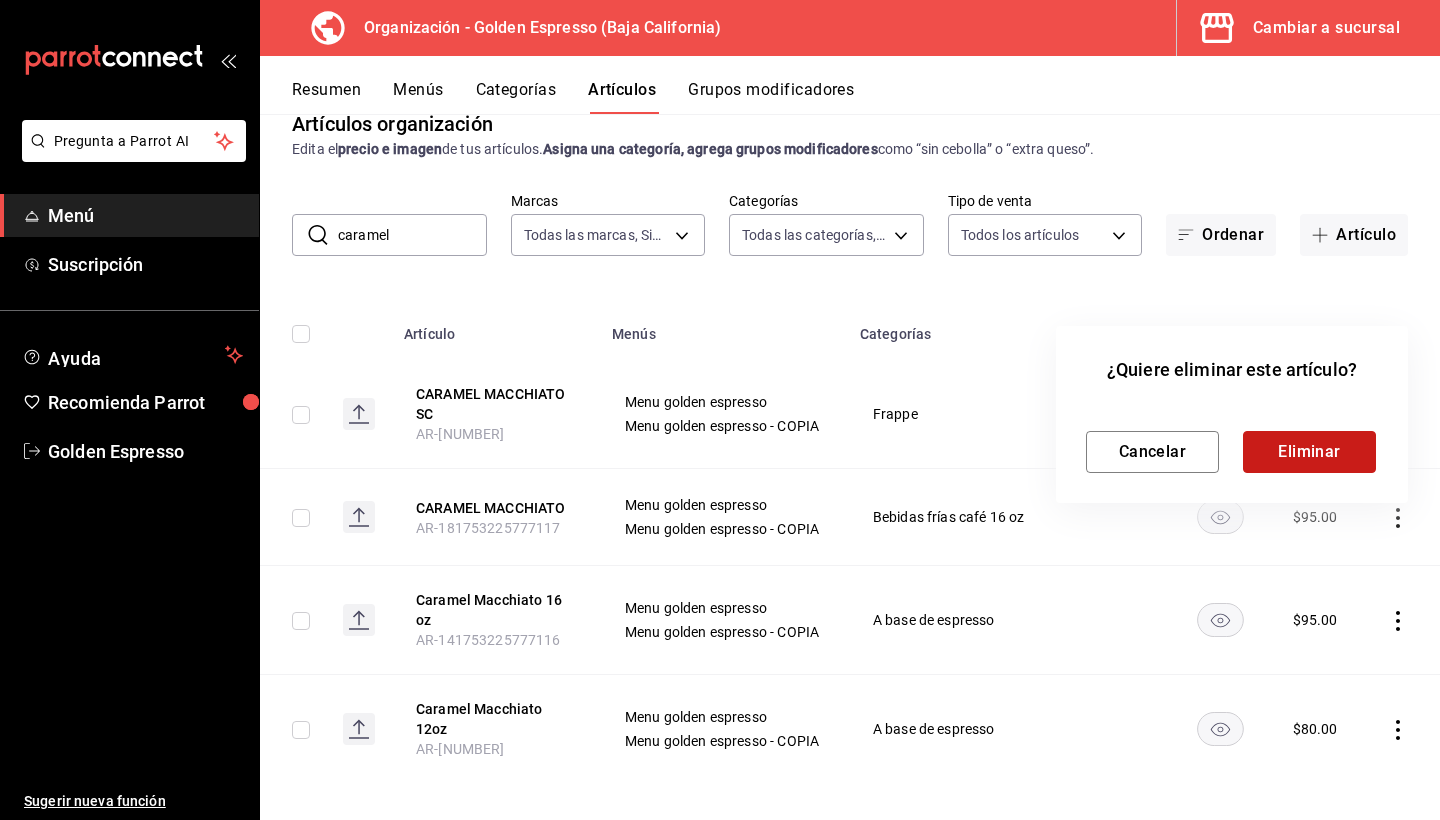 click on "Eliminar" at bounding box center (1309, 452) 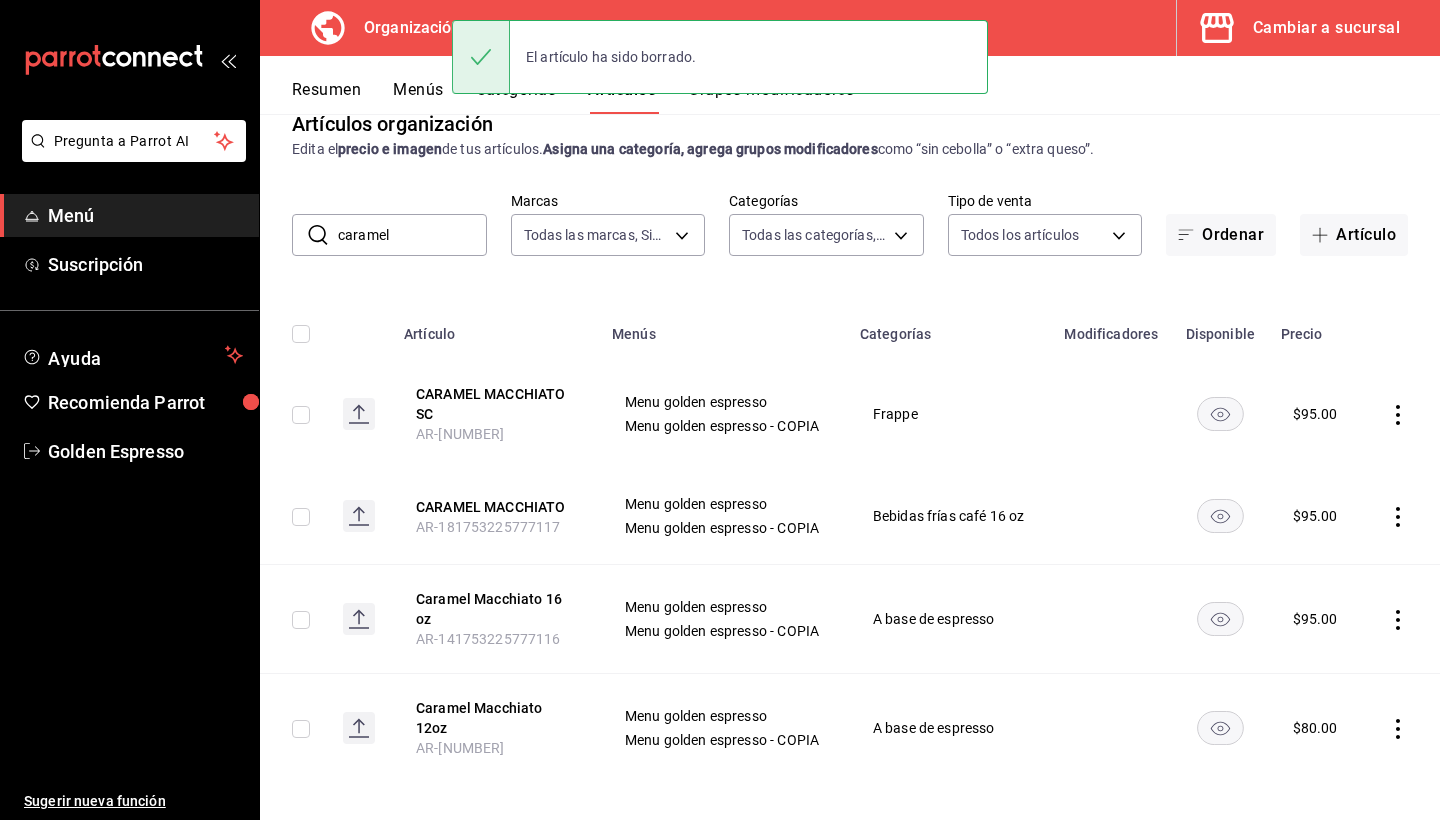 scroll, scrollTop: 0, scrollLeft: 0, axis: both 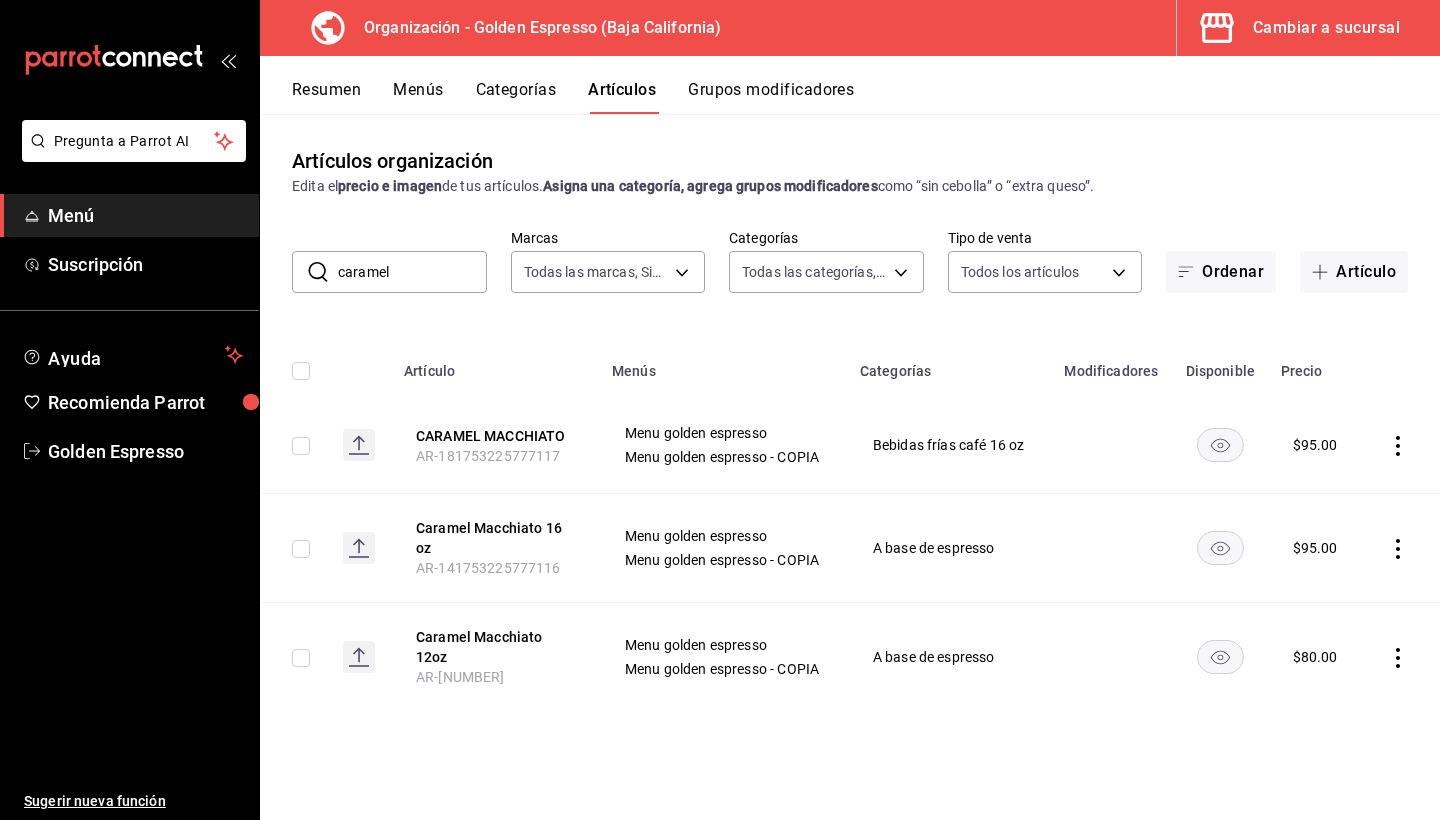 click 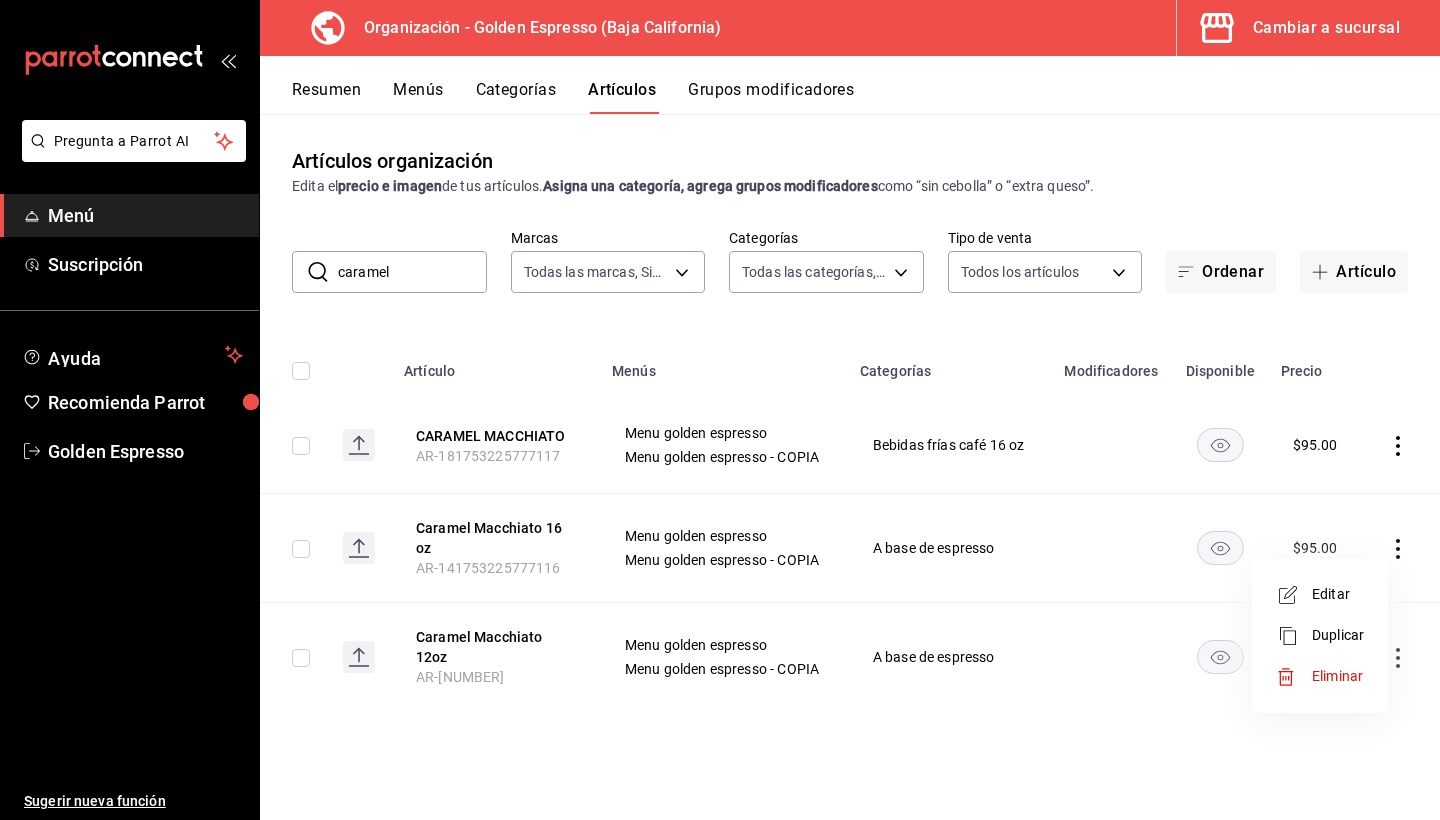 click at bounding box center [720, 410] 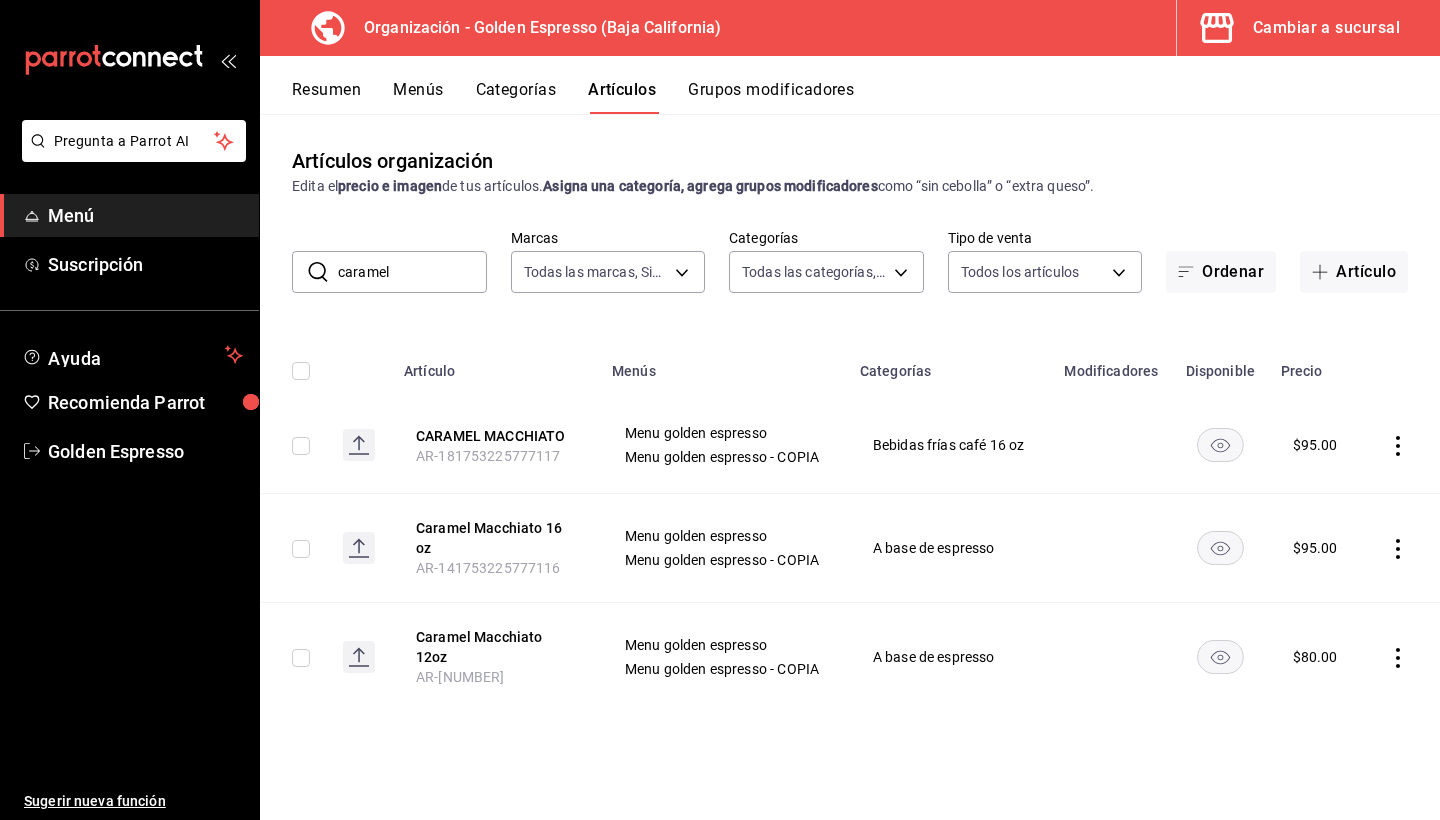click 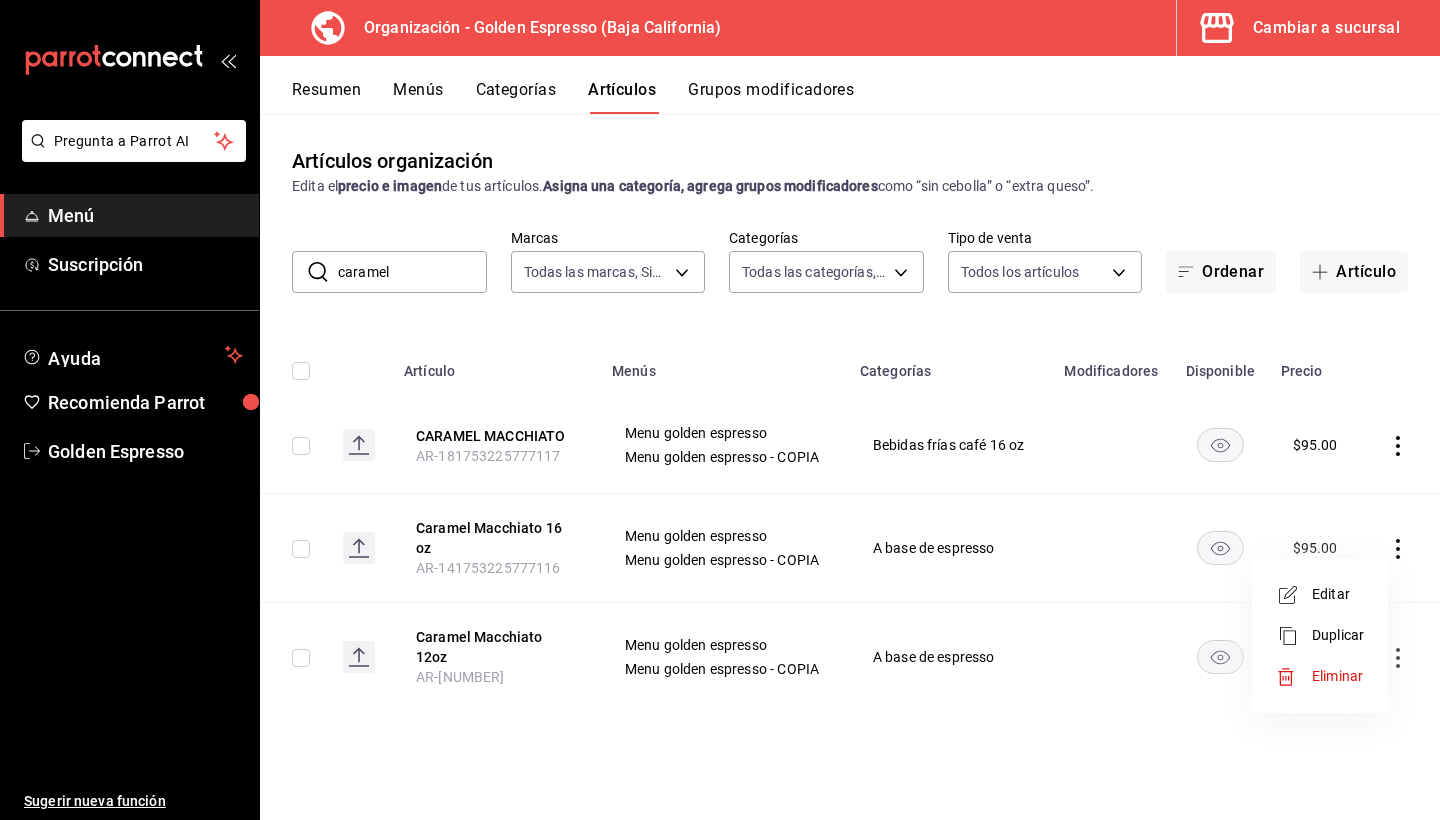 click on "Eliminar" at bounding box center (1320, 676) 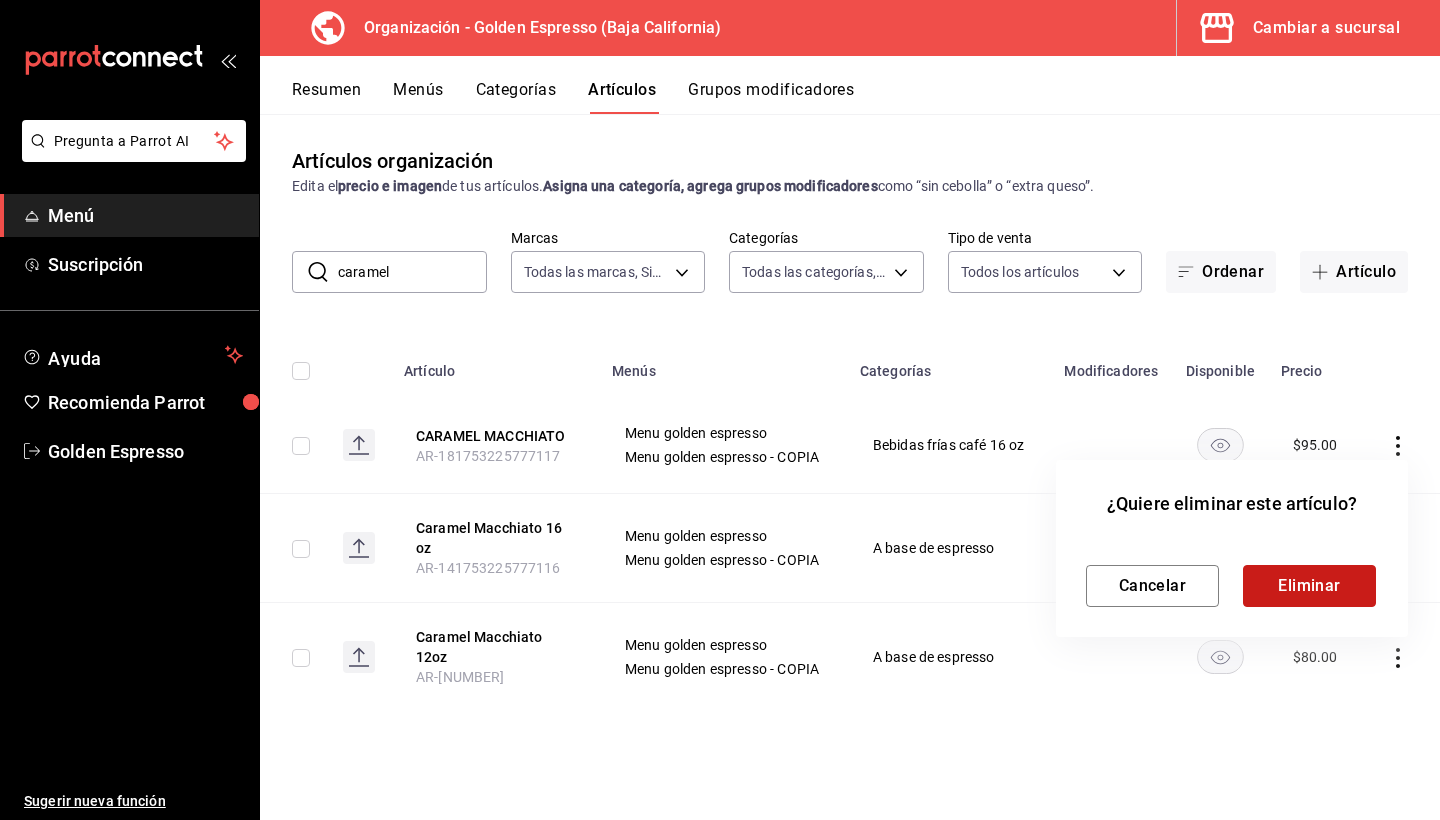 click on "Eliminar" at bounding box center (1309, 586) 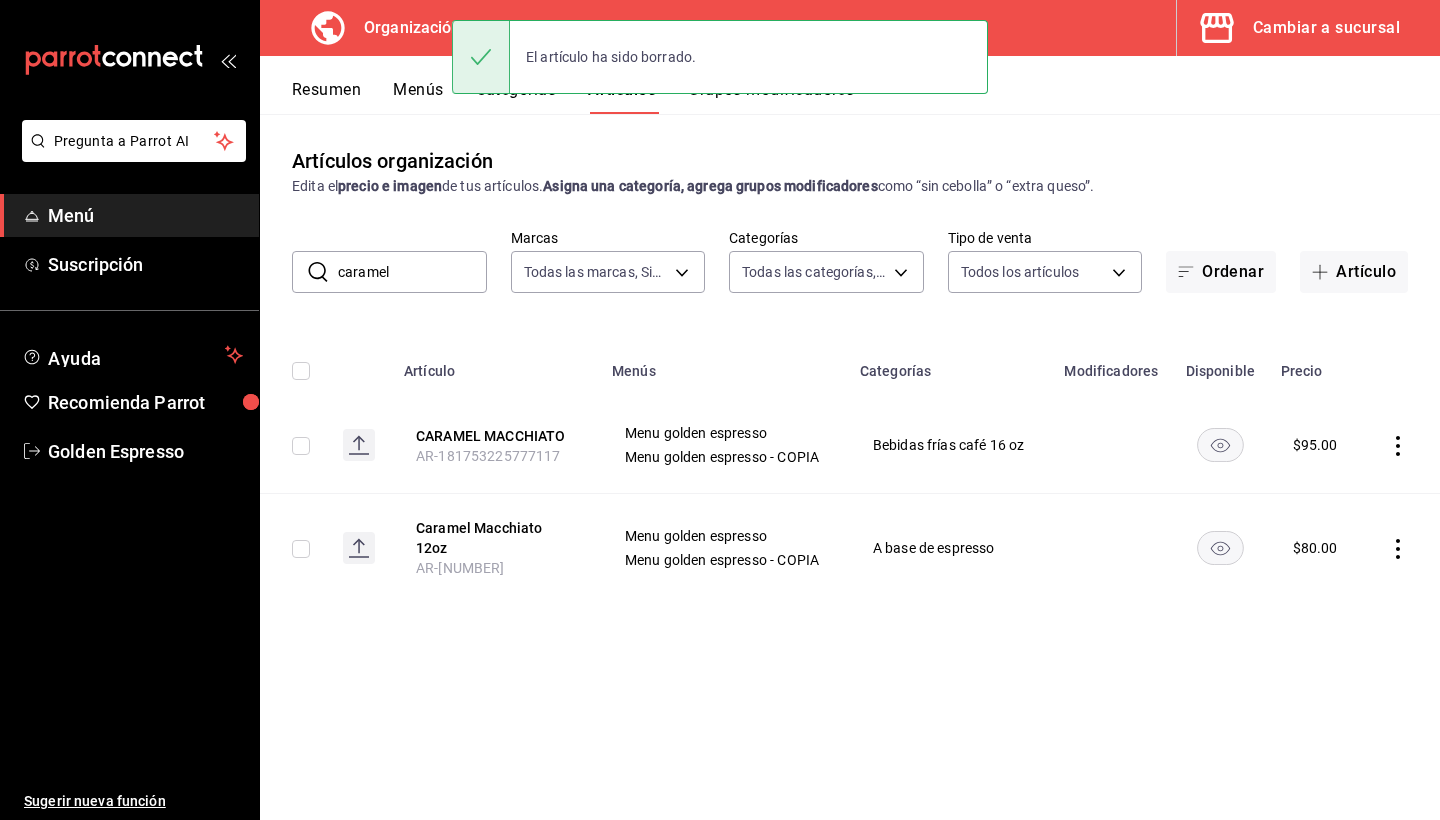 scroll, scrollTop: 0, scrollLeft: 0, axis: both 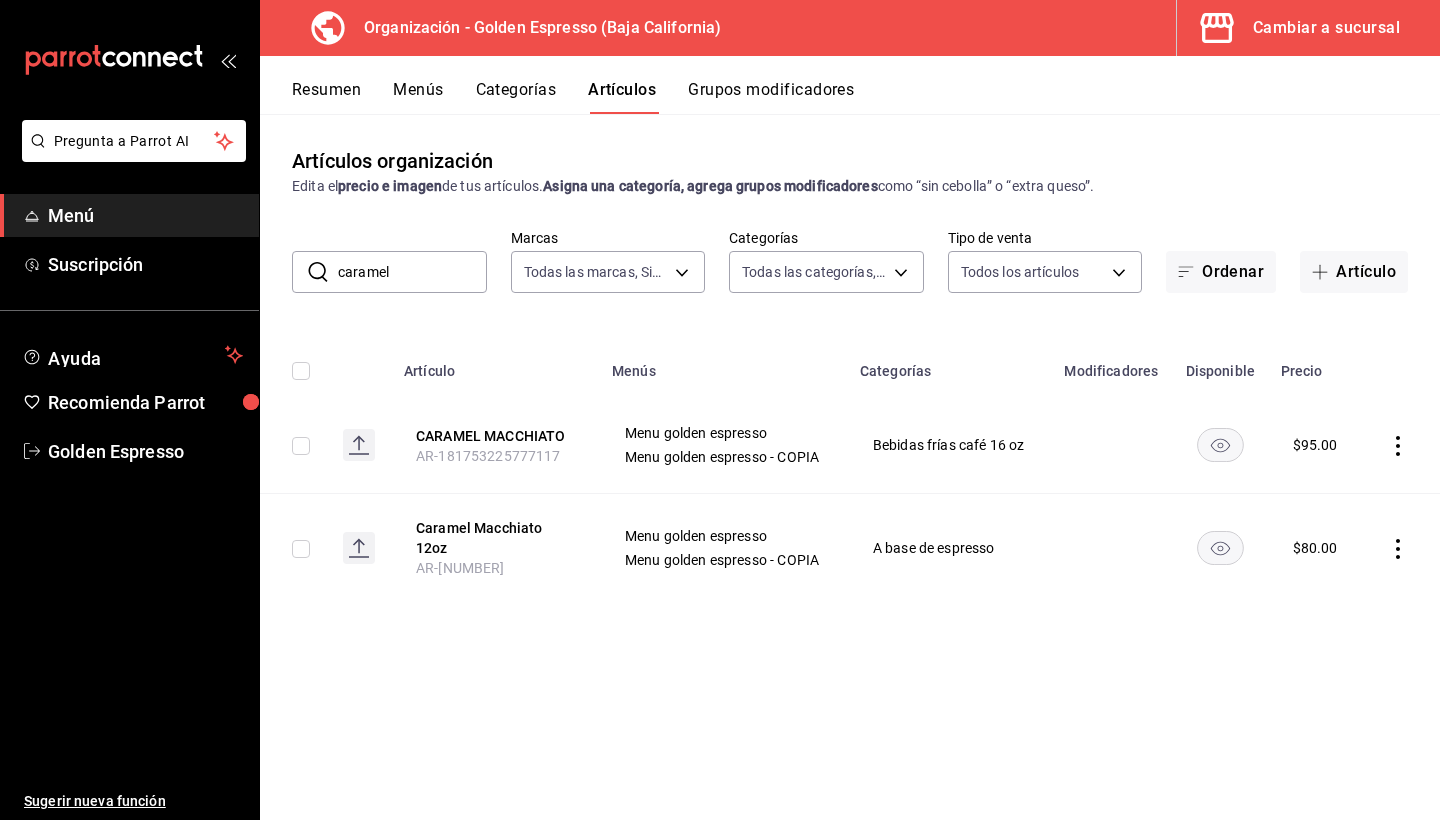 click on "caramel" at bounding box center (412, 272) 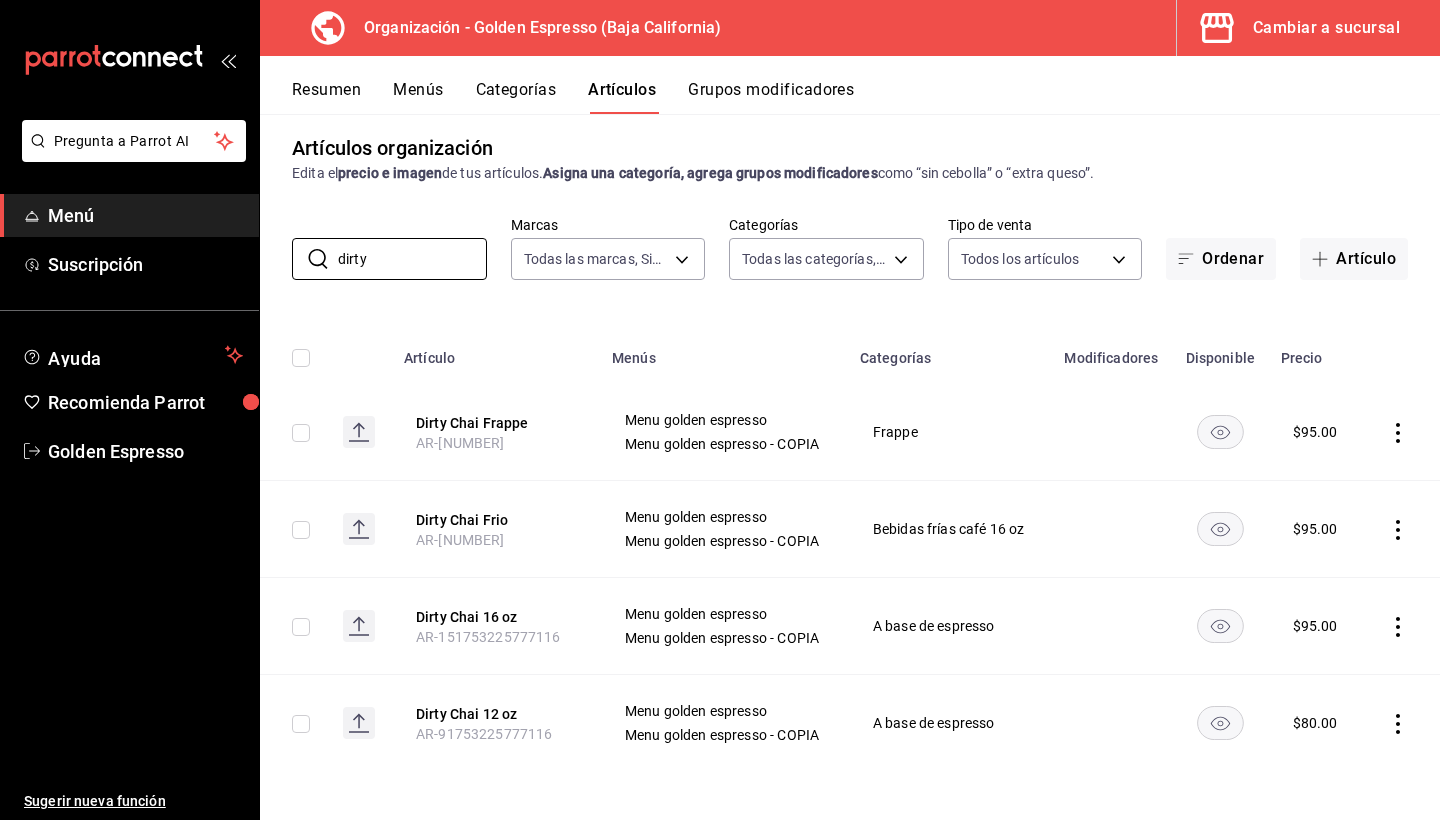 scroll, scrollTop: 13, scrollLeft: 0, axis: vertical 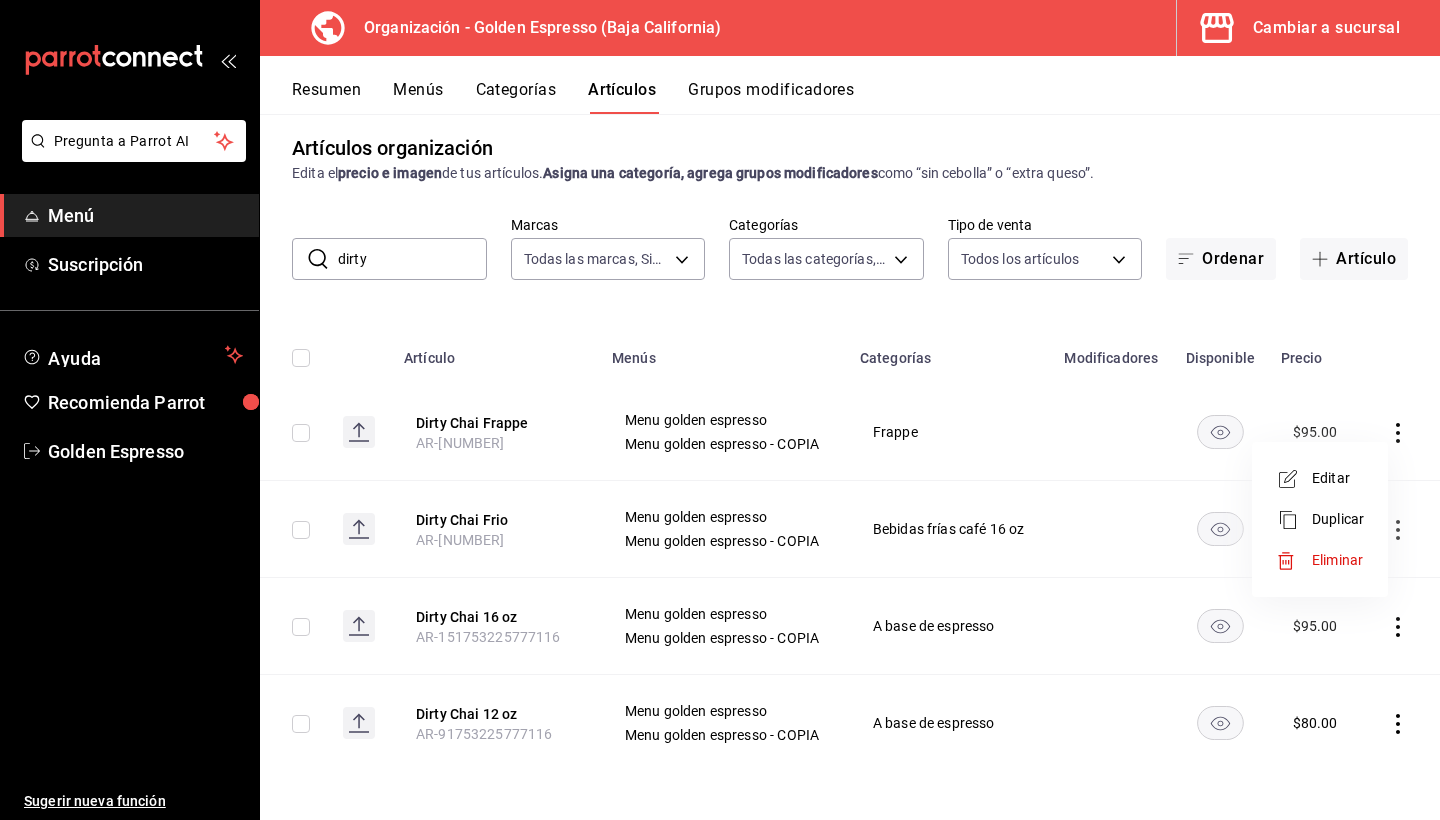 click at bounding box center [1294, 561] 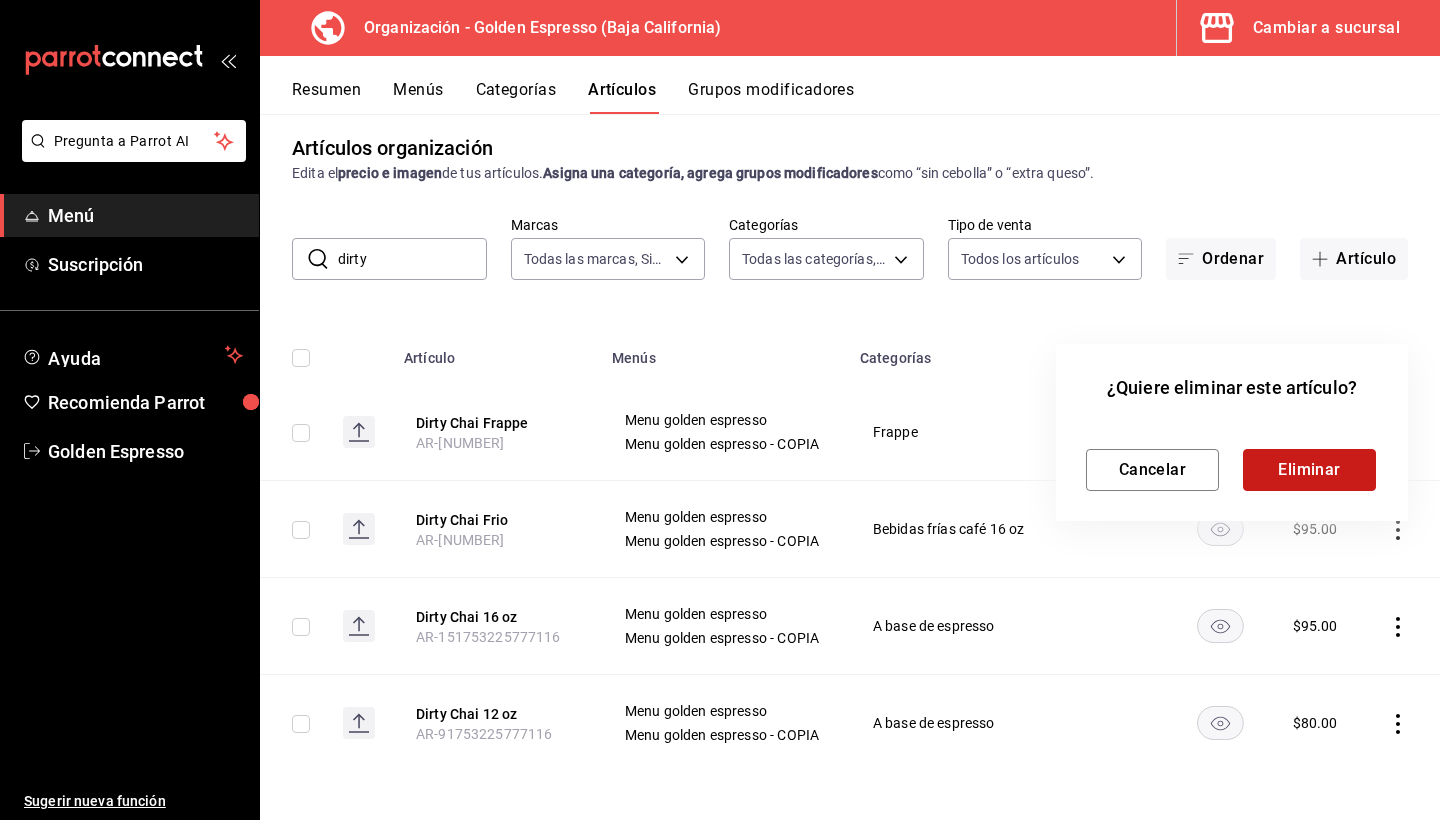 click on "Eliminar" at bounding box center (1309, 470) 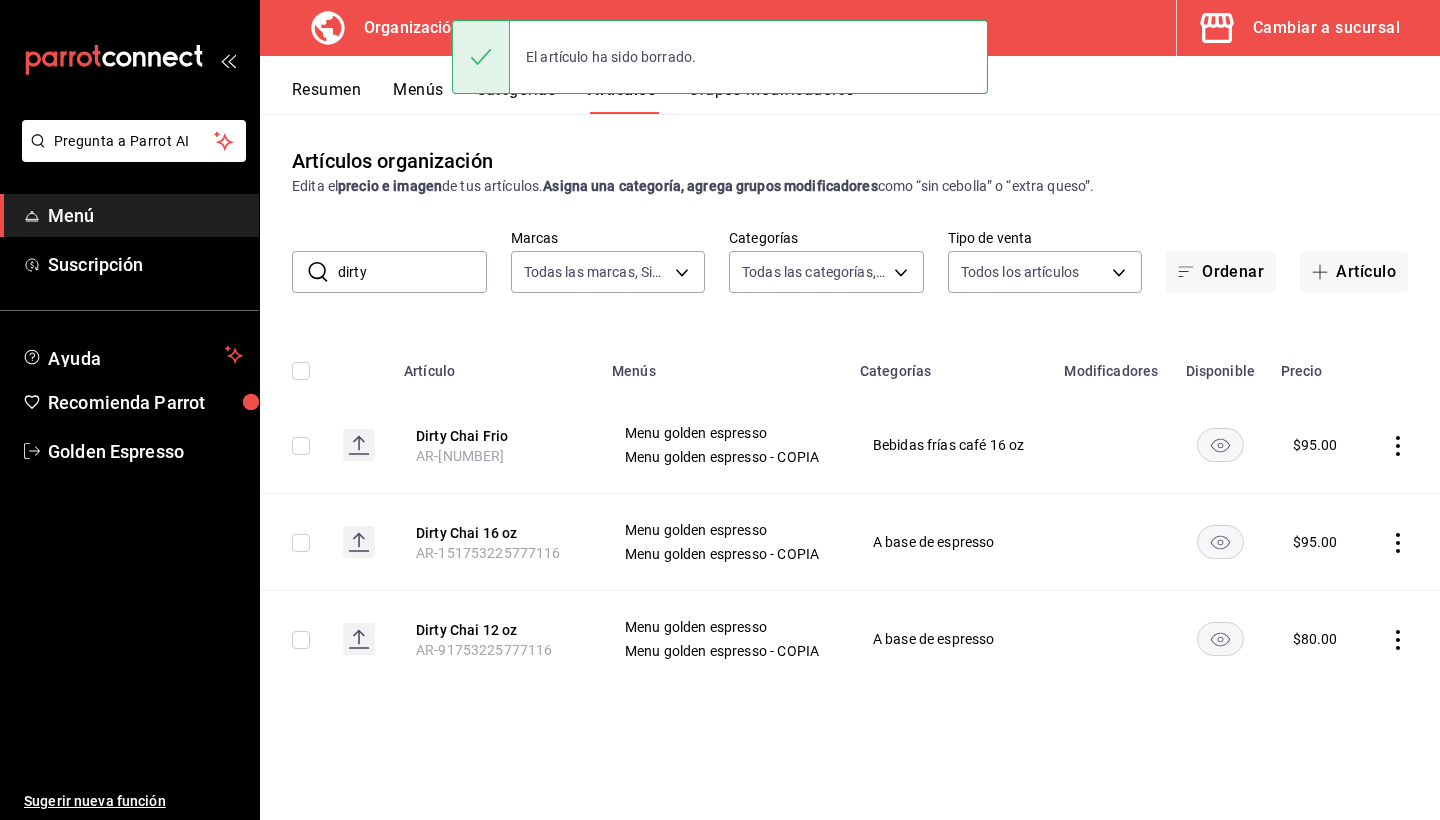 scroll, scrollTop: 0, scrollLeft: 0, axis: both 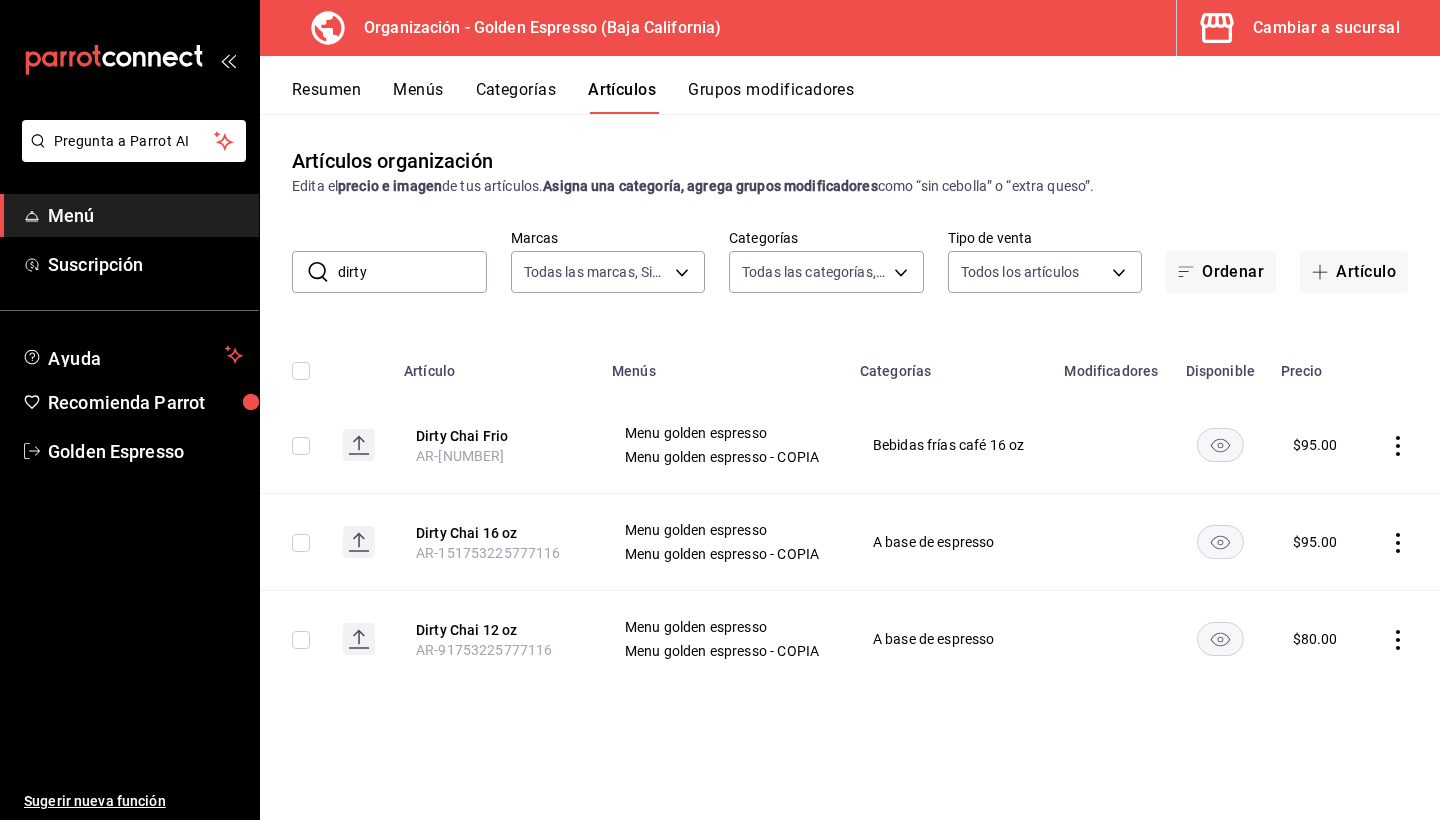 click on "dirty" at bounding box center [412, 272] 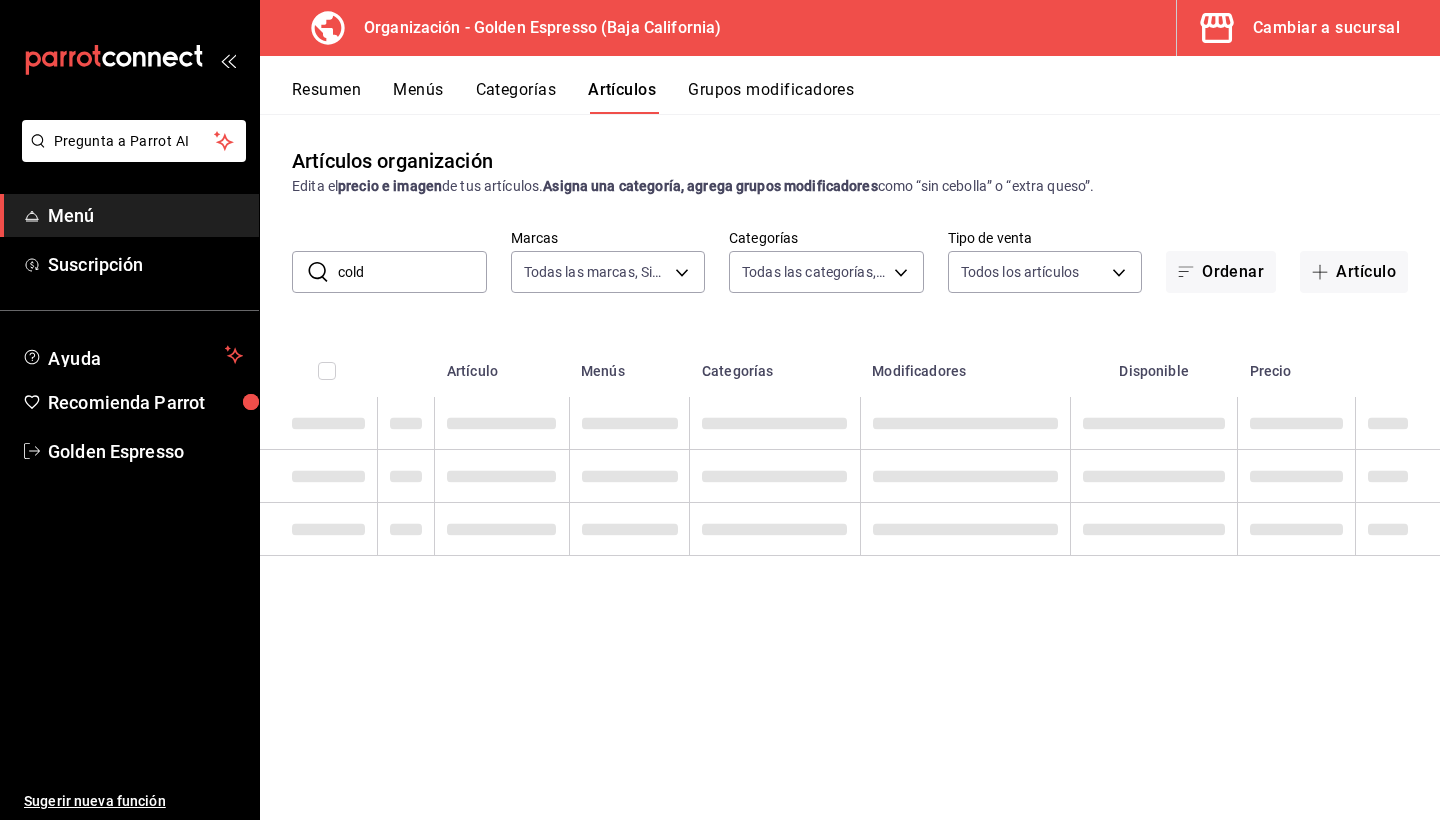 type on "cold" 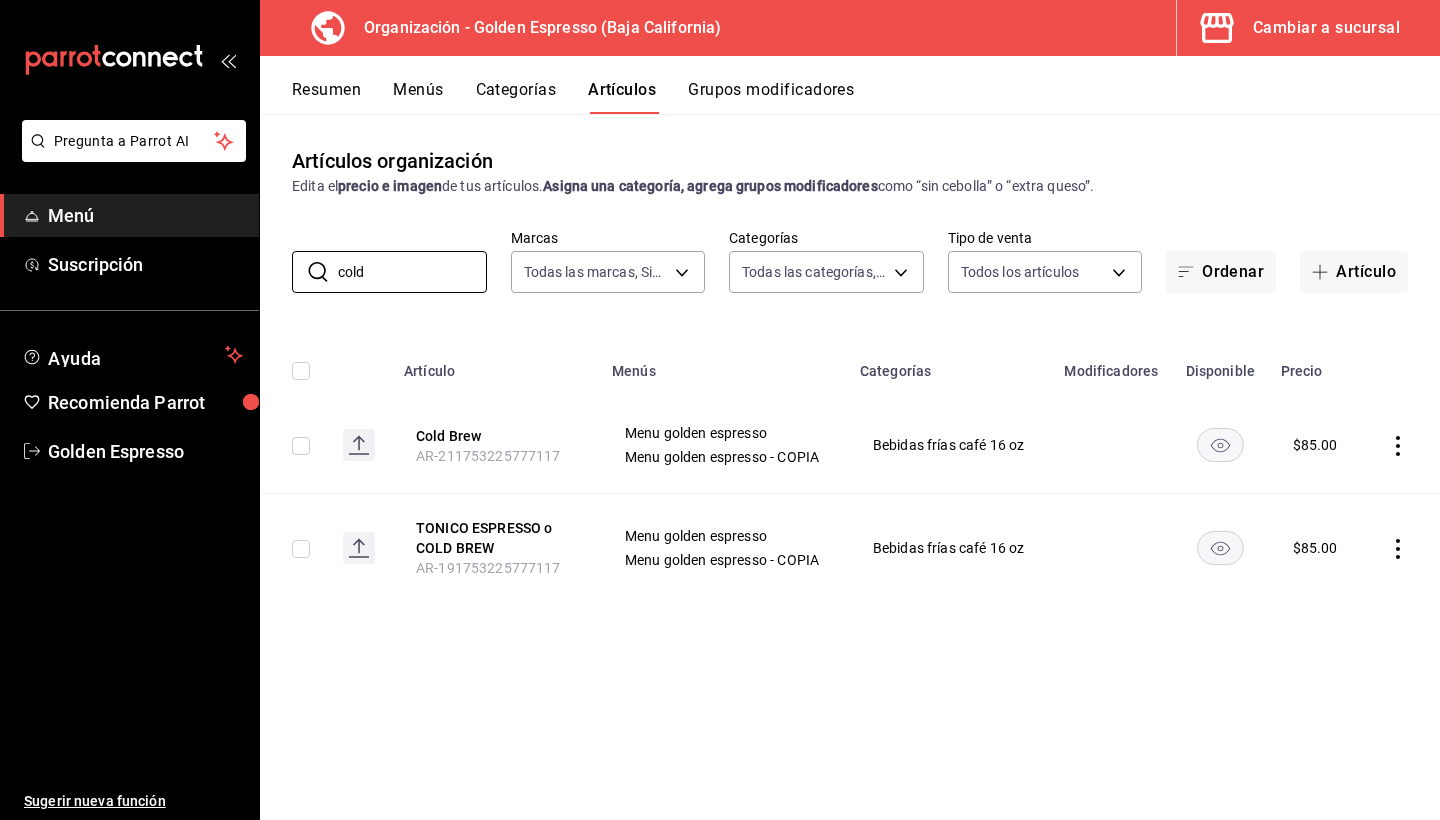 click 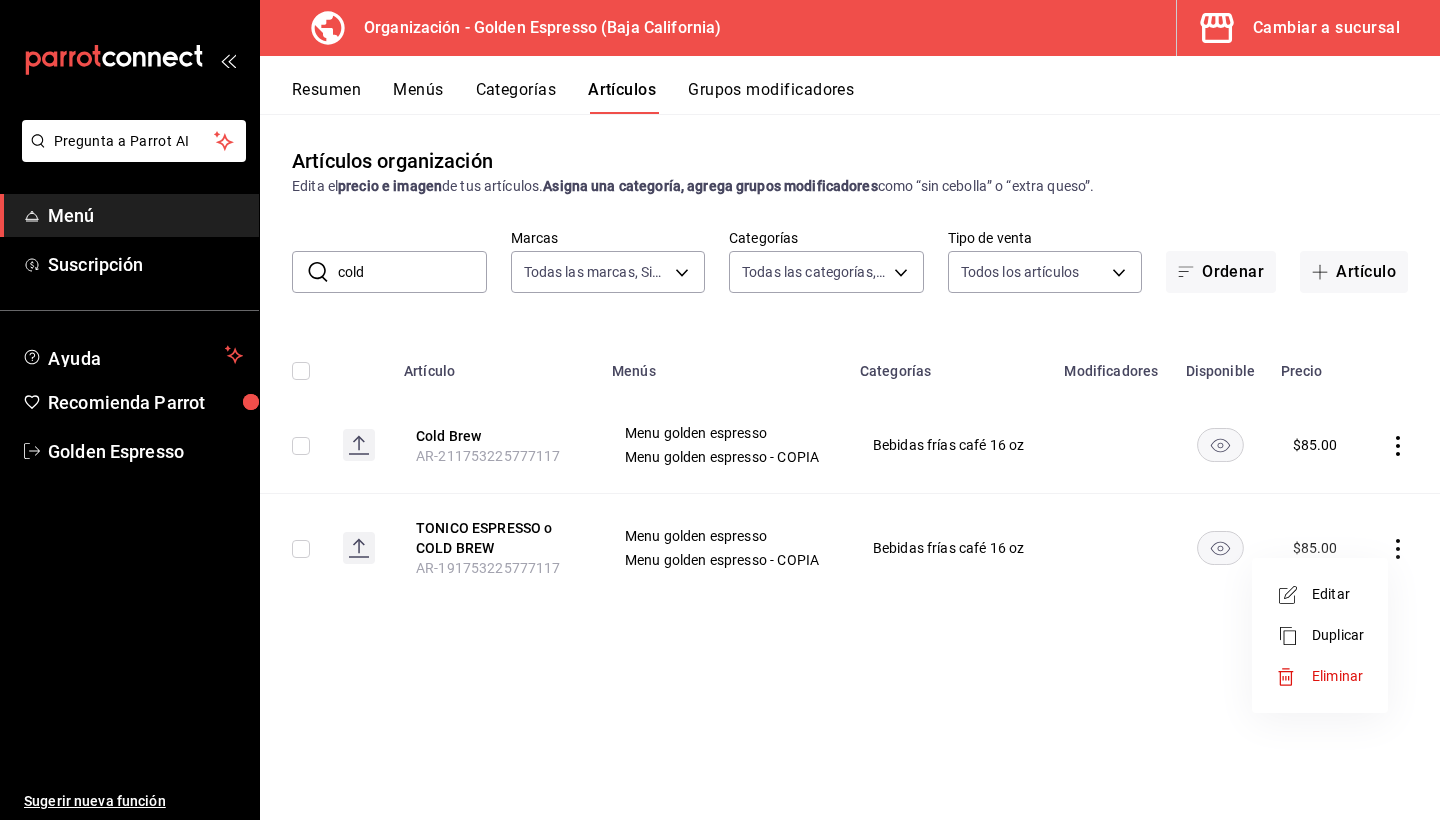 click on "Editar" at bounding box center (1338, 594) 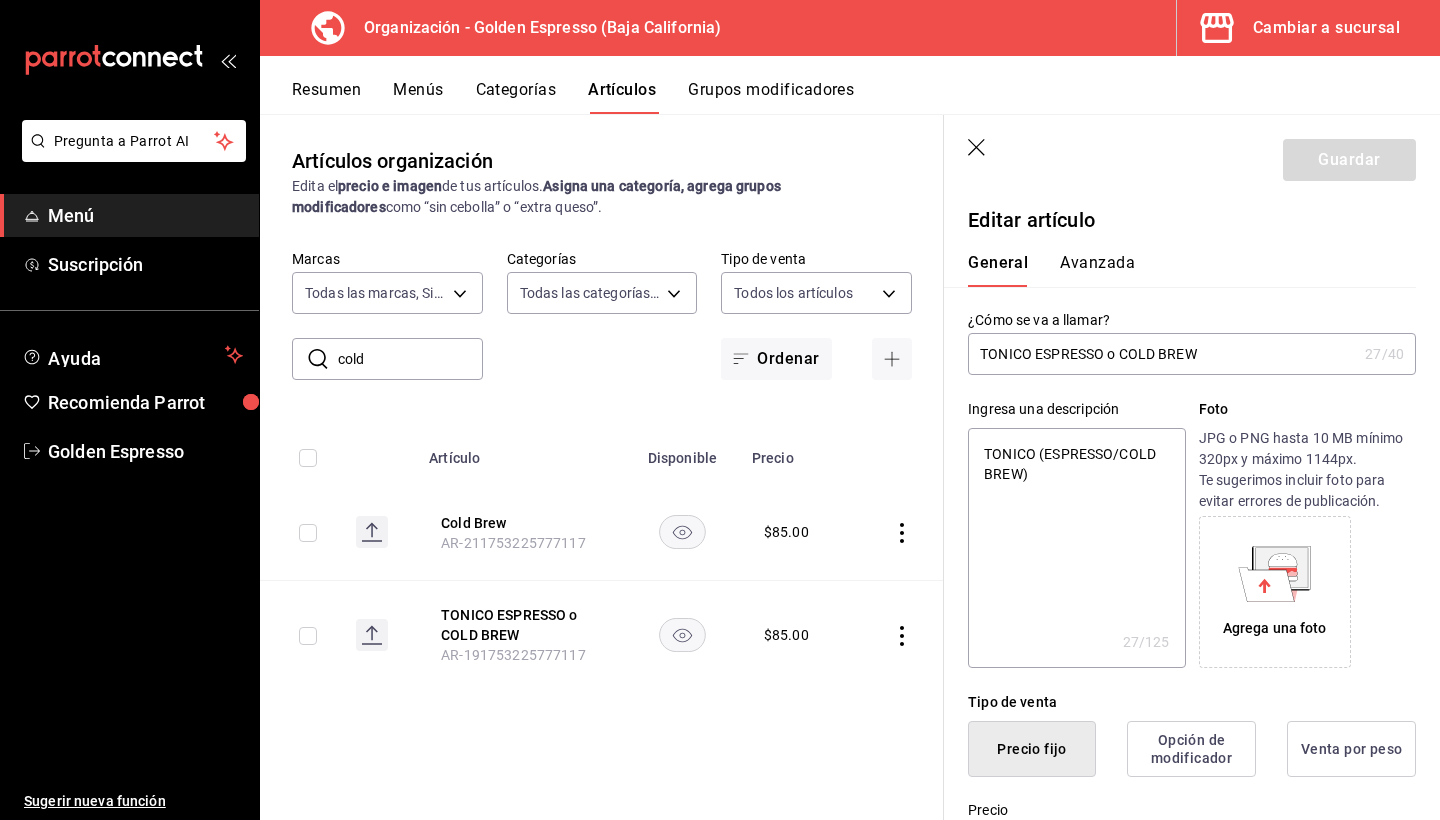 drag, startPoint x: 1122, startPoint y: 355, endPoint x: 1036, endPoint y: 358, distance: 86.05231 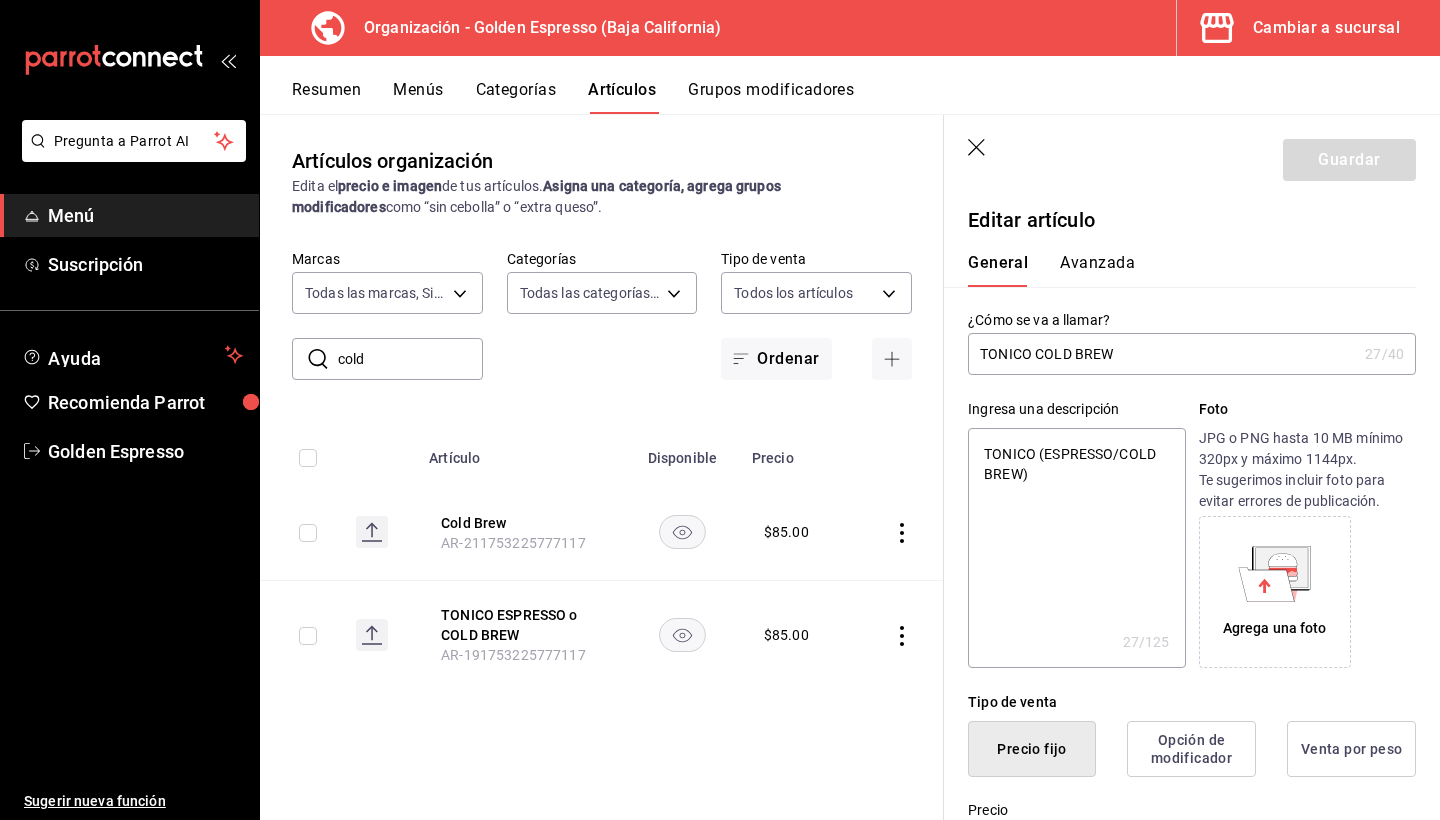 type on "x" 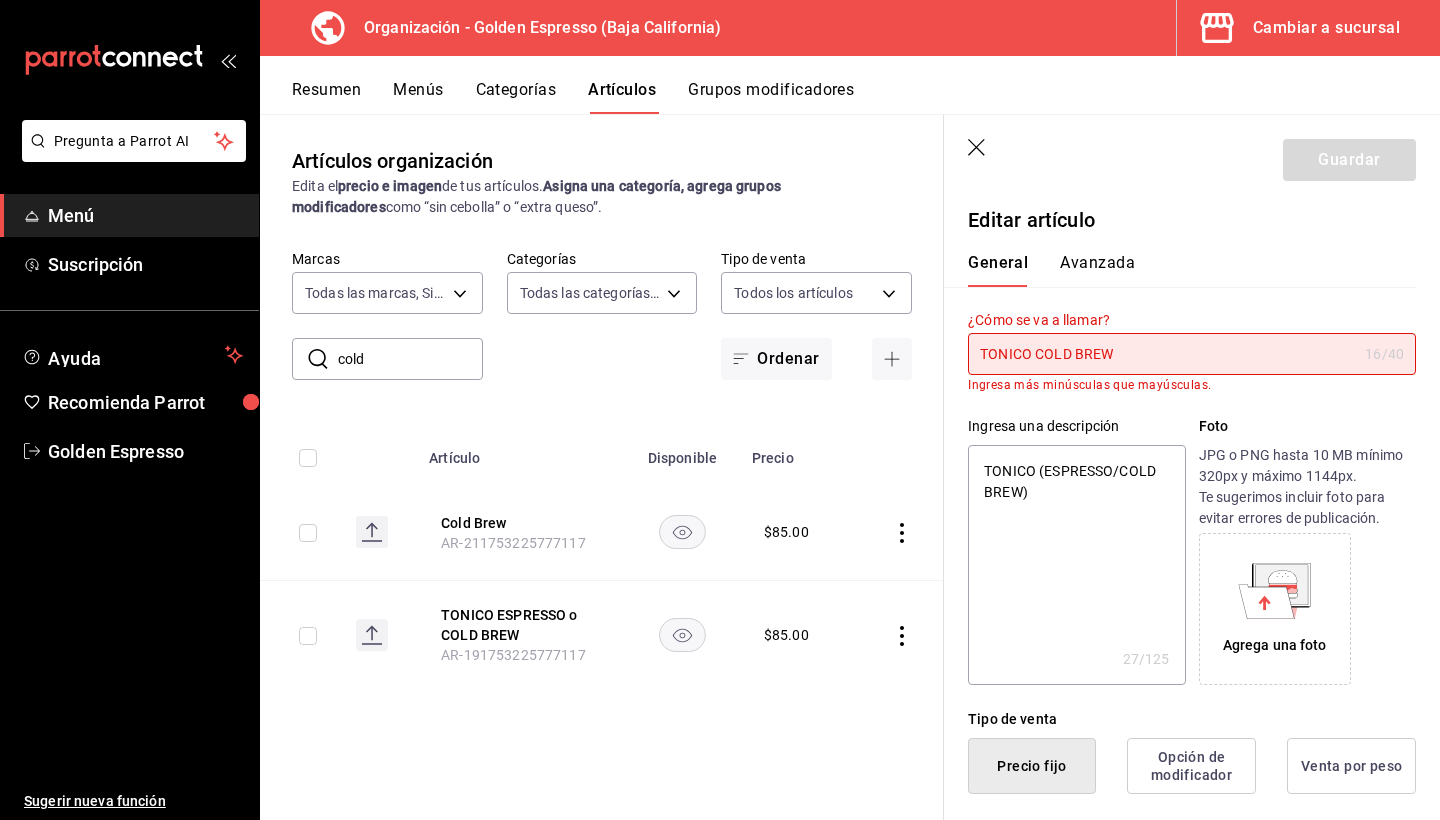 type on "TONICOCOLD BREW" 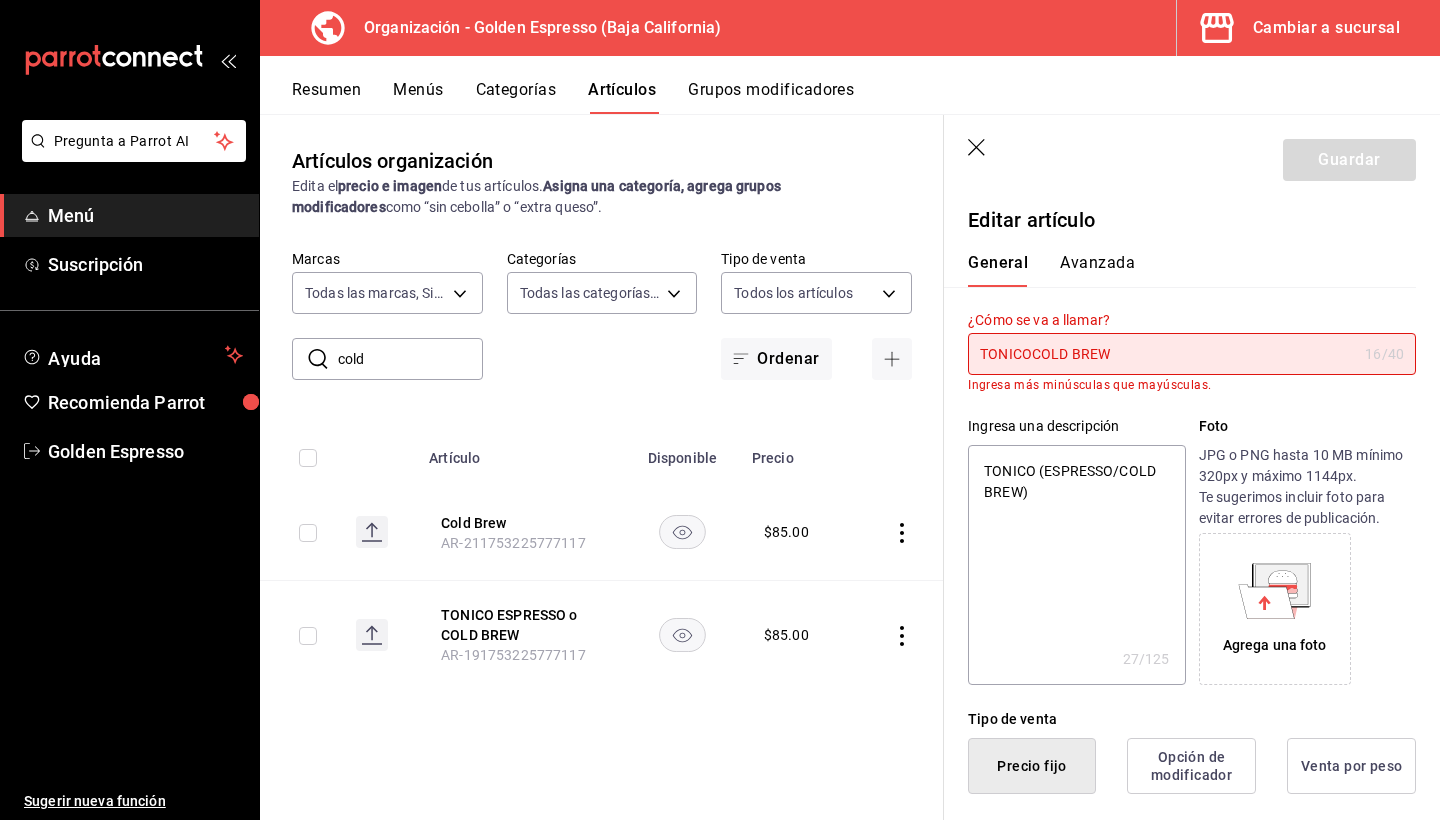 type on "TONICCOLD BREW" 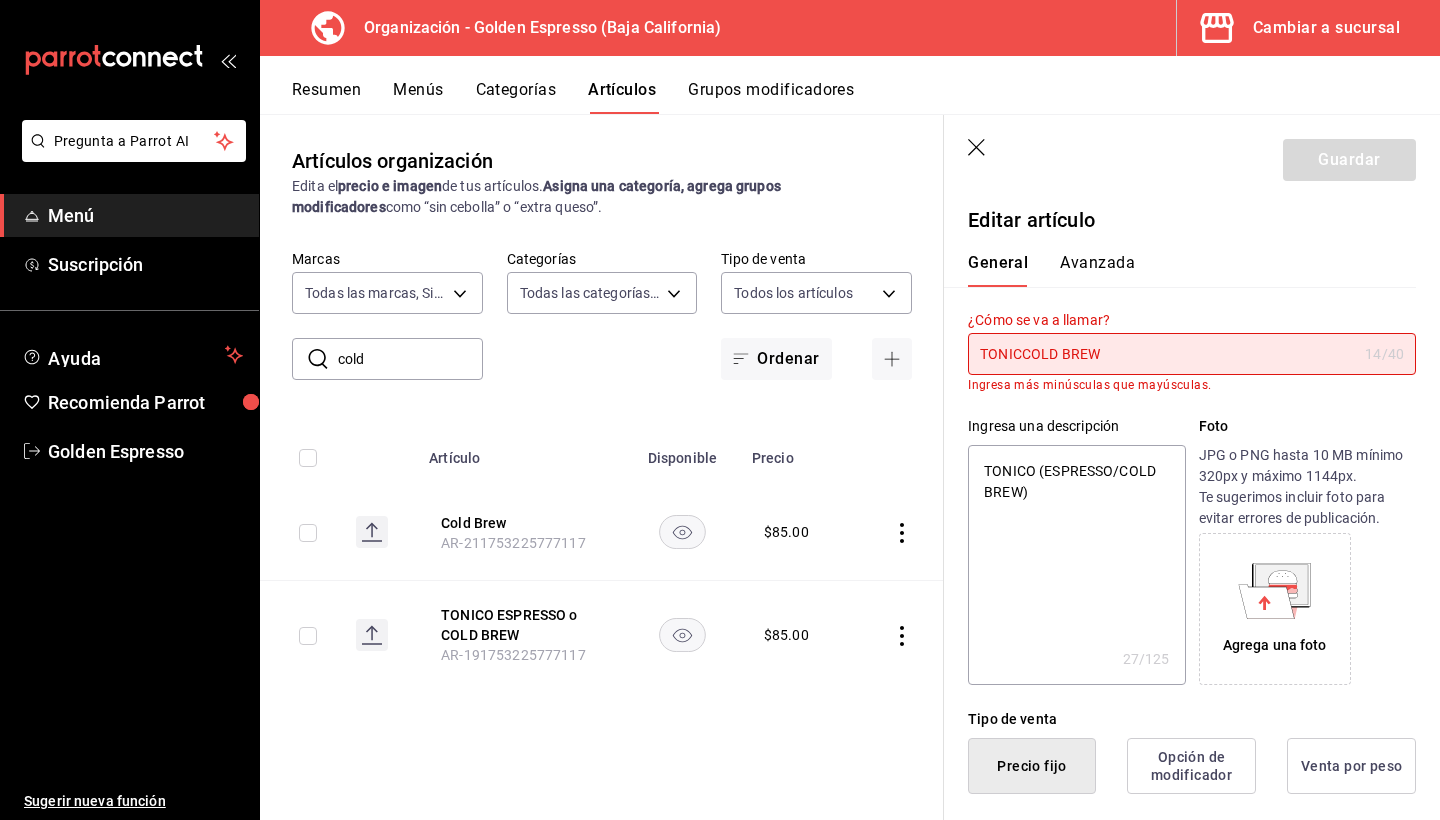 type on "TONICOLD BREW" 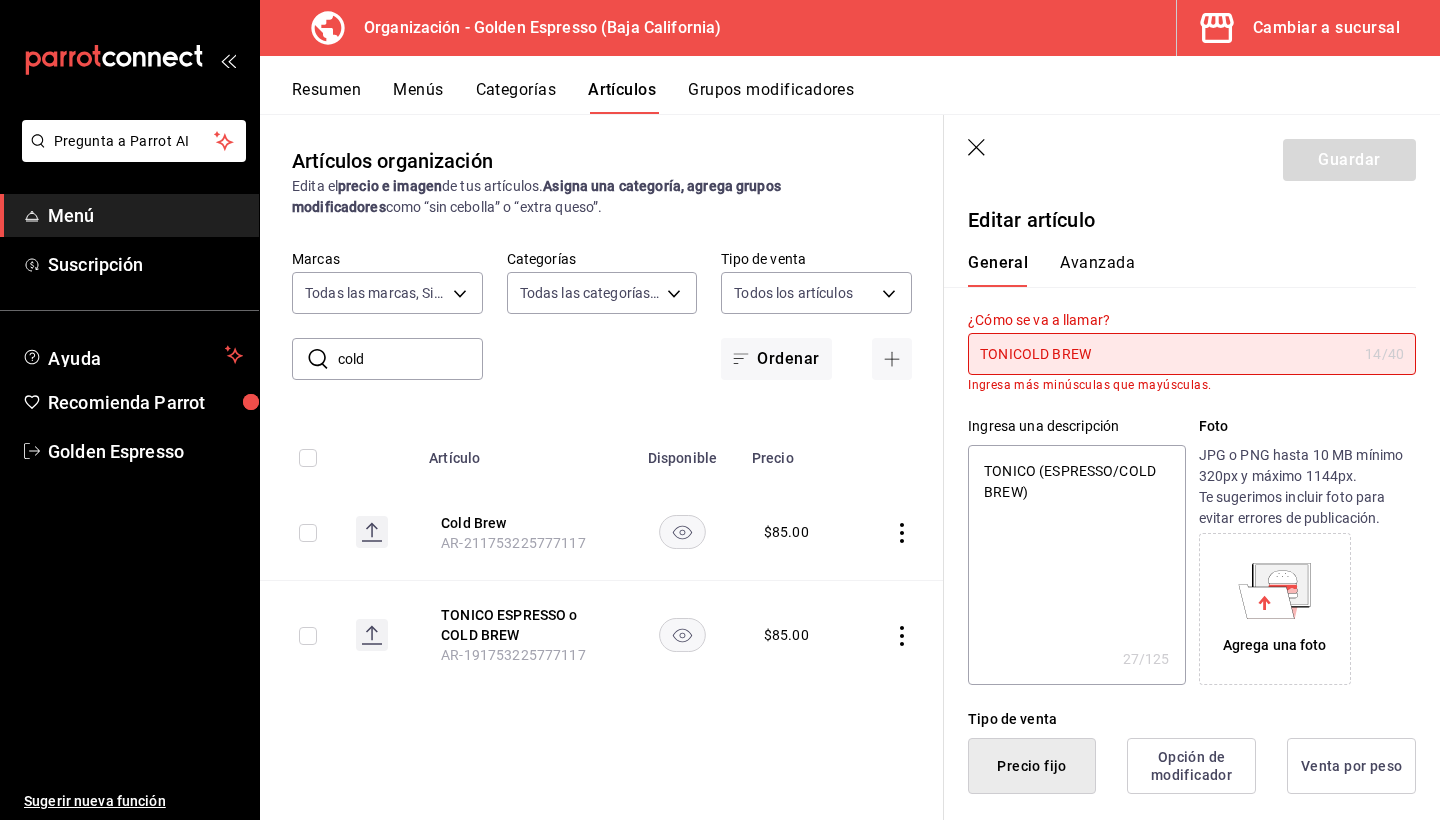 type on "TONCOLD BREW" 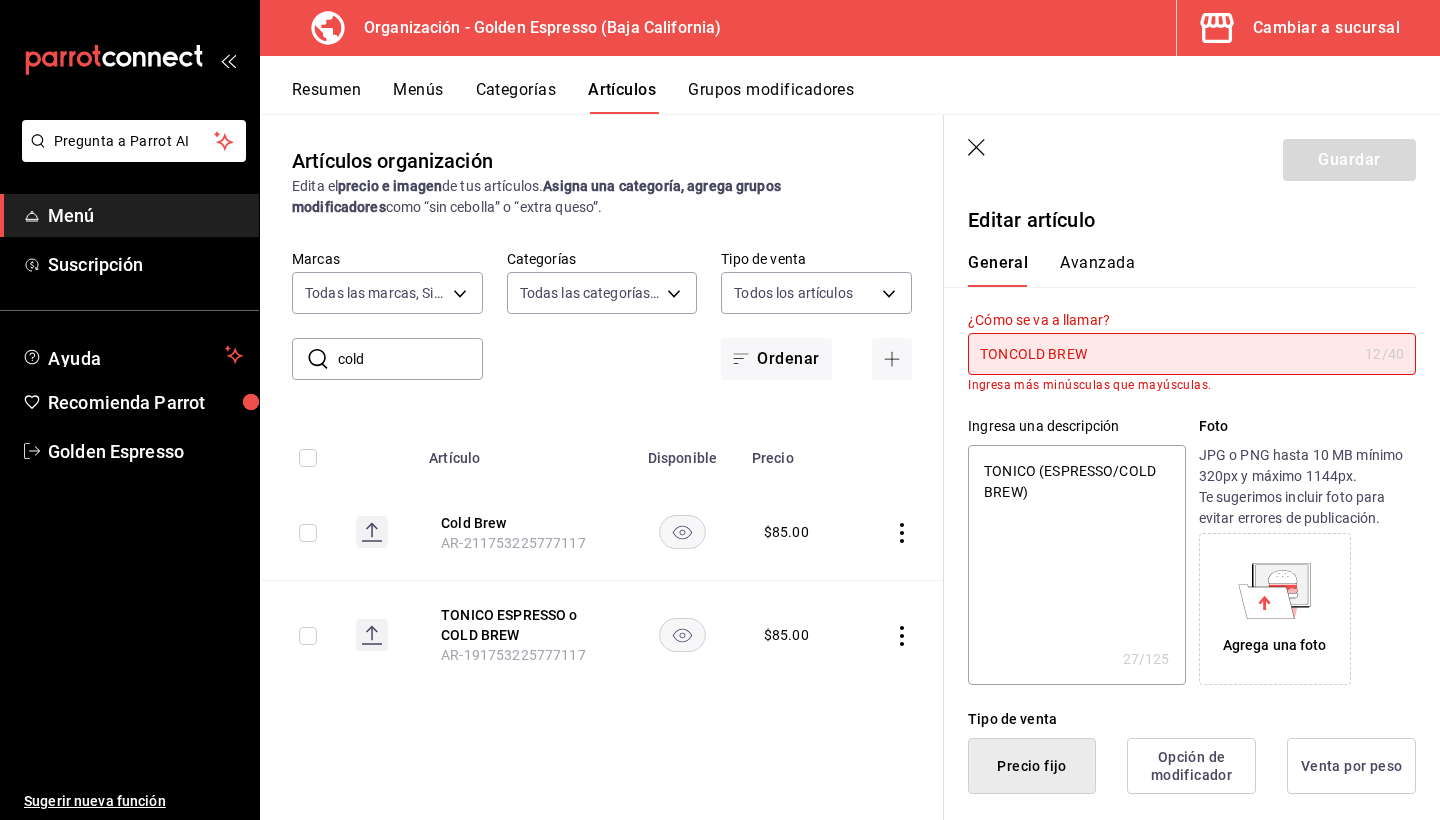 type on "TOCOLD BREW" 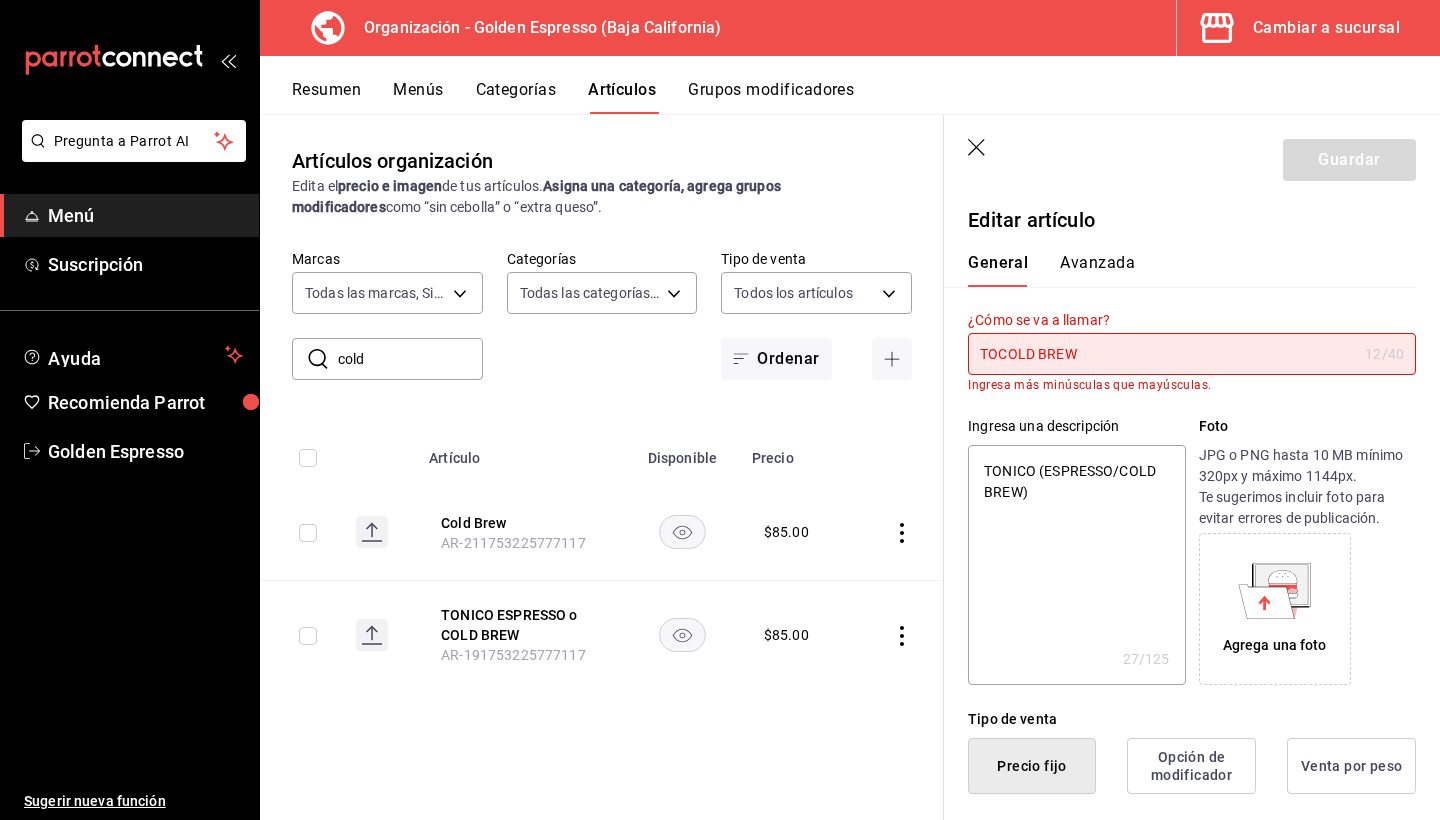 type on "TCOLD BREW" 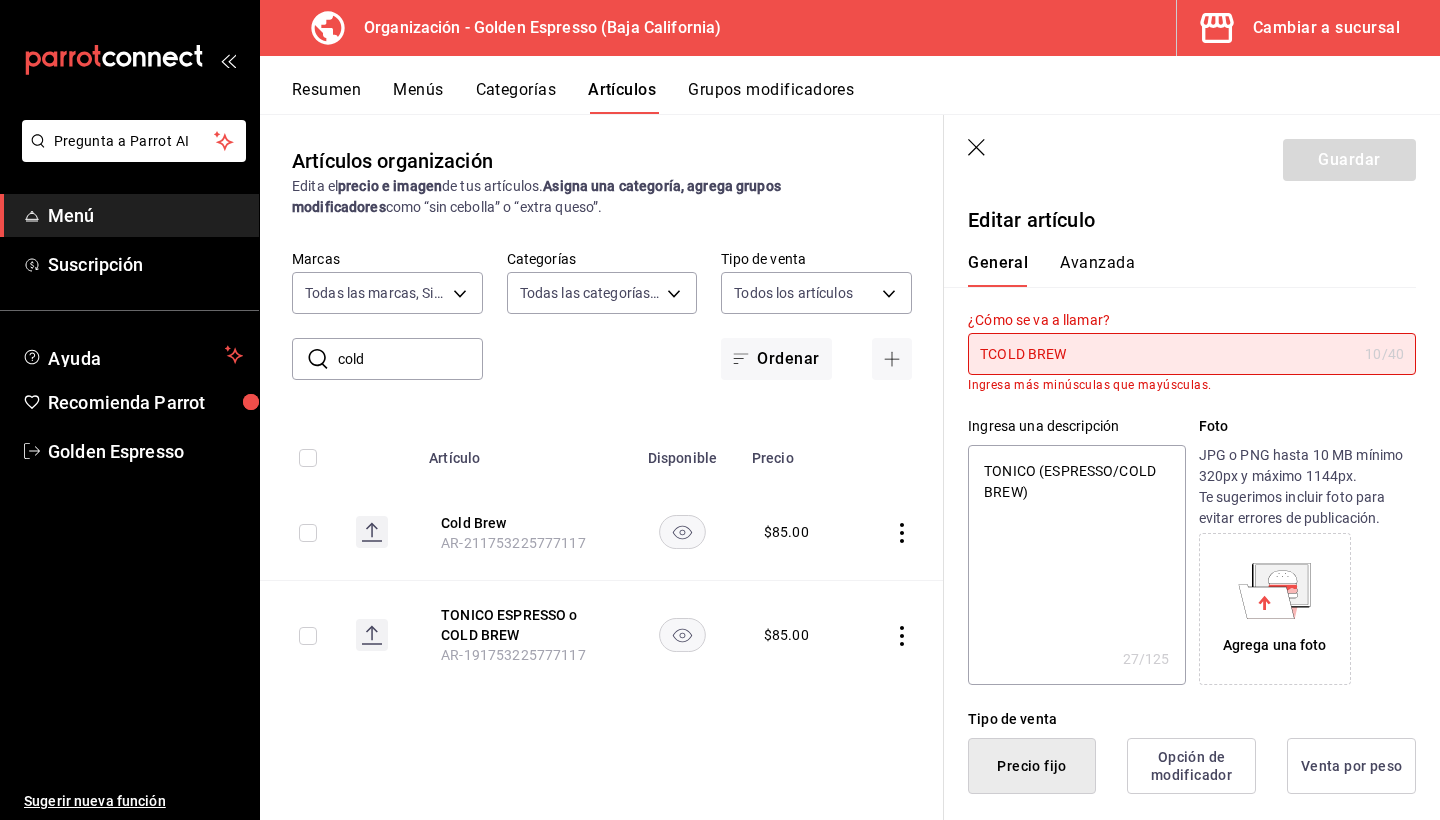type on "T´COLD BREW" 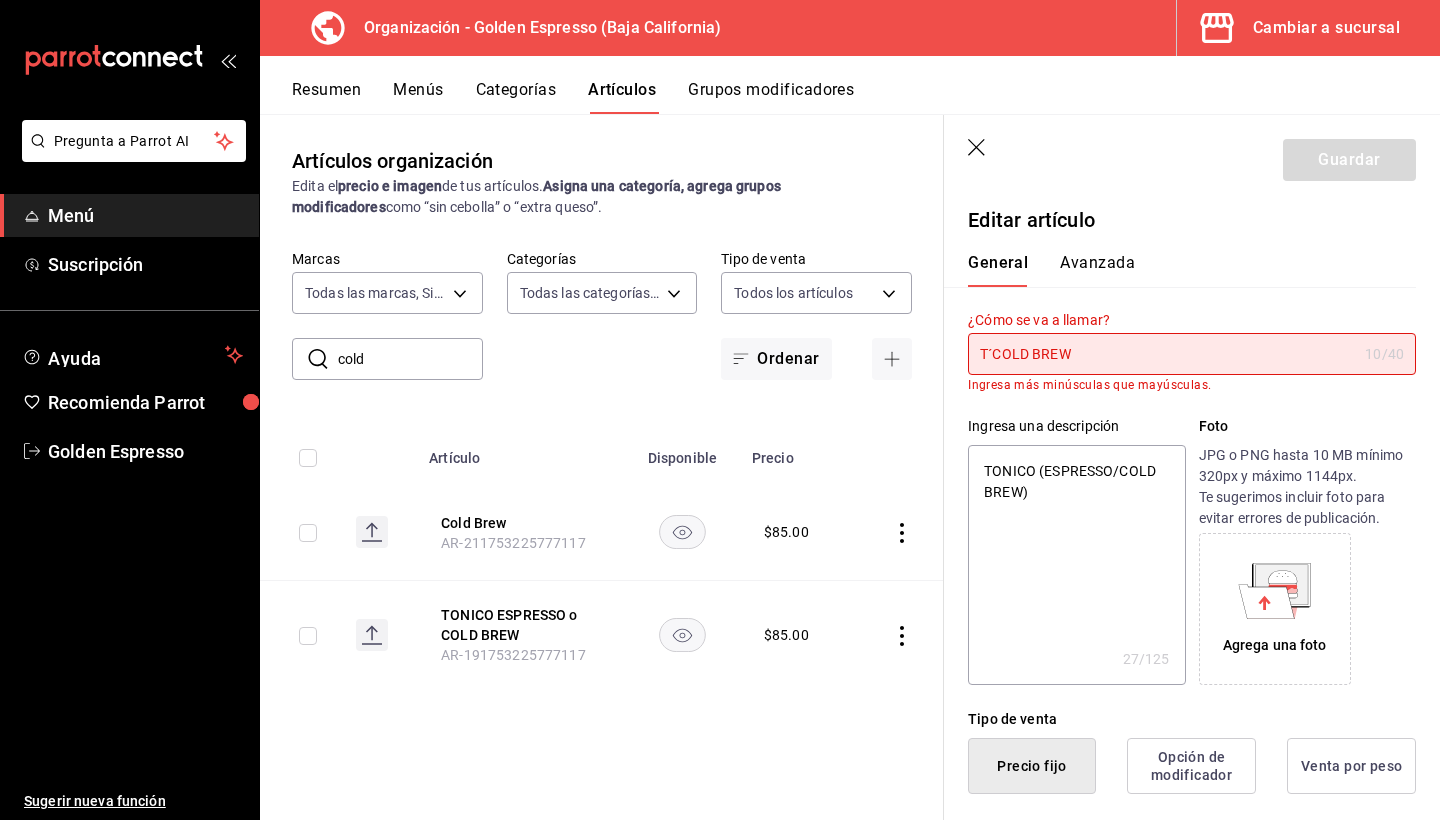 type on "x" 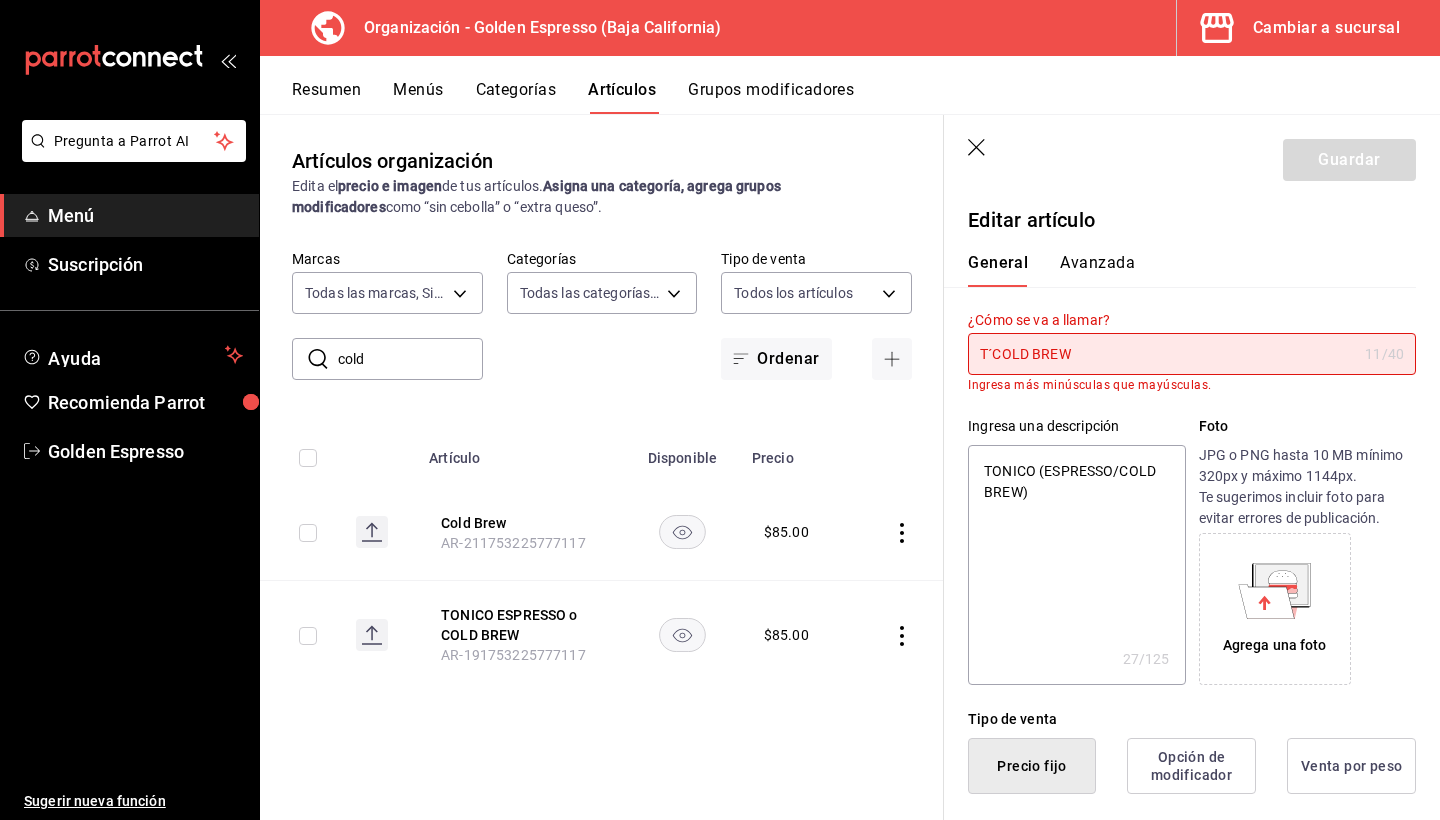 type on "TÓCOLD BREW" 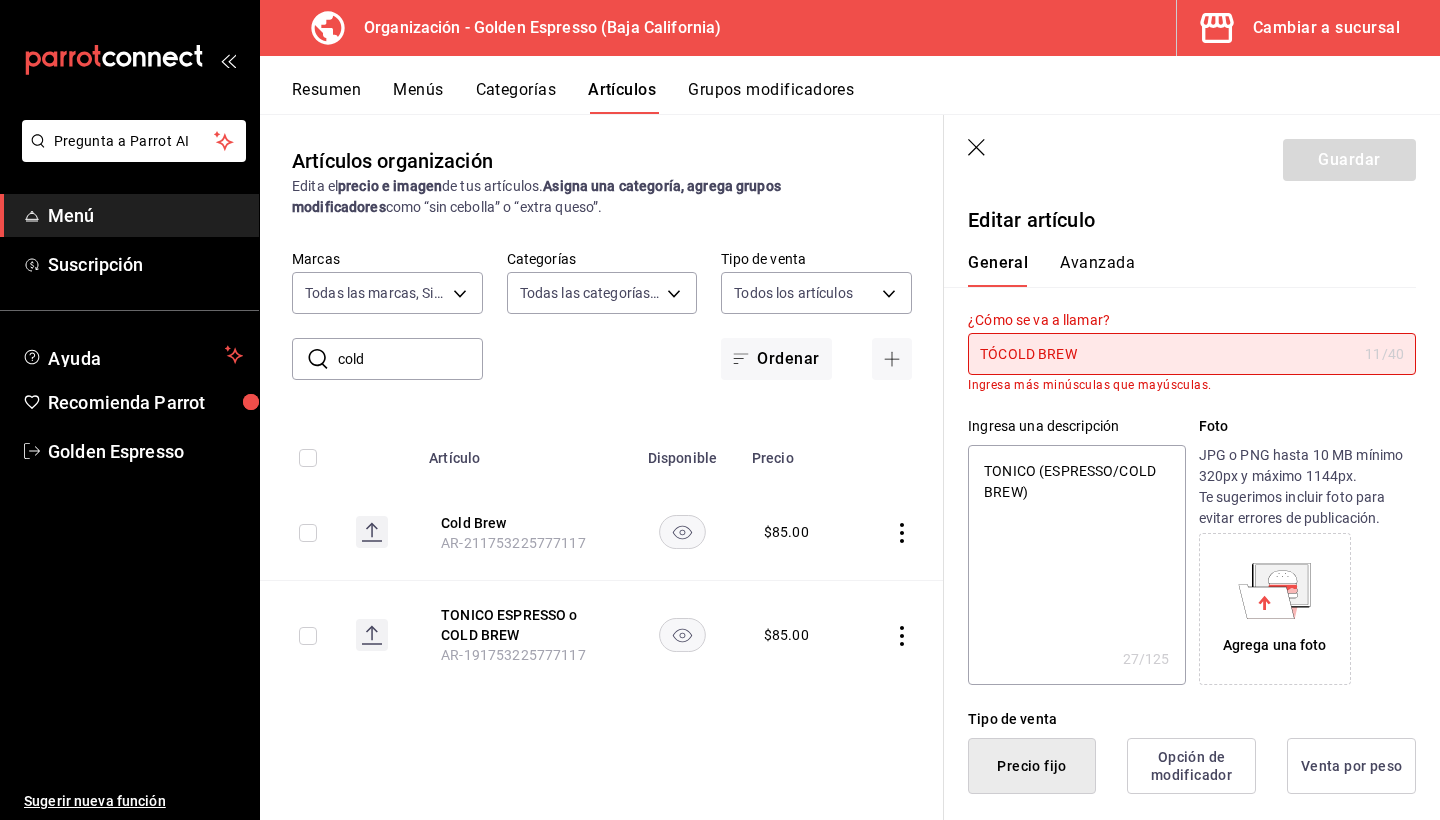 type on "x" 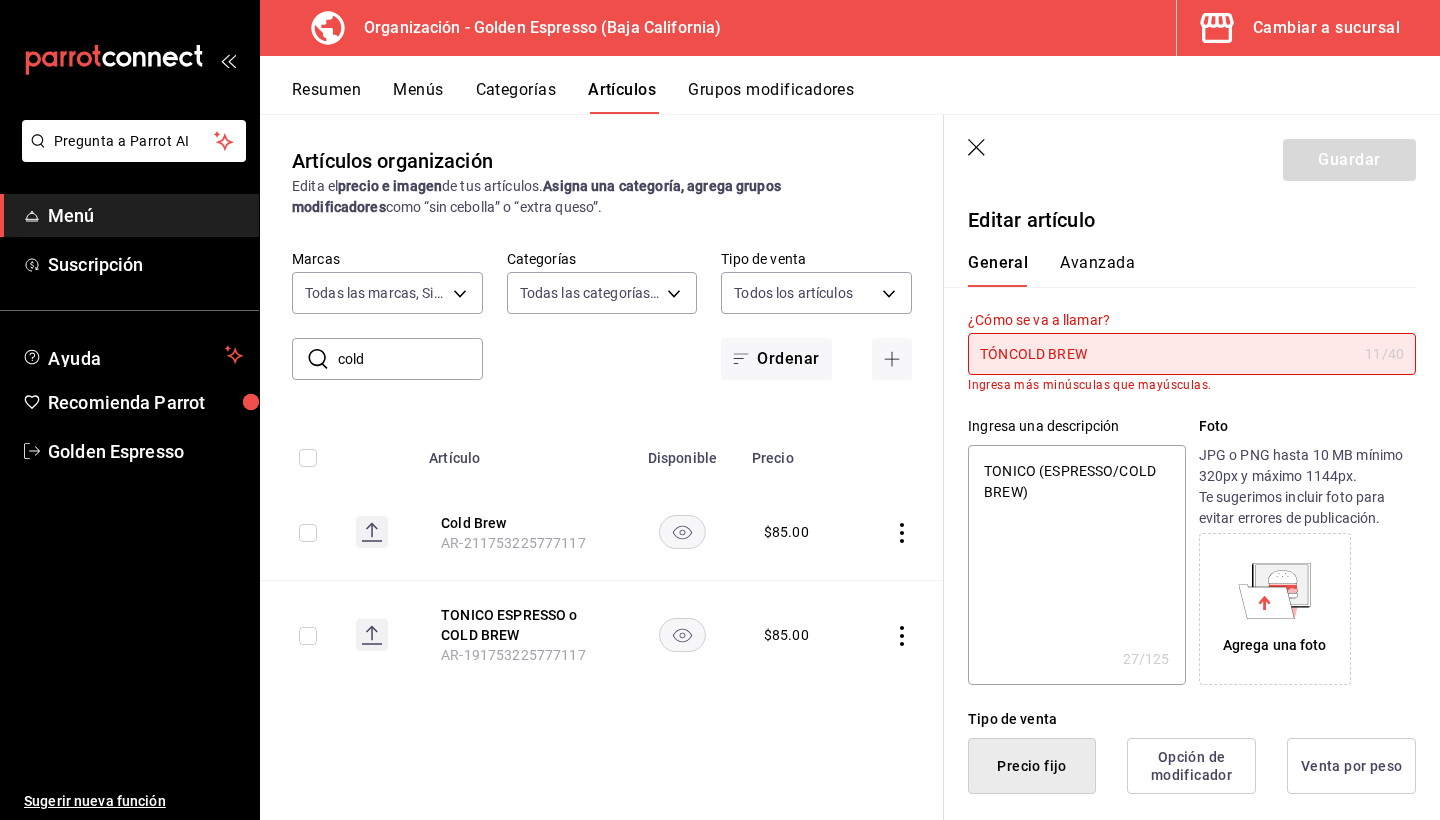 type on "TÓNICOLD BREW" 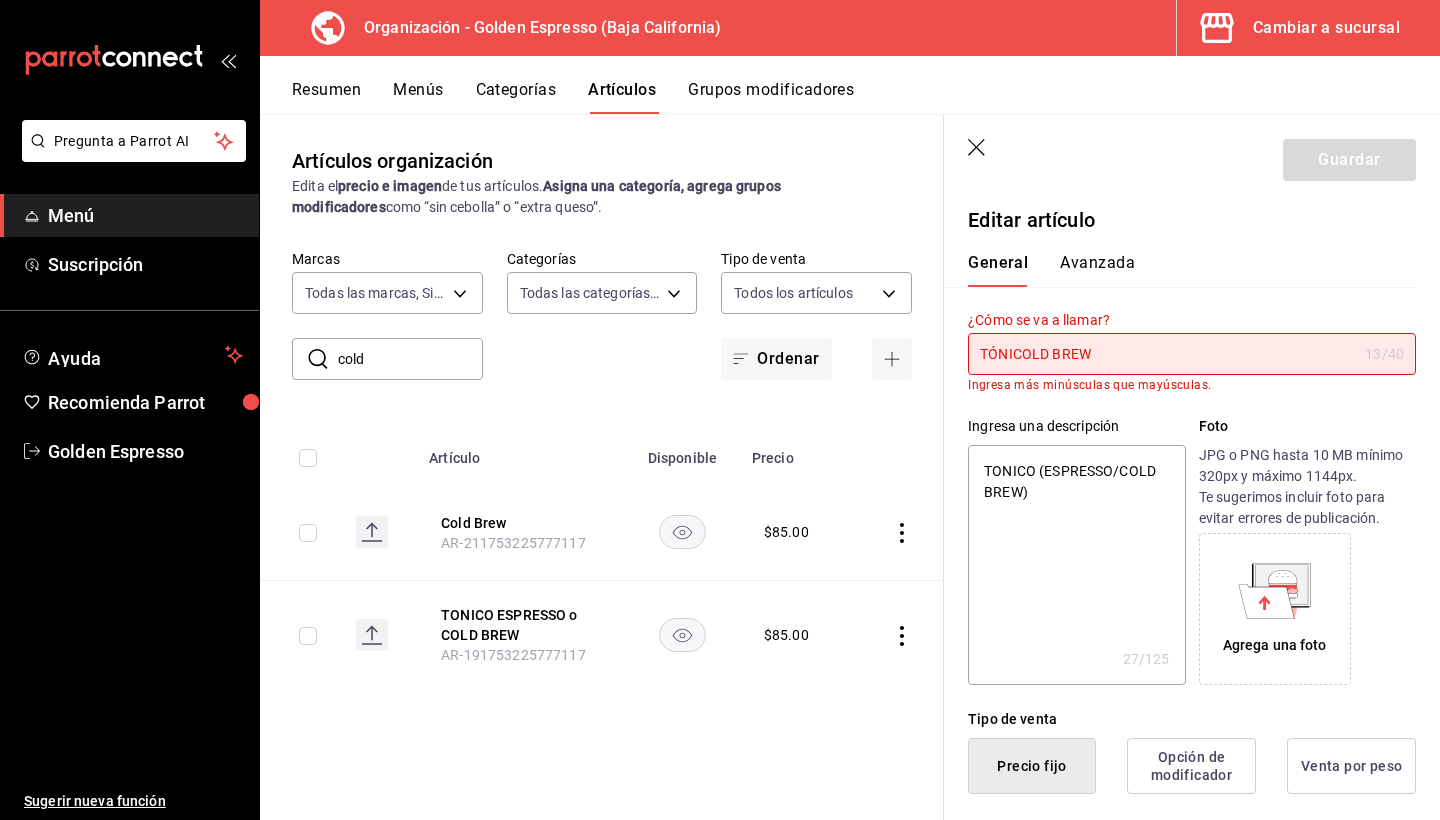 type on "TÓNICCOLD BREW" 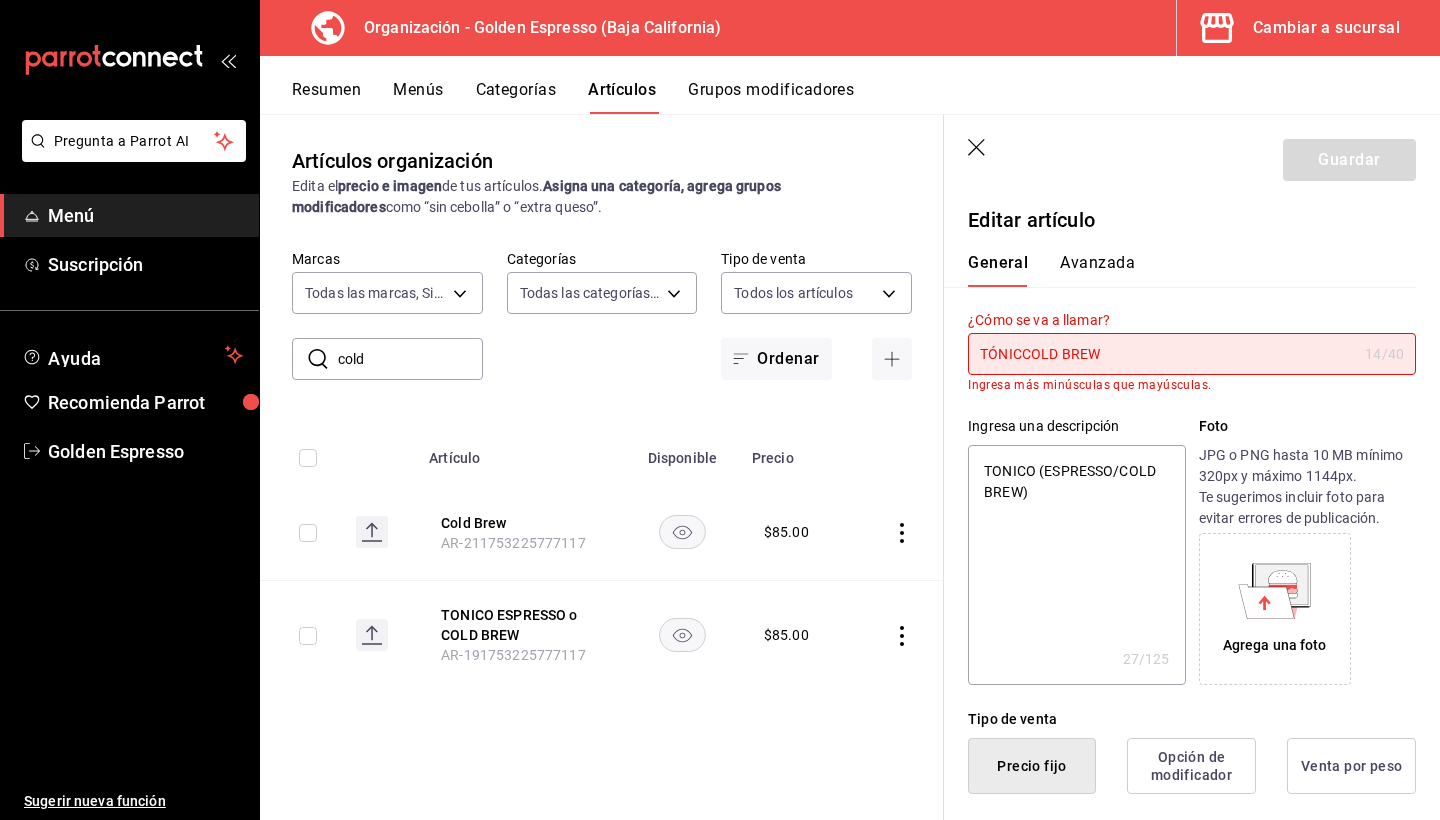 type on "TÓNICOLD BREW" 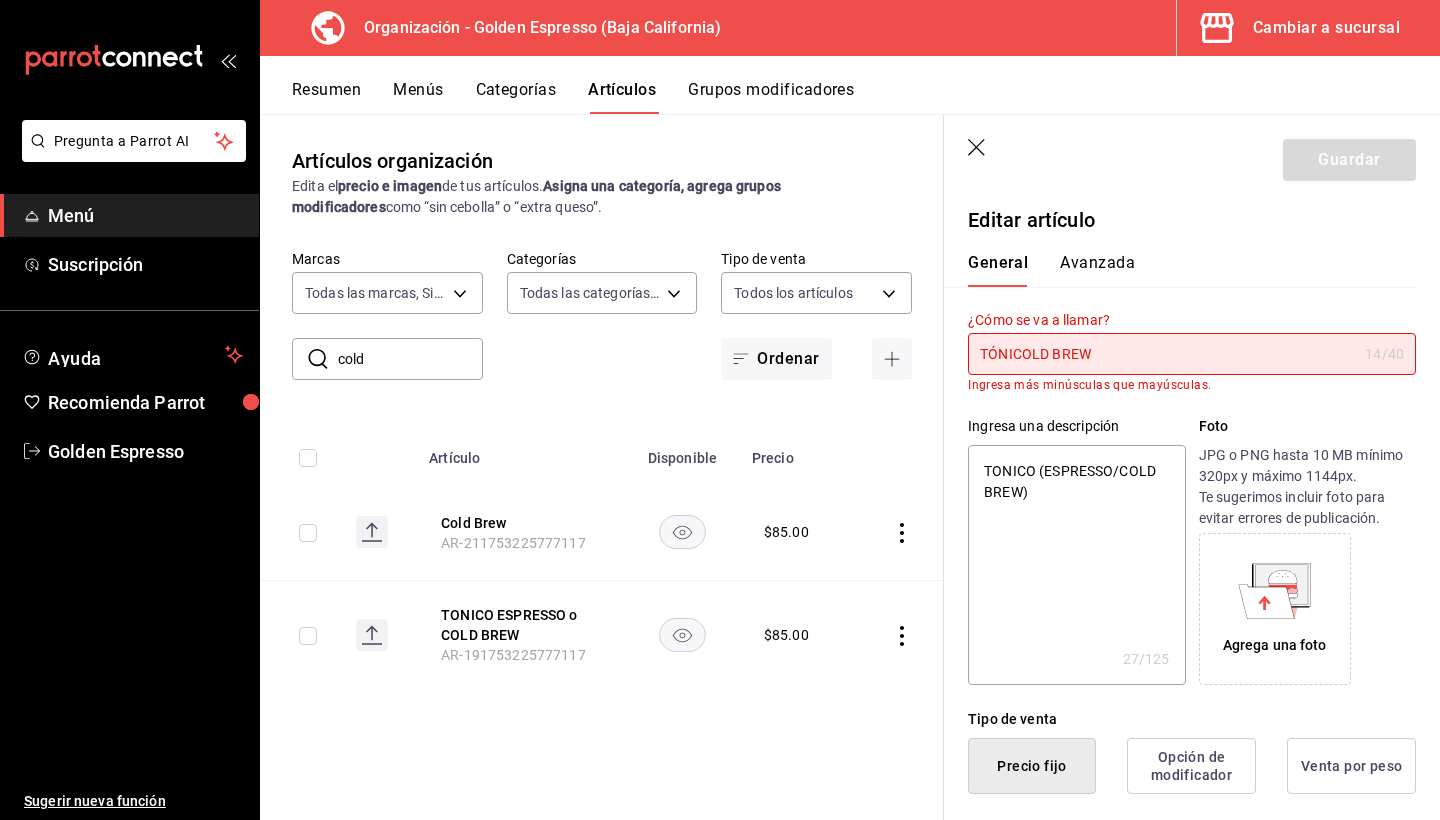 type on "TÓNCOLD BREW" 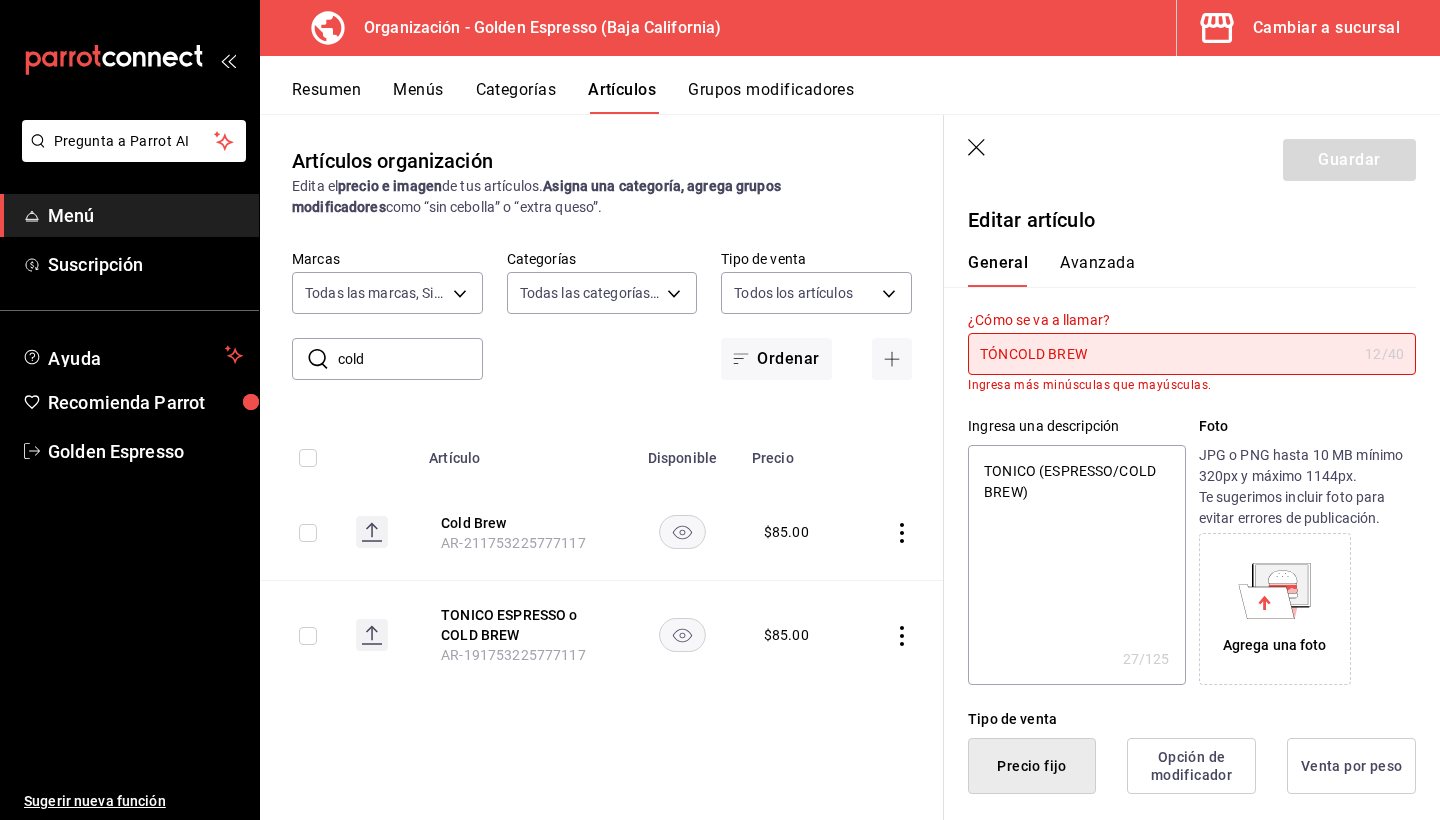 type on "TÓCOLD BREW" 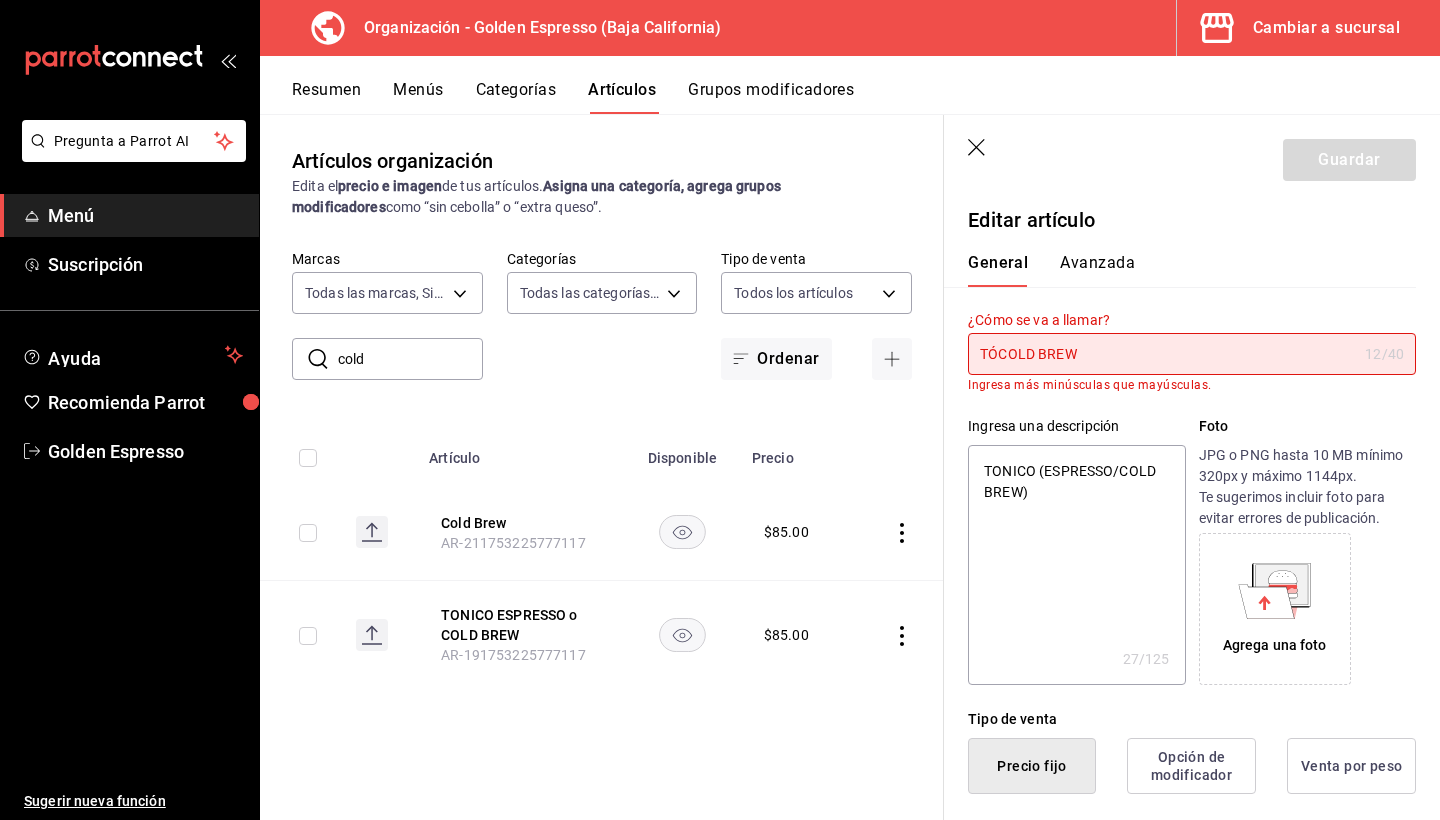 type on "TCOLD BREW" 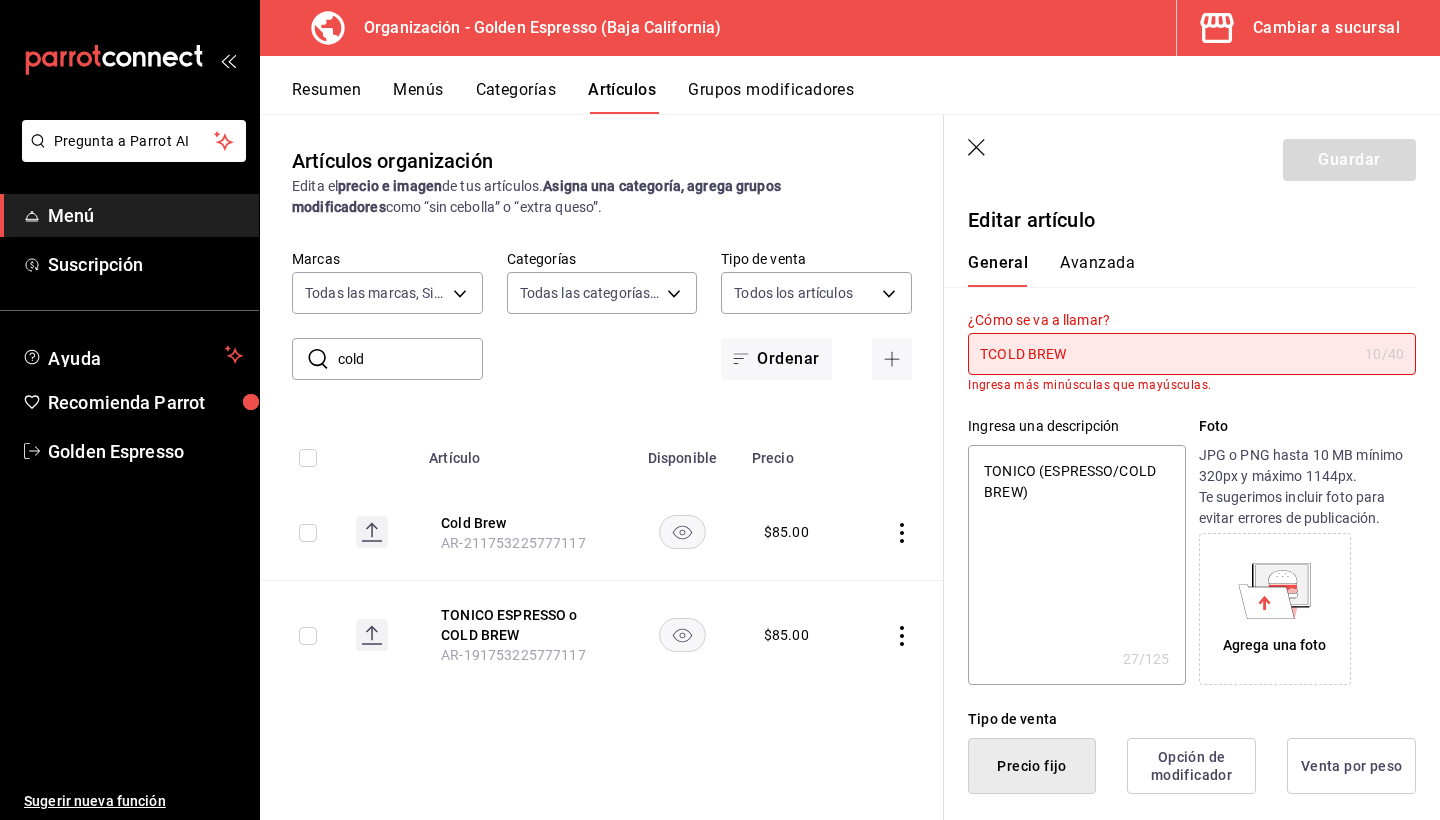type on "T´COLD BREW" 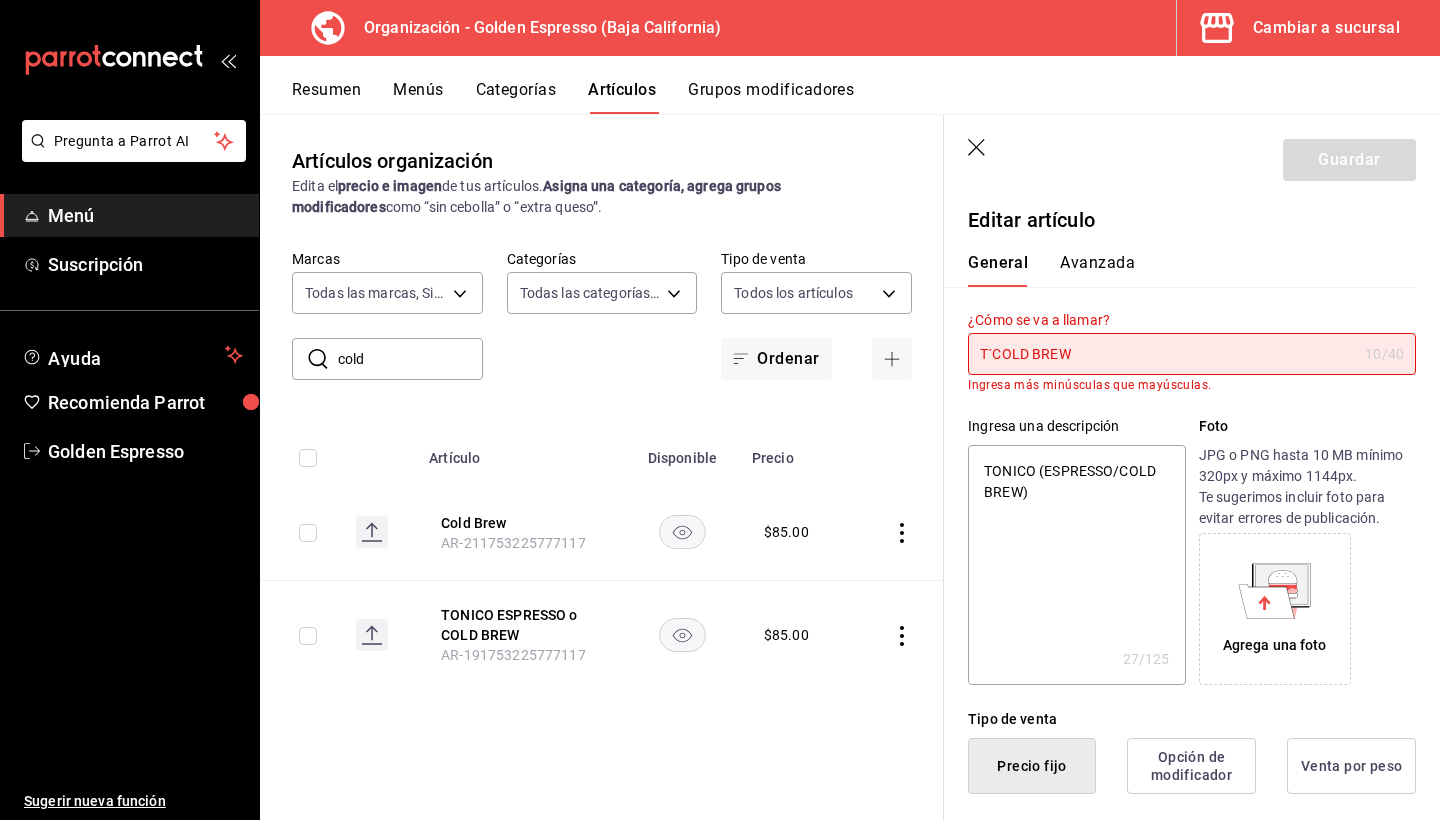 type on "x" 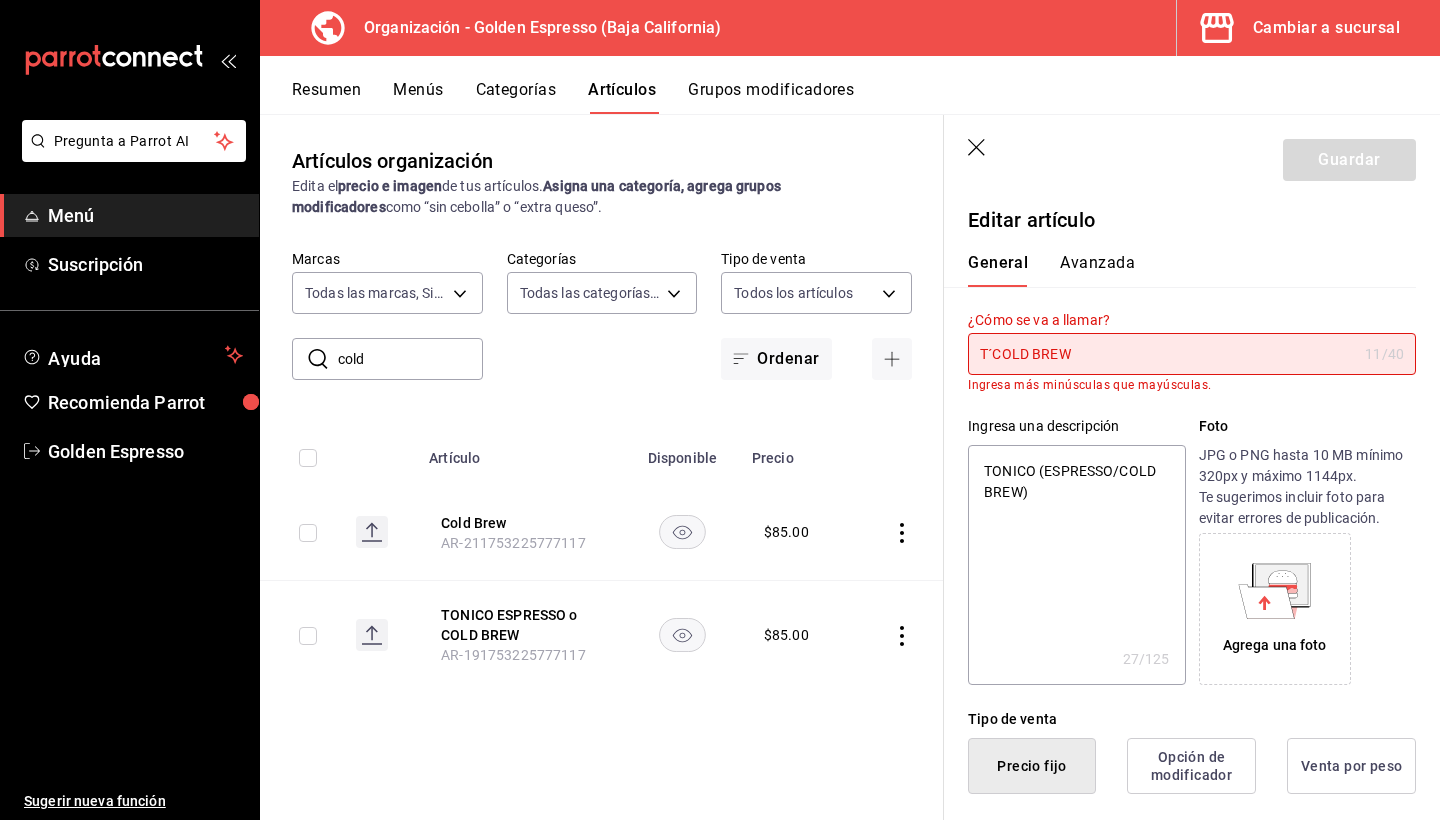 type on "TóCOLD BREW" 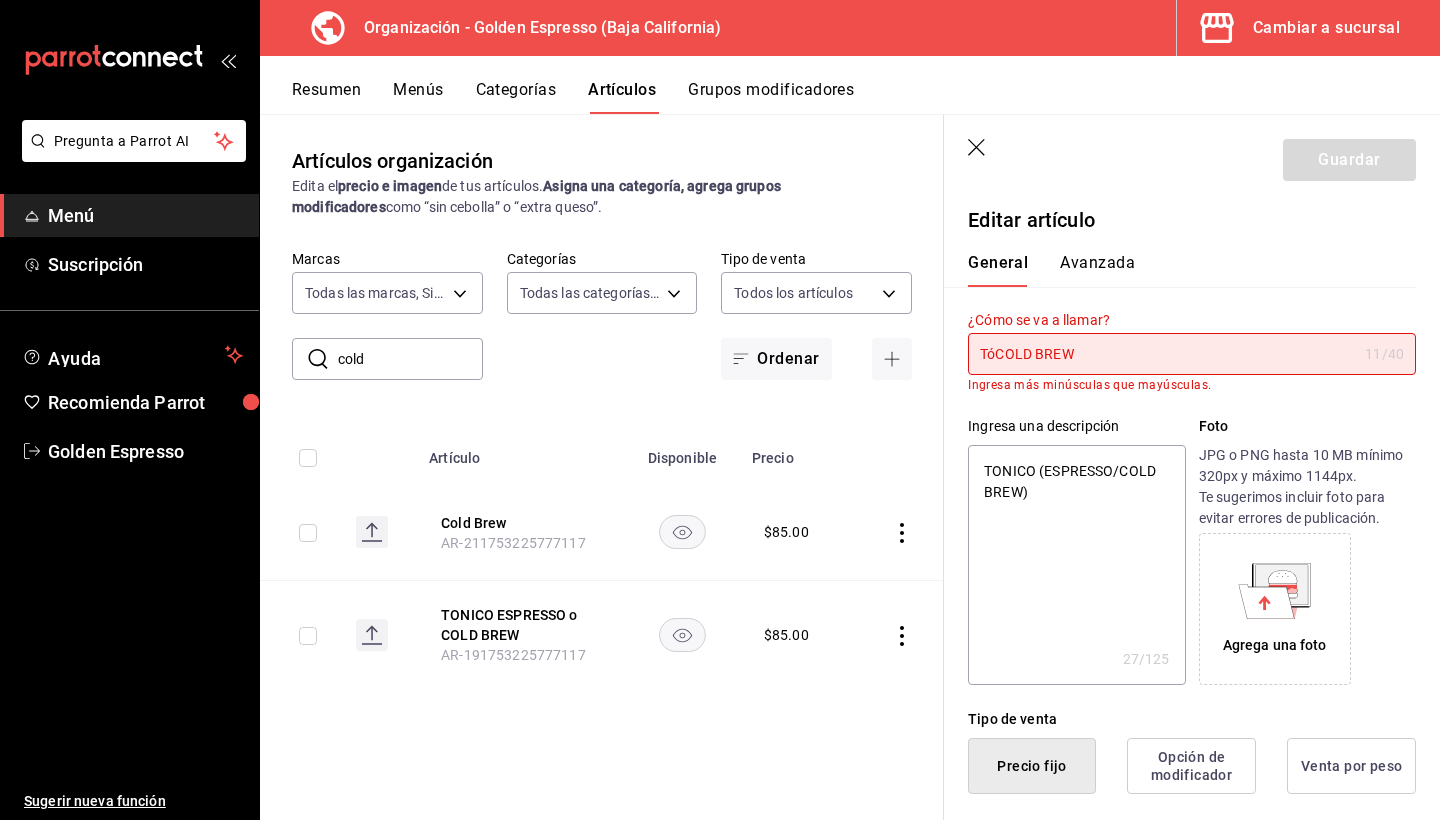 type on "x" 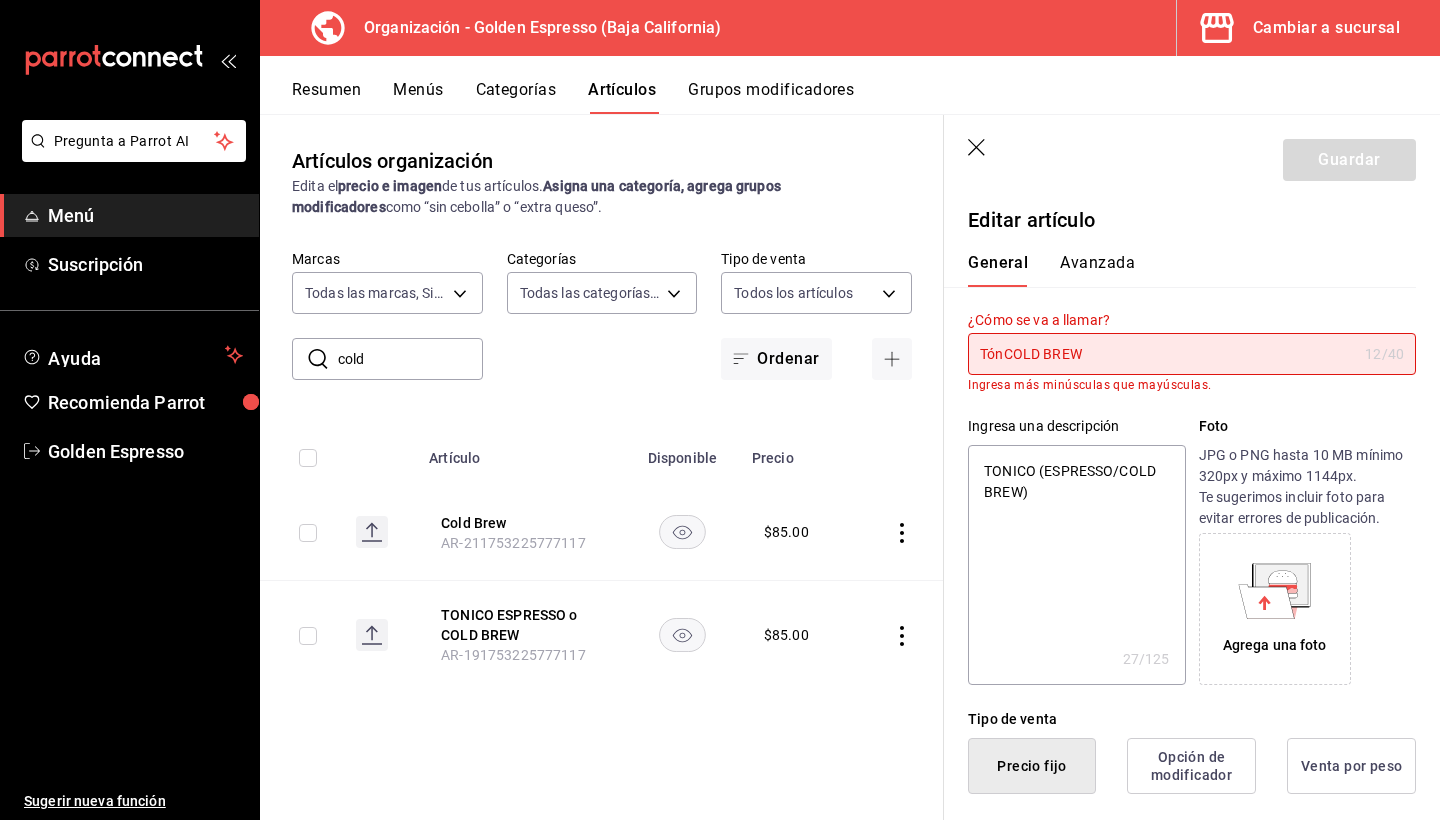 type on "TóniCOLD BREW" 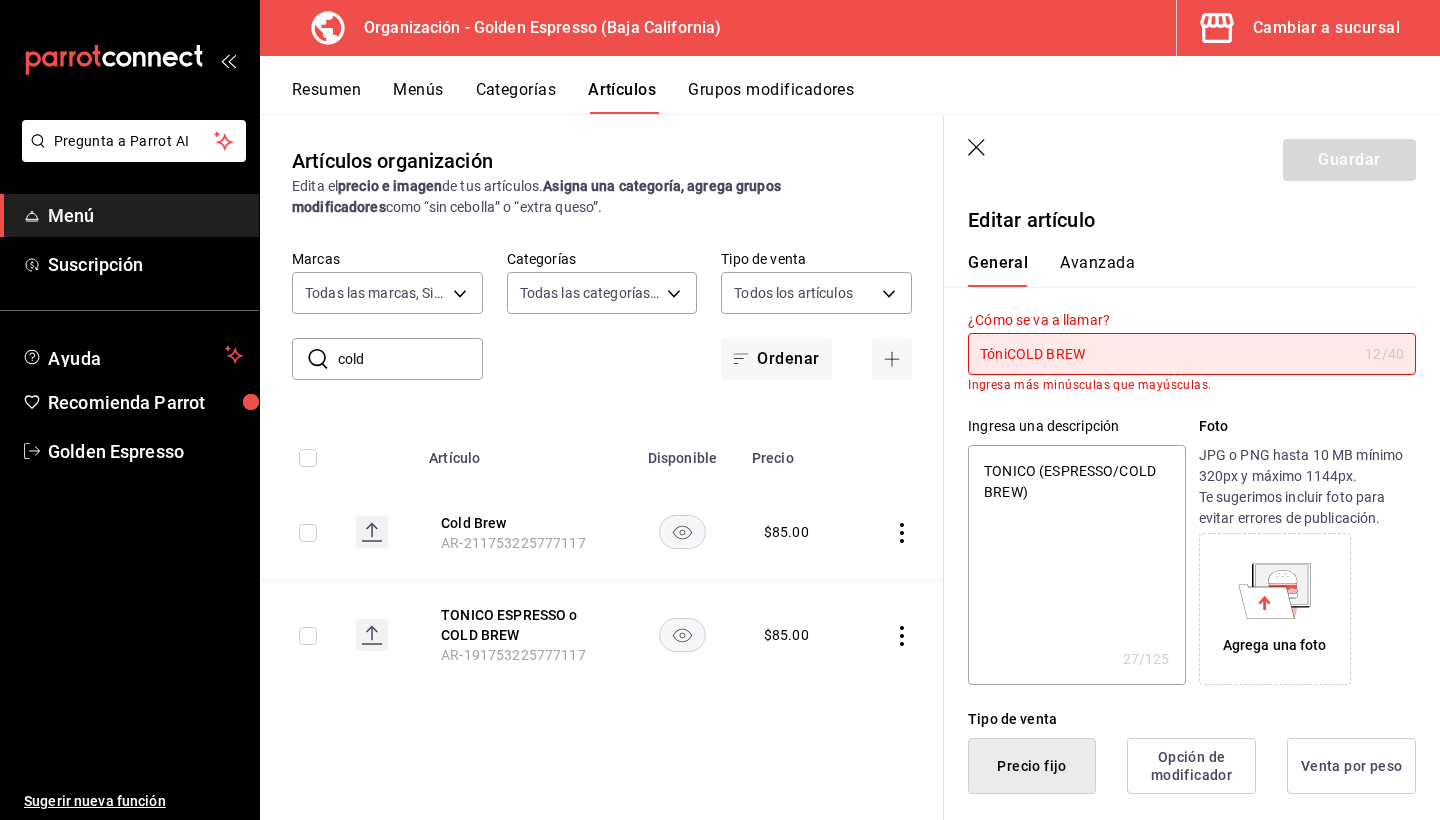 type on "TónicCOLD BREW" 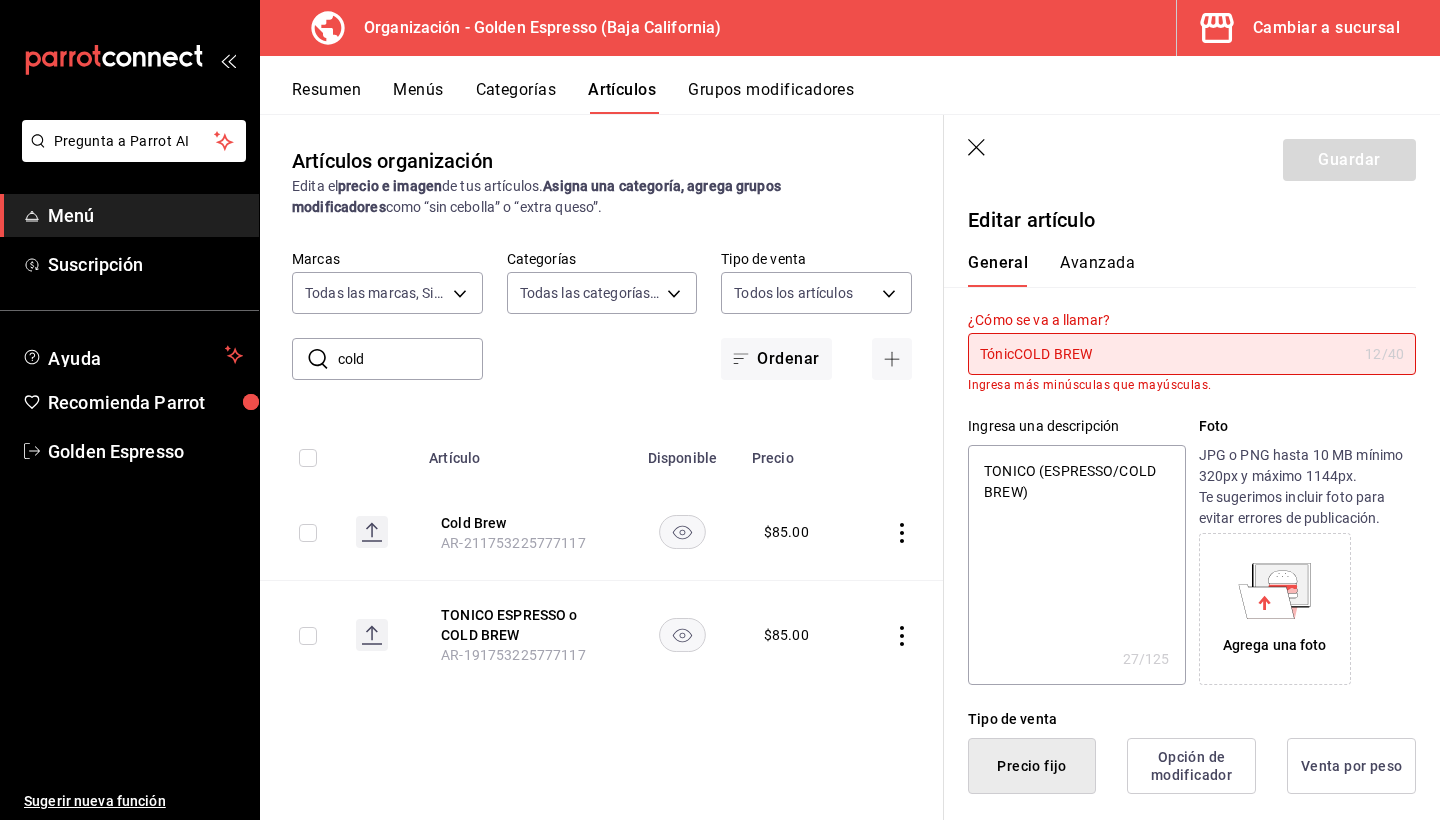 type on "TónicoCOLD BREW" 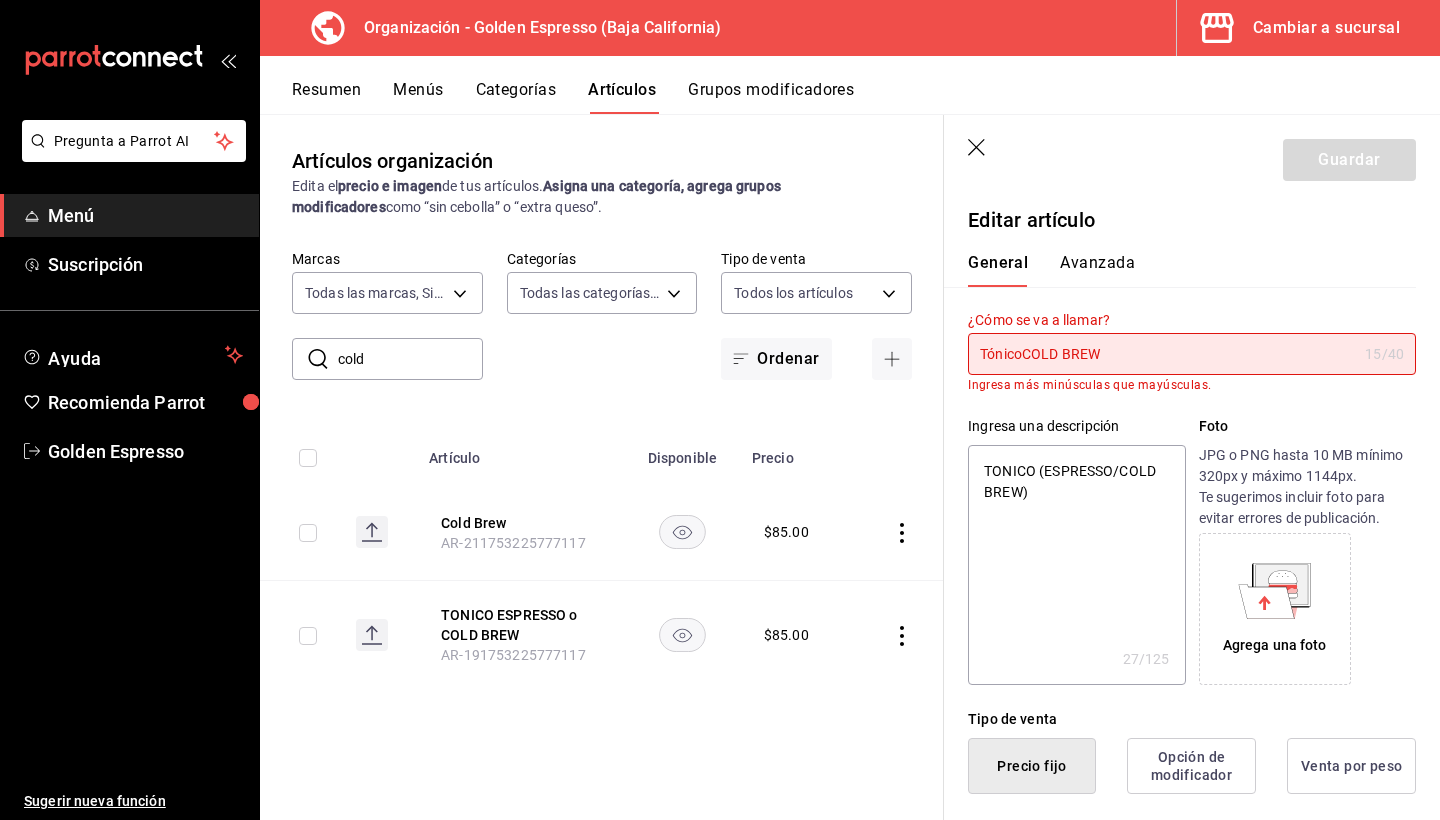 type on "Tónico COLD BREW" 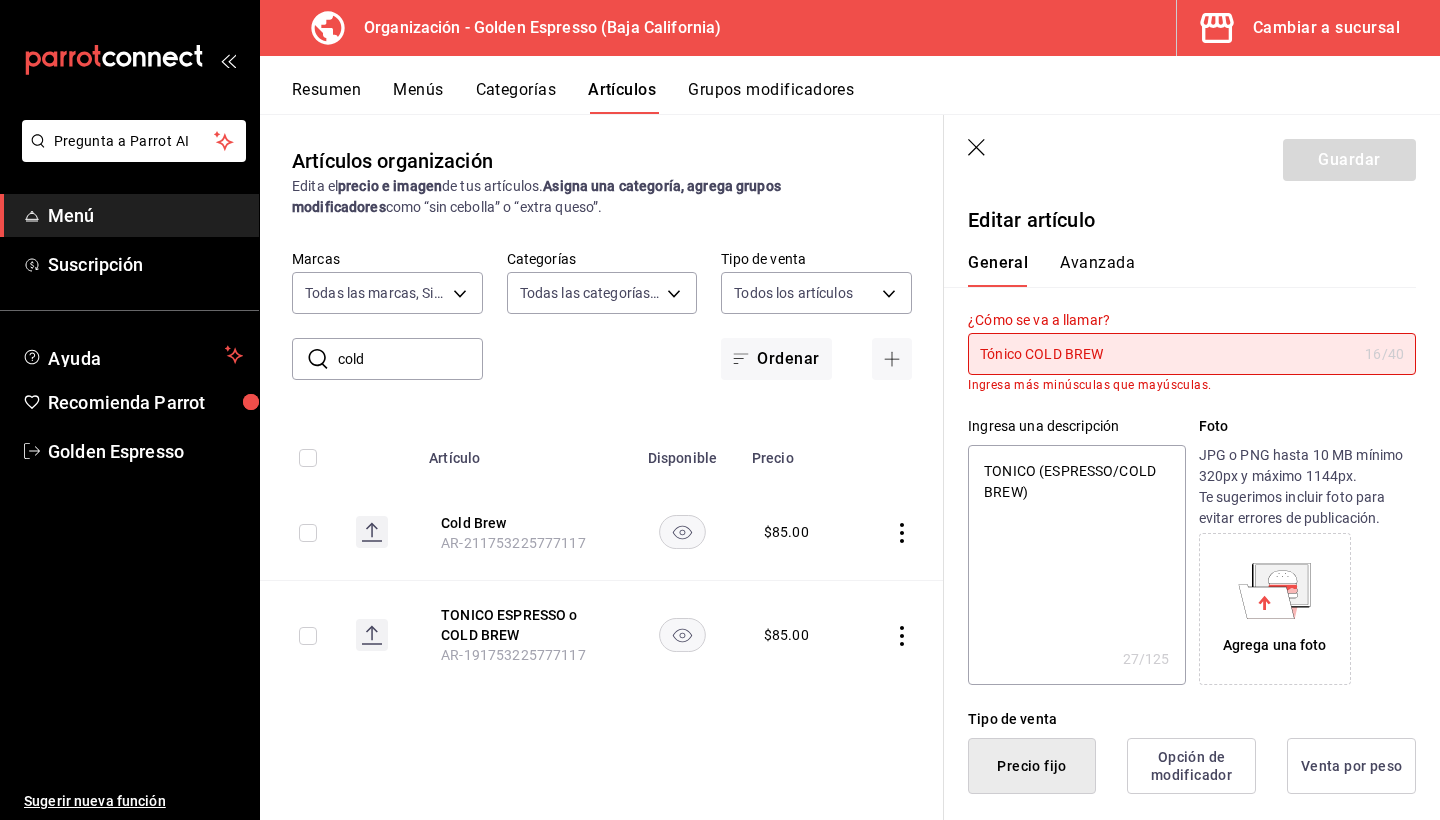 type on "Tónico COL BREW" 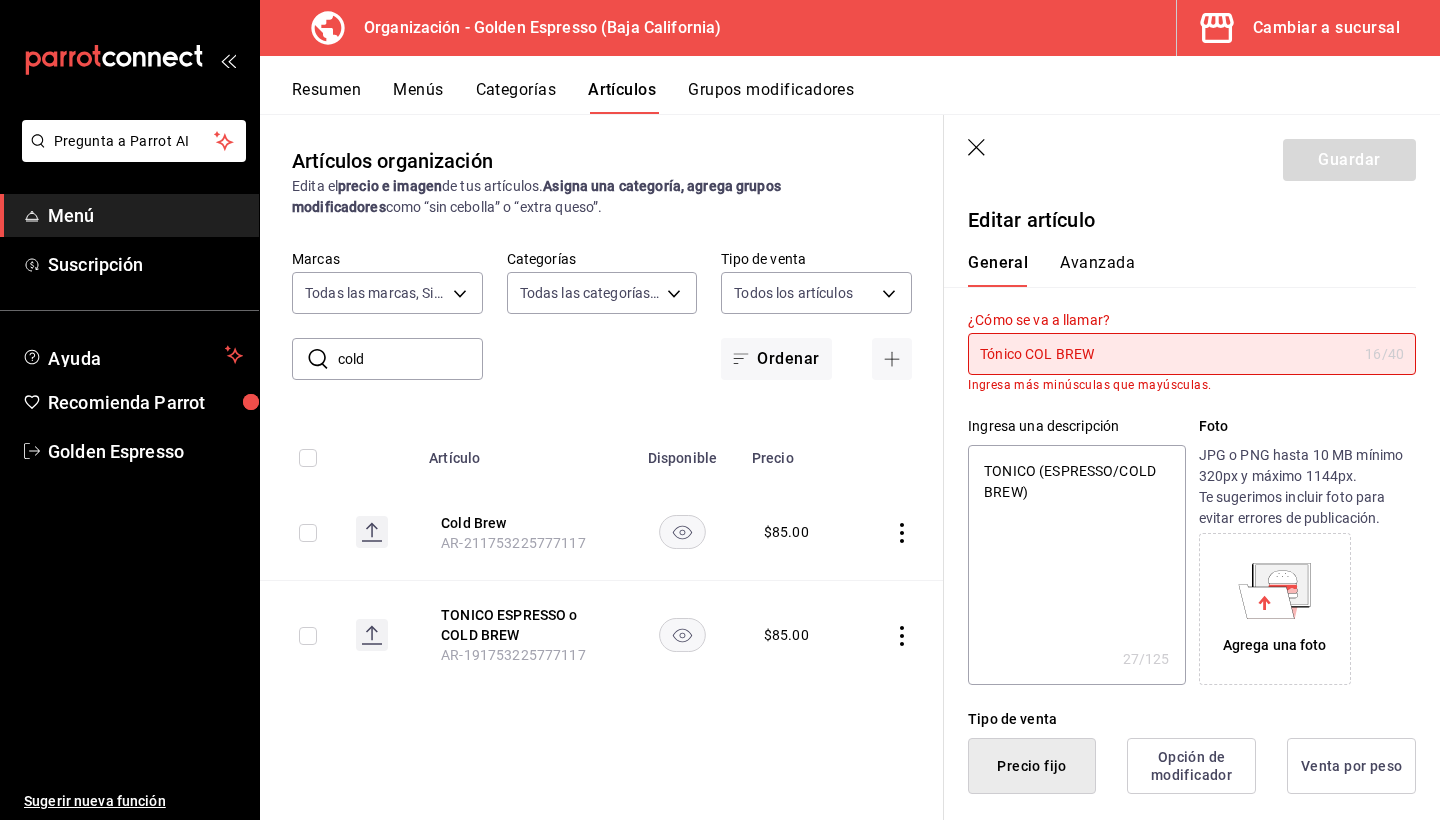 type on "Tónico CO BREW" 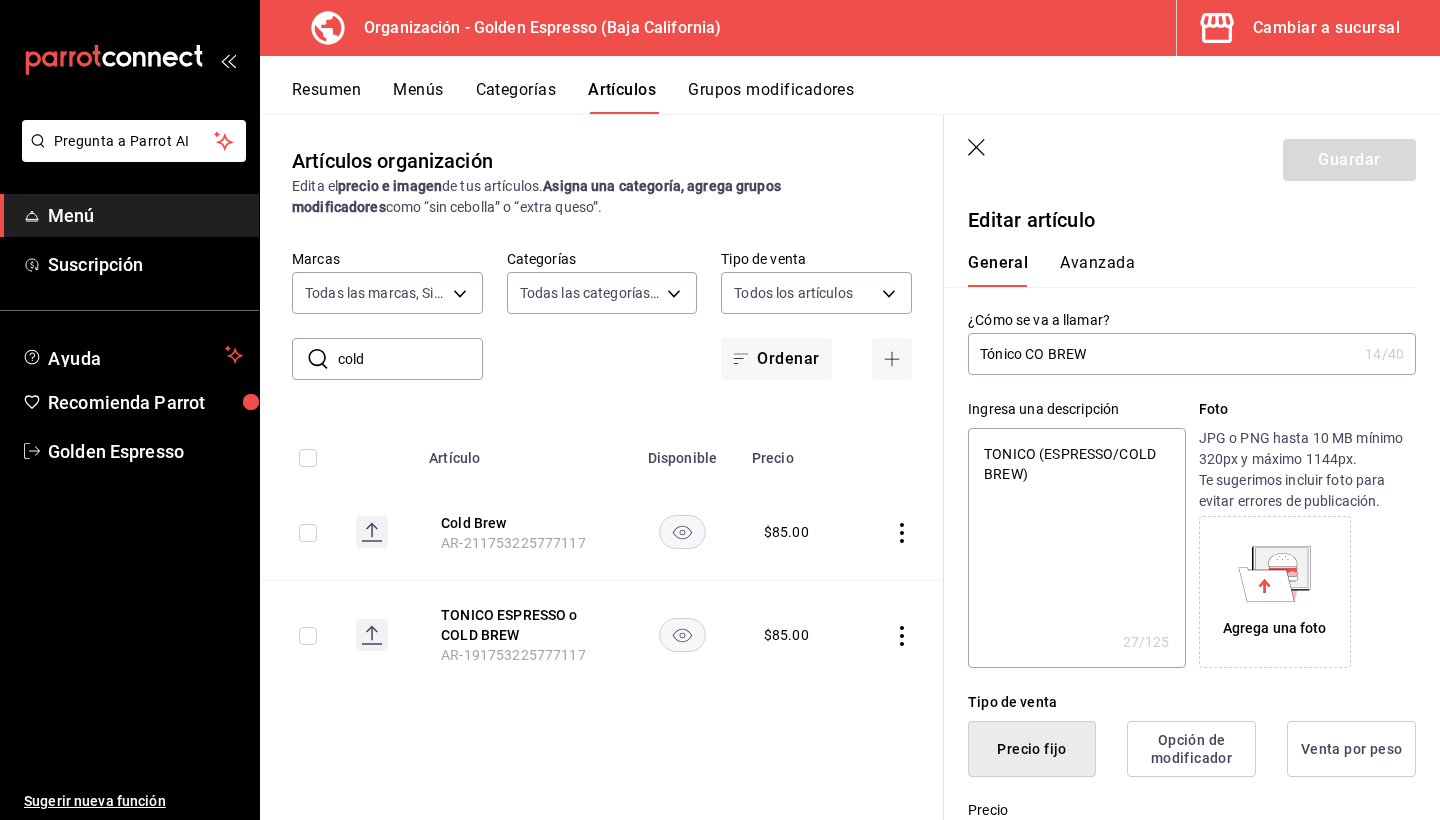 type on "Tónico C BREW" 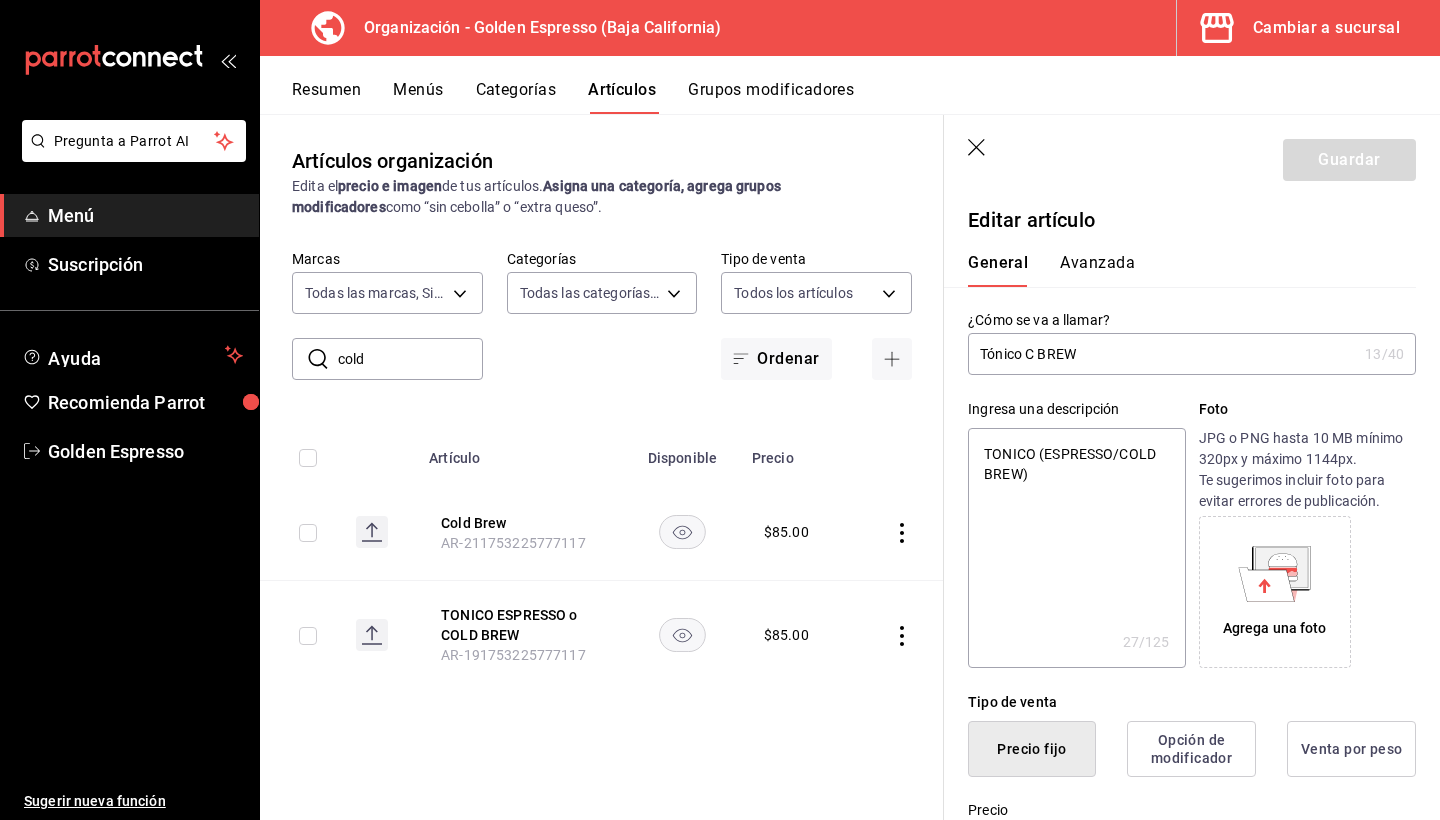 type on "Tónico Co BREW" 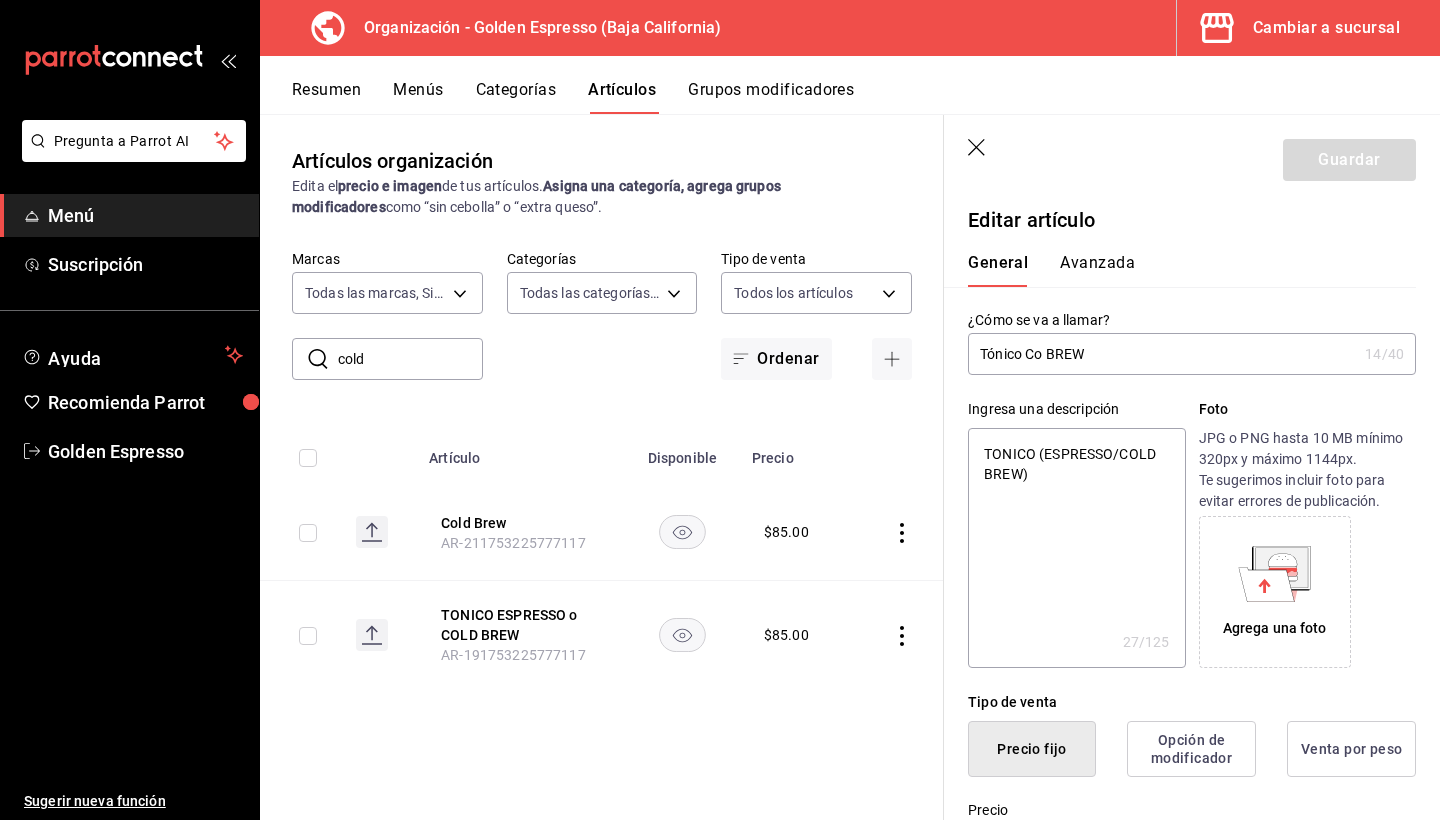 type on "Tónico Col BREW" 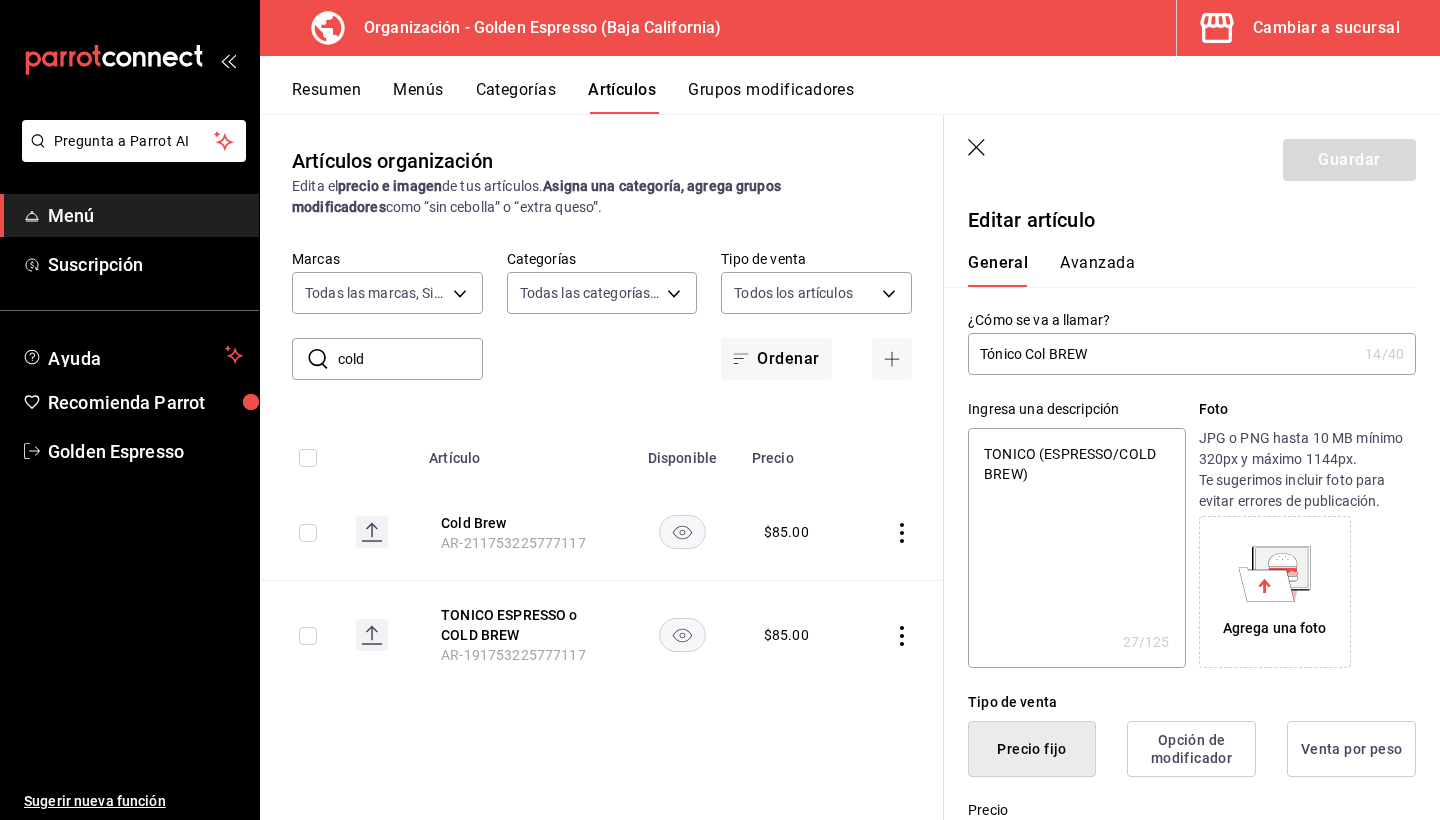type on "Tónico Cold BREW" 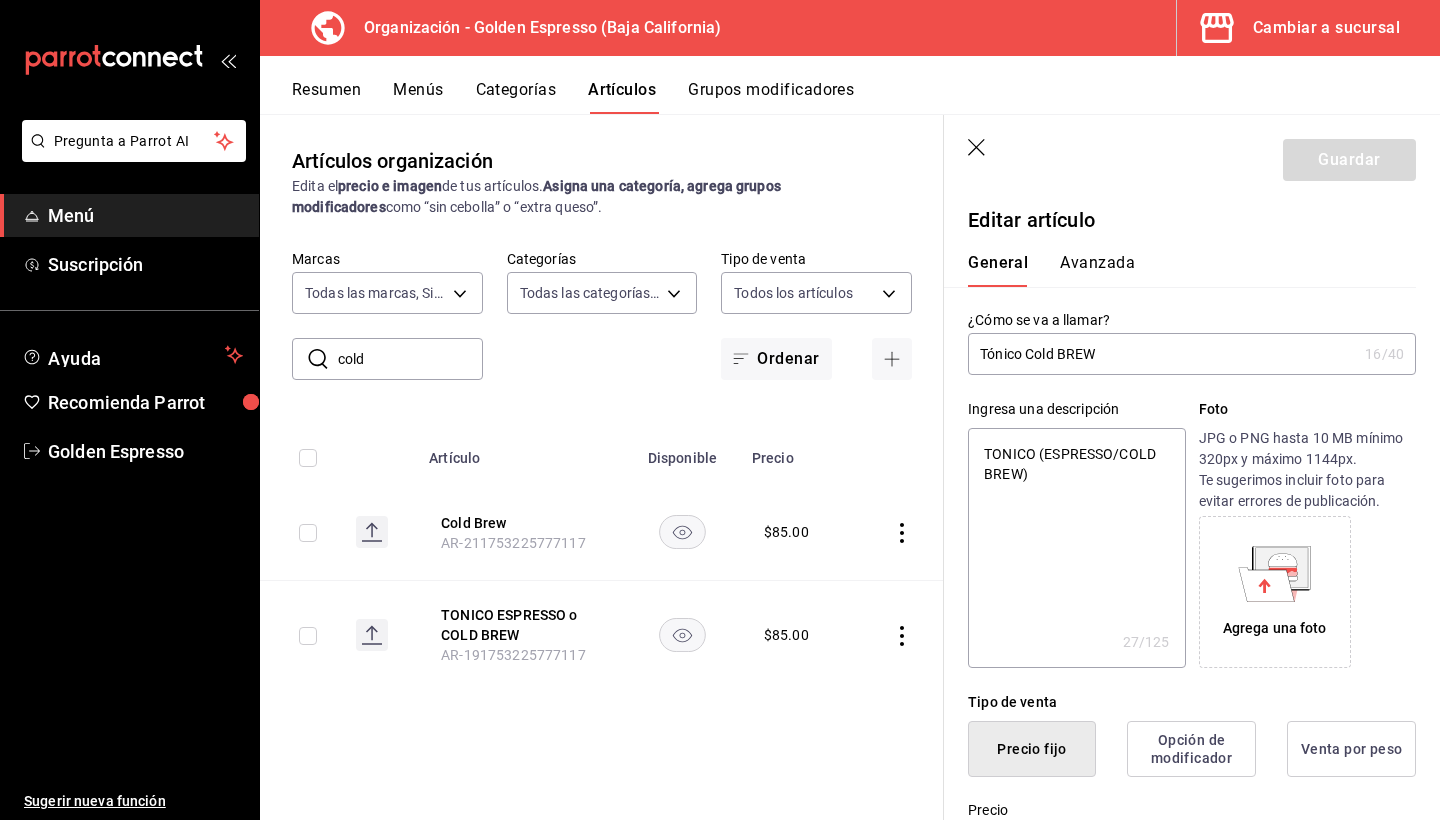 type on "Tónico Cold BRE" 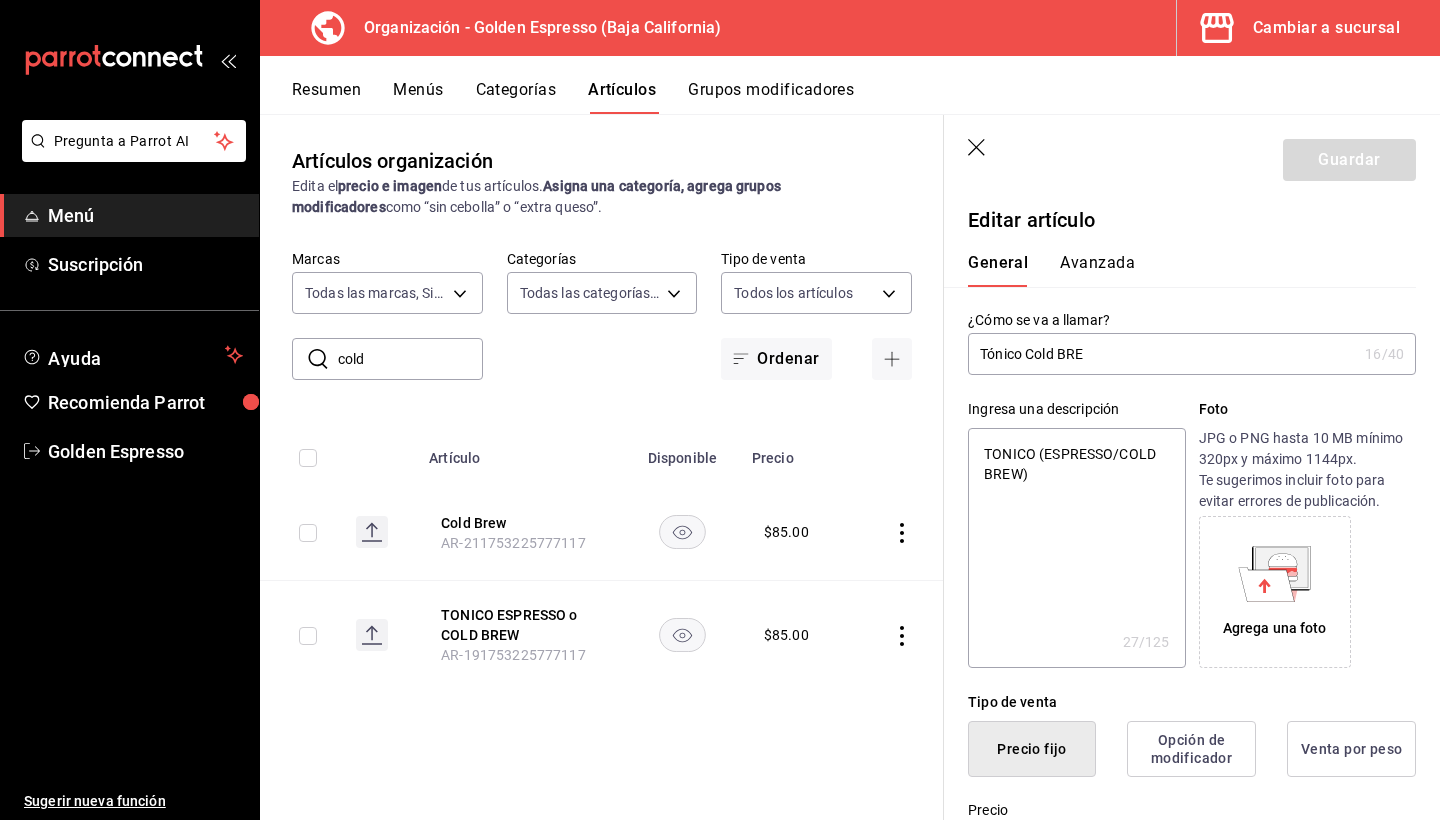 type on "Tónico Cold BR" 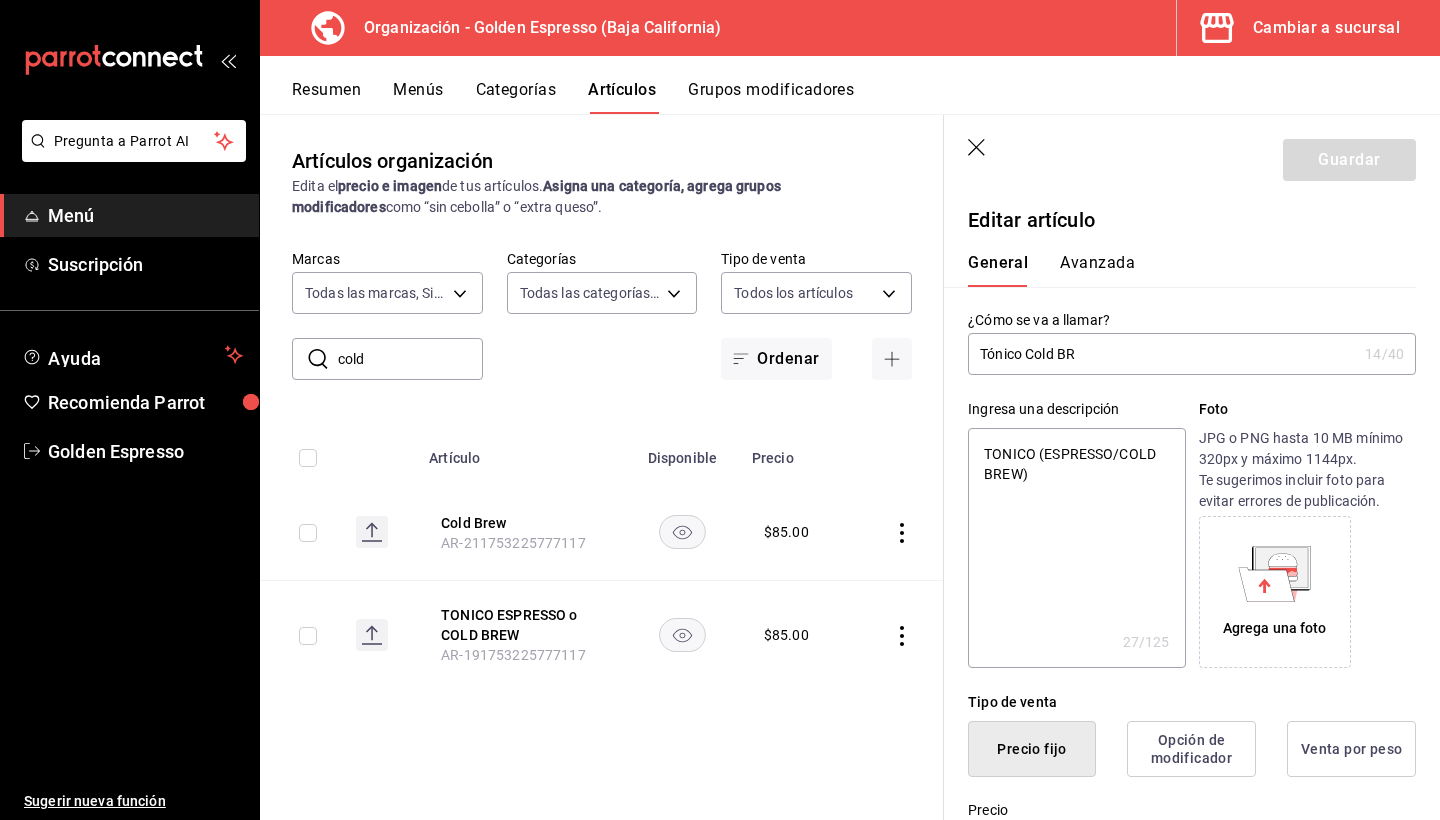 type on "Tónico Cold B" 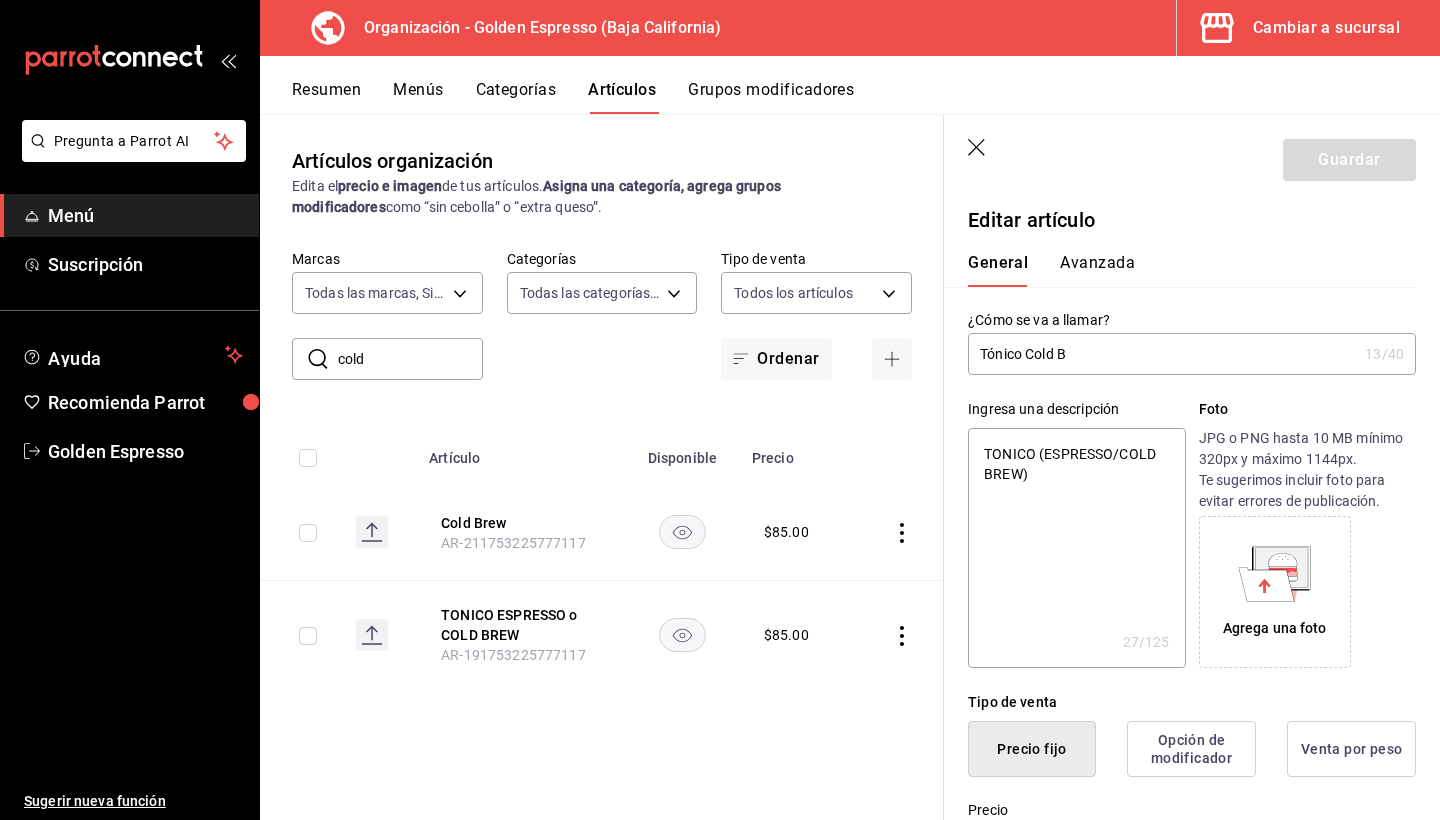 type on "Tónico Cold Br" 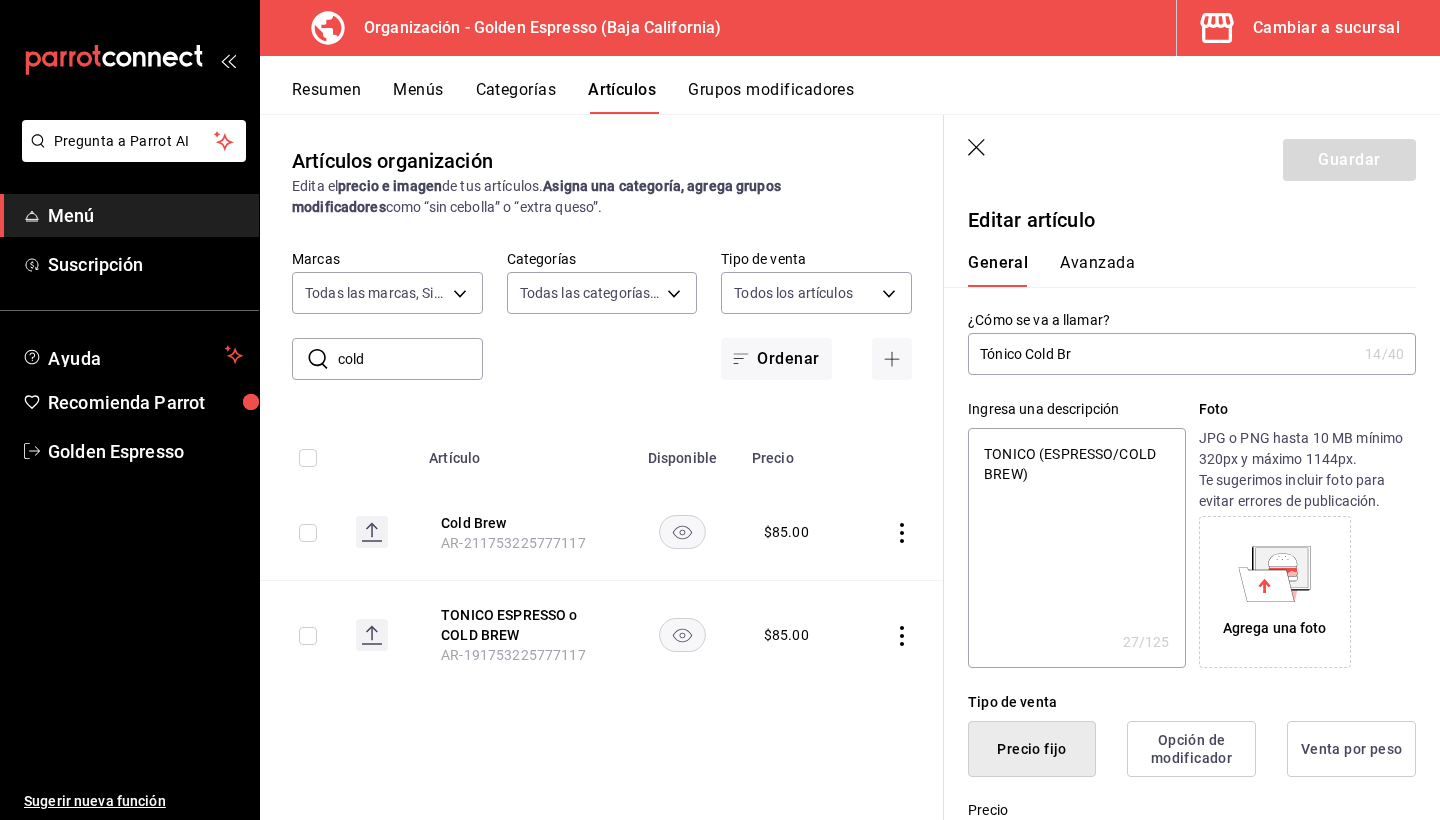 type on "Tónico Cold Bre" 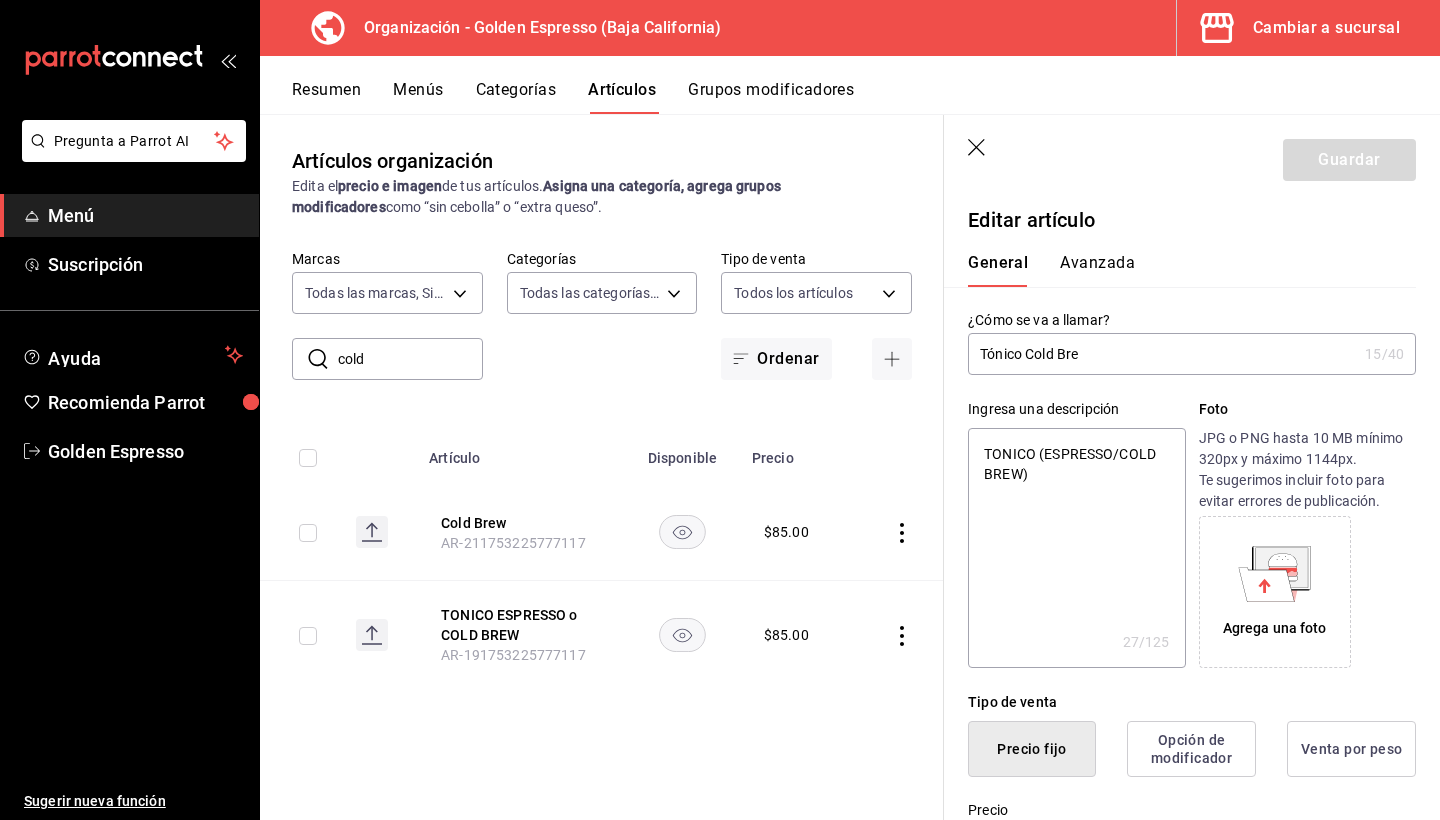 type on "Tónico Cold Brew" 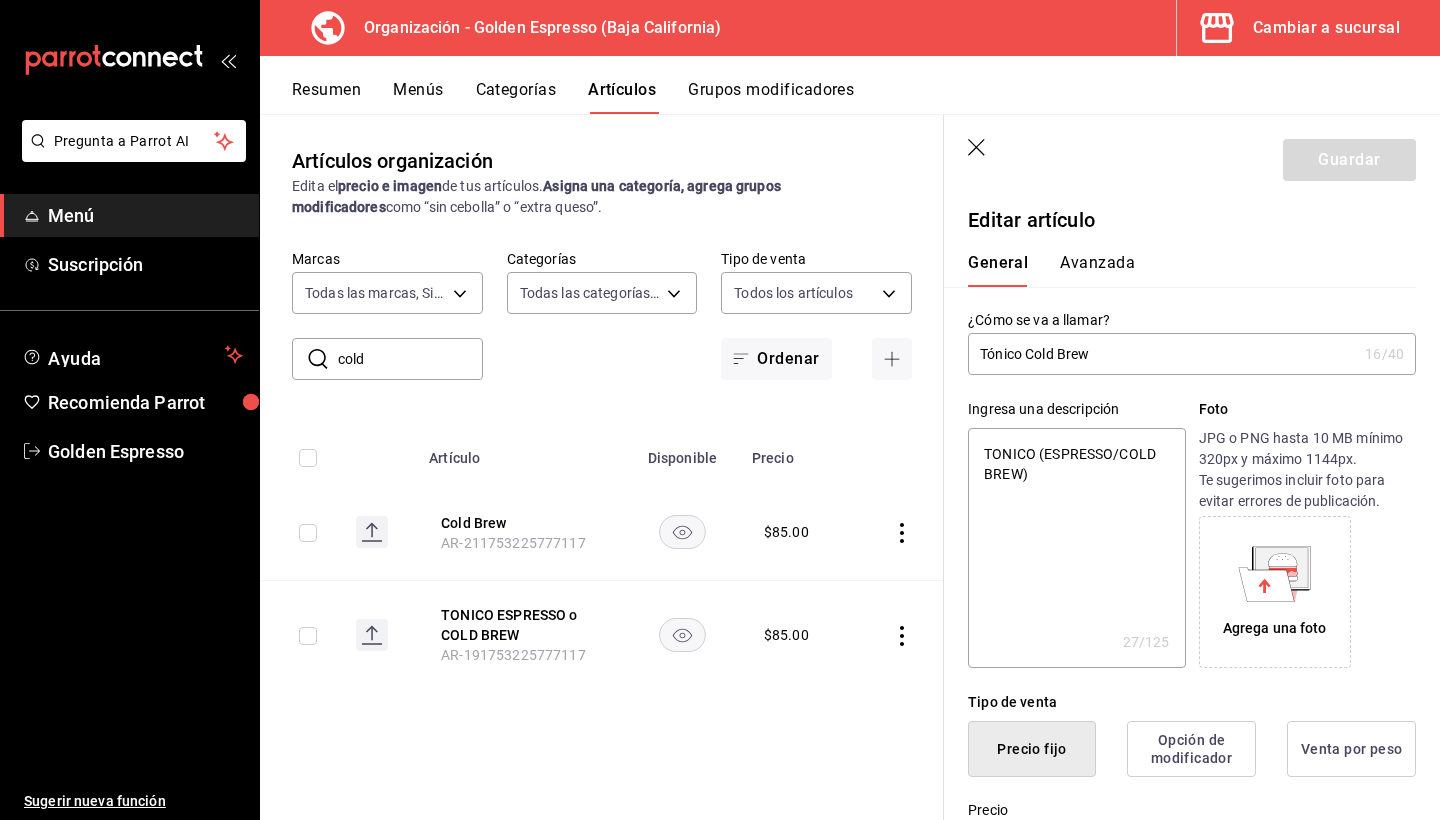 type on "Tónico Cold Brea" 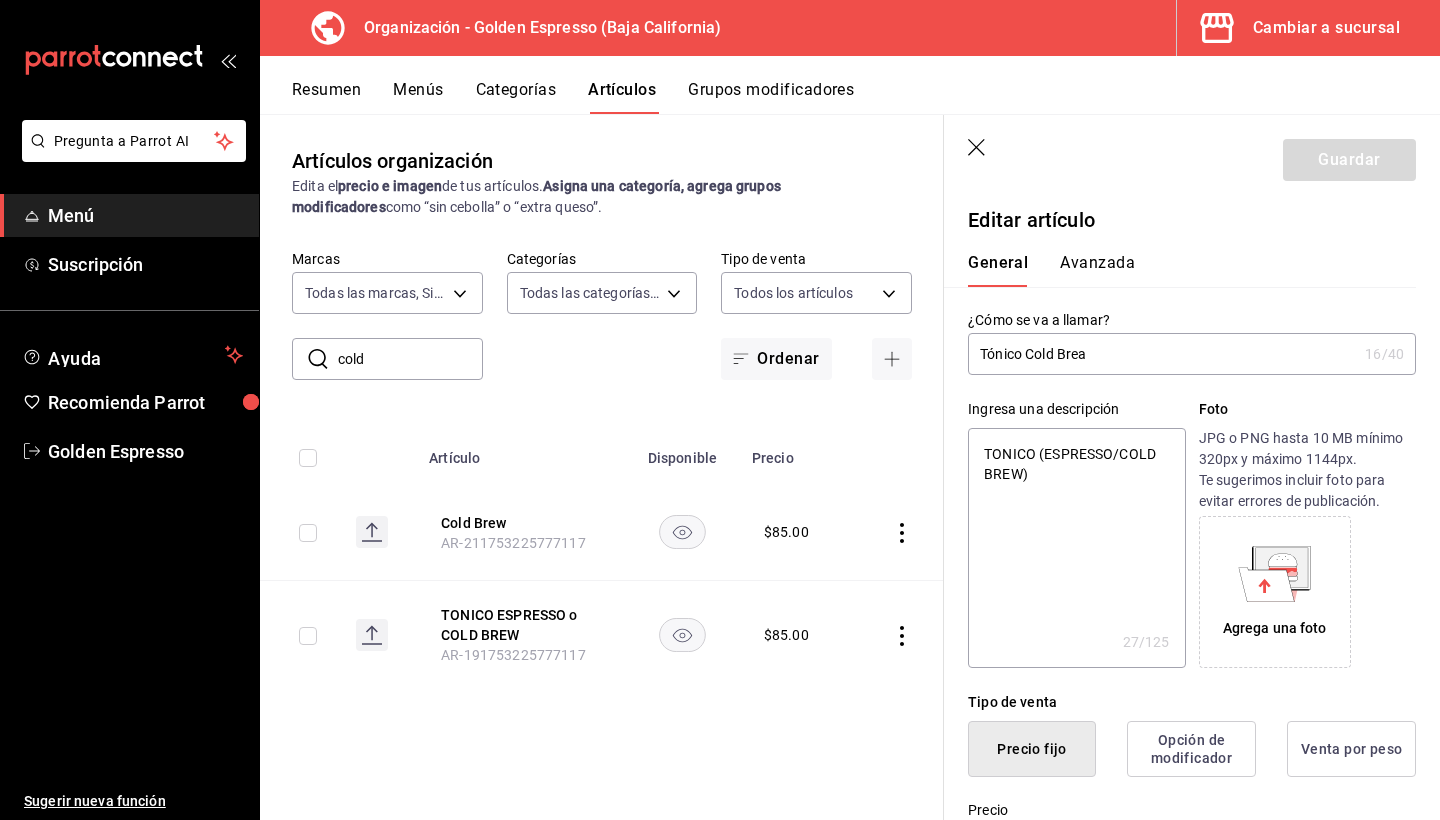 drag, startPoint x: 1050, startPoint y: 370, endPoint x: 1043, endPoint y: 349, distance: 22.135944 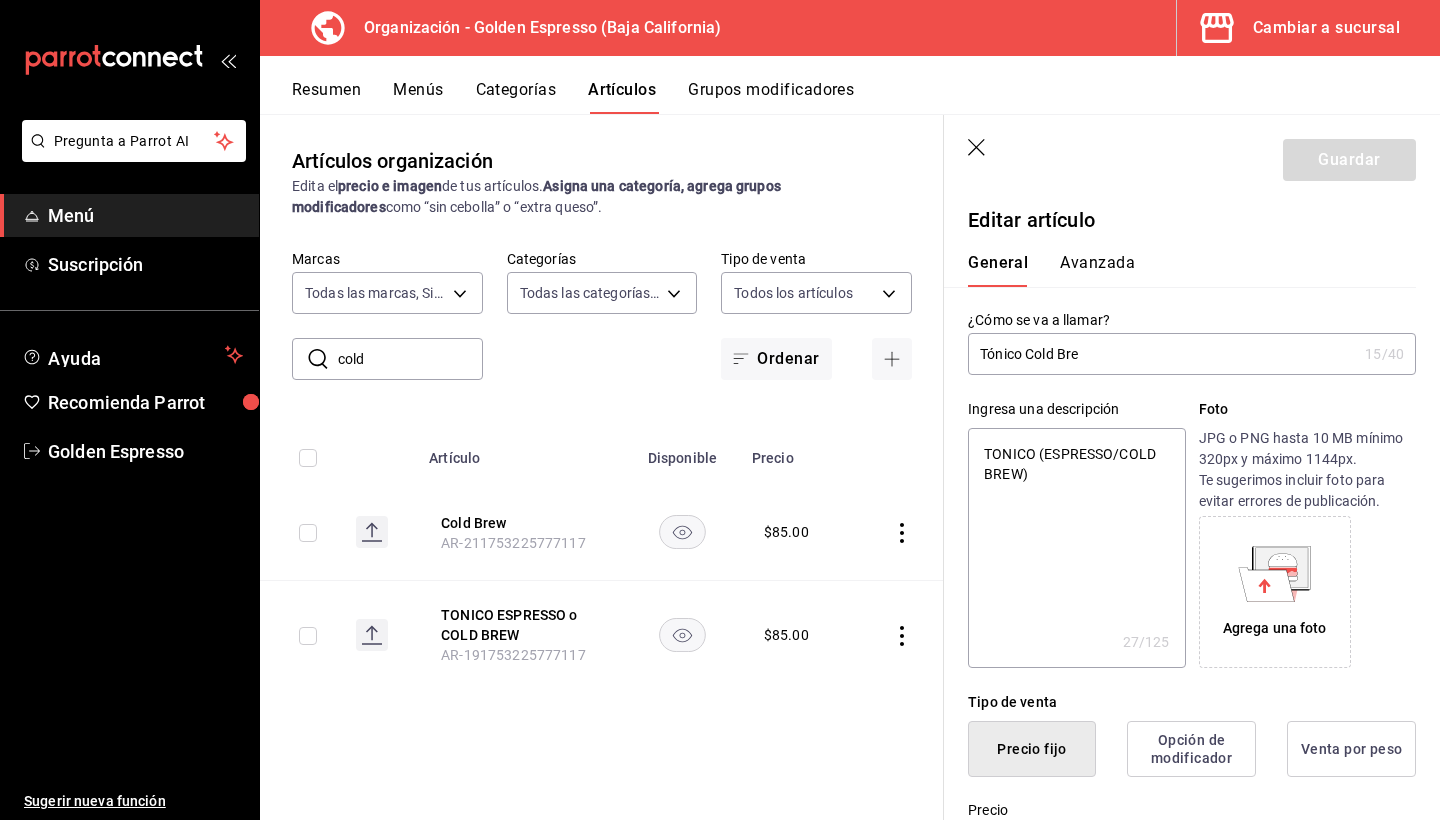 type on "Tónico Cold Brew" 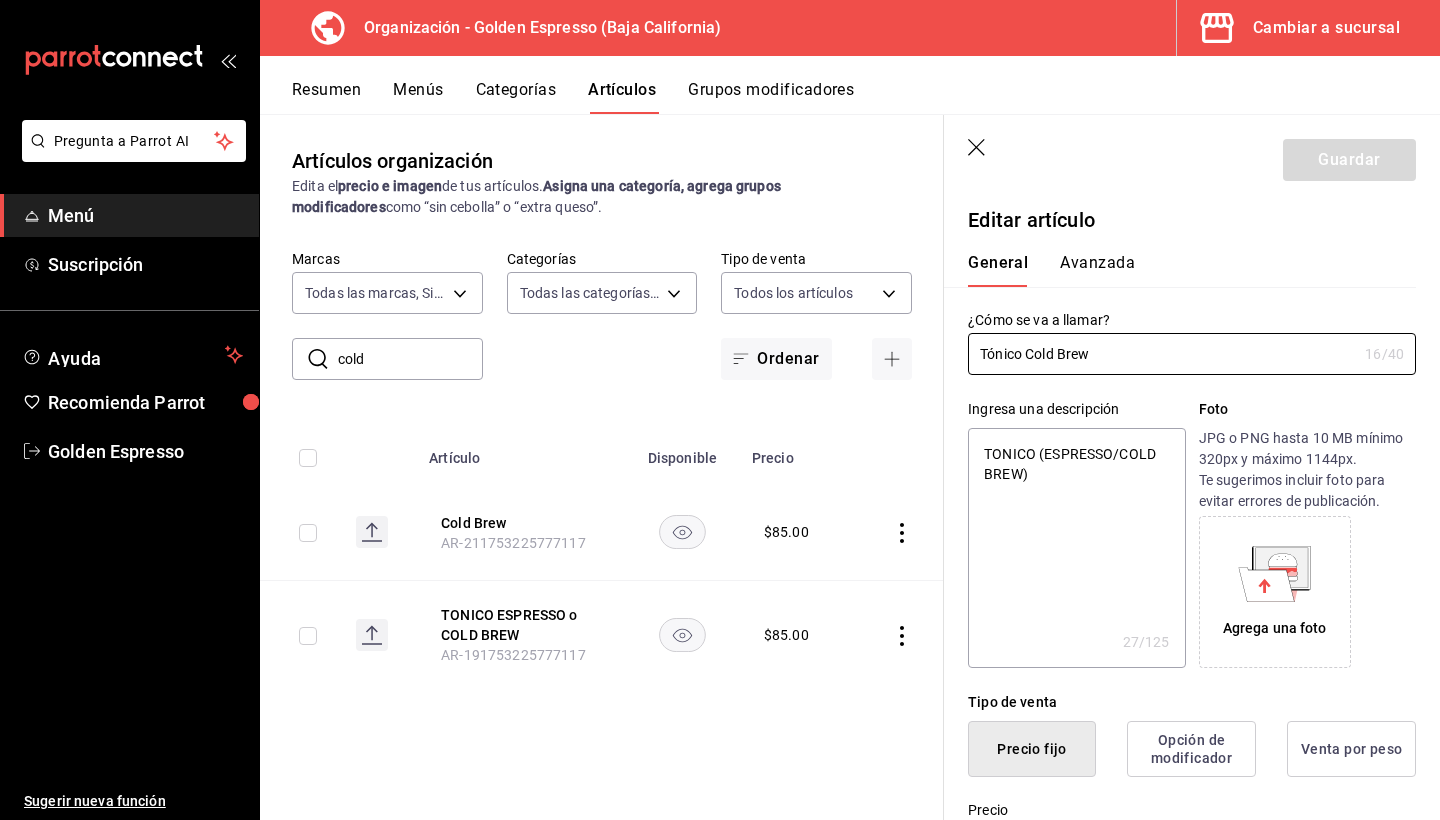 type on "Tónico Cold Brew" 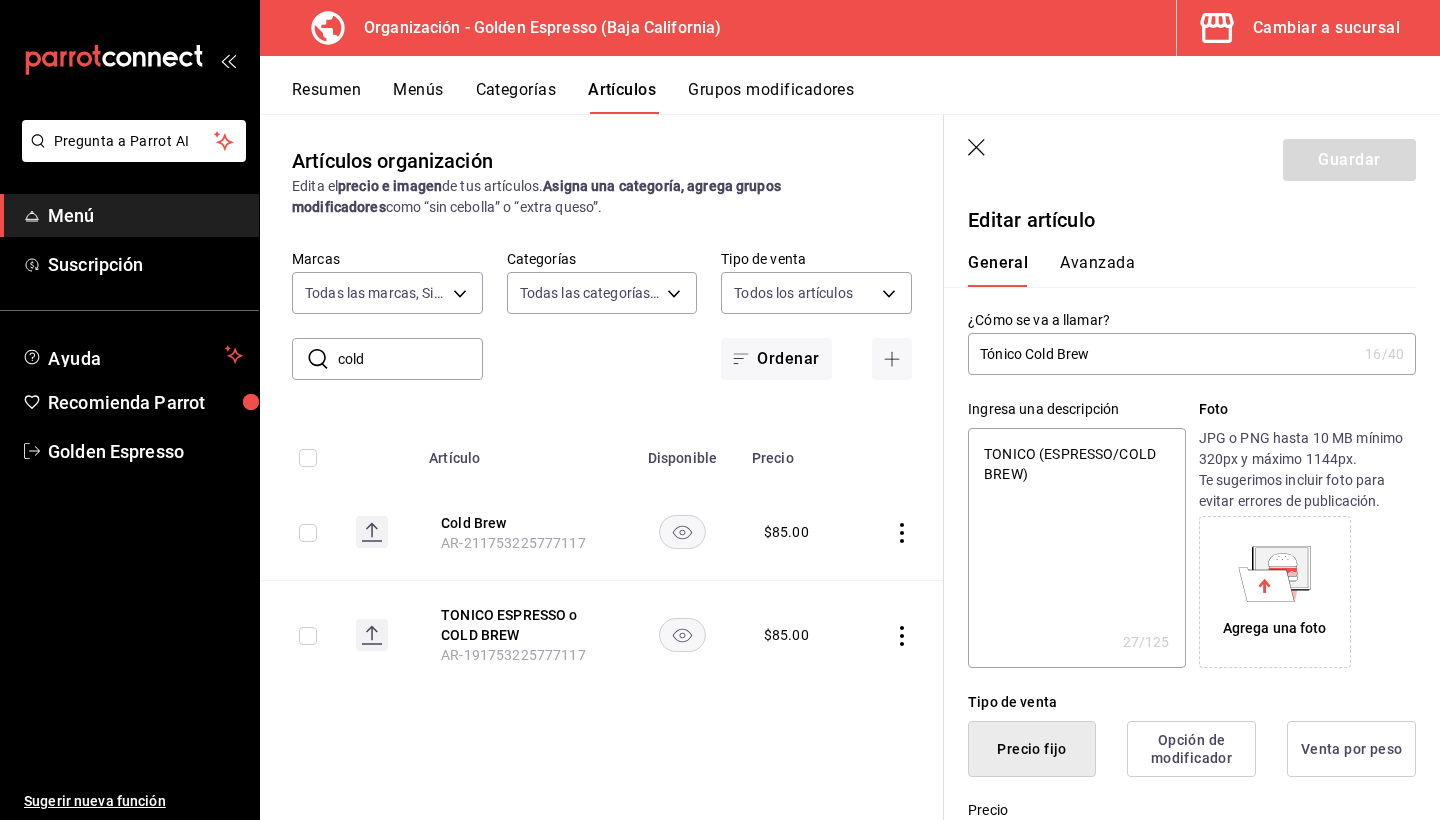 click on "TONICO (ESPRESSO/COLD BREW)" at bounding box center (1076, 548) 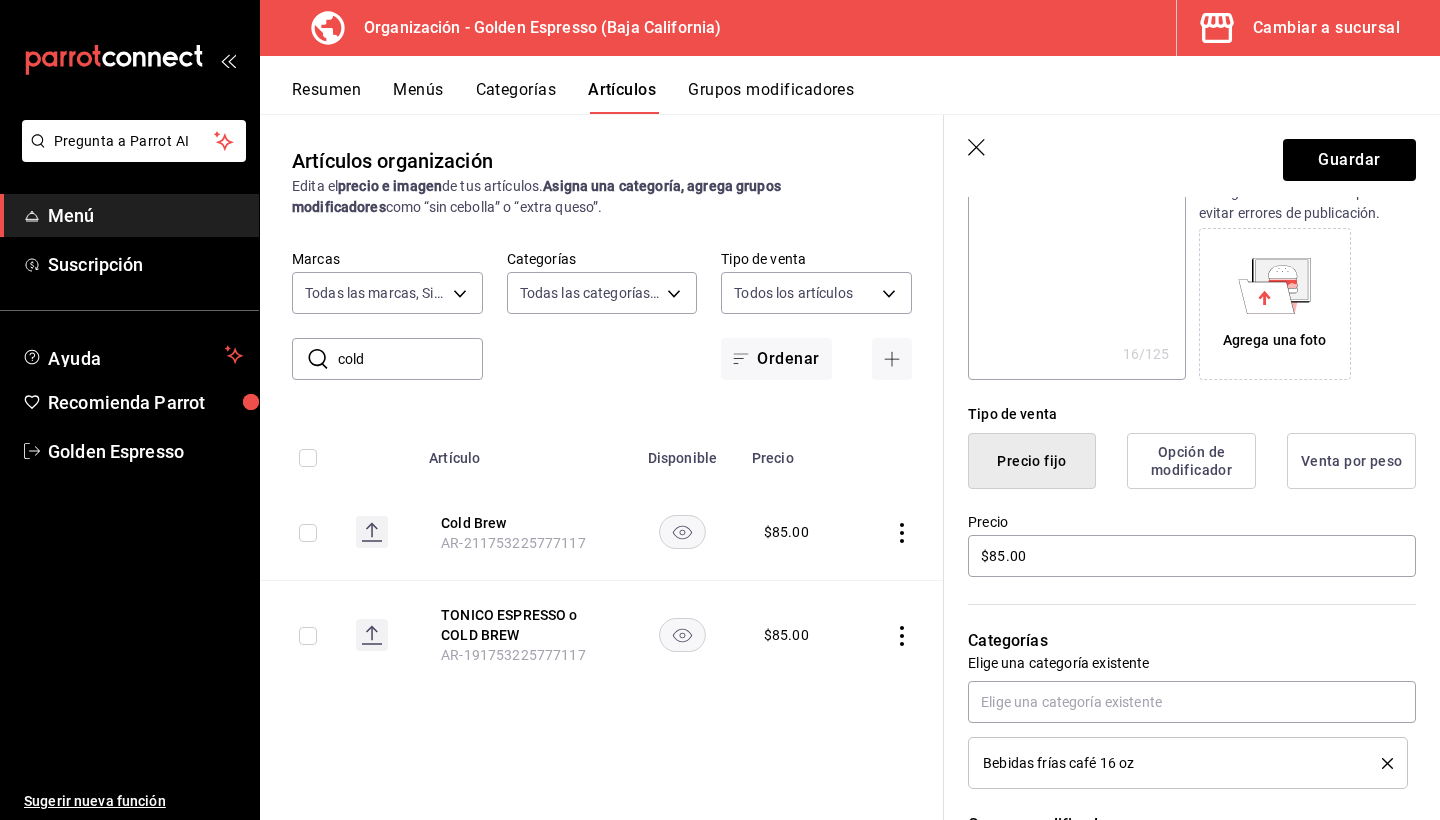 scroll, scrollTop: 340, scrollLeft: 0, axis: vertical 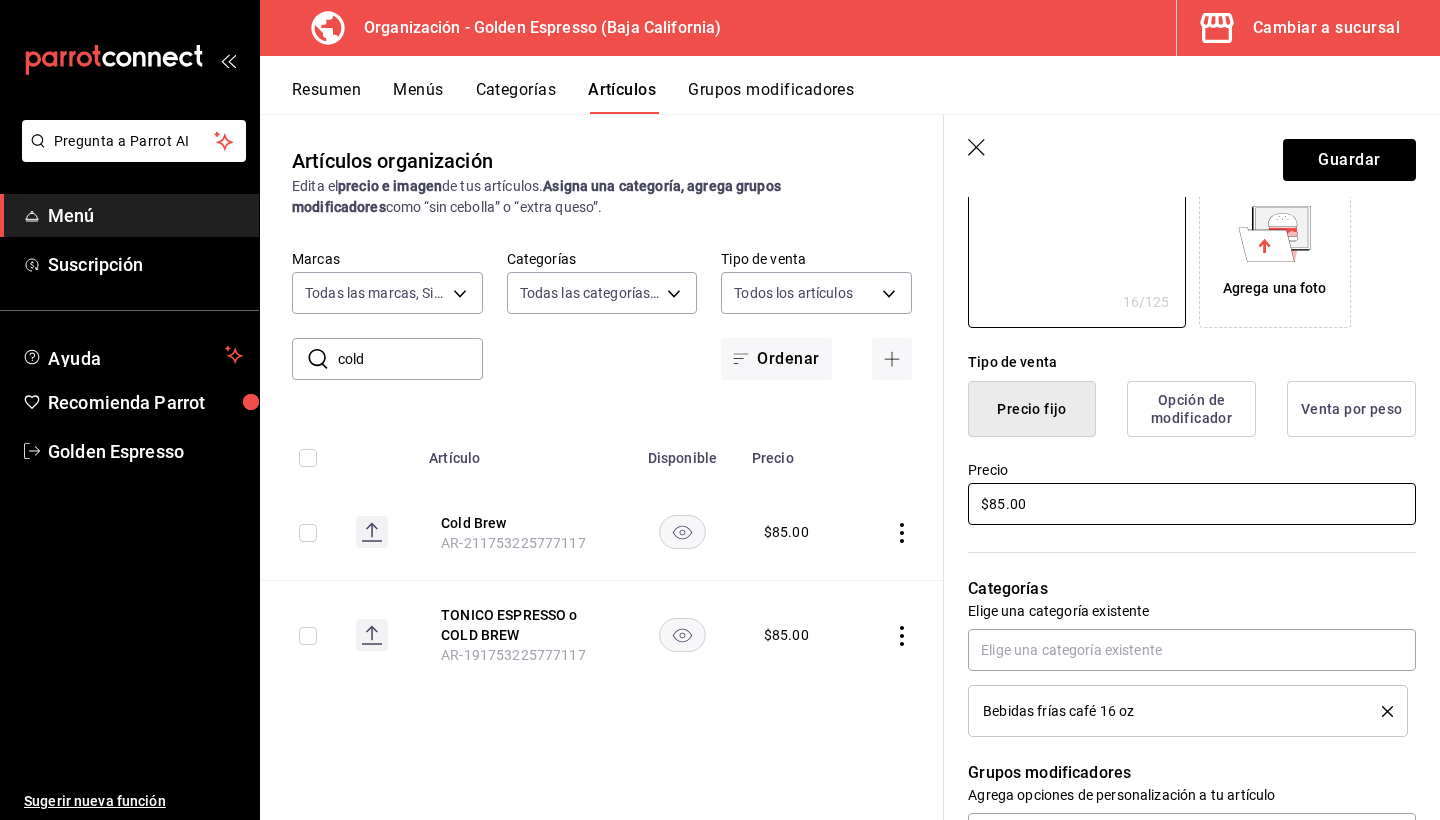 type on "Tónico Cold Brew" 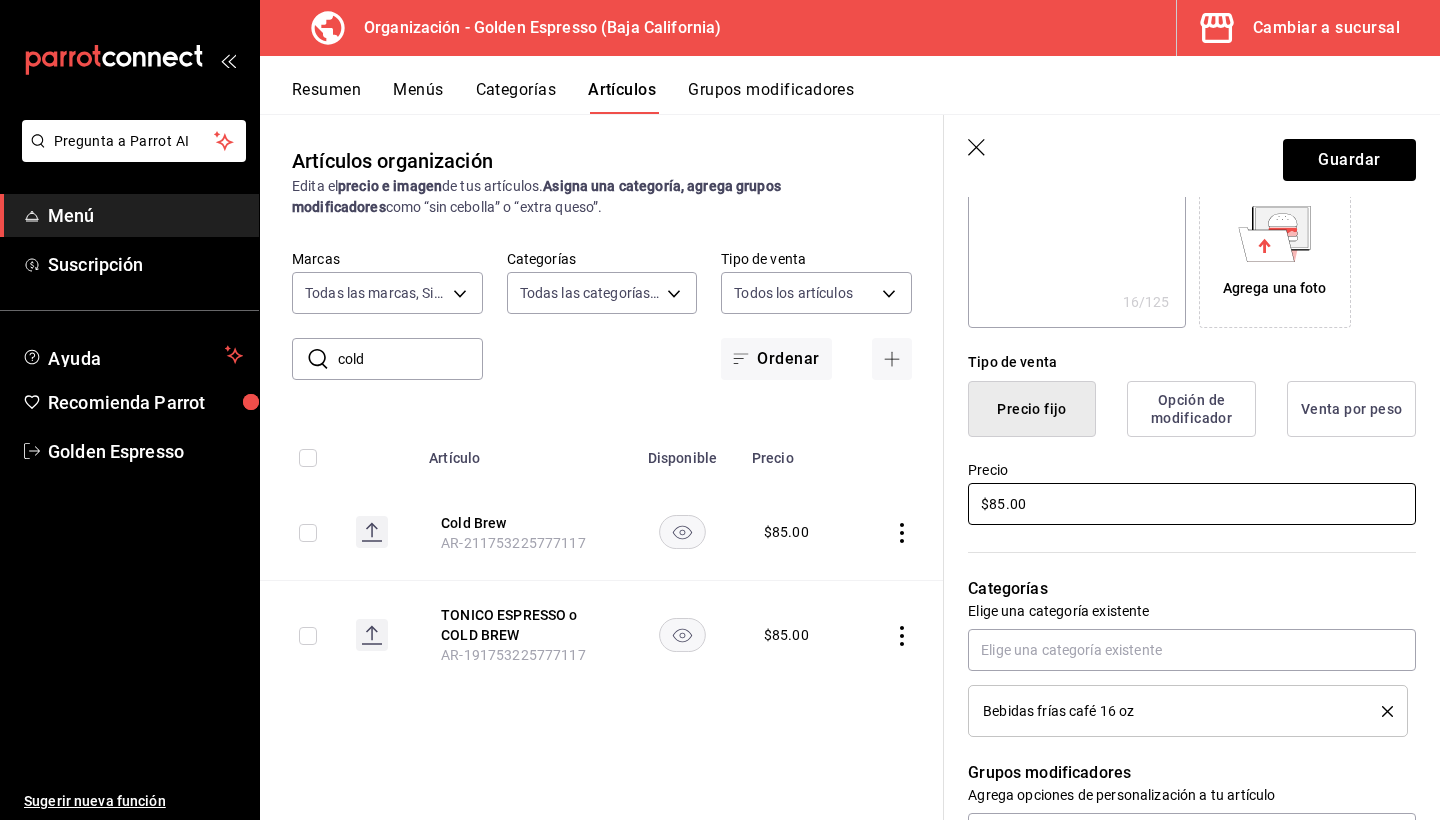 type 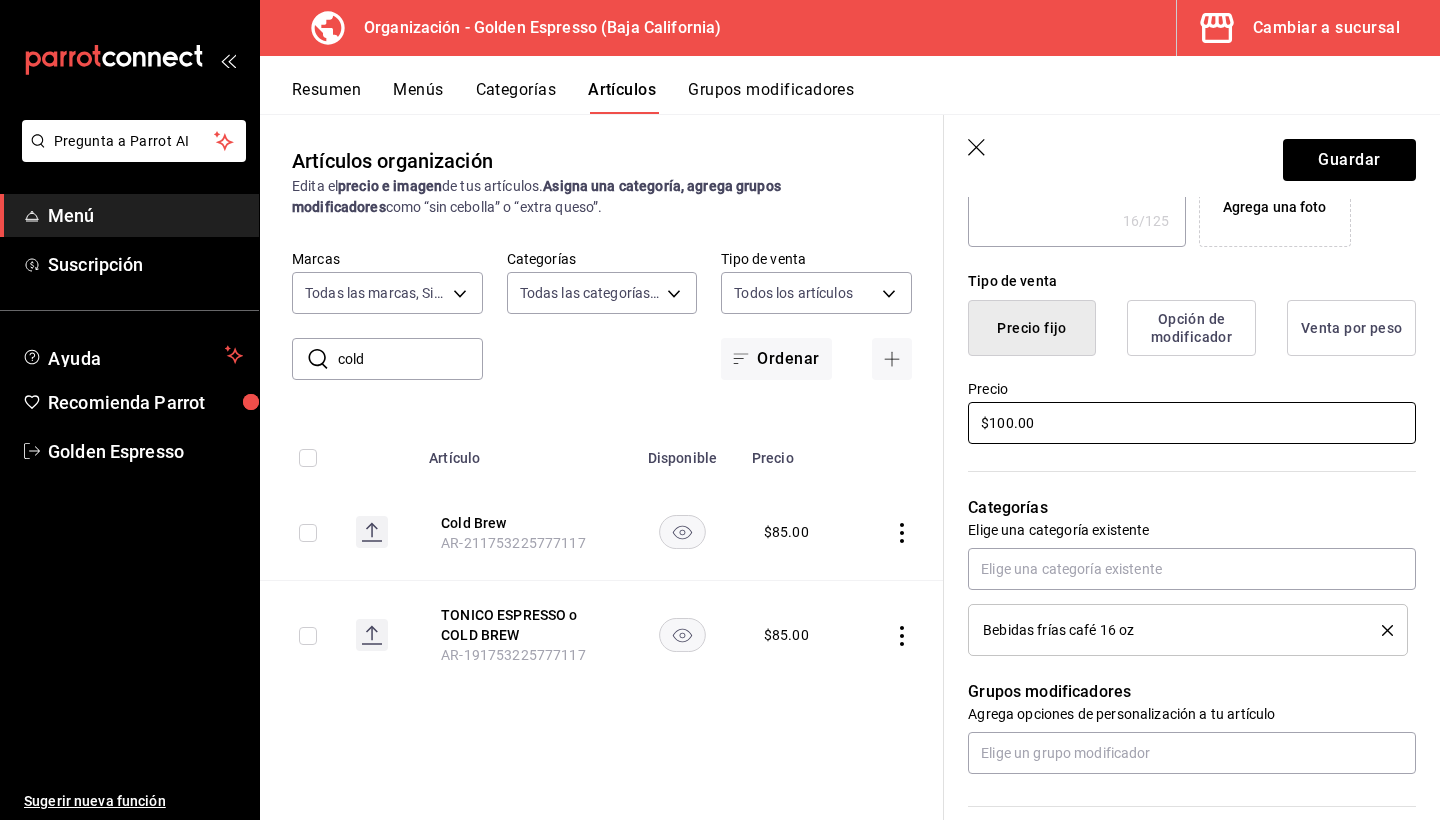 scroll, scrollTop: 424, scrollLeft: 0, axis: vertical 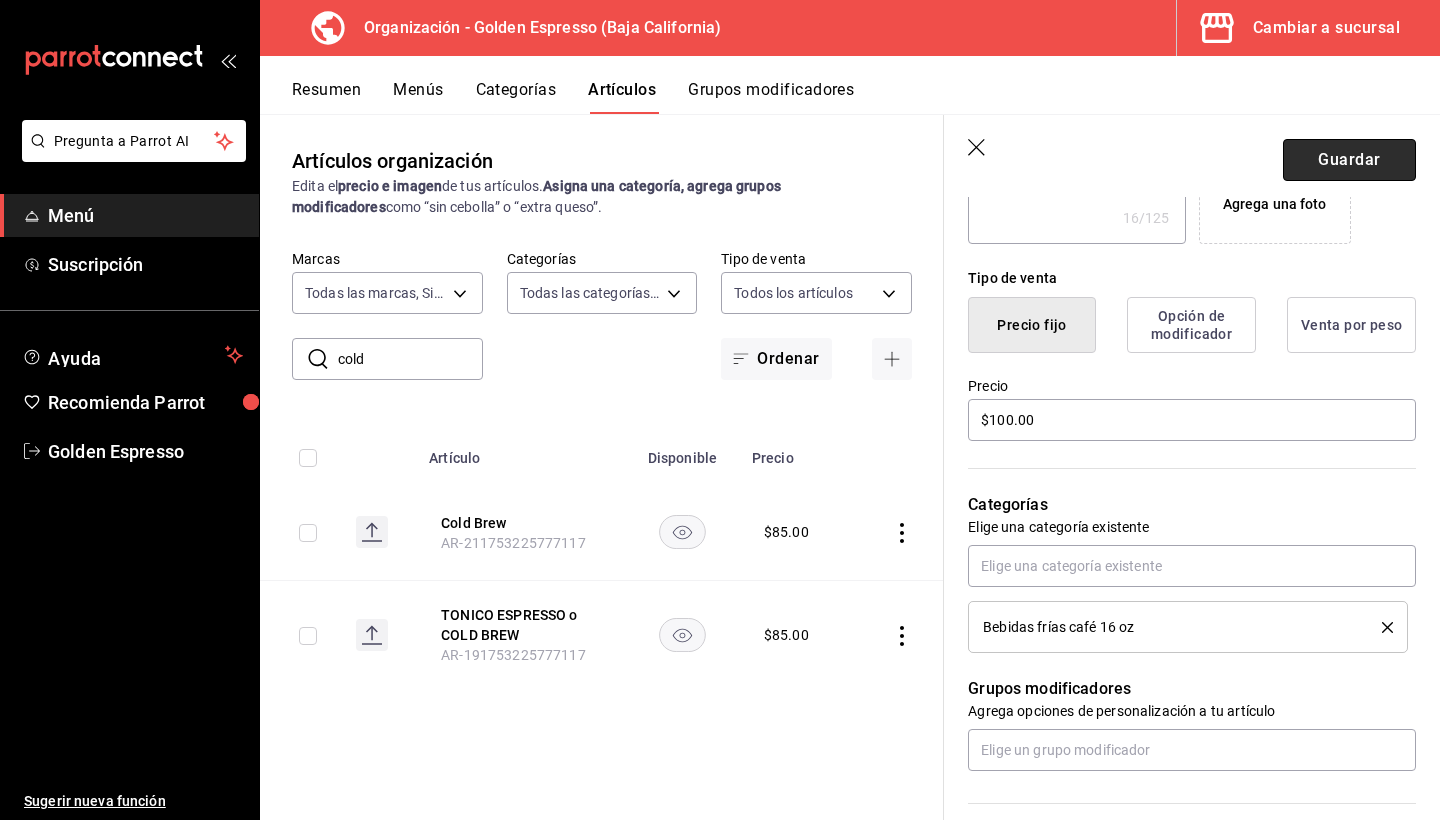 click on "Guardar" at bounding box center [1349, 160] 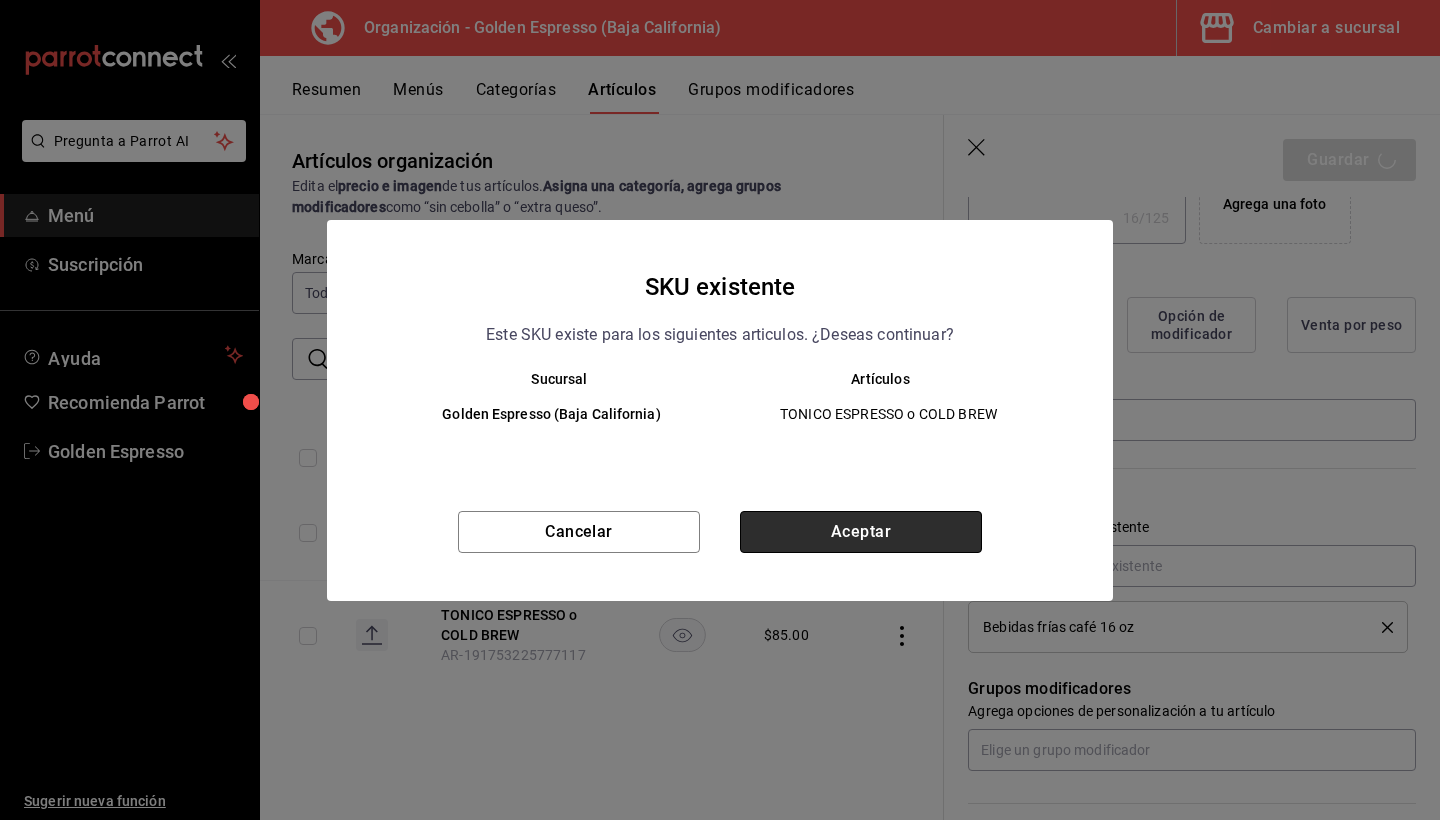click on "Aceptar" at bounding box center (861, 532) 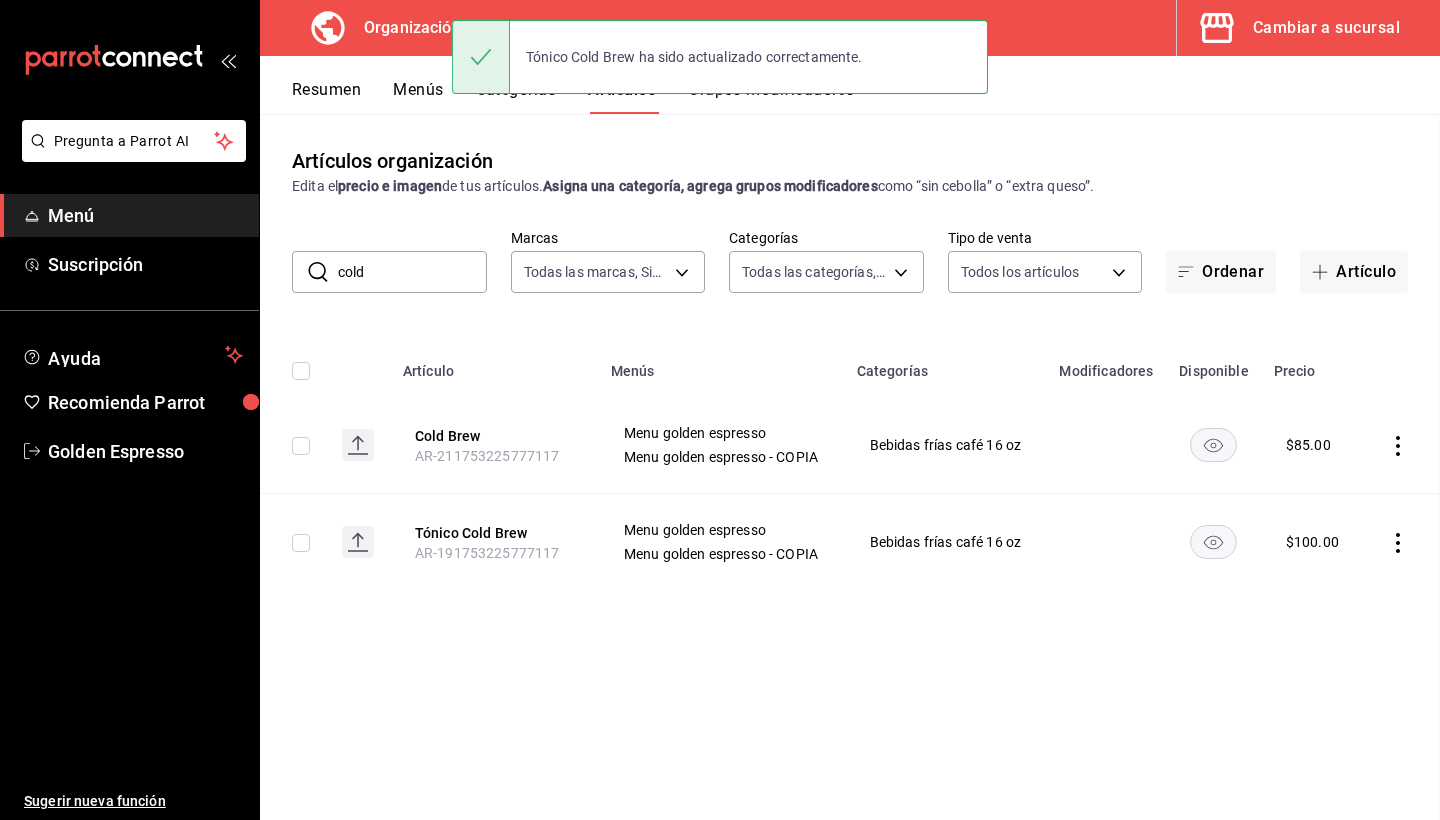 scroll, scrollTop: 0, scrollLeft: 0, axis: both 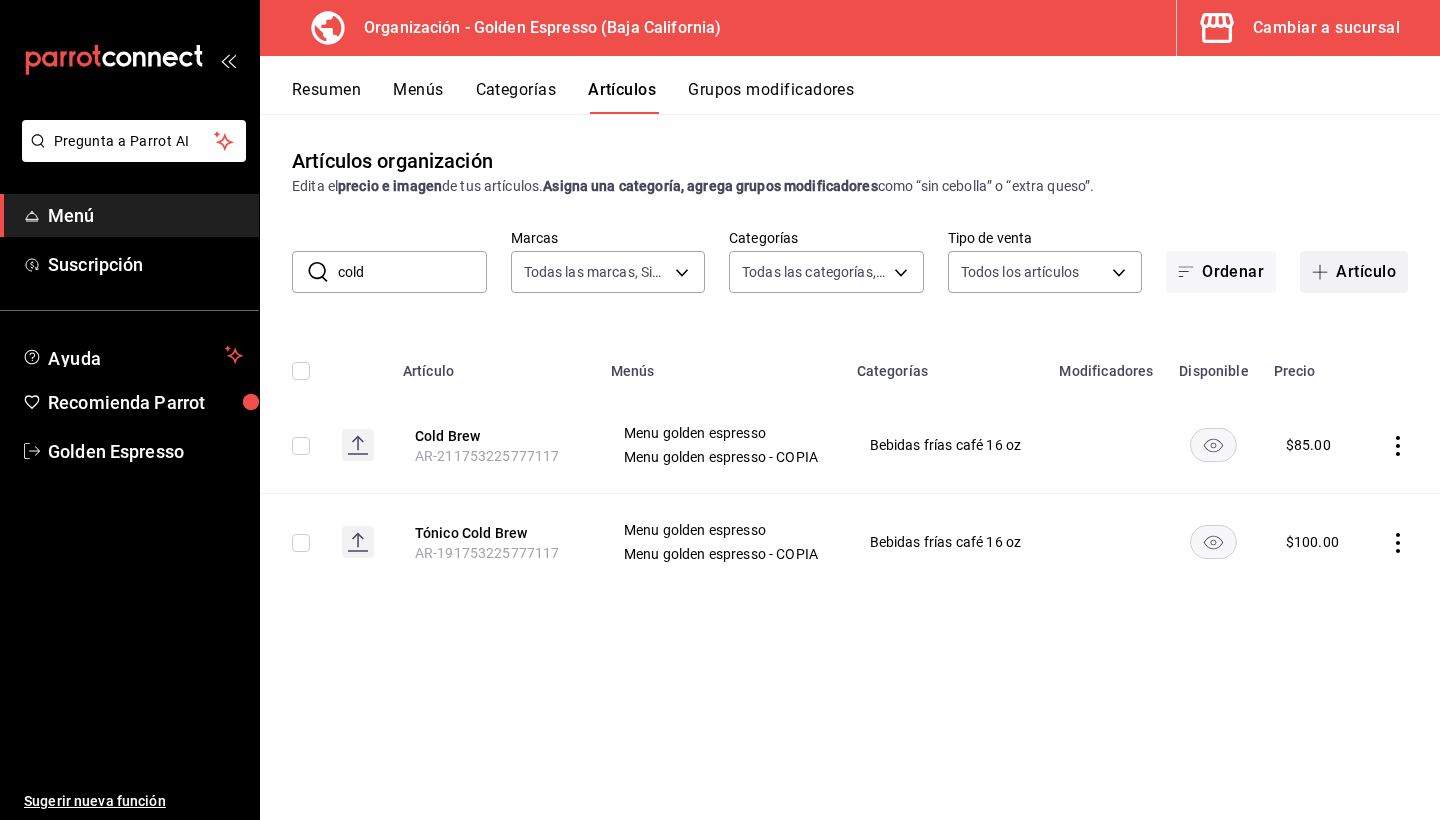 click on "Artículo" at bounding box center (1354, 272) 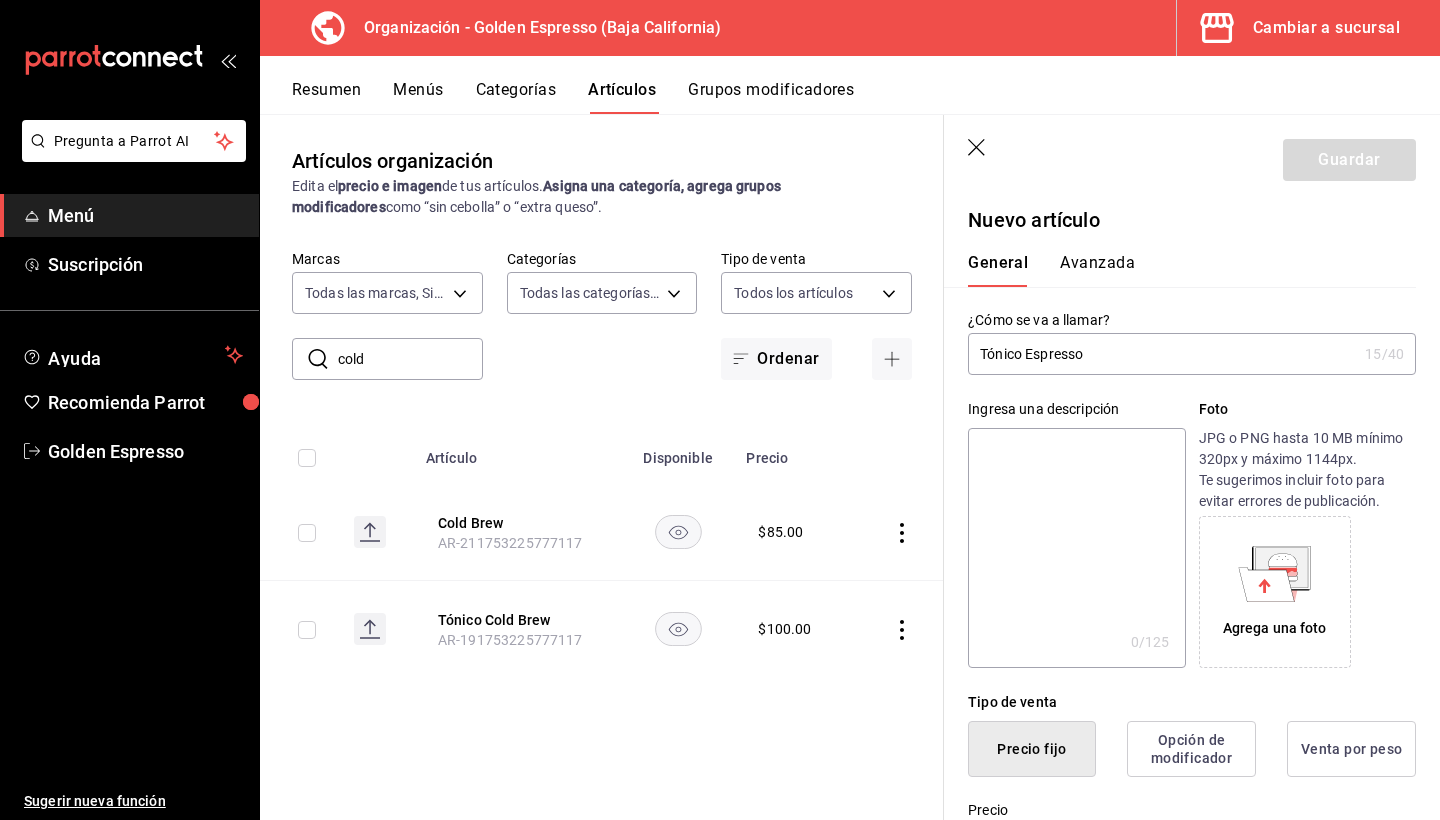 click on "Tónico Espresso" at bounding box center (1162, 354) 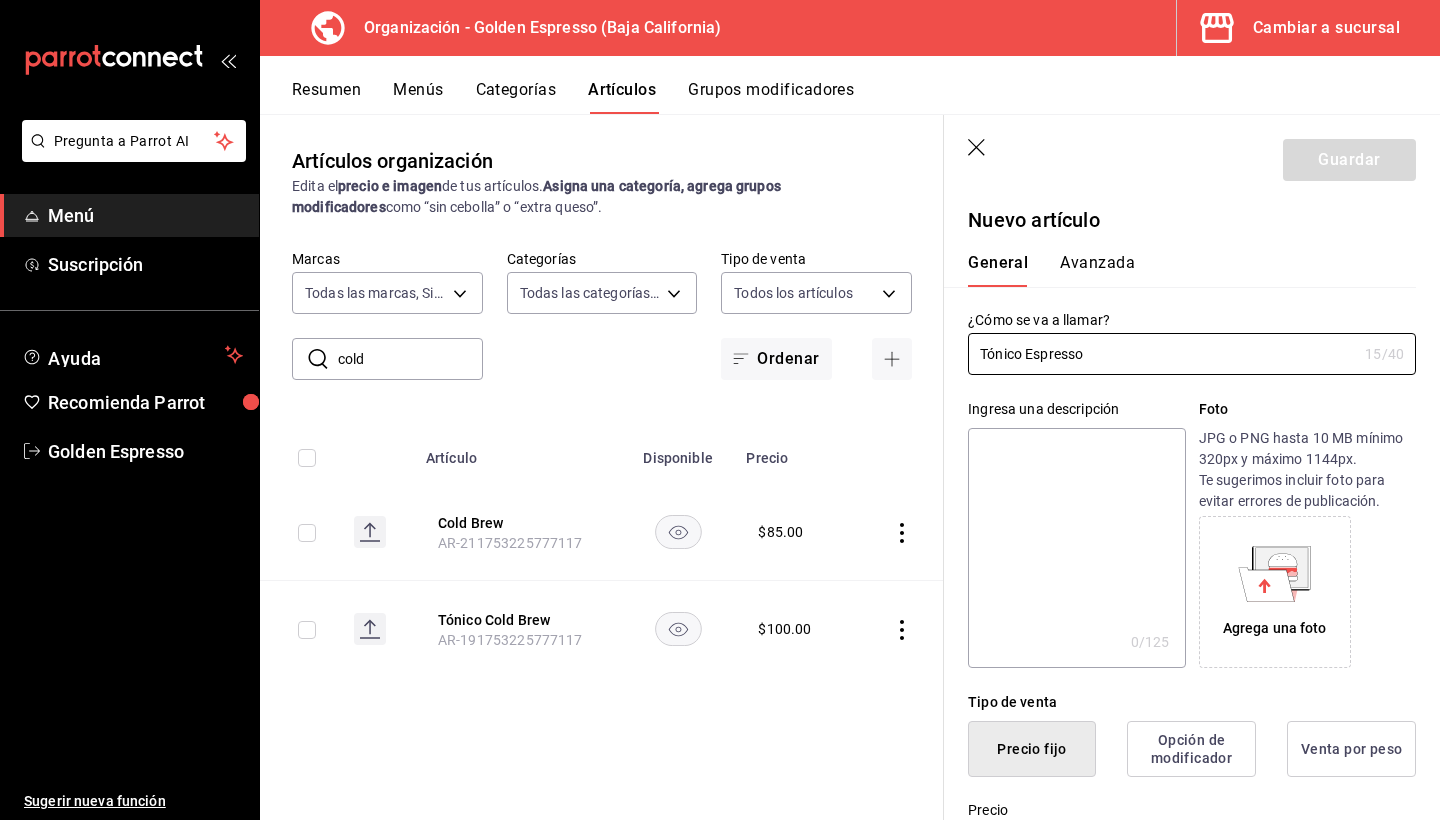 click at bounding box center (1076, 548) 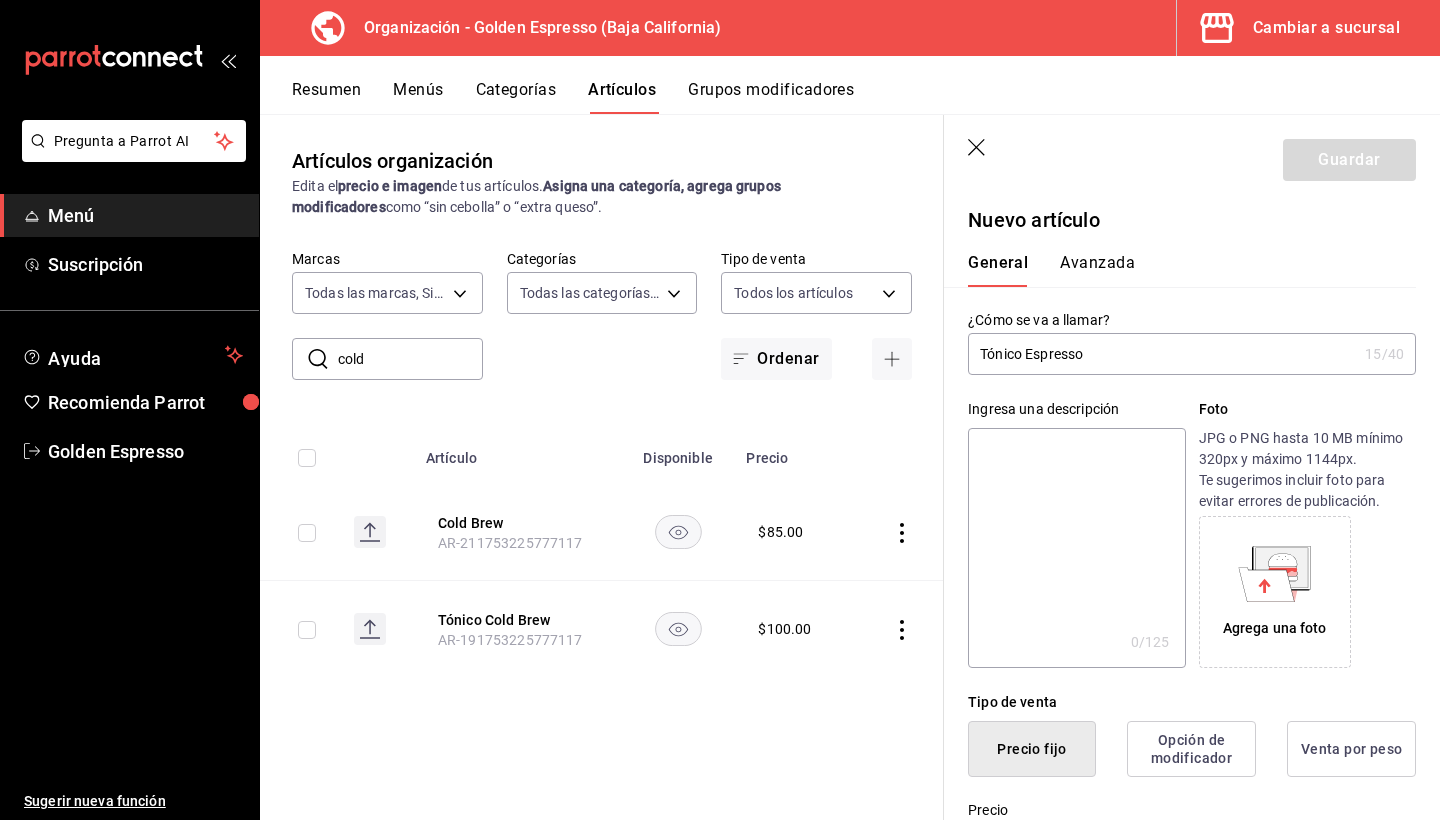 paste on "Tónico Espresso" 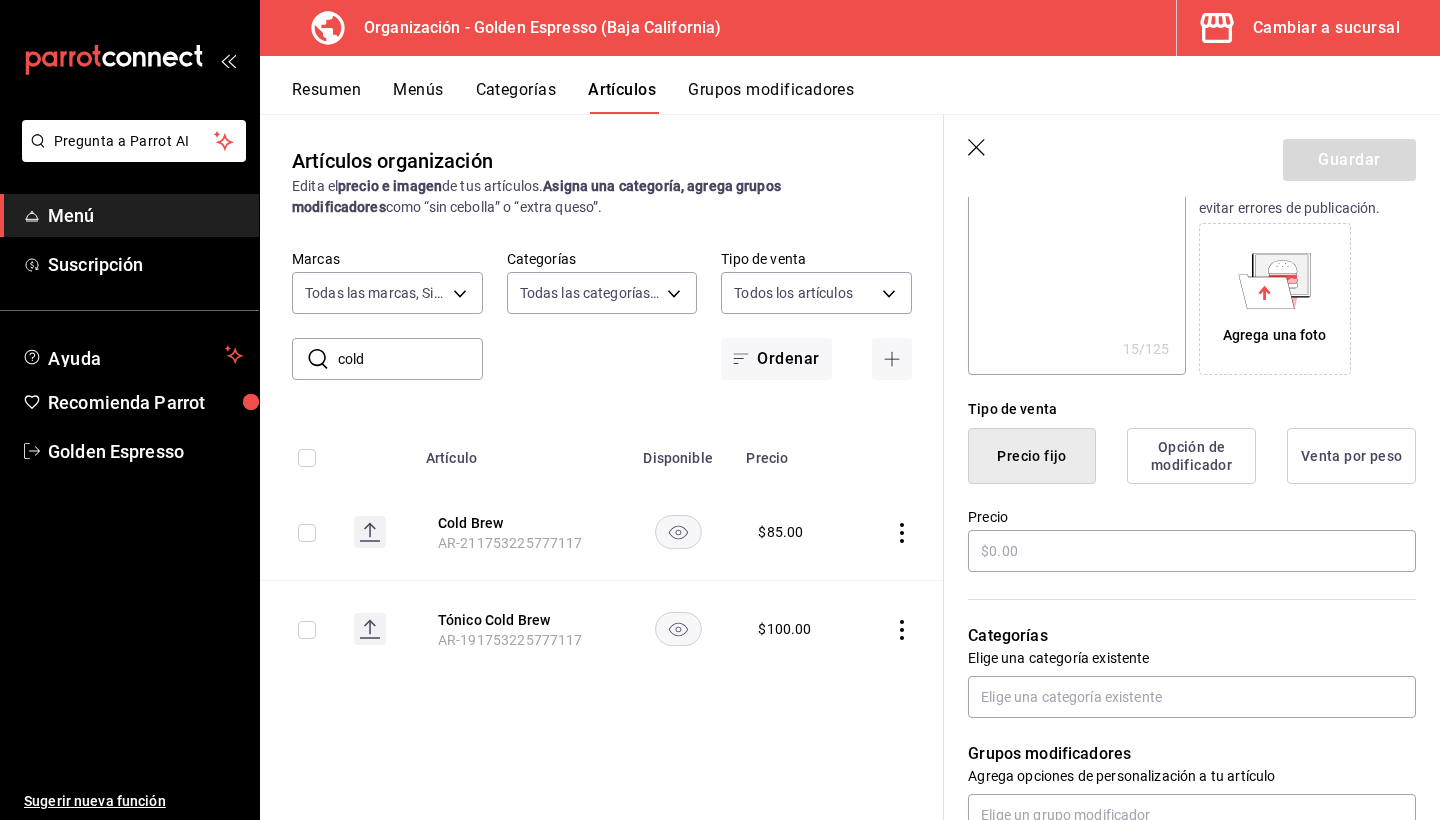 scroll, scrollTop: 336, scrollLeft: 0, axis: vertical 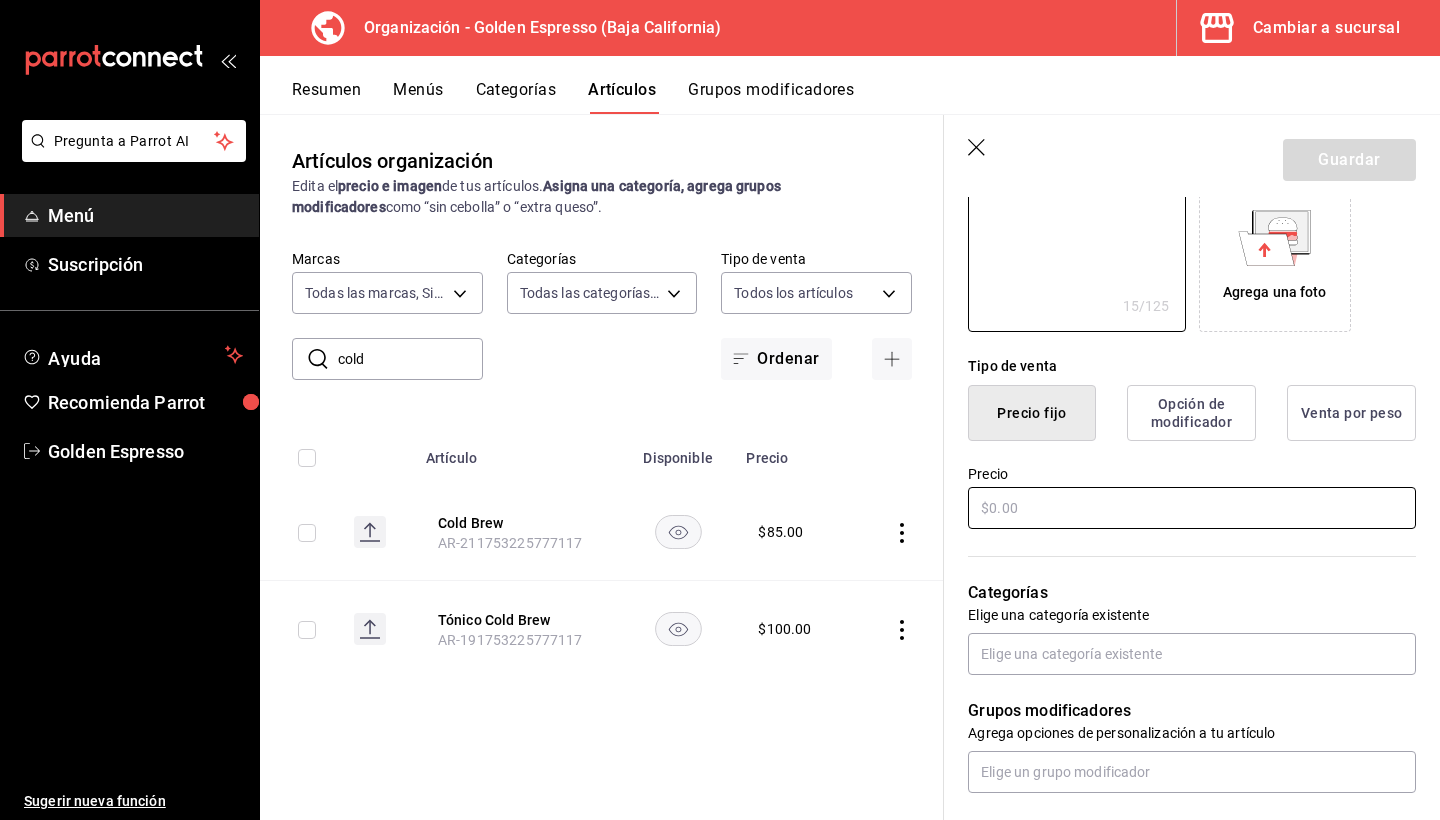 click at bounding box center [1192, 508] 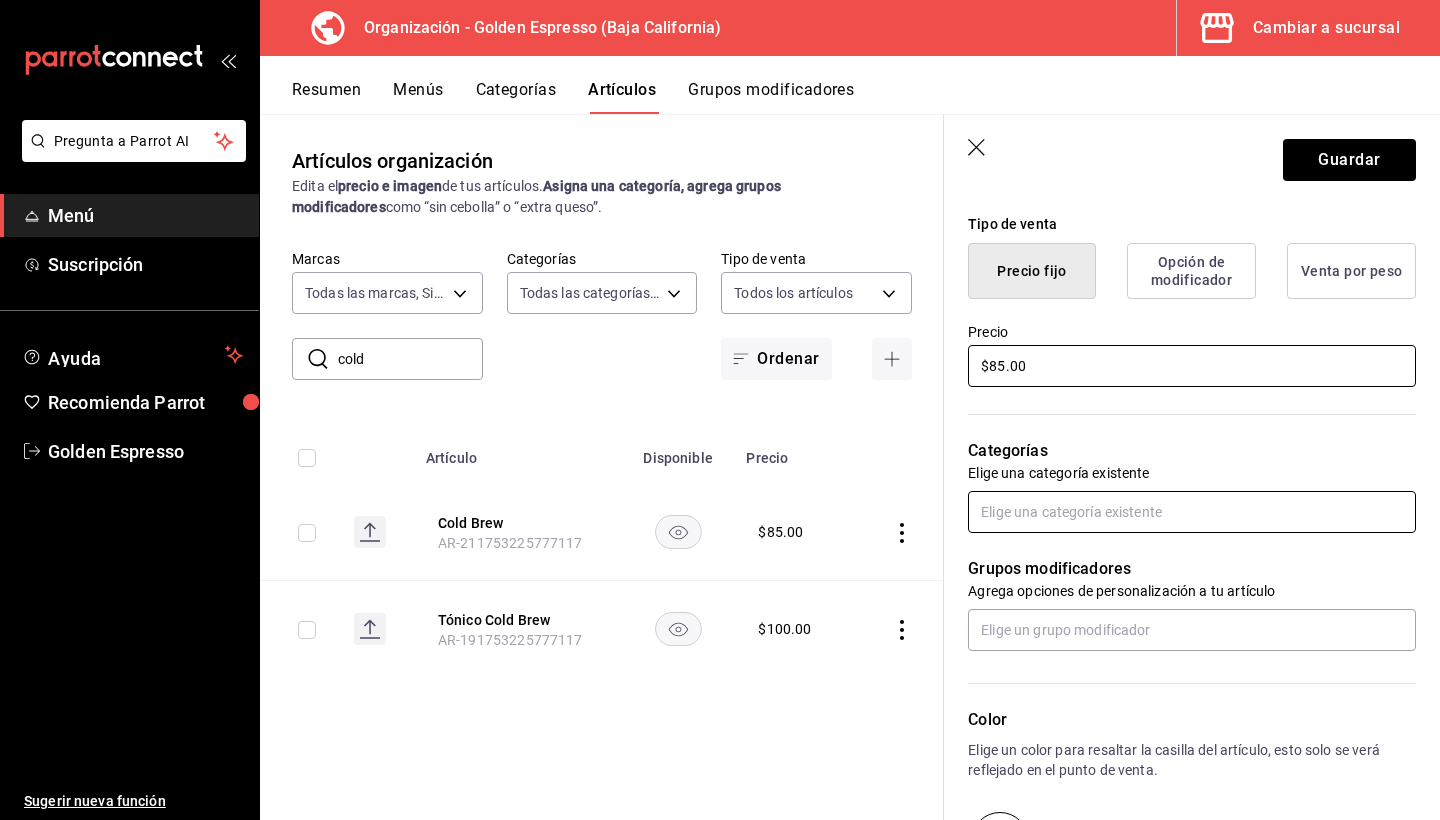scroll, scrollTop: 503, scrollLeft: 0, axis: vertical 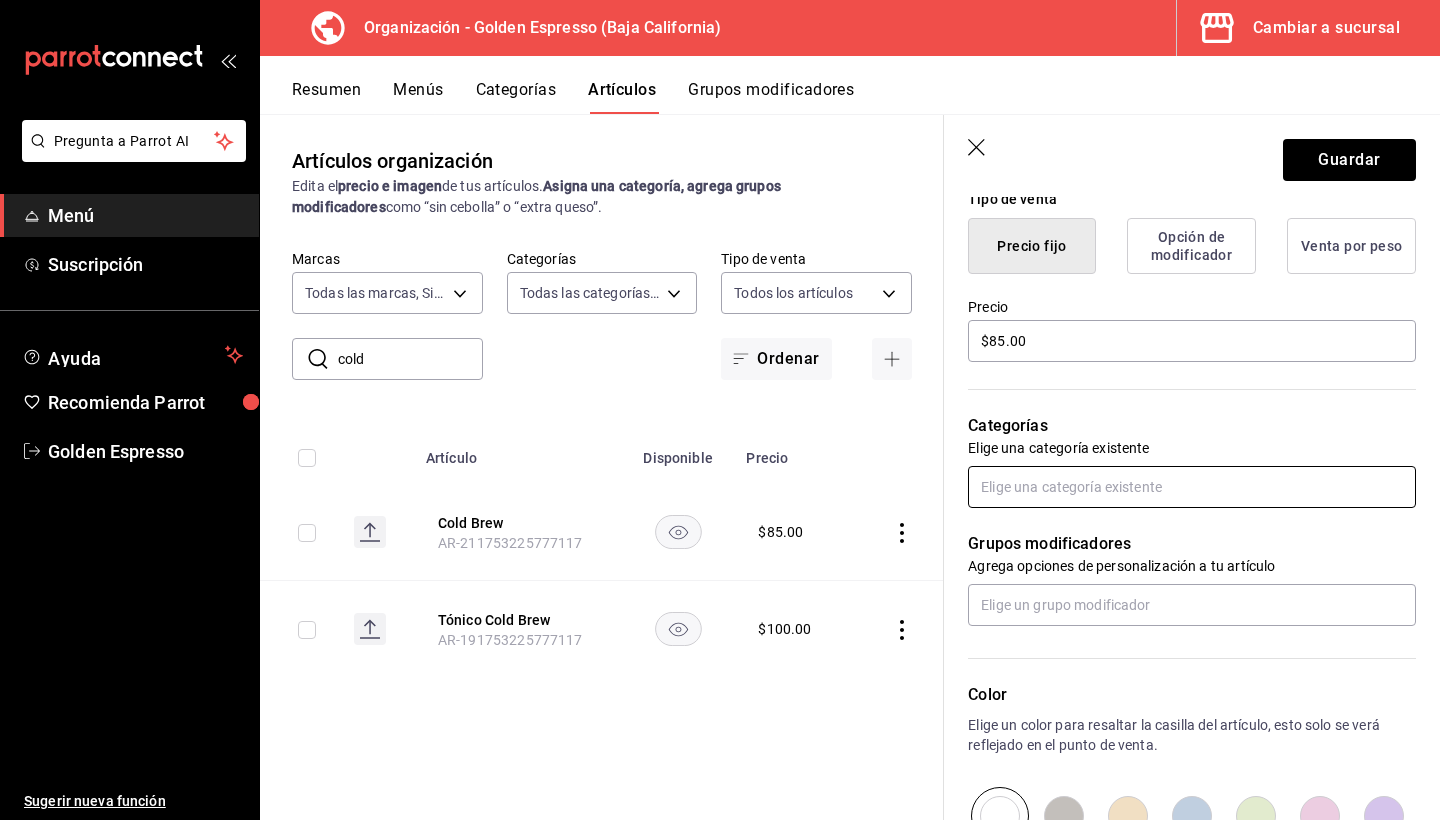 click at bounding box center [1192, 487] 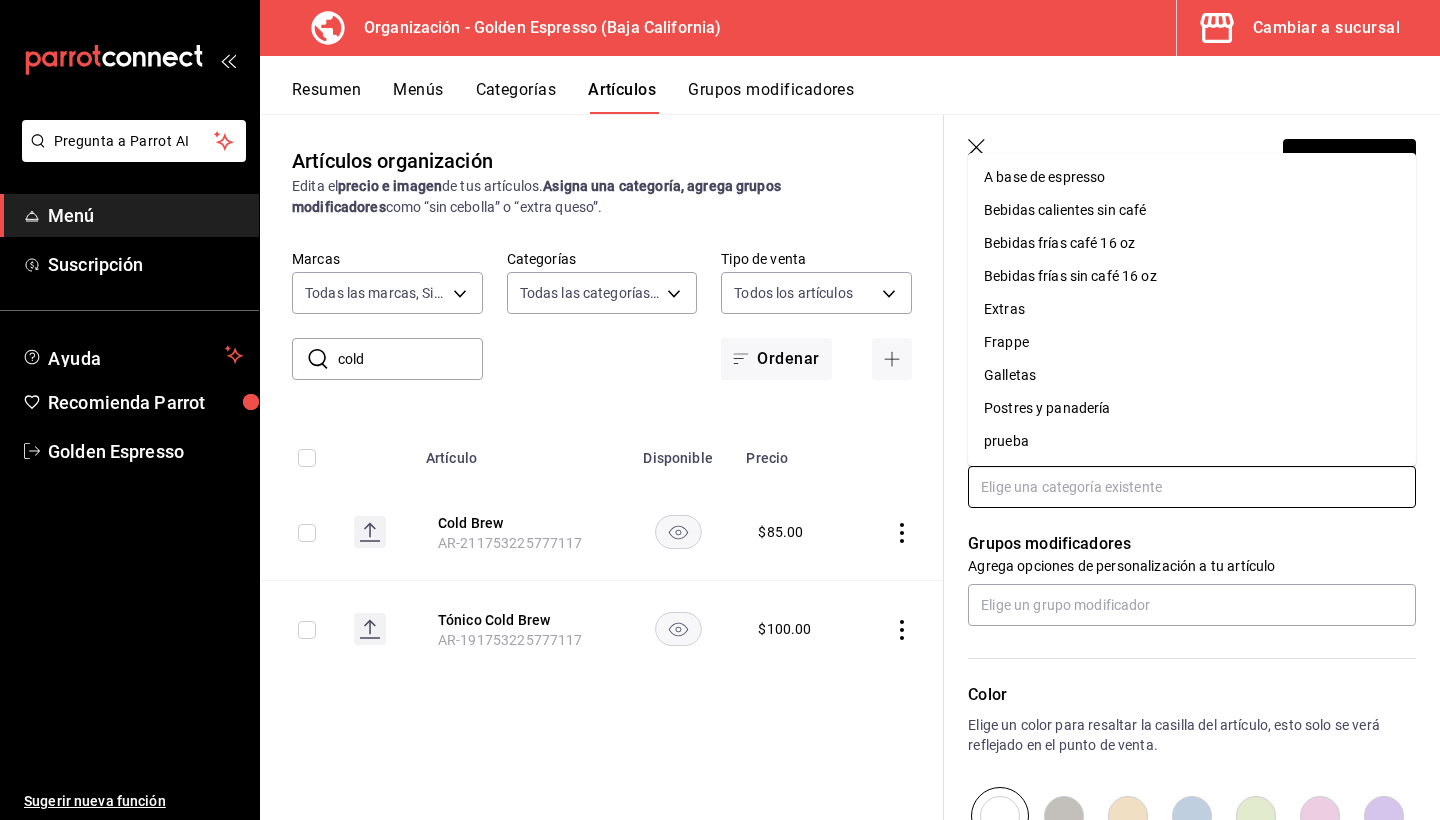 click on "Bebidas frías café 16 oz" at bounding box center (1192, 243) 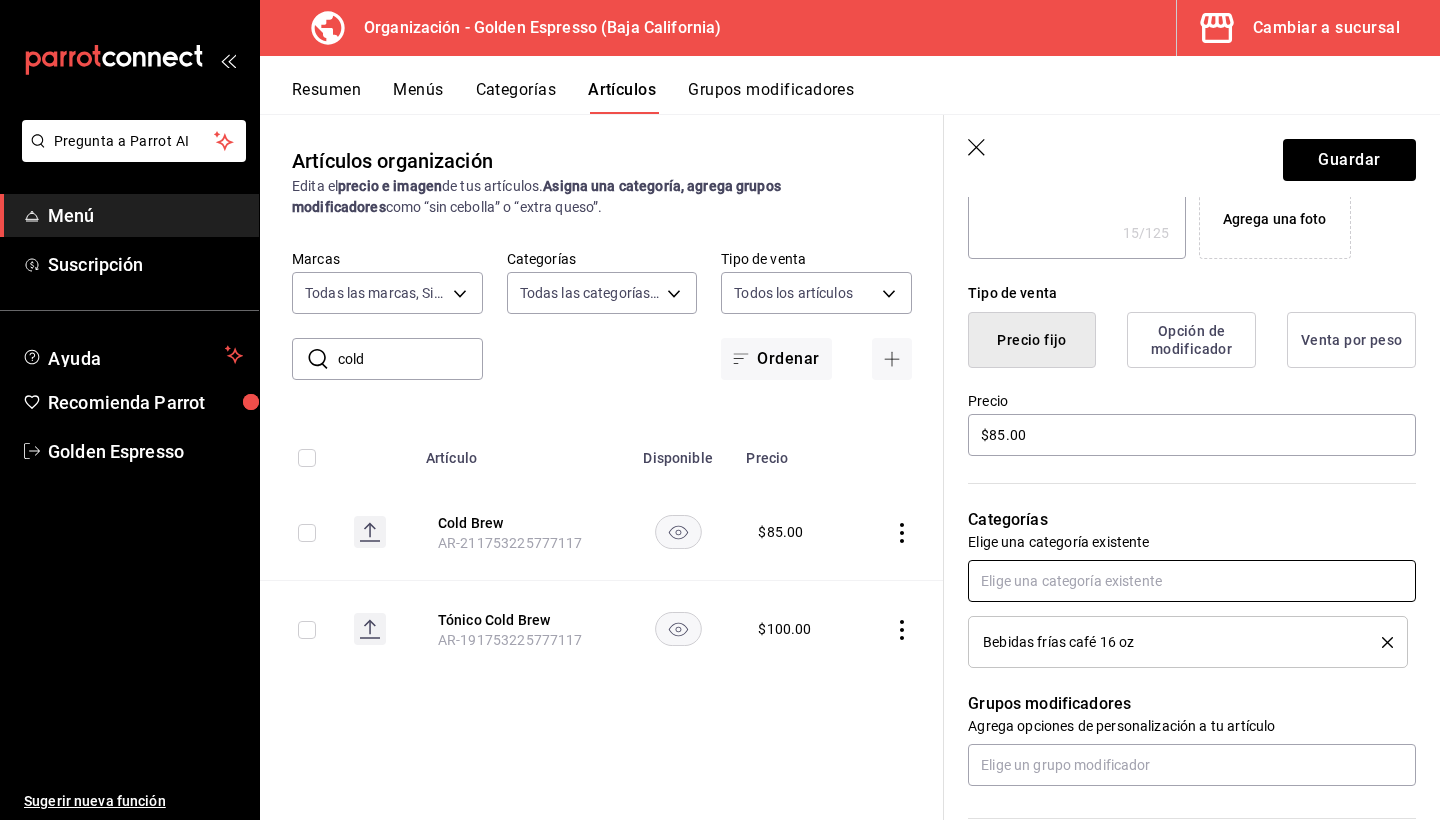 scroll, scrollTop: 392, scrollLeft: 0, axis: vertical 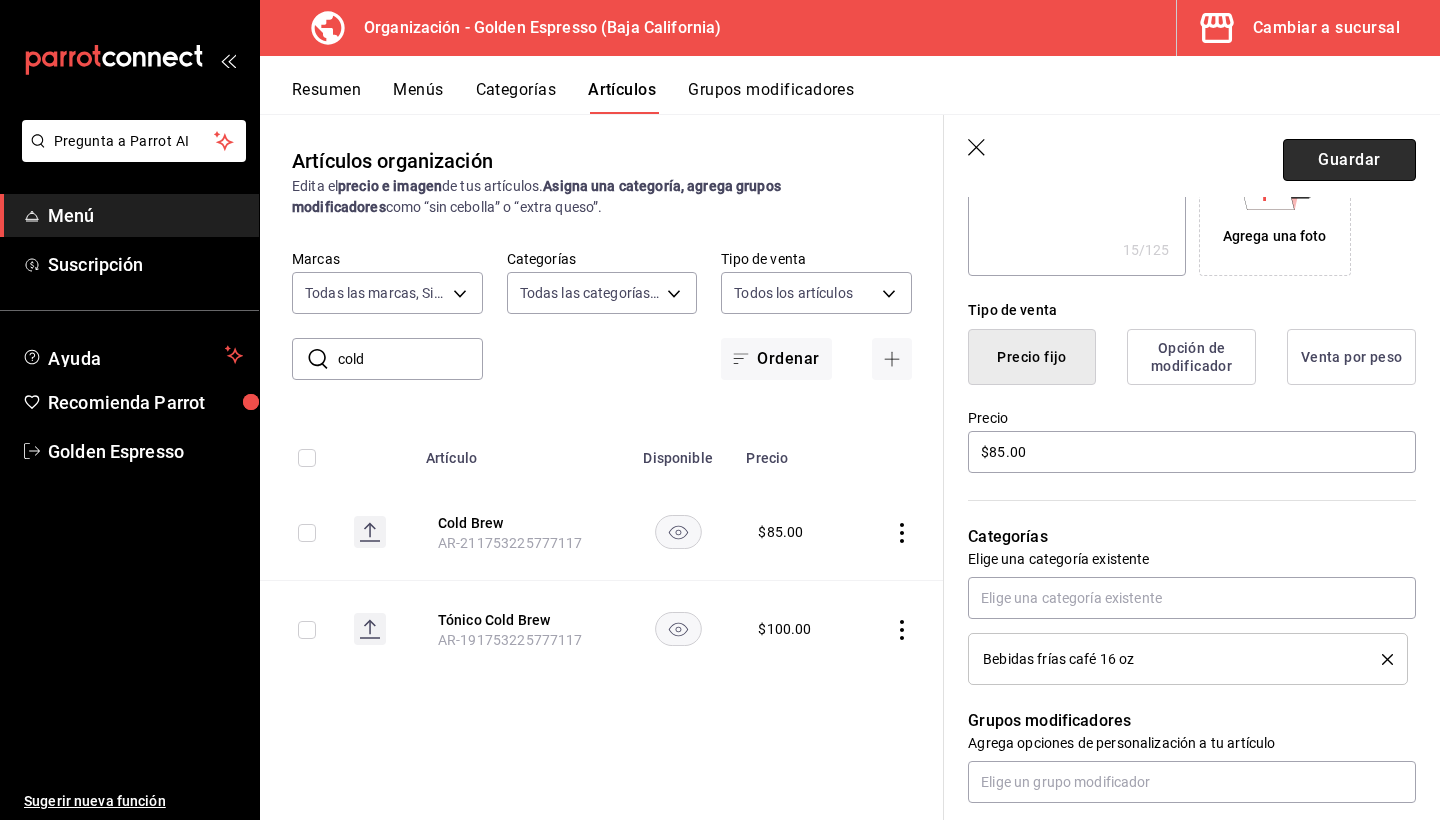 click on "Guardar" at bounding box center (1349, 160) 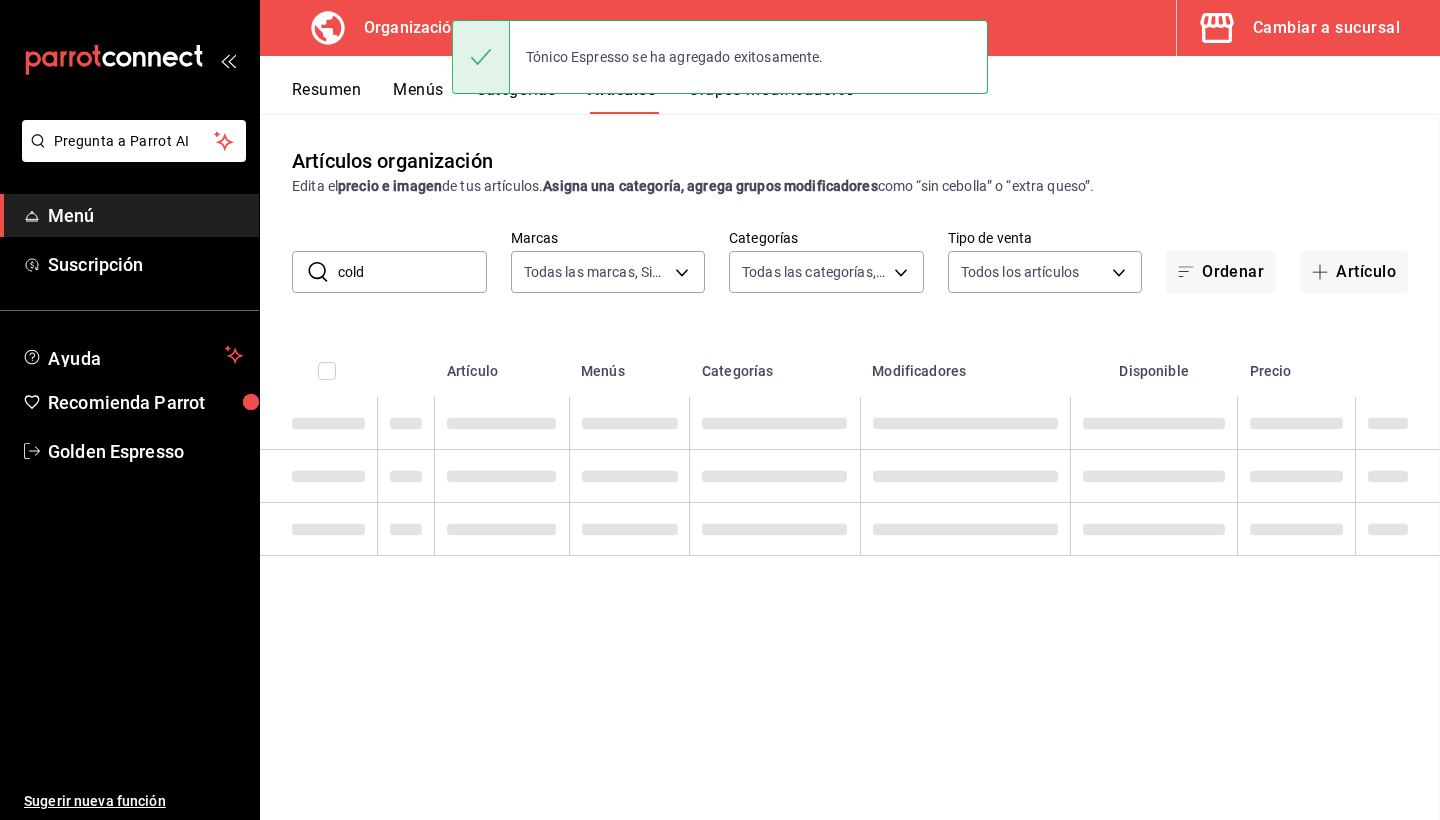 scroll, scrollTop: 0, scrollLeft: 0, axis: both 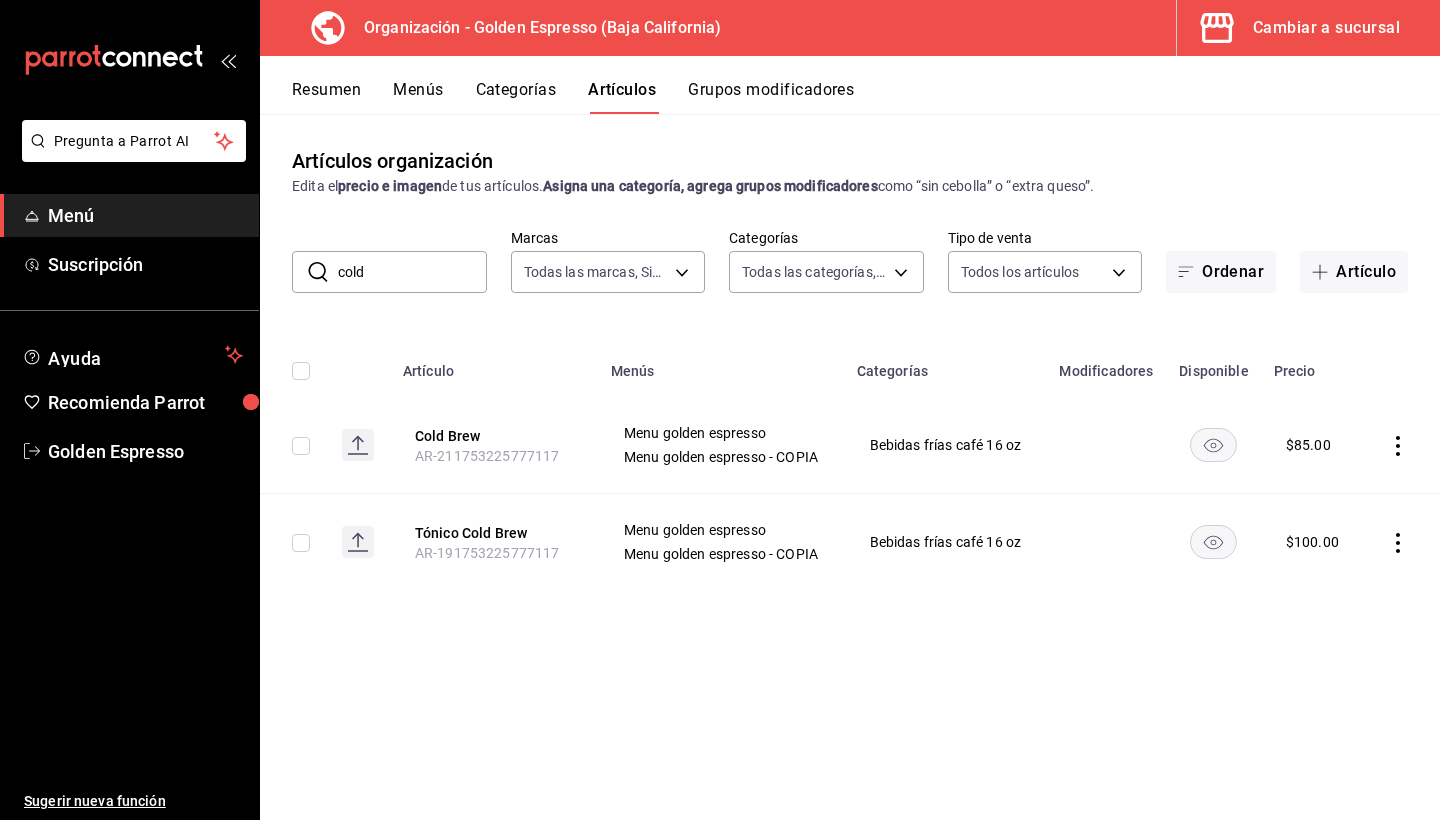 click on "cold" at bounding box center (412, 272) 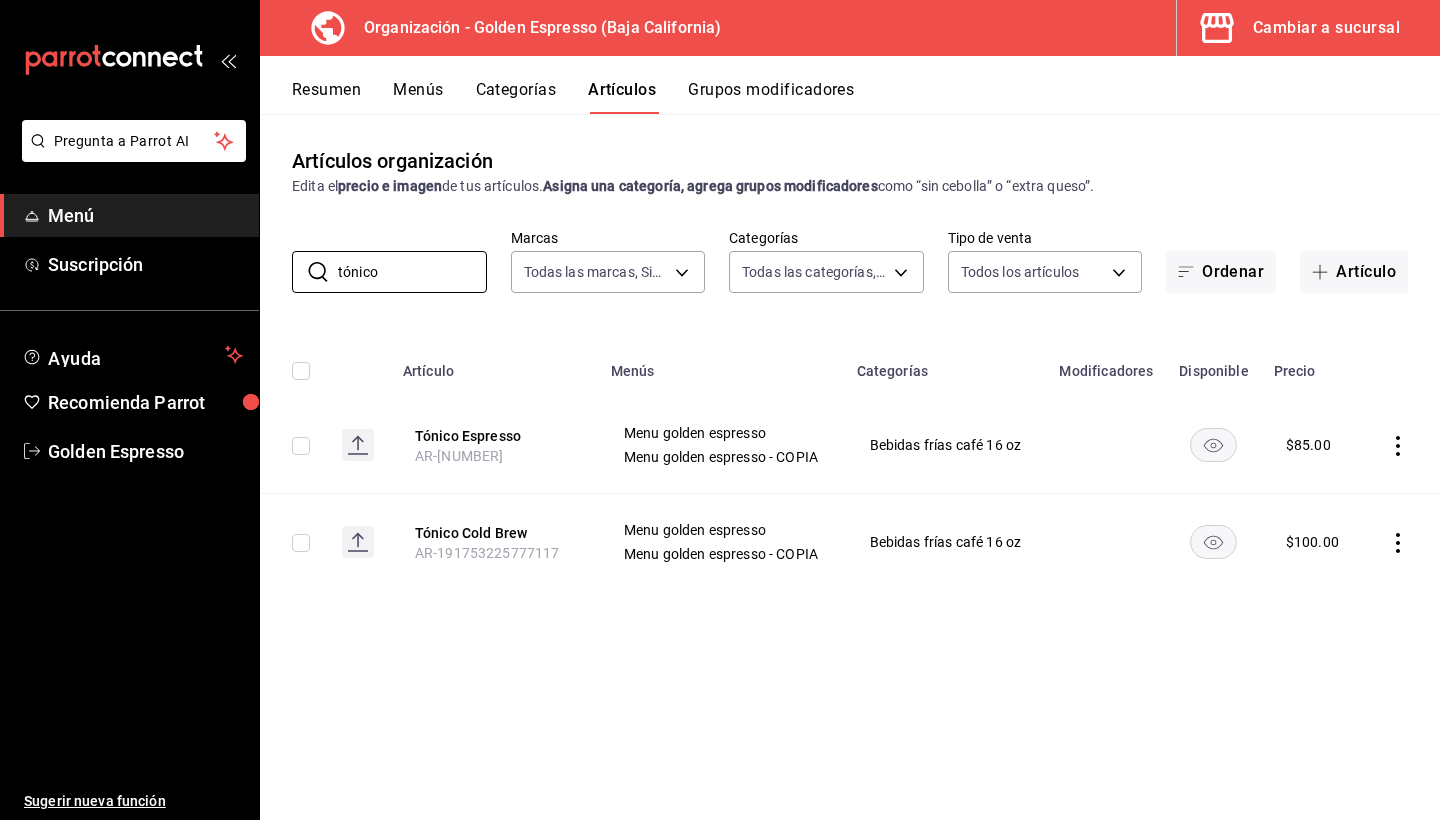 click 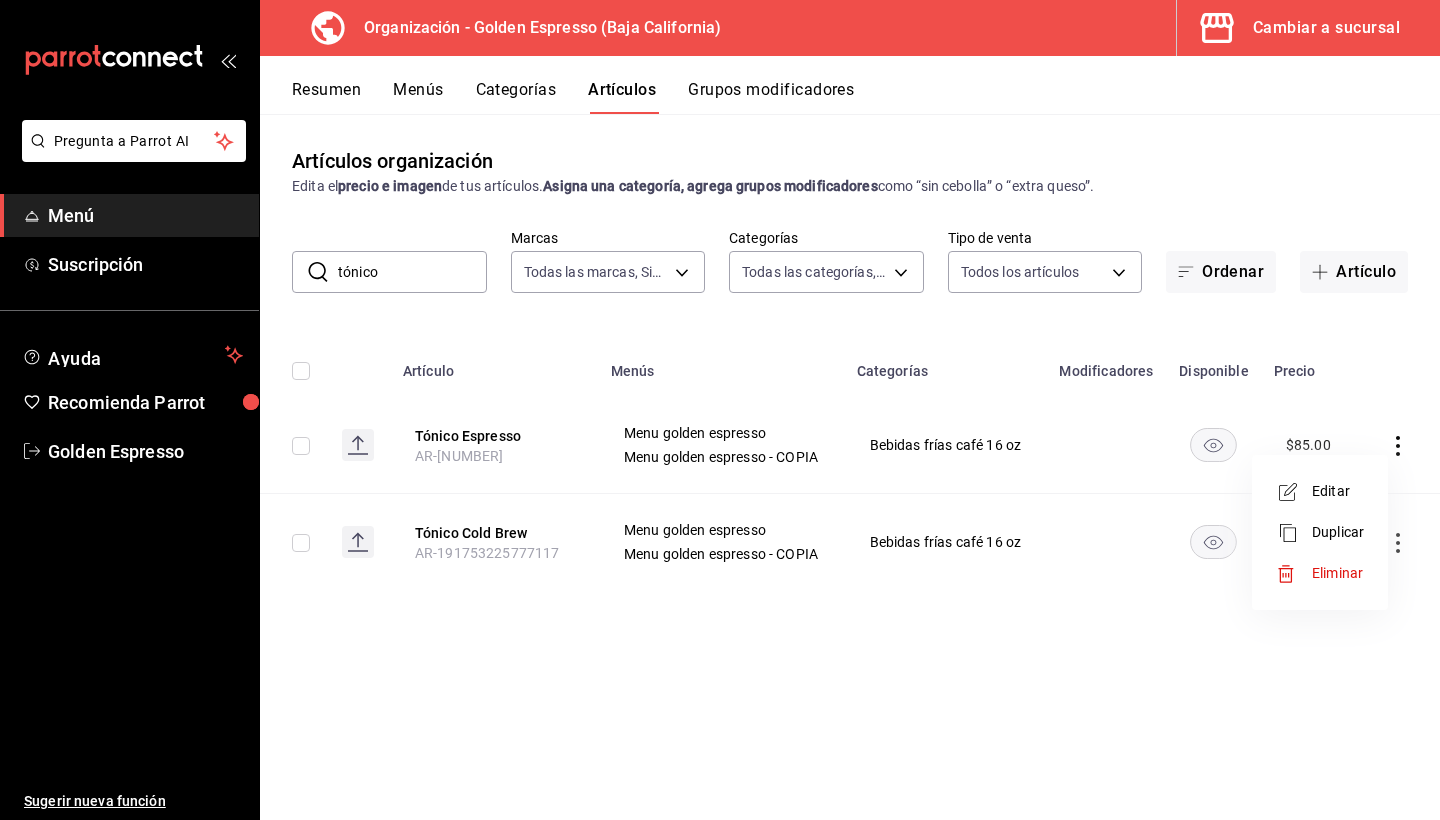 click 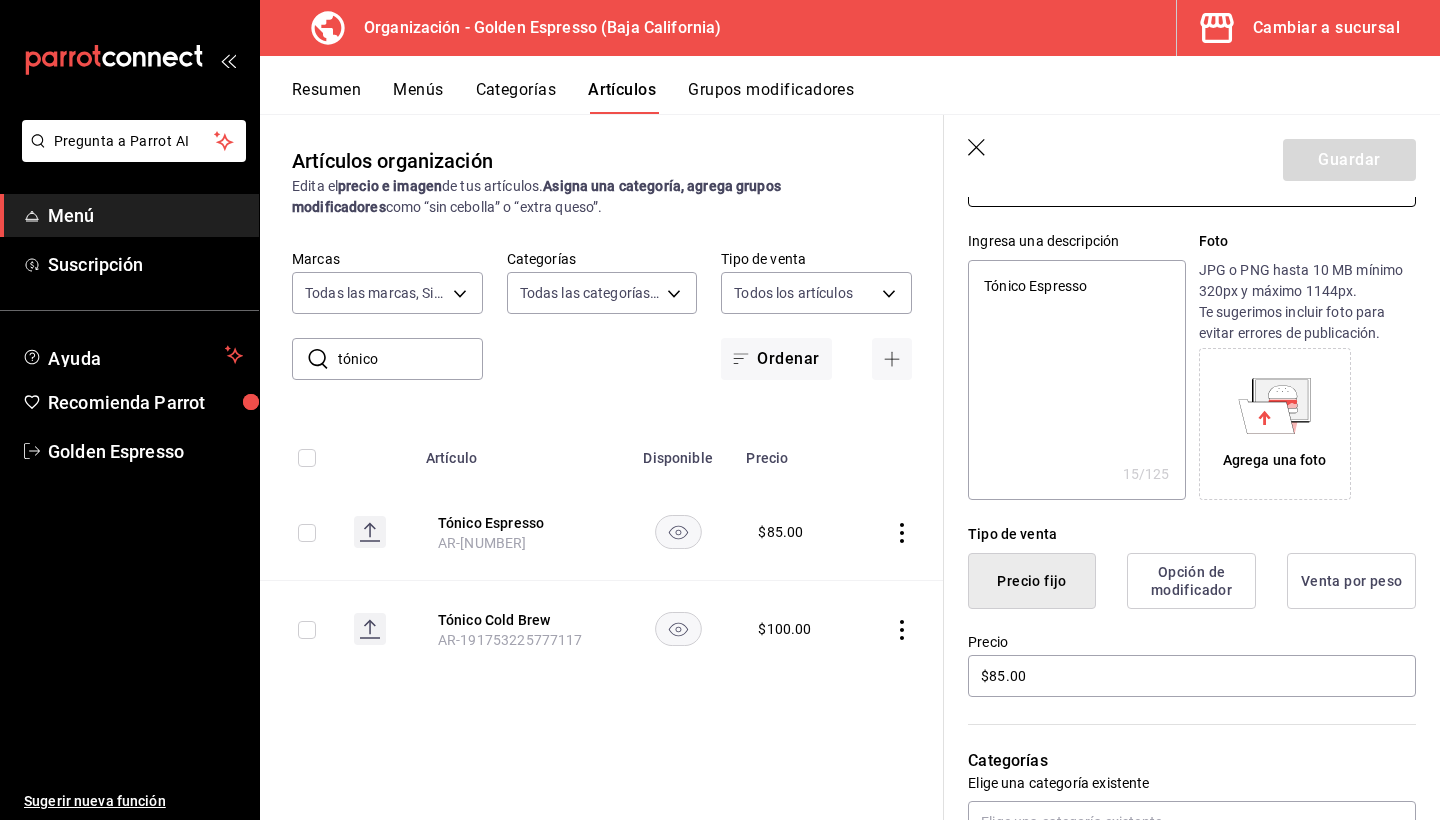 scroll, scrollTop: 397, scrollLeft: 0, axis: vertical 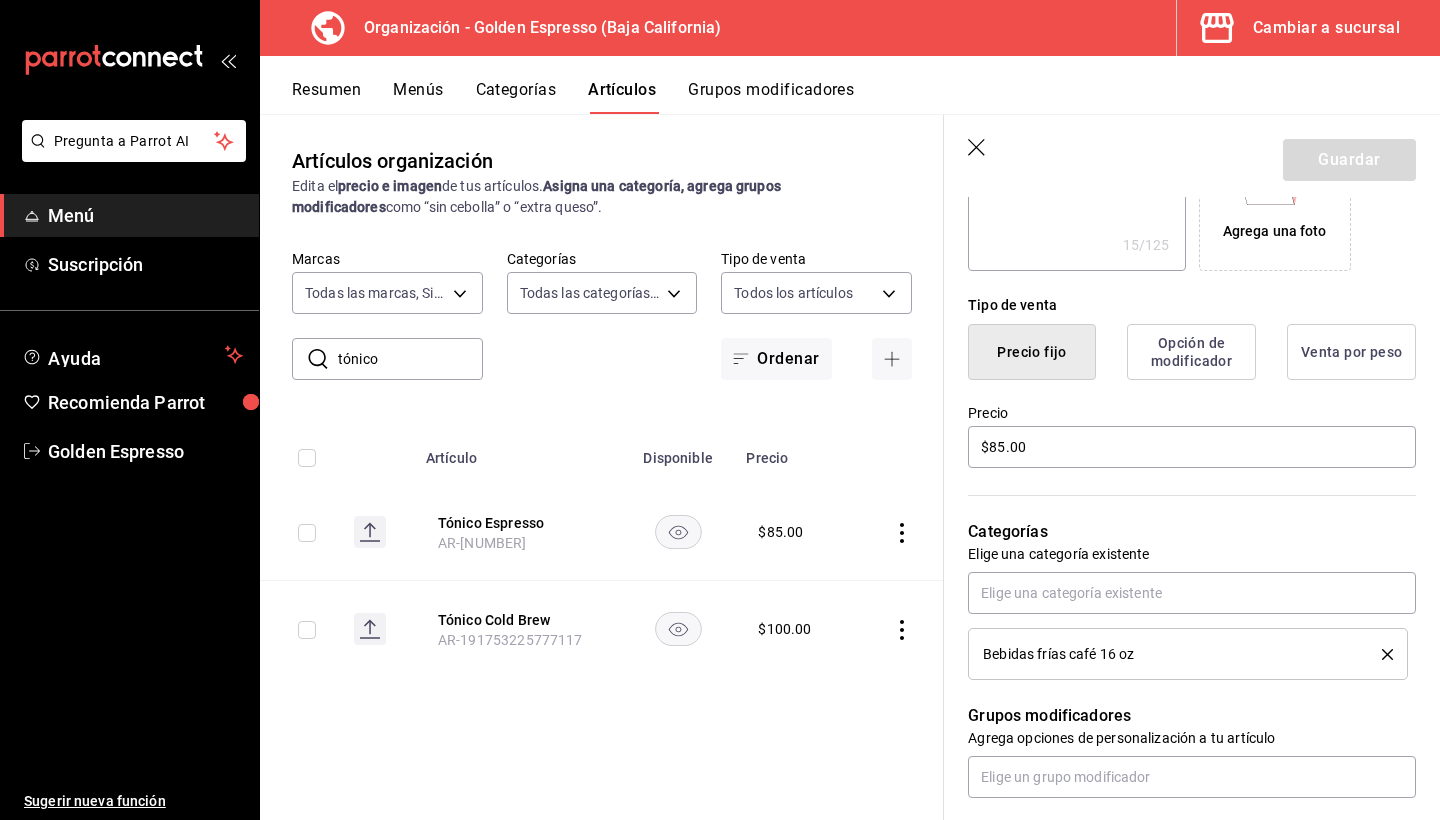 click 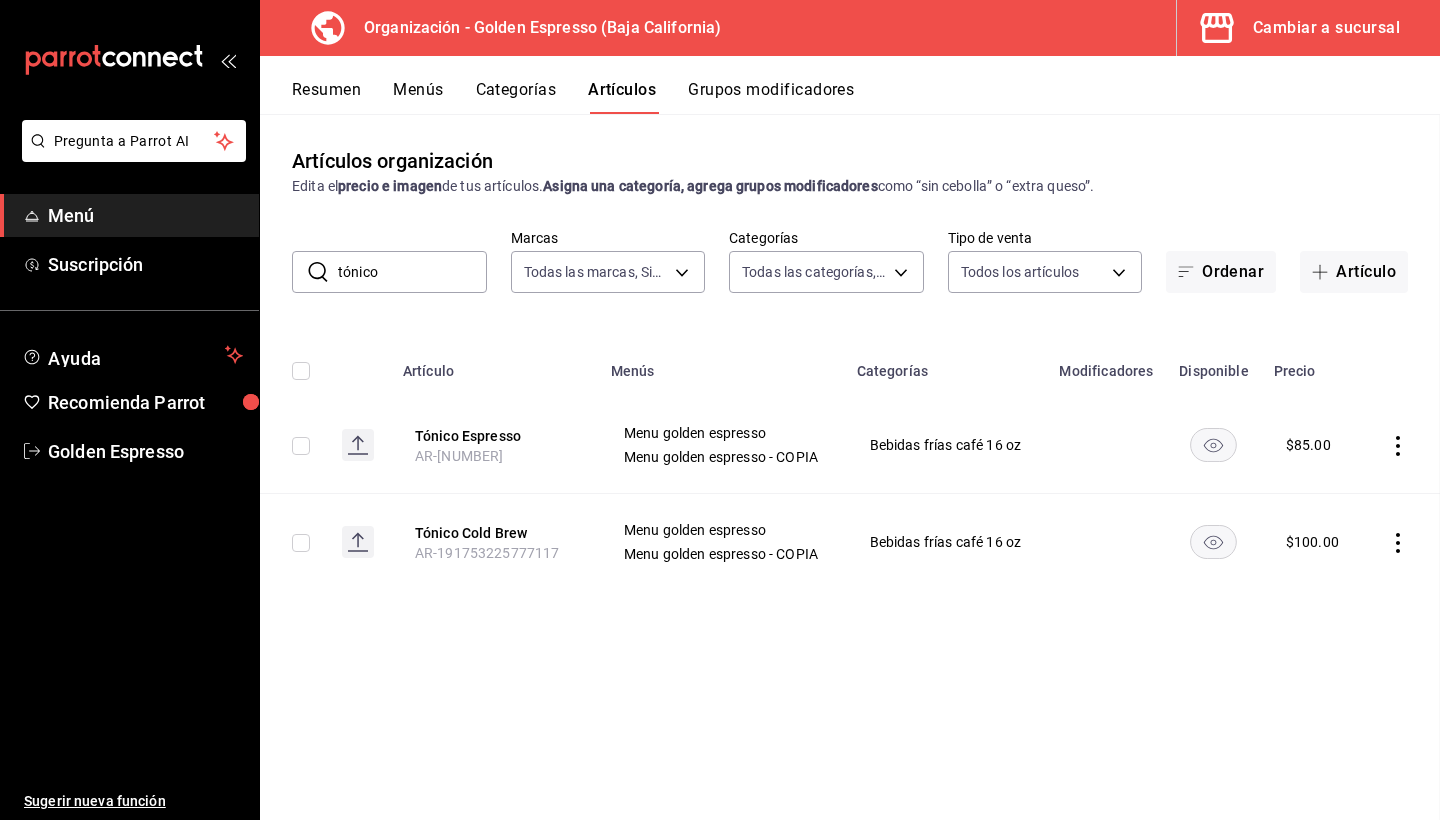 scroll, scrollTop: 0, scrollLeft: 0, axis: both 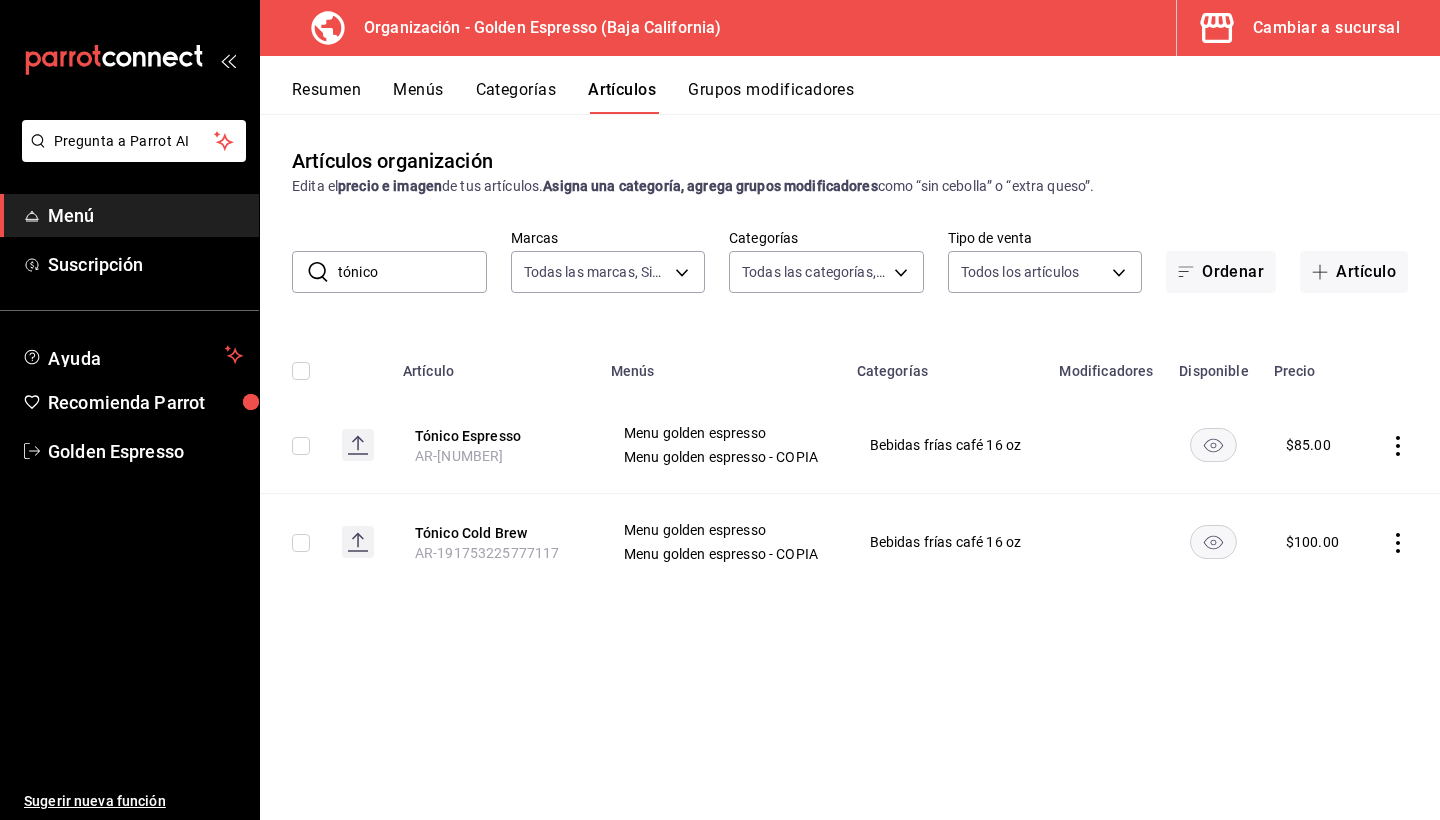 click on "tónico" at bounding box center [412, 272] 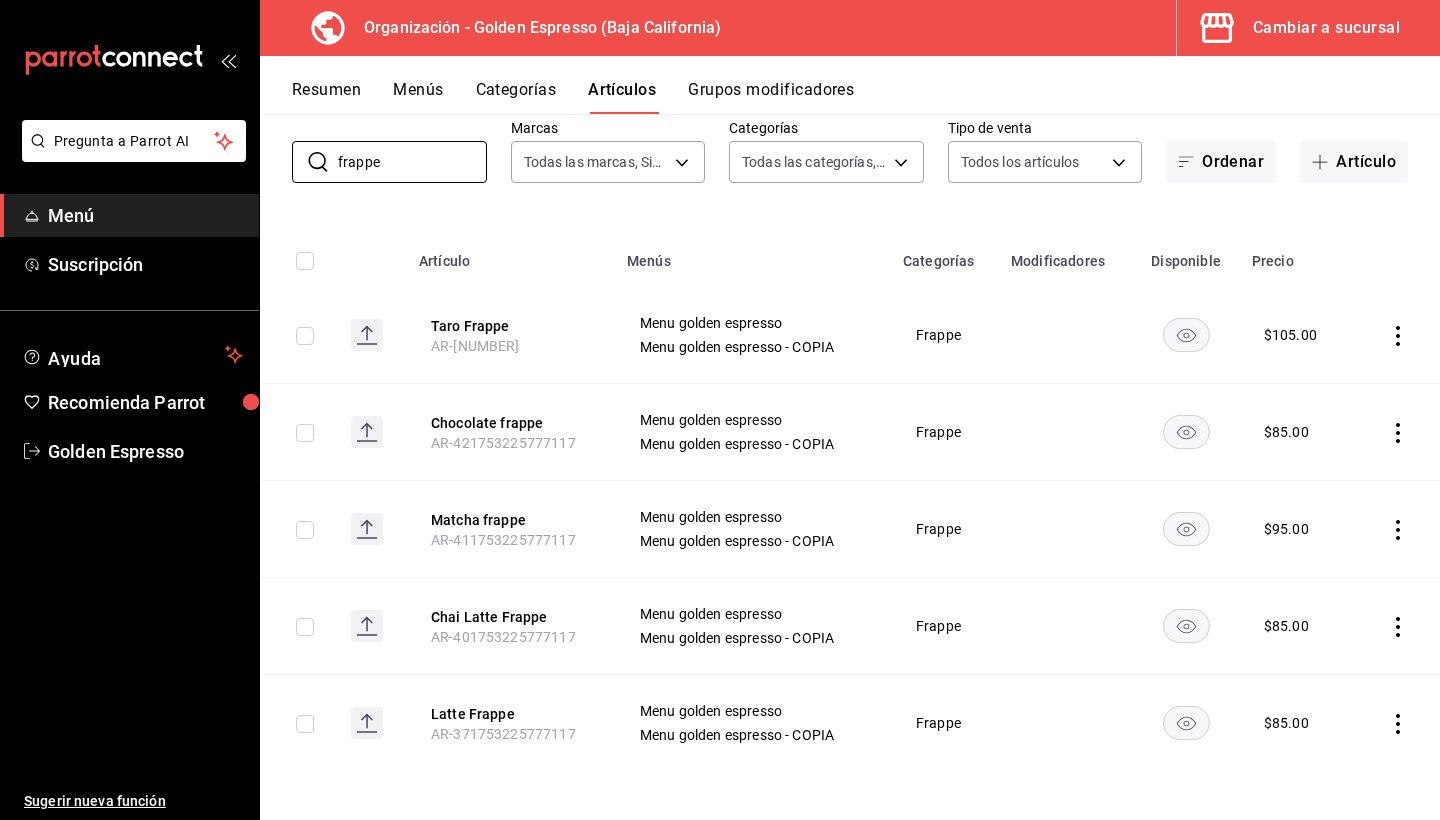 scroll, scrollTop: 111, scrollLeft: 0, axis: vertical 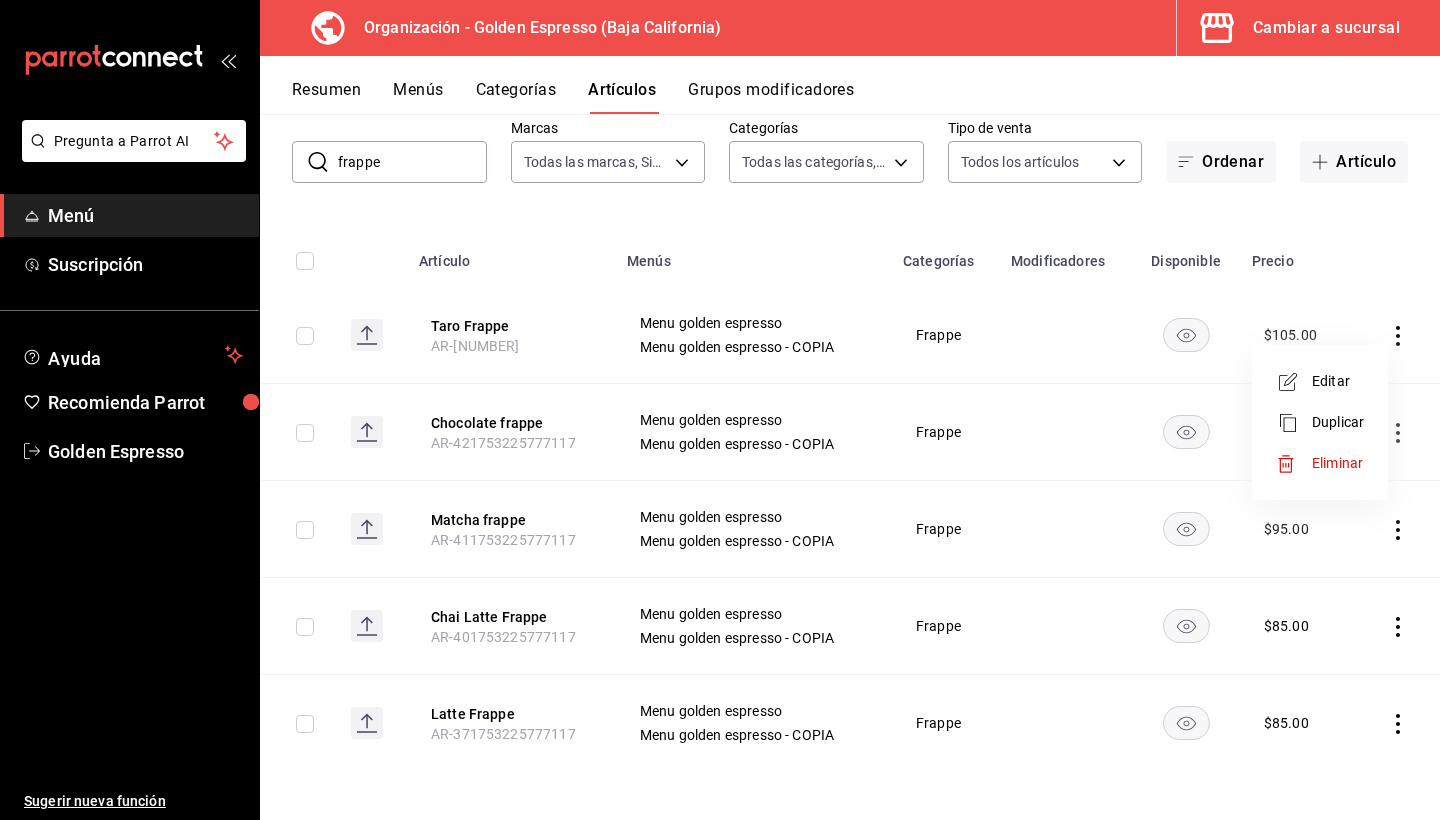 click at bounding box center [1294, 464] 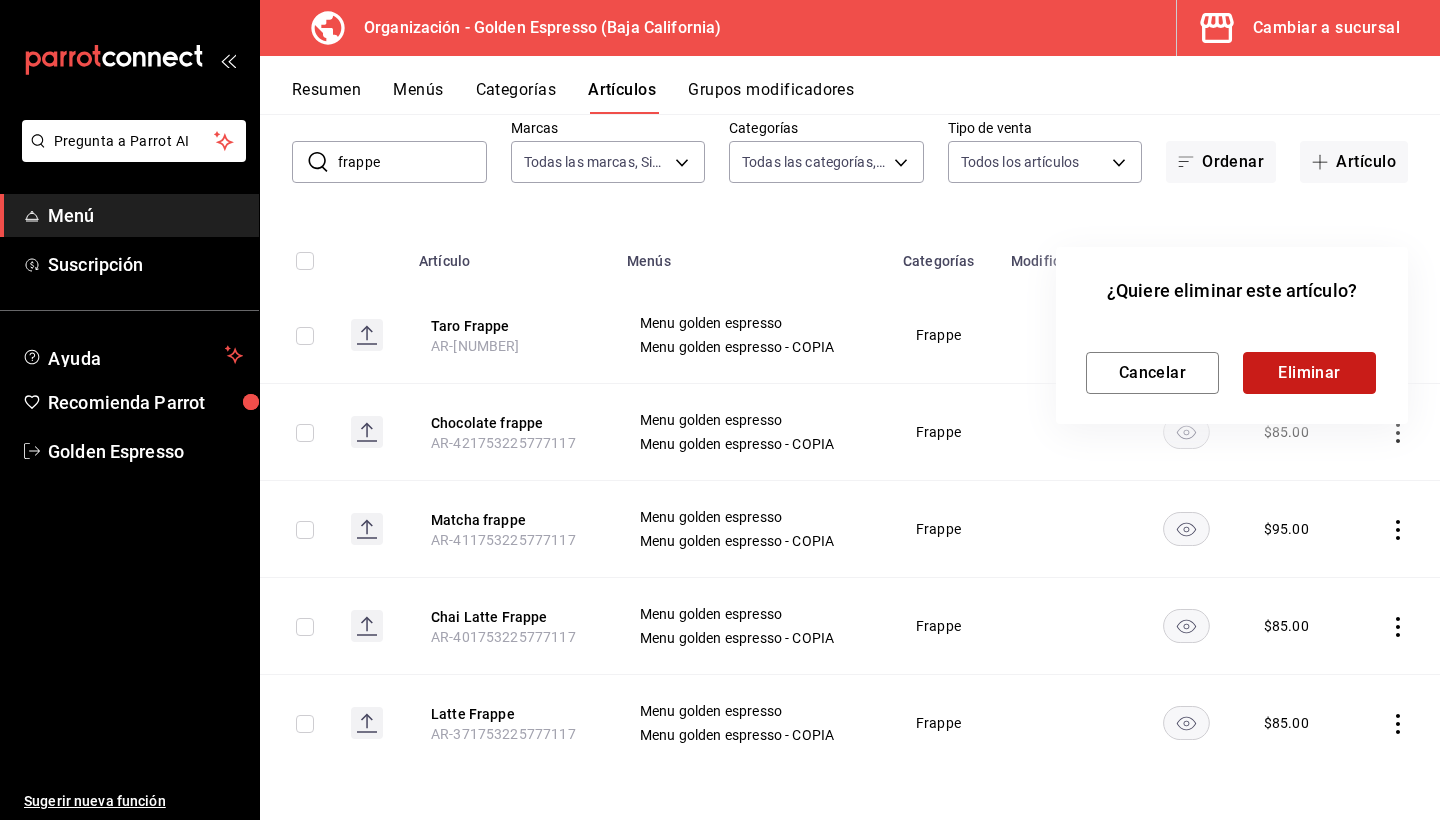 click on "Eliminar" at bounding box center (1309, 373) 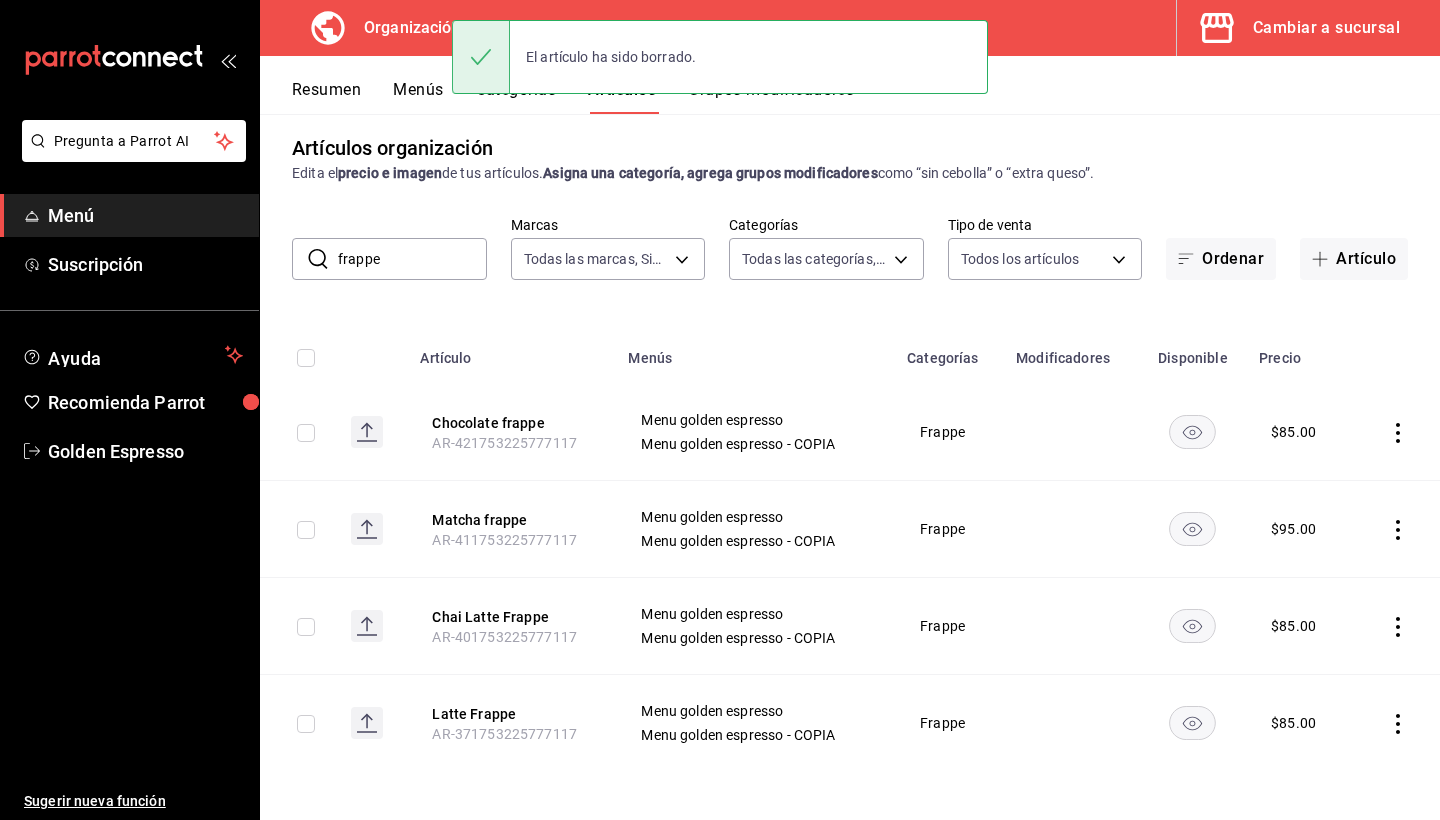 click 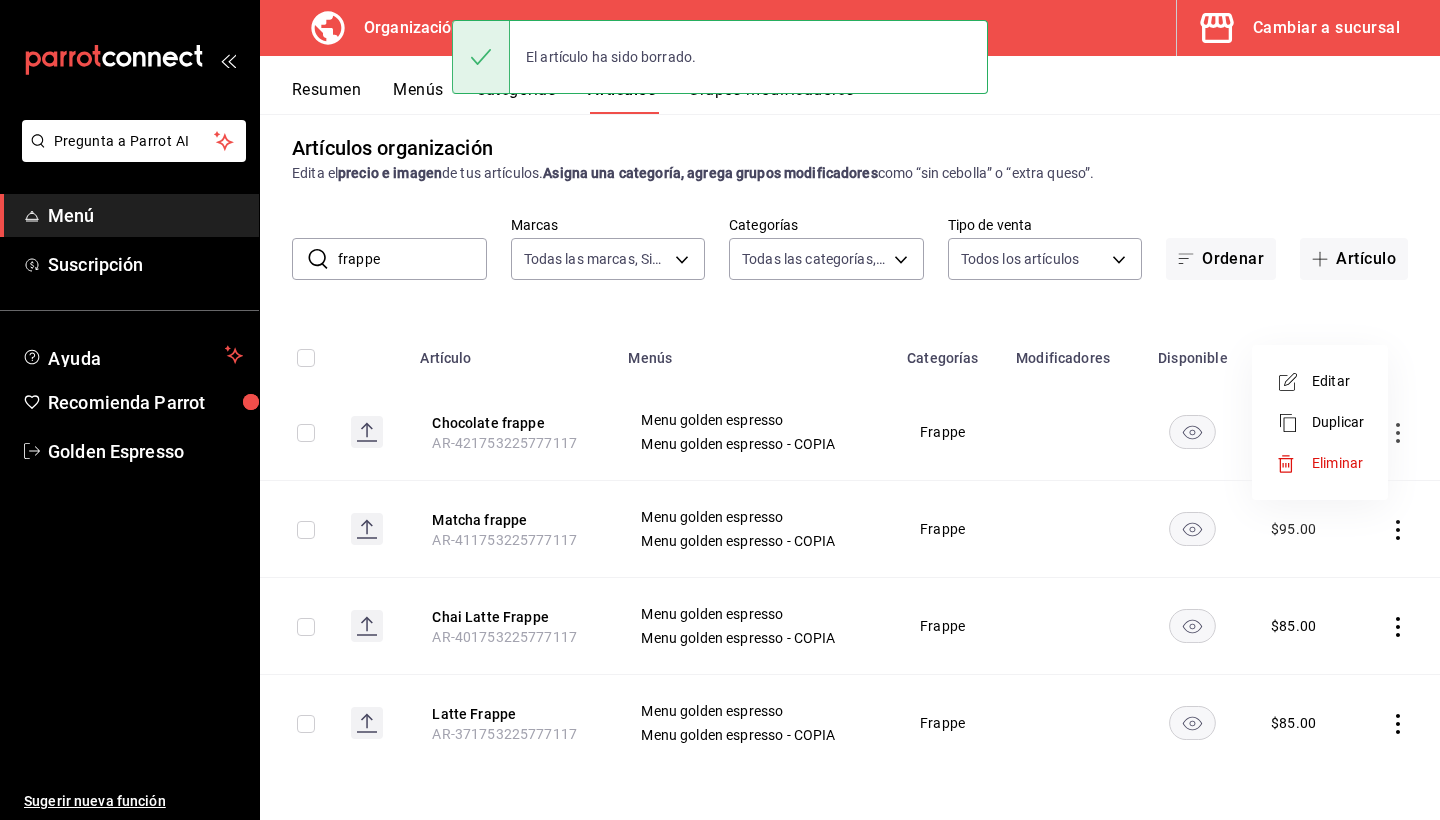 click at bounding box center (1294, 464) 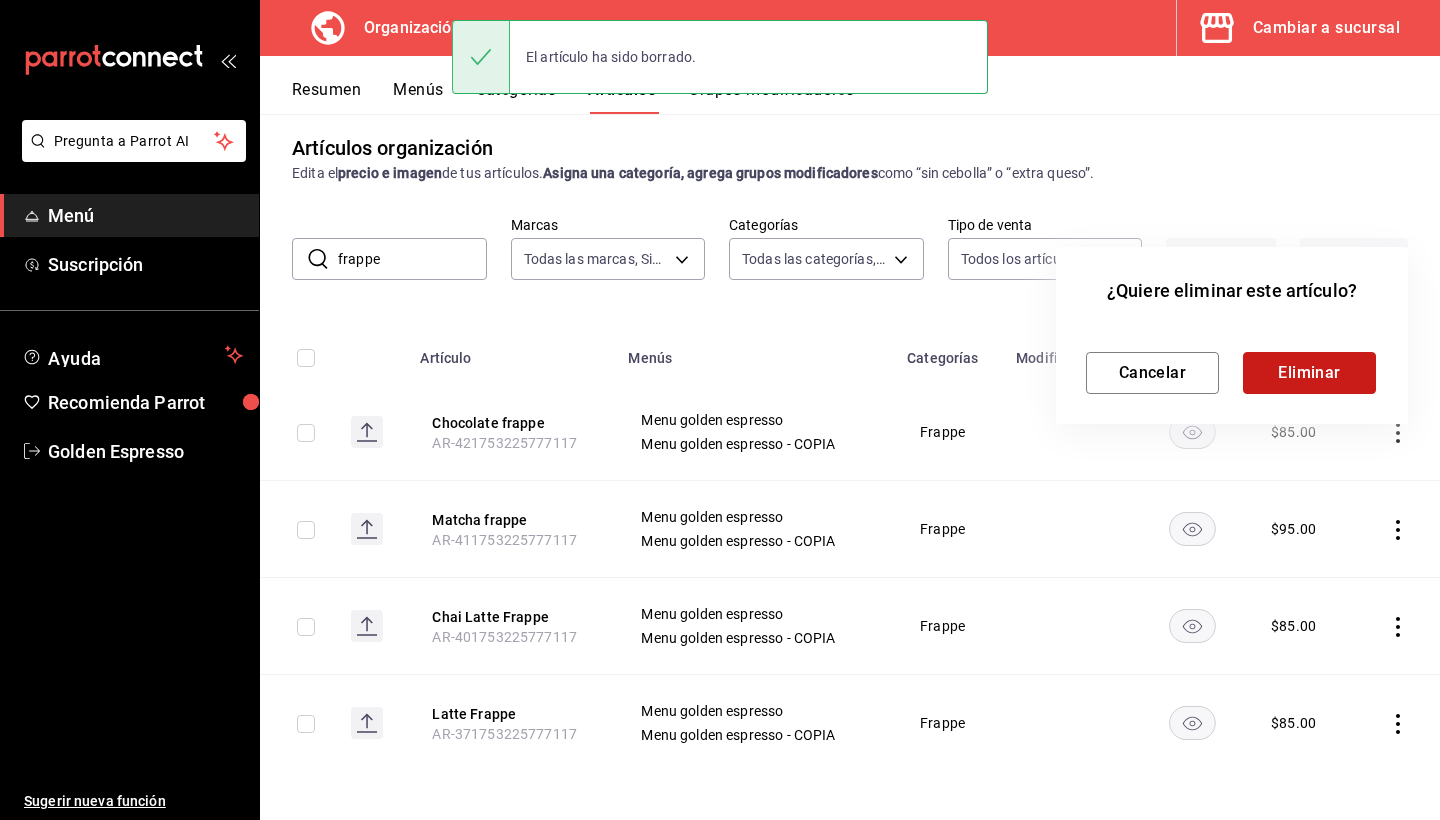 click on "Eliminar" at bounding box center (1309, 373) 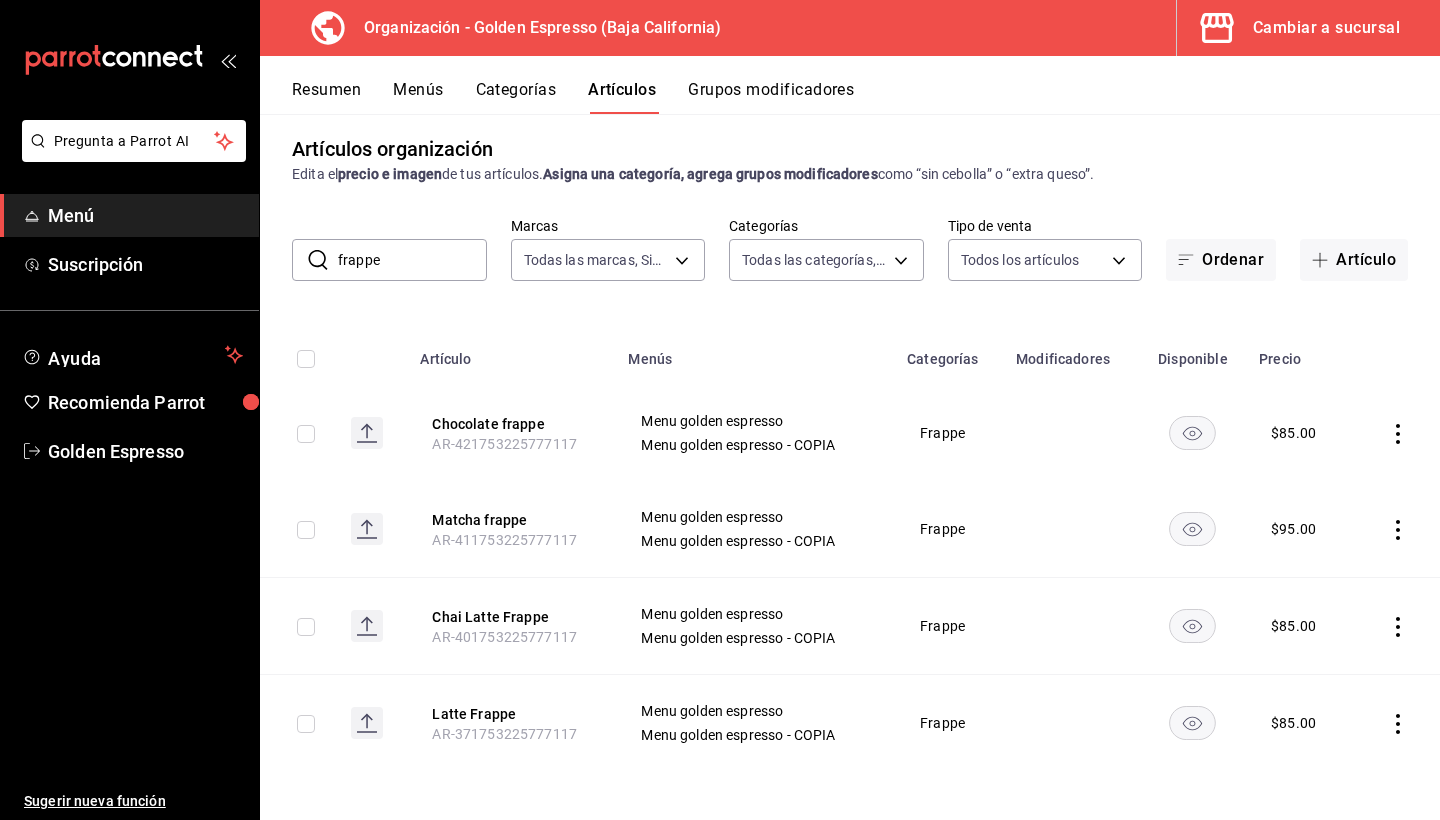 scroll, scrollTop: 0, scrollLeft: 0, axis: both 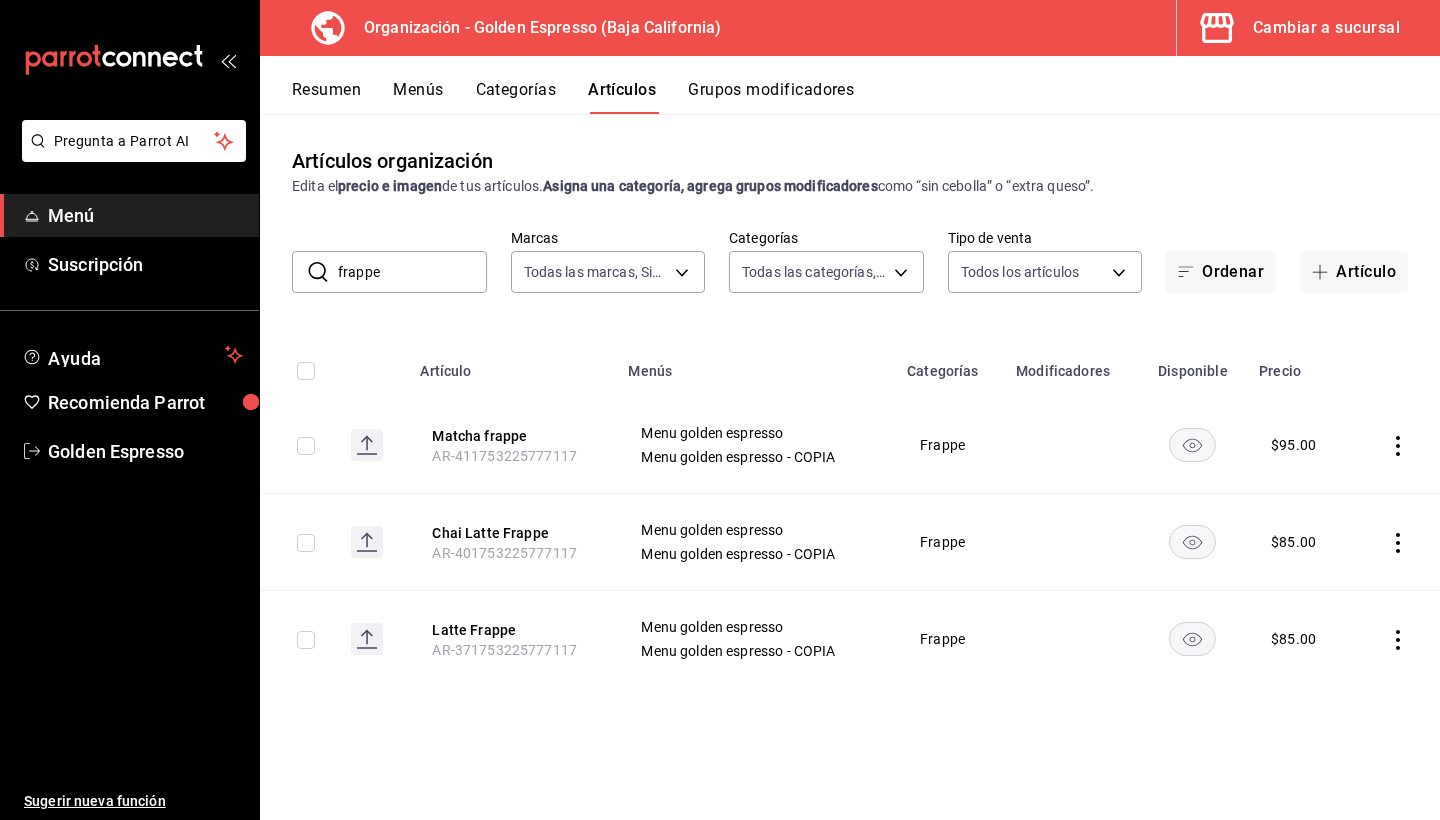 click at bounding box center (1396, 445) 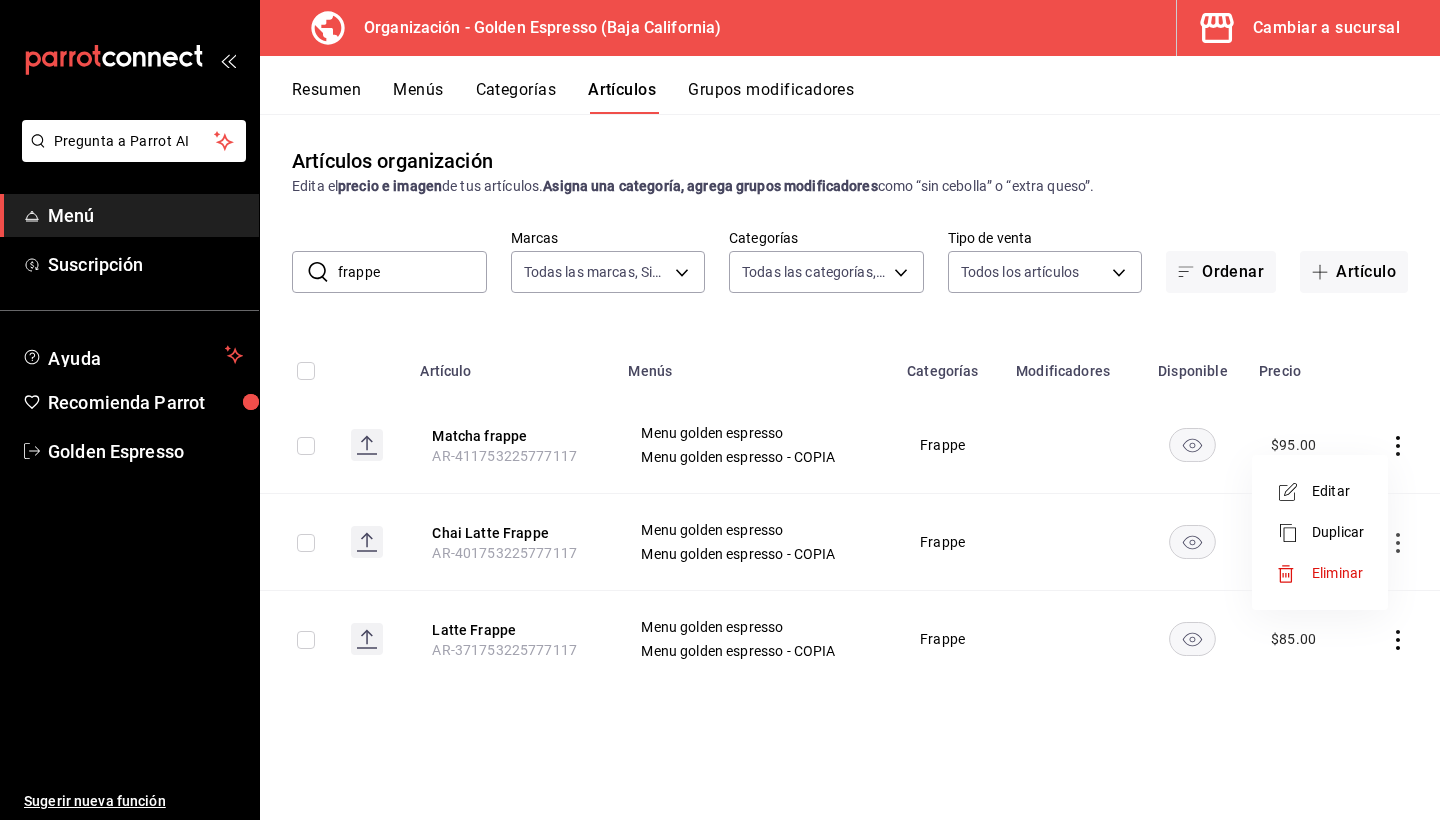click at bounding box center [1294, 574] 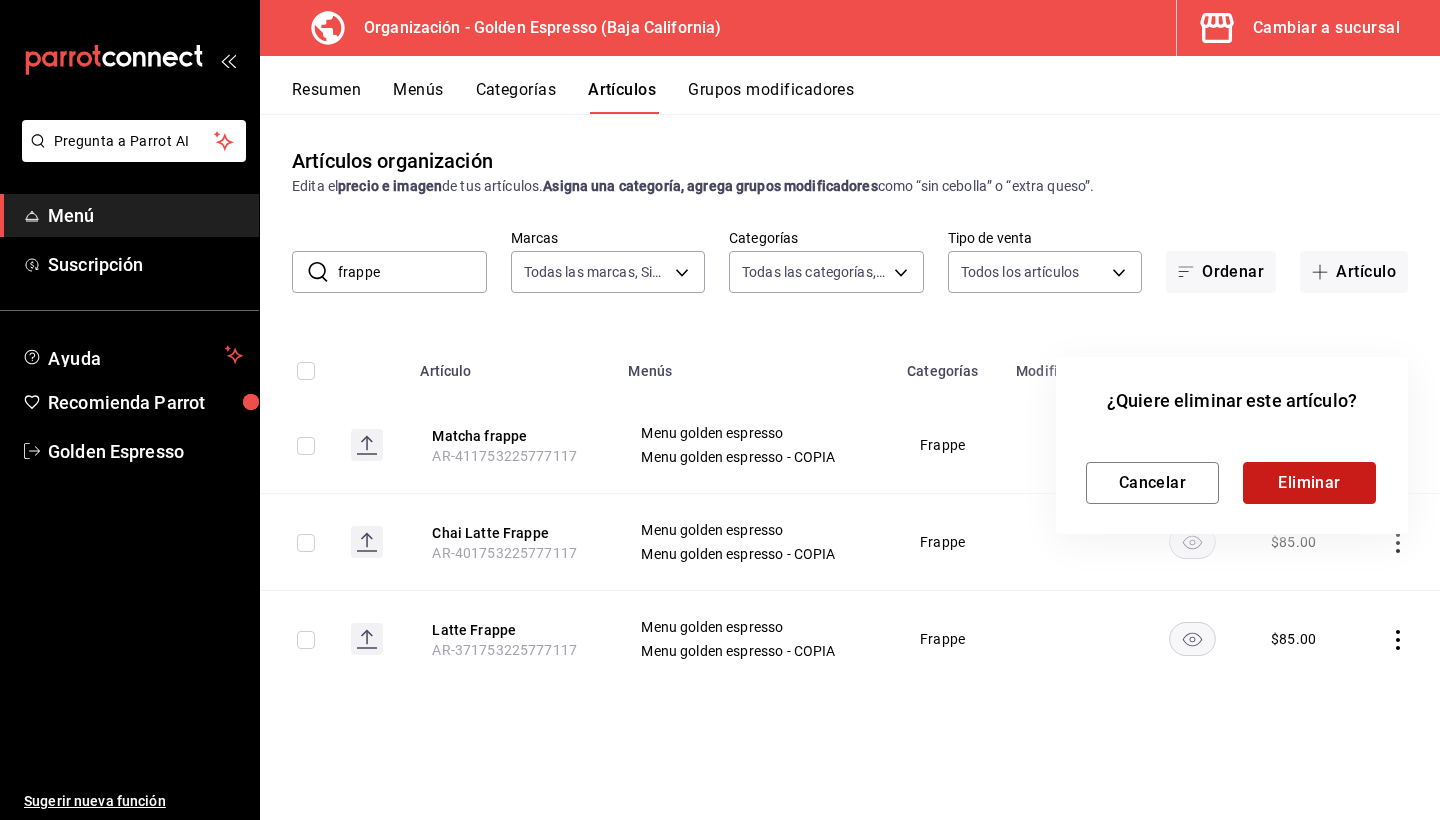 click on "Eliminar" at bounding box center [1309, 483] 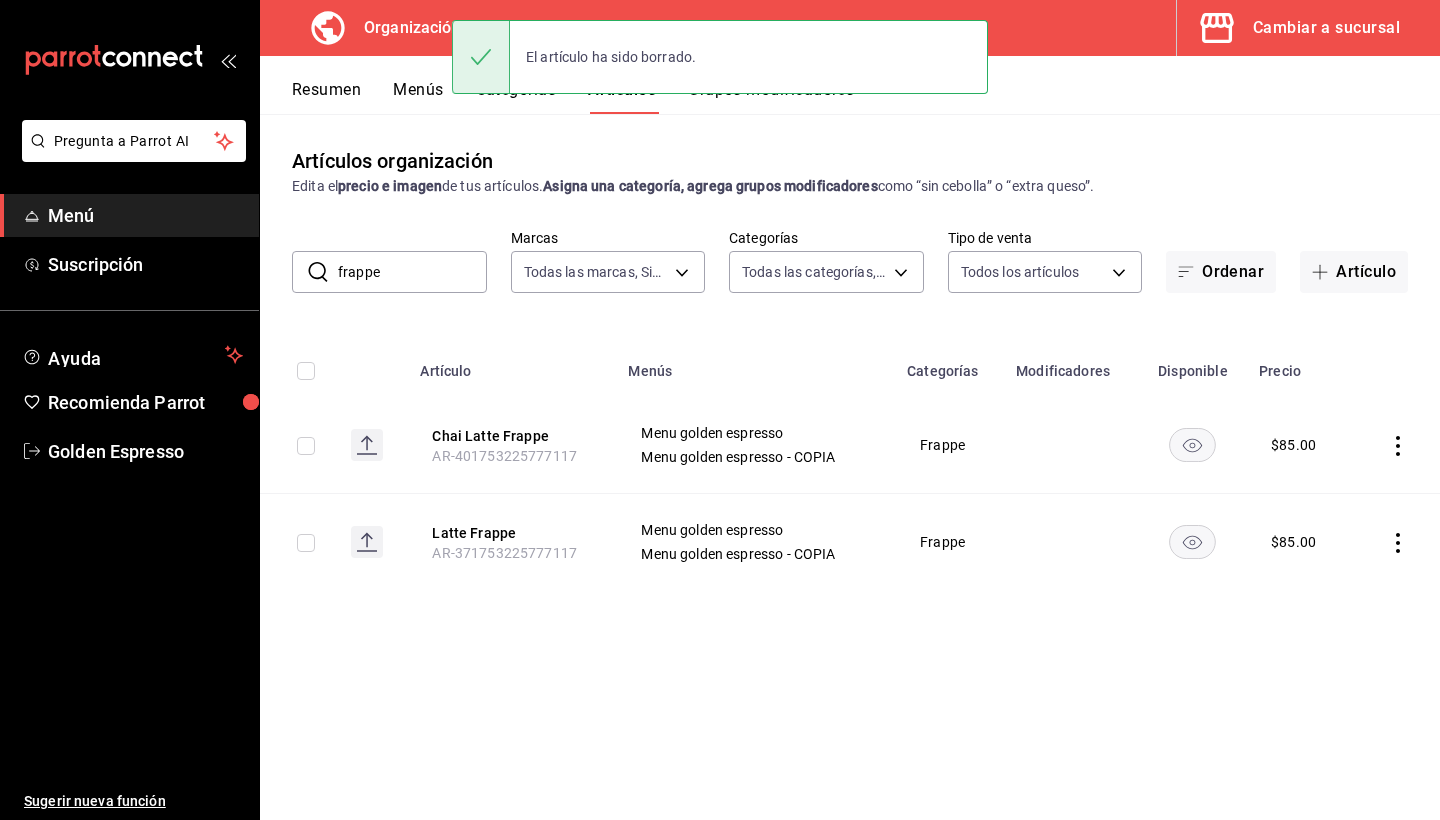 click 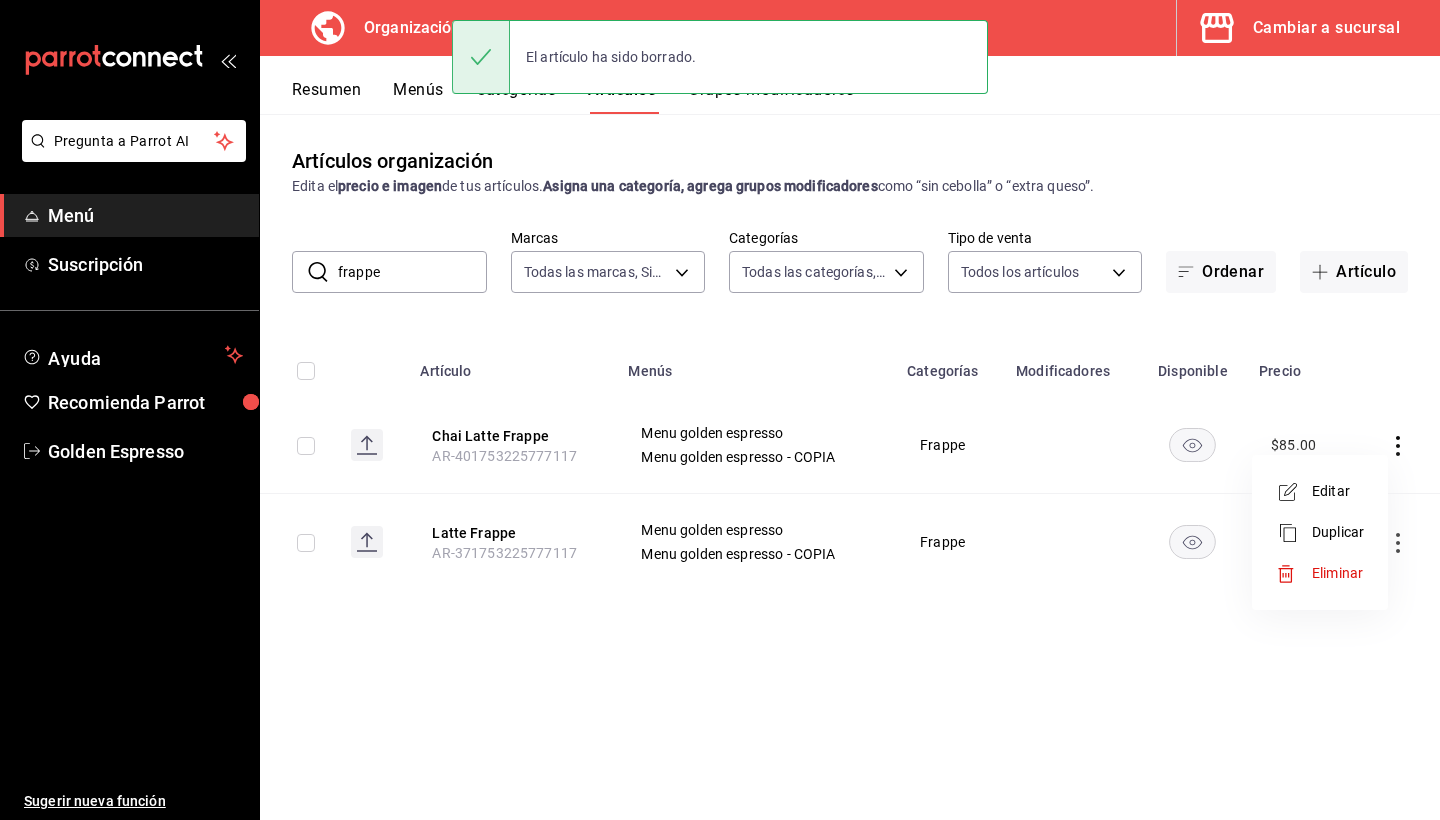 click on "Eliminar" at bounding box center (1337, 573) 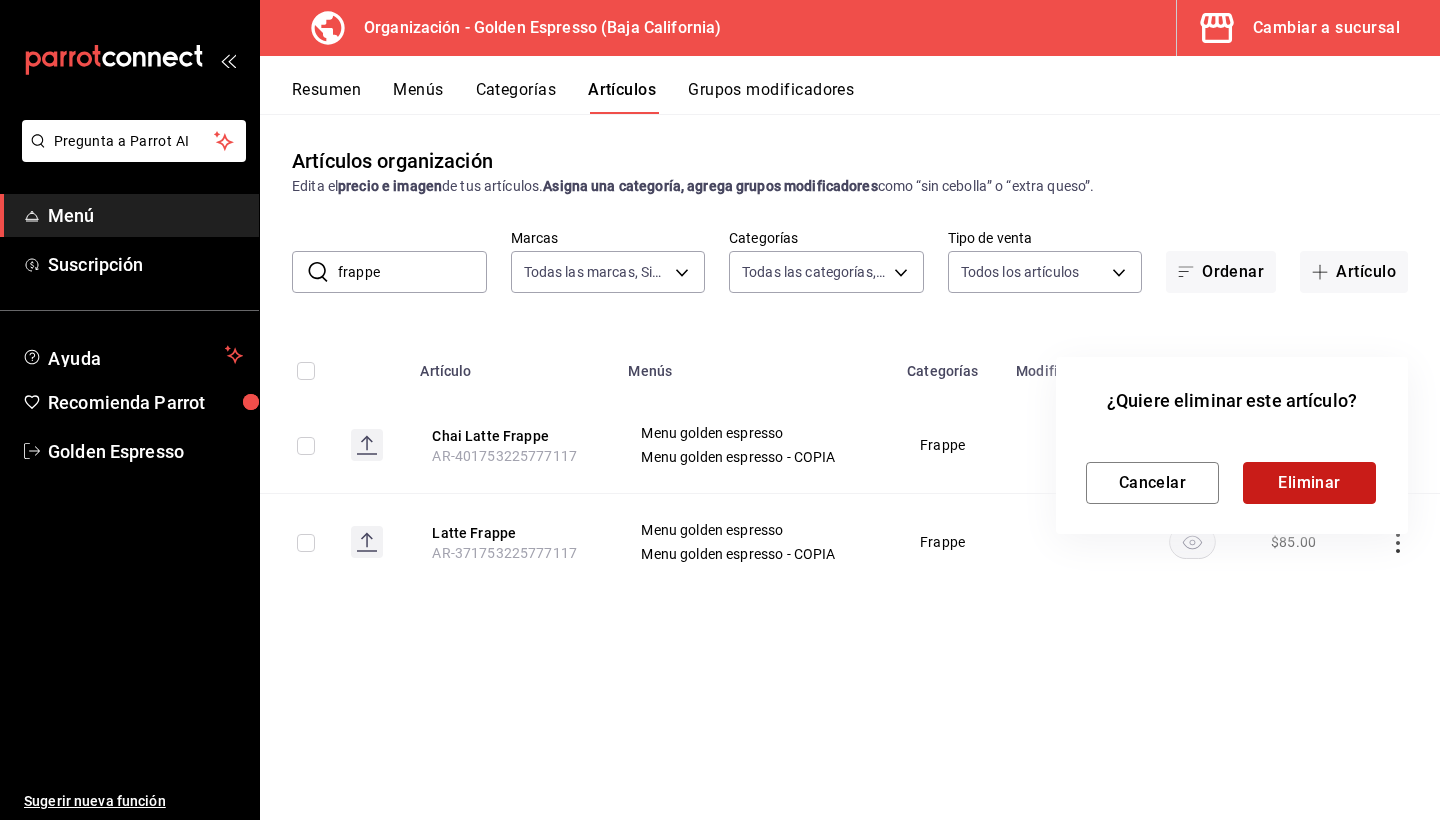 click on "Eliminar" at bounding box center [1309, 483] 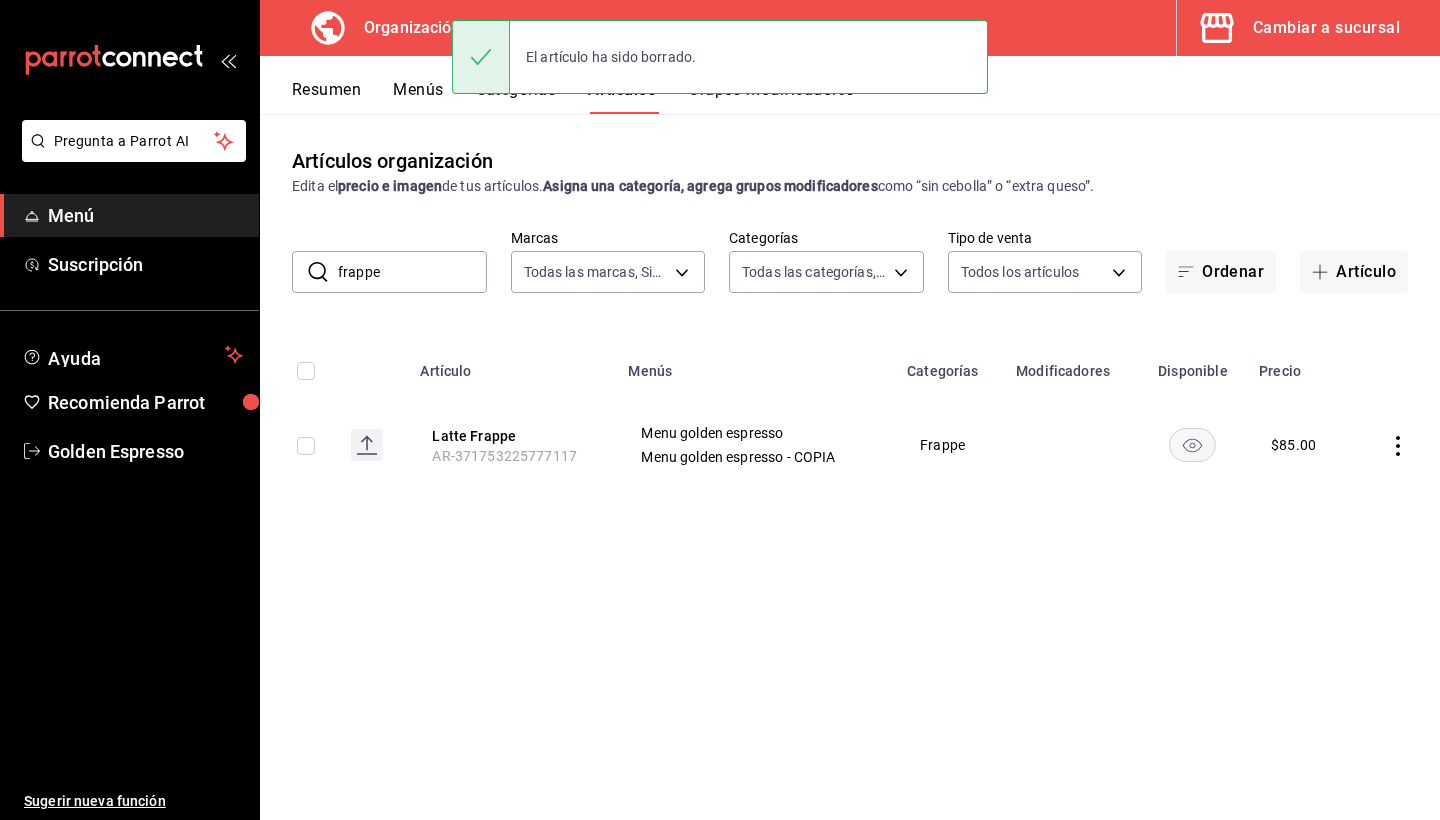 click 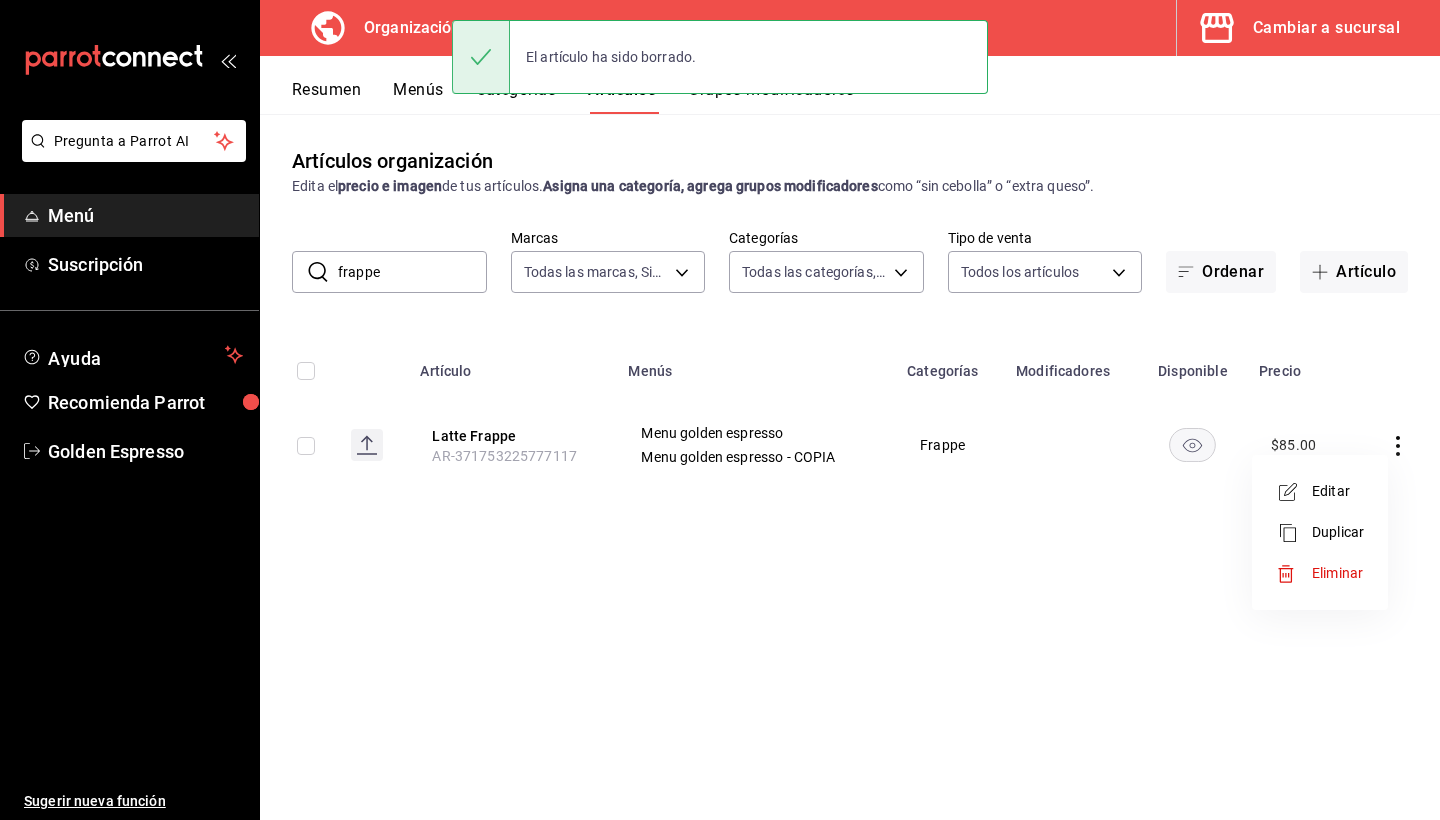 click on "Editar" at bounding box center (1338, 491) 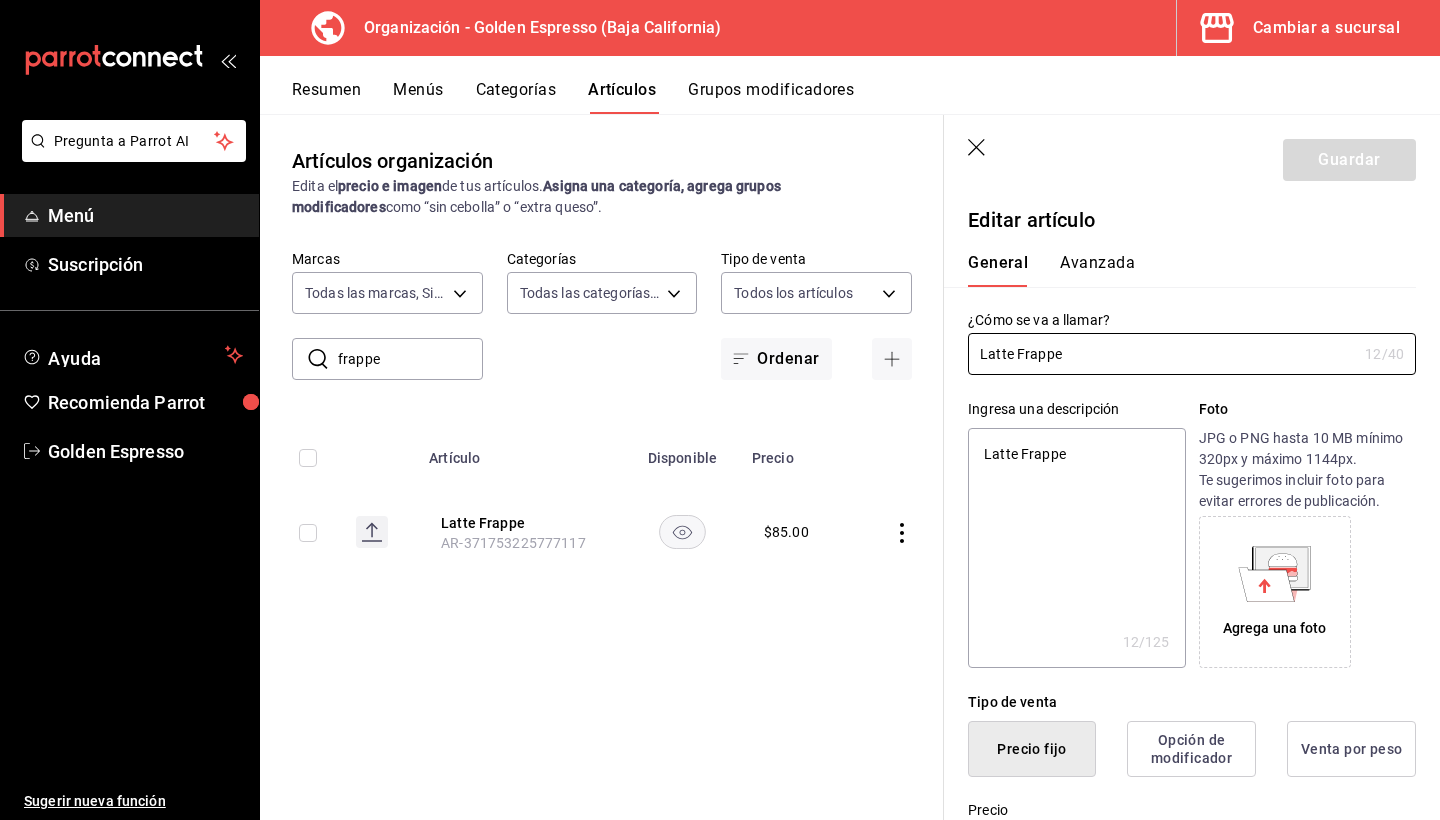 drag, startPoint x: 1019, startPoint y: 354, endPoint x: 918, endPoint y: 359, distance: 101.12369 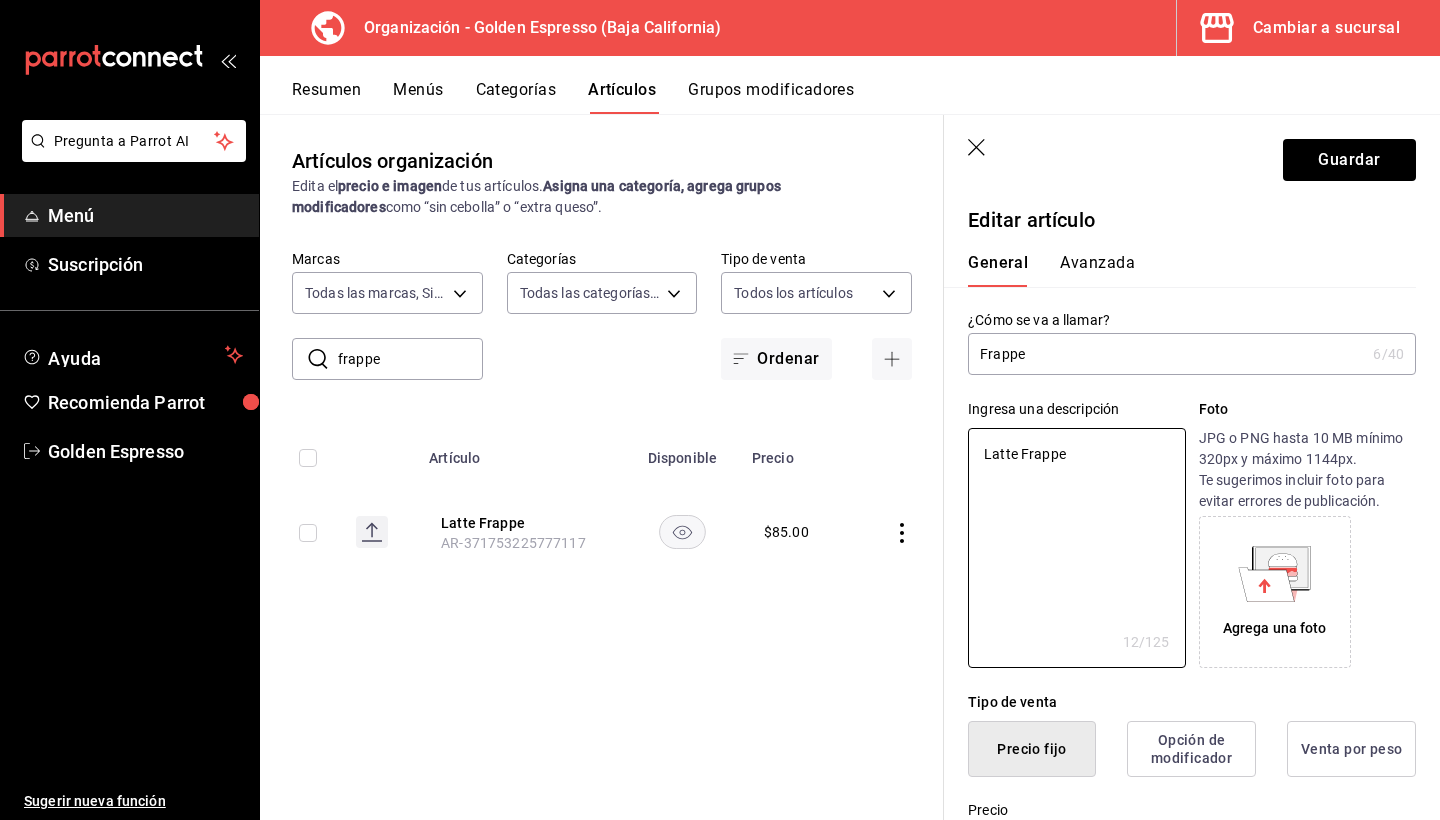 drag, startPoint x: 1018, startPoint y: 453, endPoint x: 917, endPoint y: 460, distance: 101.24229 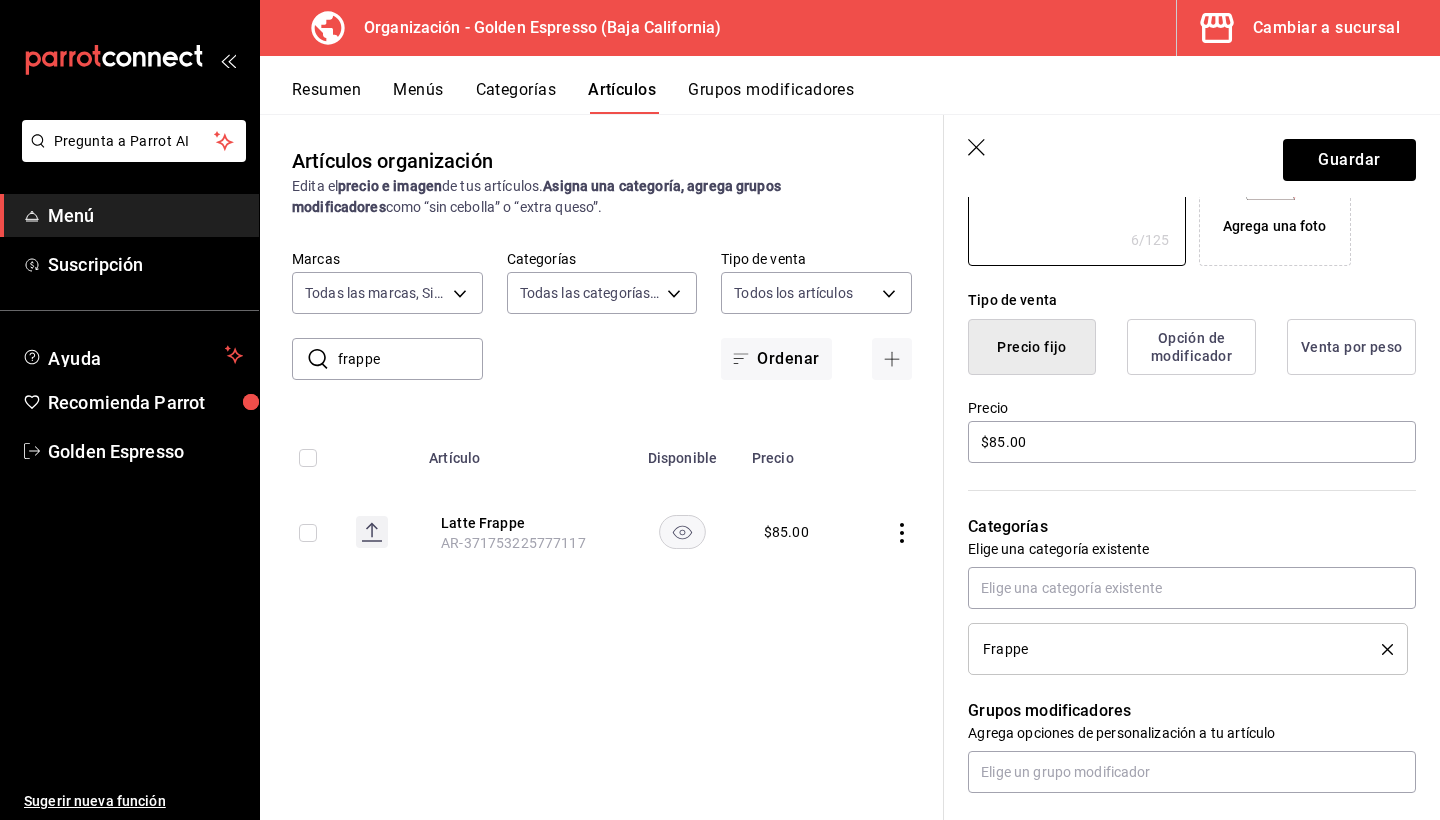 scroll, scrollTop: 403, scrollLeft: 0, axis: vertical 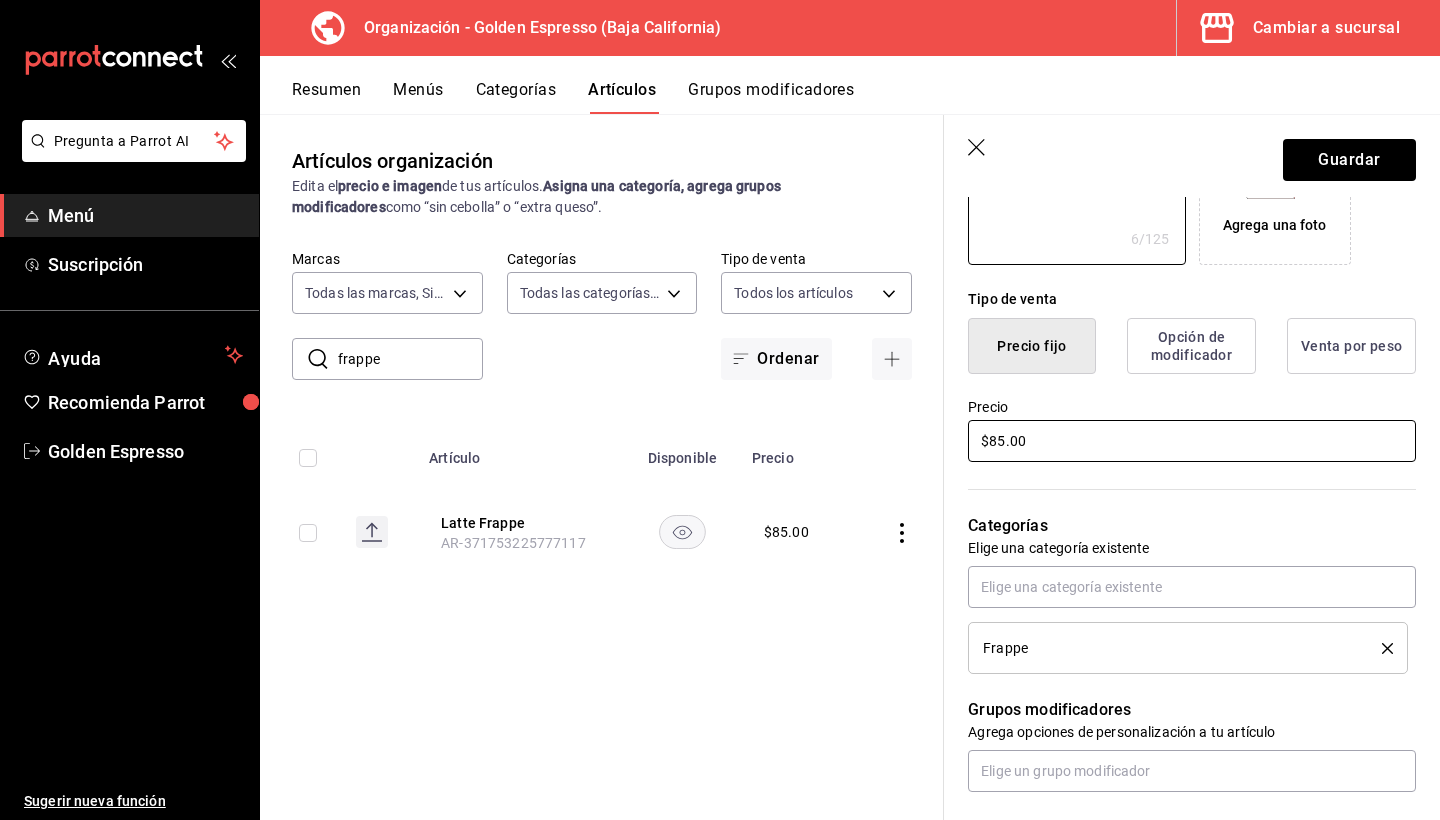 click on "$85.00" at bounding box center [1192, 441] 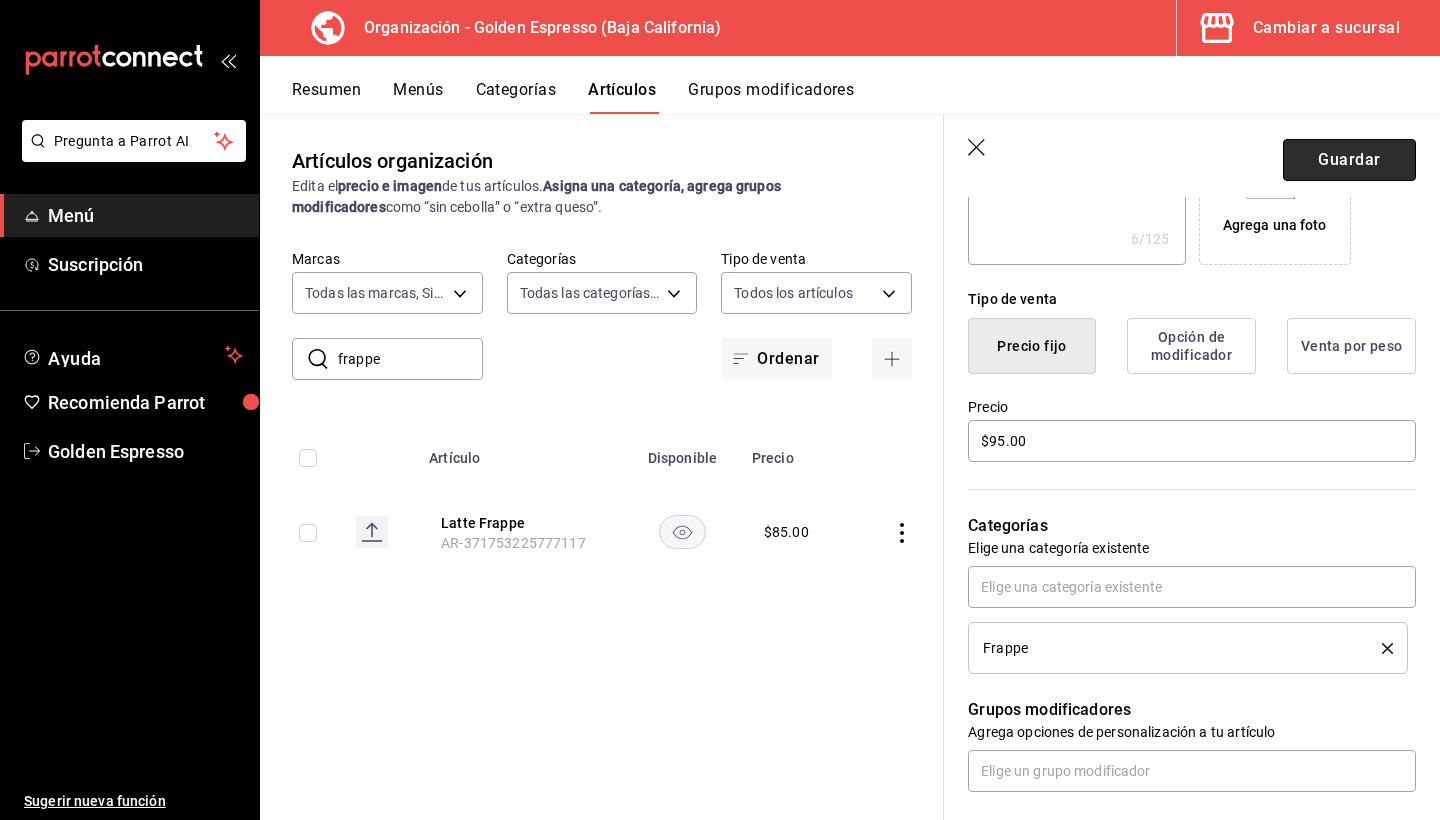 click on "Guardar" at bounding box center [1349, 160] 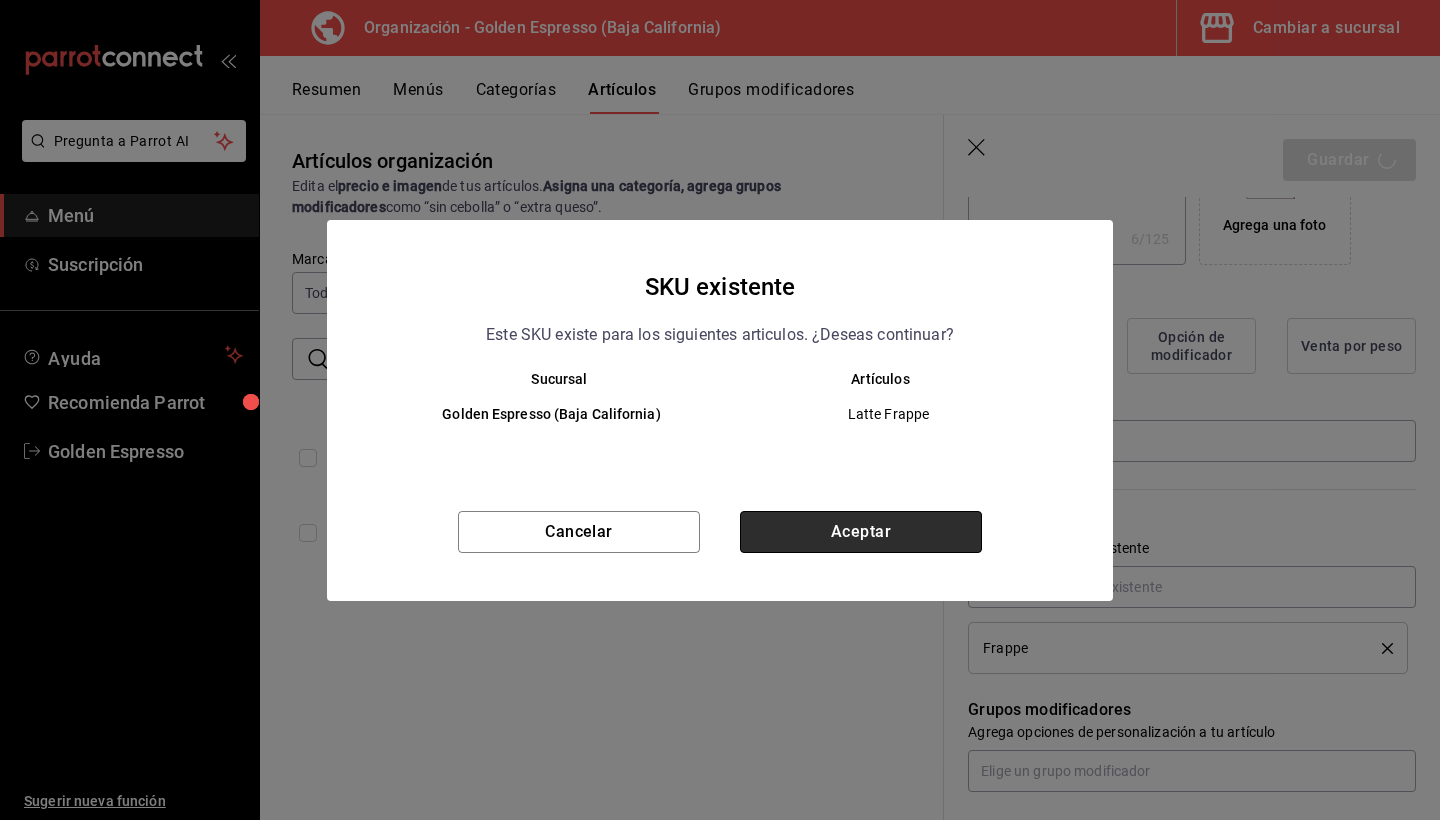 click on "Aceptar" at bounding box center [861, 532] 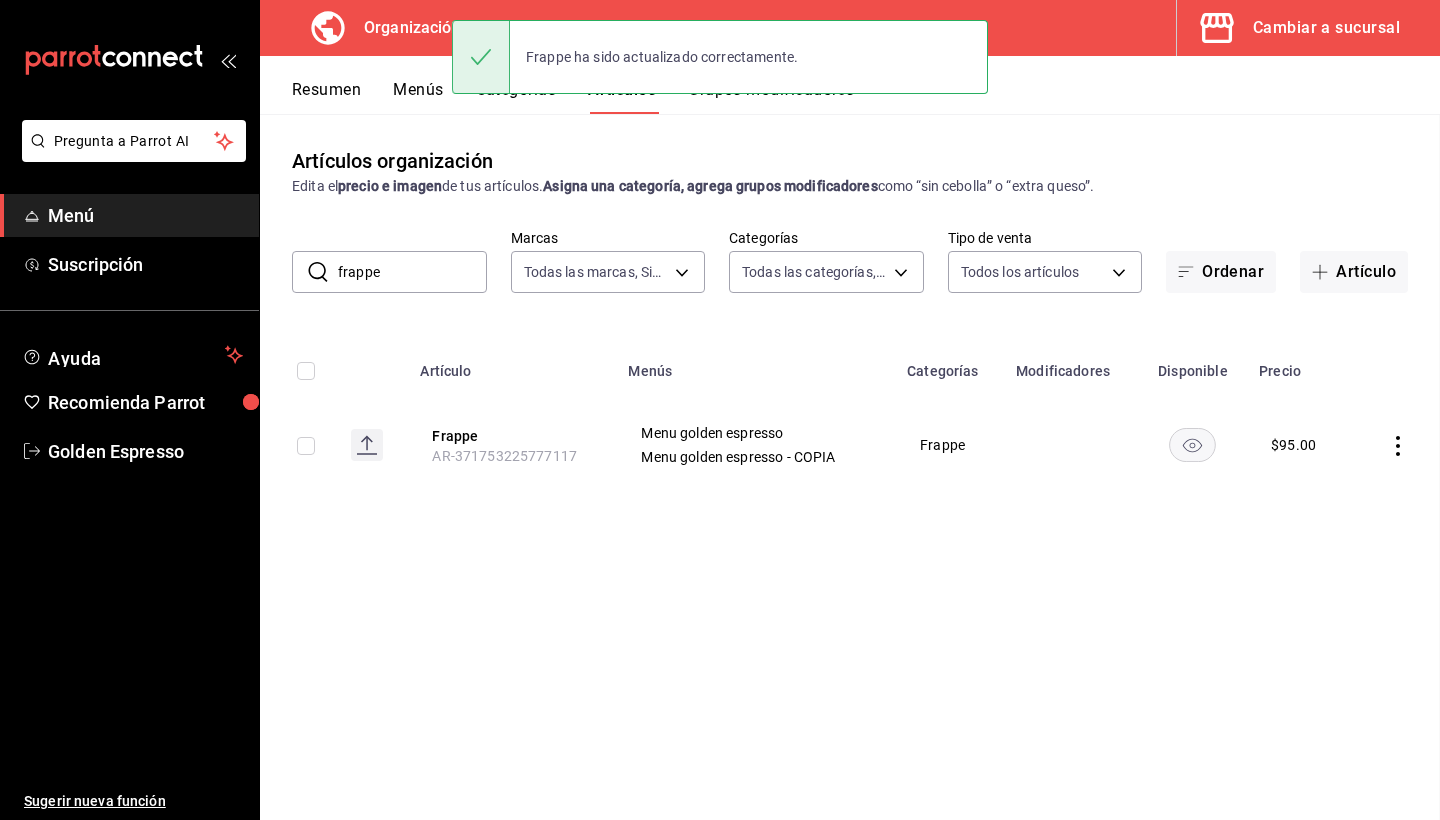 scroll, scrollTop: 0, scrollLeft: 0, axis: both 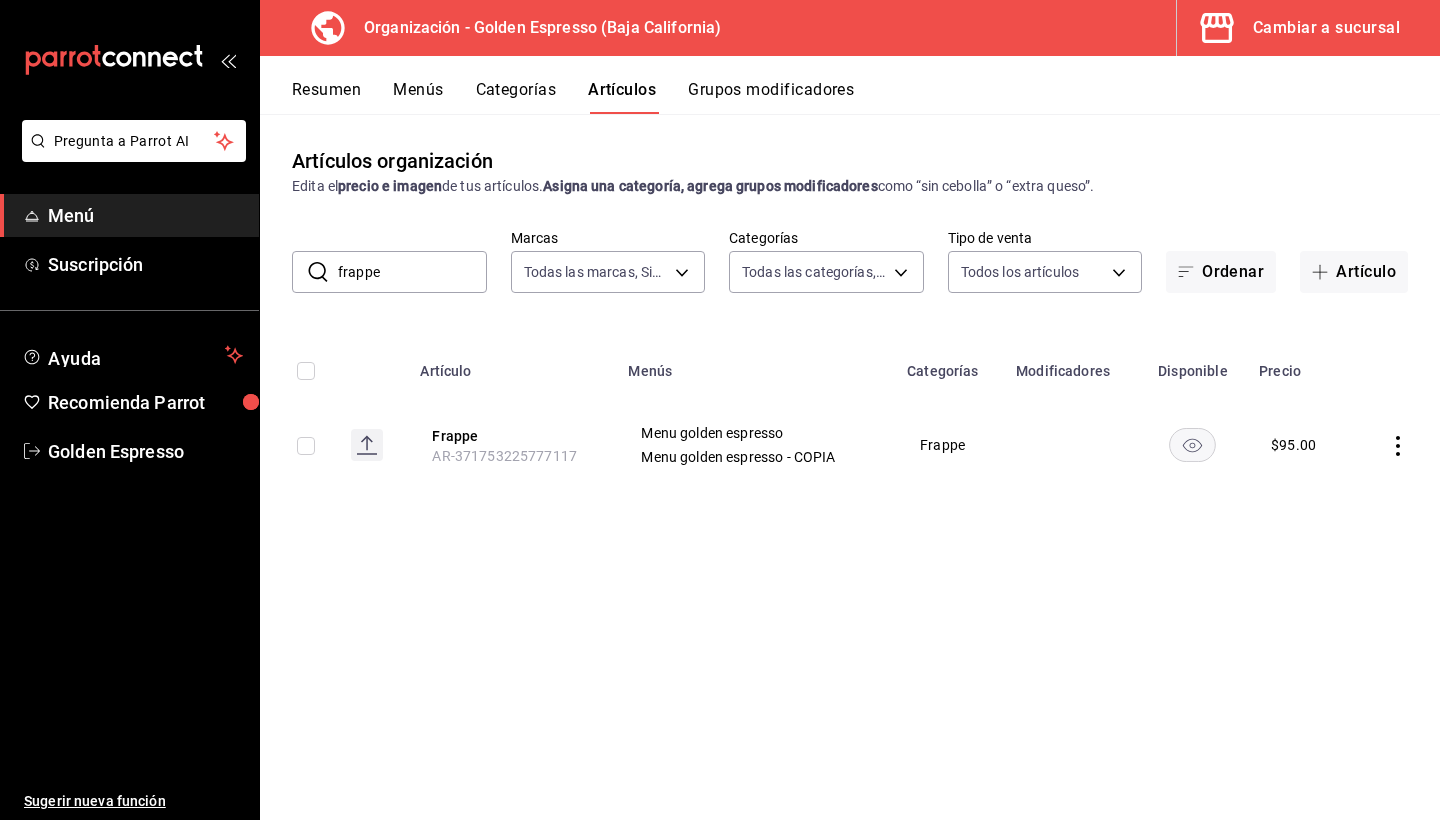 click on "frappe" at bounding box center (412, 272) 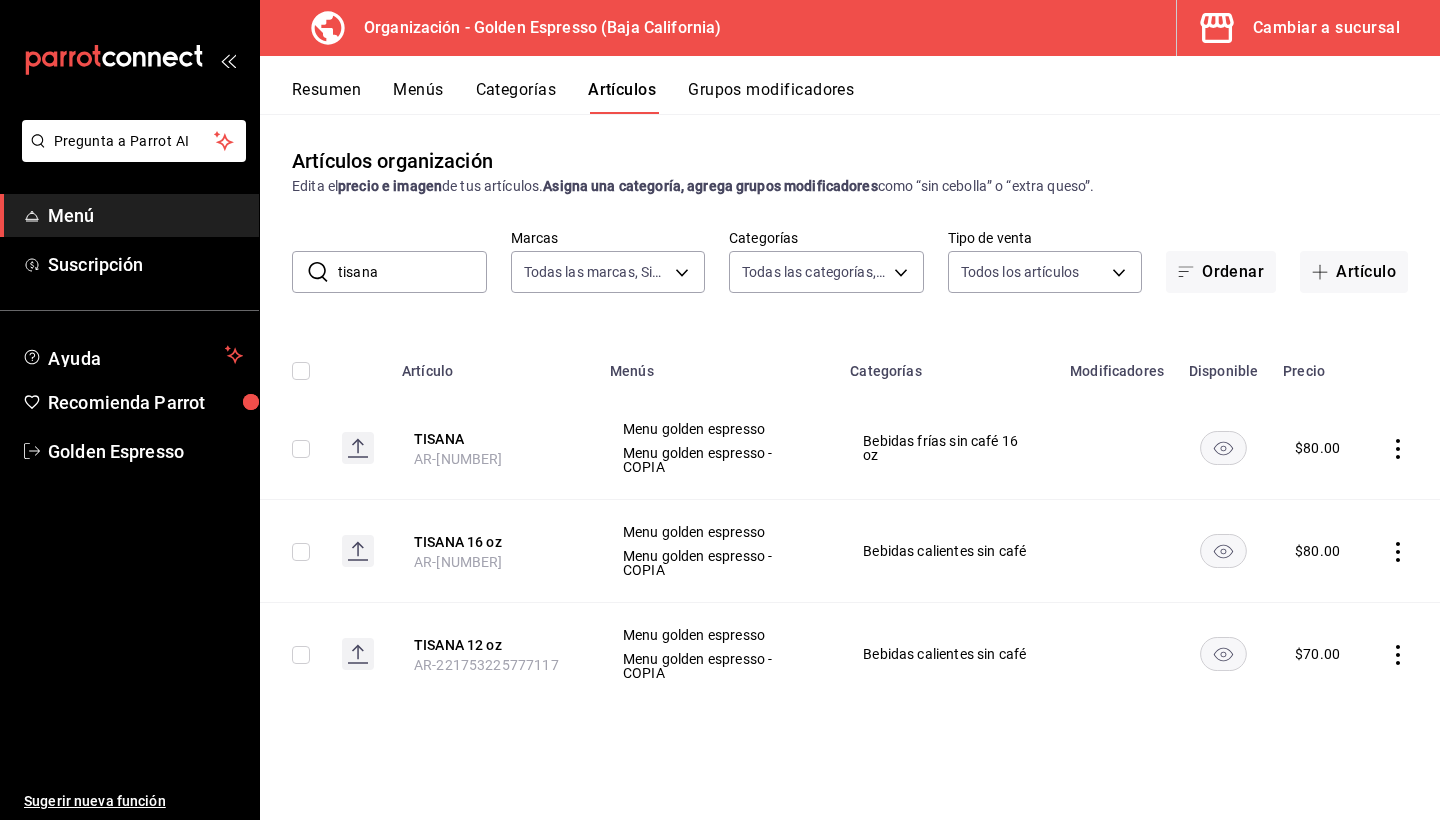 click on "tisana" at bounding box center [412, 272] 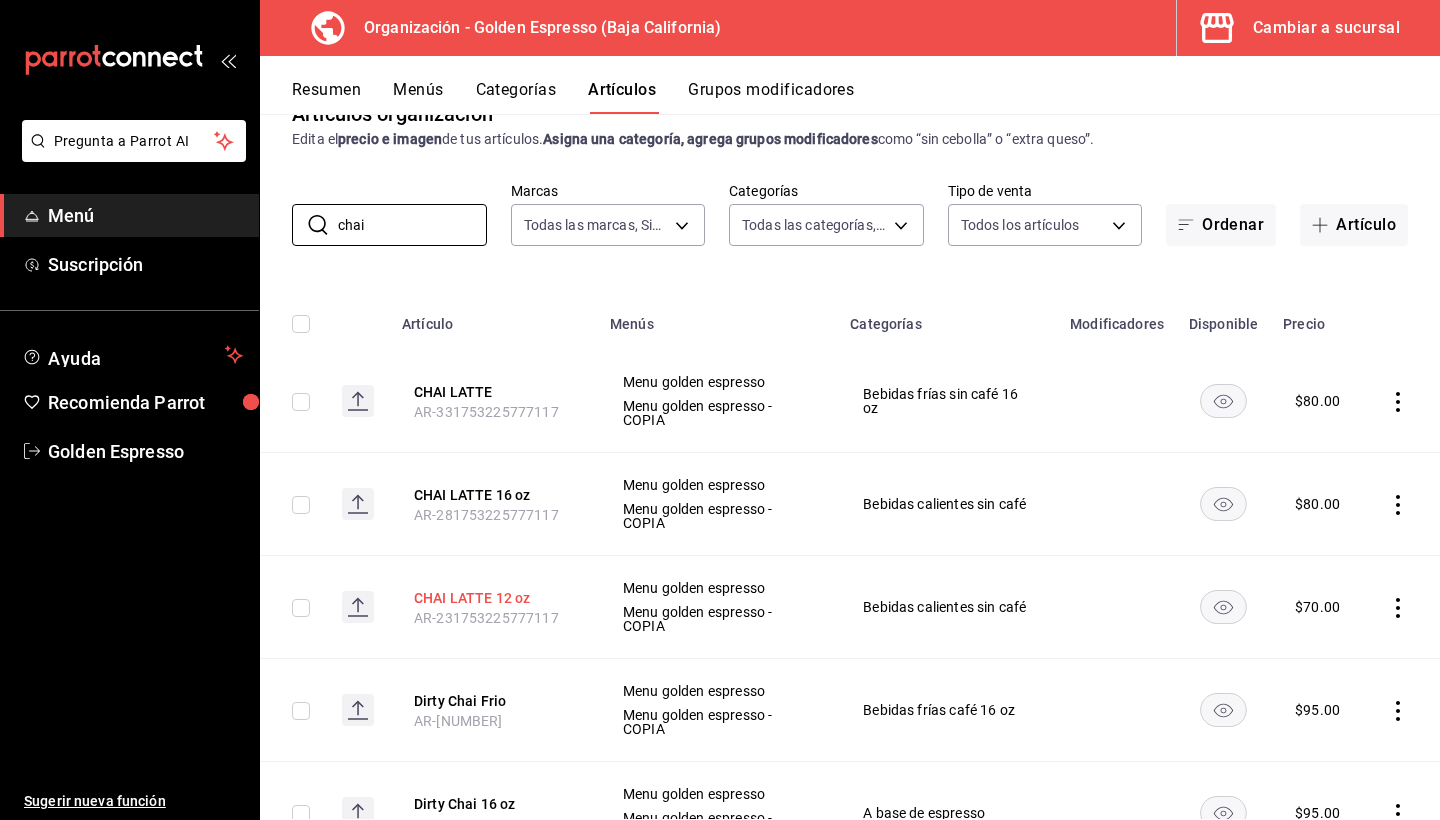 scroll, scrollTop: 85, scrollLeft: 0, axis: vertical 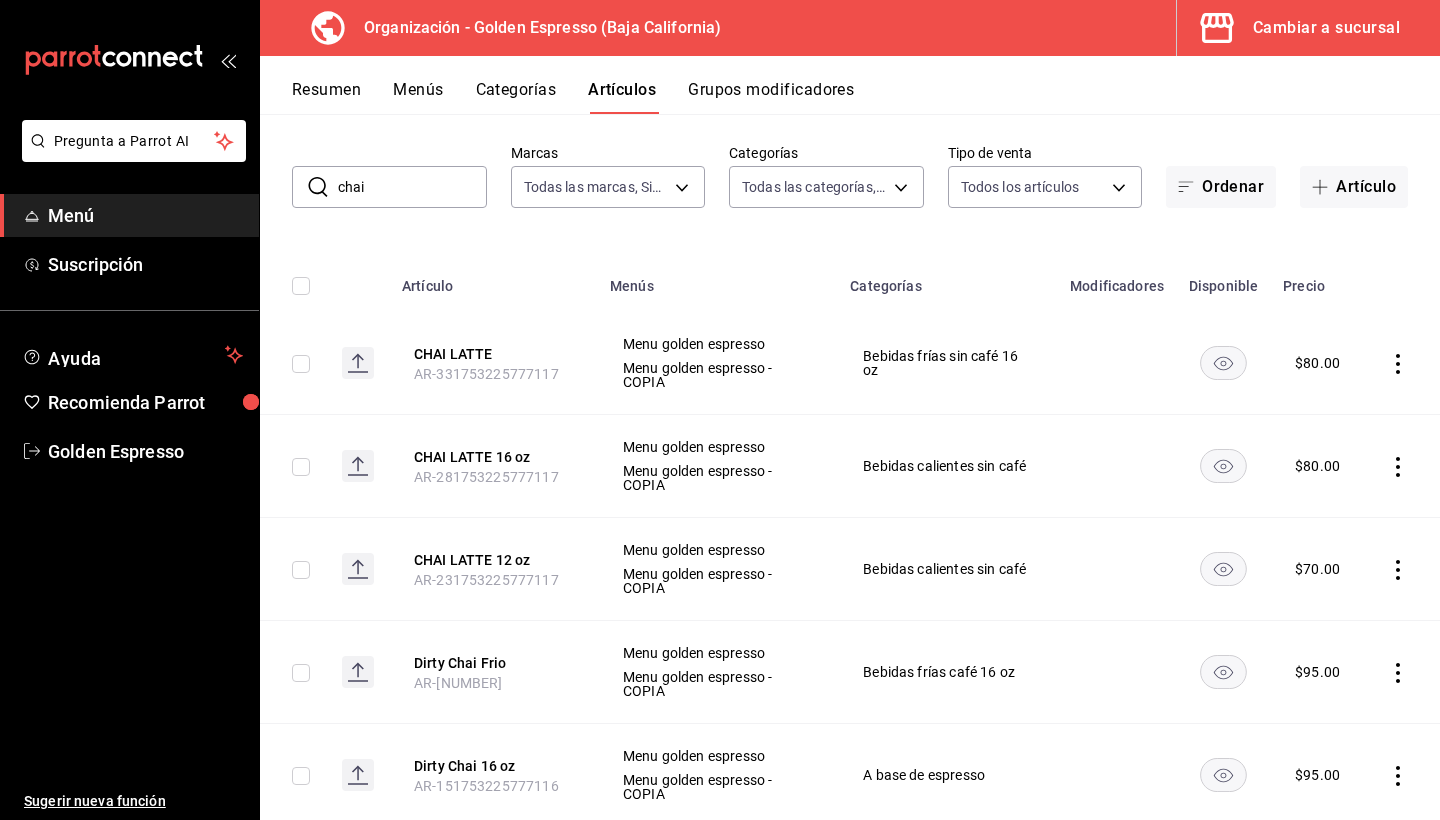 click on "chai" at bounding box center [412, 187] 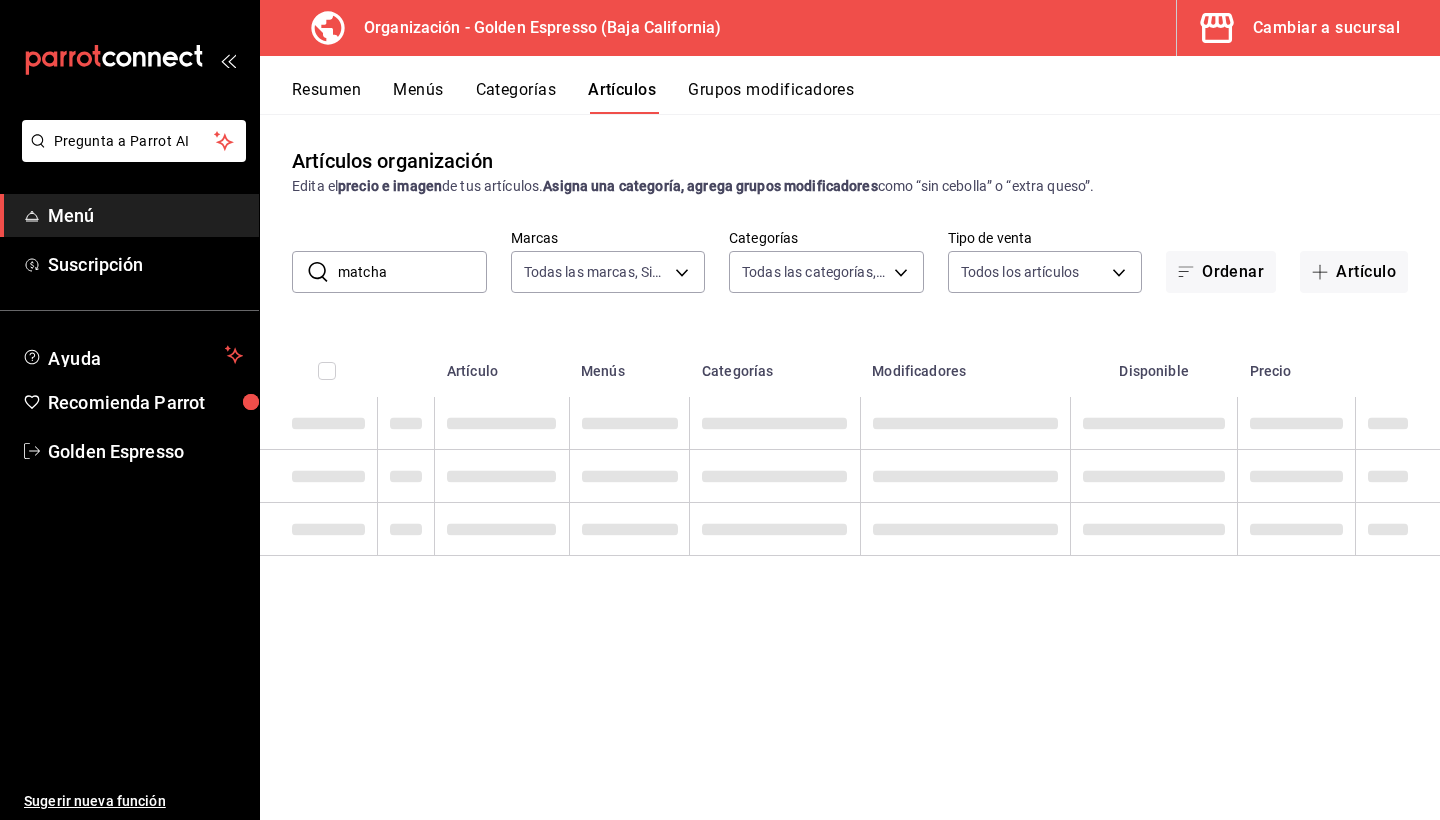 scroll, scrollTop: 0, scrollLeft: 0, axis: both 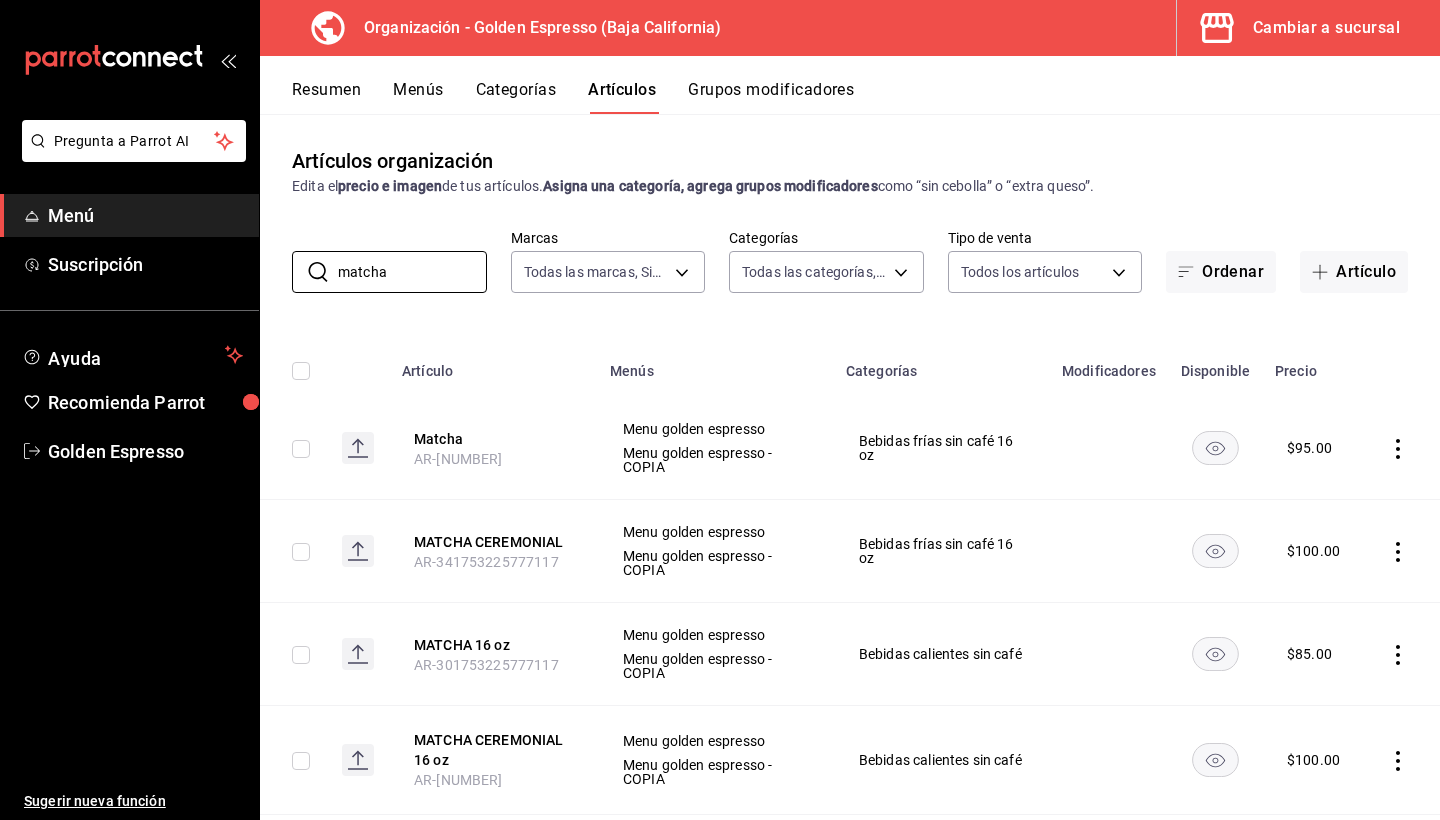 click 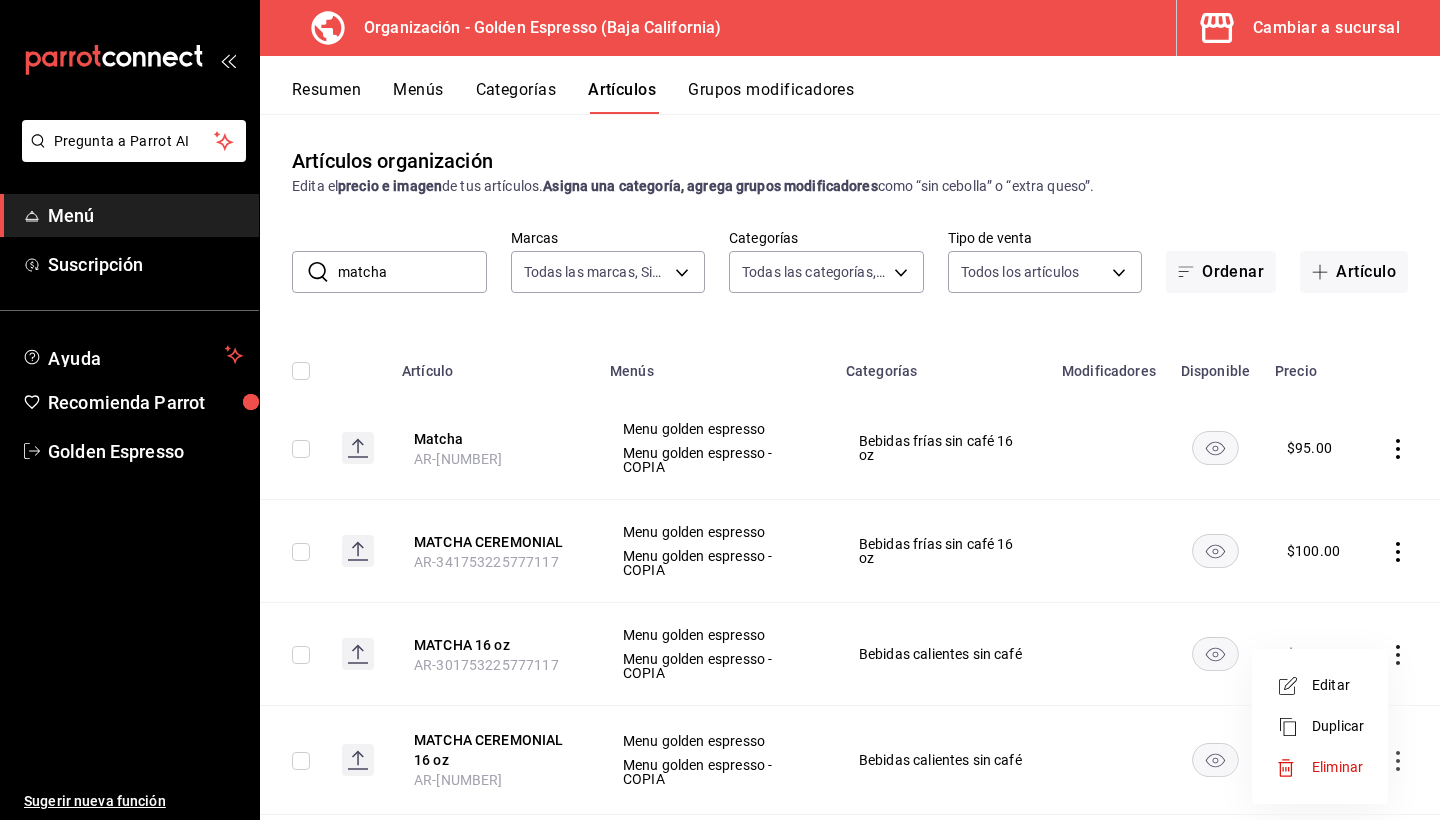 click on "Editar" at bounding box center (1320, 685) 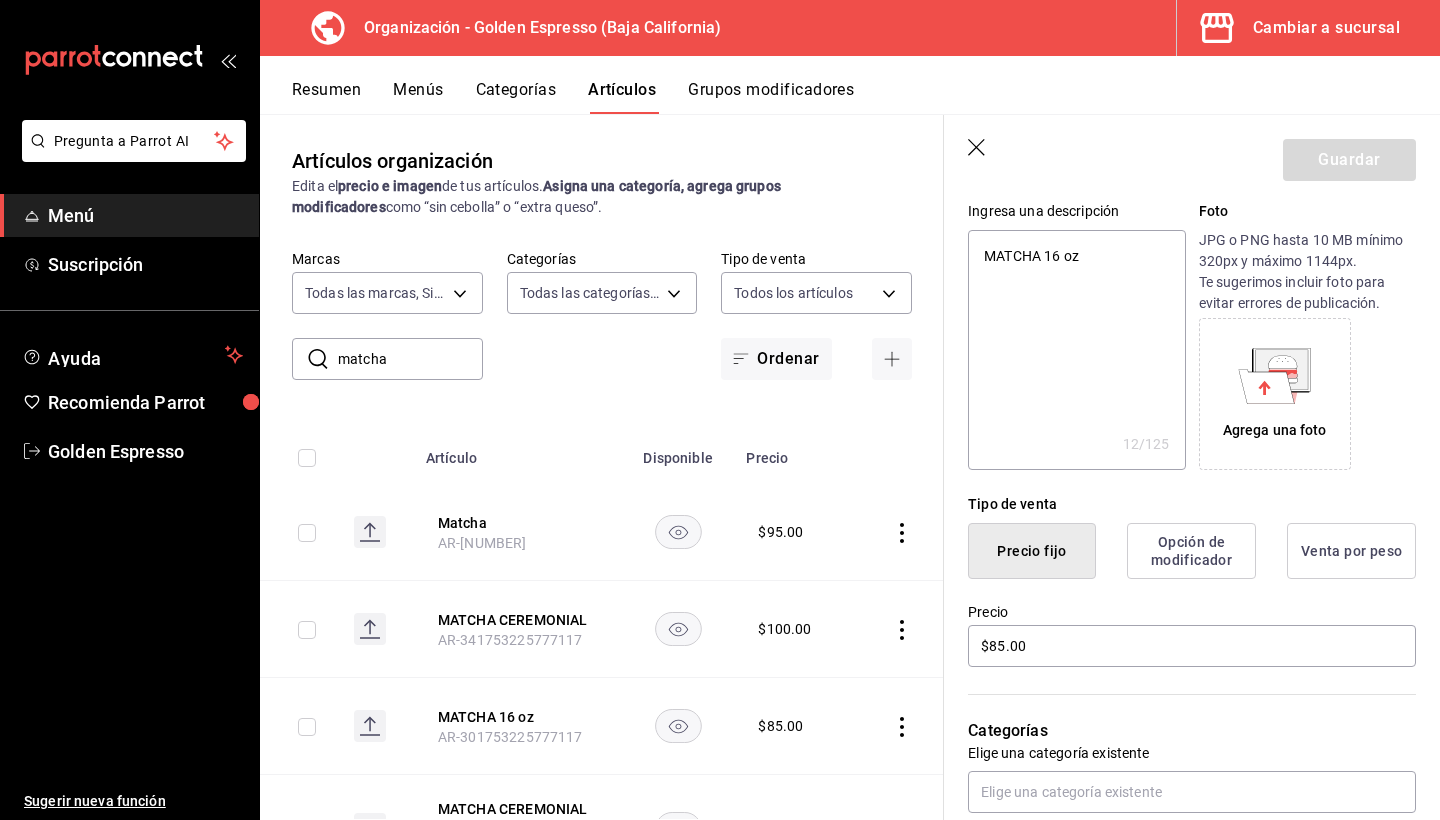 scroll, scrollTop: 223, scrollLeft: 0, axis: vertical 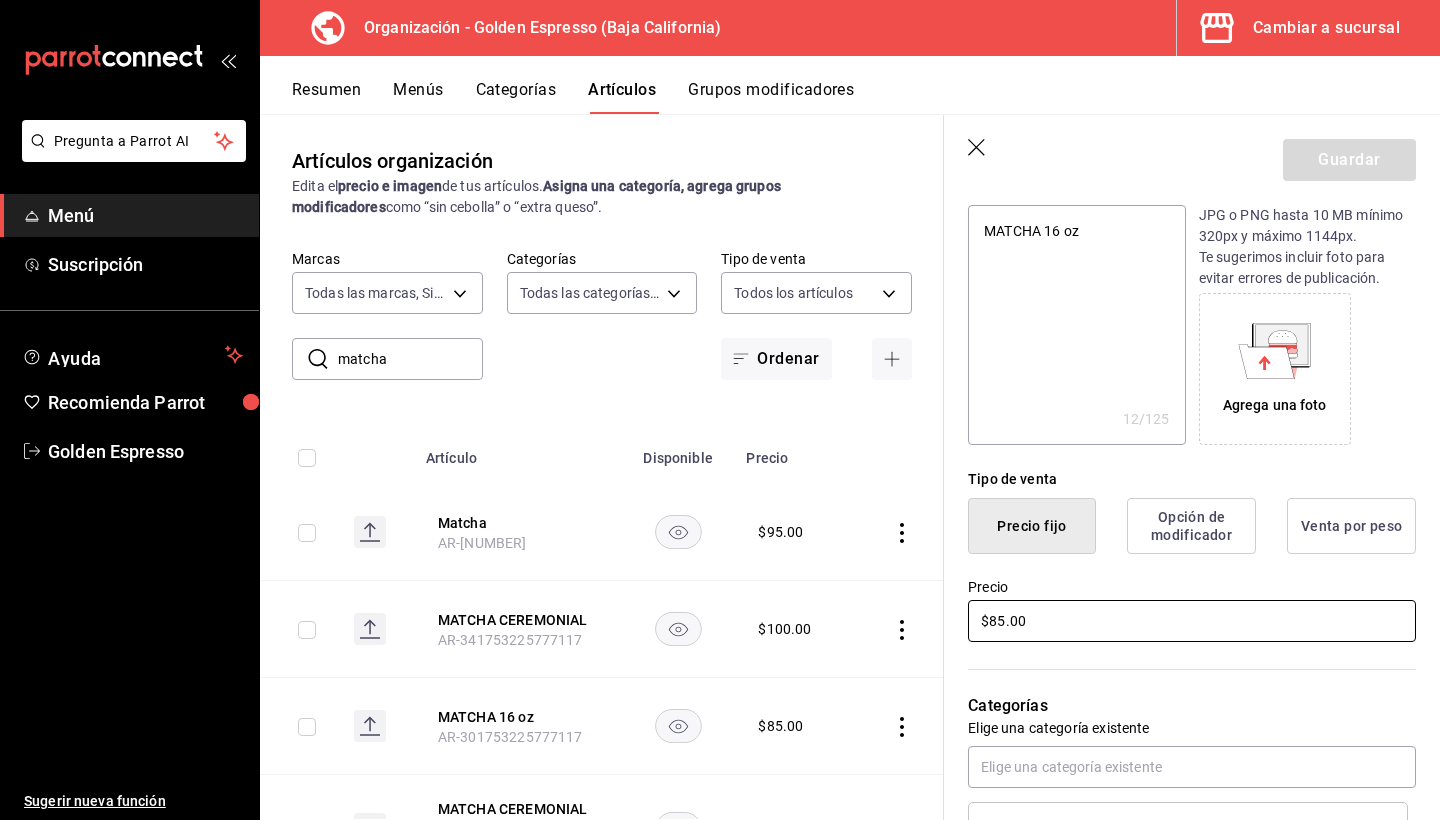 click on "$85.00" at bounding box center (1192, 621) 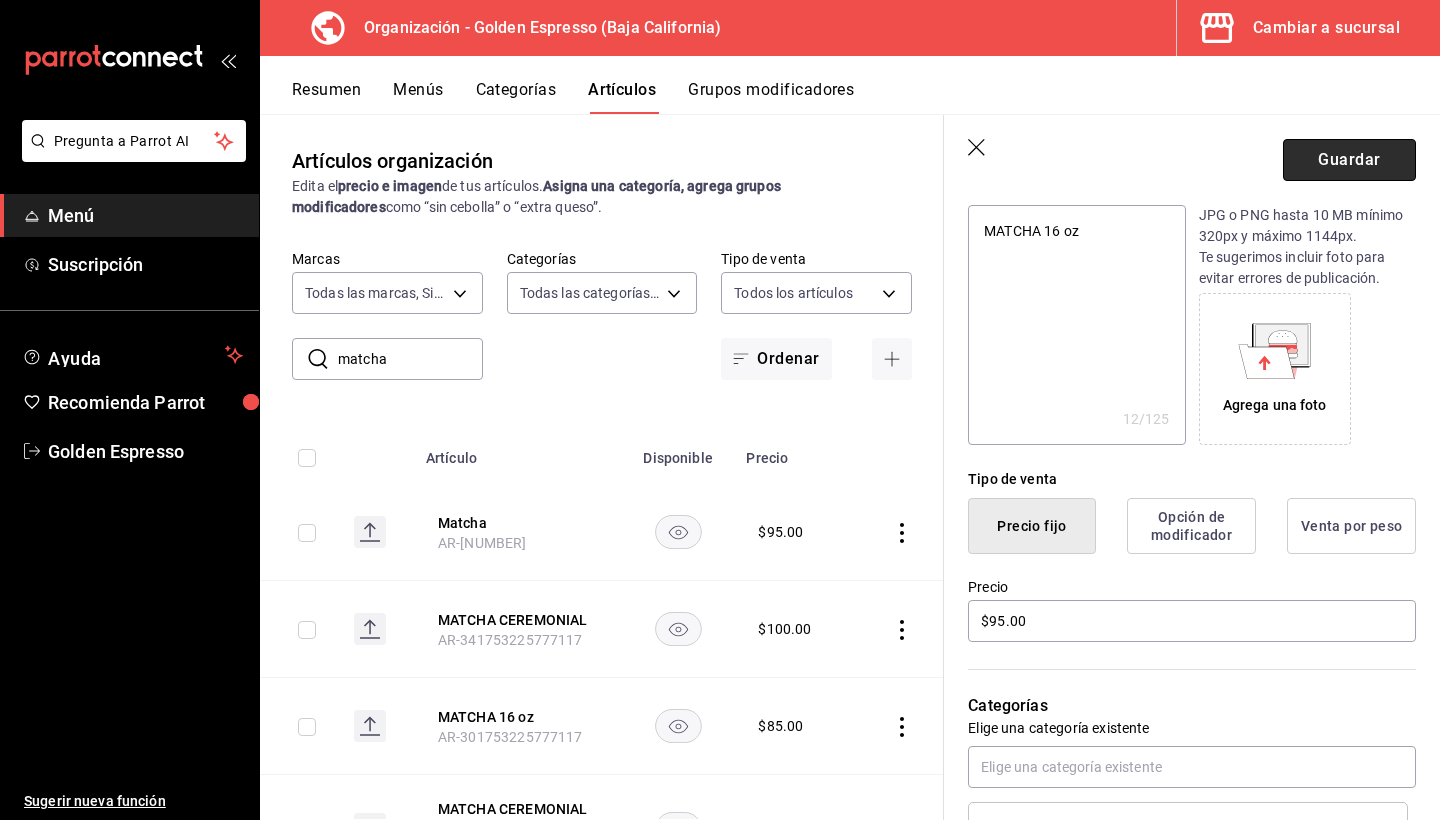 click on "Guardar" at bounding box center [1349, 160] 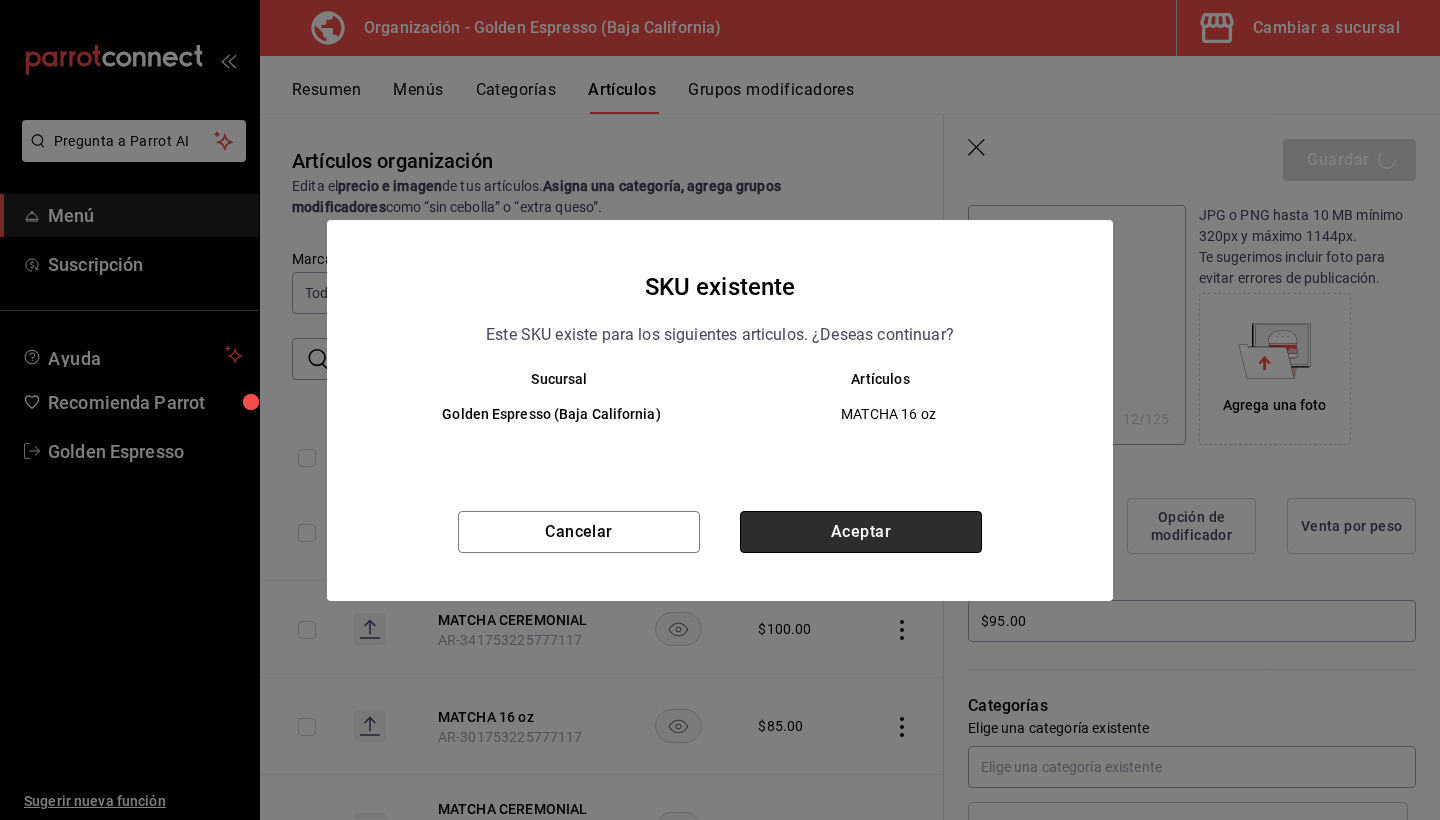 click on "Aceptar" at bounding box center [861, 532] 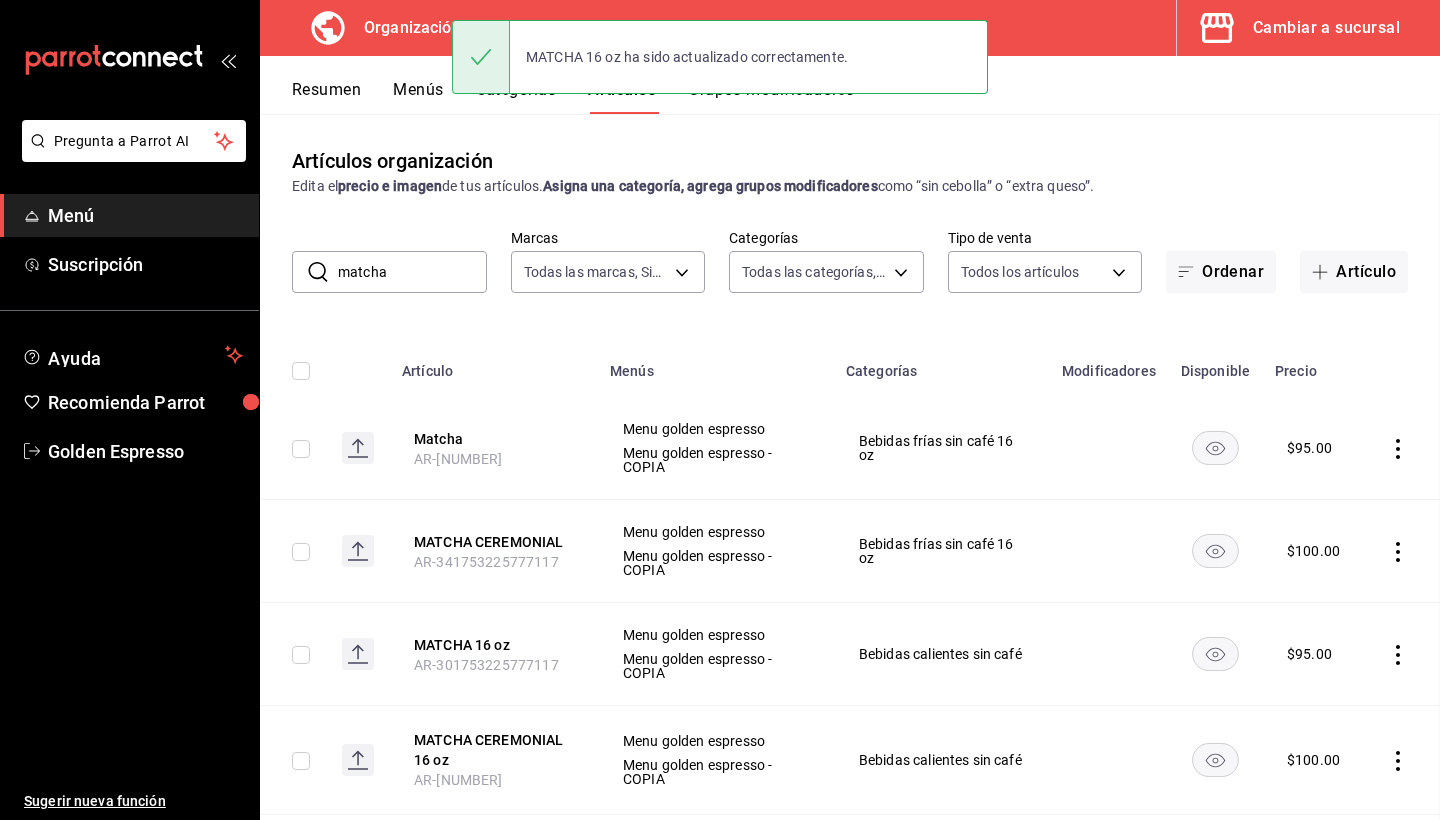 scroll, scrollTop: 0, scrollLeft: 0, axis: both 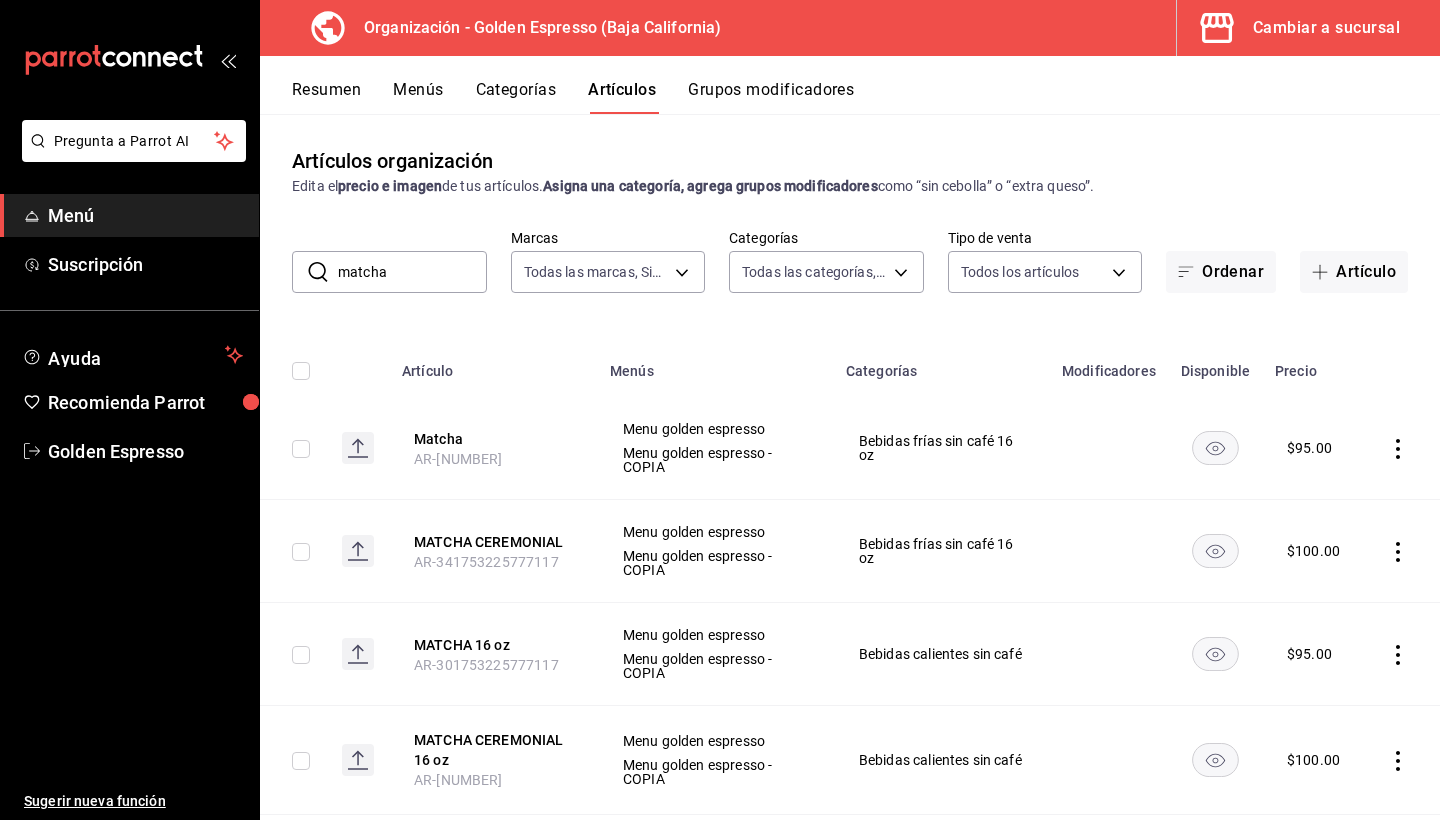 click on "matcha" at bounding box center [412, 272] 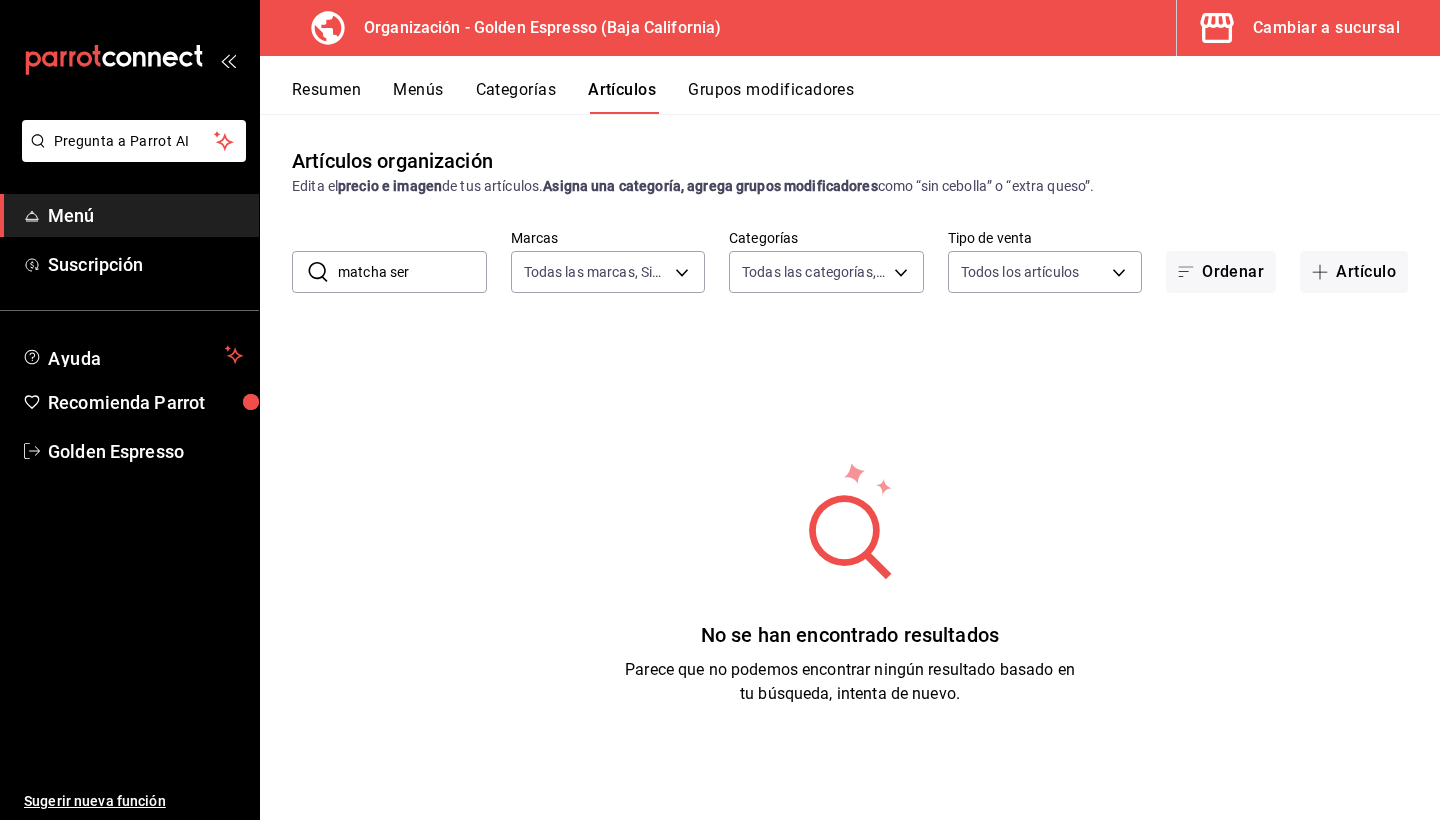 click on "matcha ser" at bounding box center (412, 272) 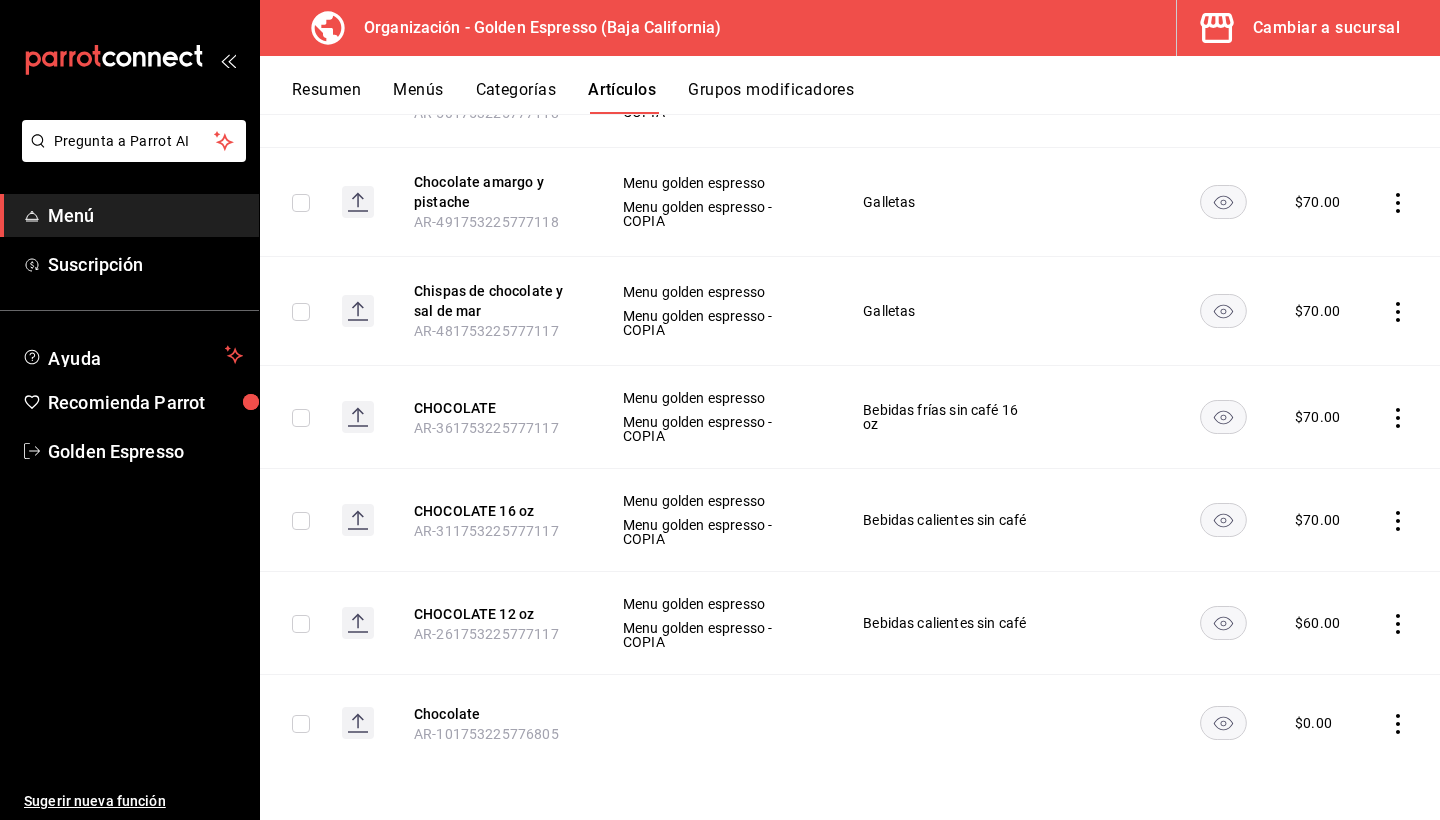 scroll, scrollTop: 358, scrollLeft: 0, axis: vertical 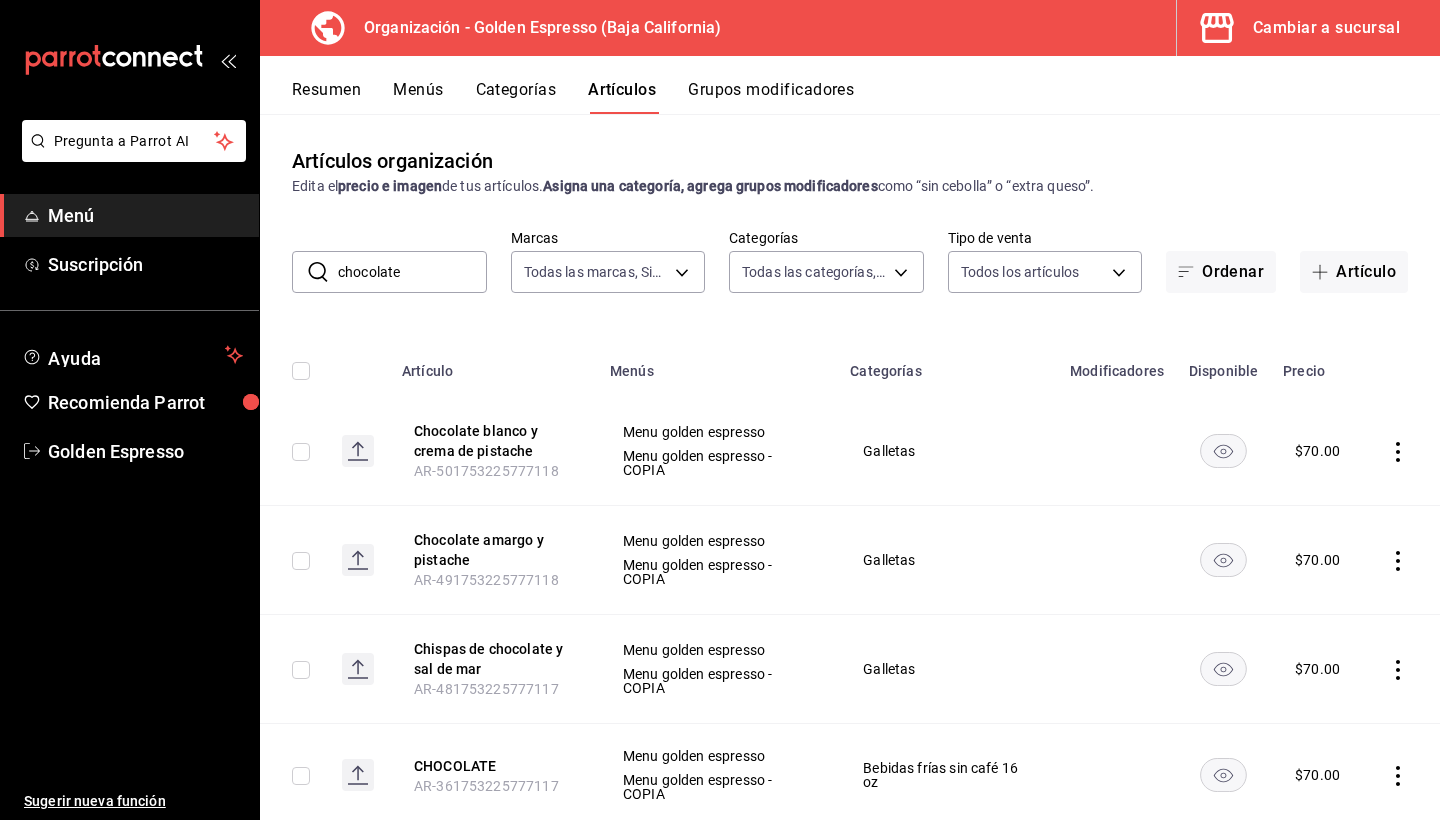 click on "chocolate" at bounding box center (412, 272) 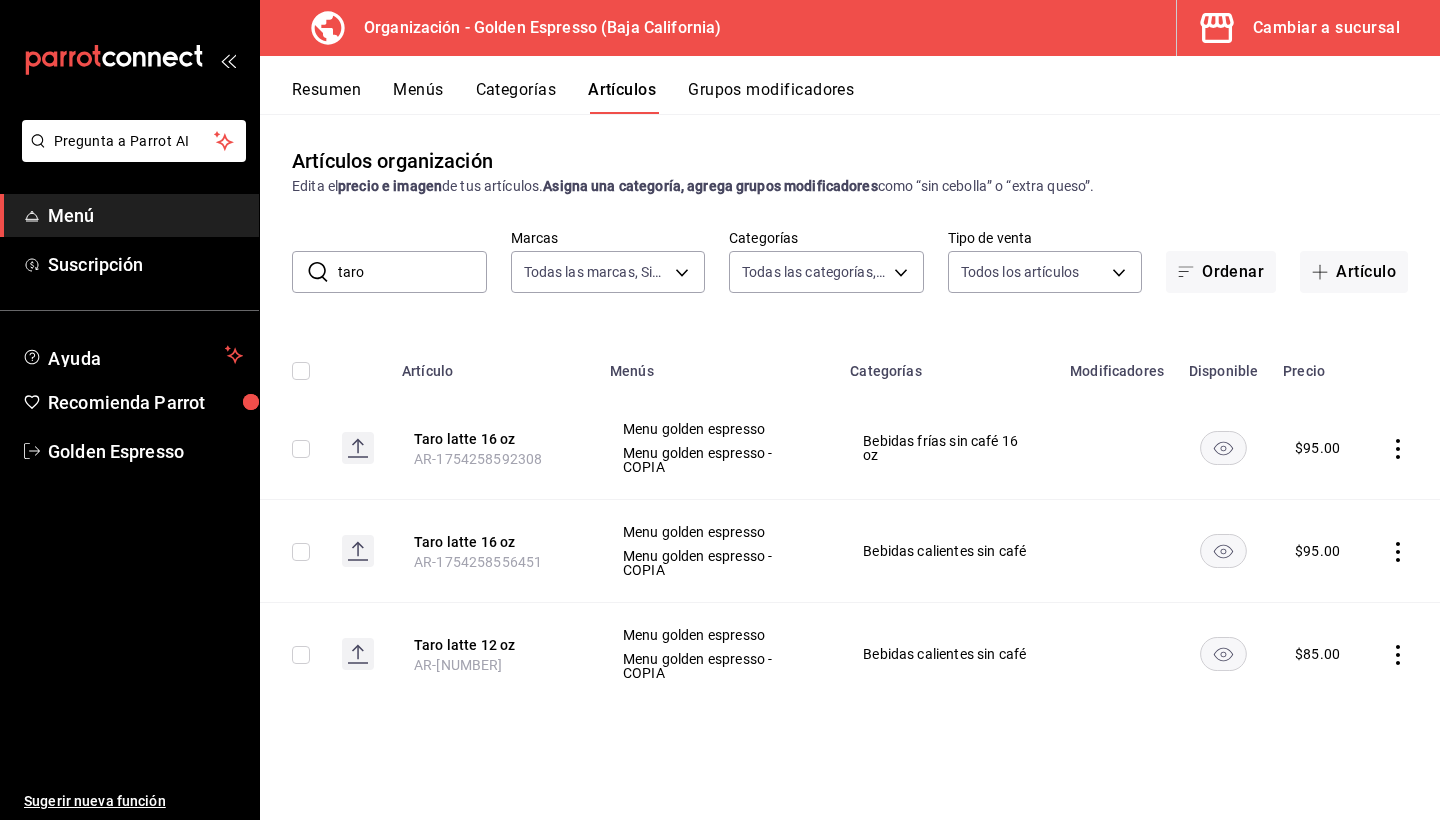 click on "taro" at bounding box center [412, 272] 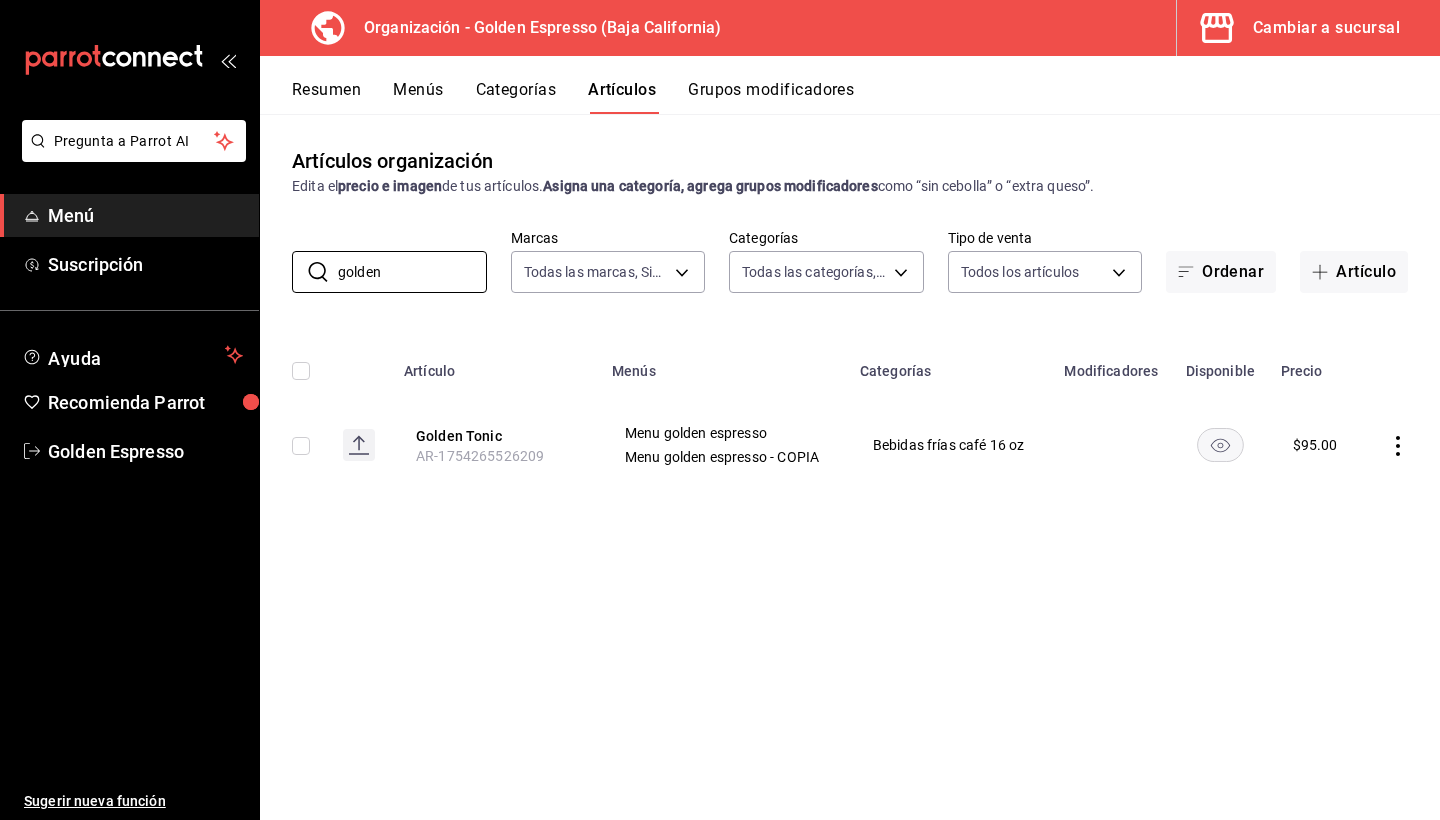 click 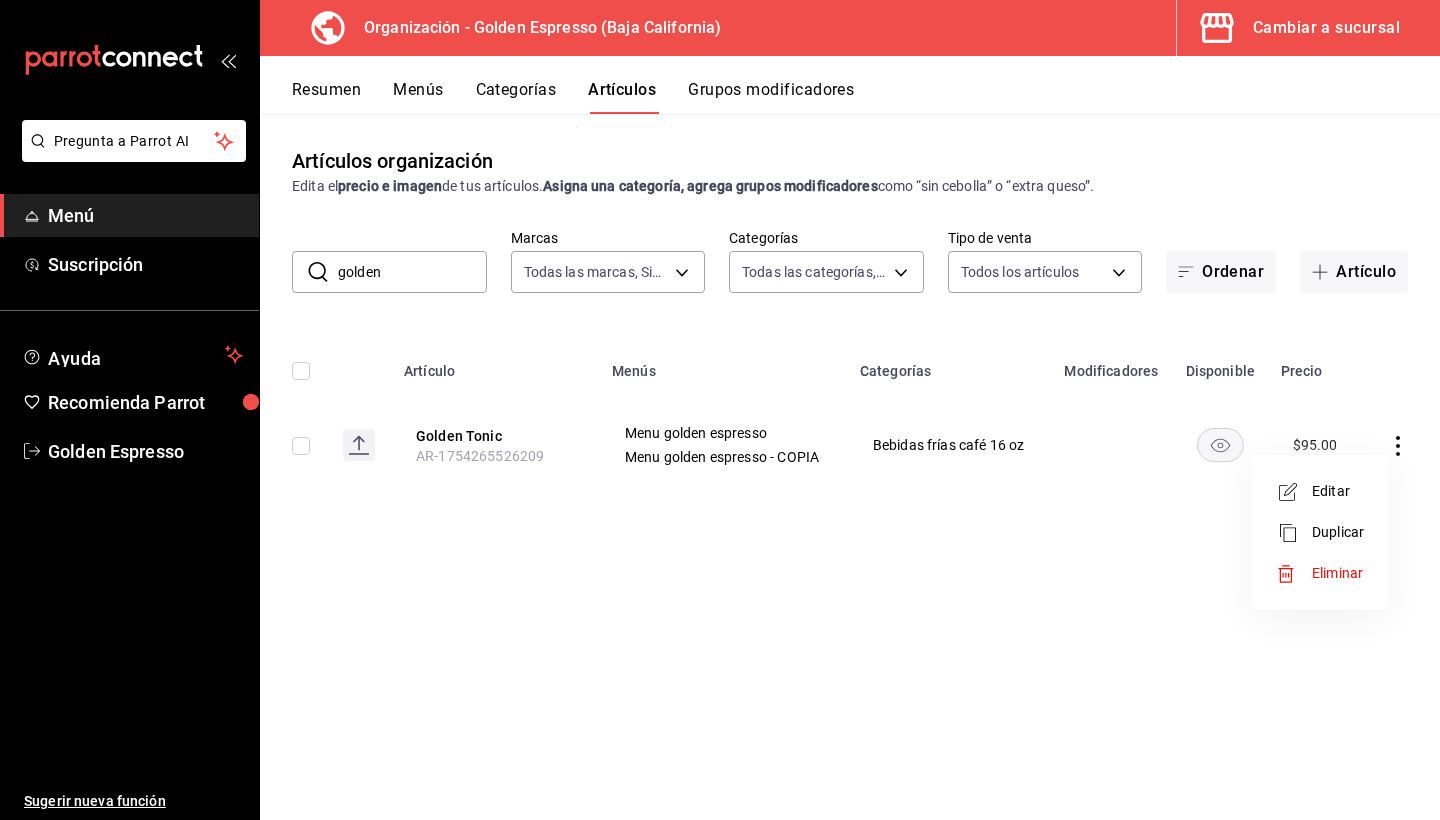click on "Editar" at bounding box center (1338, 491) 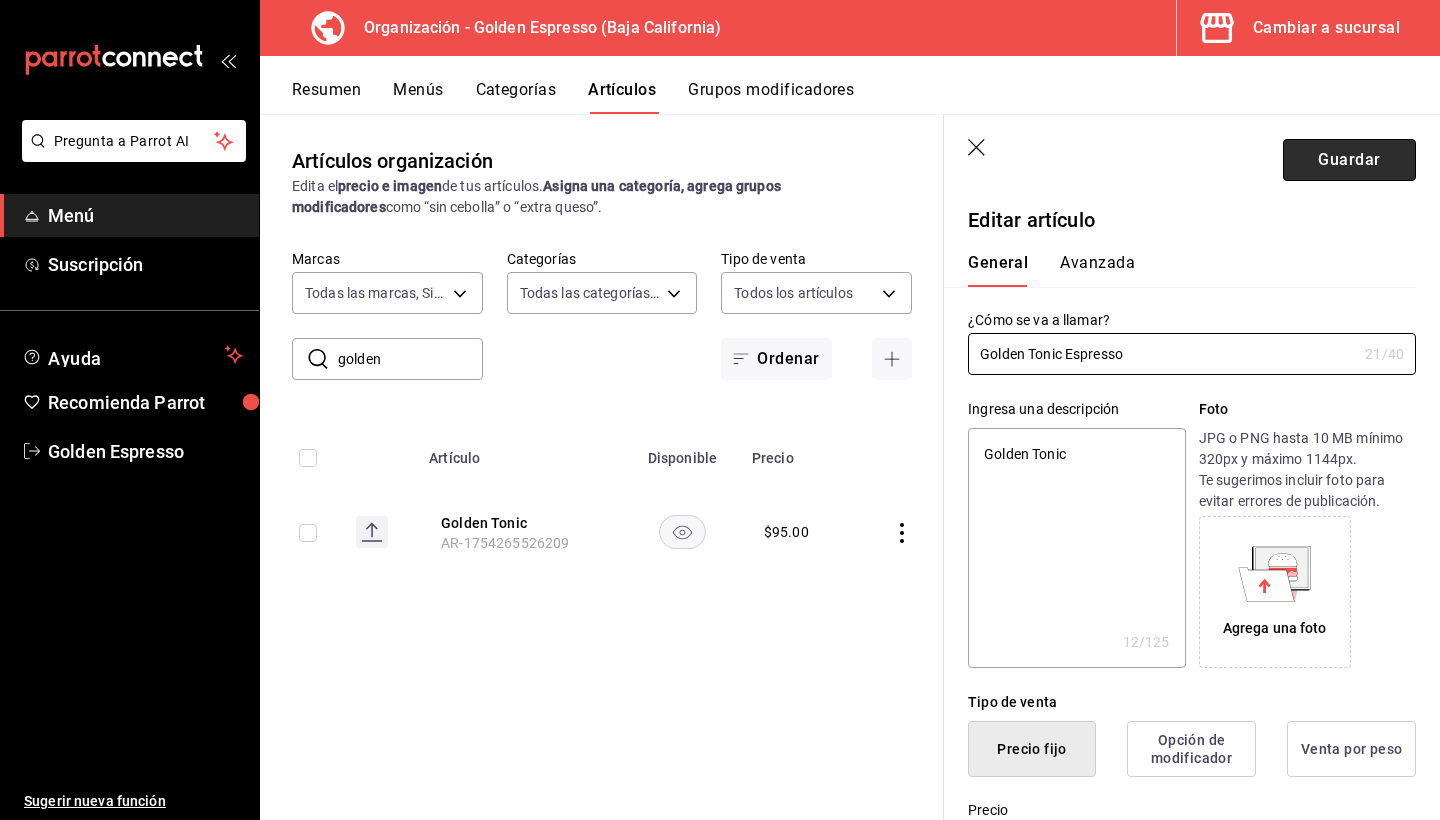 click on "Guardar" at bounding box center (1349, 160) 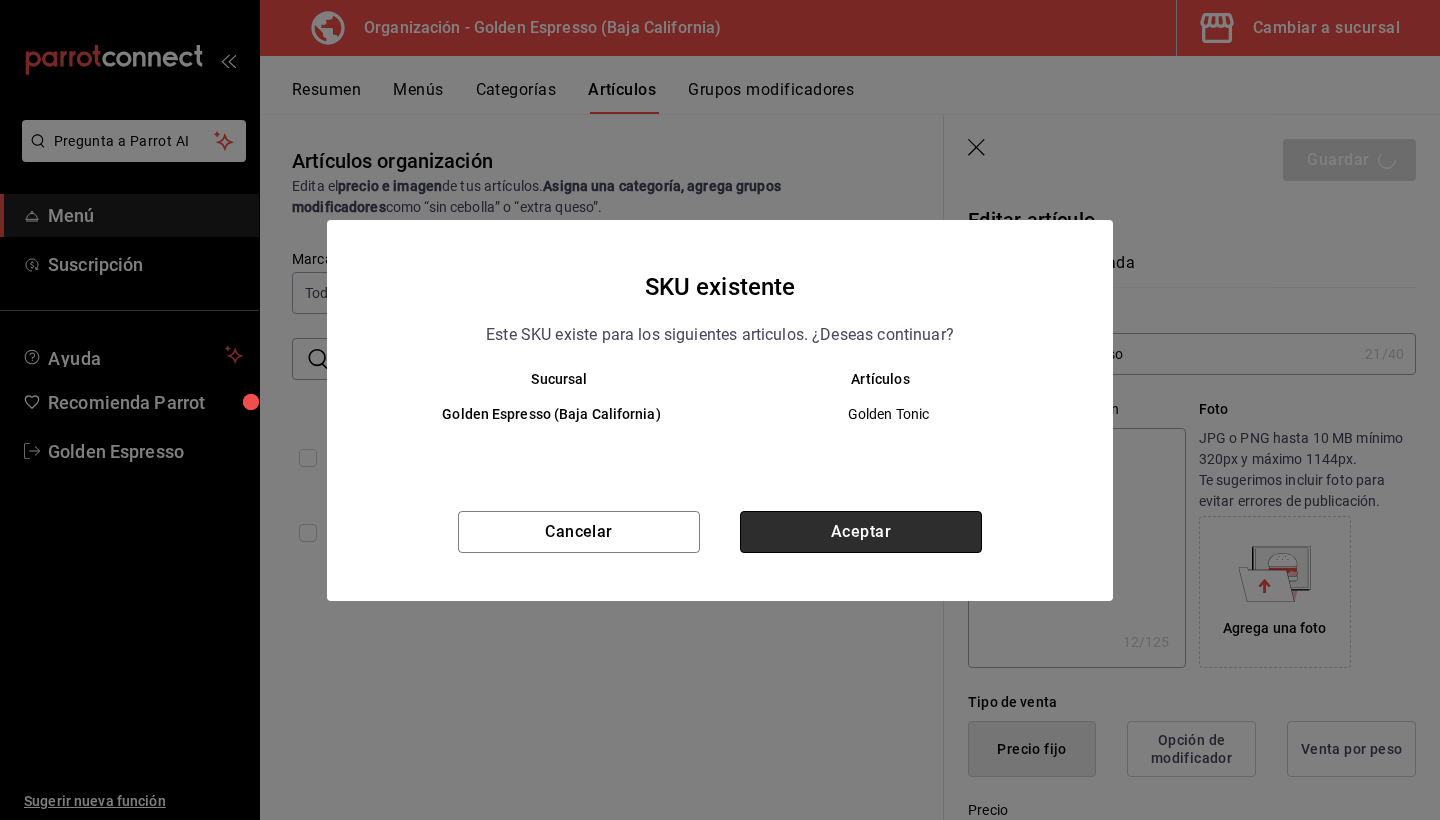 click on "Aceptar" at bounding box center [861, 532] 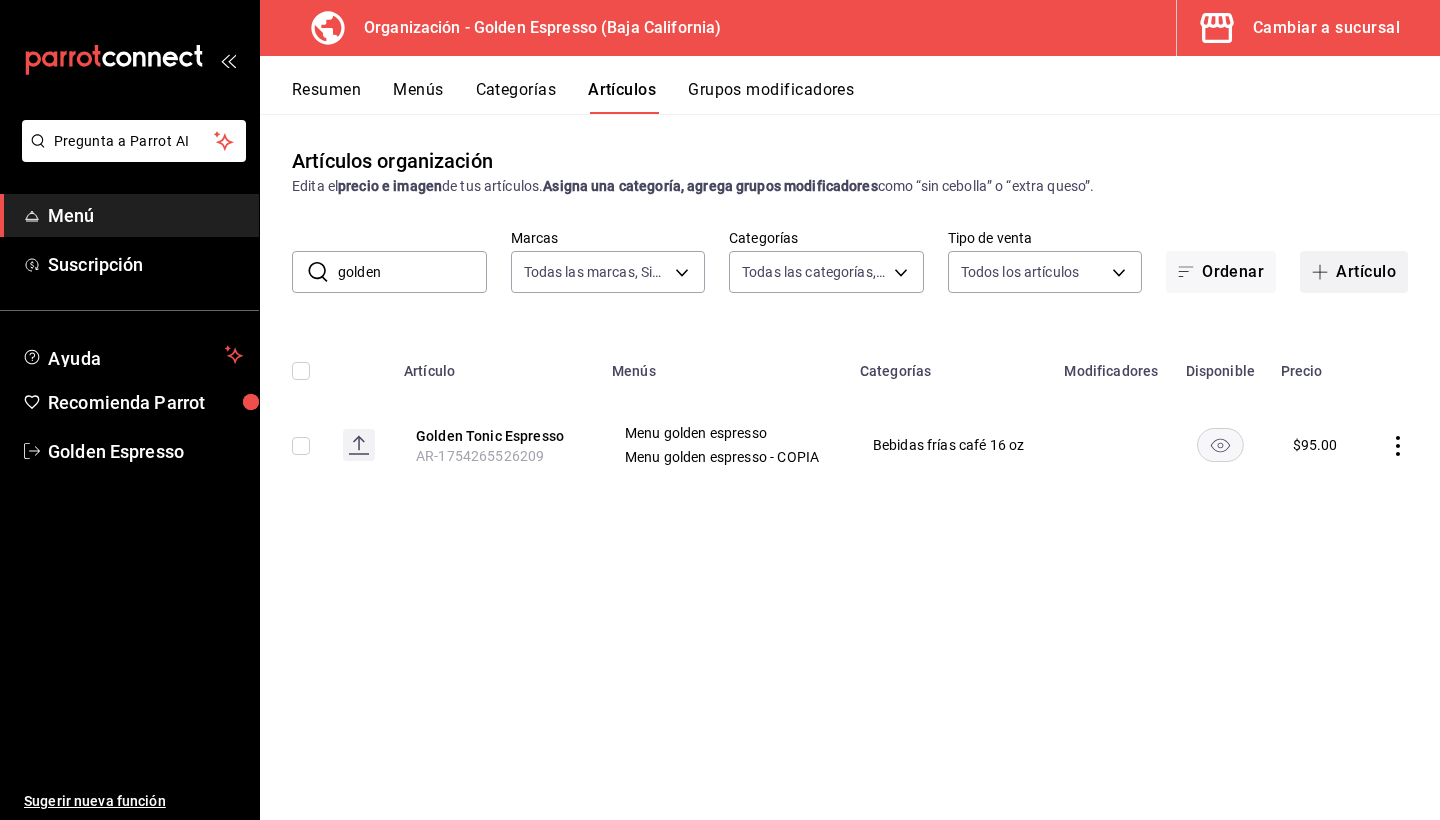 click on "Artículo" at bounding box center [1354, 272] 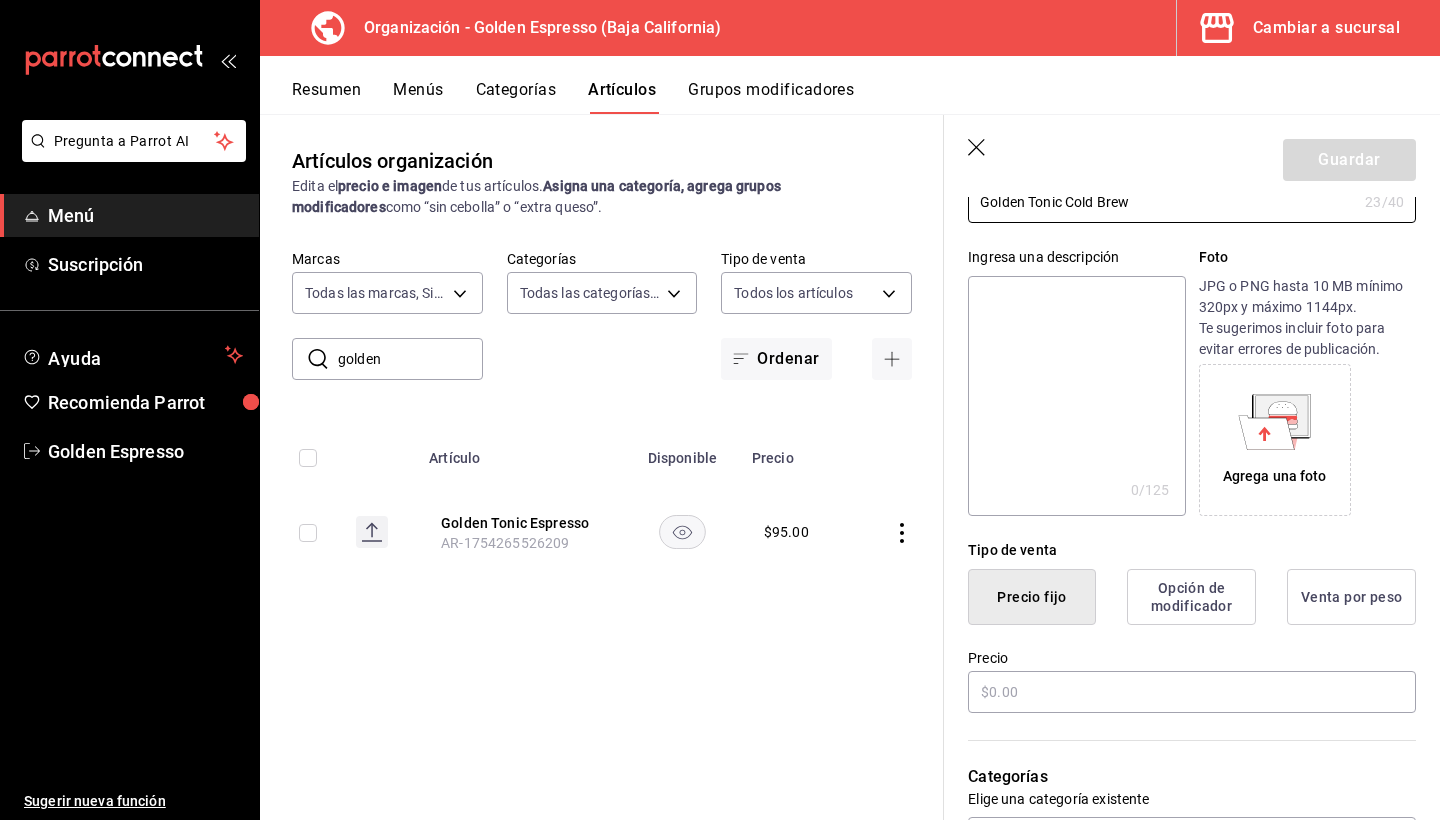 scroll, scrollTop: 279, scrollLeft: 0, axis: vertical 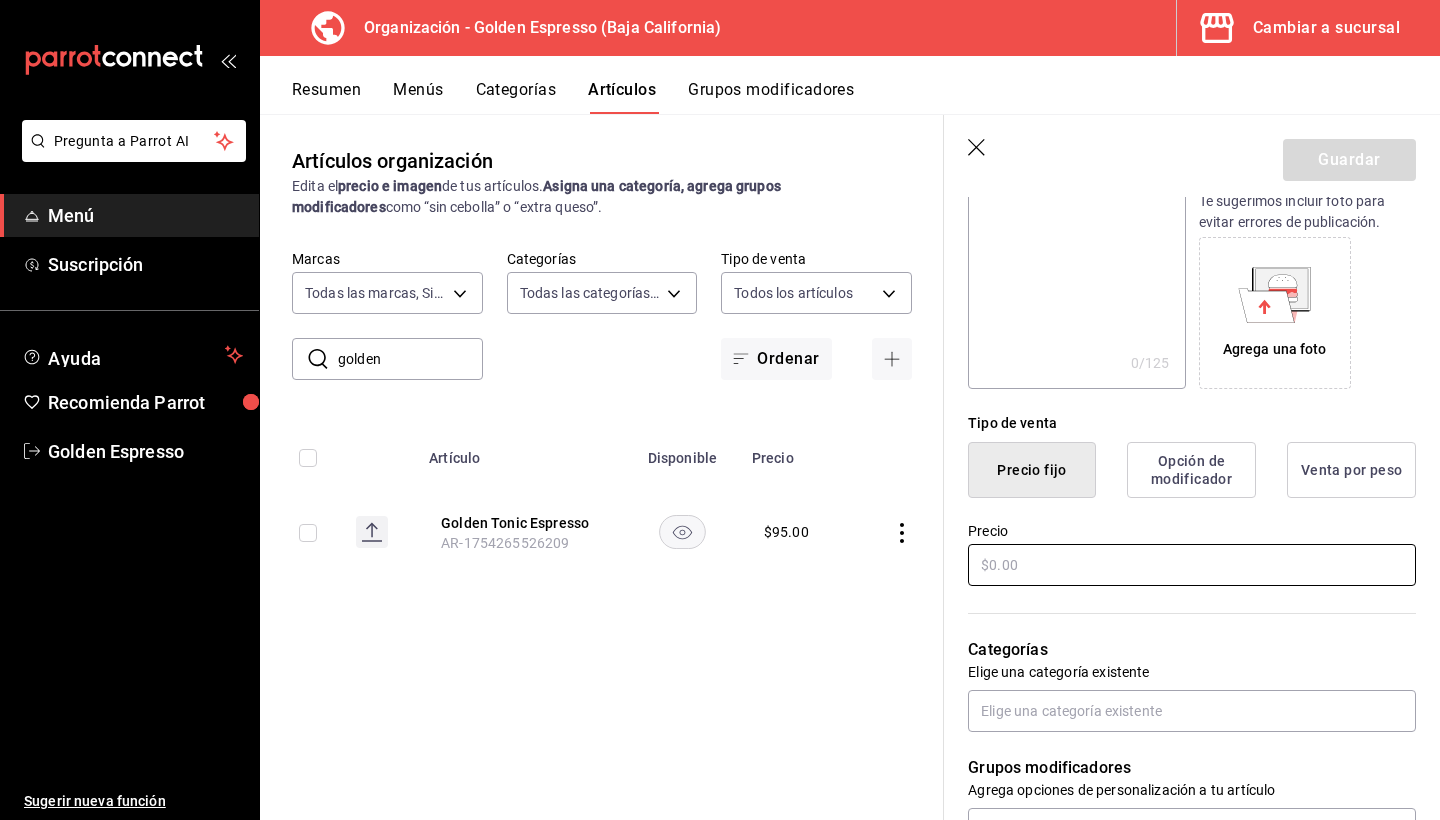 click at bounding box center (1192, 565) 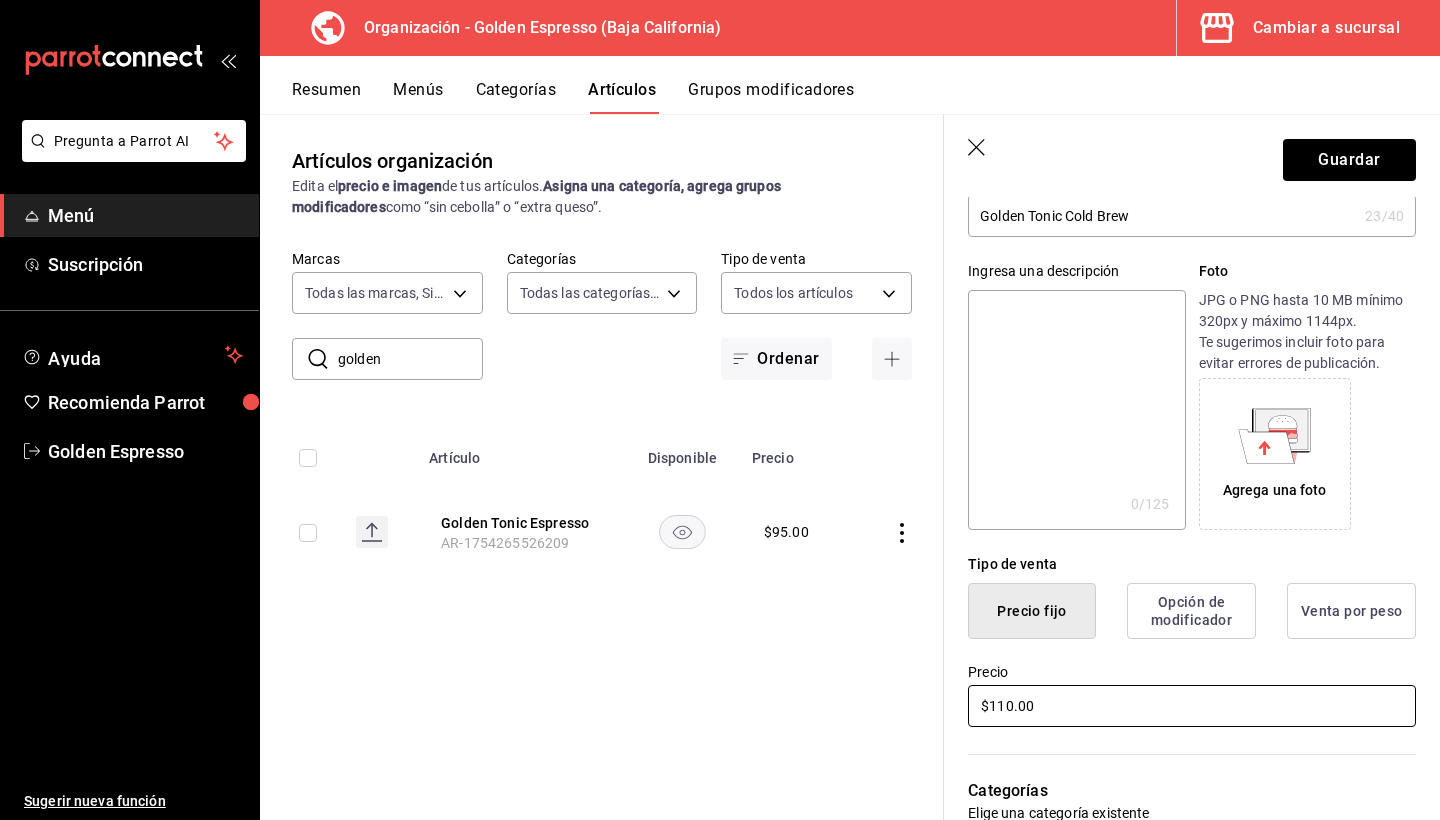 scroll, scrollTop: 103, scrollLeft: 0, axis: vertical 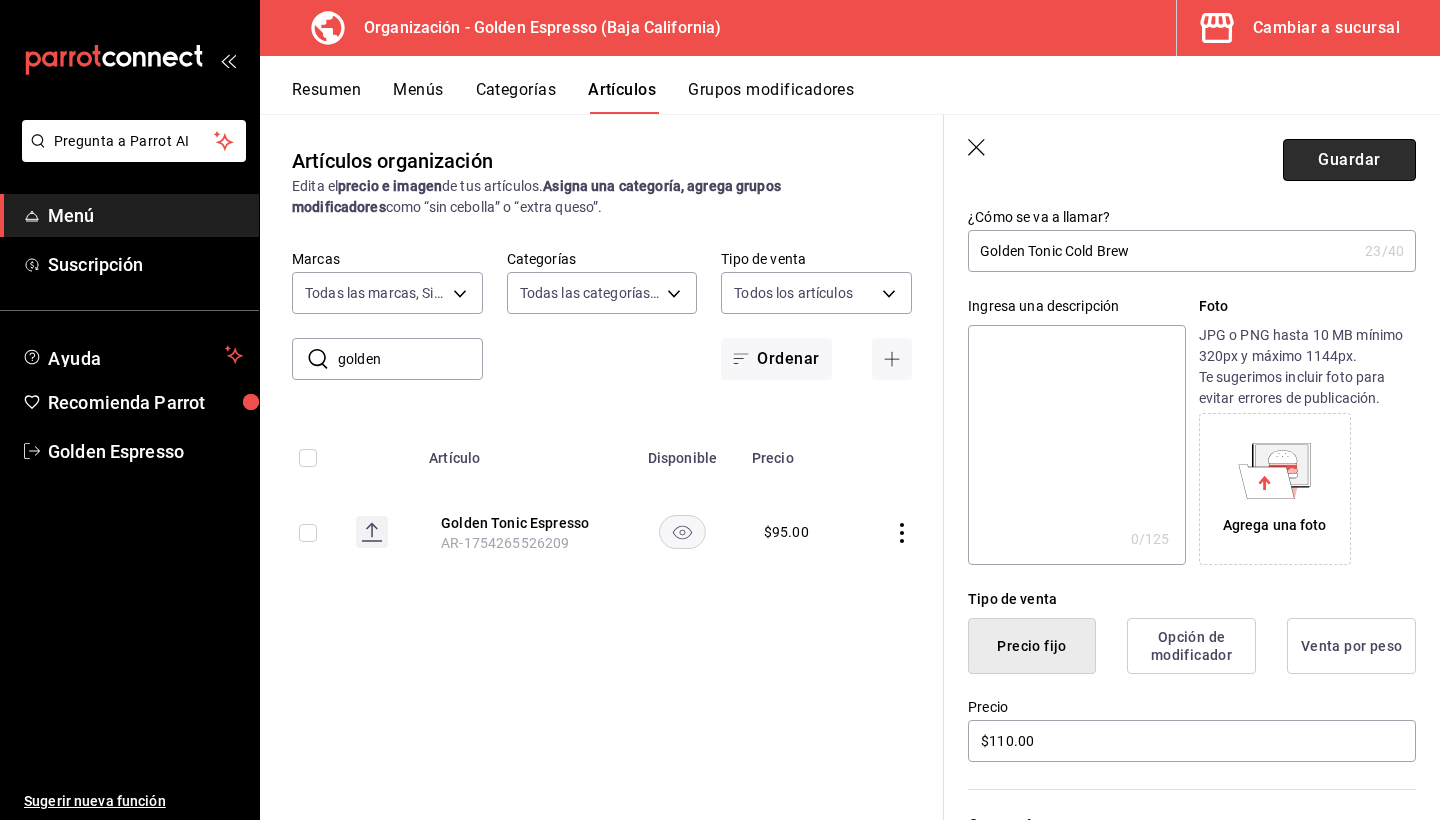 click on "Guardar" at bounding box center (1349, 160) 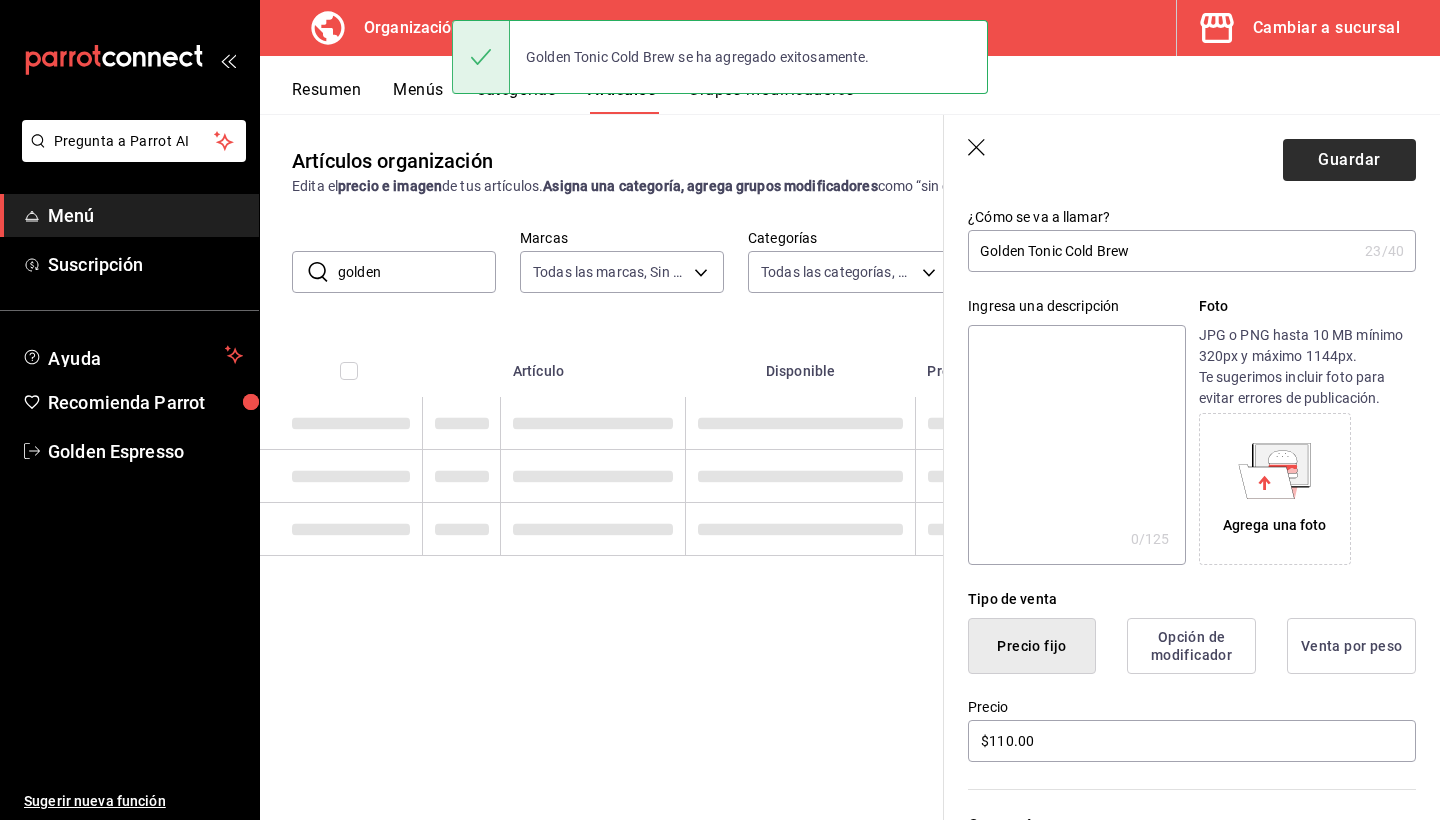scroll, scrollTop: 0, scrollLeft: 0, axis: both 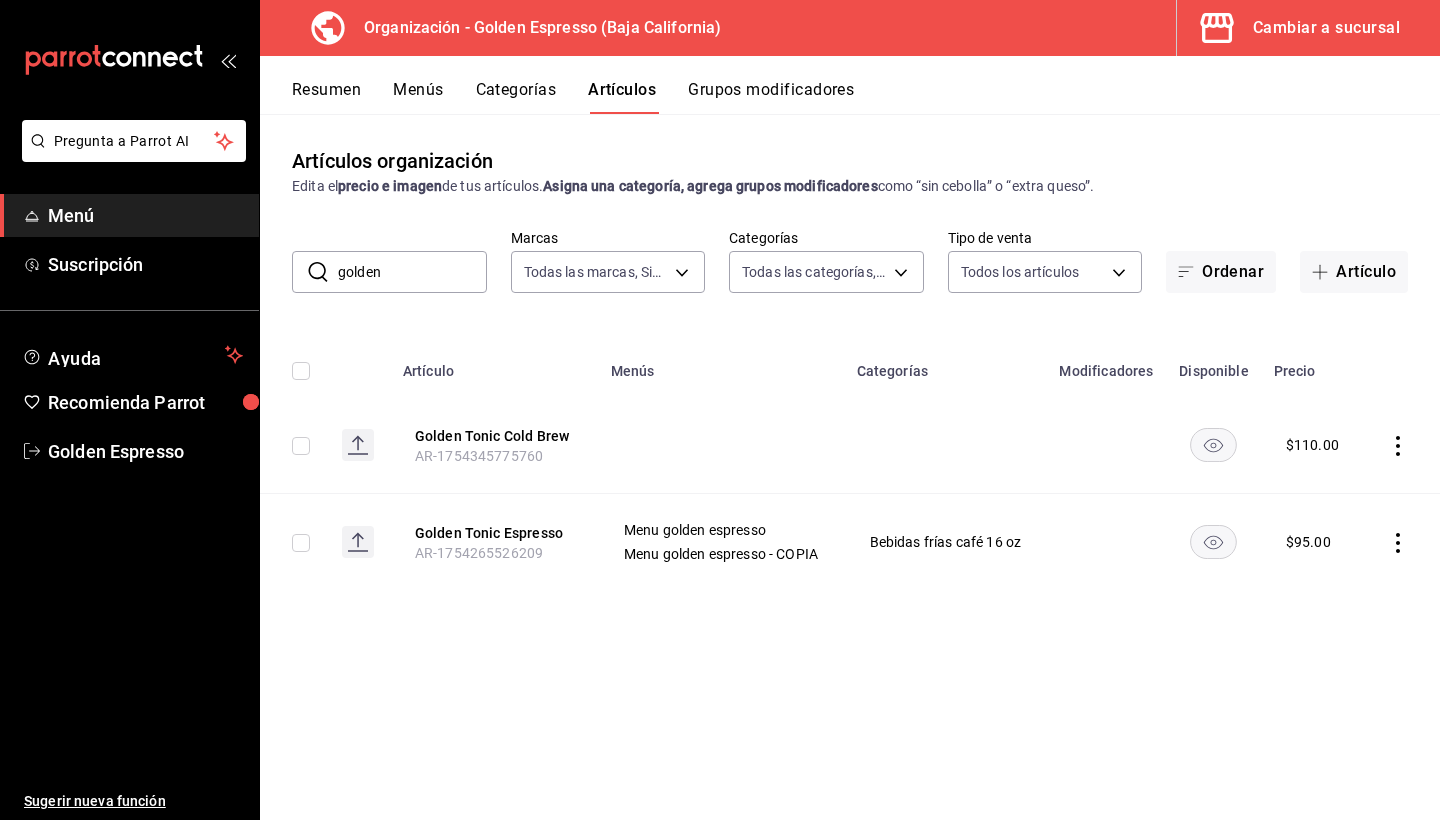 click on "golden" at bounding box center (412, 272) 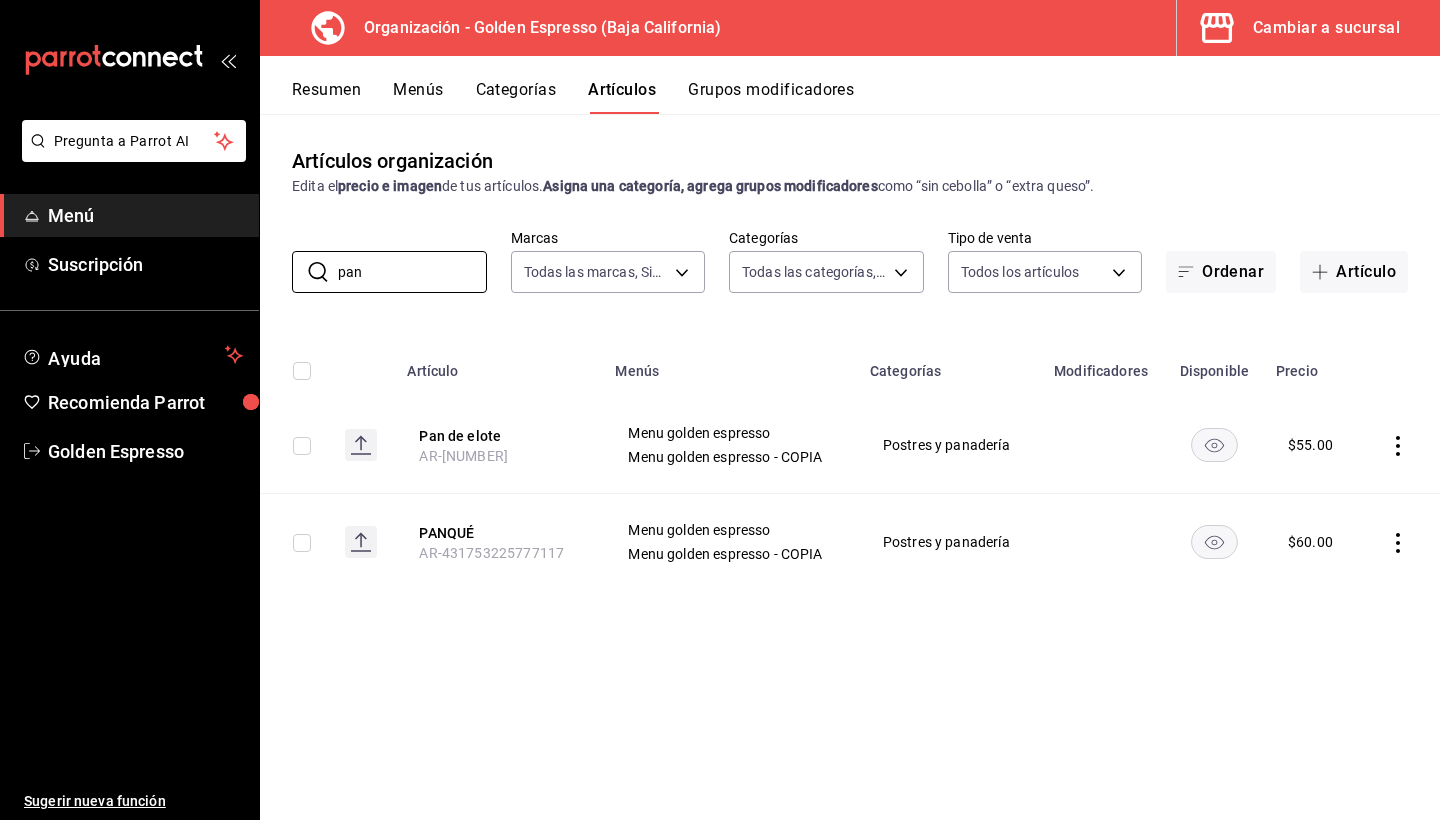 click at bounding box center [1400, 445] 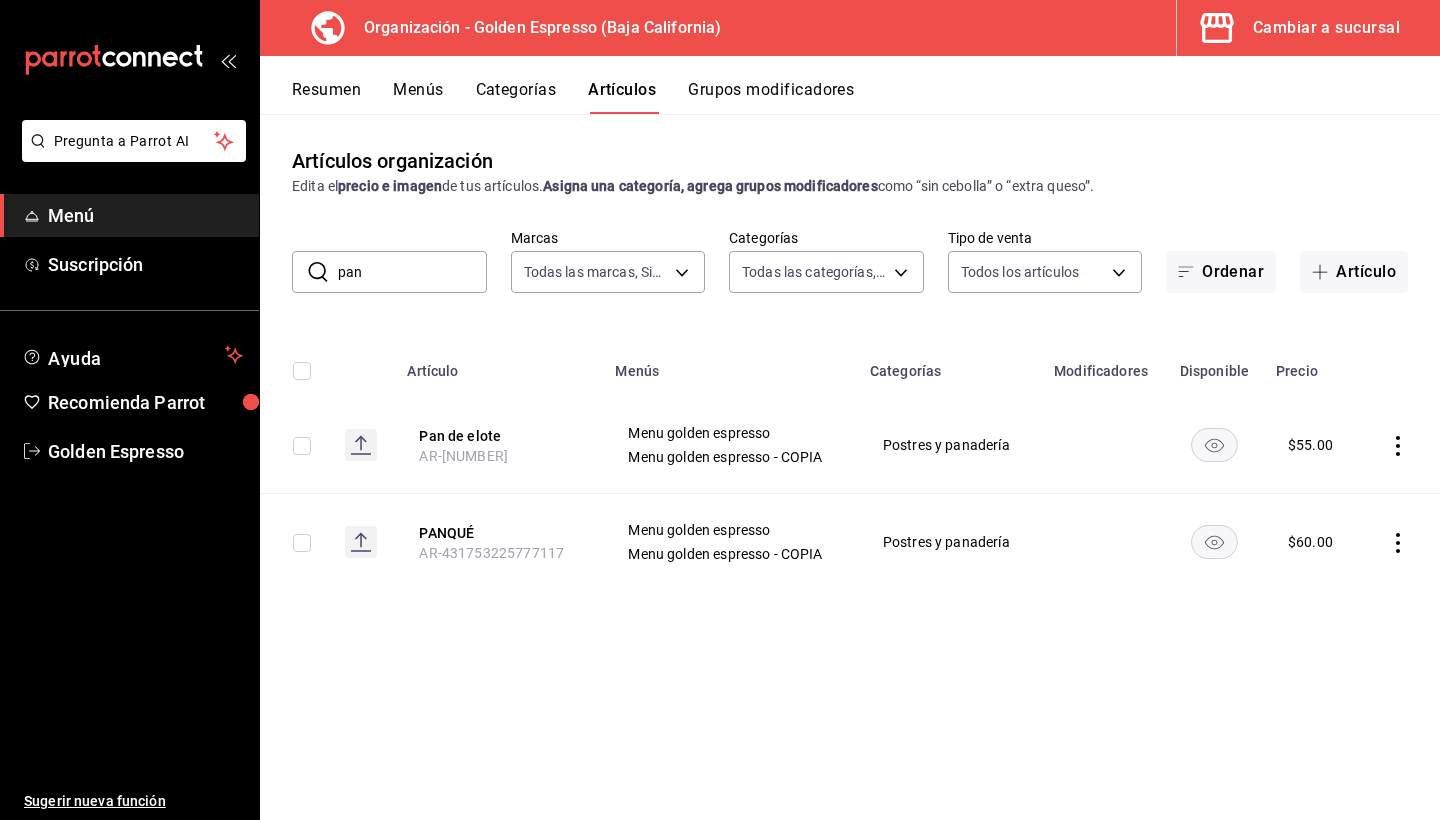 click 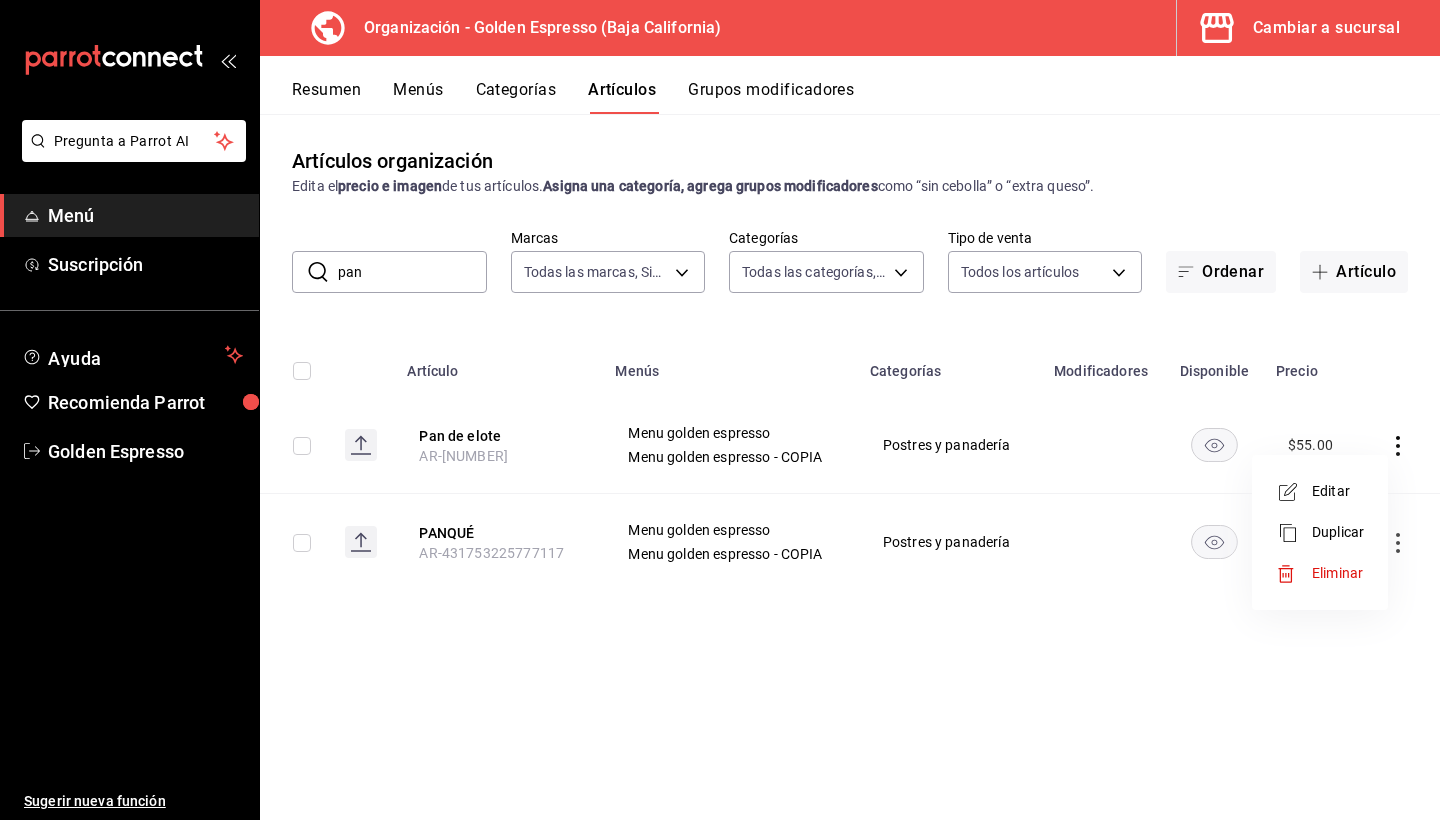 click on "Editar" at bounding box center (1338, 491) 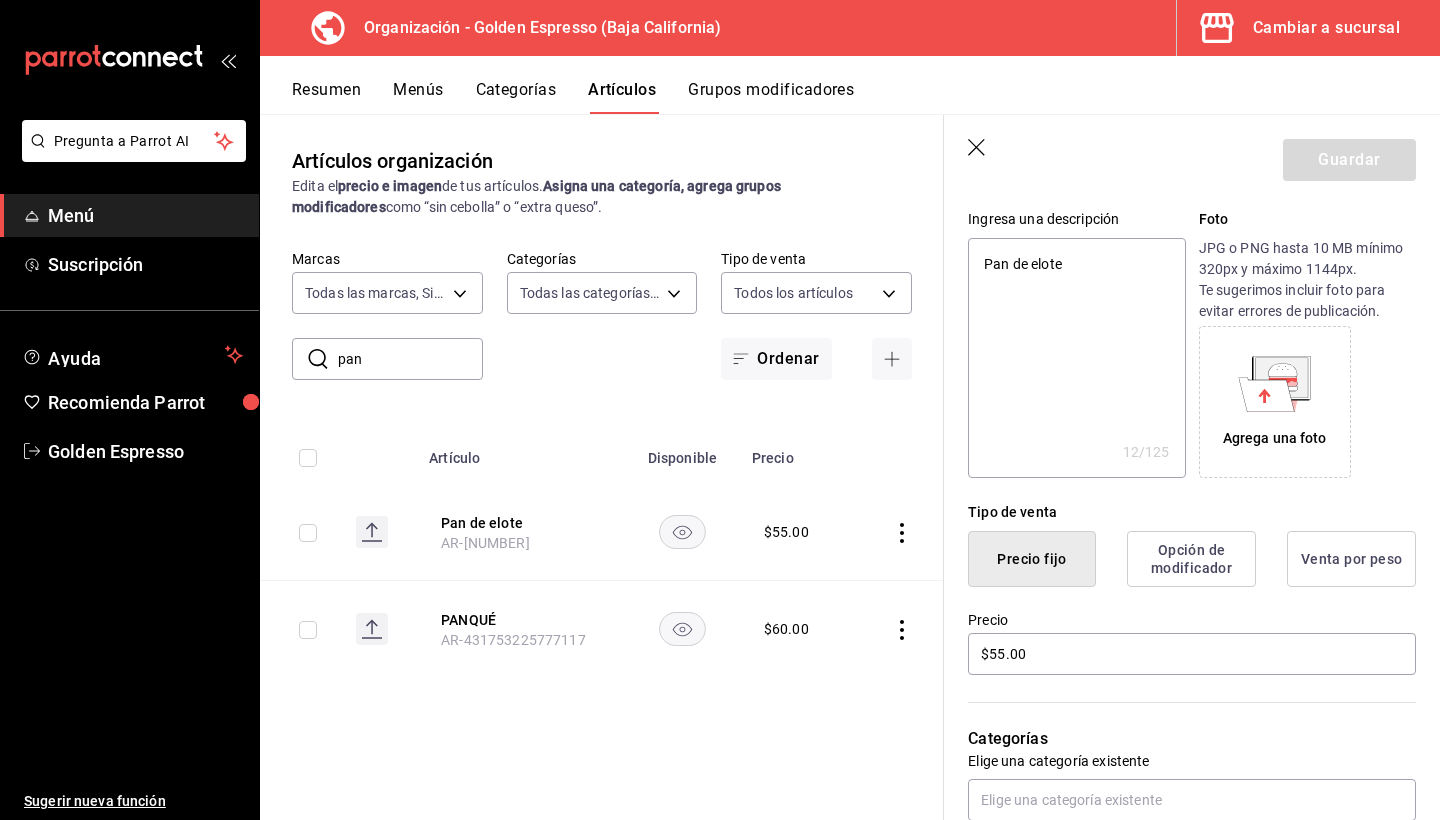 scroll, scrollTop: 171, scrollLeft: 0, axis: vertical 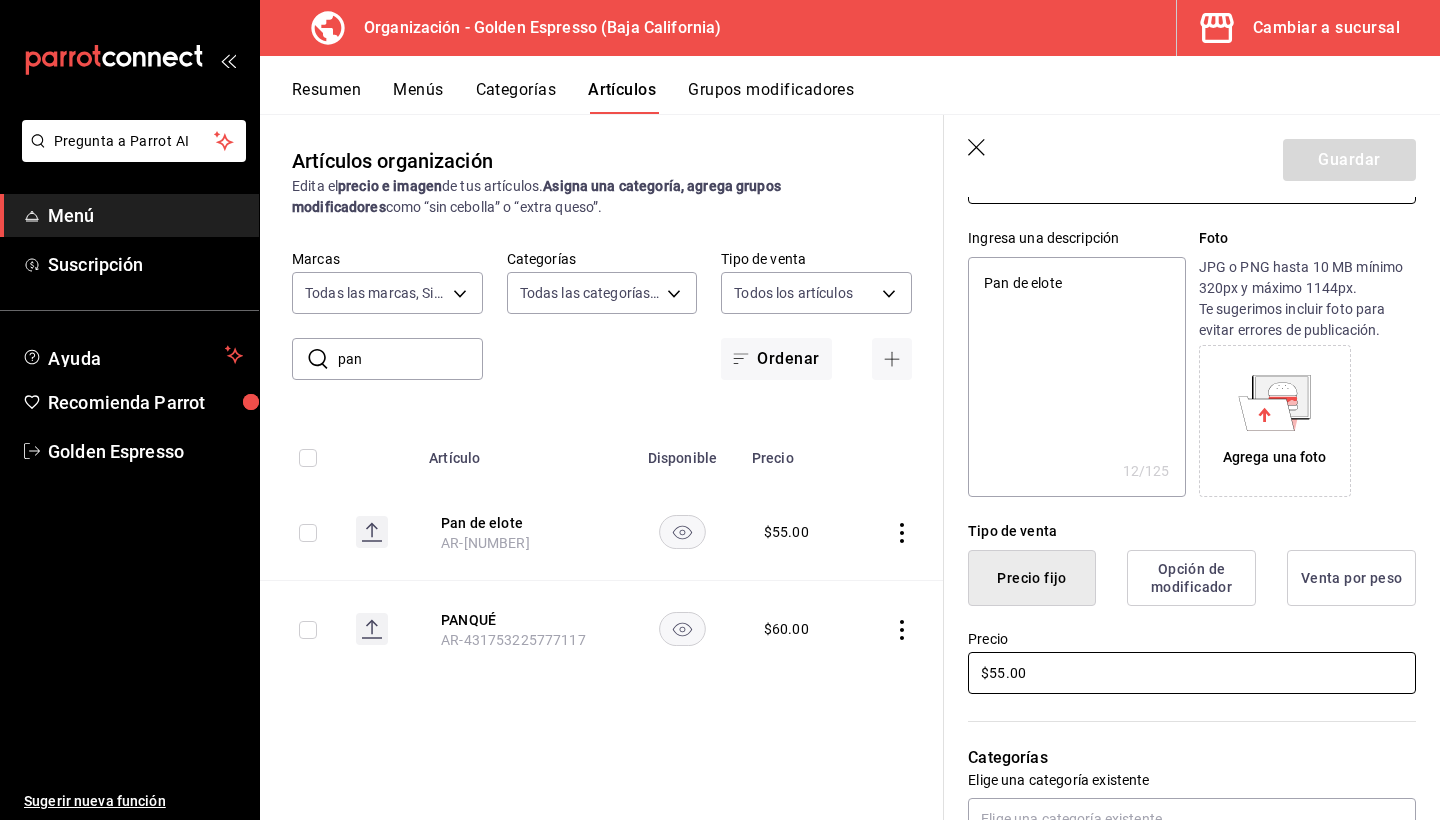 click on "$55.00" at bounding box center [1192, 673] 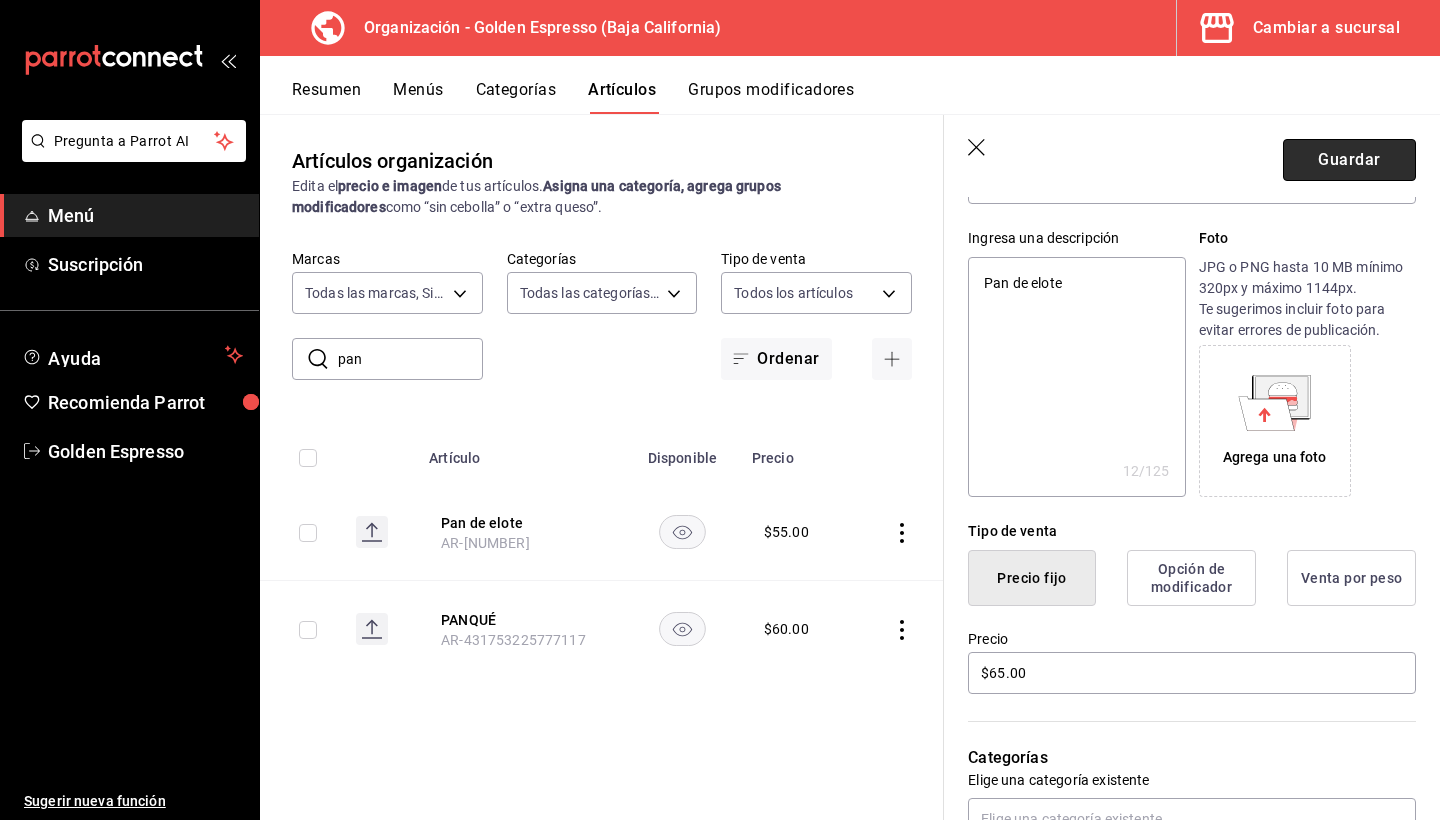 click on "Guardar" at bounding box center (1349, 160) 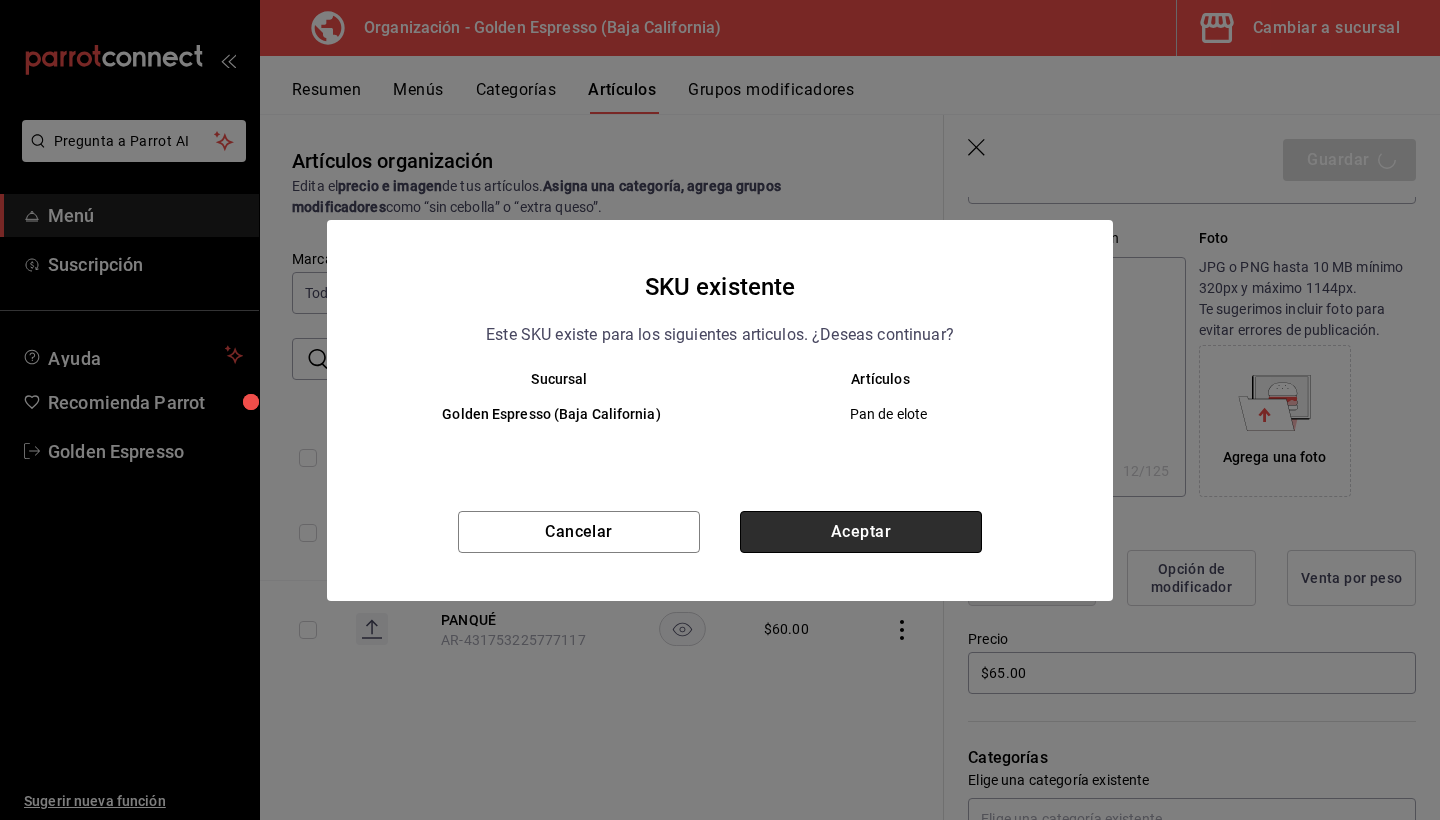 click on "Aceptar" at bounding box center [861, 532] 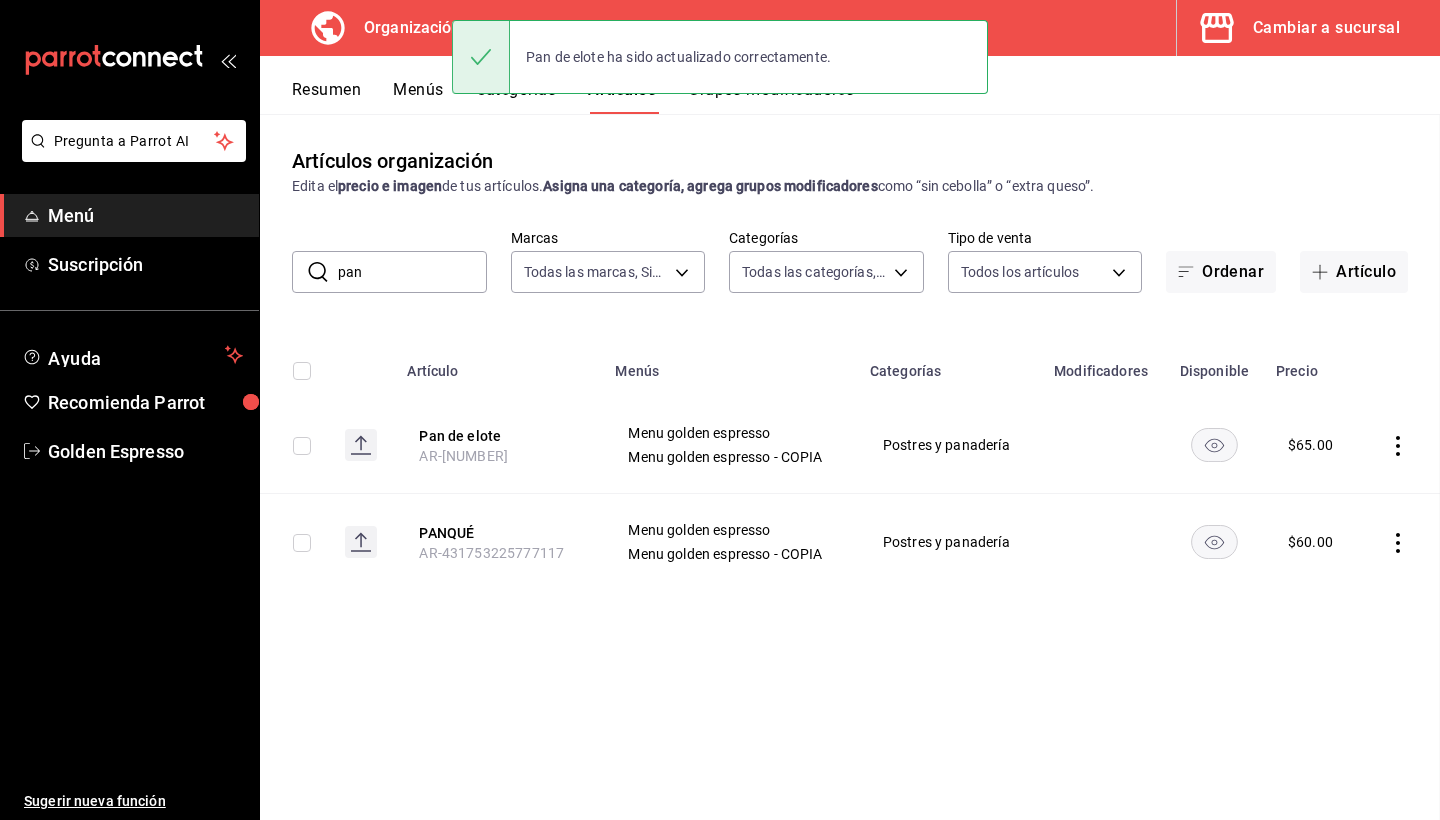 scroll, scrollTop: 0, scrollLeft: 0, axis: both 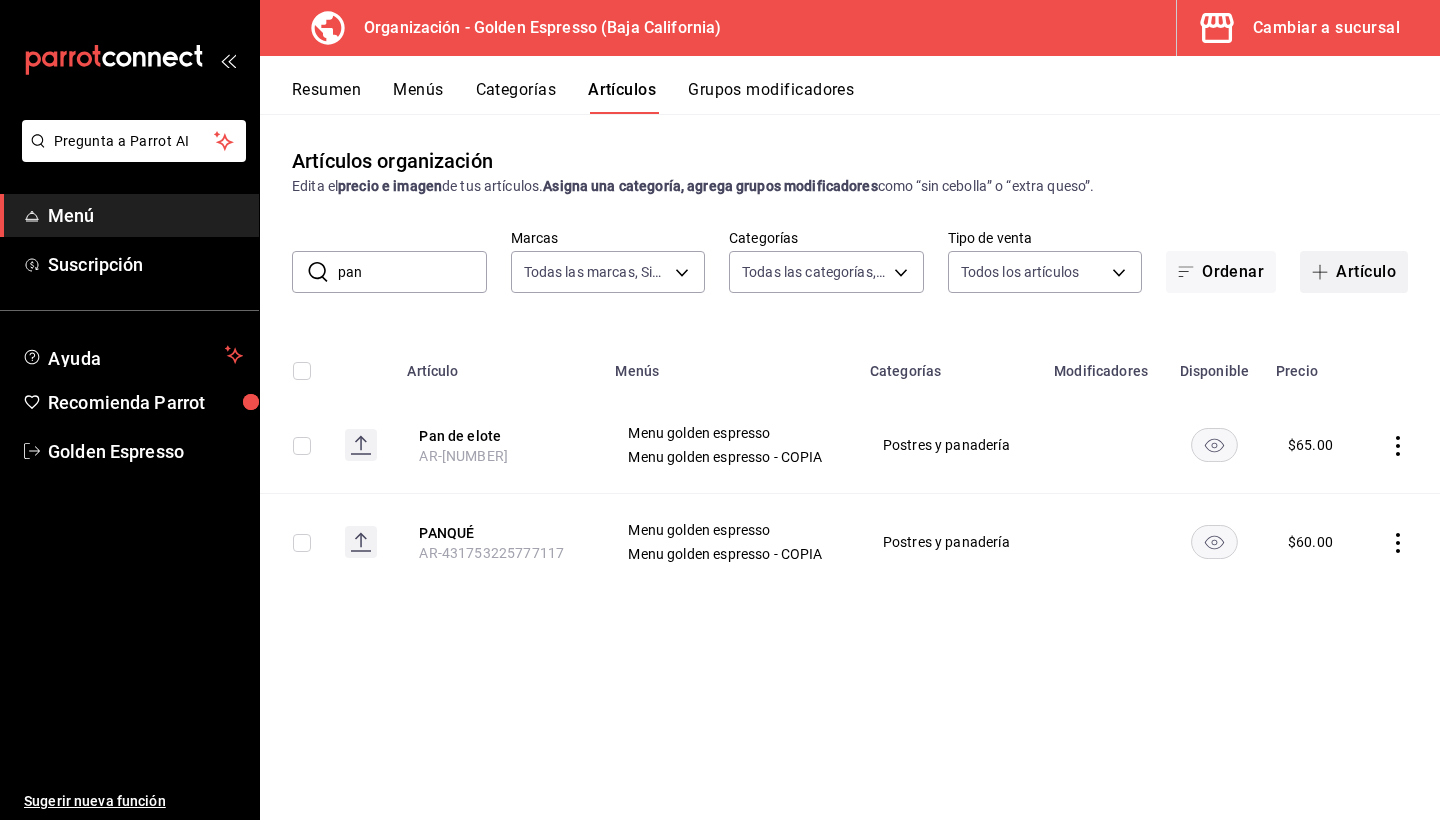 click on "Artículo" at bounding box center [1354, 272] 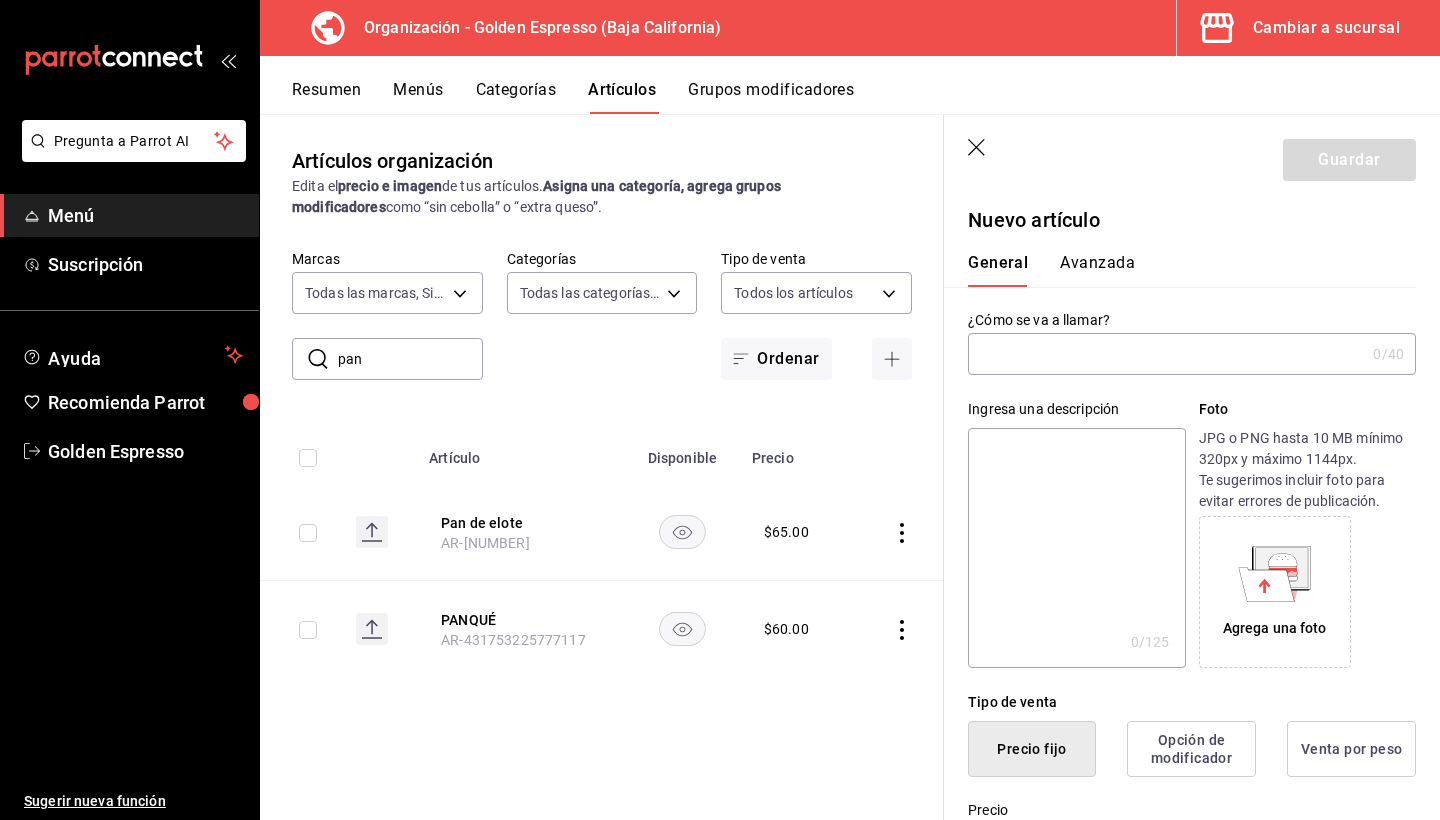 click at bounding box center (1166, 354) 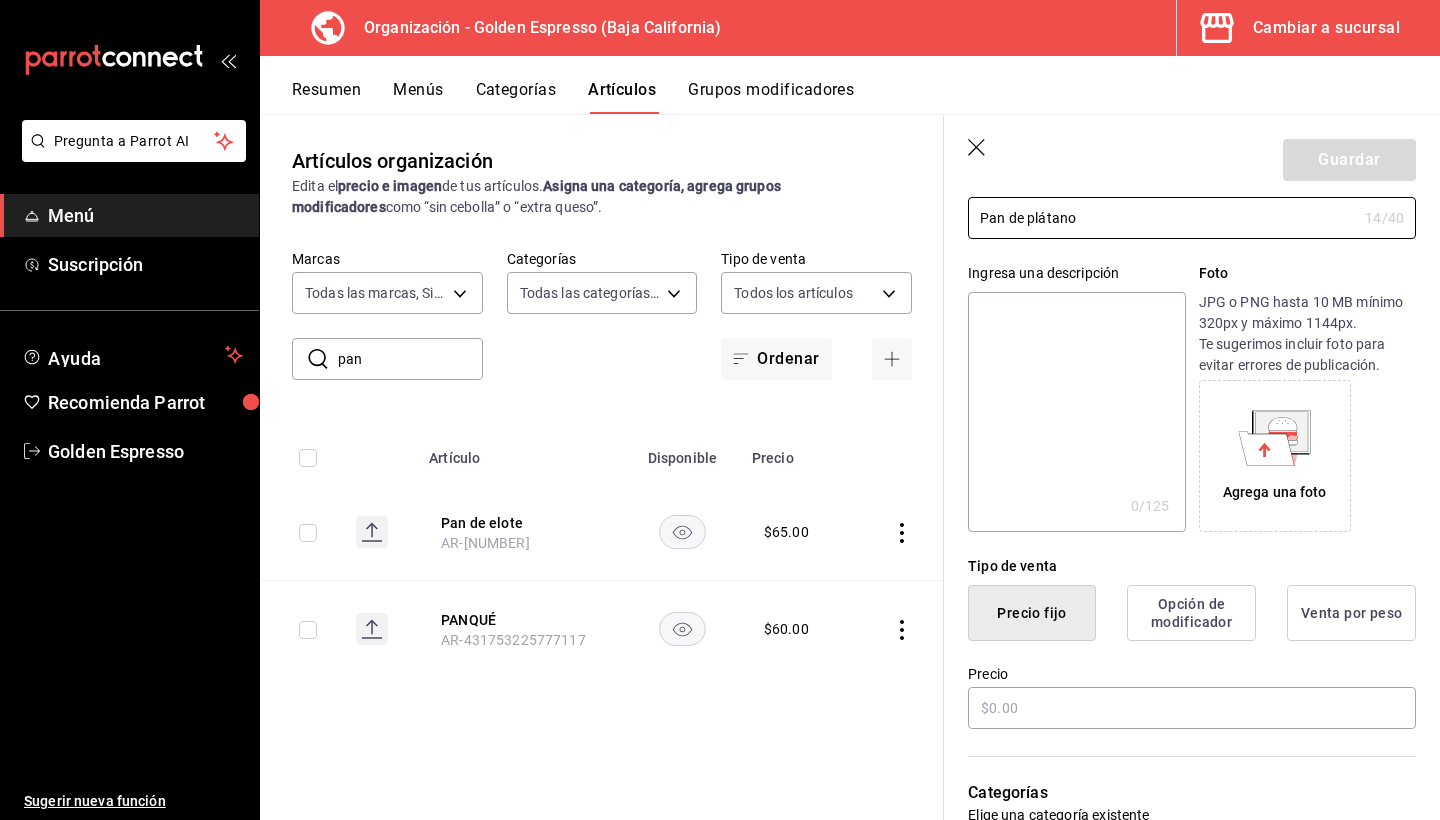 scroll, scrollTop: 149, scrollLeft: 0, axis: vertical 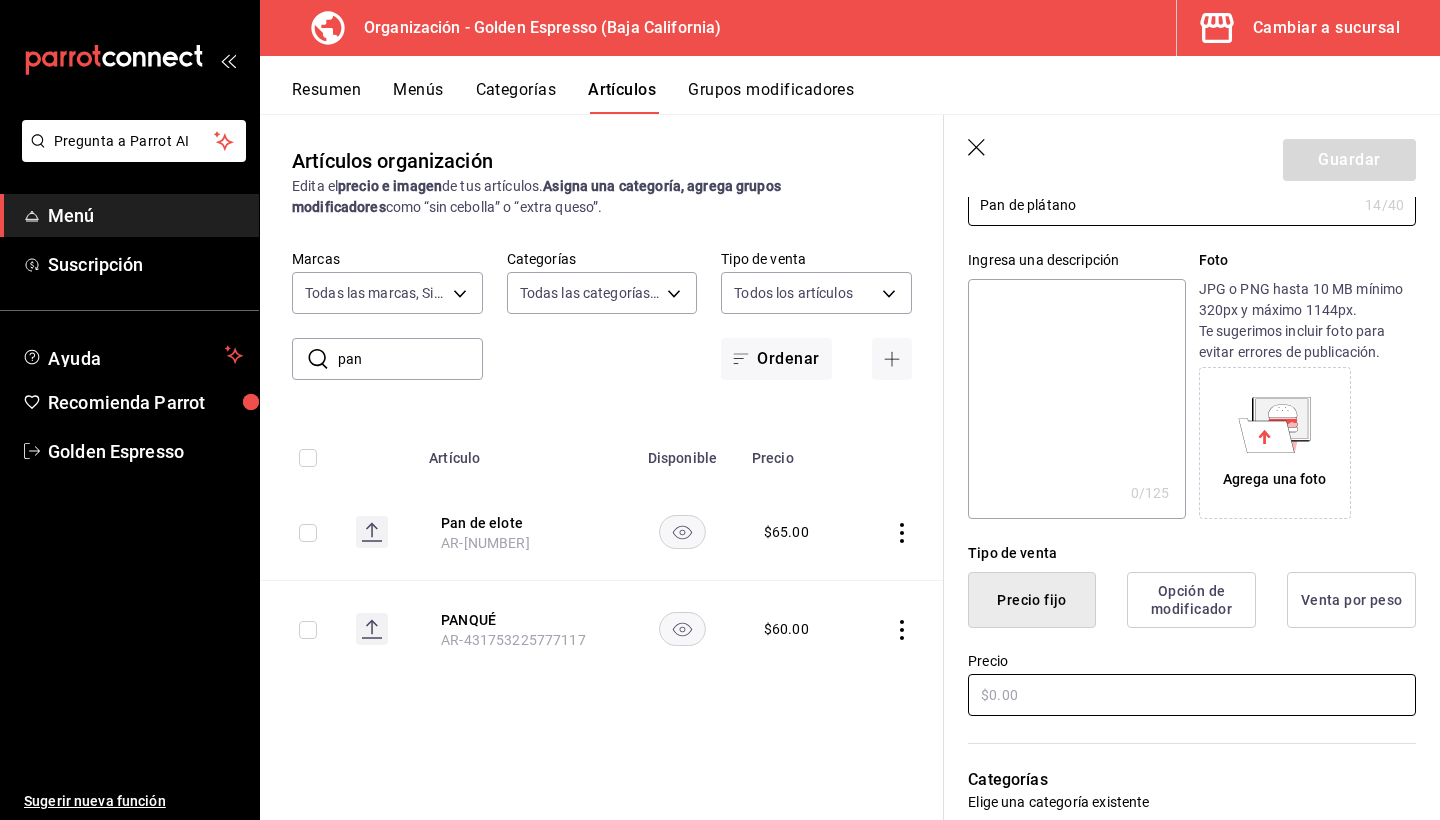 click at bounding box center [1192, 695] 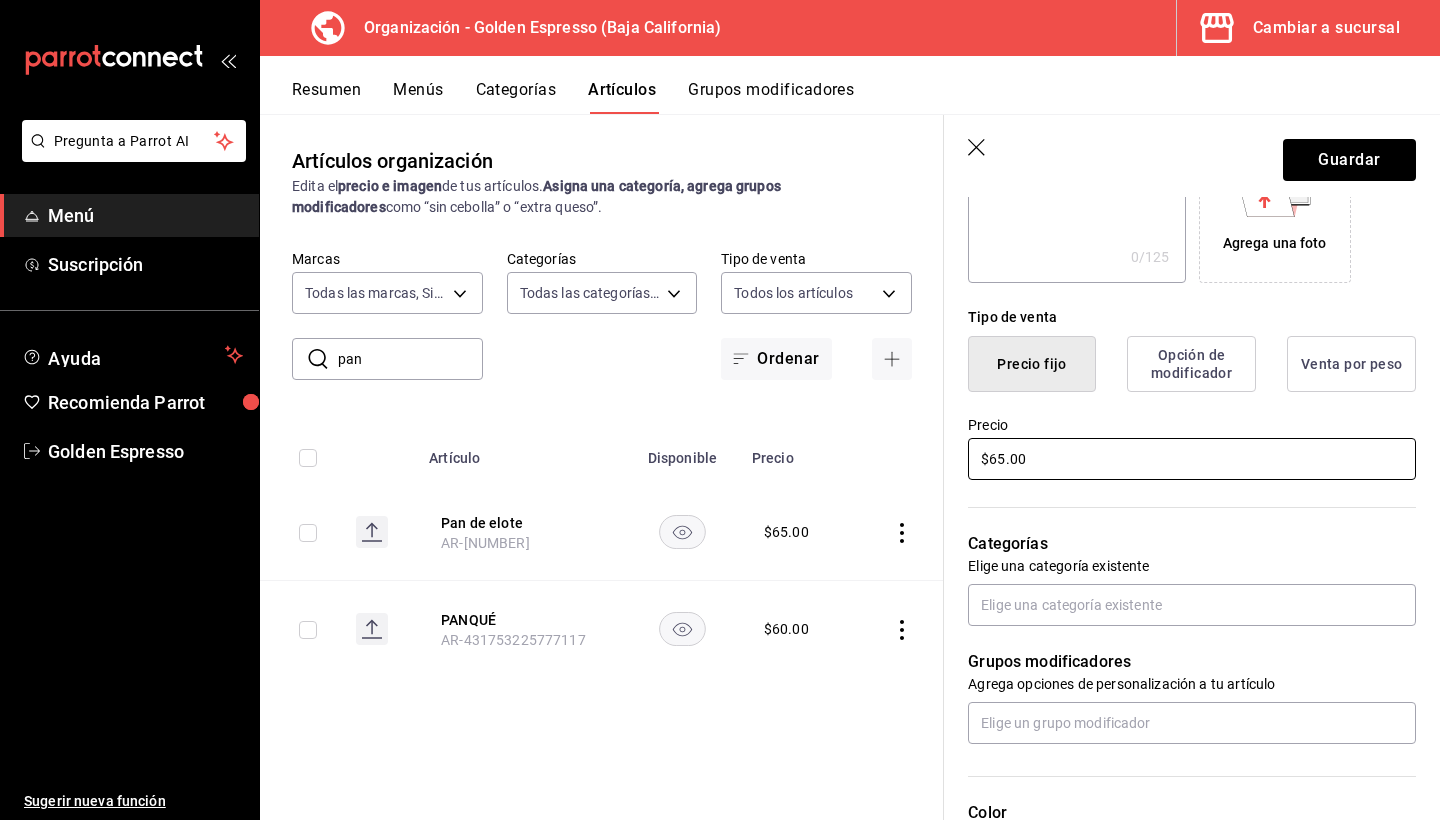 scroll, scrollTop: 430, scrollLeft: 0, axis: vertical 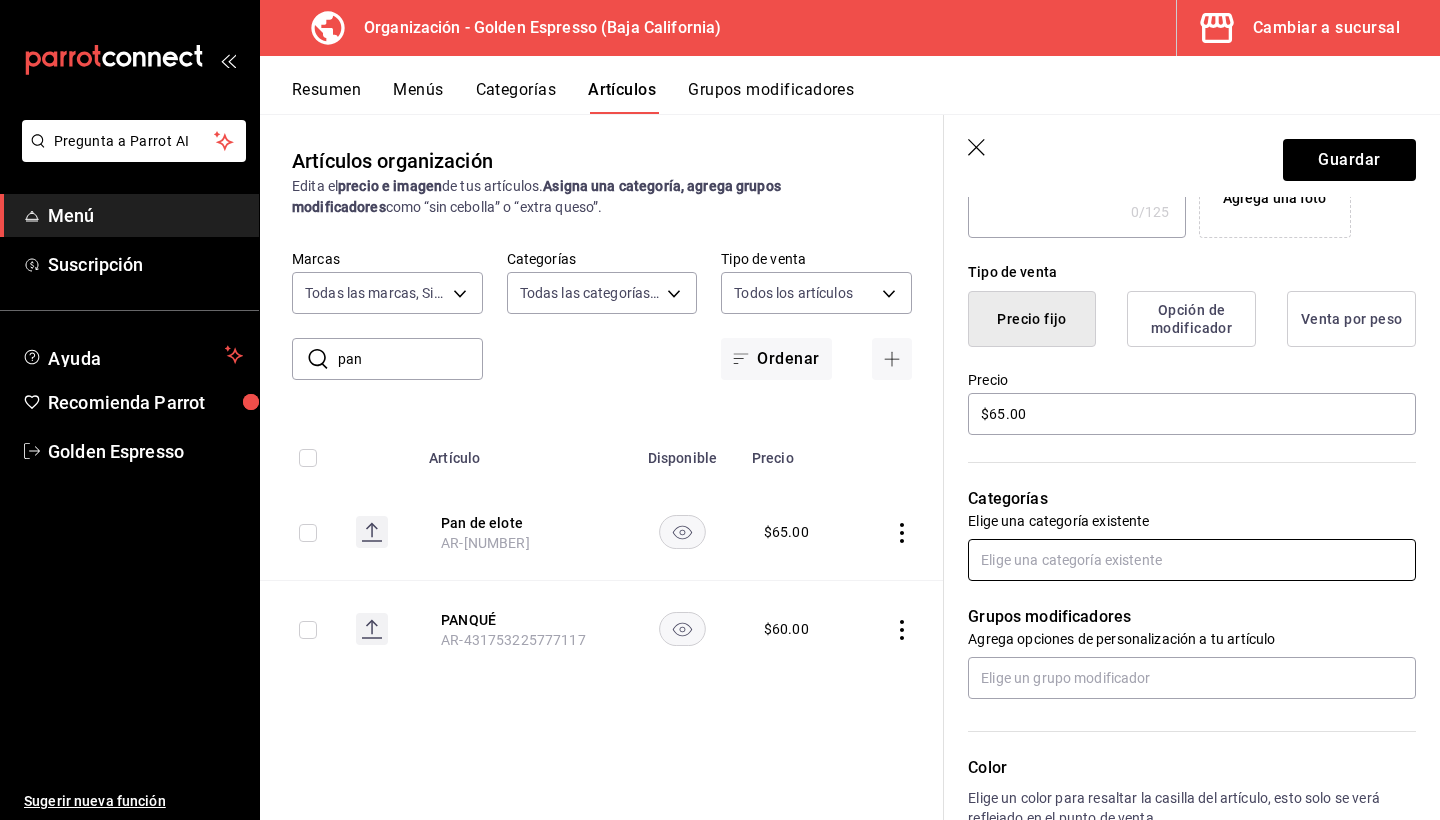 click at bounding box center (1192, 560) 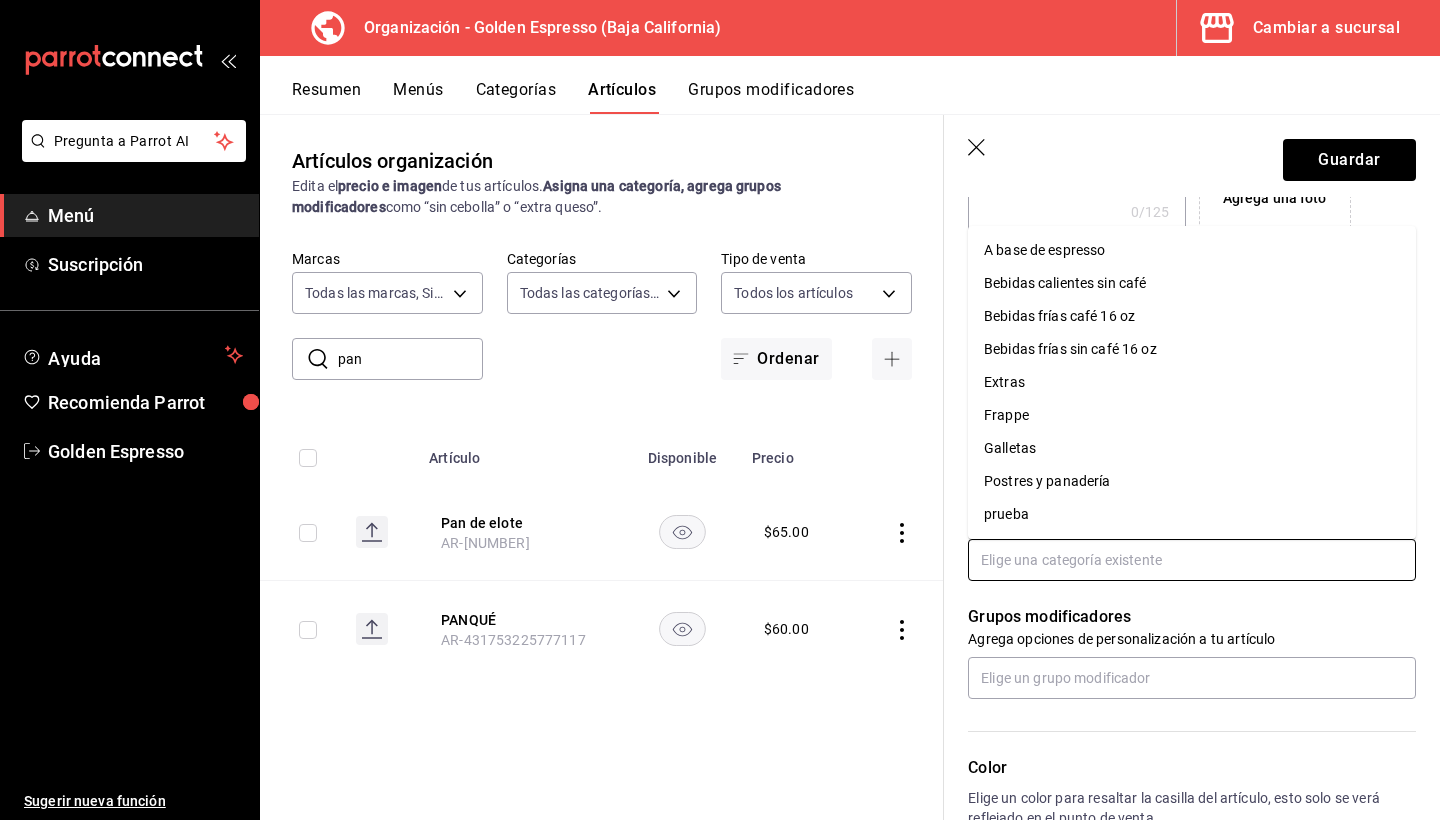 click on "Postres y panadería" at bounding box center [1192, 481] 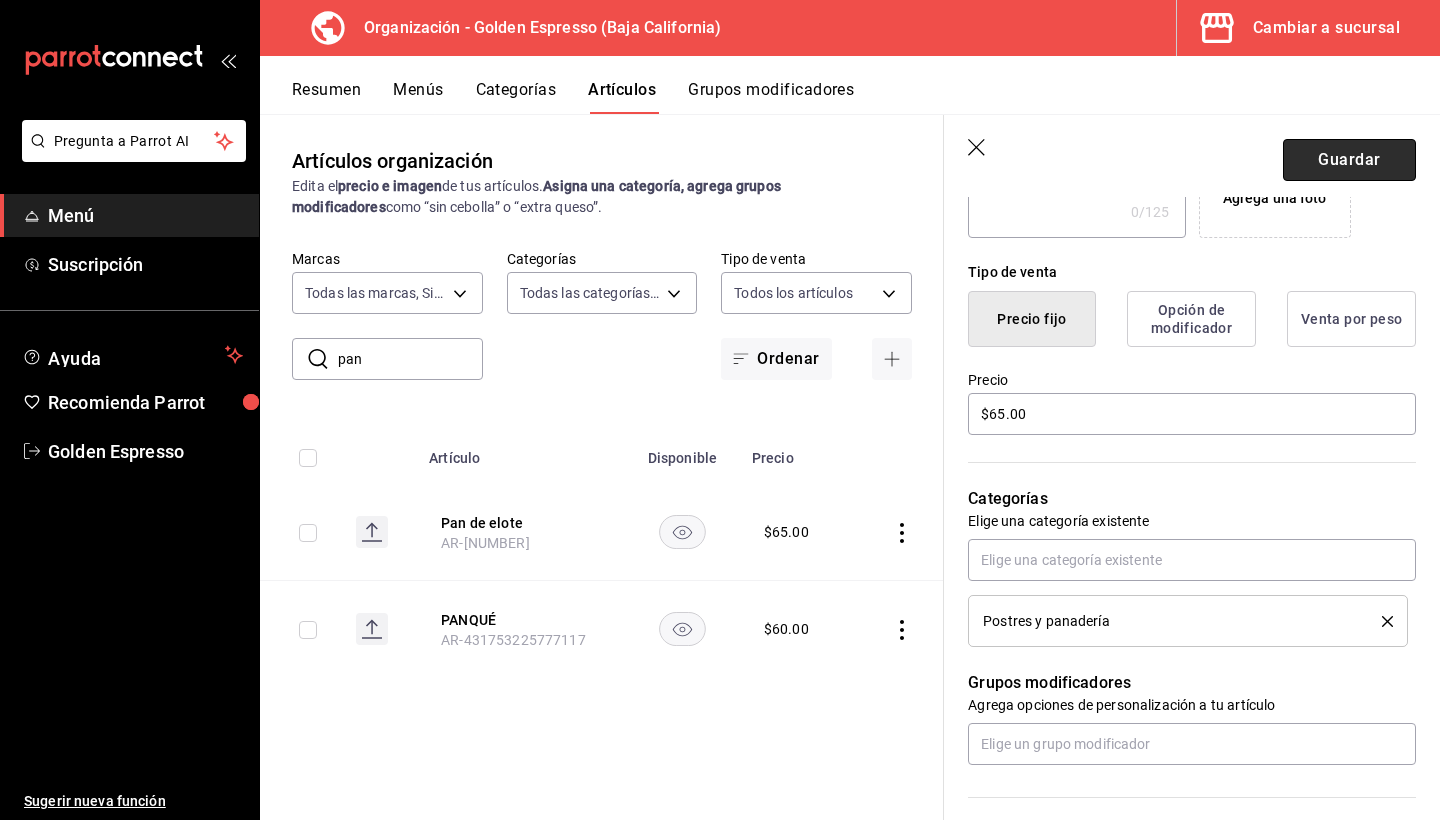 click on "Guardar" at bounding box center [1349, 160] 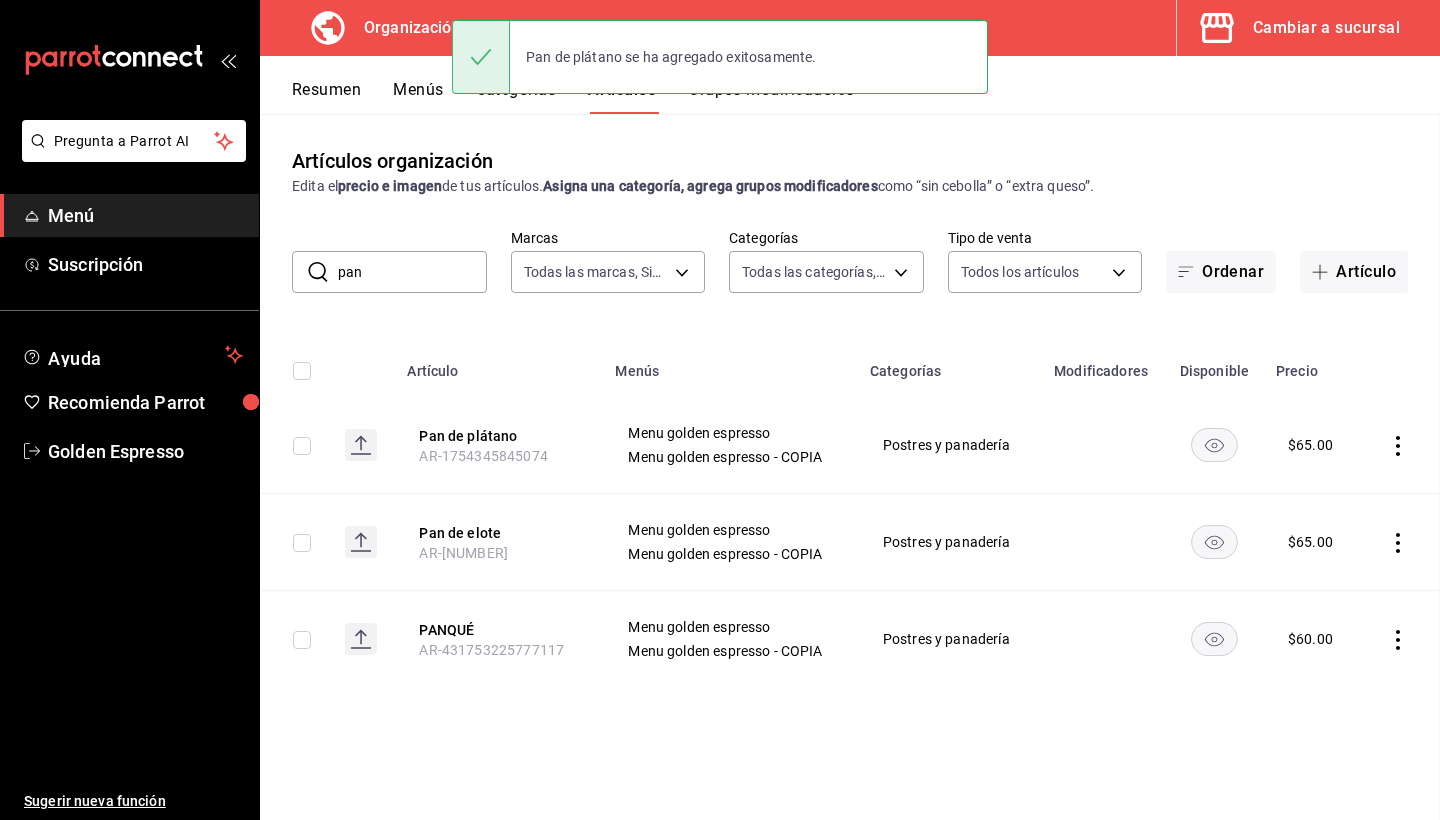 scroll, scrollTop: 0, scrollLeft: 0, axis: both 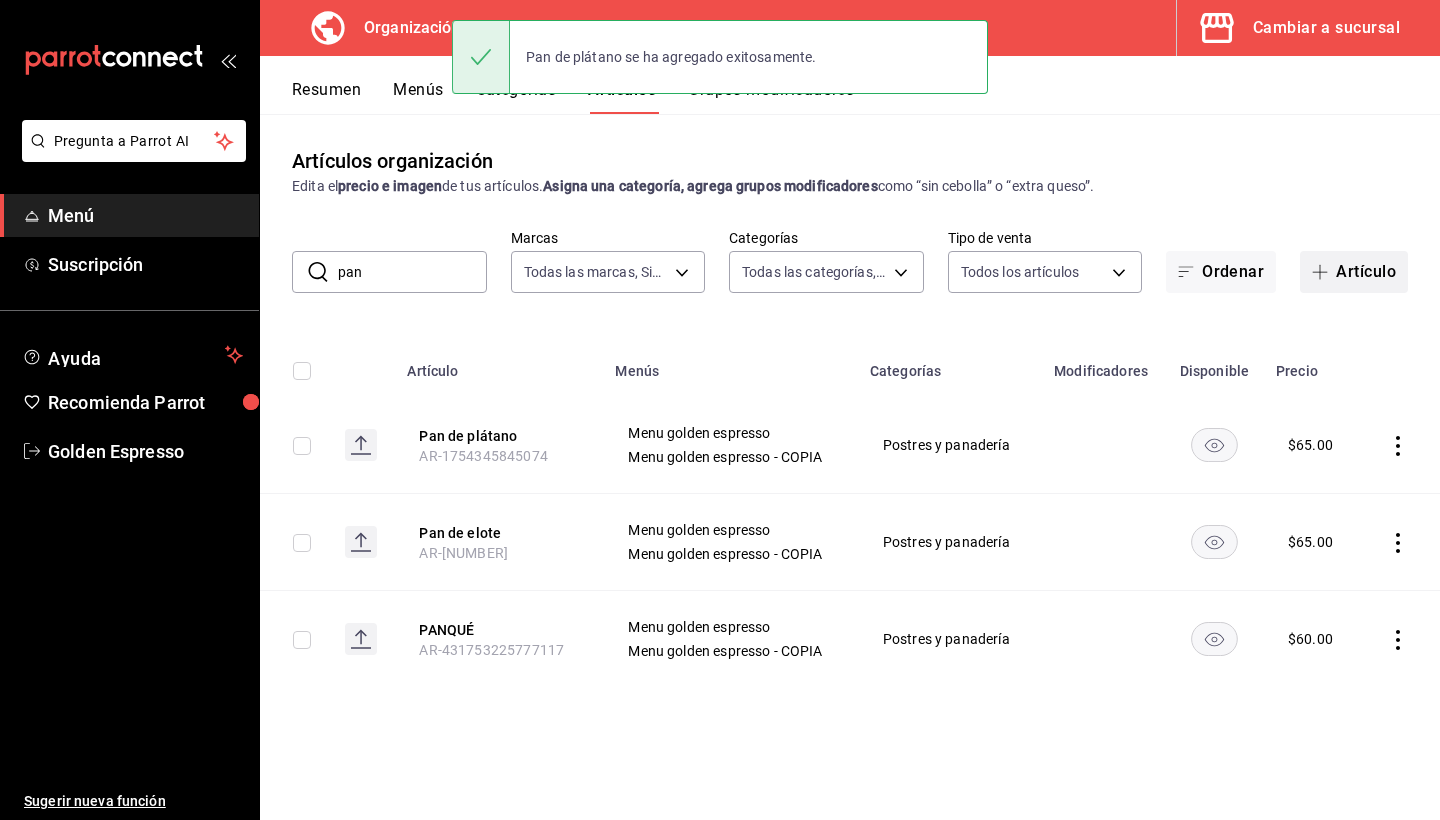 click on "Artículo" at bounding box center [1354, 272] 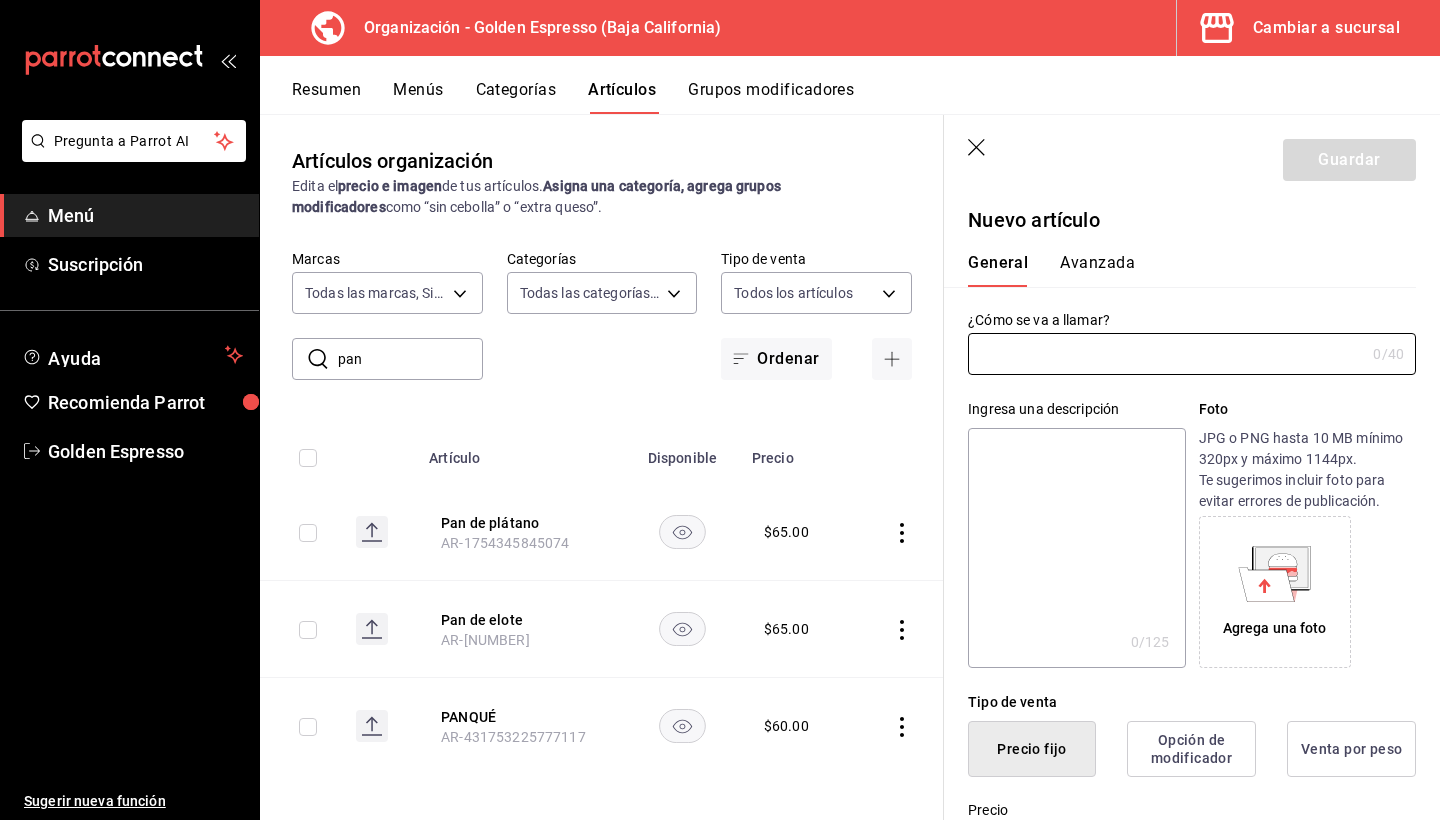 click 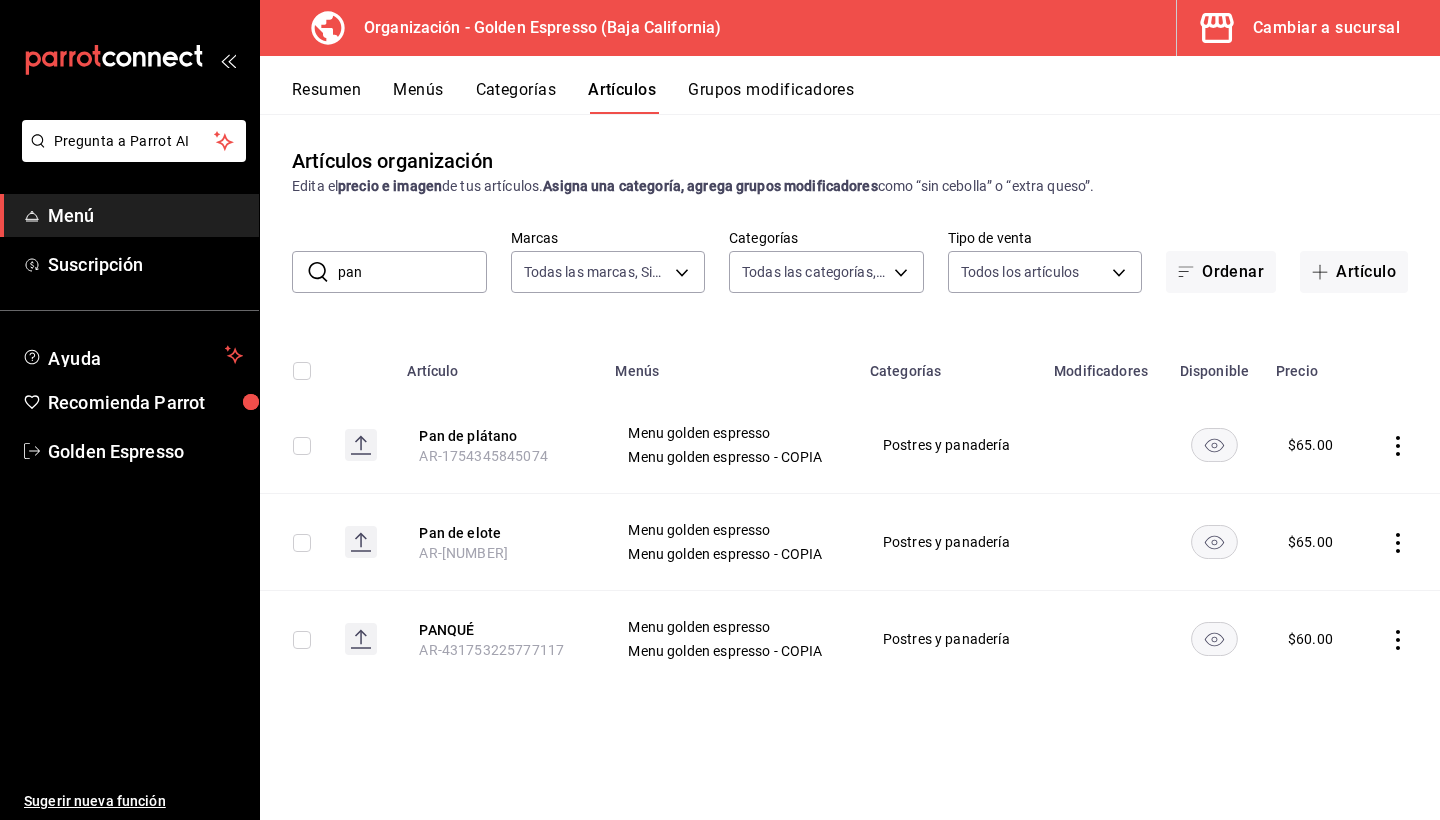 click on "pan" at bounding box center (412, 272) 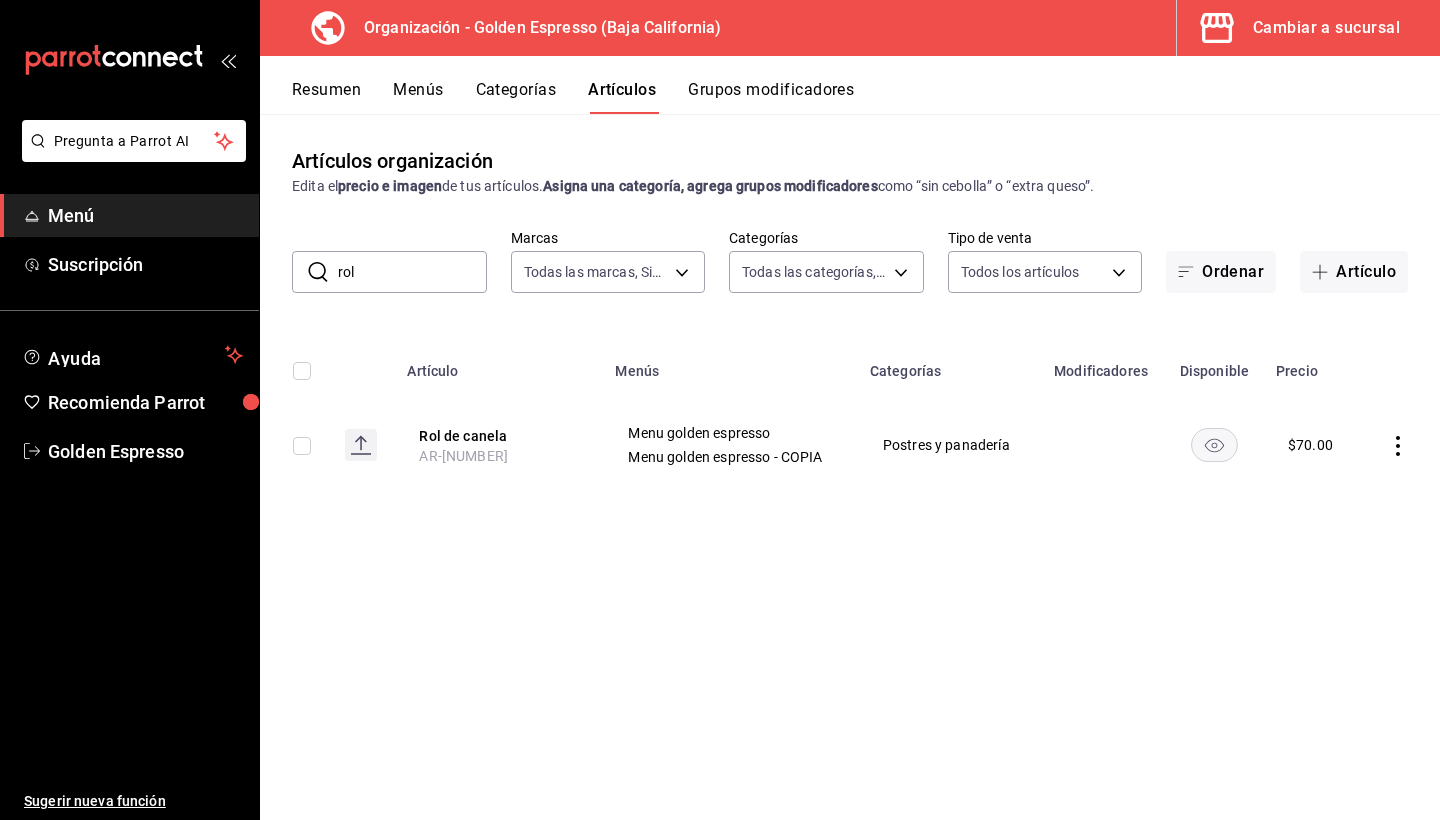 click 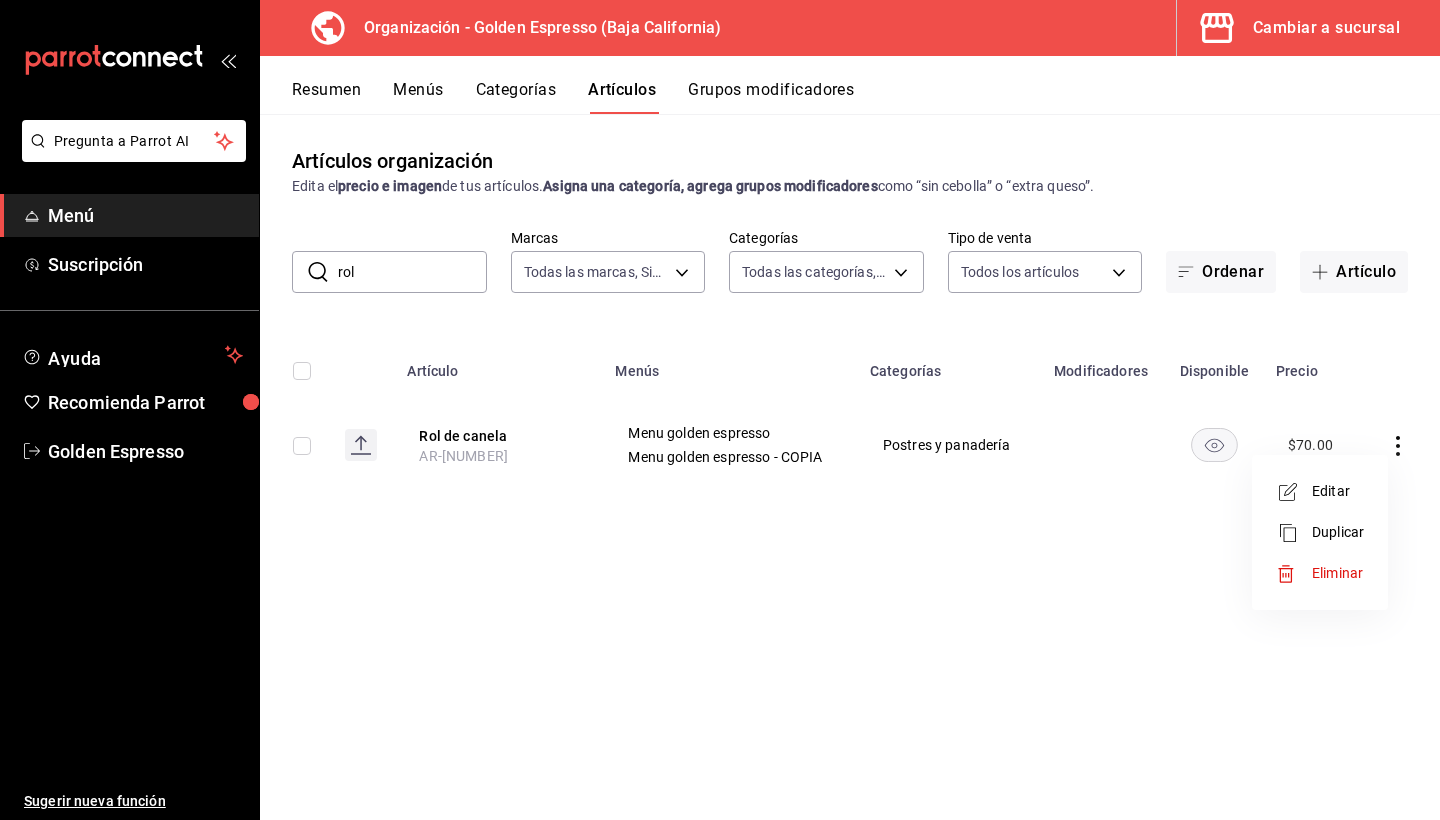 click on "Editar" at bounding box center [1338, 491] 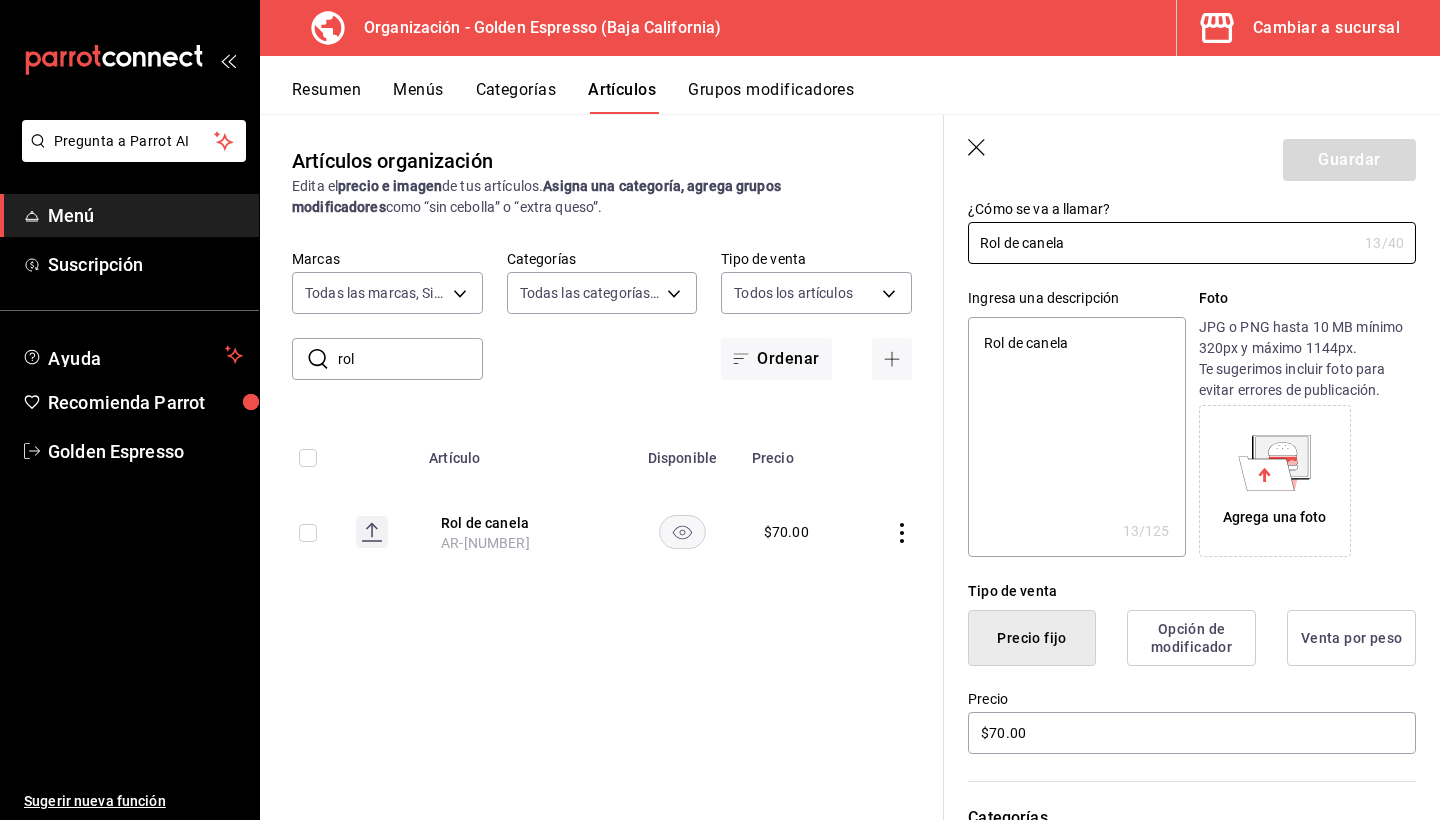 scroll, scrollTop: 237, scrollLeft: 0, axis: vertical 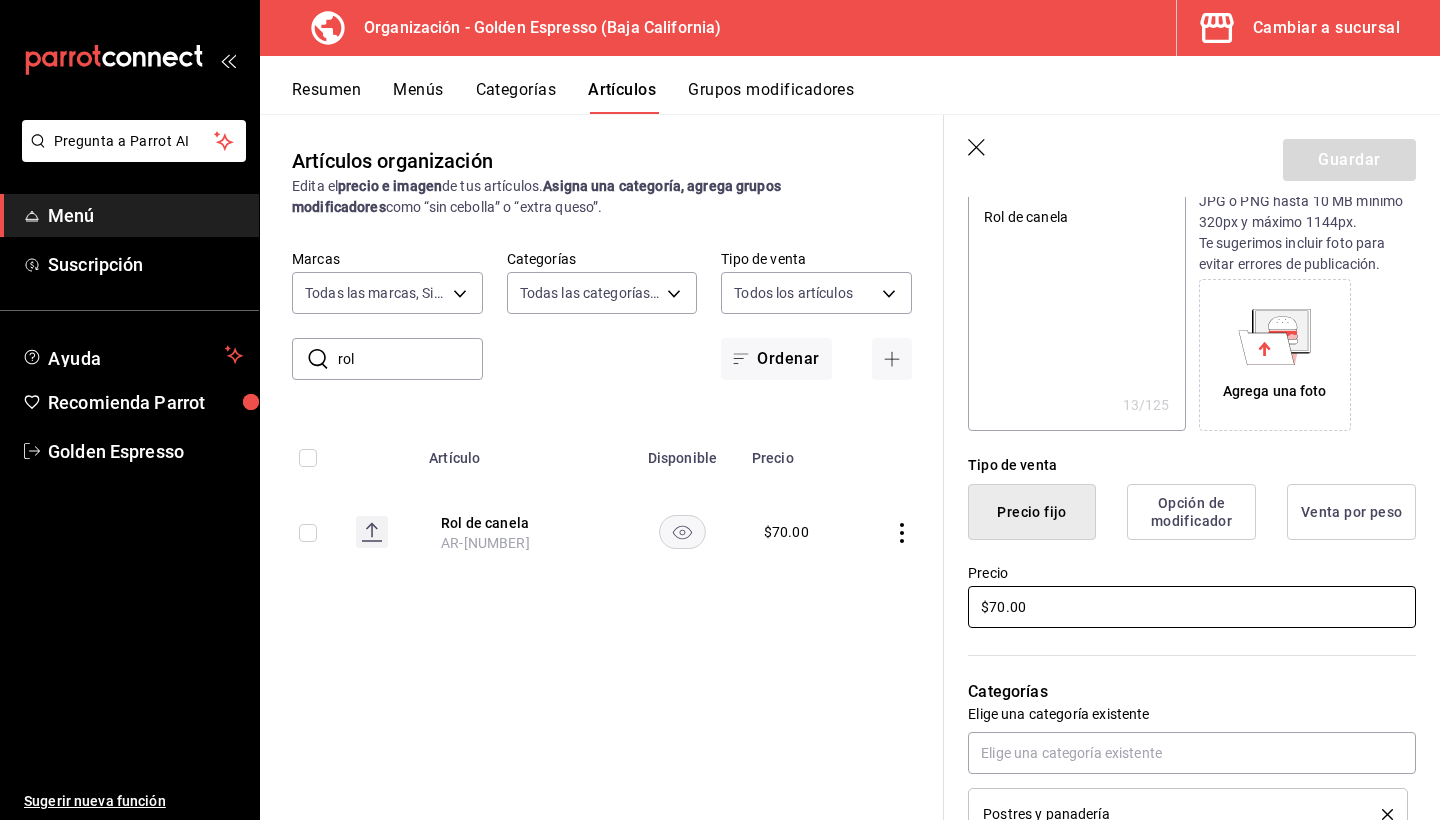 click on "$70.00" at bounding box center [1192, 607] 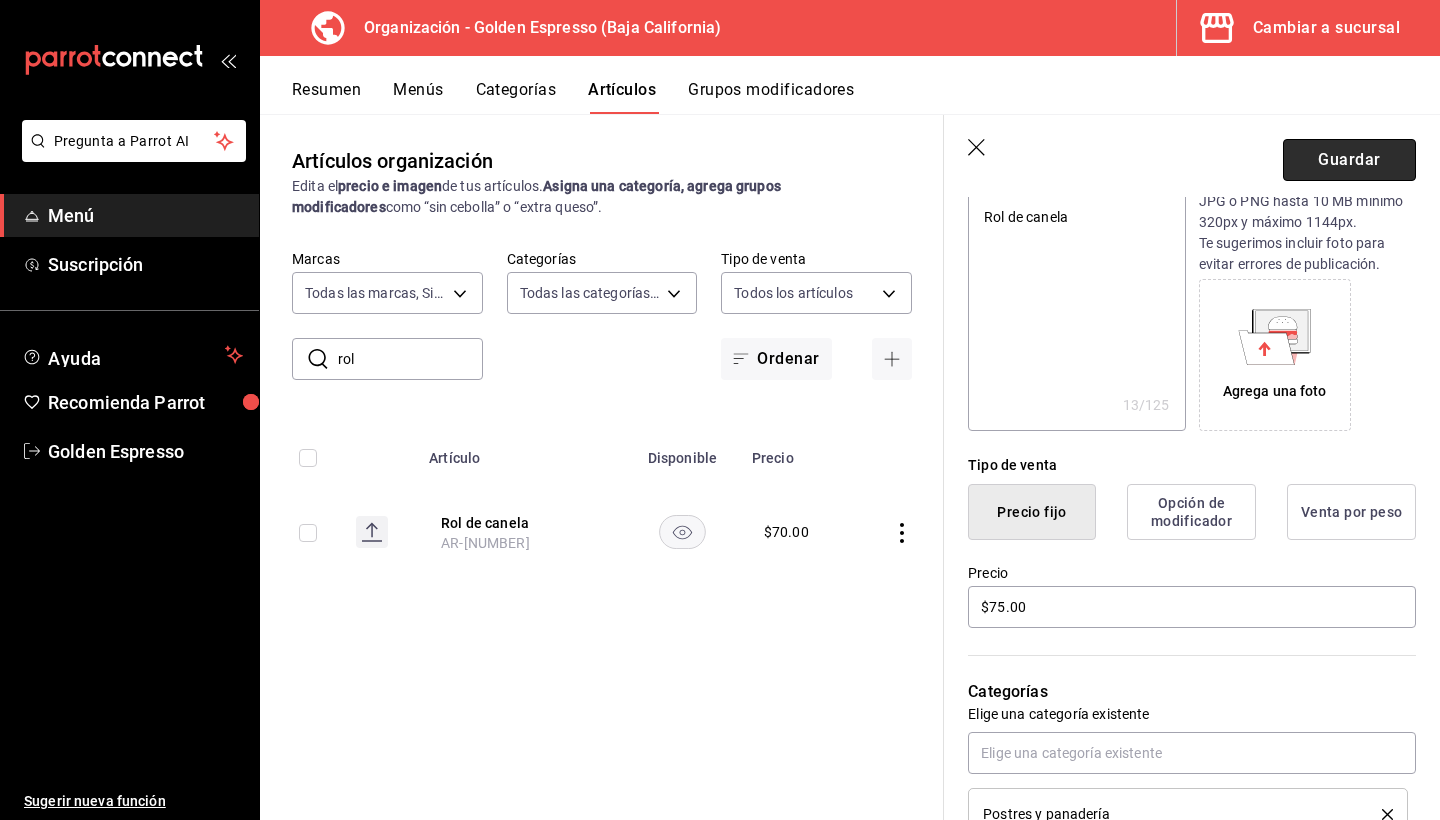 click on "Guardar" at bounding box center (1349, 160) 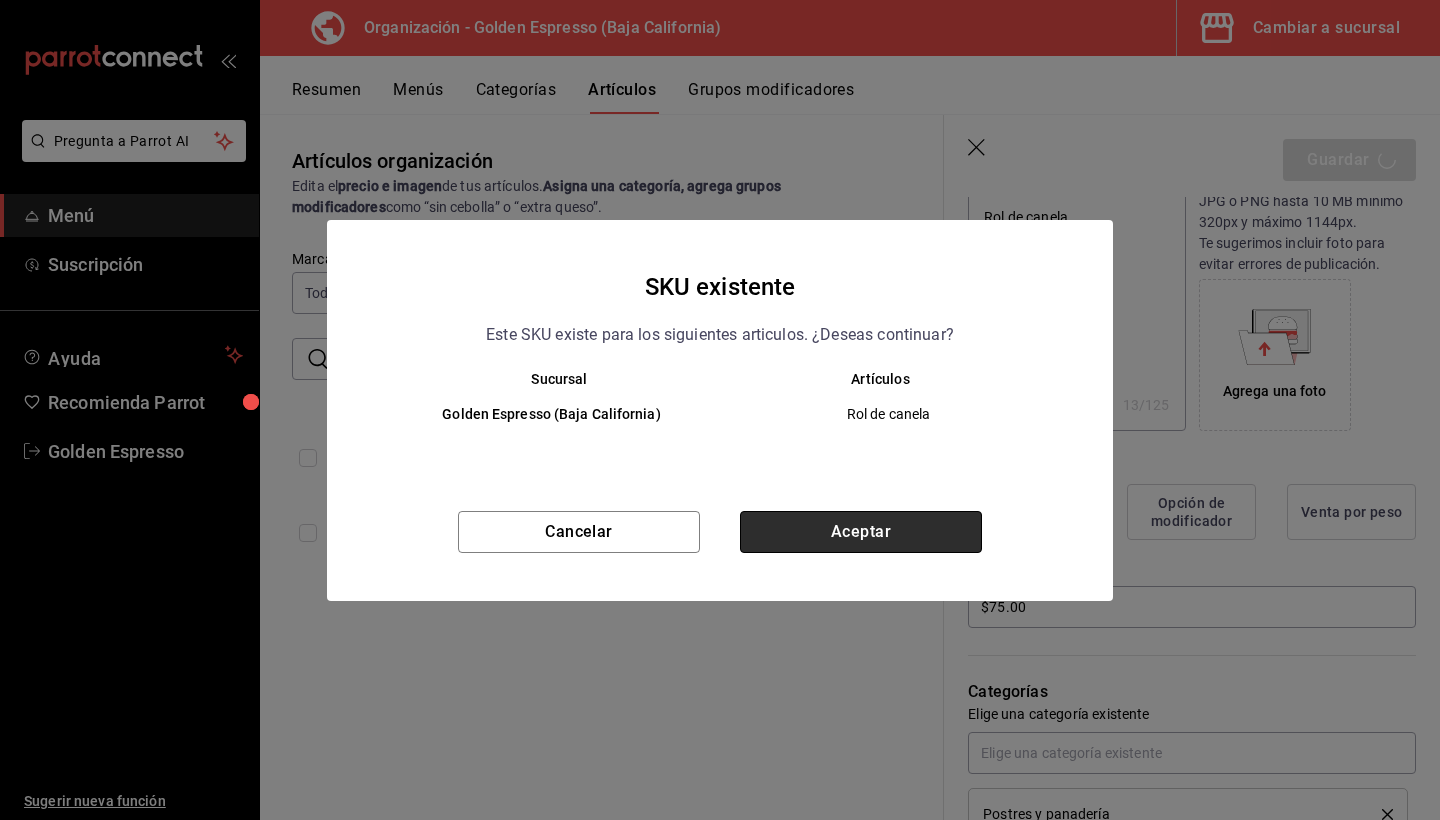click on "Aceptar" at bounding box center (861, 532) 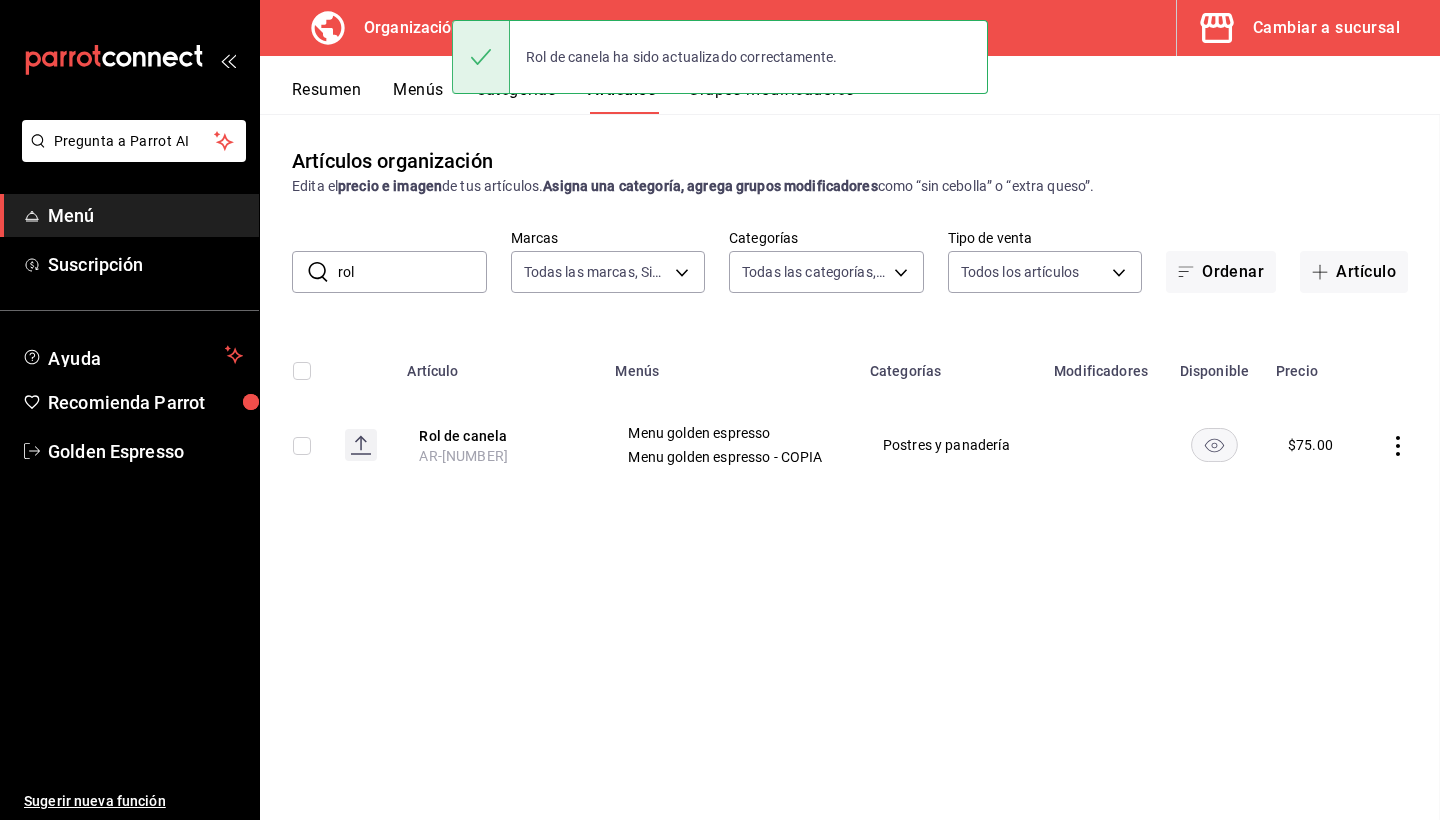 scroll, scrollTop: 0, scrollLeft: 0, axis: both 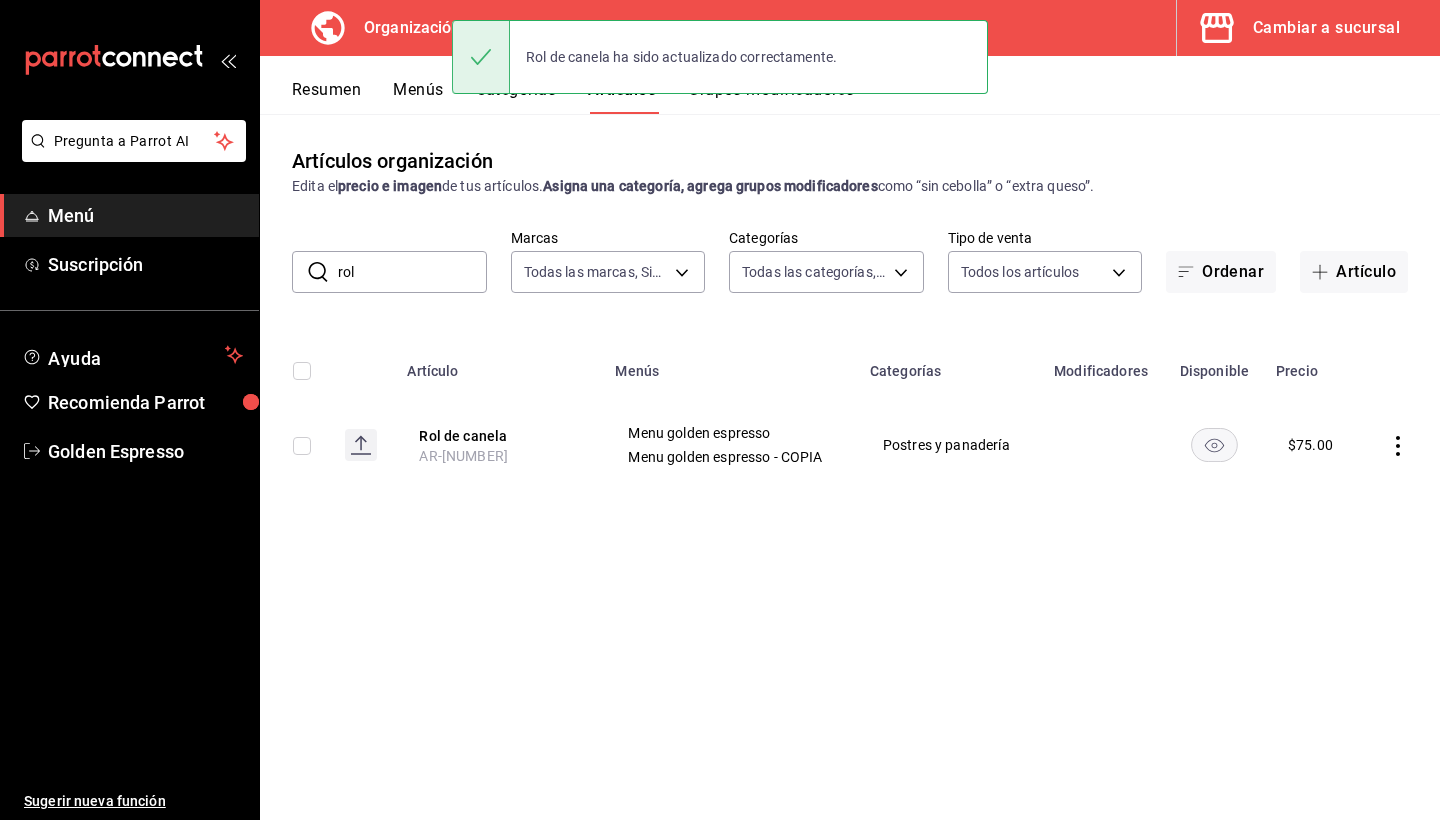 click on "rol" at bounding box center (412, 272) 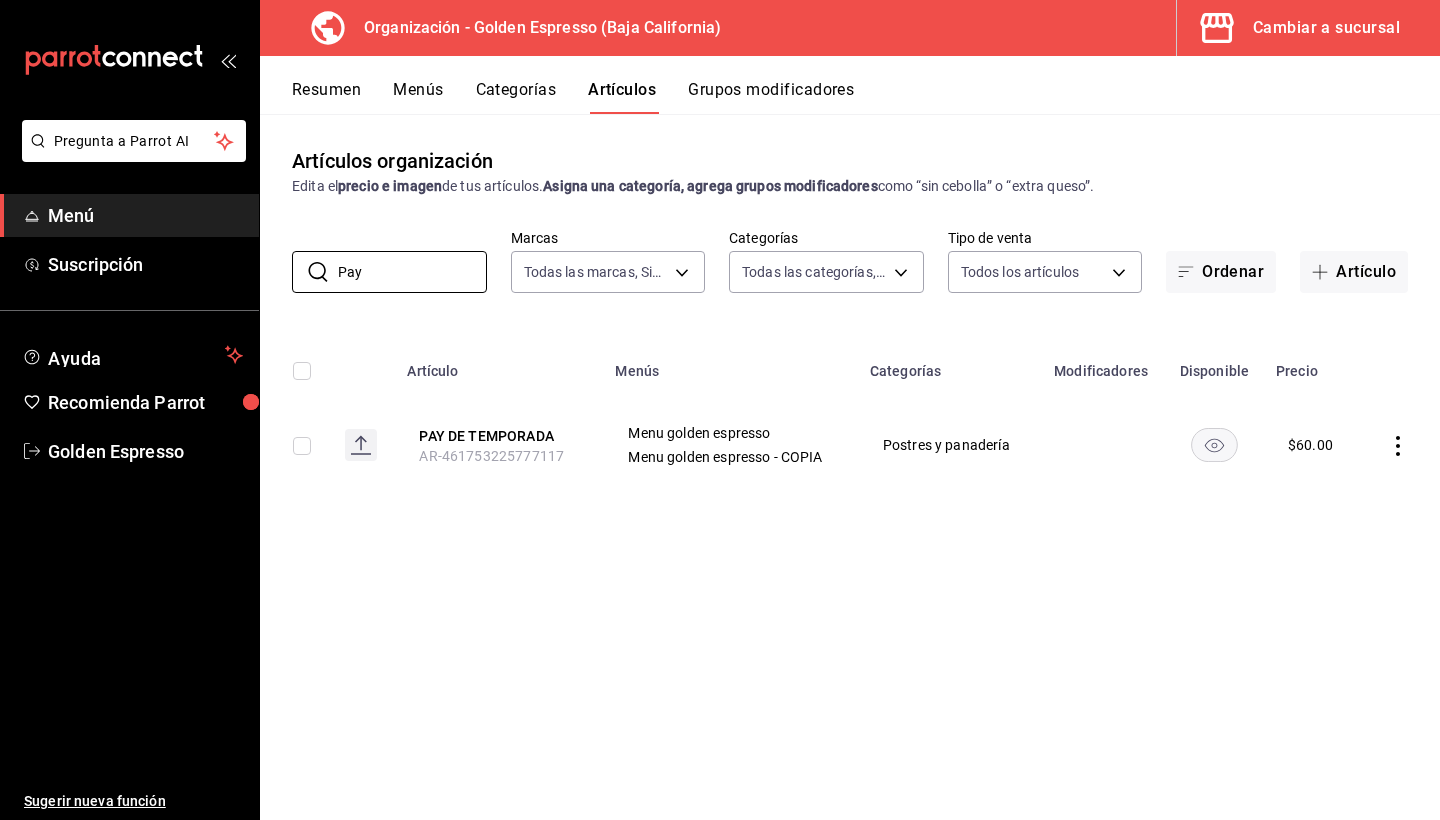 drag, startPoint x: 396, startPoint y: 272, endPoint x: 1400, endPoint y: 445, distance: 1018.79584 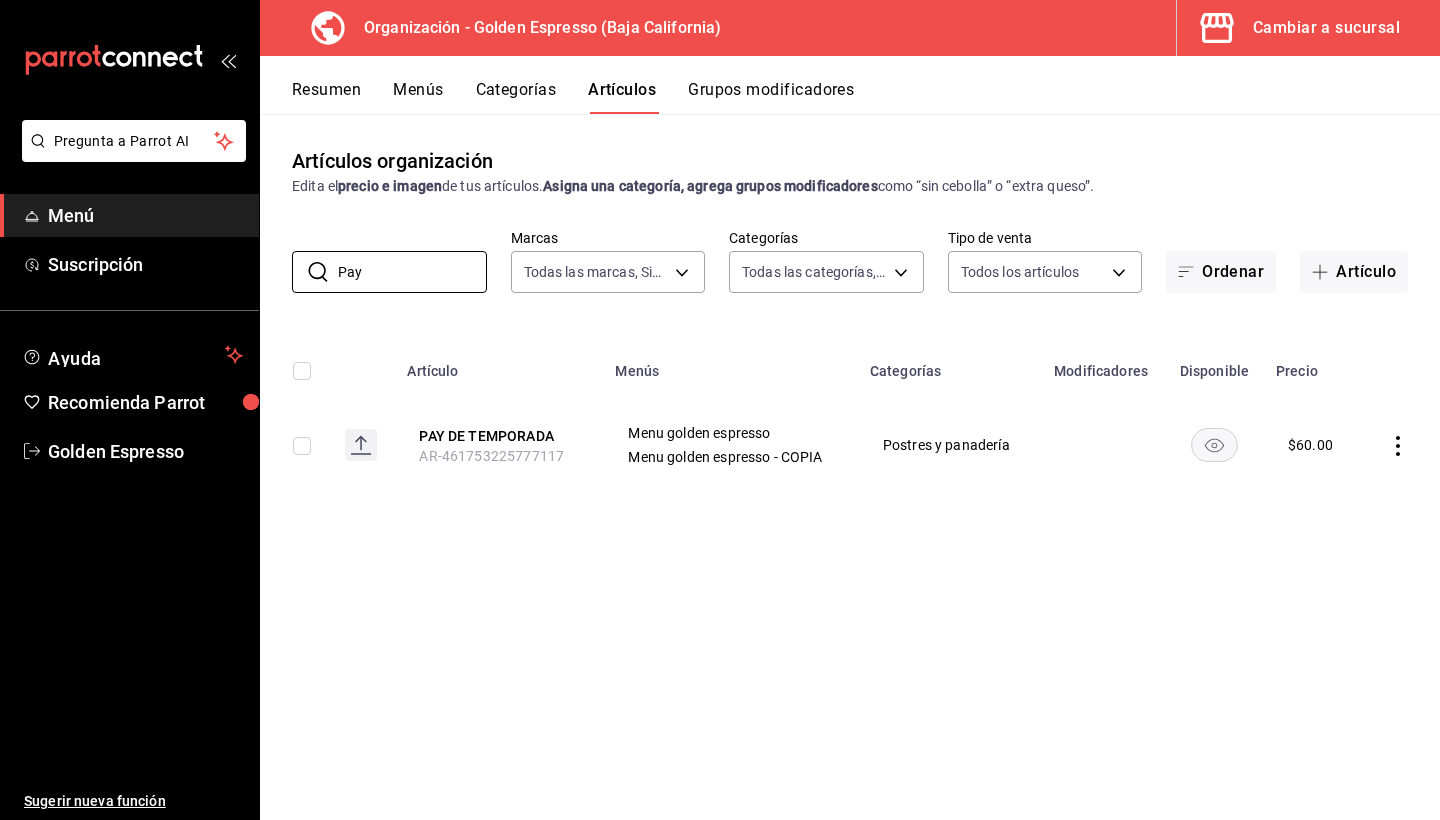 click 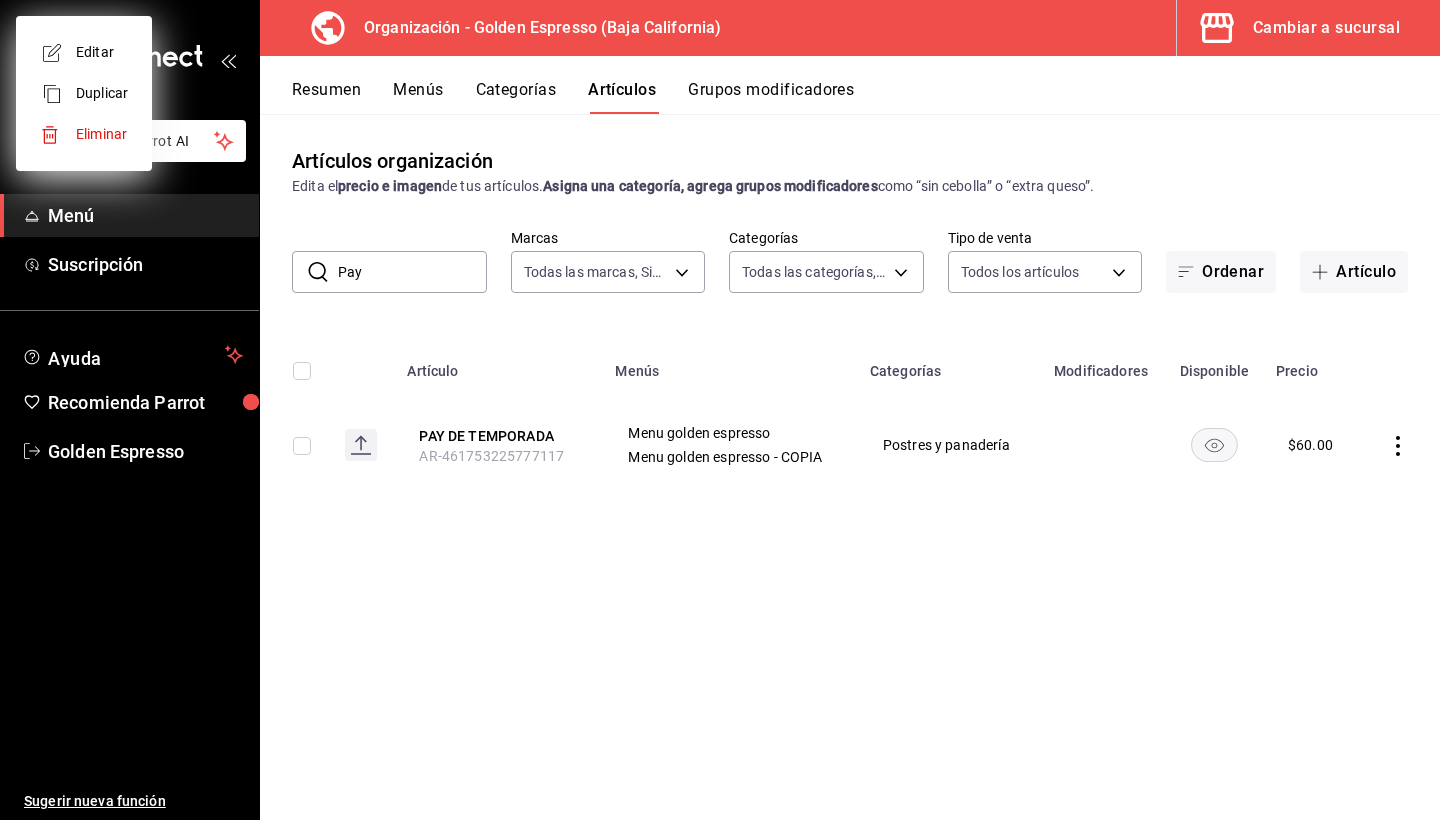 click at bounding box center [720, 410] 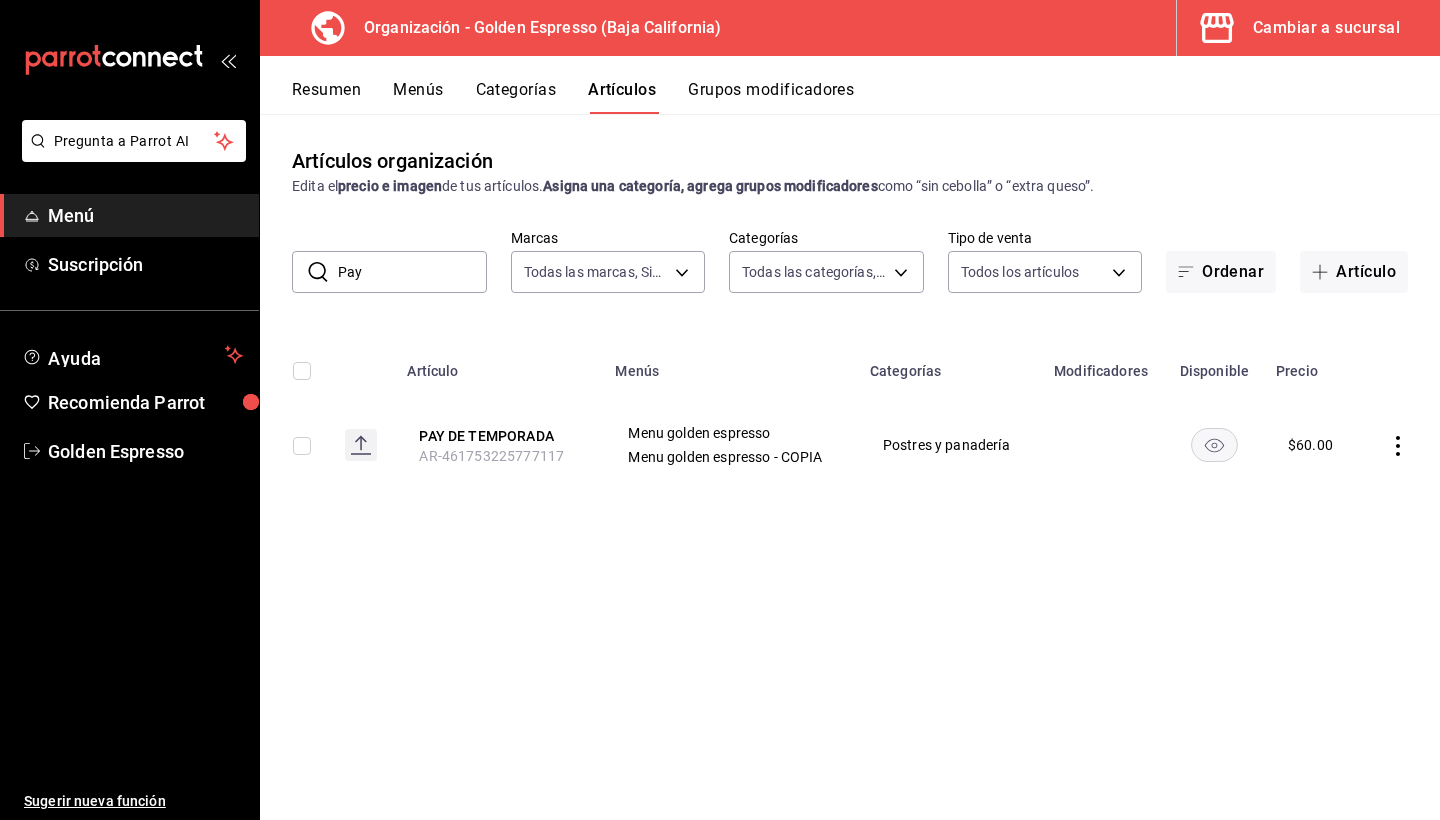 click 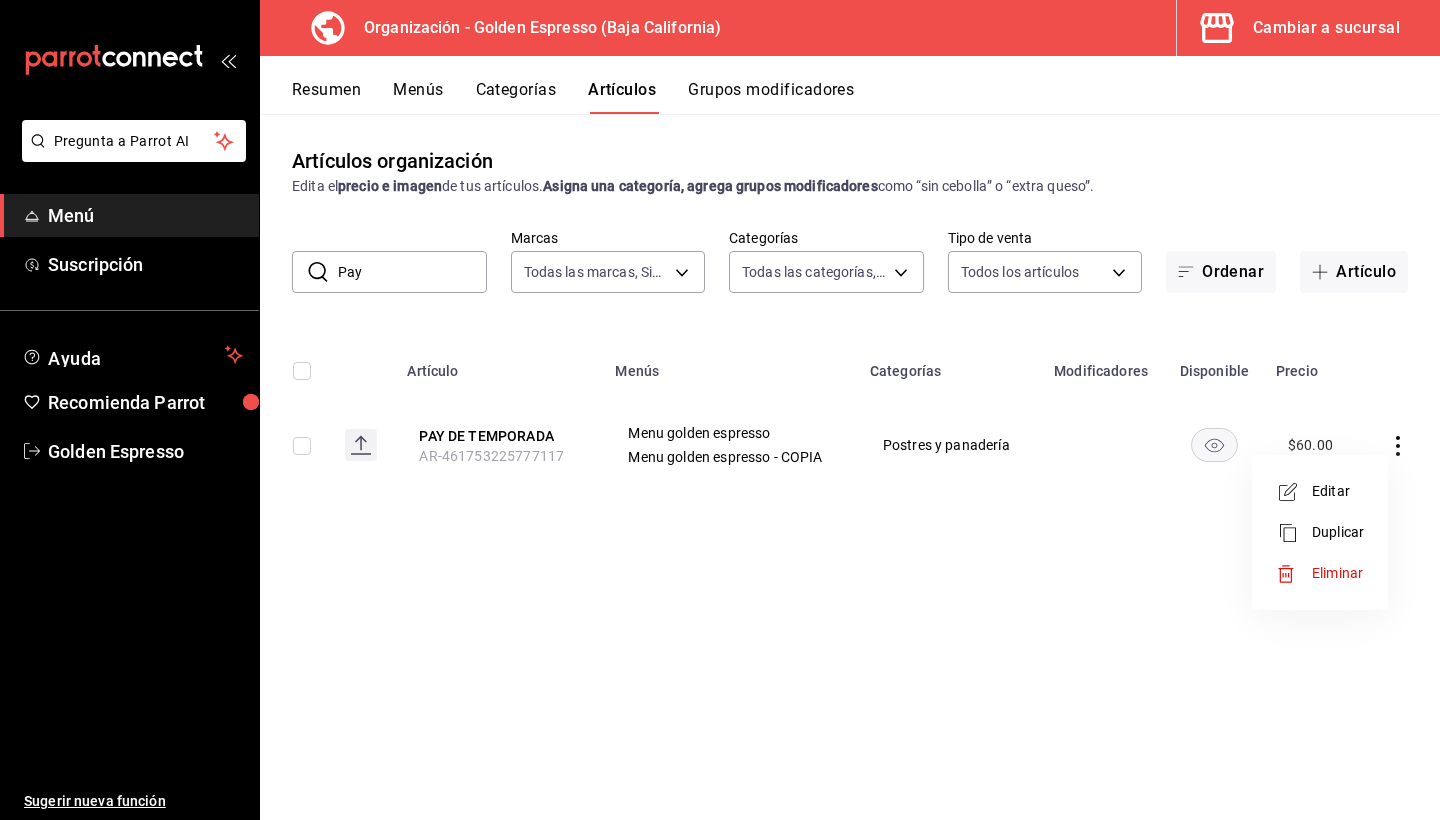 click on "Editar" at bounding box center [1338, 491] 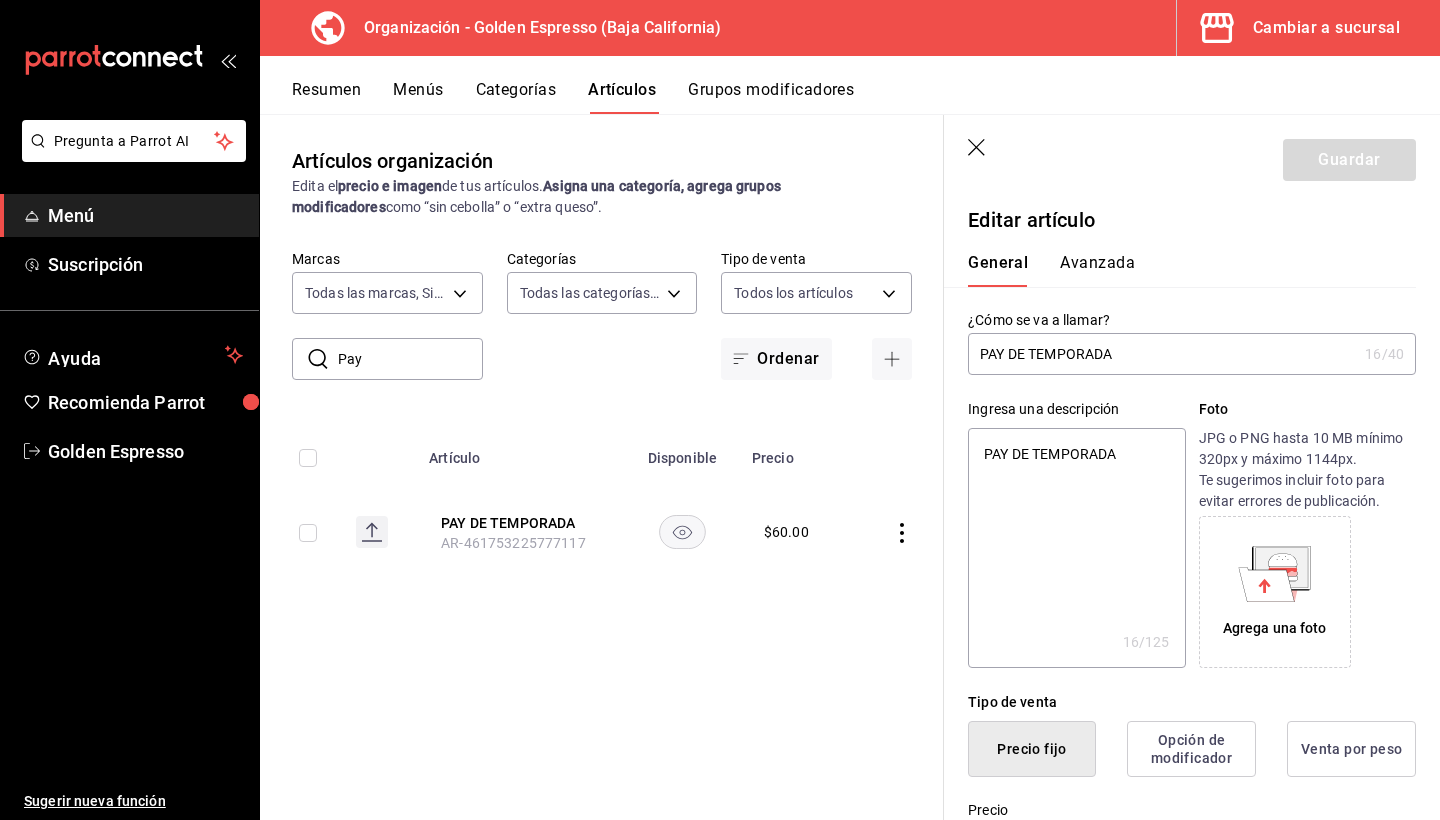 click on "PAY DE TEMPORADA" at bounding box center (1162, 354) 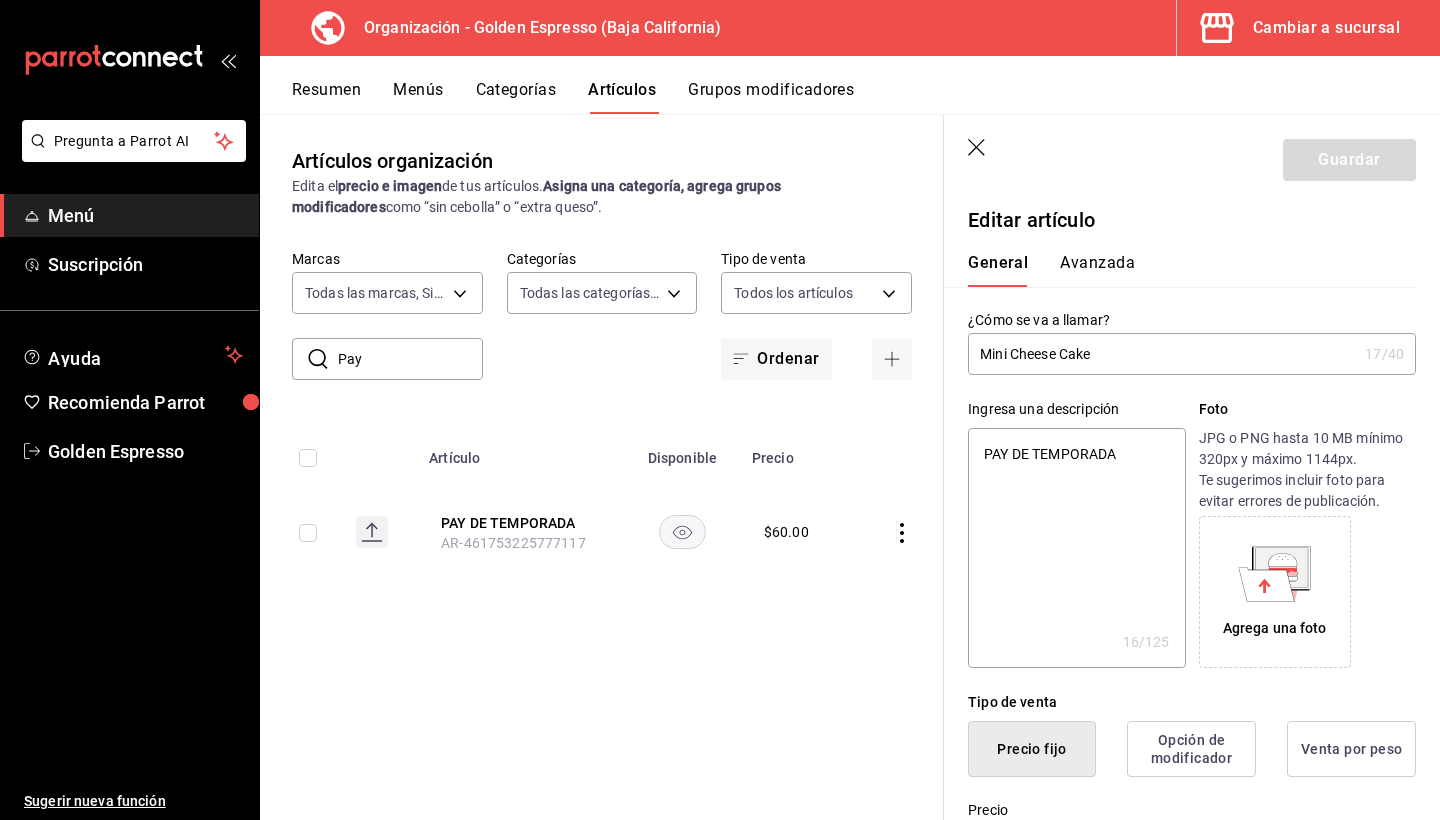 click on "Mini Cheese Cake" at bounding box center (1162, 354) 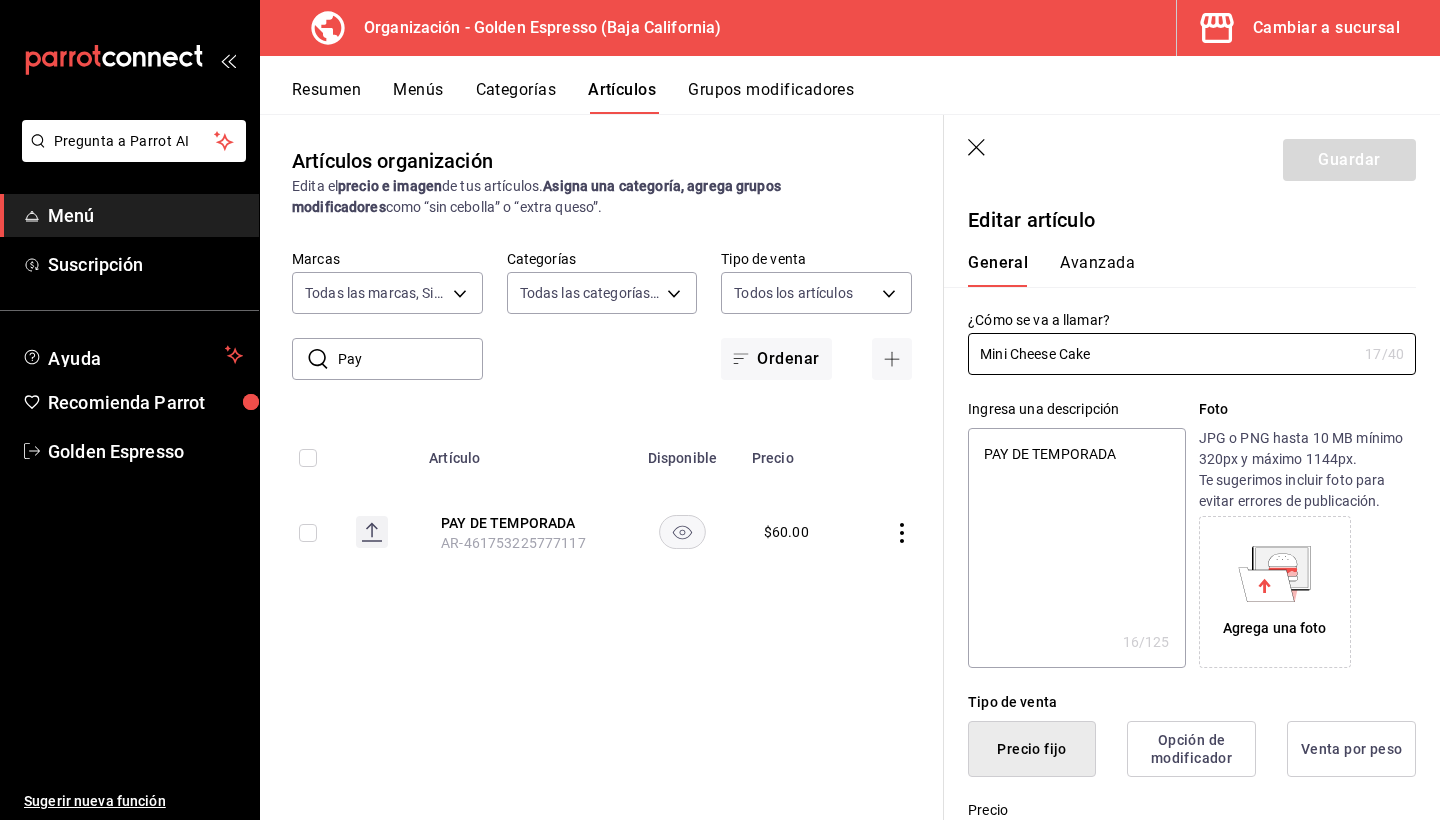 click on "PAY DE TEMPORADA" at bounding box center [1076, 548] 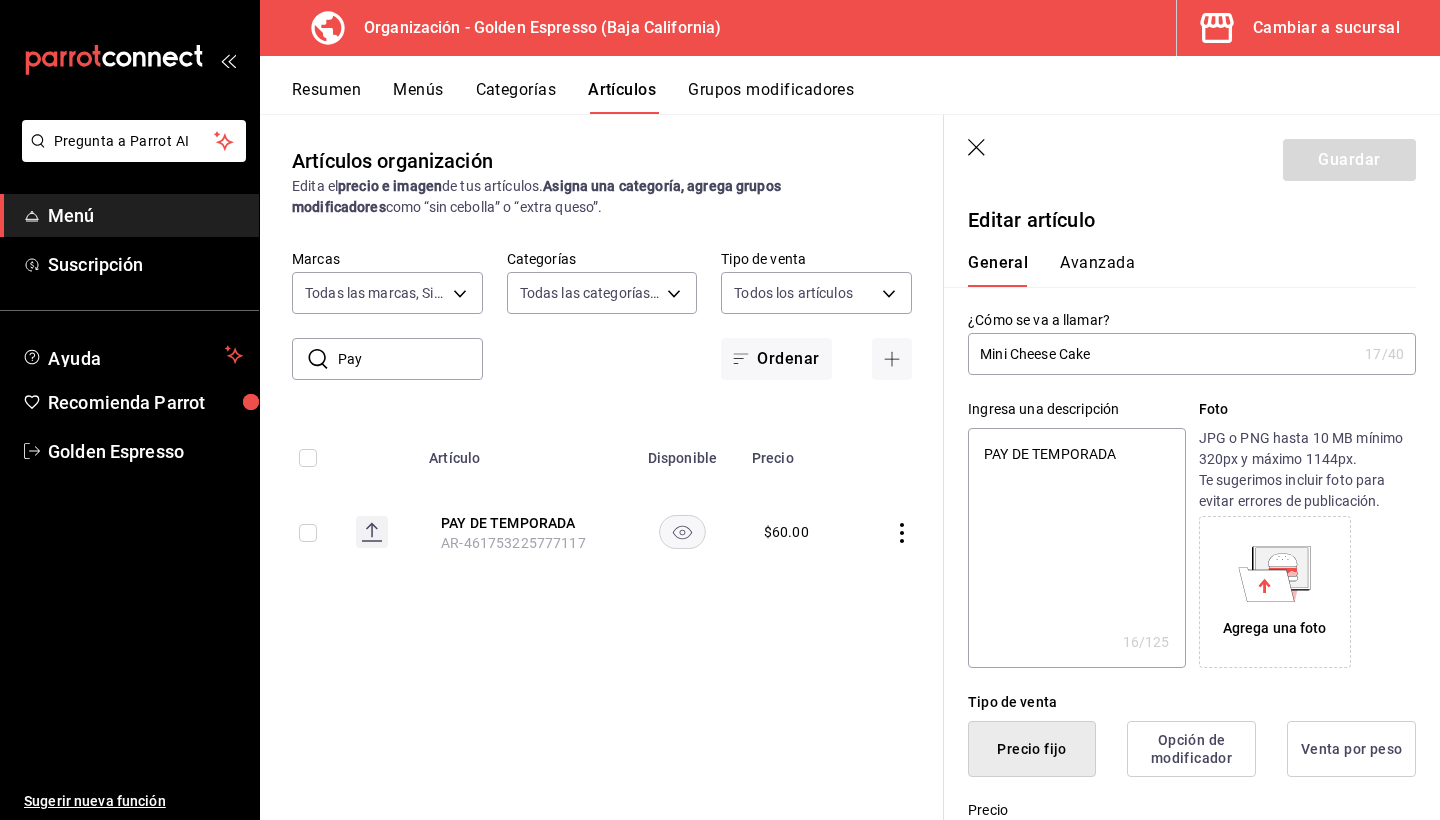 click on "PAY DE TEMPORADA" at bounding box center (1076, 548) 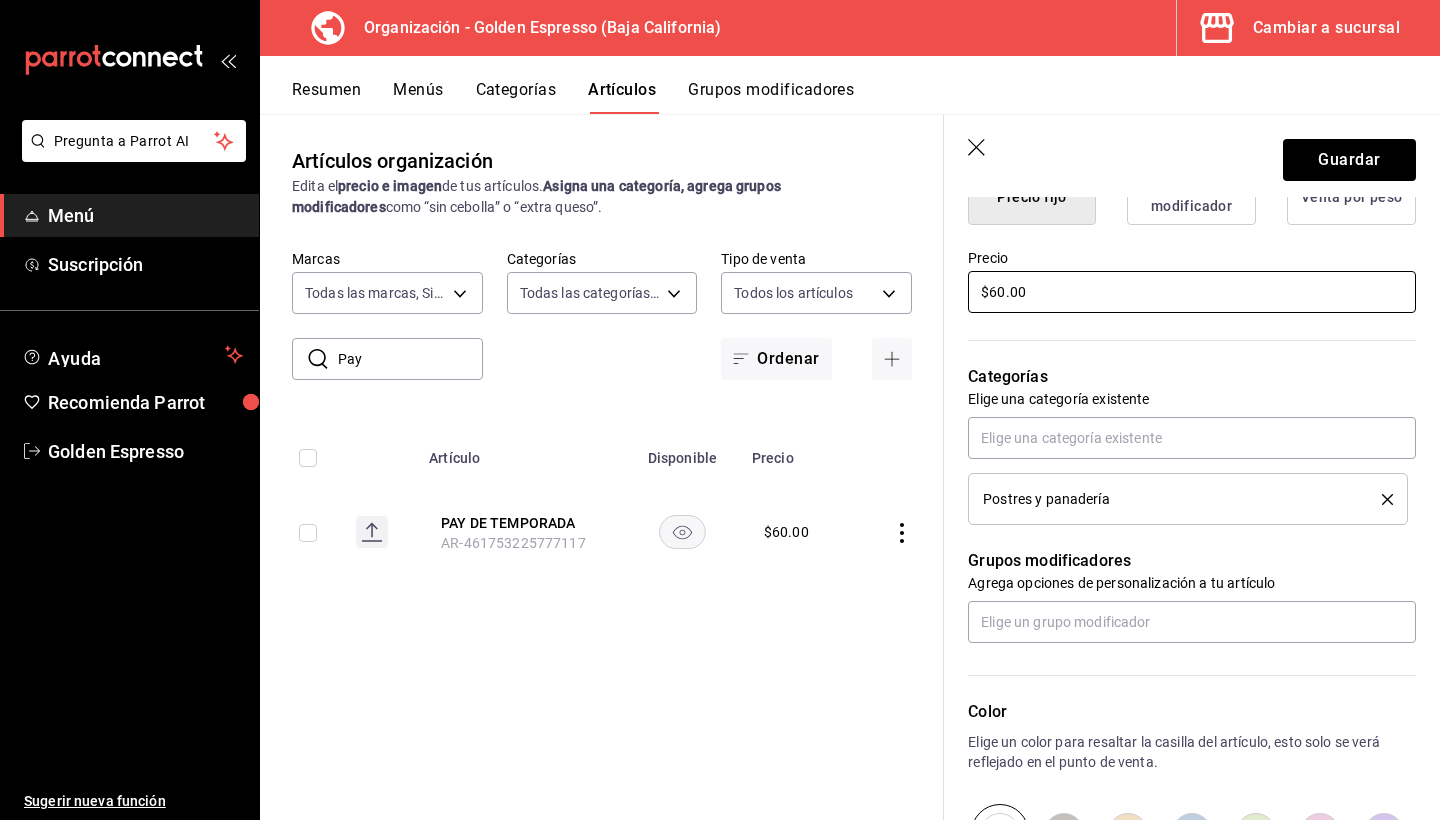 scroll, scrollTop: 539, scrollLeft: 0, axis: vertical 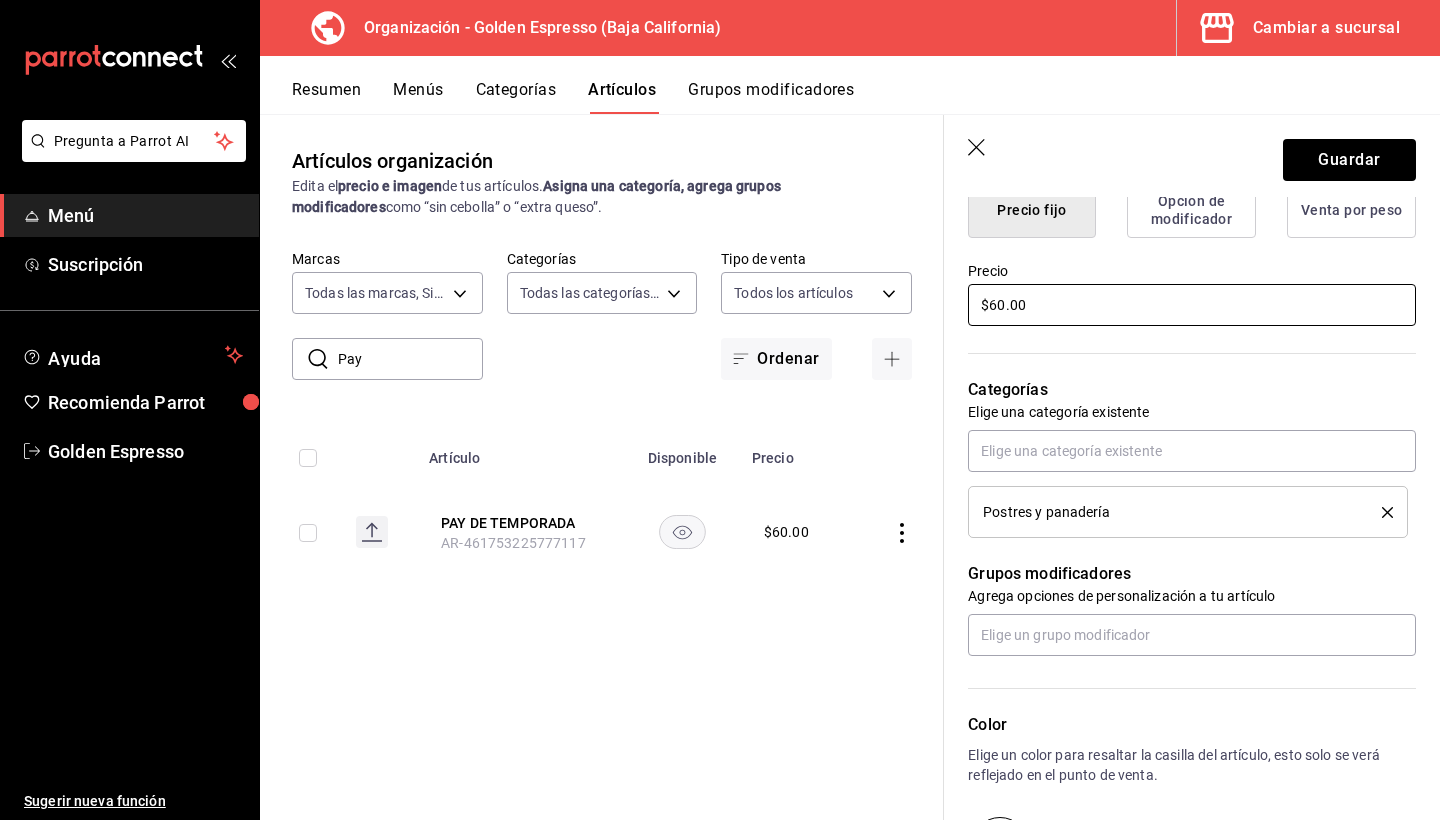 click on "$60.00" at bounding box center [1192, 305] 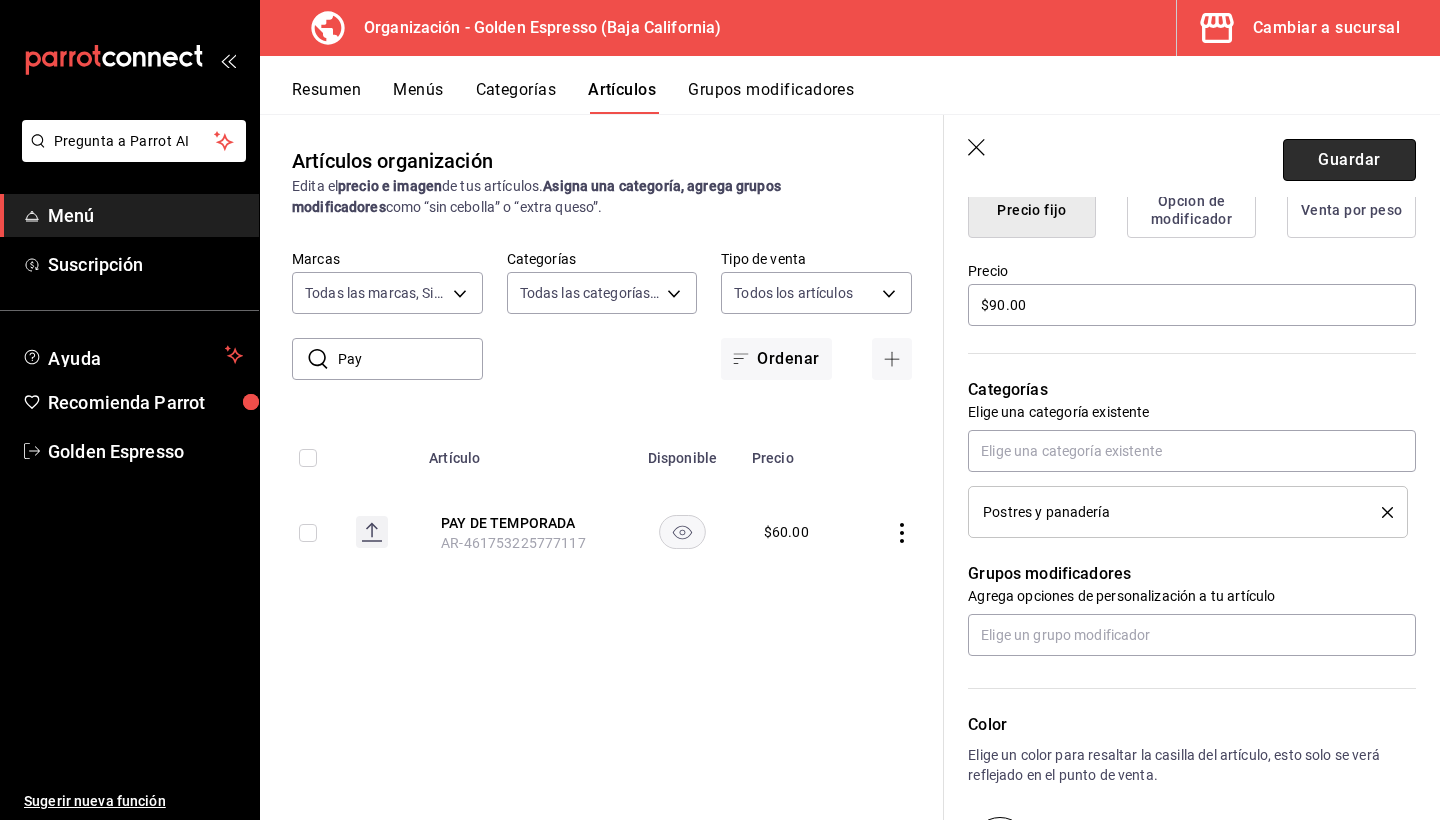 click on "Guardar" at bounding box center [1349, 160] 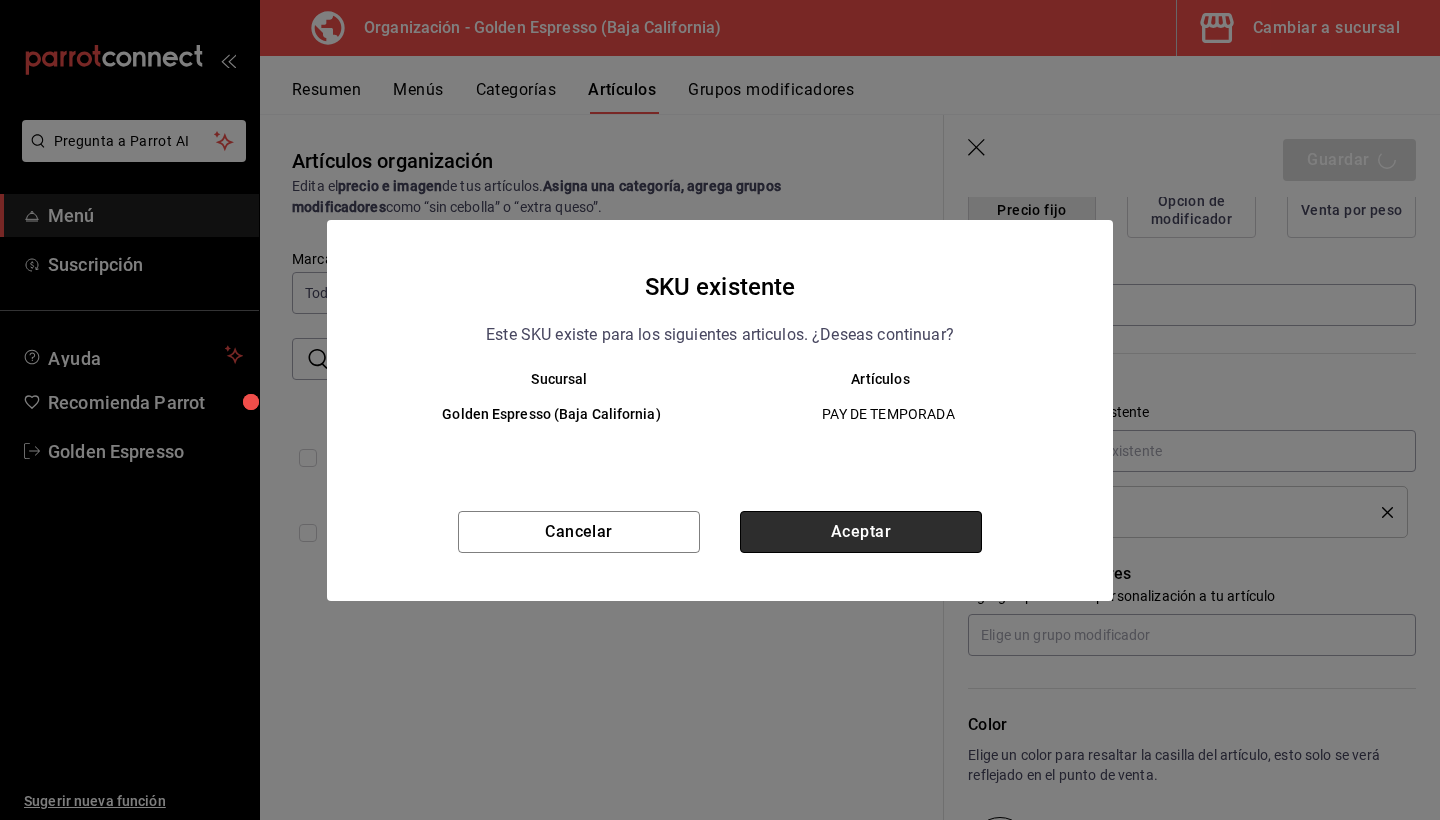 click on "Aceptar" at bounding box center (861, 532) 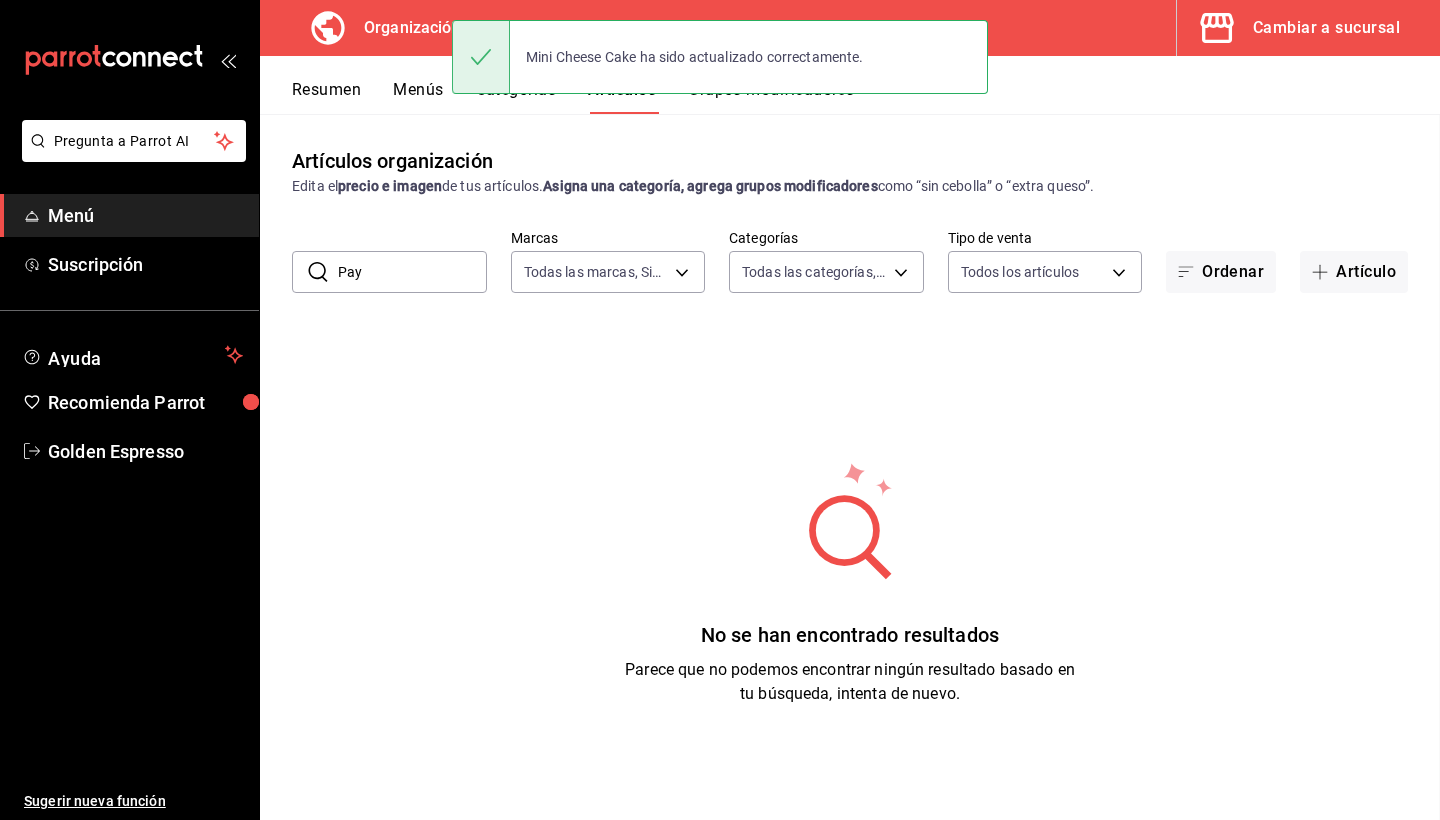 scroll, scrollTop: 0, scrollLeft: 0, axis: both 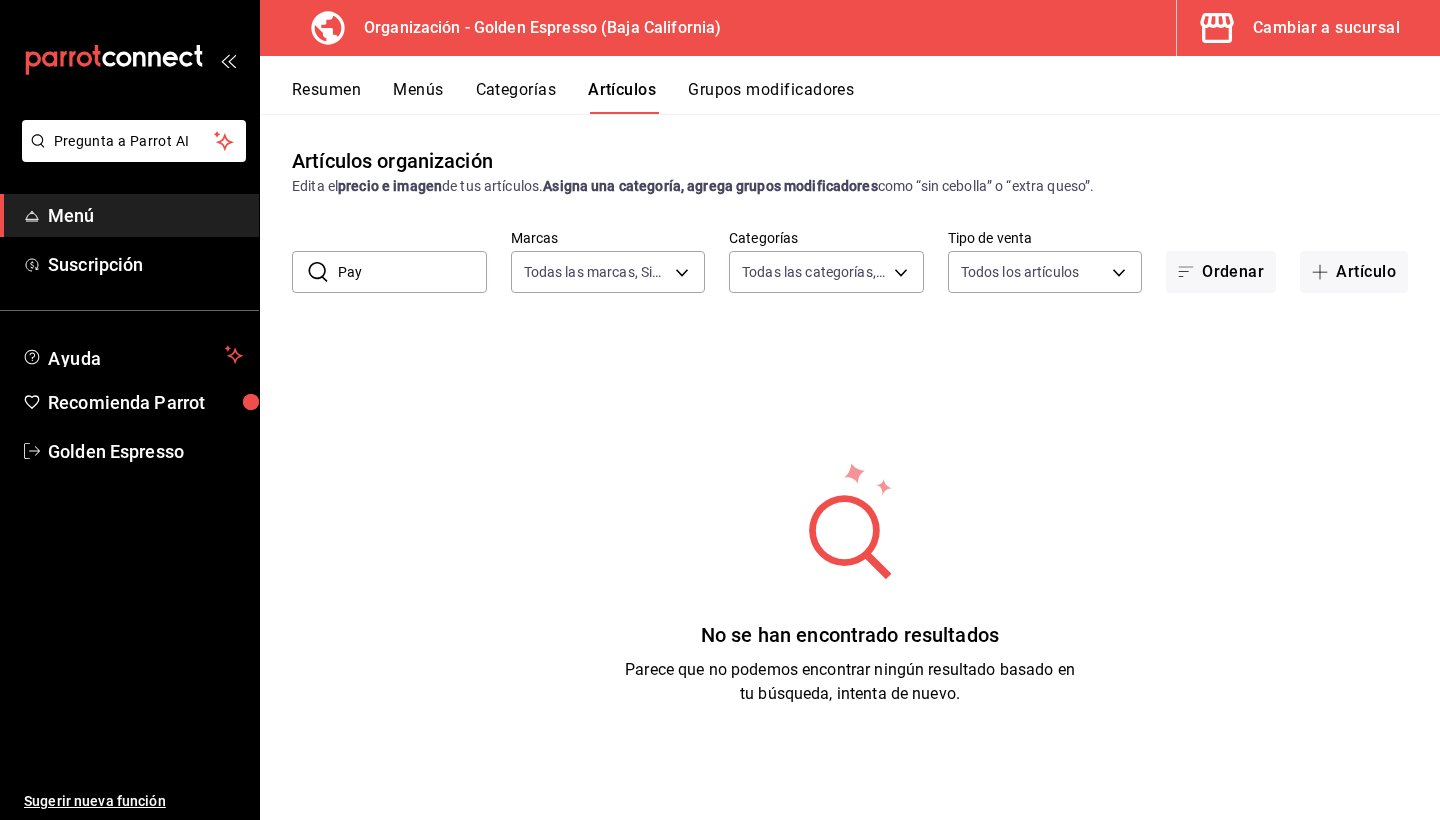 click on "Pay" at bounding box center [412, 272] 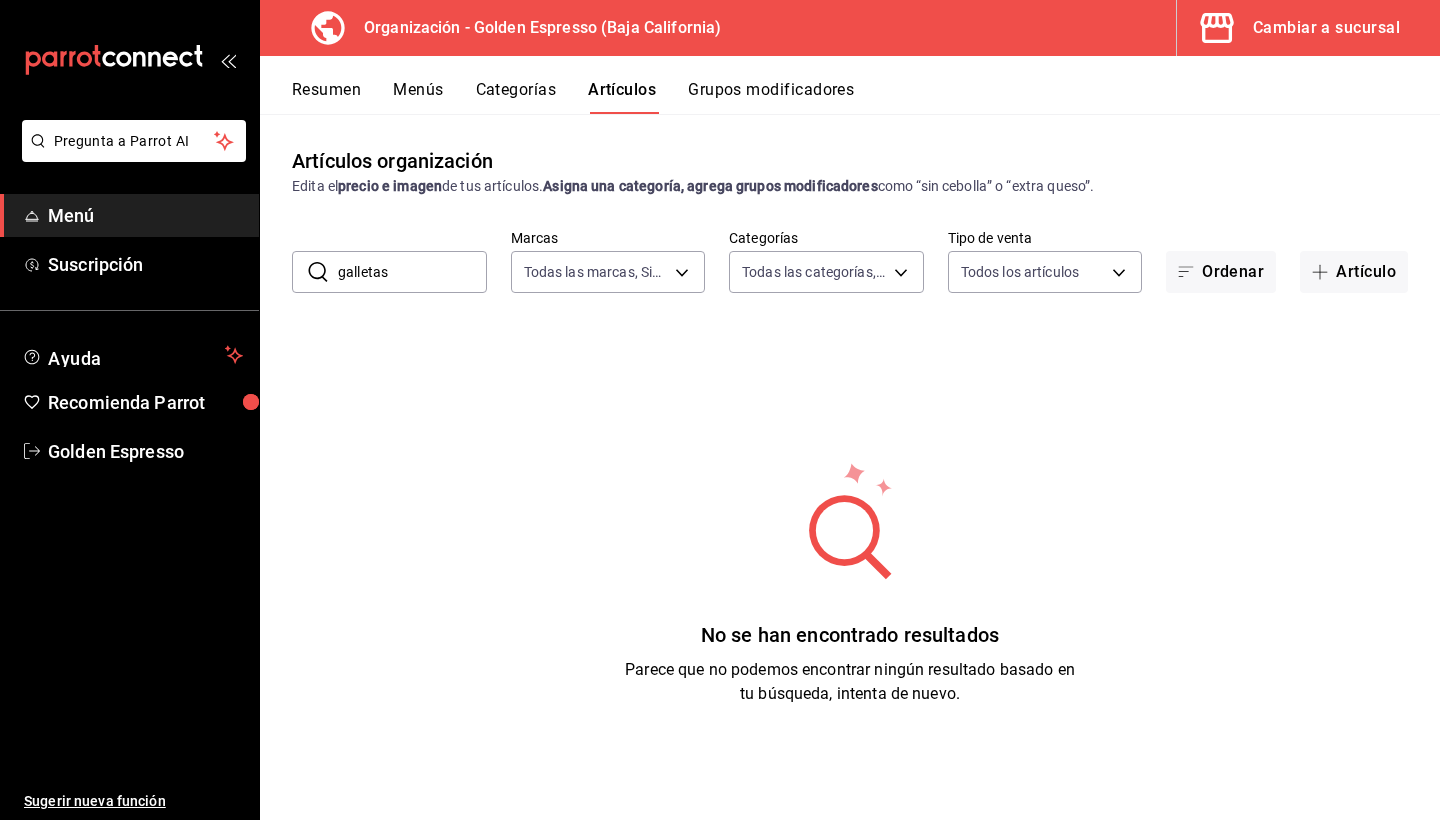 click on "galletas" at bounding box center [412, 272] 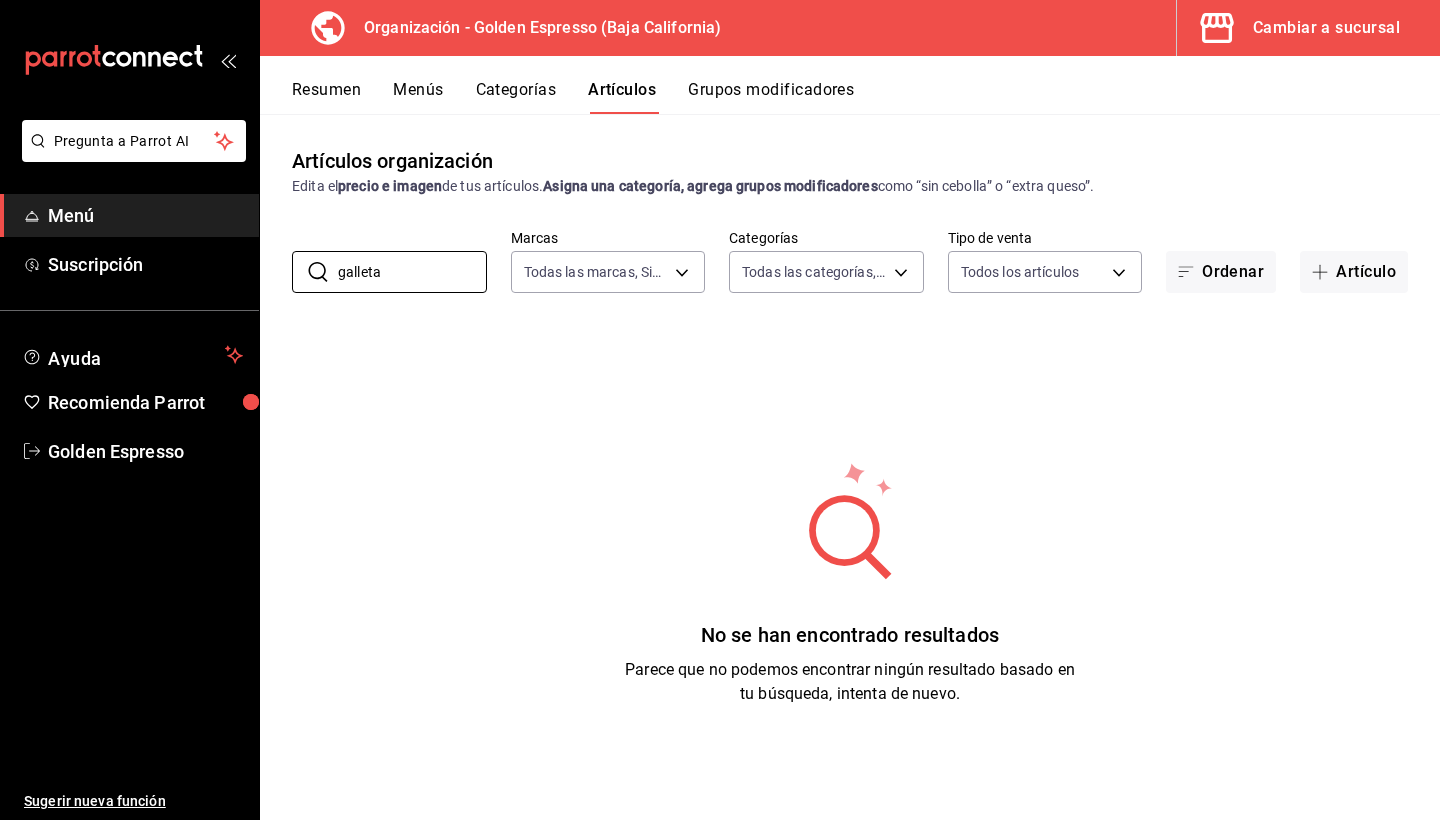 click on "No se han encontrado resultados Parece que no podemos encontrar ningún resultado basado en tu búsqueda, intenta de nuevo." at bounding box center [850, 583] 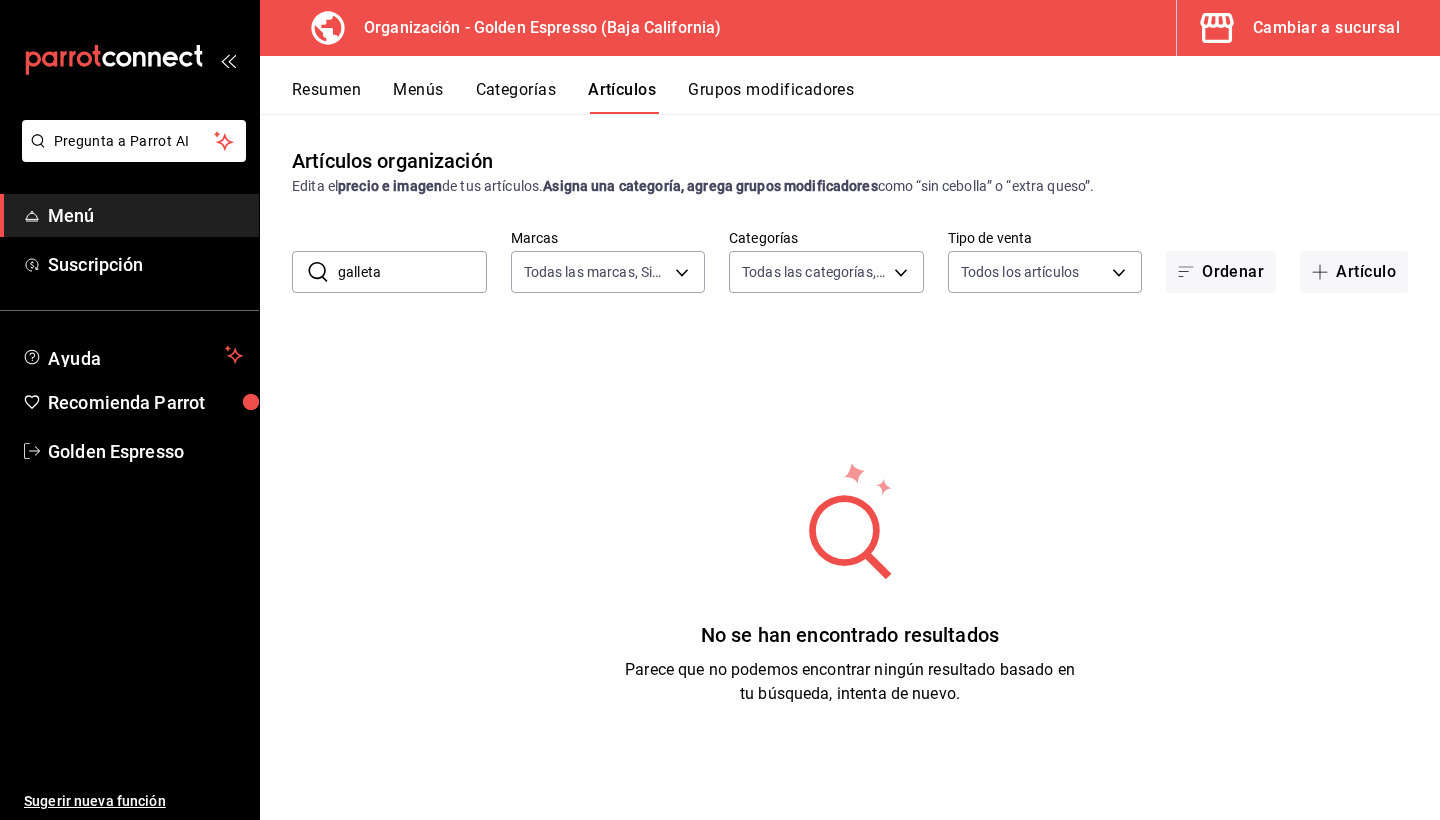 click on "No se han encontrado resultados Parece que no podemos encontrar ningún resultado basado en tu búsqueda, intenta de nuevo." at bounding box center (850, 583) 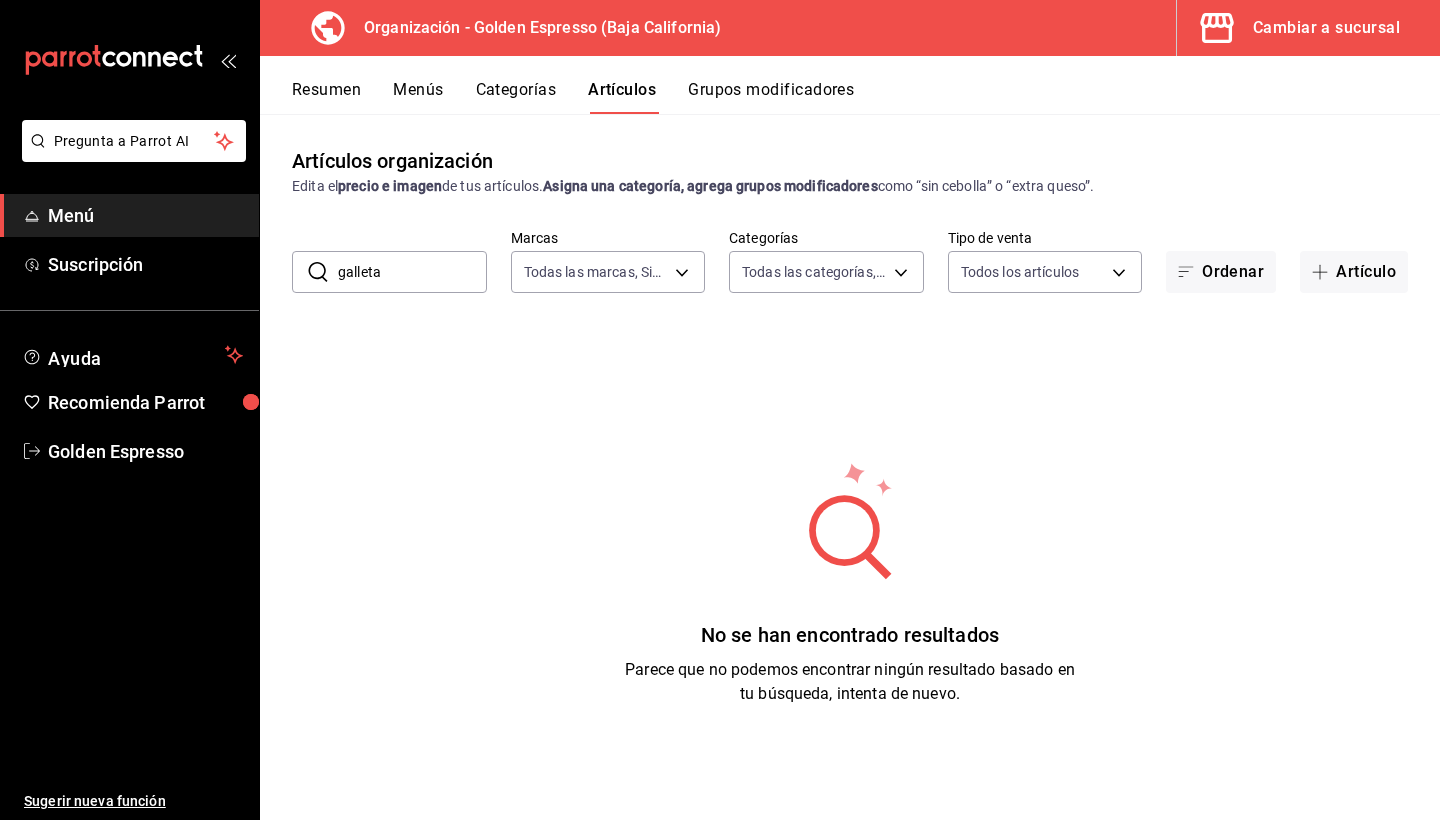 click on "galleta" at bounding box center [412, 272] 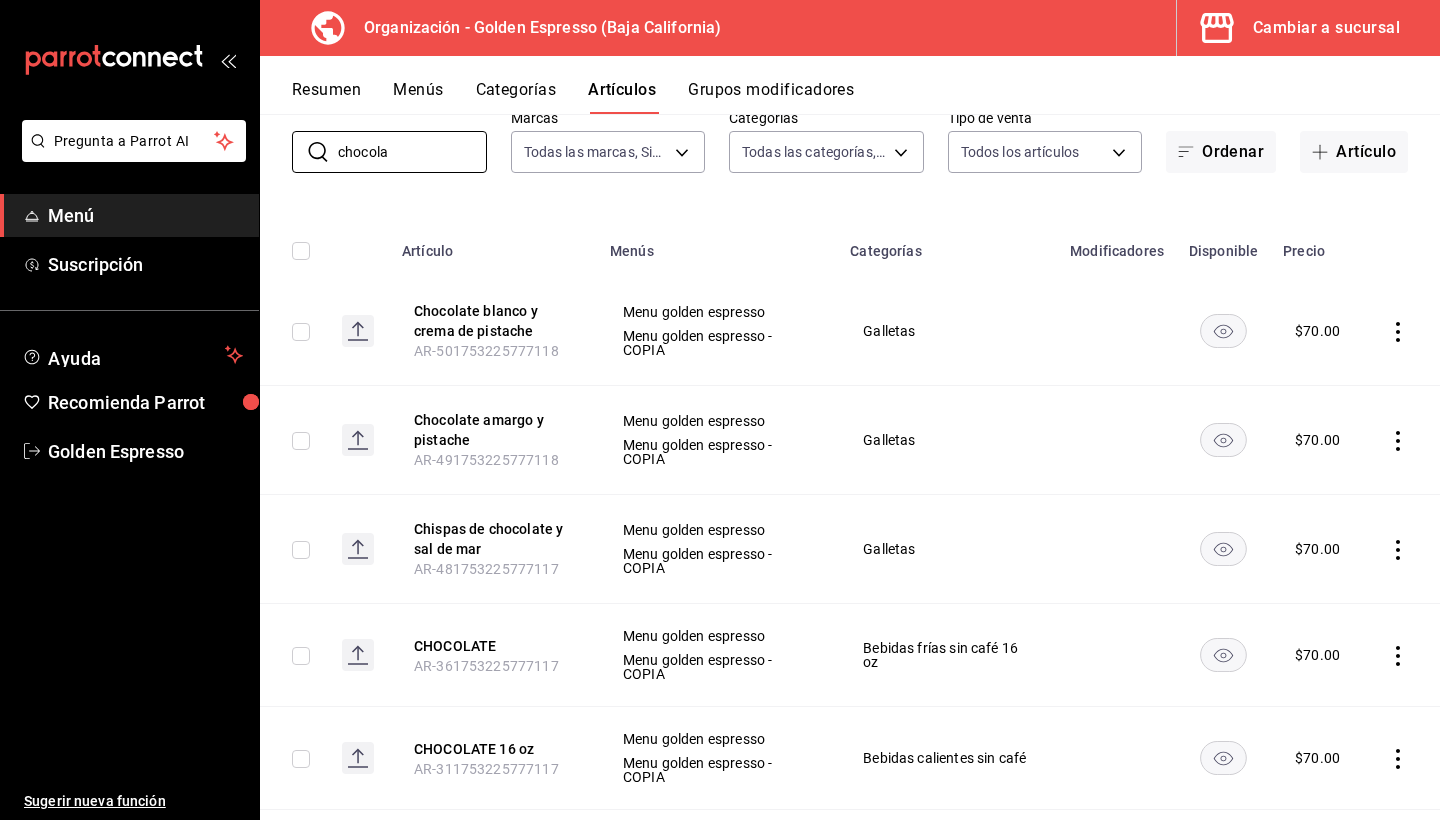 scroll, scrollTop: 122, scrollLeft: 0, axis: vertical 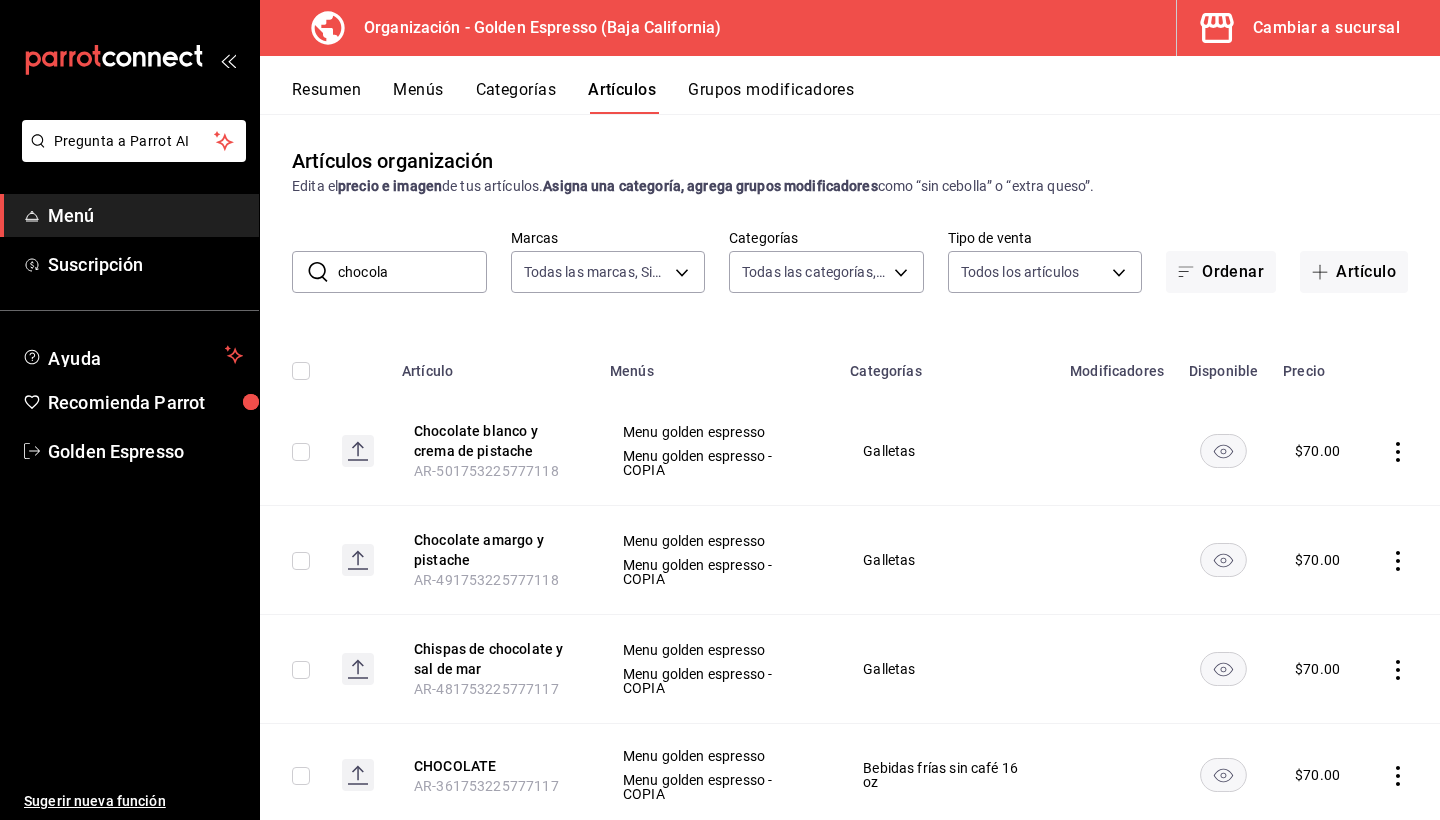 click on "chocola" at bounding box center (412, 272) 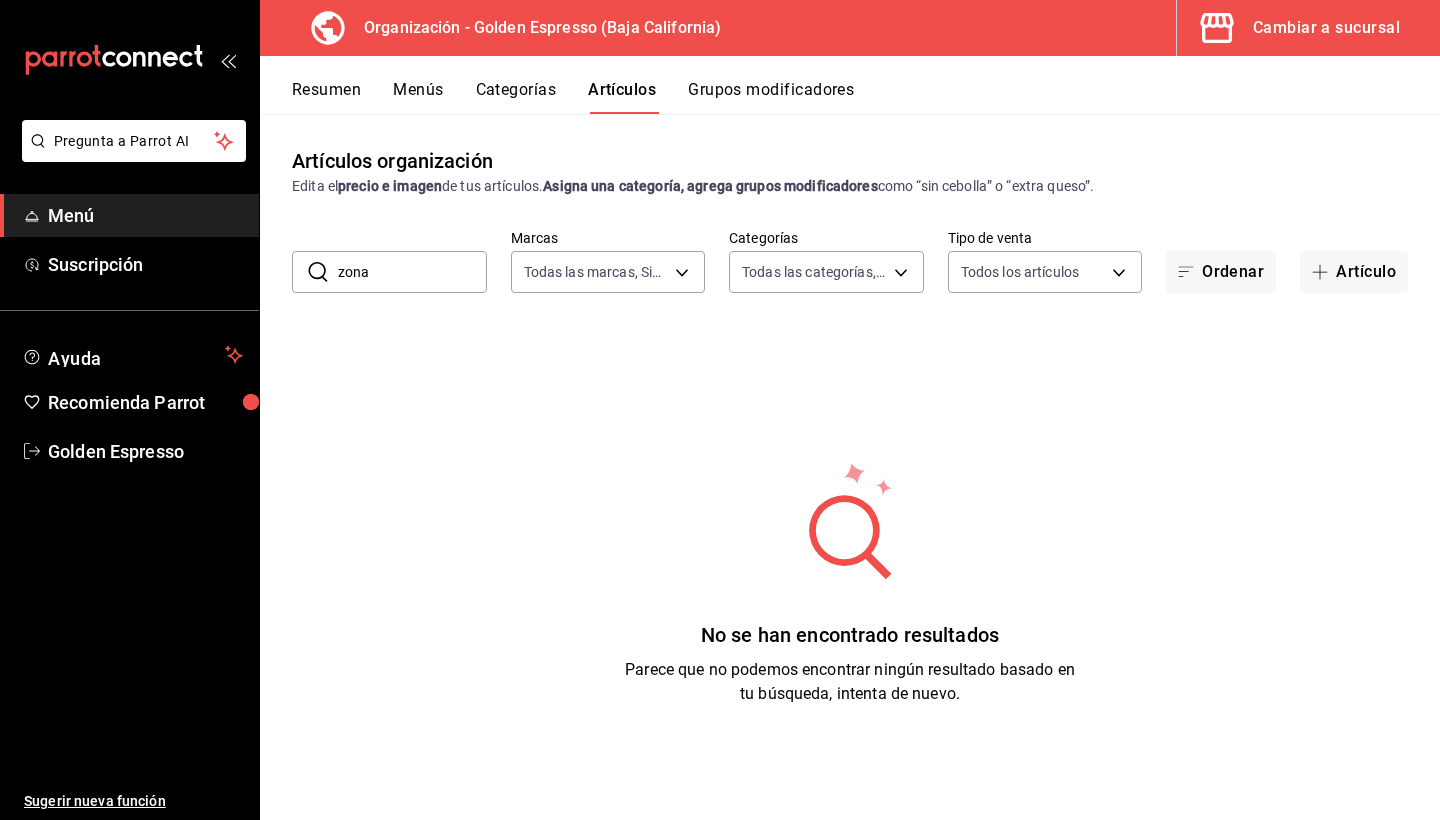 click on "zona" at bounding box center [412, 272] 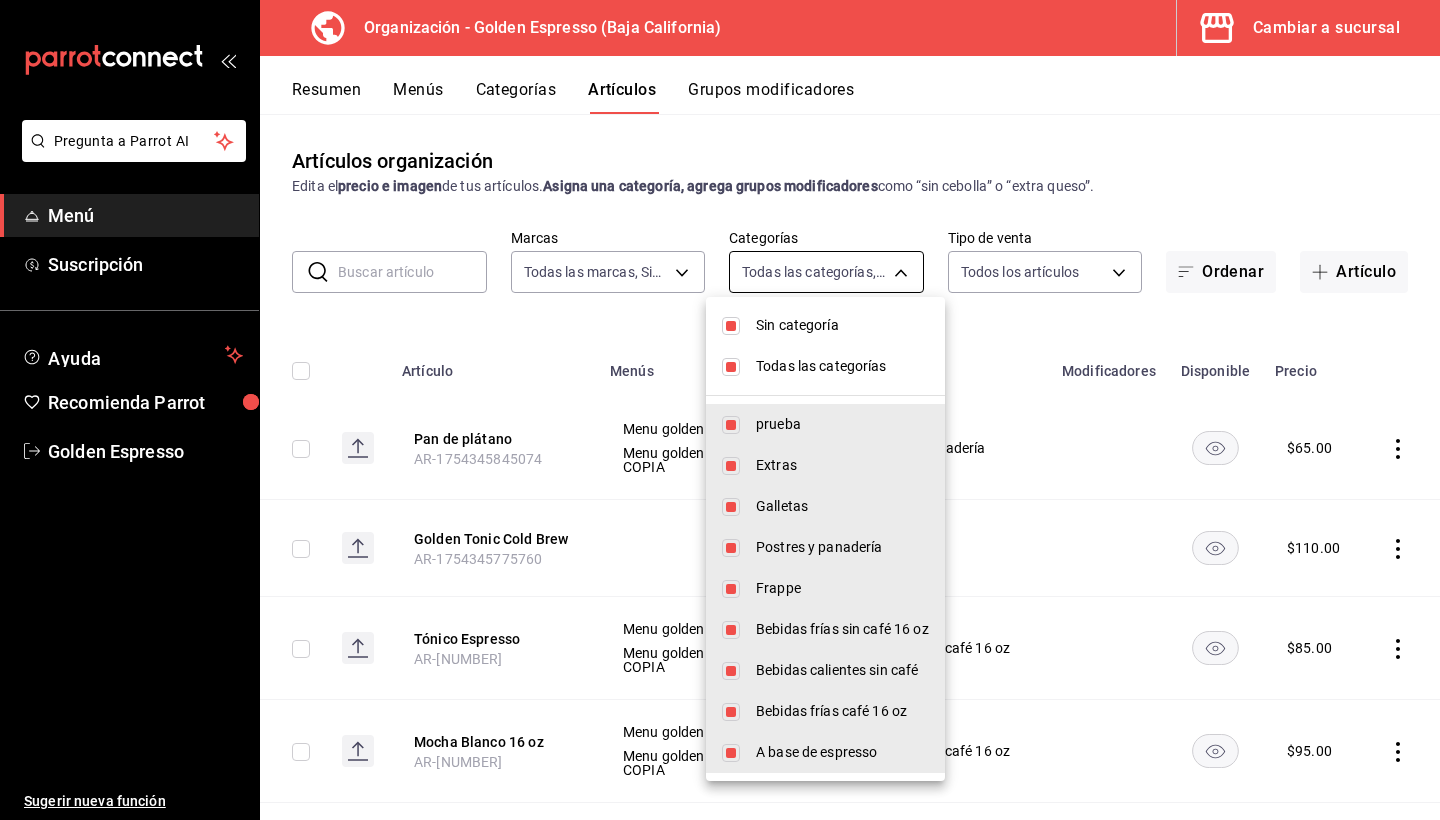 click on "Pregunta a Parrot AI Menú   Suscripción   Ayuda Recomienda Parrot   Golden Espresso   Sugerir nueva función   Organización - Golden Espresso (Baja California) Cambiar a sucursal Resumen Menús Categorías Artículos Grupos modificadores Artículos organización Edita el  precio e imagen  de tus artículos.  Asigna una categoría, agrega grupos modificadores  como “sin cebolla” o “extra queso”. ​ ​ Marcas Todas las marcas, Sin marca [UUID] Categorías Todas las categorías, Sin categoría [UUID], [UUID], [UUID], [UUID], [UUID], [UUID], [UUID], [UUID], [UUID] Tipo de venta Todos los artículos ALL Ordenar Artículo Artículo Menús Categorías Modificadores Disponible Precio Pan de plátano [PRODUCT_ID] $" at bounding box center (720, 410) 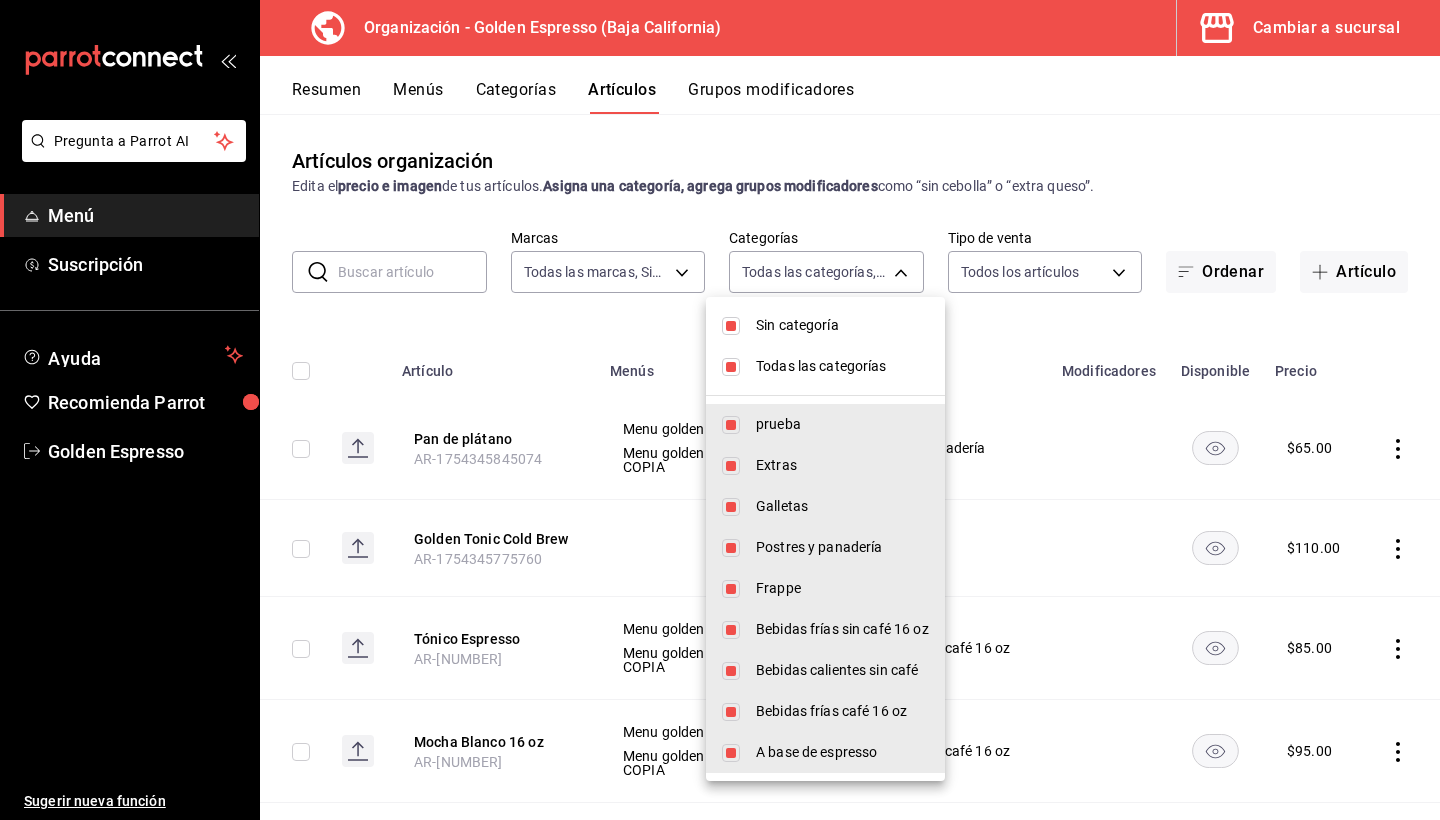 click on "Sin categoría" at bounding box center (842, 325) 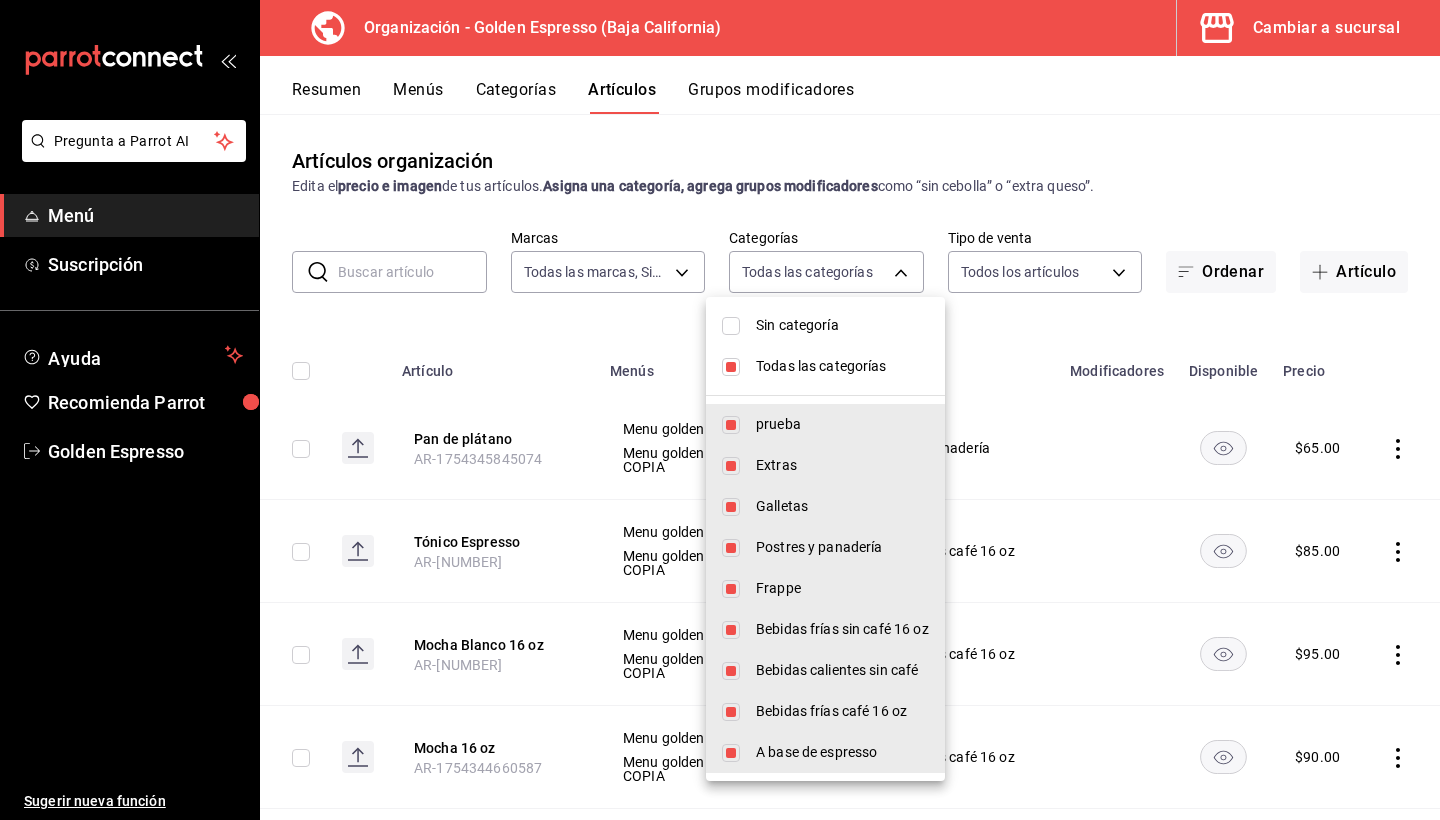 click on "Sin categoría" at bounding box center (842, 325) 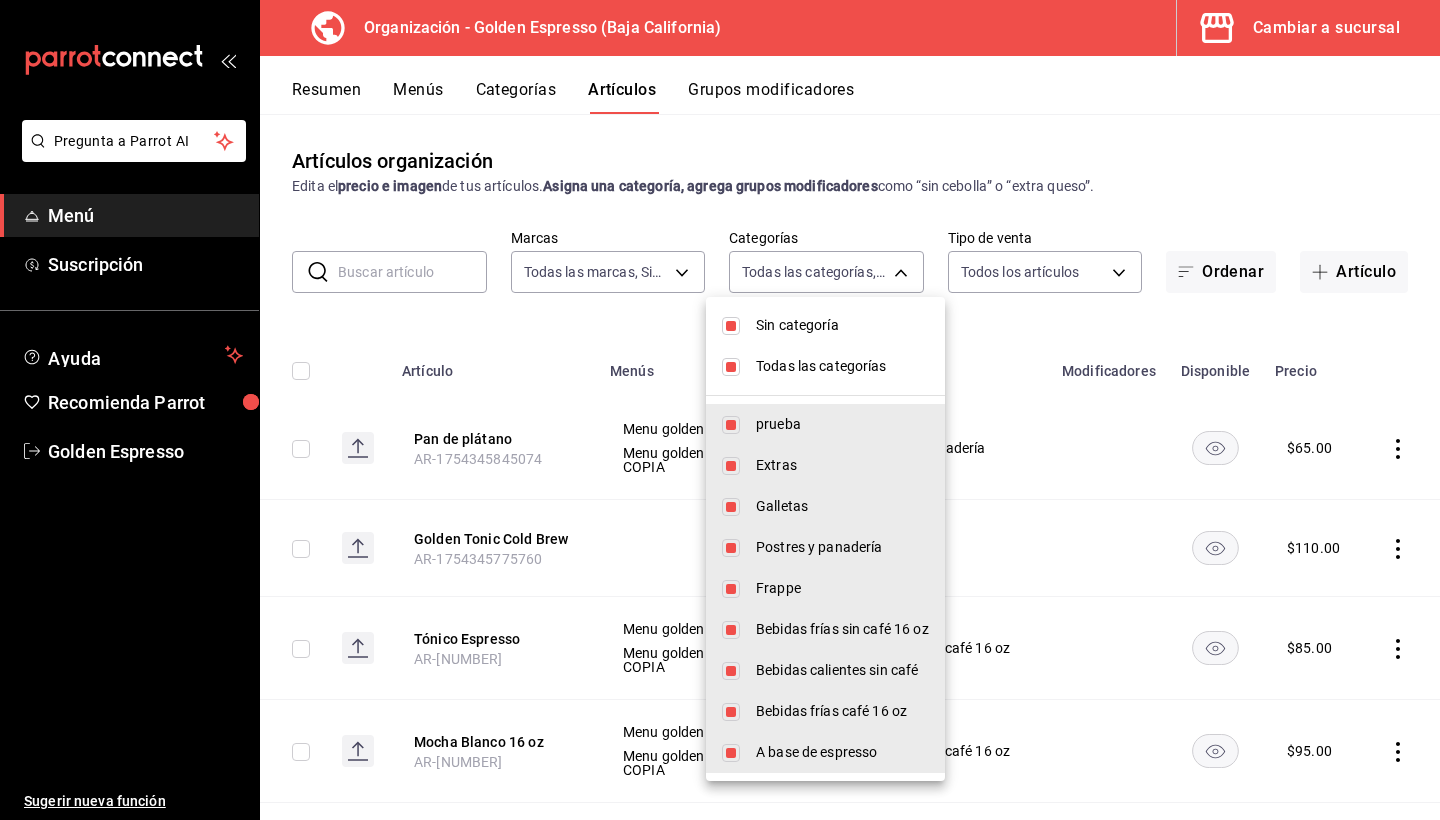 click on "Todas las categorías" at bounding box center [842, 366] 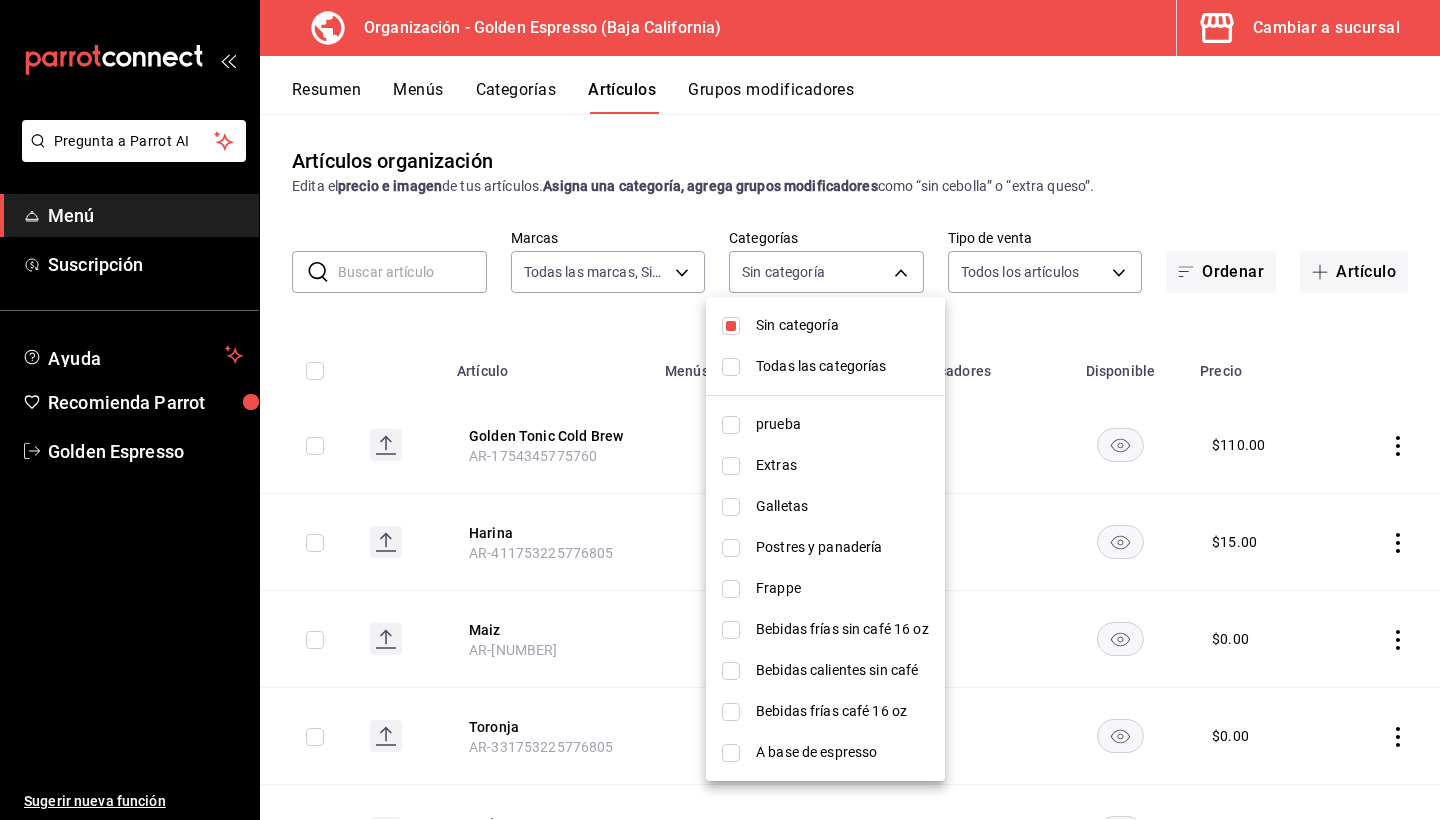 click on "Extras" at bounding box center [825, 465] 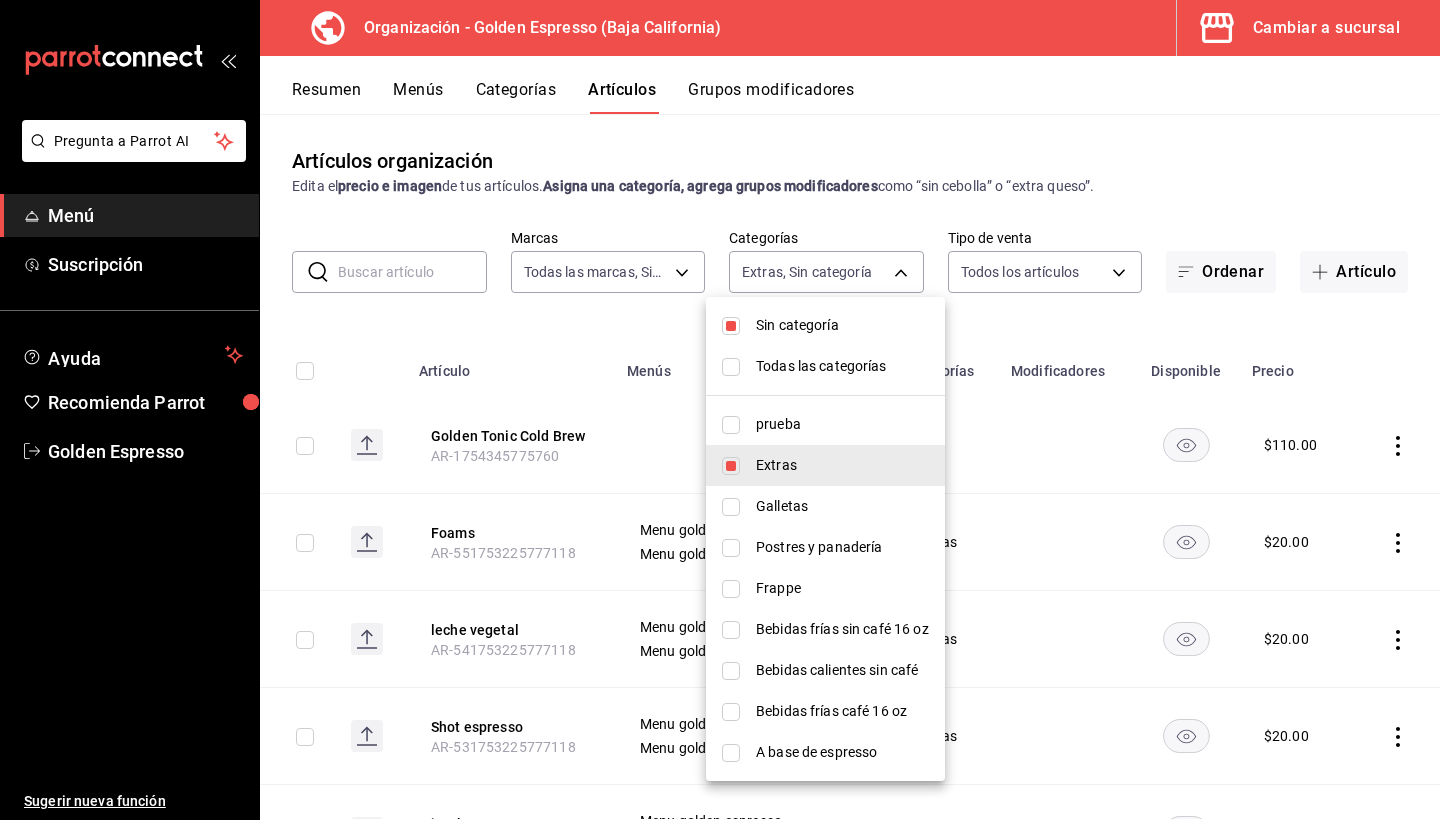 click at bounding box center (720, 410) 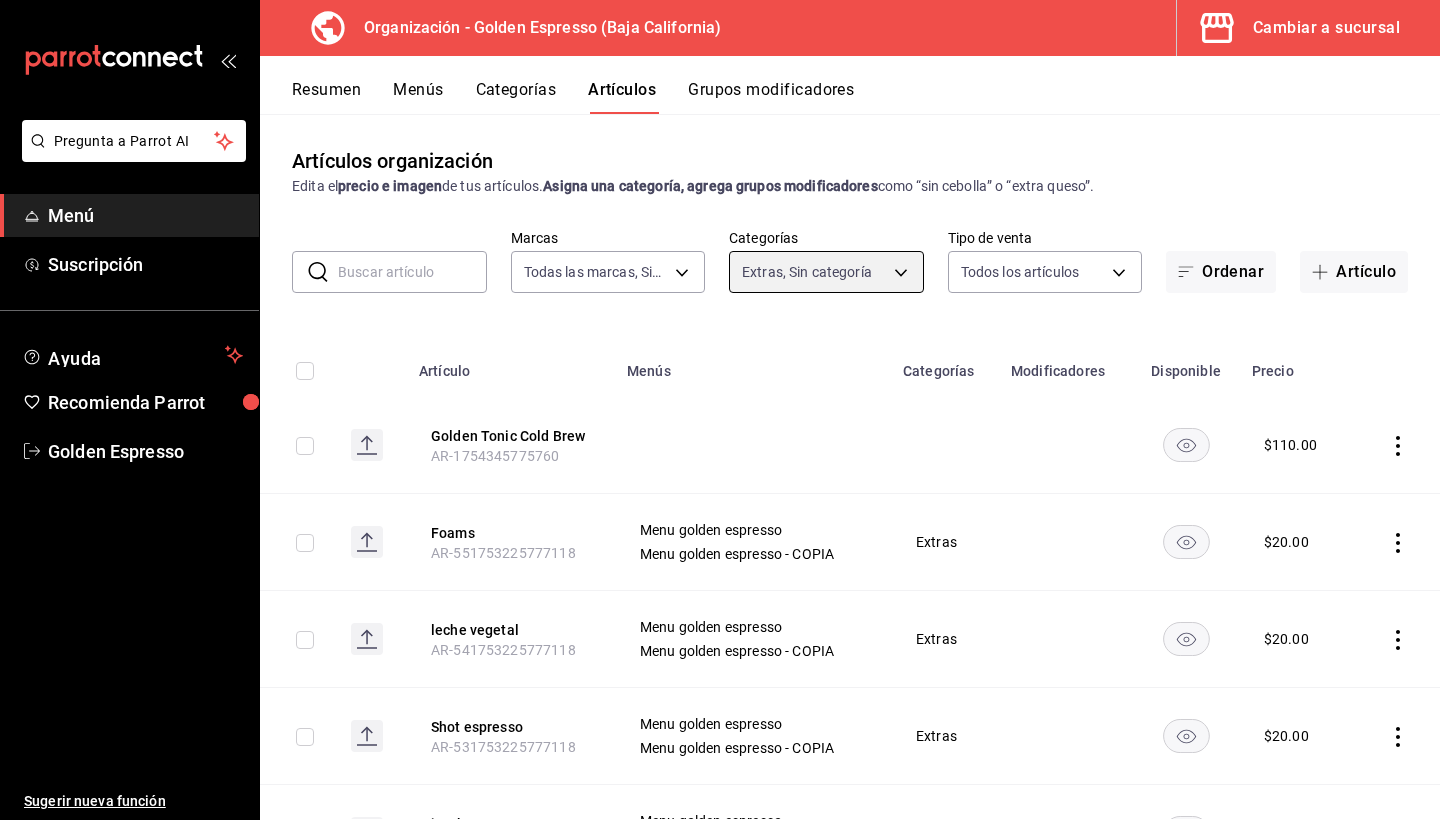 scroll, scrollTop: 0, scrollLeft: 0, axis: both 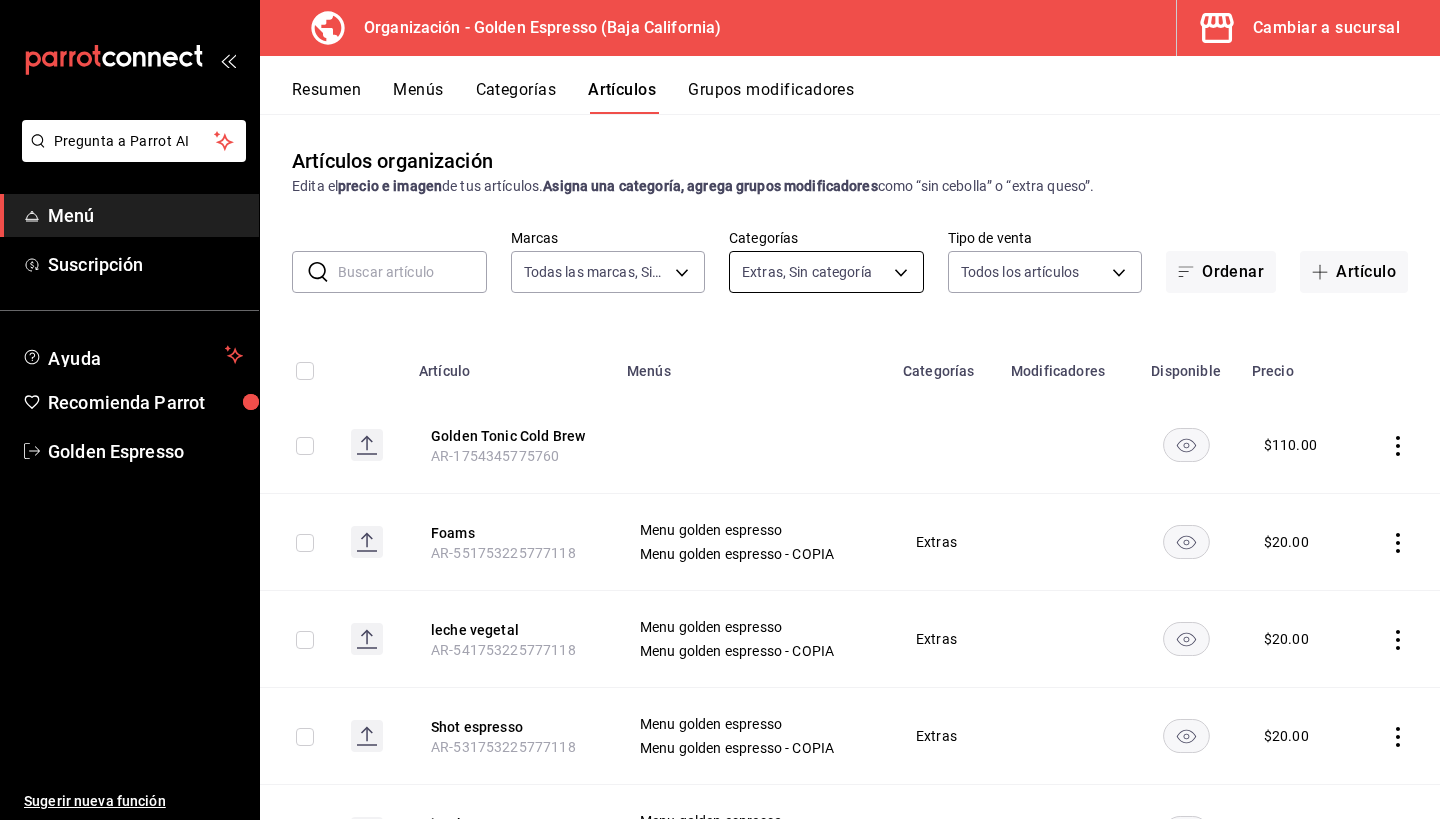 click on "Pregunta a Parrot AI Menú   Suscripción   Ayuda Recomienda Parrot   Golden Espresso   Sugerir nueva función   Organización - Golden Espresso (Baja California) Cambiar a sucursal Resumen Menús Categorías Artículos Grupos modificadores Artículos organización Edita el  precio e imagen  de tus artículos.  Asigna una categoría, agrega grupos modificadores  como “sin cebolla” o “extra queso”. ​ ​ Marcas Todas las marcas, Sin marca [UUID] Categorías Extras, Sin categoría [UUID] Tipo de venta Todos los artículos ALL Ordenar Artículo Artículo Menús Categorías Modificadores Disponible Precio Golden Tonic Cold Brew [PRODUCT_ID] $ 110.00 Foams [PRODUCT_ID] Menu golden espresso Menu golden espresso - COPIA Extras $ 20.00 leche vegetal [PRODUCT_ID] Menu golden espresso Menu golden espresso - COPIA Extras $ 20.00 Shot espresso [PRODUCT_ID] Menu golden espresso Menu golden espresso - COPIA Extras $ 20.00 jarabe $ $" at bounding box center (720, 410) 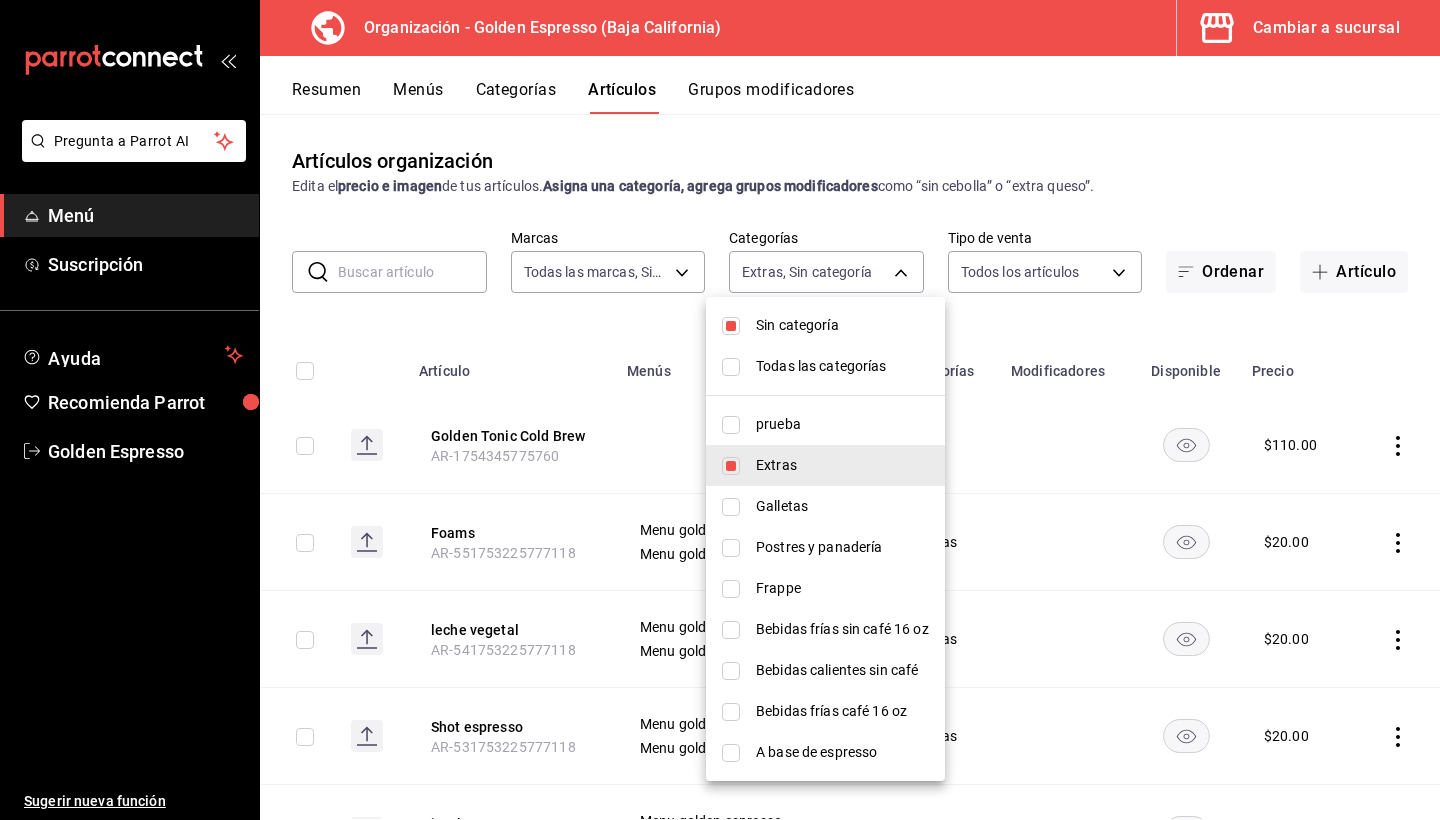 click on "Todas las categorías" at bounding box center [842, 366] 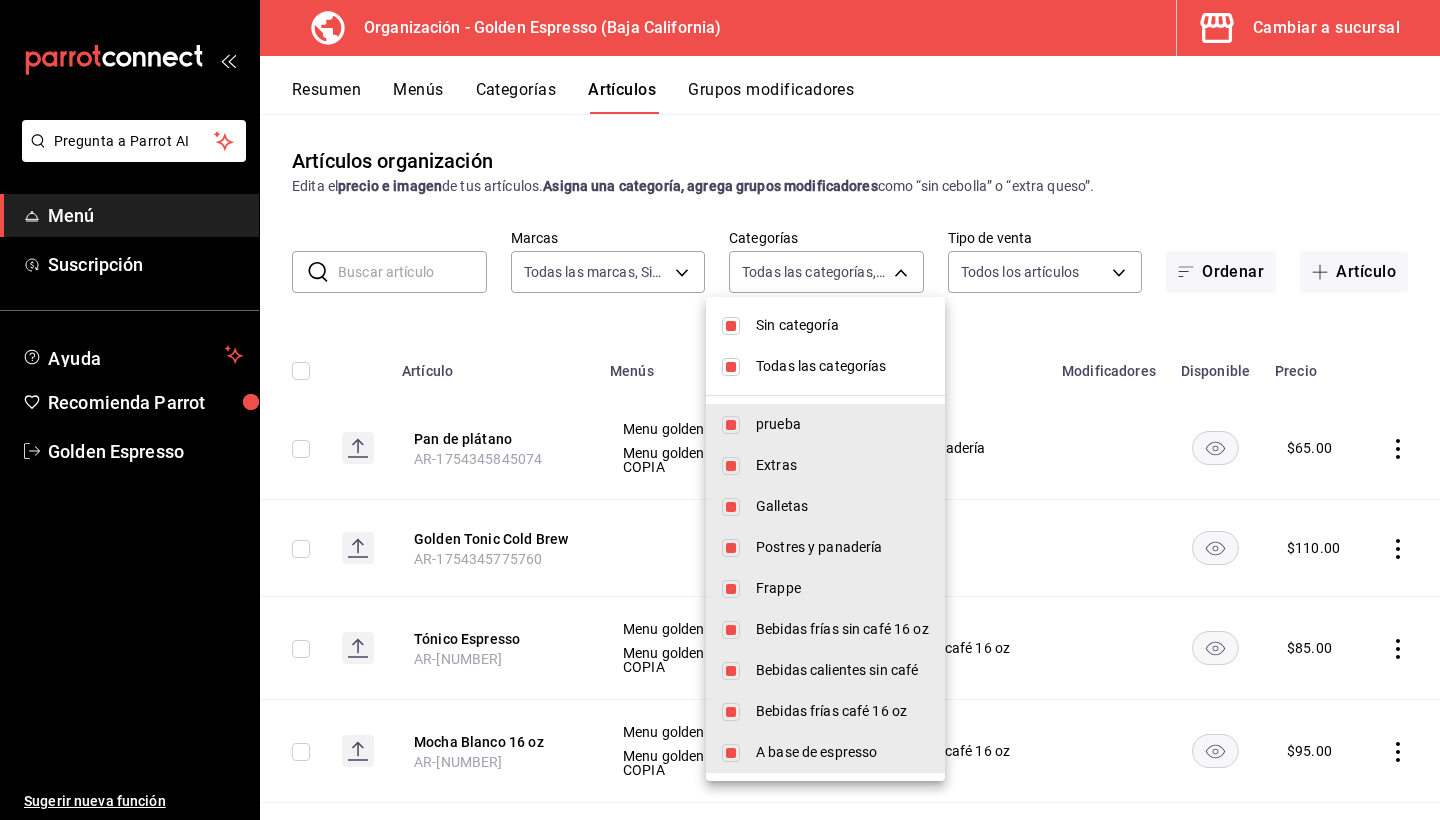 click at bounding box center [720, 410] 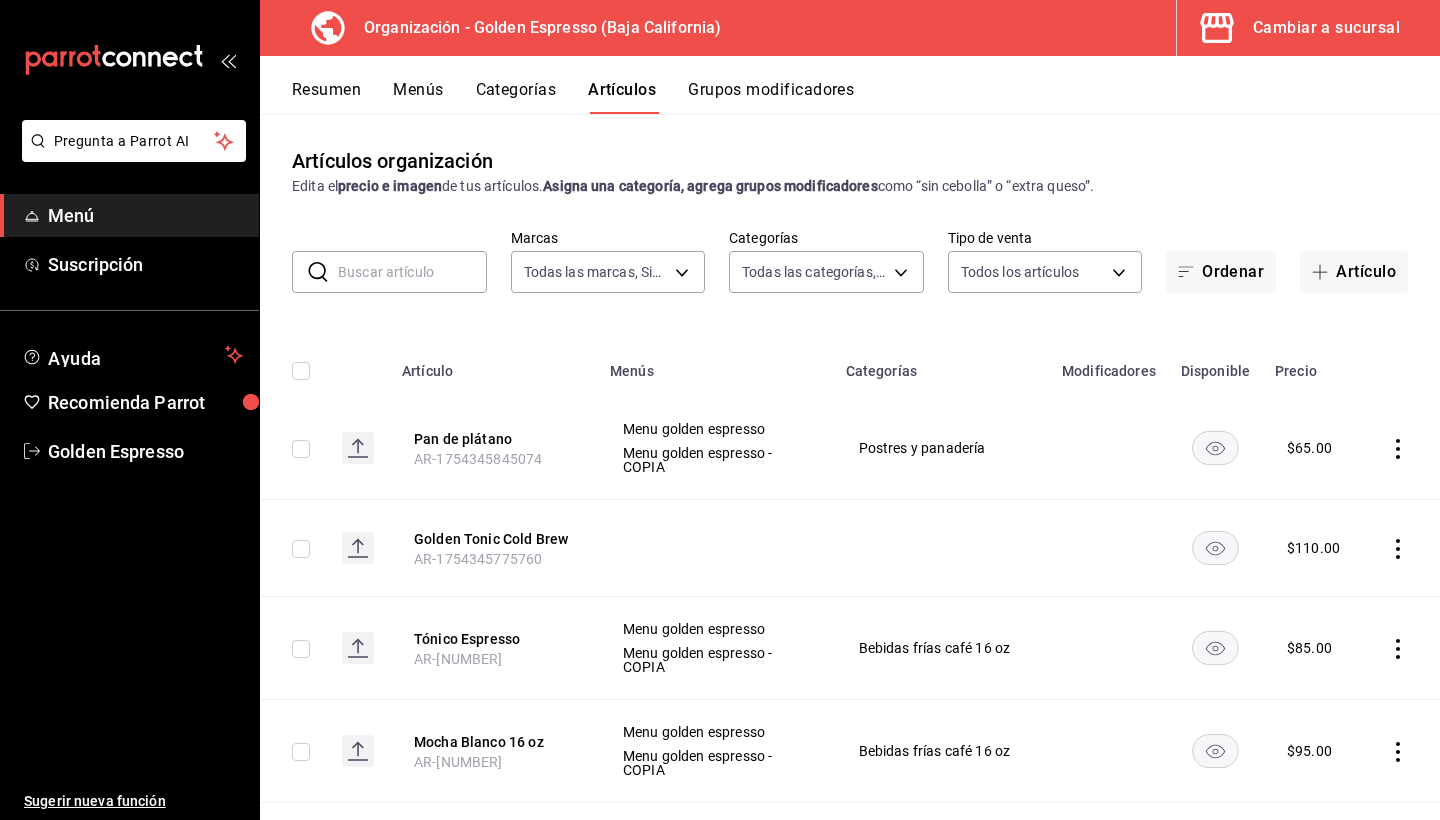 click at bounding box center (412, 272) 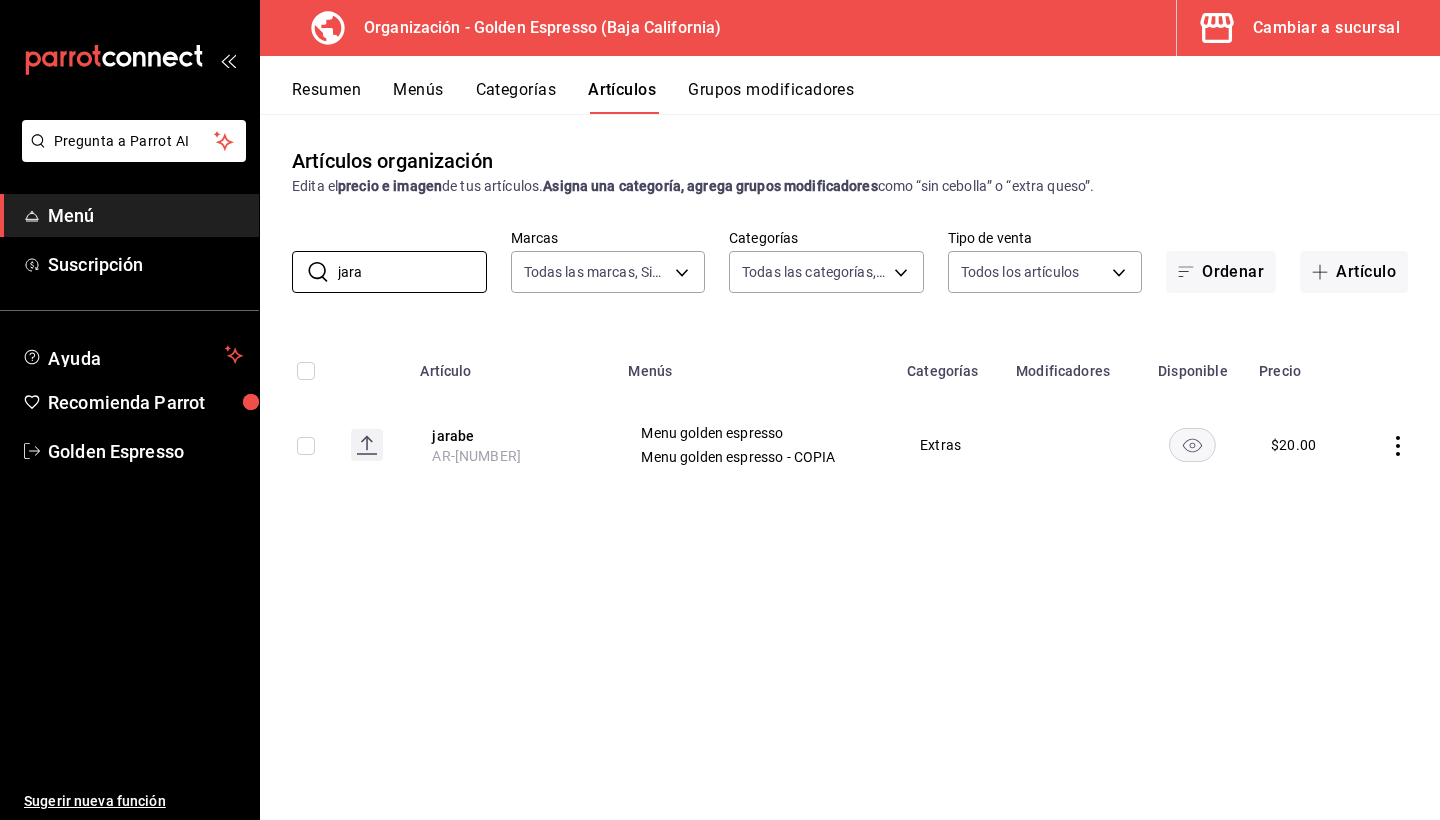 drag, startPoint x: 421, startPoint y: 276, endPoint x: 1398, endPoint y: 463, distance: 994.73517 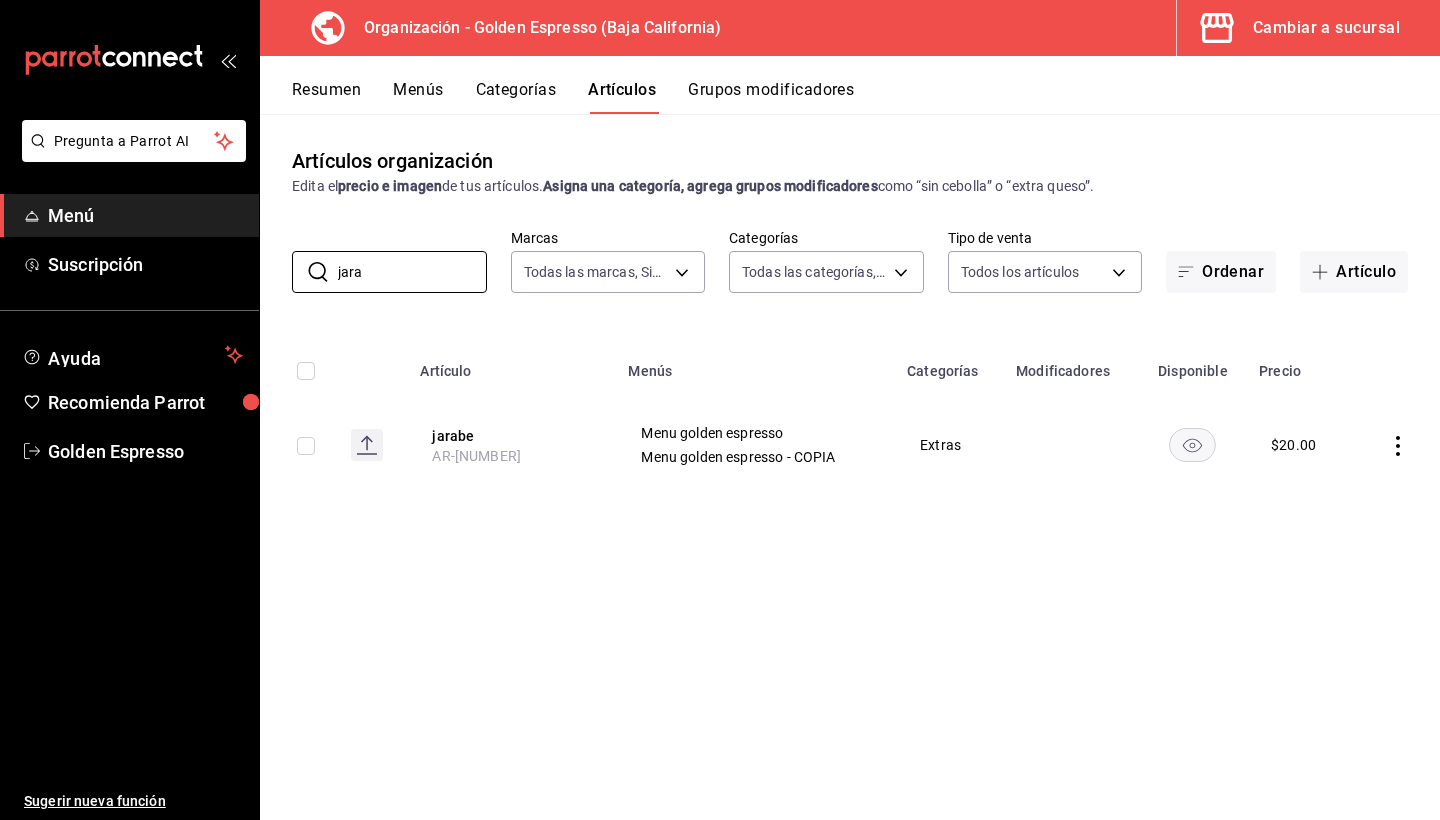 click at bounding box center [1396, 445] 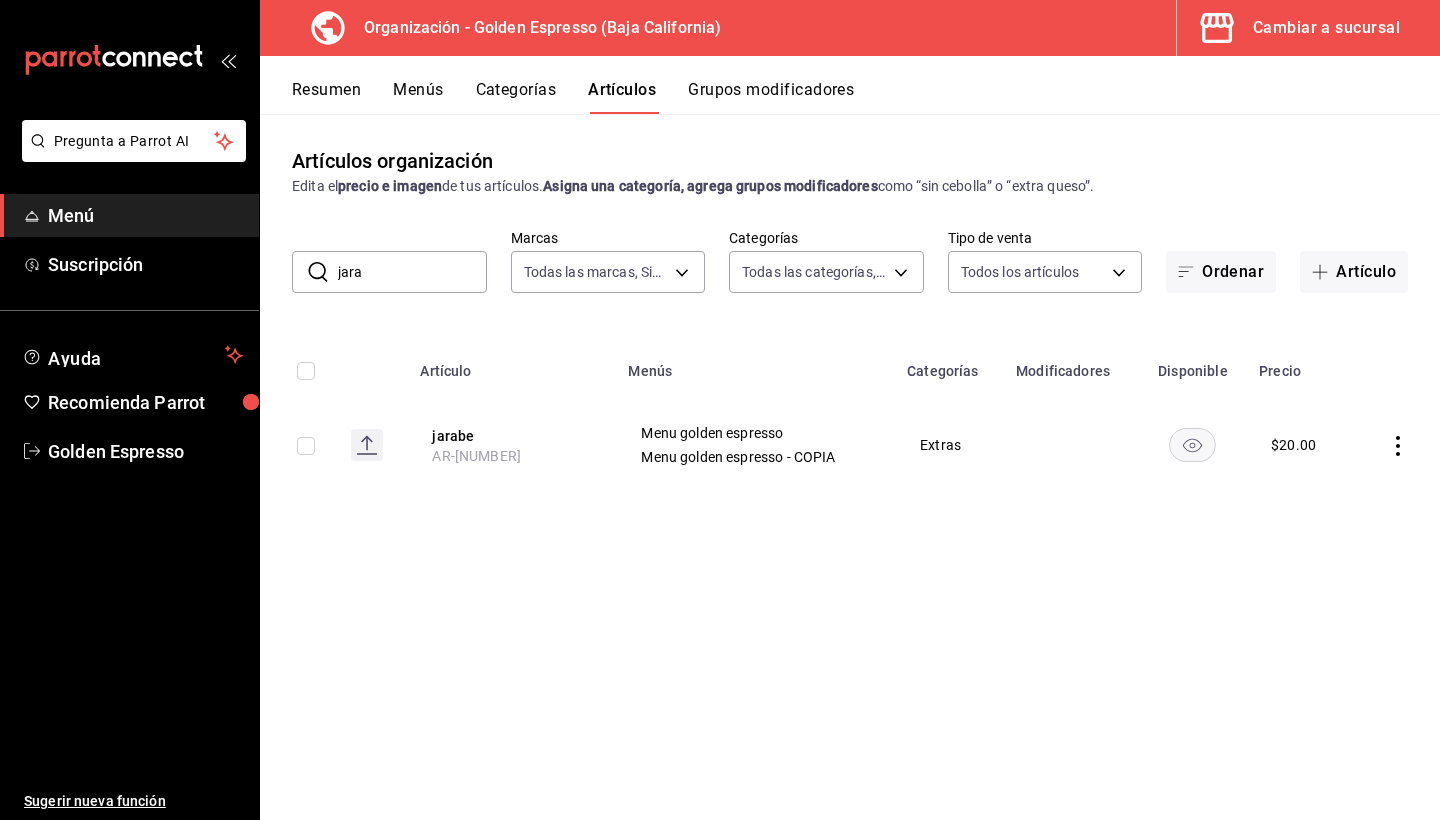 click 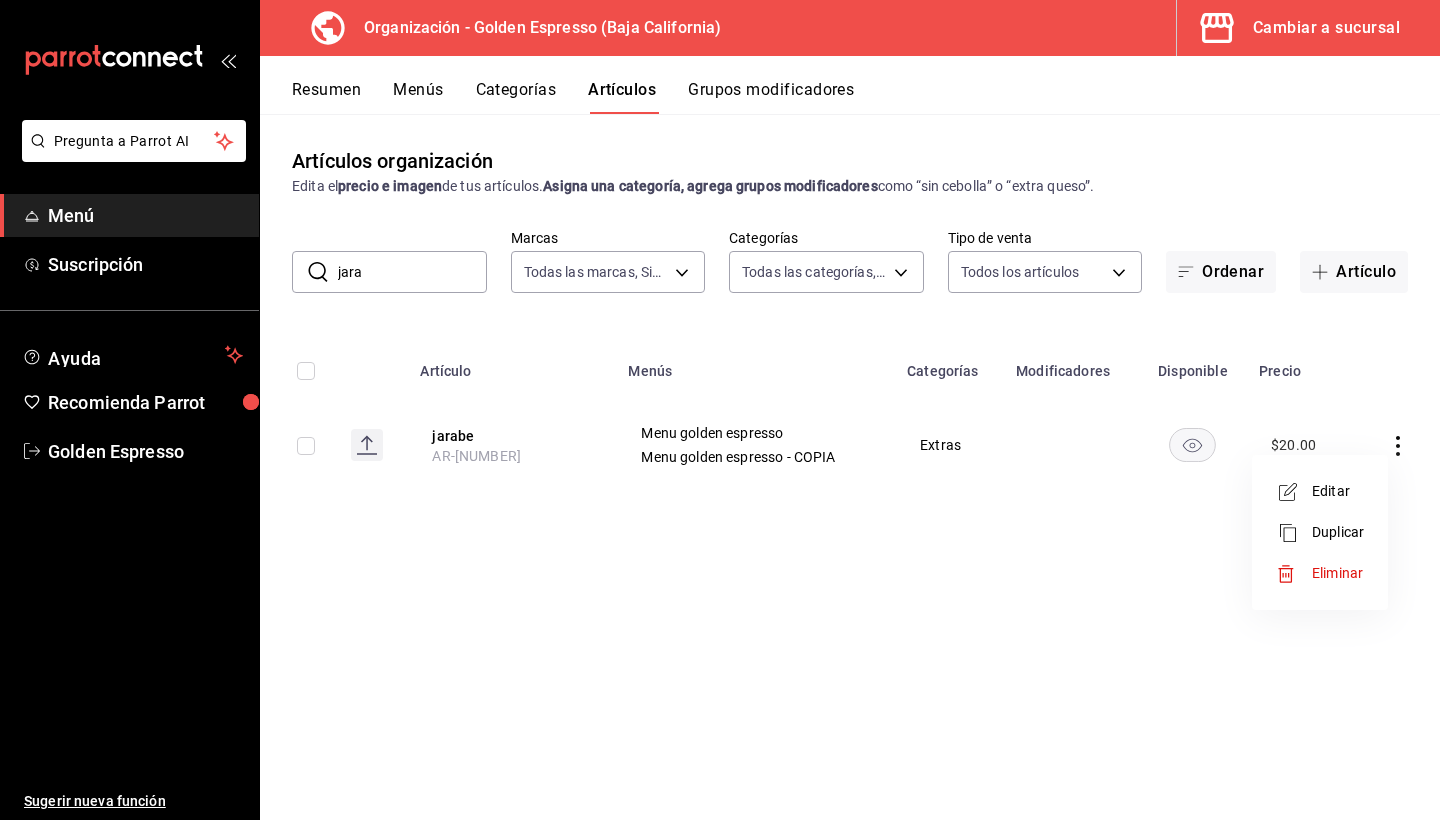 click on "Editar" at bounding box center [1338, 491] 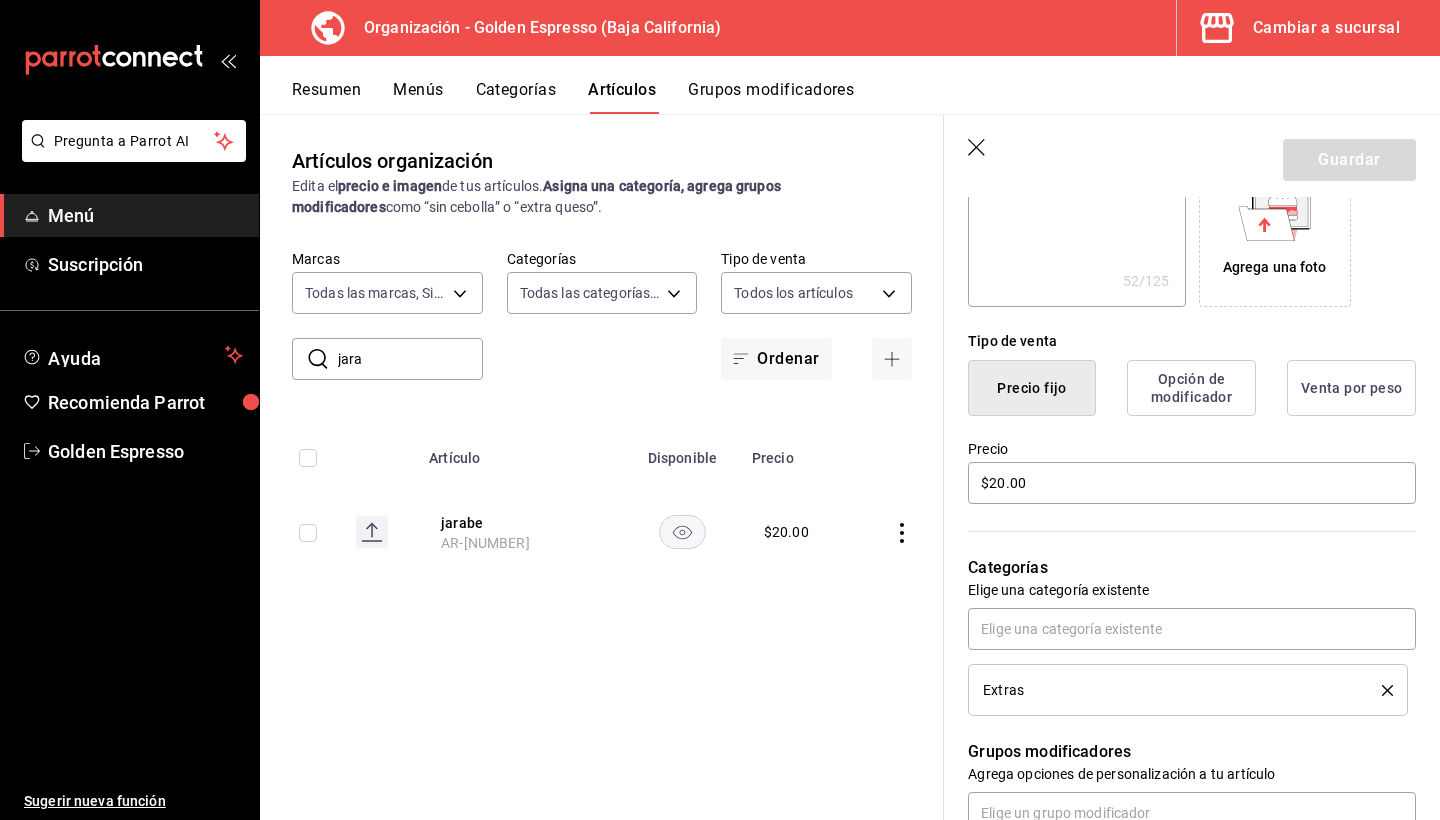 scroll, scrollTop: 393, scrollLeft: 0, axis: vertical 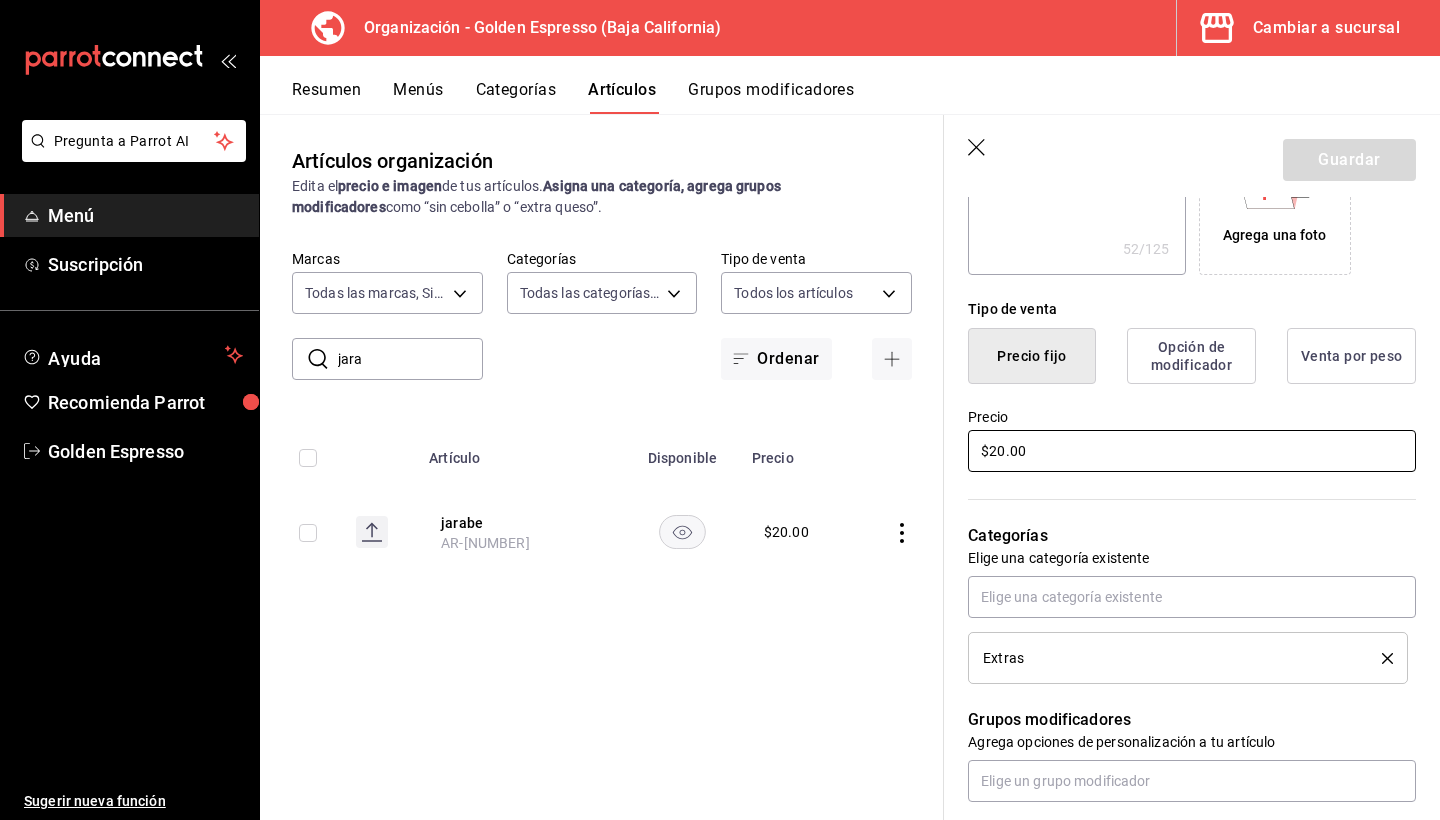 click on "$20.00" at bounding box center (1192, 451) 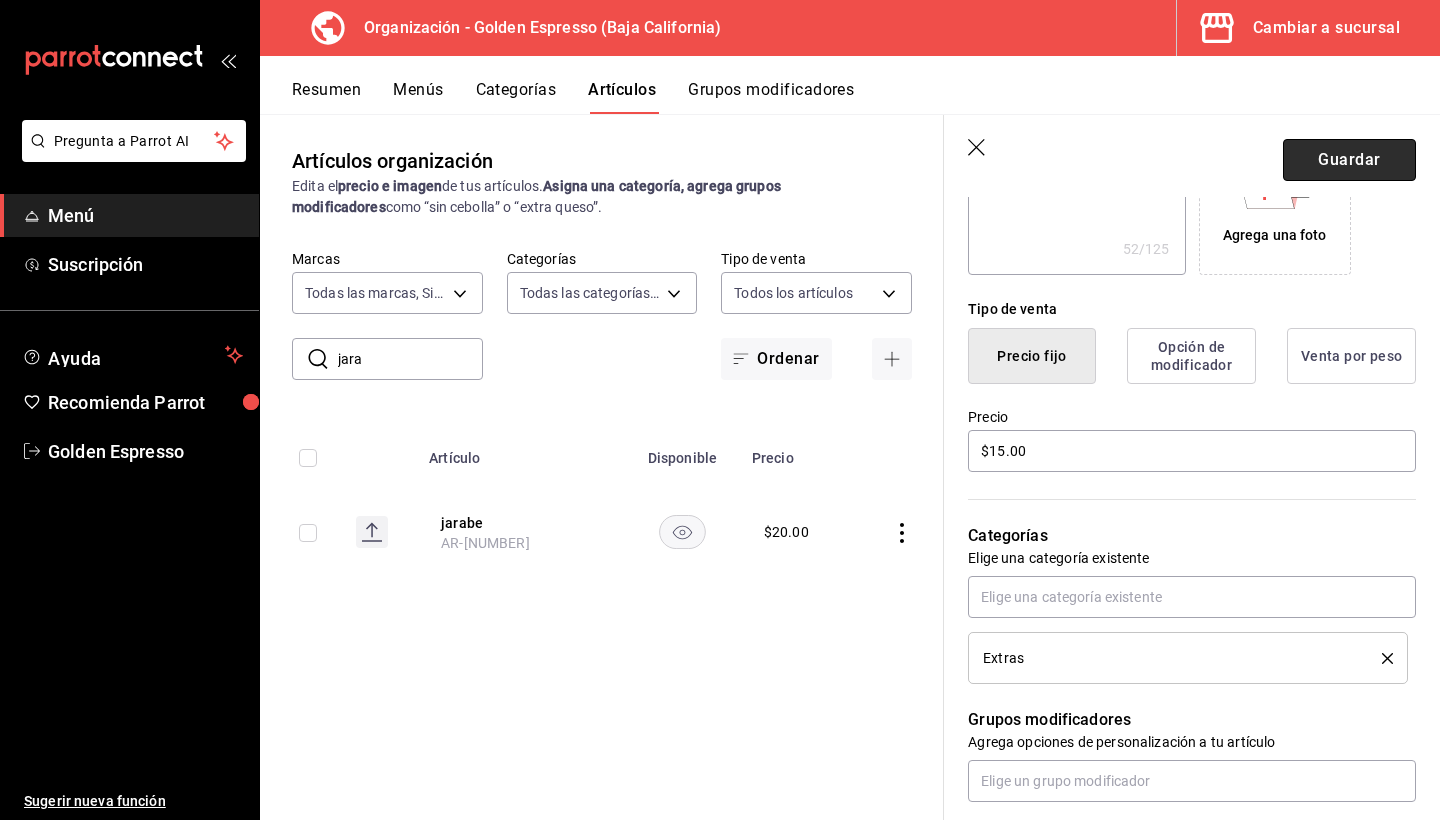 click on "Guardar" at bounding box center [1349, 160] 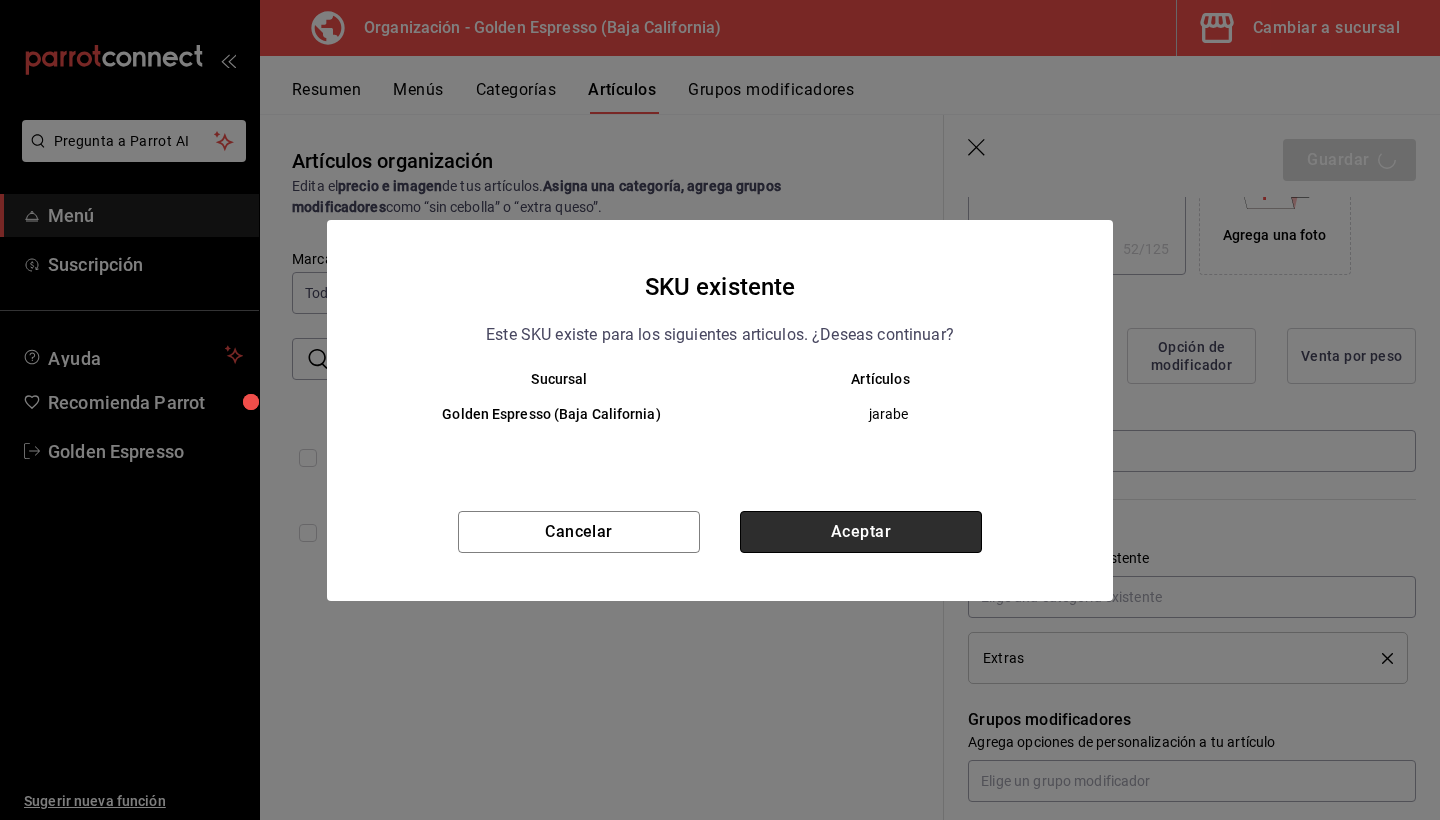 click on "Aceptar" at bounding box center [861, 532] 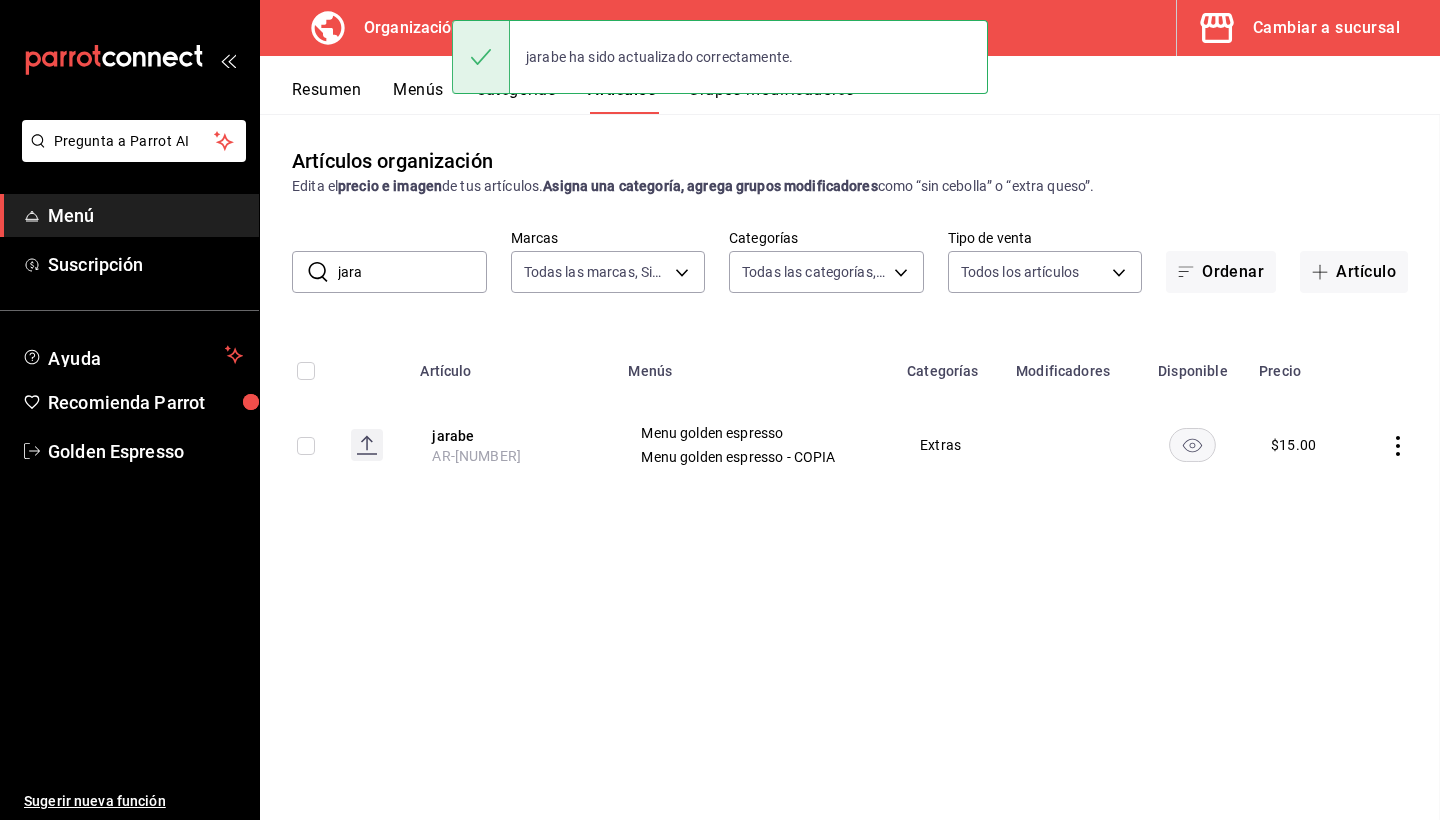 scroll, scrollTop: 0, scrollLeft: 0, axis: both 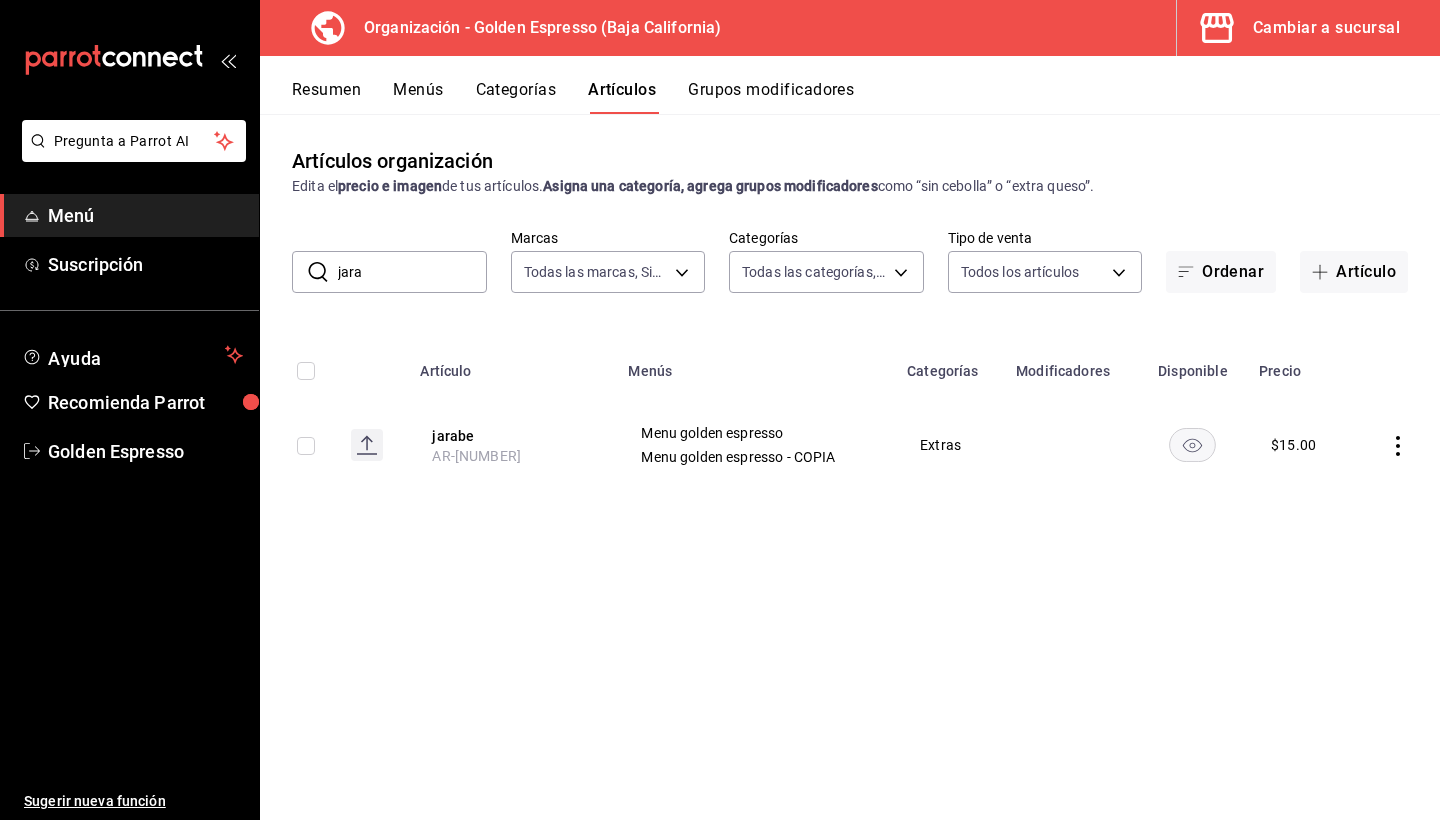 click on "jara" at bounding box center (412, 272) 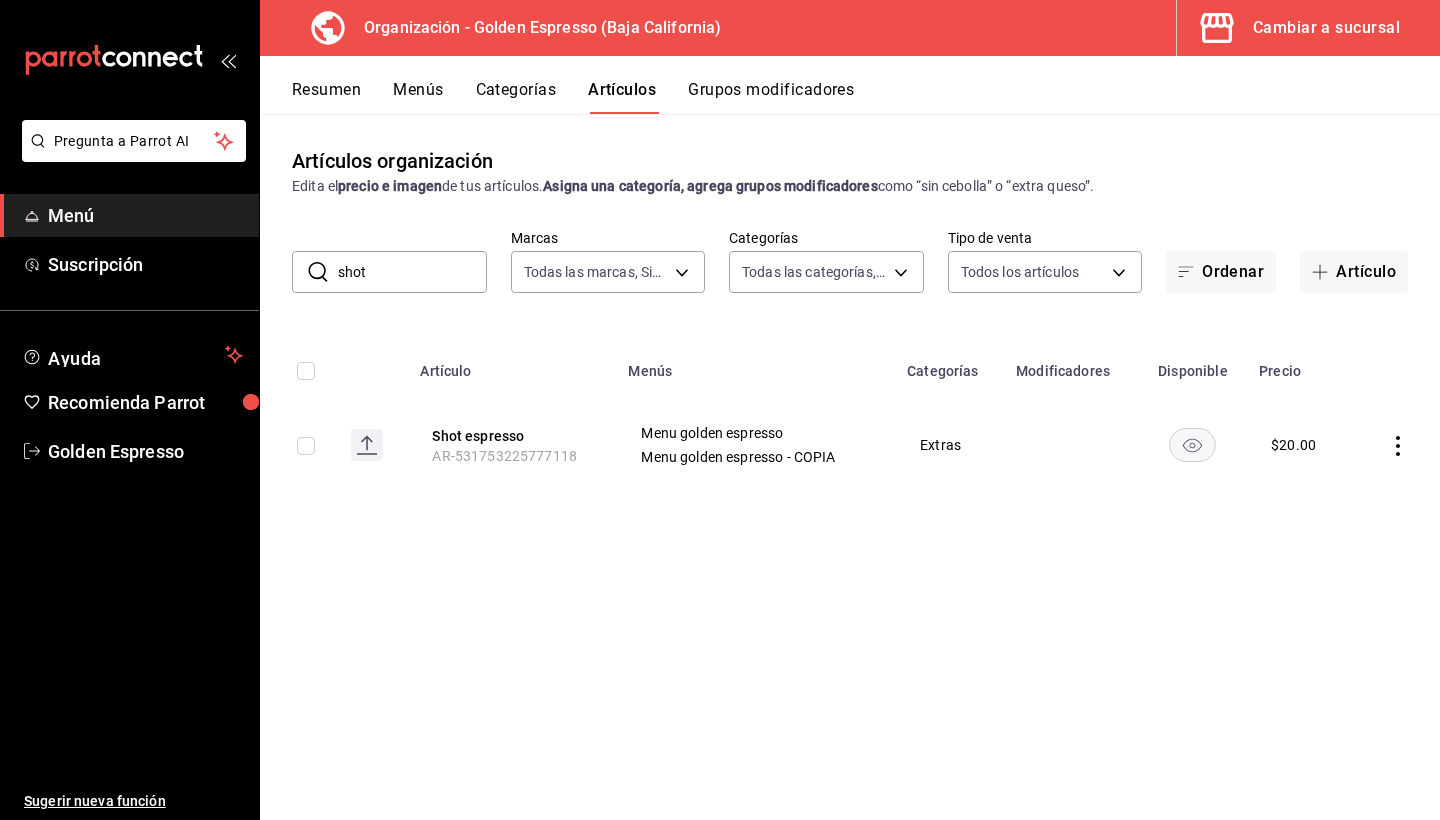 click on "shot" at bounding box center (412, 272) 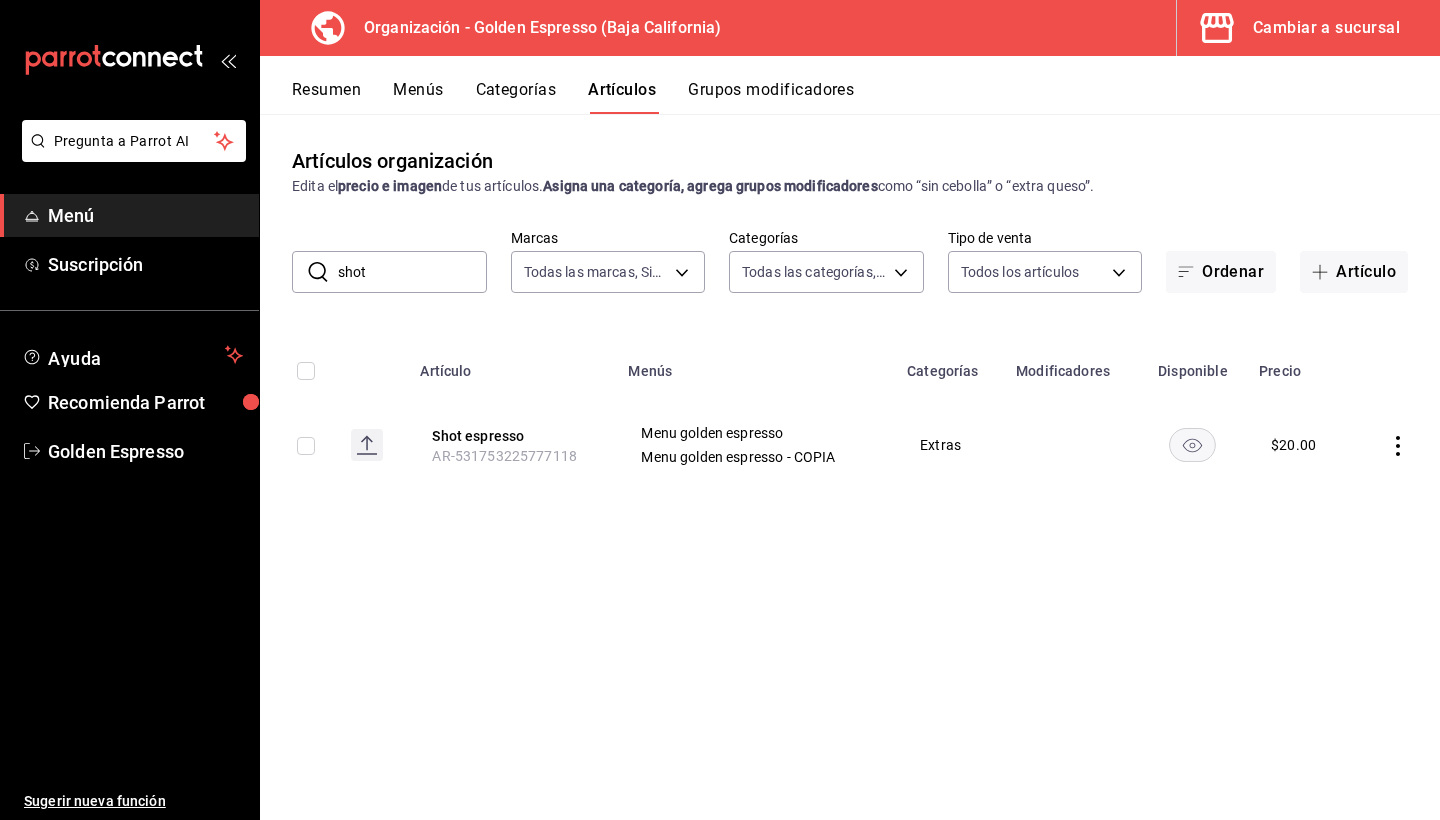 click on "shot" at bounding box center [412, 272] 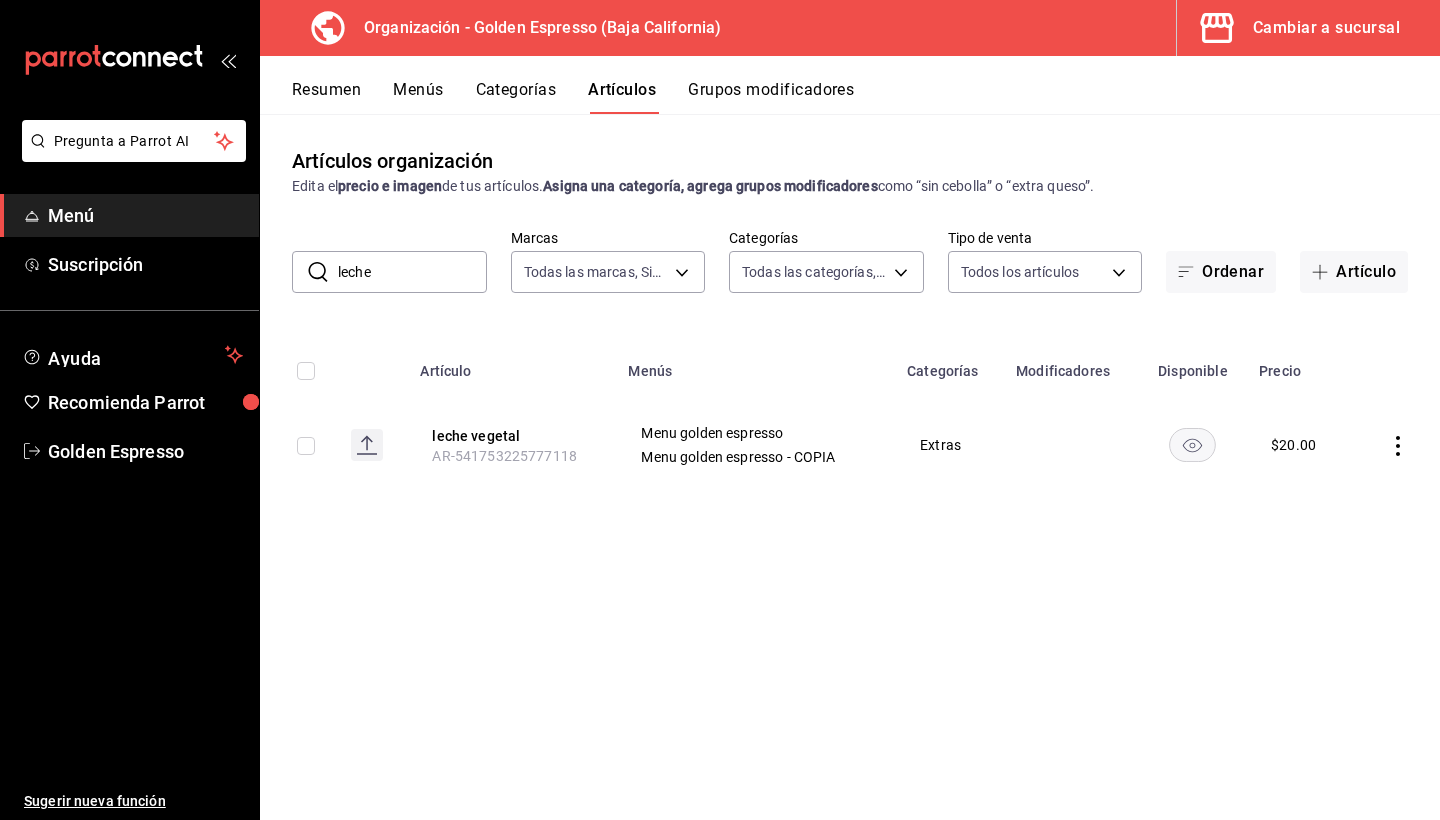 click on "leche" at bounding box center [412, 272] 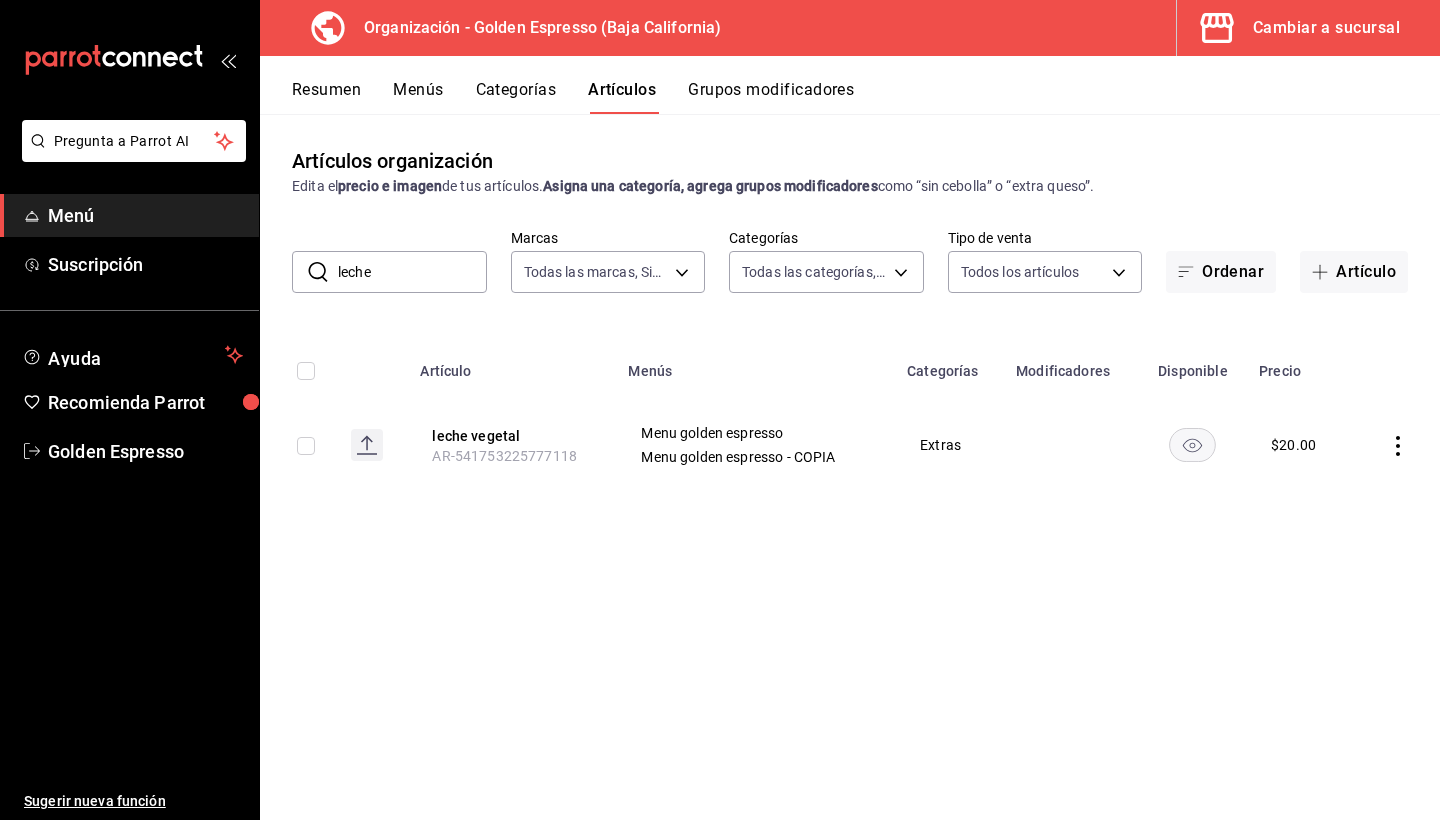 click on "leche" at bounding box center [412, 272] 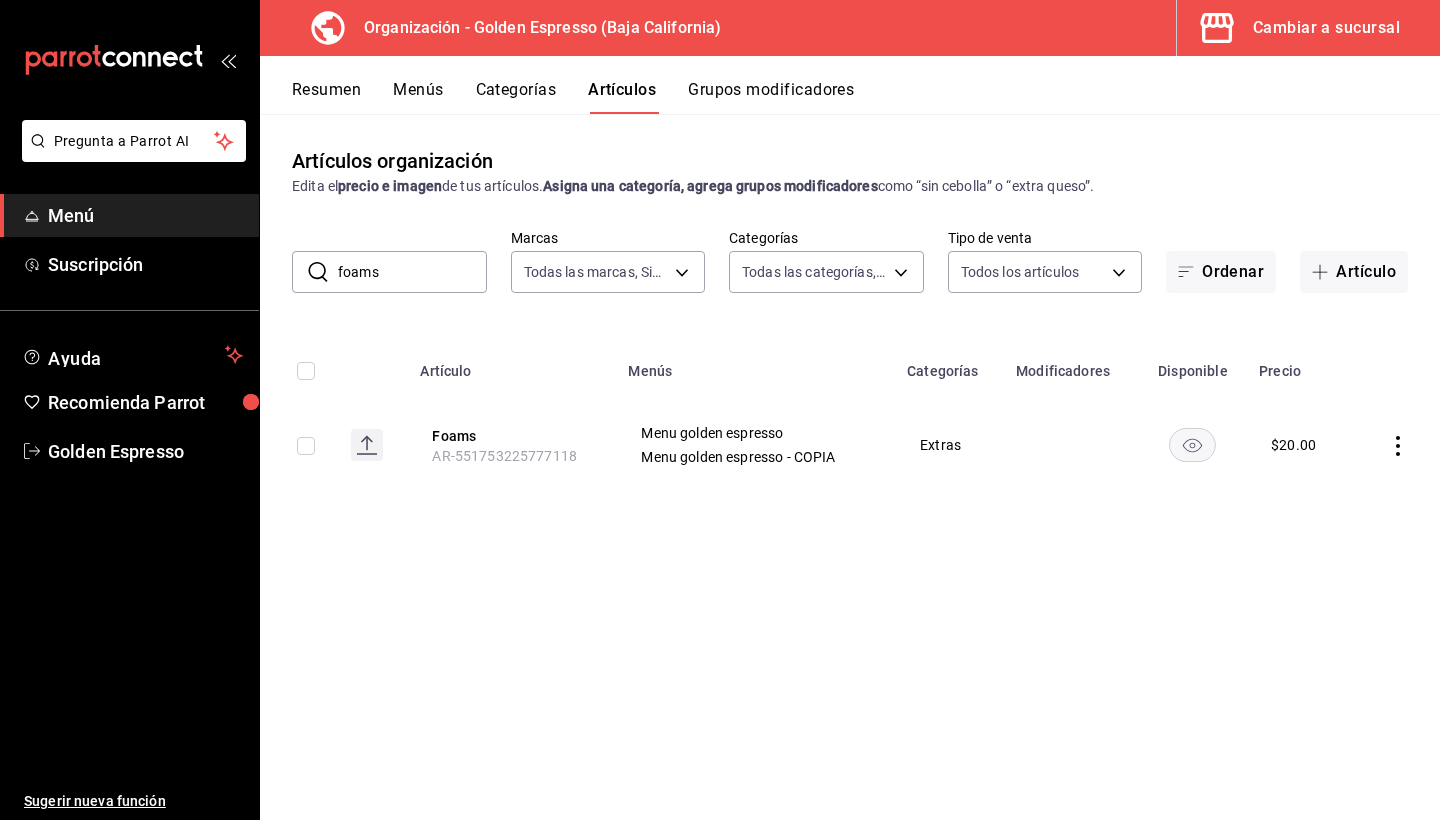 click on "foams" at bounding box center [412, 272] 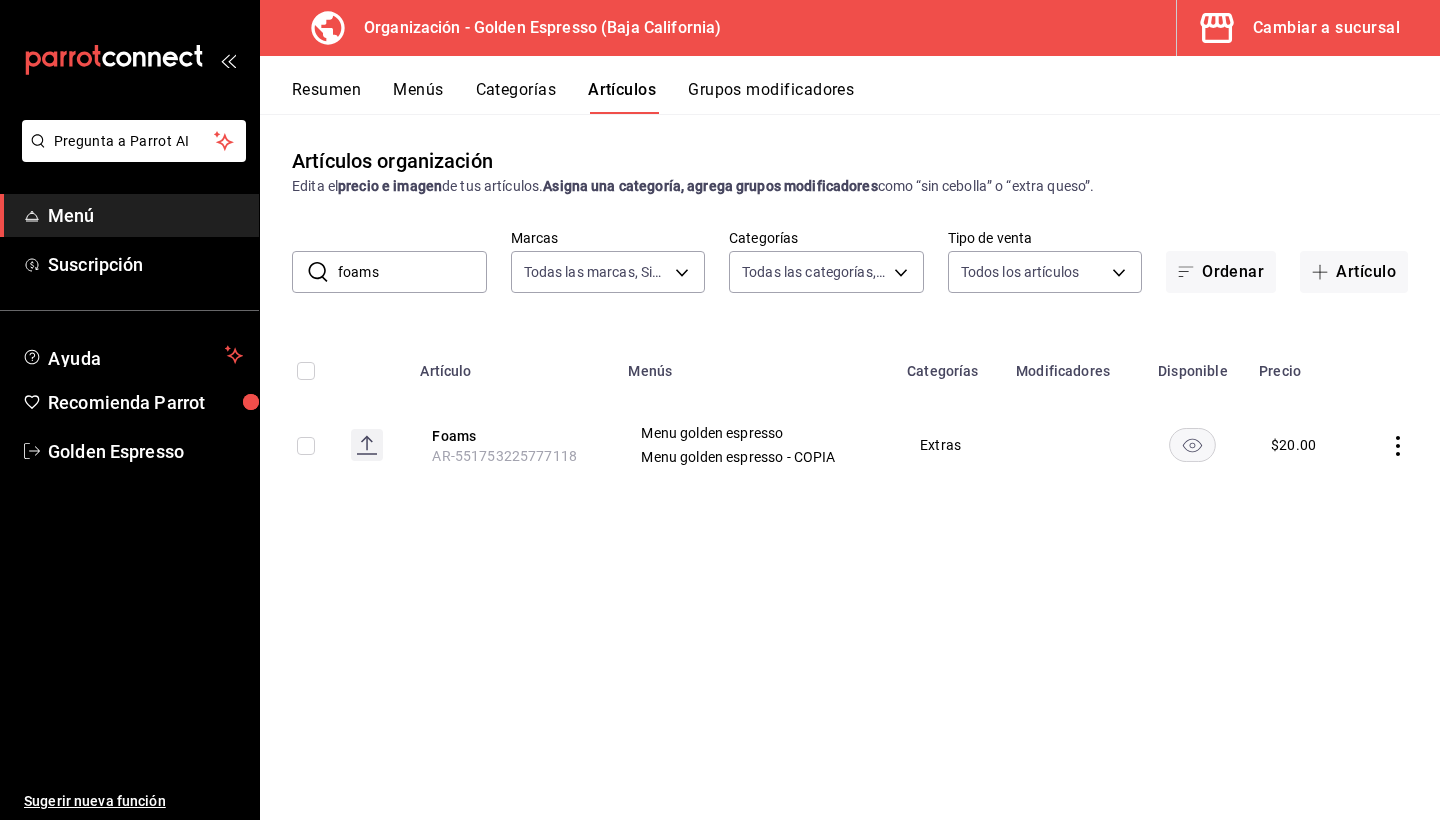 click on "foams" at bounding box center [412, 272] 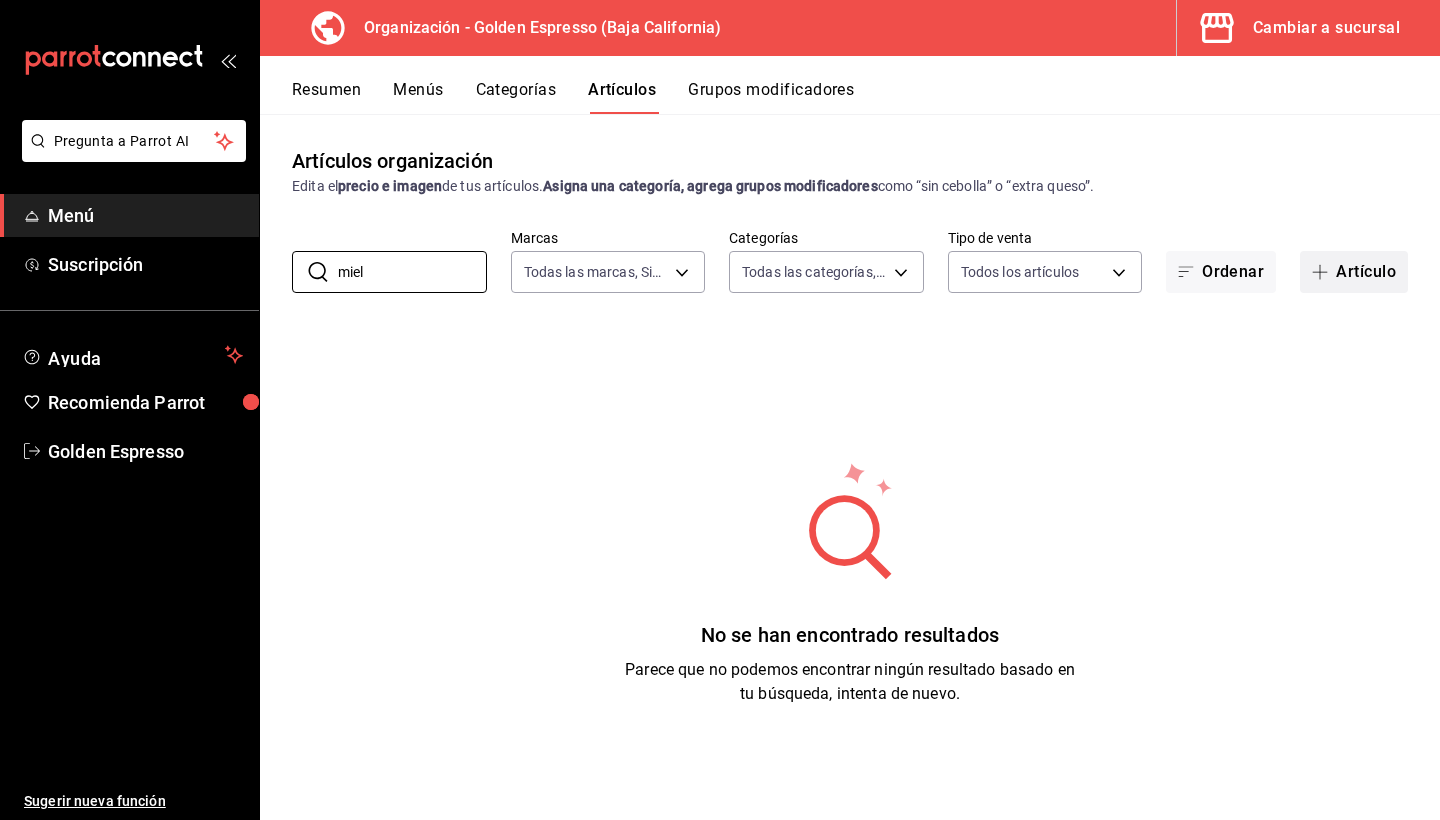 click on "Artículo" at bounding box center (1354, 272) 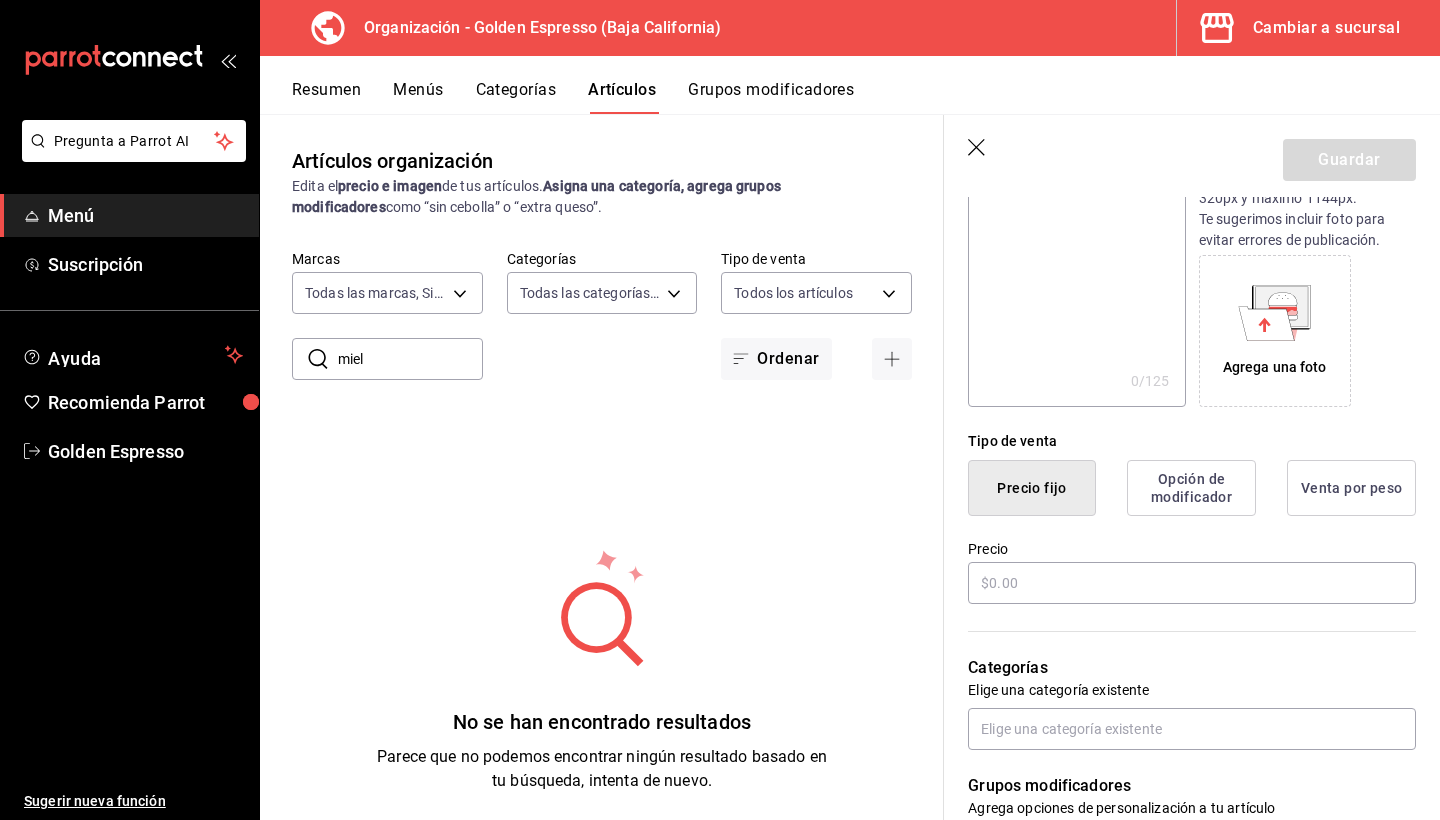 scroll, scrollTop: 279, scrollLeft: 0, axis: vertical 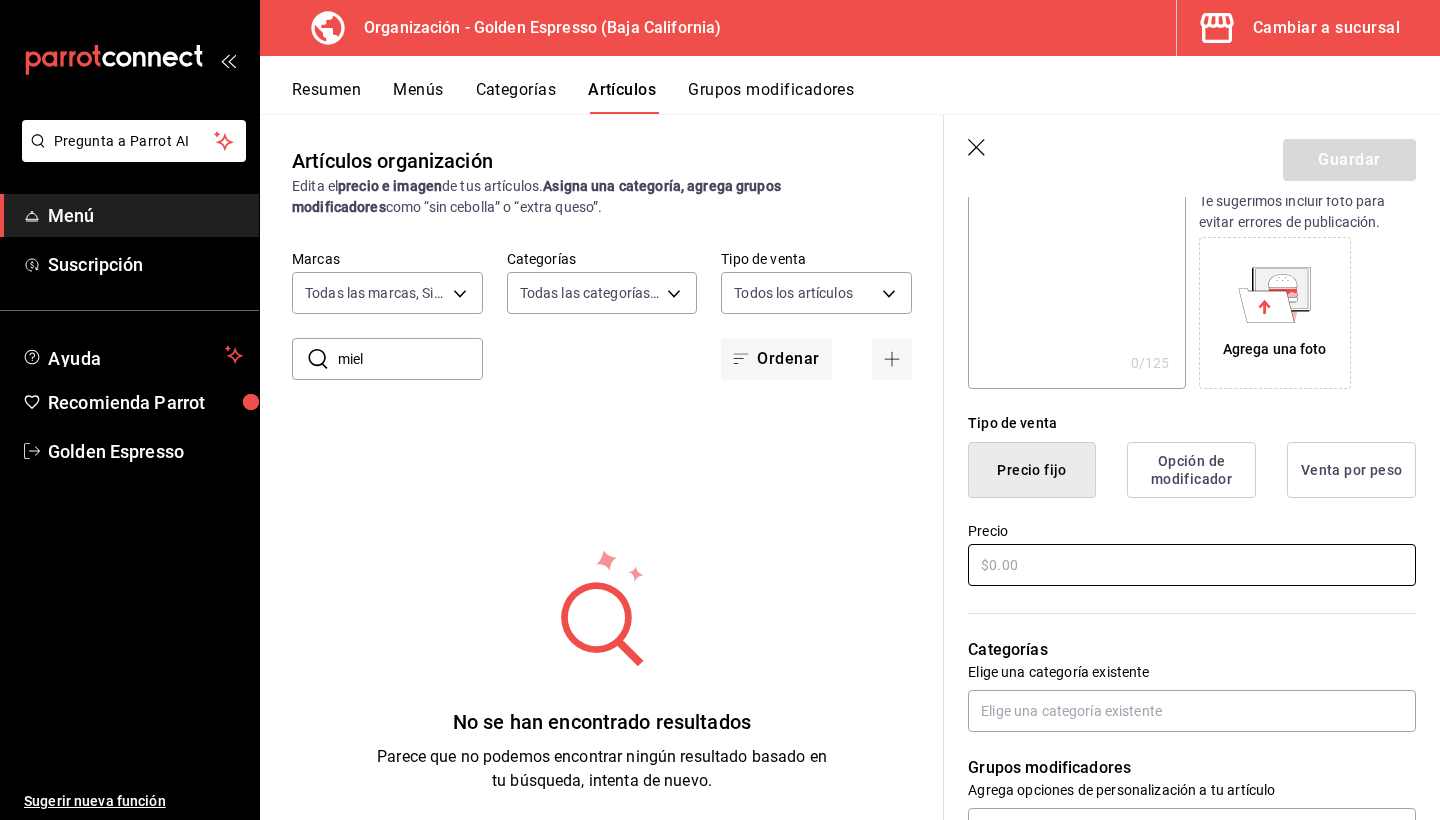 click at bounding box center [1192, 565] 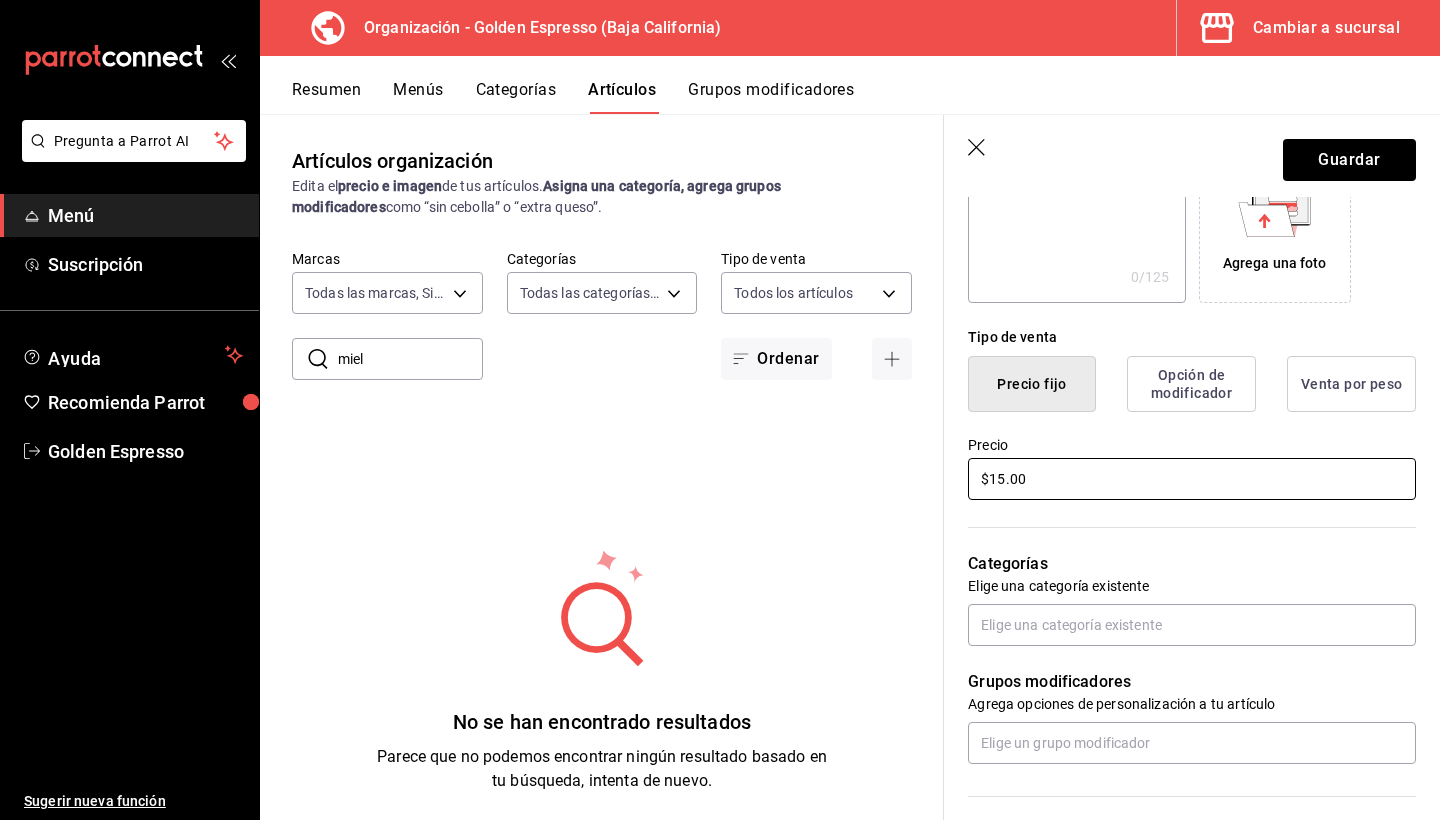 scroll, scrollTop: 379, scrollLeft: 0, axis: vertical 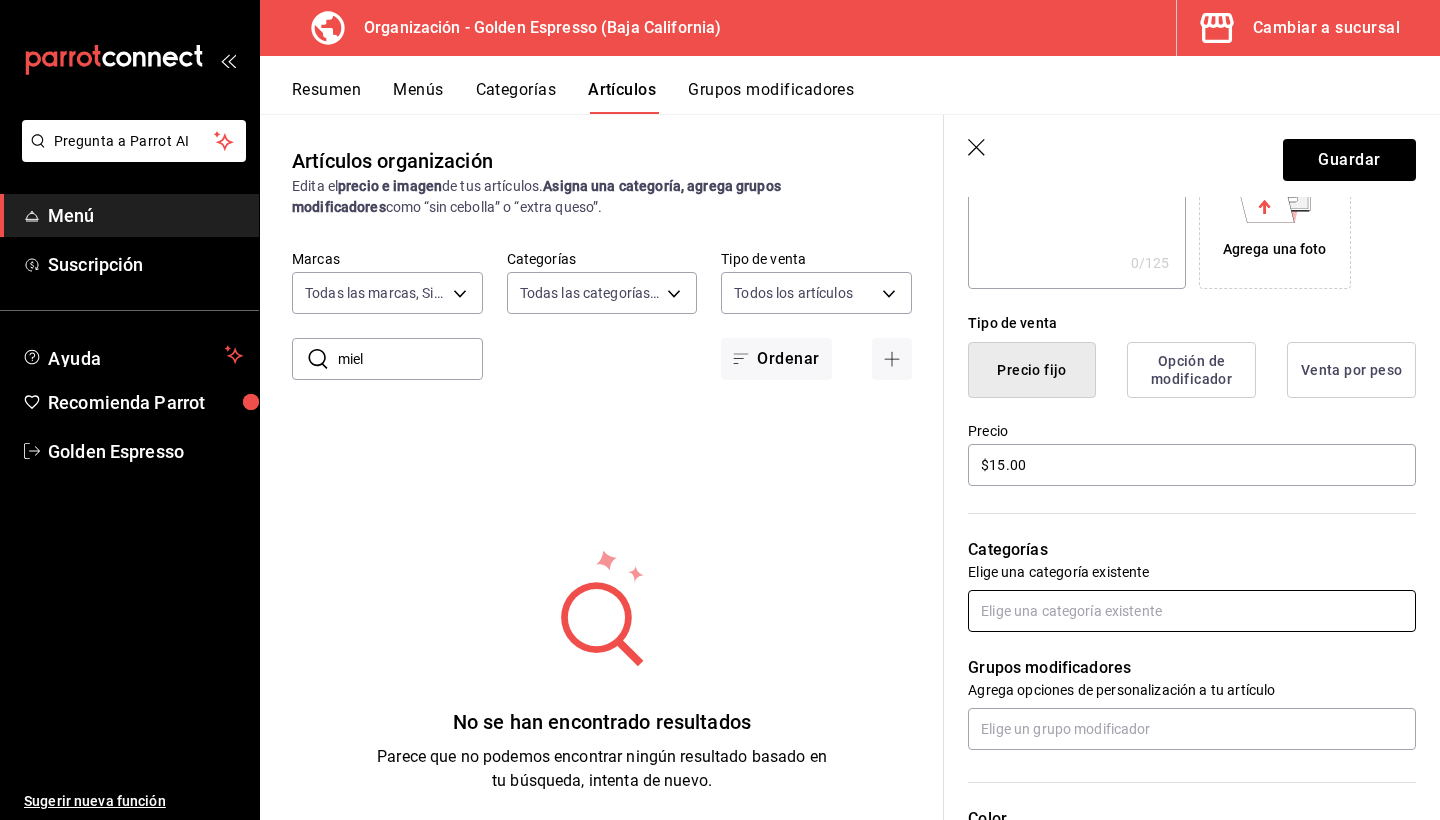 click at bounding box center [1192, 611] 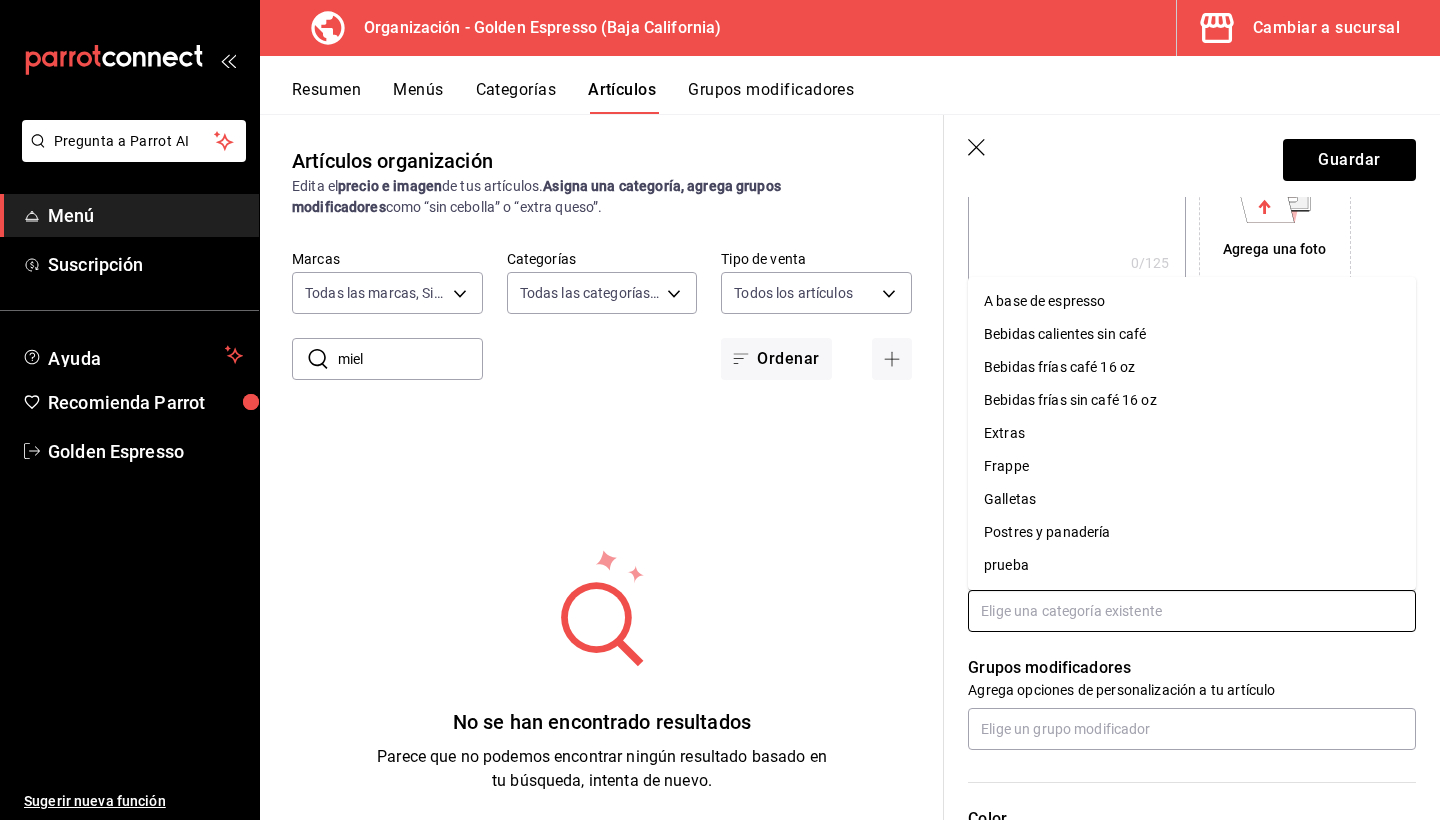 click on "Extras" at bounding box center (1192, 433) 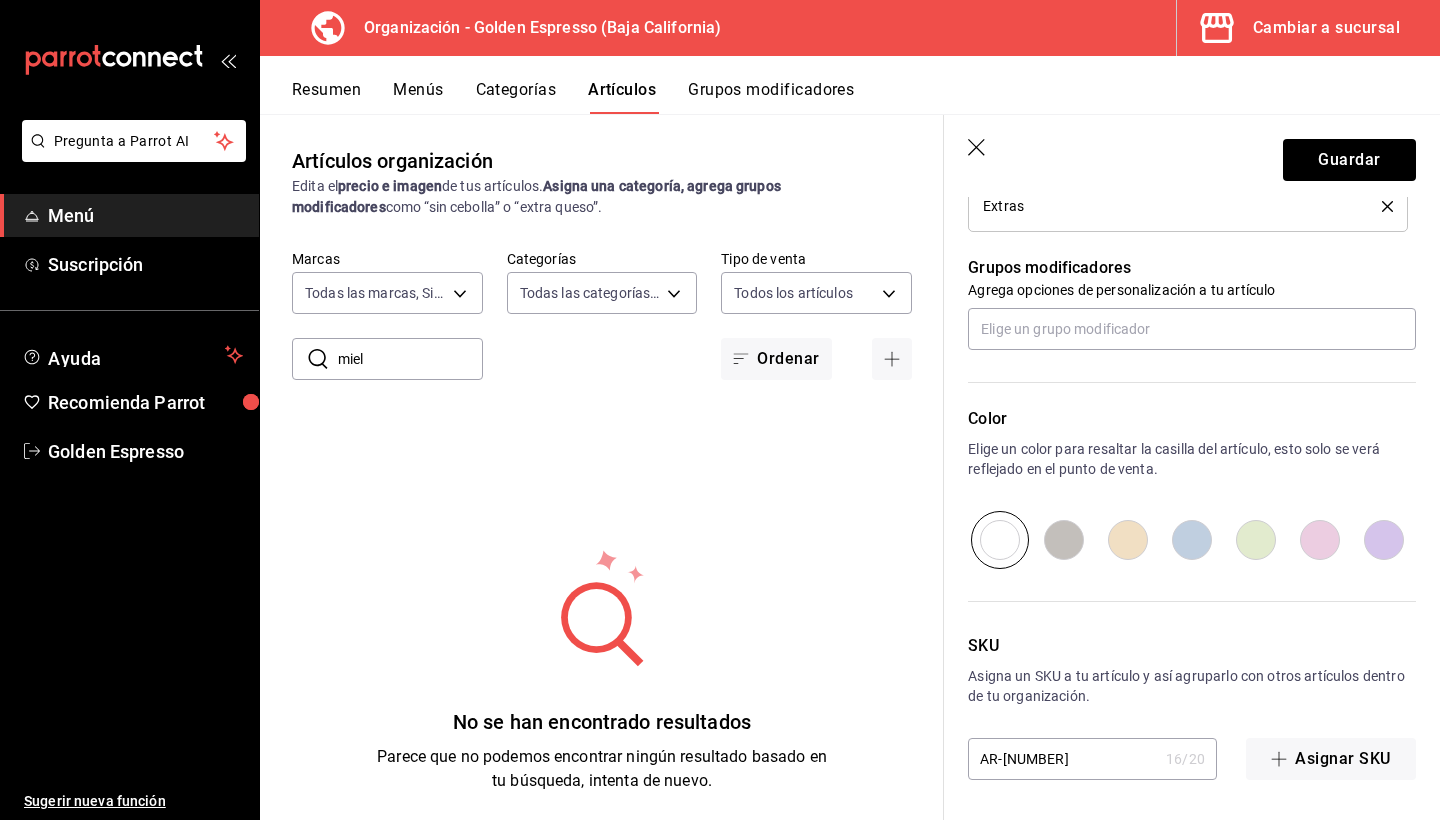 scroll, scrollTop: 845, scrollLeft: 0, axis: vertical 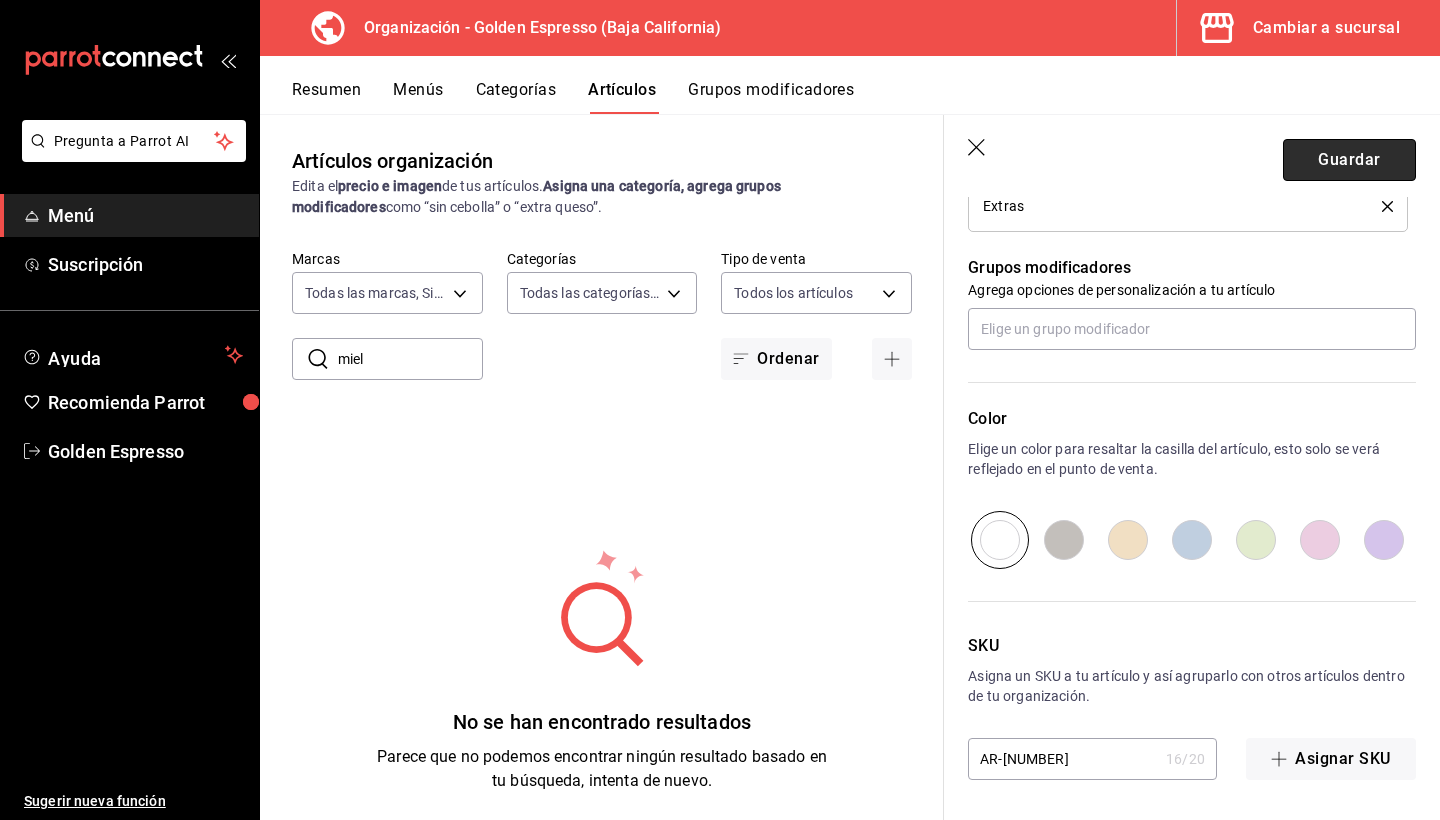 click on "Guardar" at bounding box center [1349, 160] 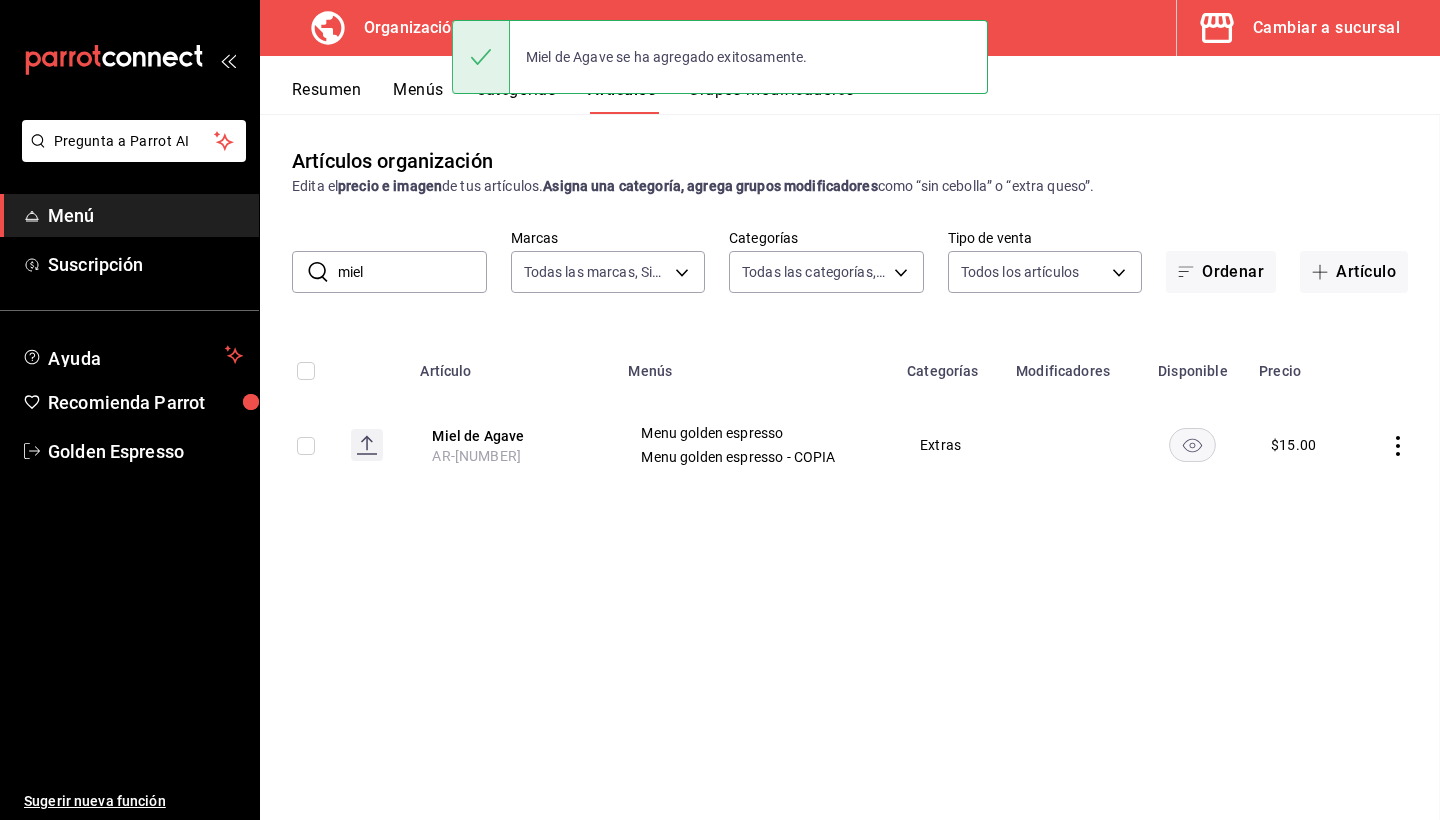 scroll, scrollTop: 0, scrollLeft: 0, axis: both 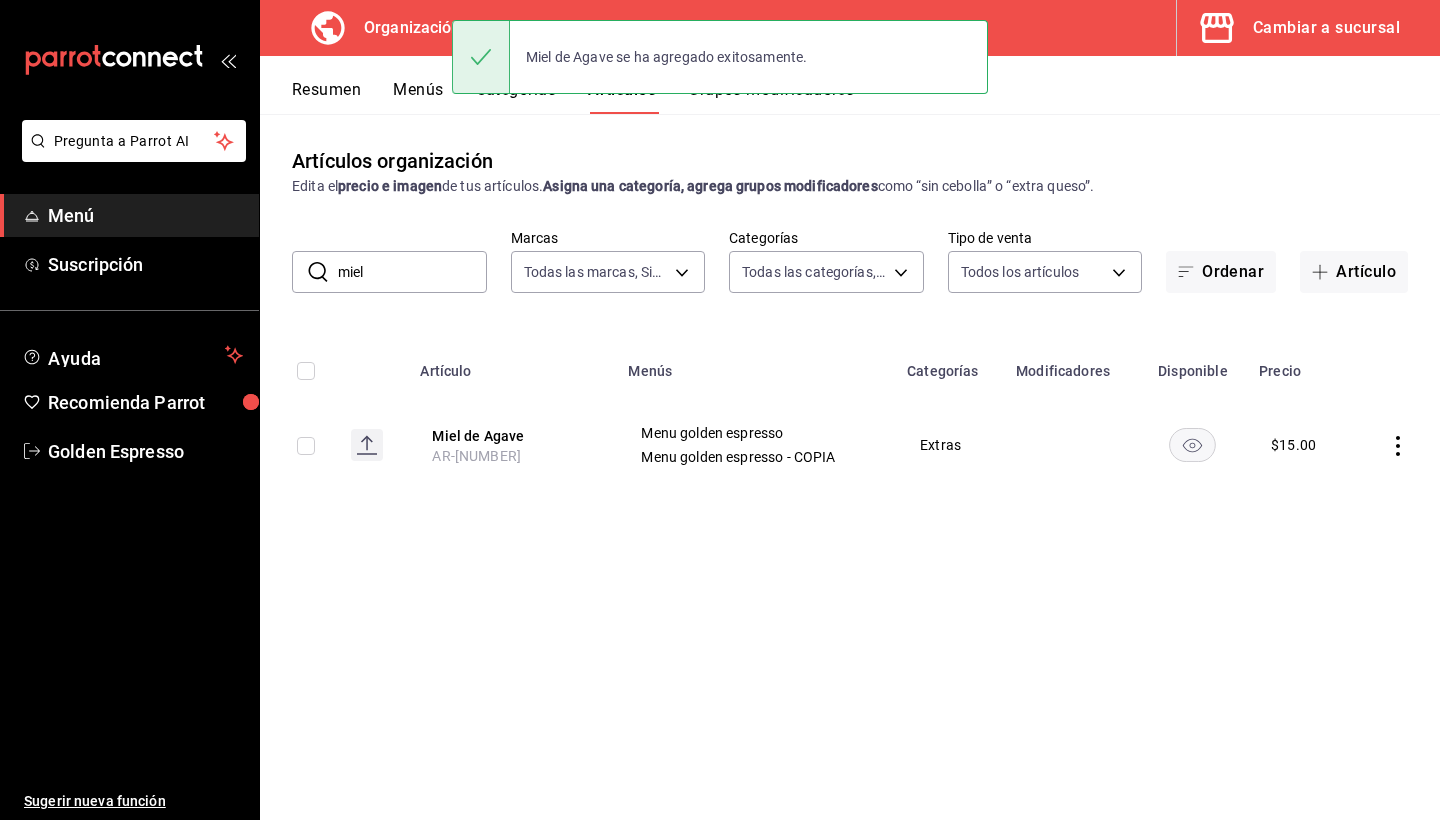 click on "Artículos organización Edita el  precio e imagen  de tus artículos.  Asigna una categoría, agrega grupos modificadores  como “sin cebolla” o “extra queso”. ​ miel ​ Marcas Todas las marcas, Sin marca 1f2cbe80-1f2e-4bf1-bd89-40a538b239a1 Categorías Todas las categorías, Sin categoría ab560703-94aa-431c-9ef1-ec965bf84642,27f25b1f-3415-4c6b-84e8-15236cbf71e4,d8069b1d-2671-4ec6-b66f-090846ebe768,c2717317-2d9a-477e-9405-4902bc6b7b90,a8c282a1-8bc6-4c5b-bf63-dd9afdce3041,026ddf4a-6e54-4553-8045-71795fc89f08,f756c331-1ebe-45f2-b54d-866c01d09aca,5daba708-b76b-4cf6-b23e-f6dde925f12b,279d6d70-4dfb-4386-b0a2-bb6e69b23ea3 Tipo de venta Todos los artículos ALL Ordenar Artículo Artículo Menús Categorías Modificadores Disponible Precio Miel de Agave AR-[NUMBER] Menu golden espresso Menu golden espresso - COPIA Extras $ 15.00" at bounding box center [850, 466] 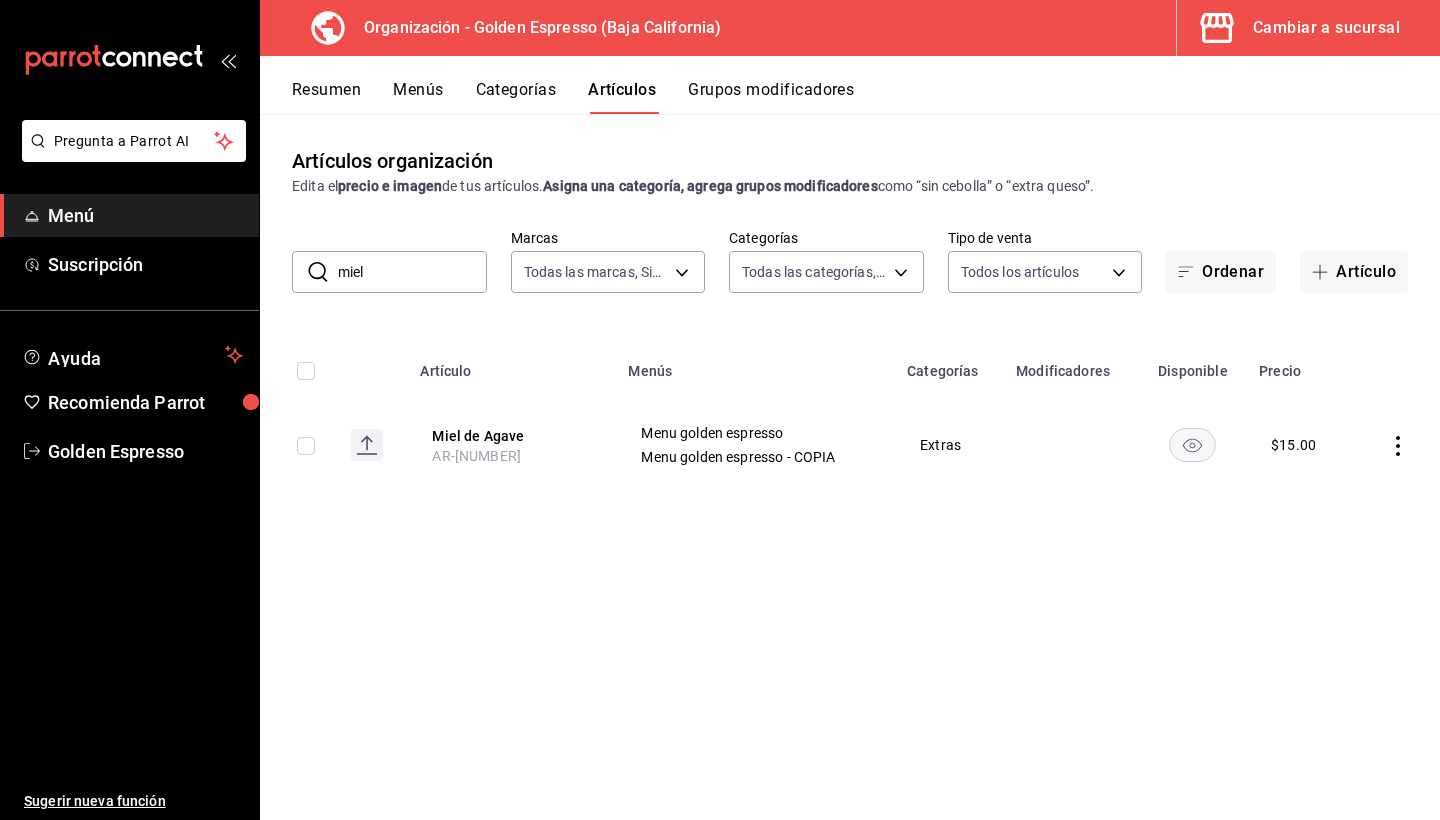 click on "Menús" at bounding box center (418, 97) 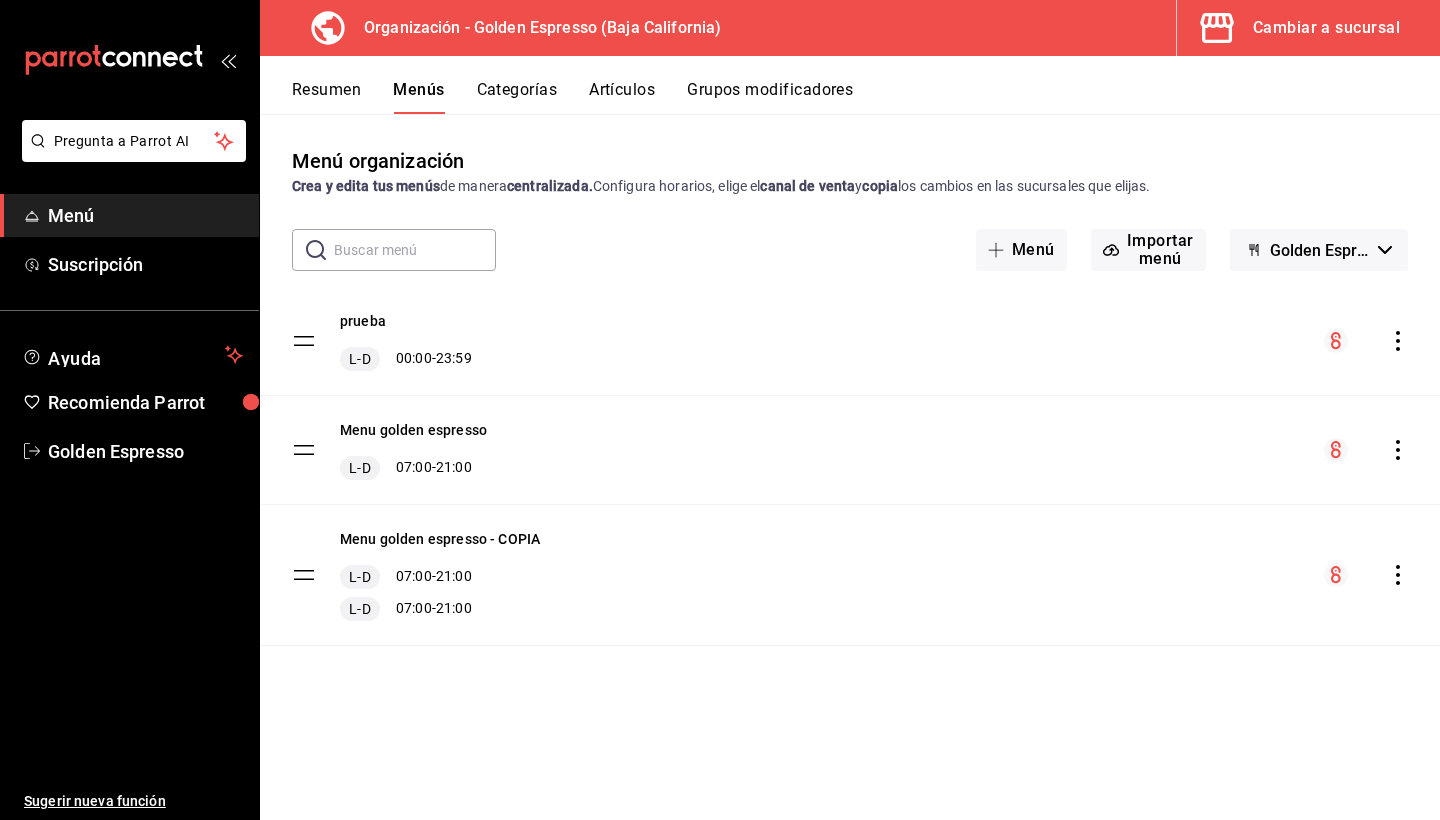click 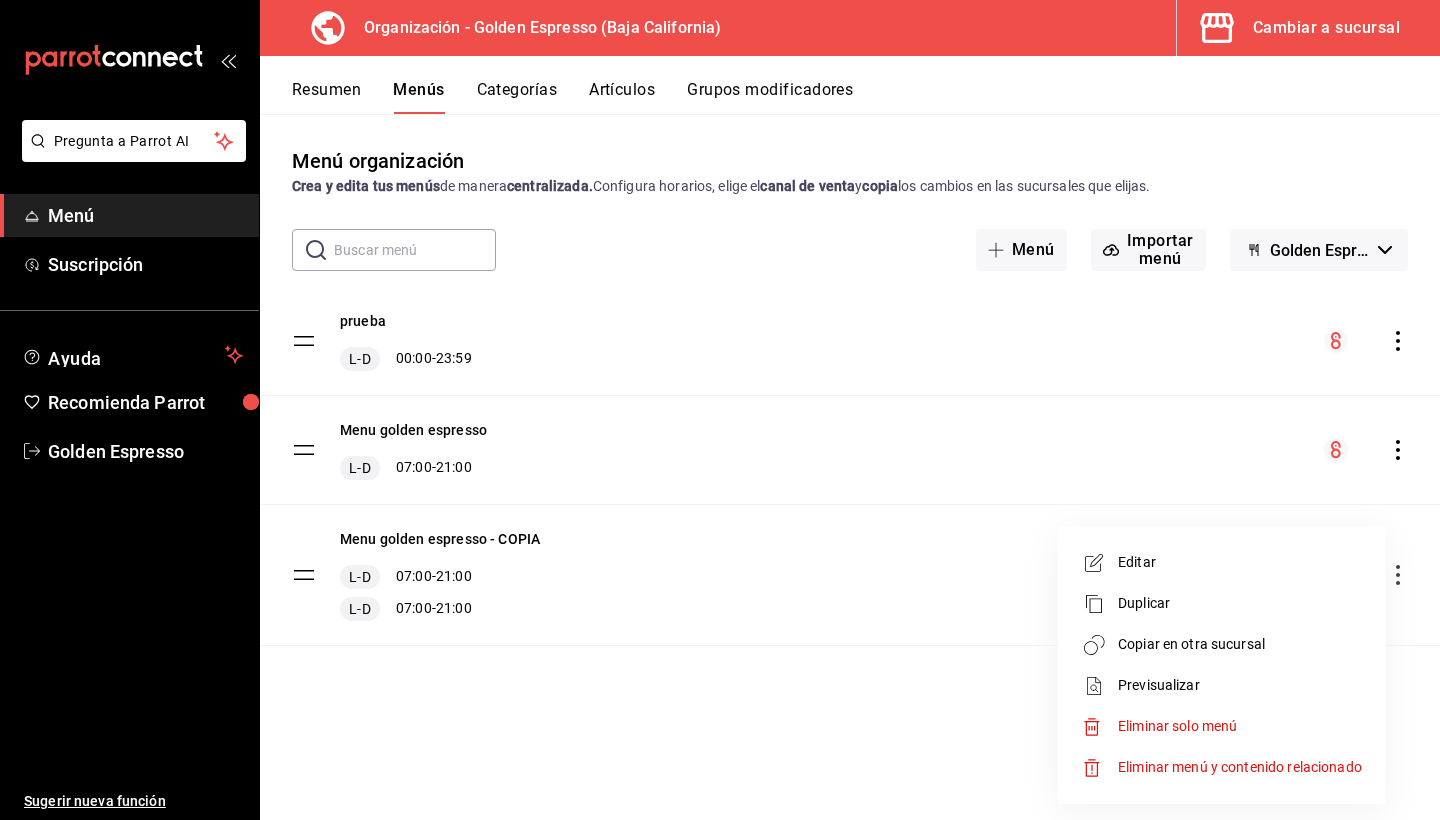 click on "Copiar en otra sucursal" at bounding box center [1240, 644] 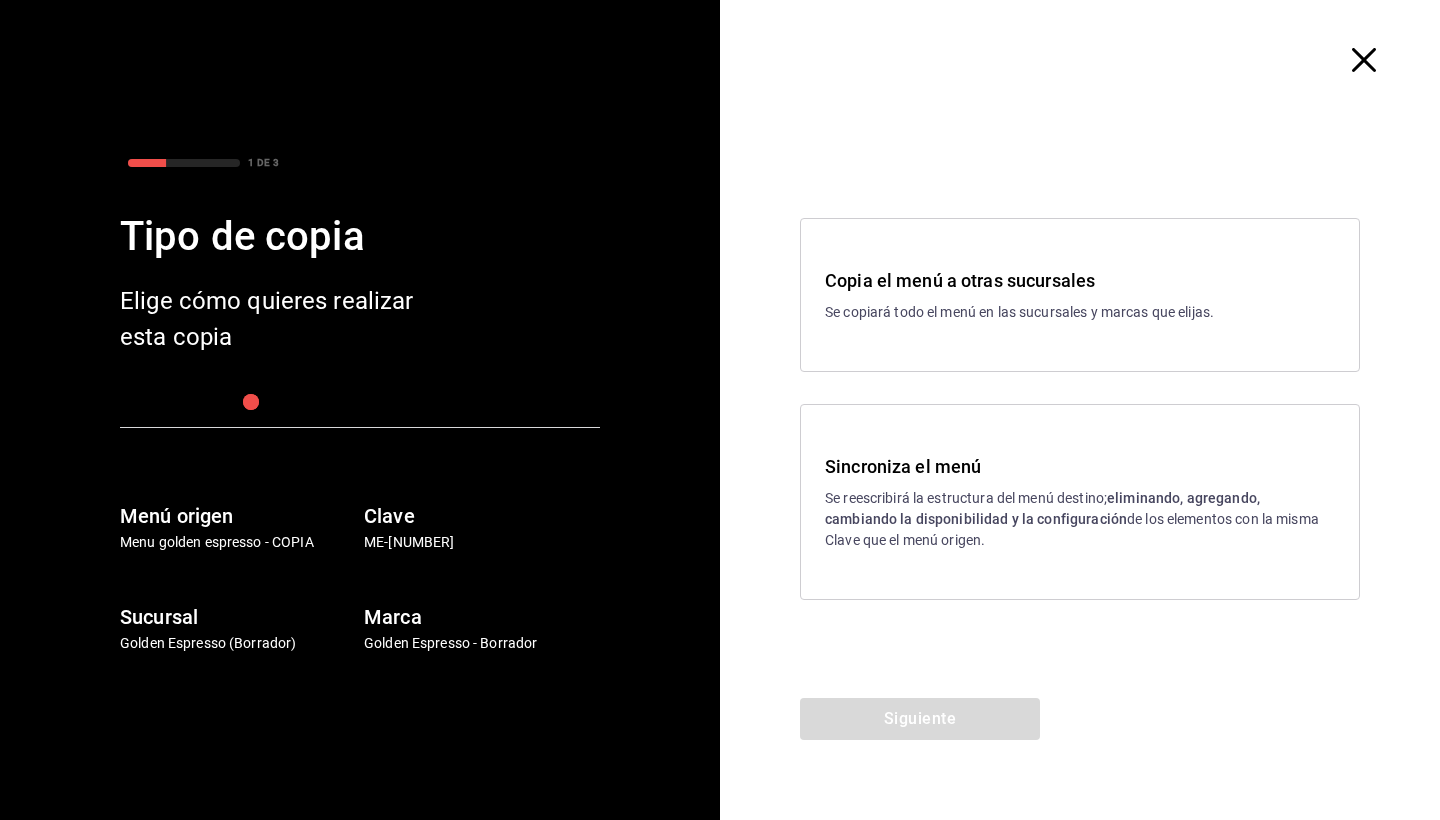 click on "Se reescribirá la estructura del menú destino;  eliminando, agregando, cambiando la disponibilidad y la configuración  de los elementos con la misma Clave que el menú origen." at bounding box center (1080, 519) 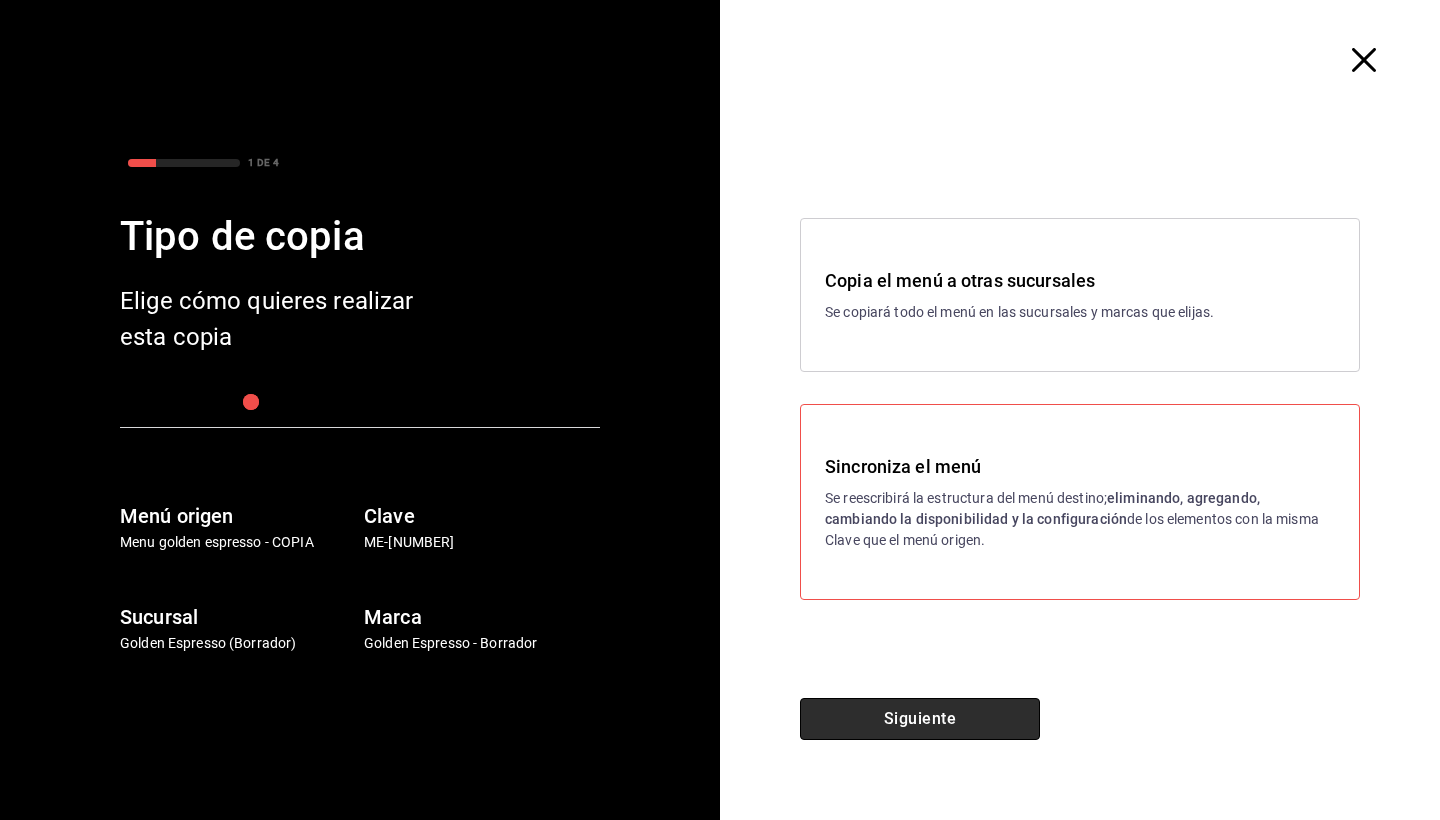 click on "Siguiente" at bounding box center [920, 719] 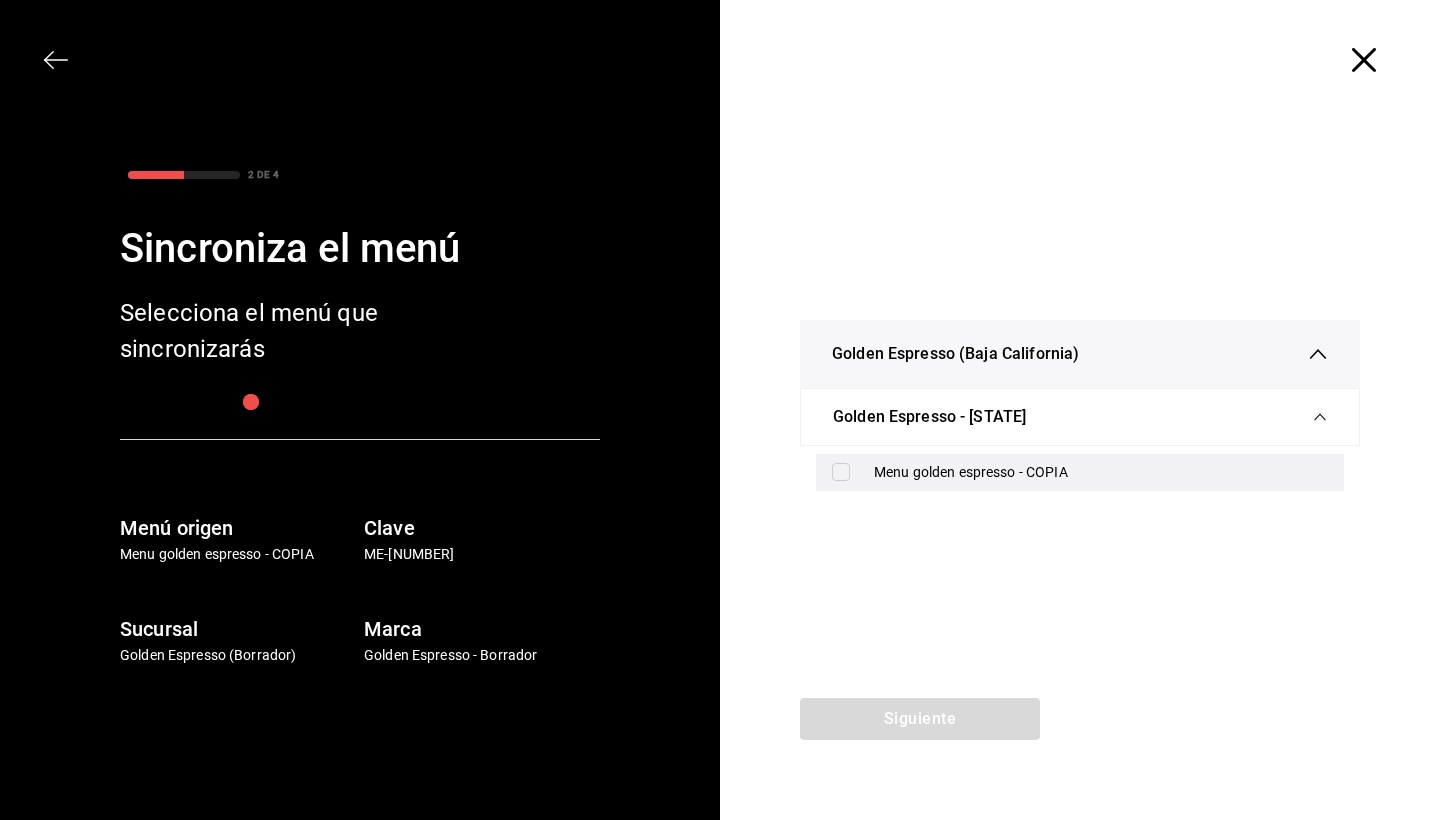 click at bounding box center [841, 472] 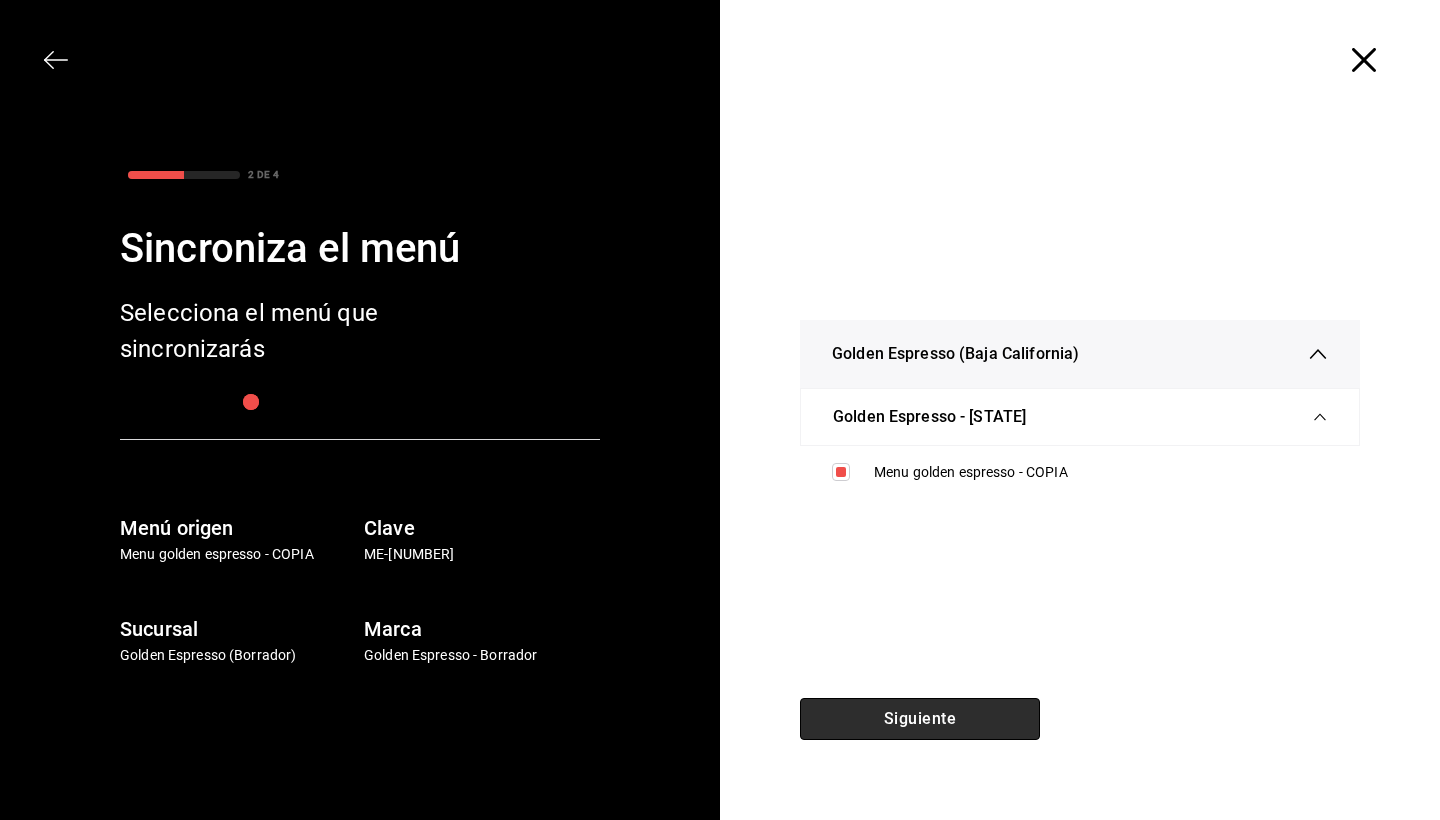 click on "Siguiente" at bounding box center (920, 719) 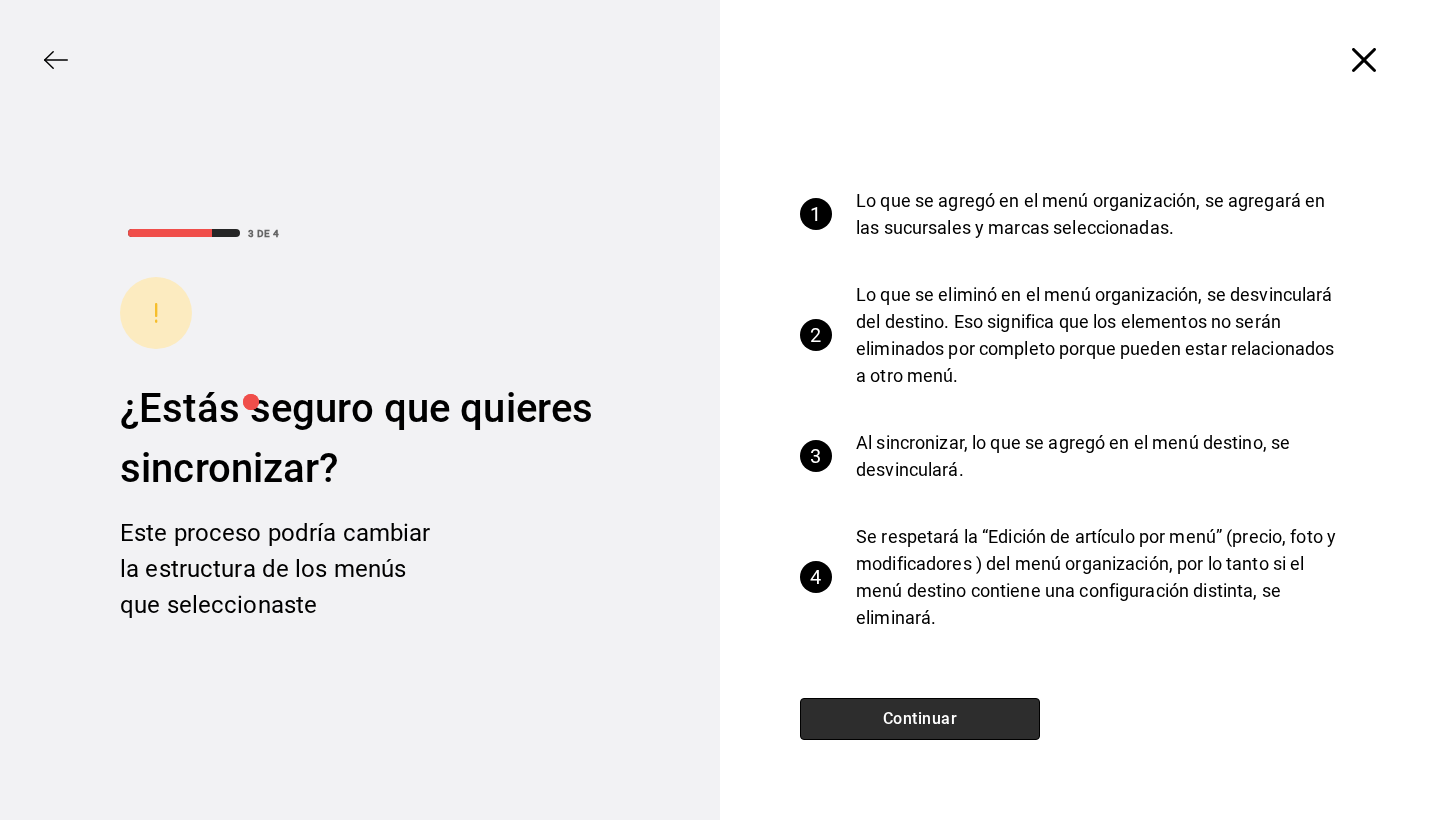 click on "Continuar" at bounding box center (920, 719) 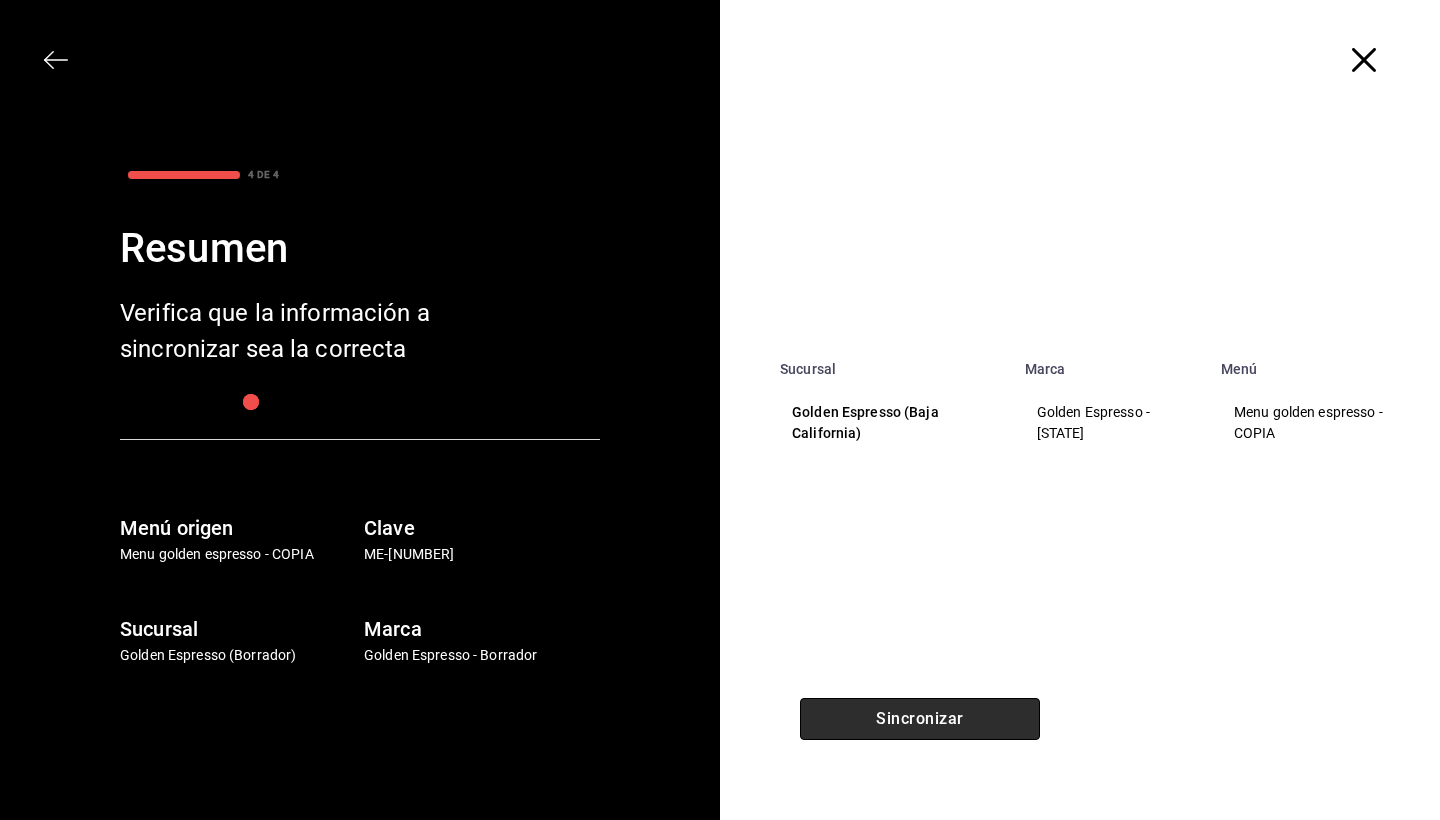 click on "Sincronizar" at bounding box center (920, 719) 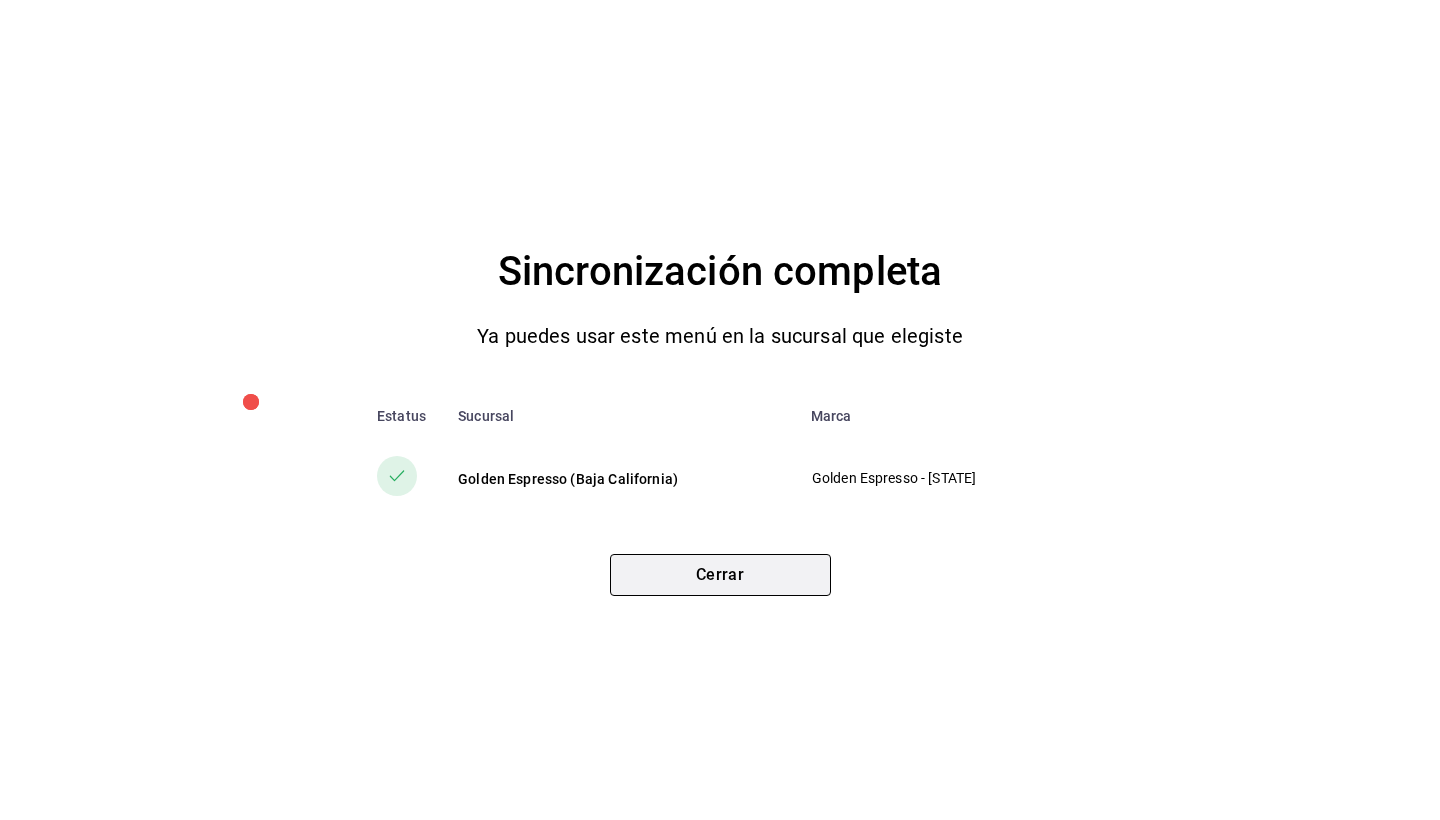 click on "Cerrar" at bounding box center (720, 575) 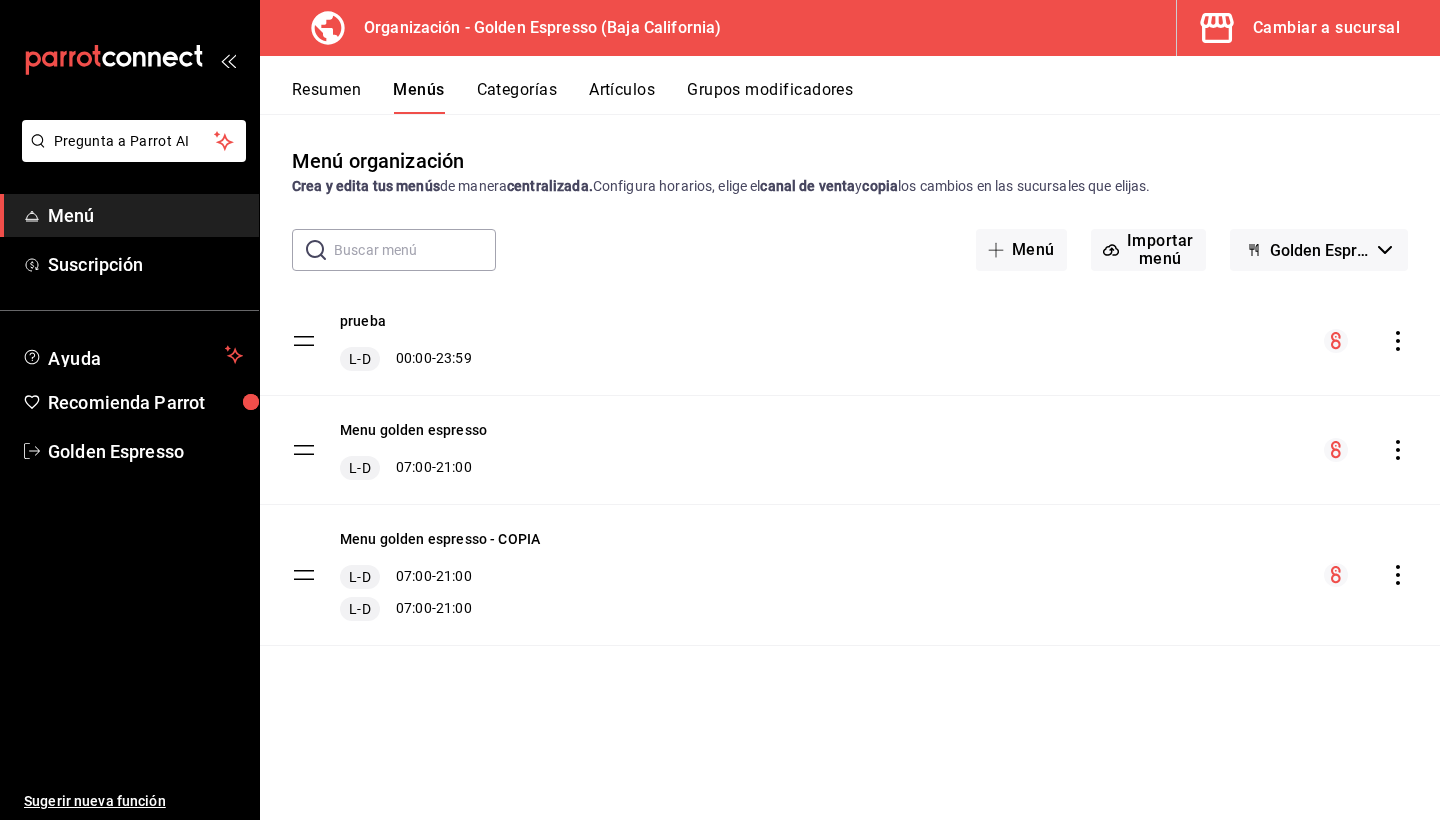 click on "Cambiar a sucursal" at bounding box center (1326, 28) 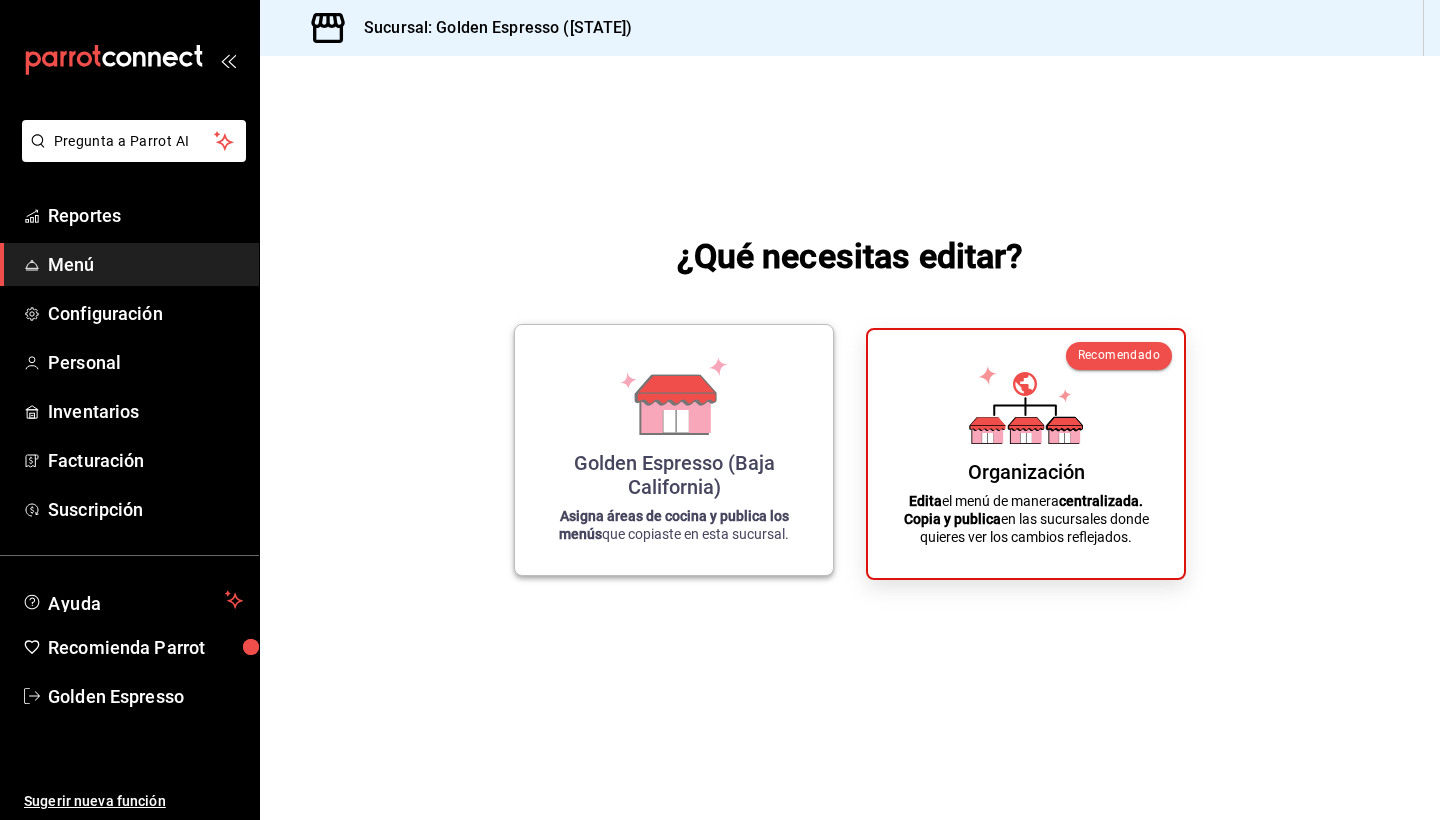 click 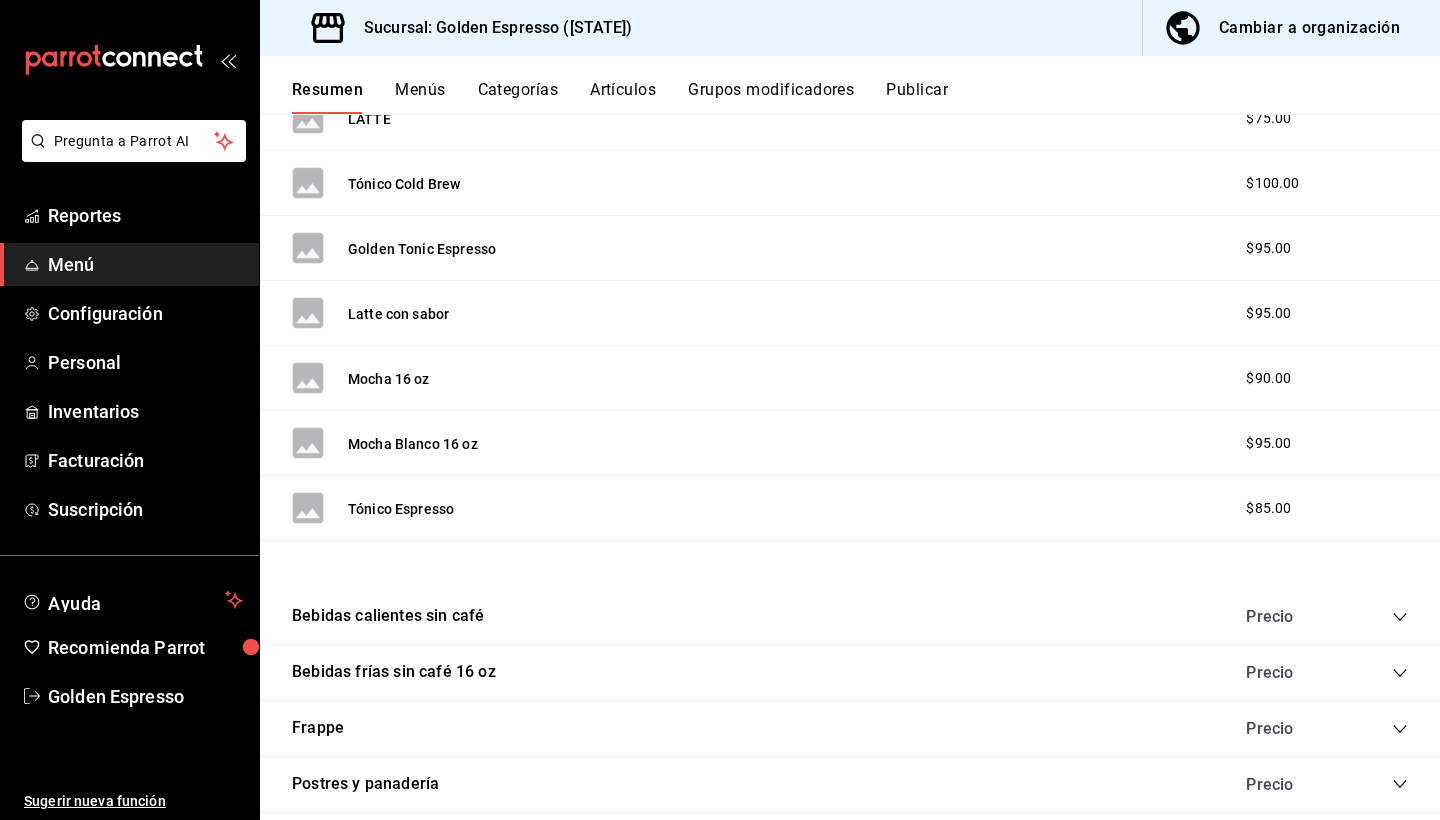 scroll, scrollTop: 1948, scrollLeft: 0, axis: vertical 